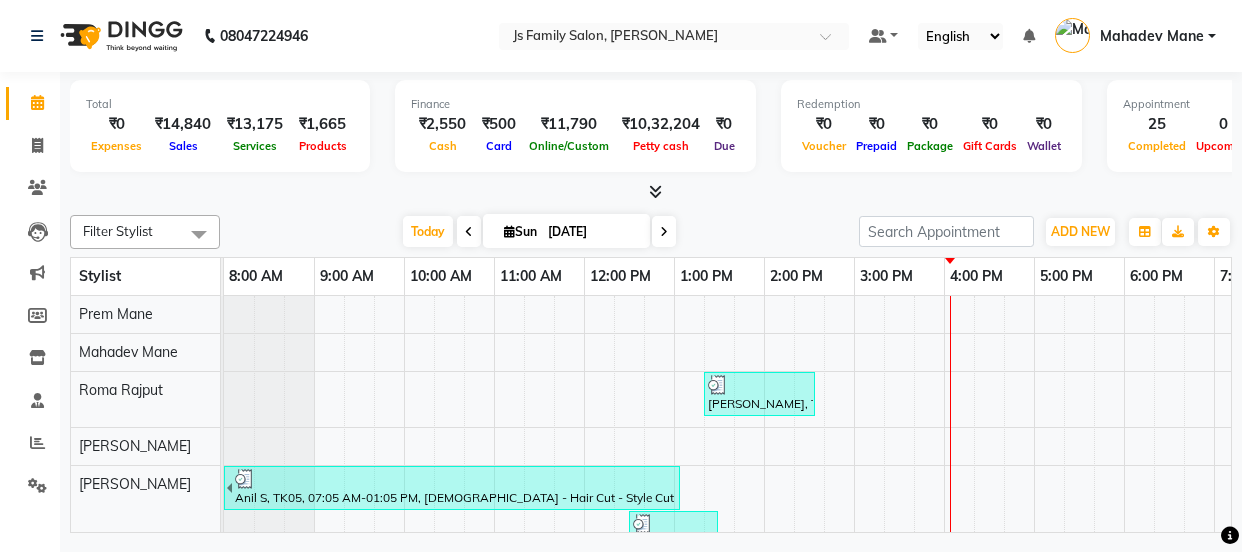 scroll, scrollTop: 0, scrollLeft: 0, axis: both 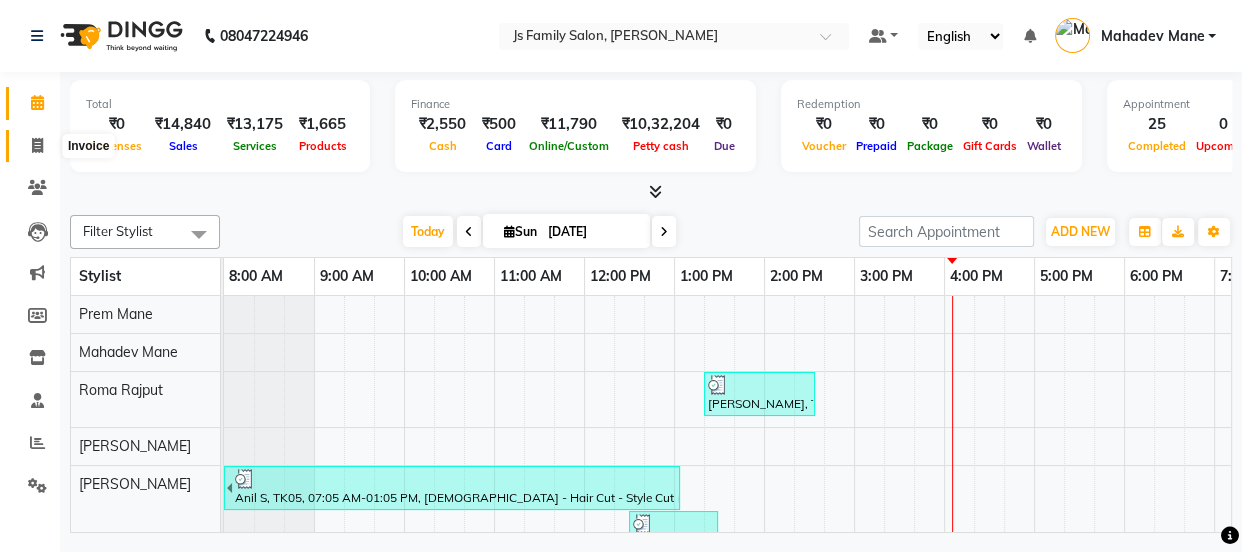 click 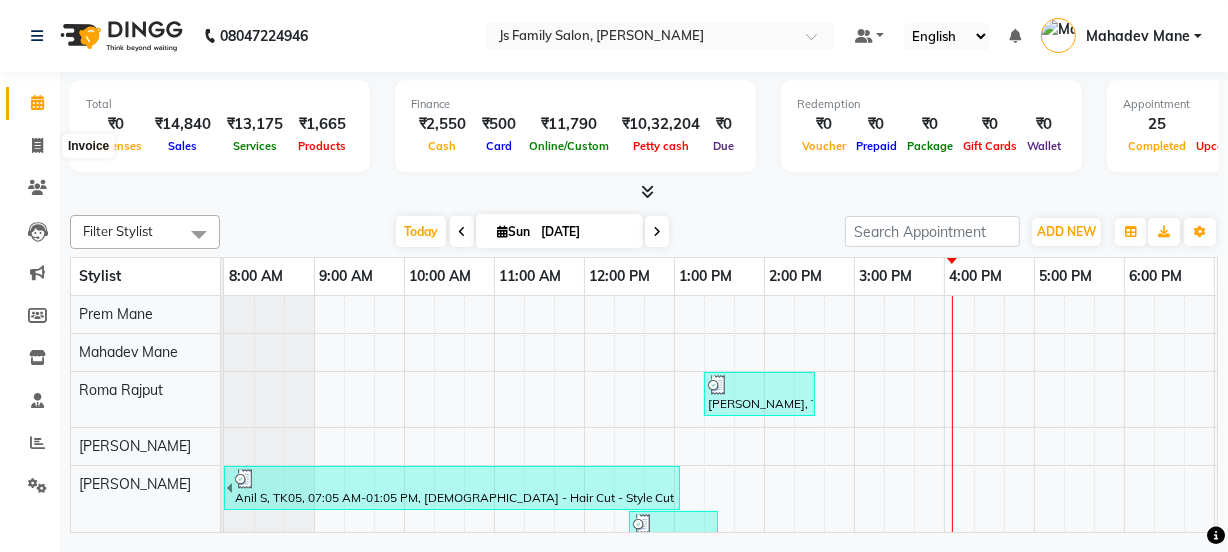 select on "3729" 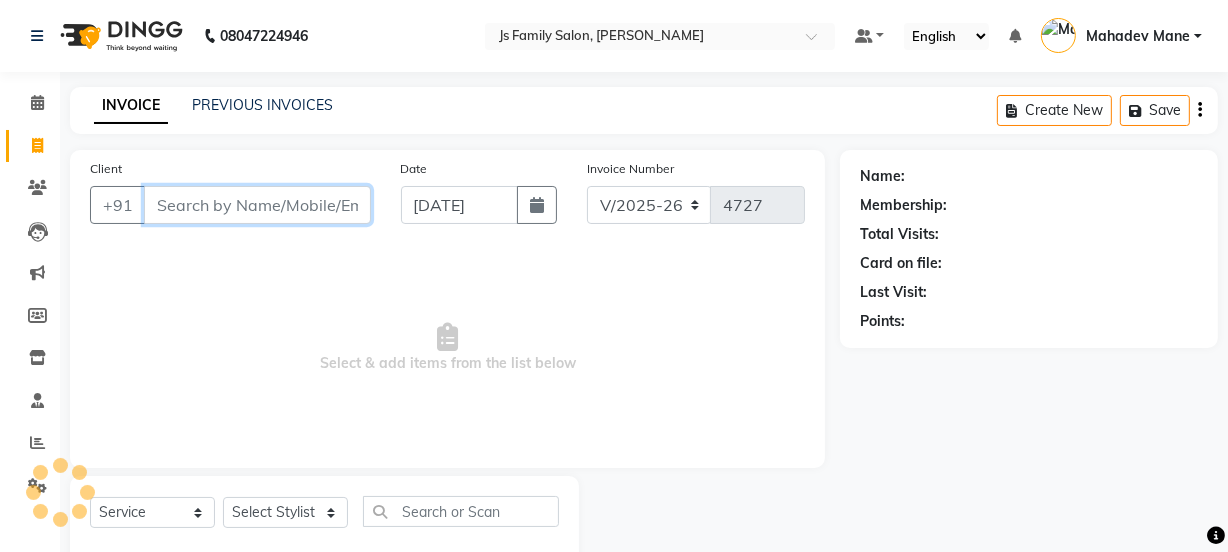 click on "Client" at bounding box center [257, 205] 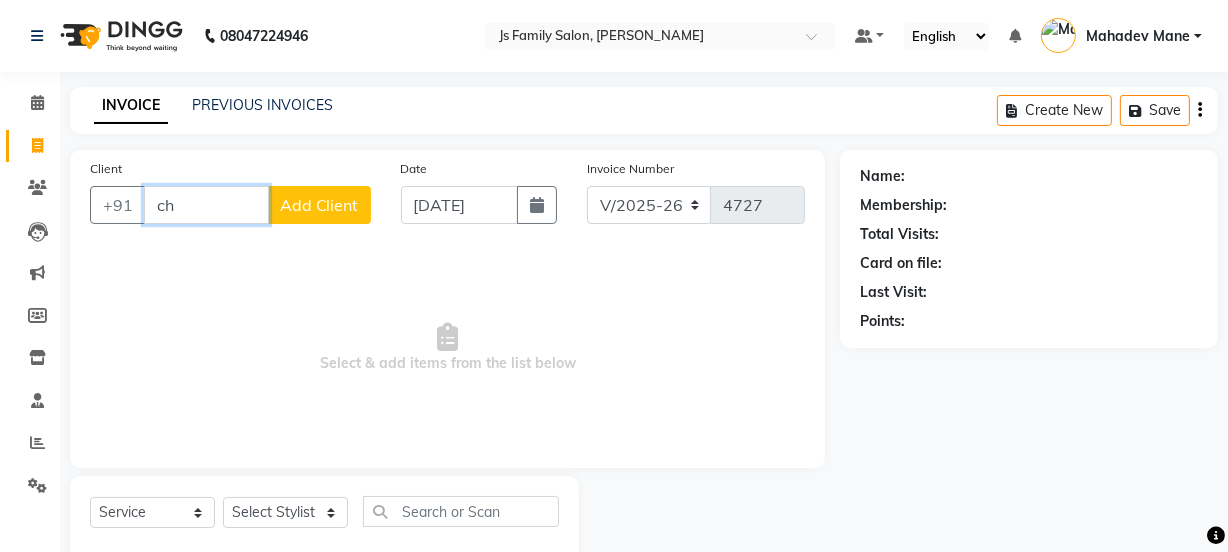 type on "c" 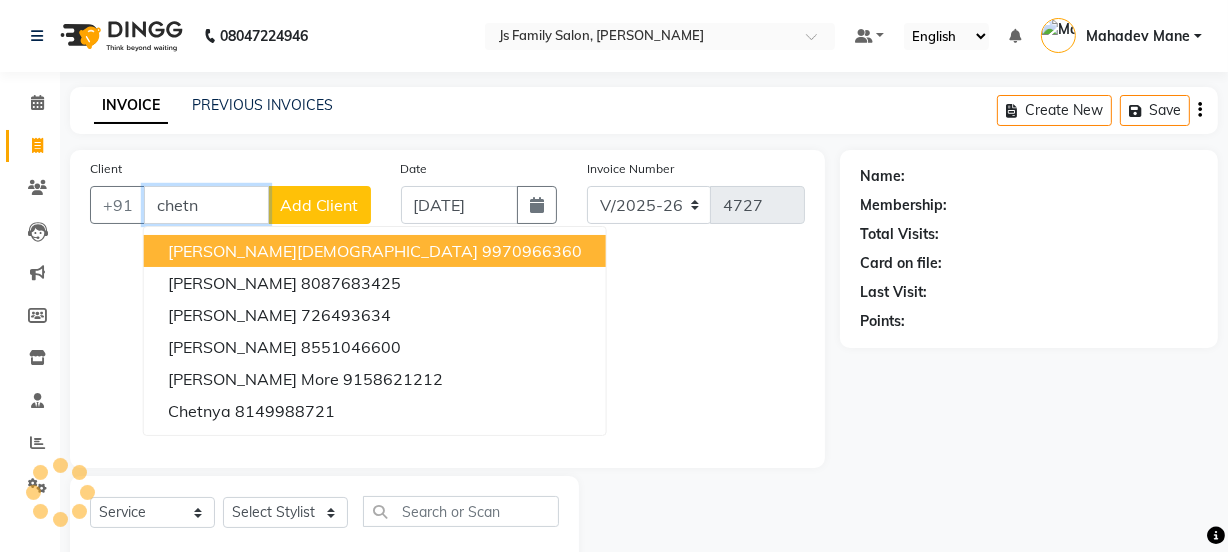 type on "[PERSON_NAME]" 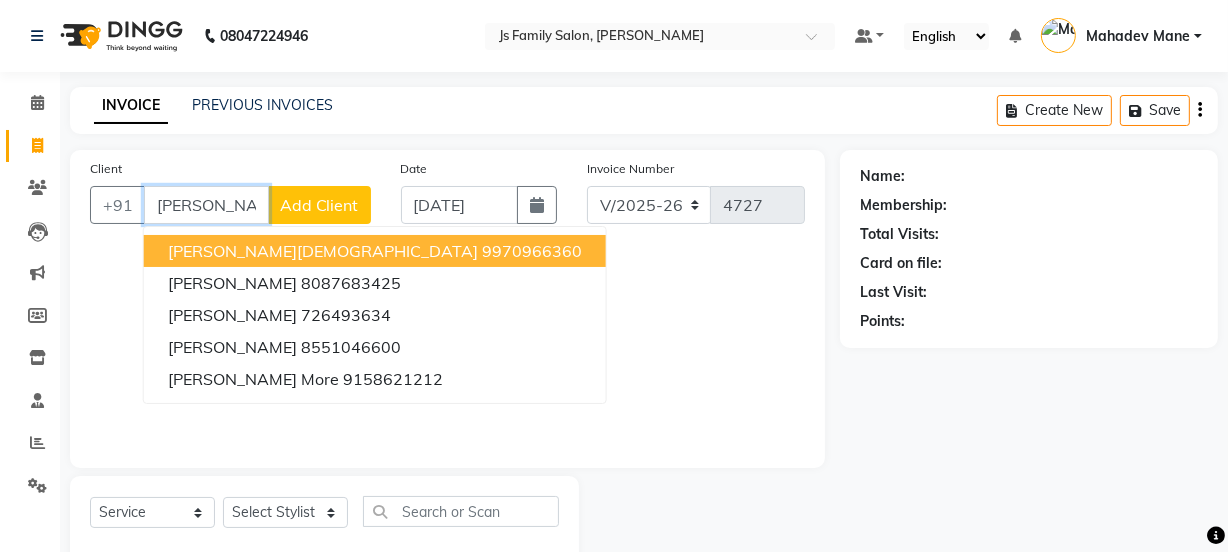 click on "[PERSON_NAME]" at bounding box center [206, 205] 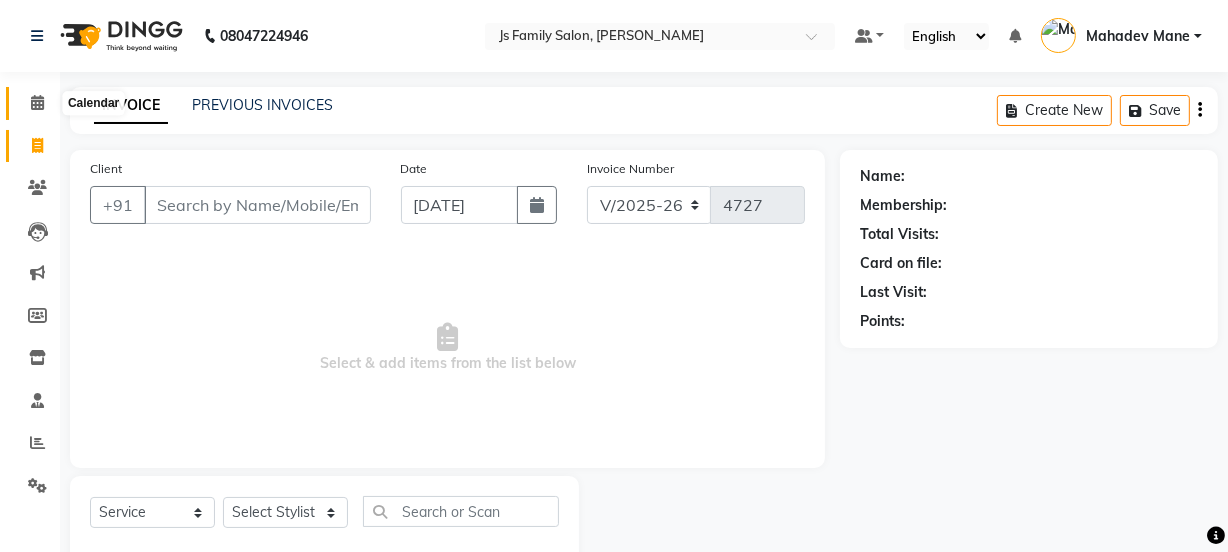 click 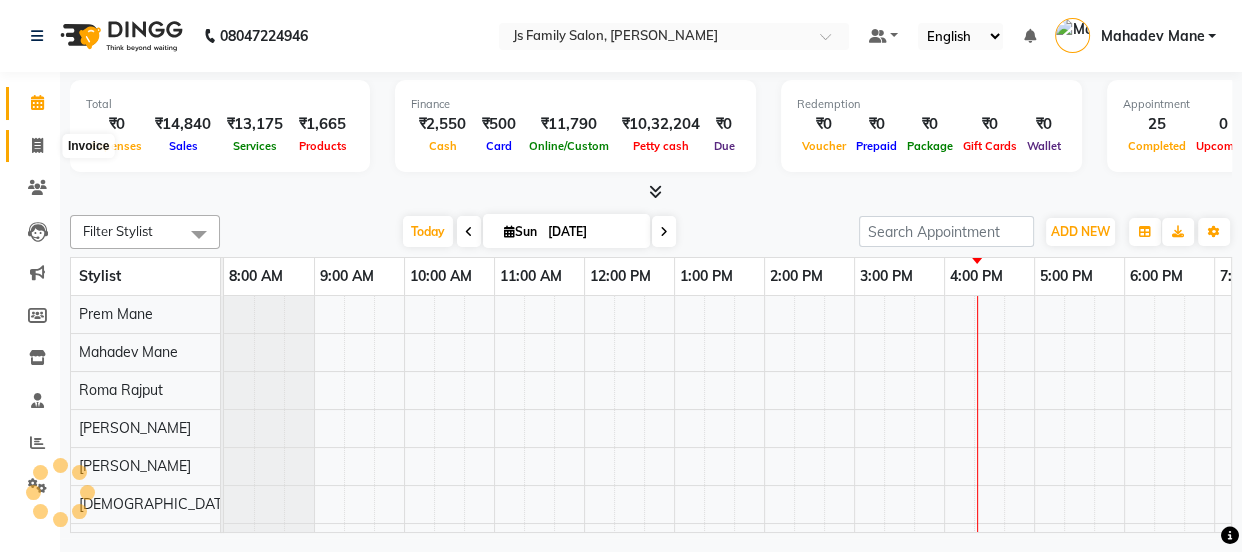 scroll, scrollTop: 0, scrollLeft: 0, axis: both 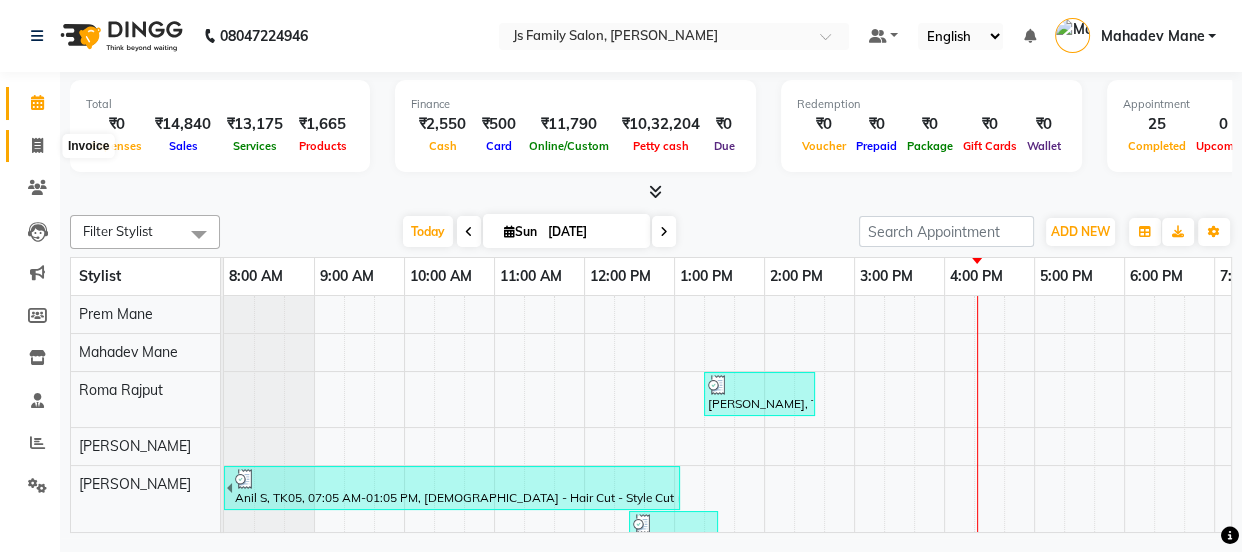 click 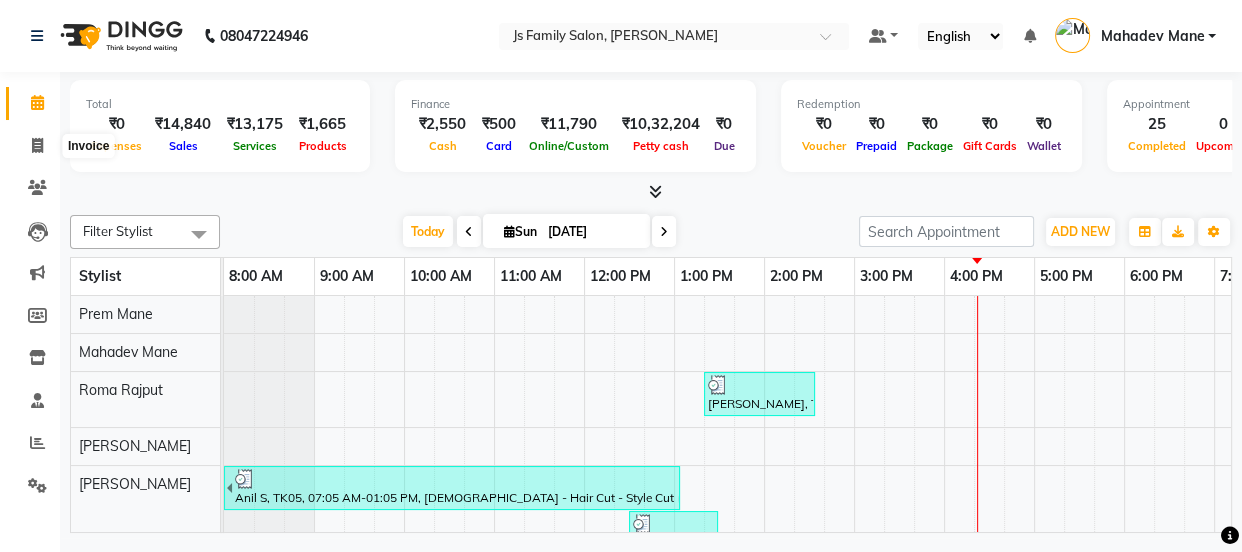 select on "3729" 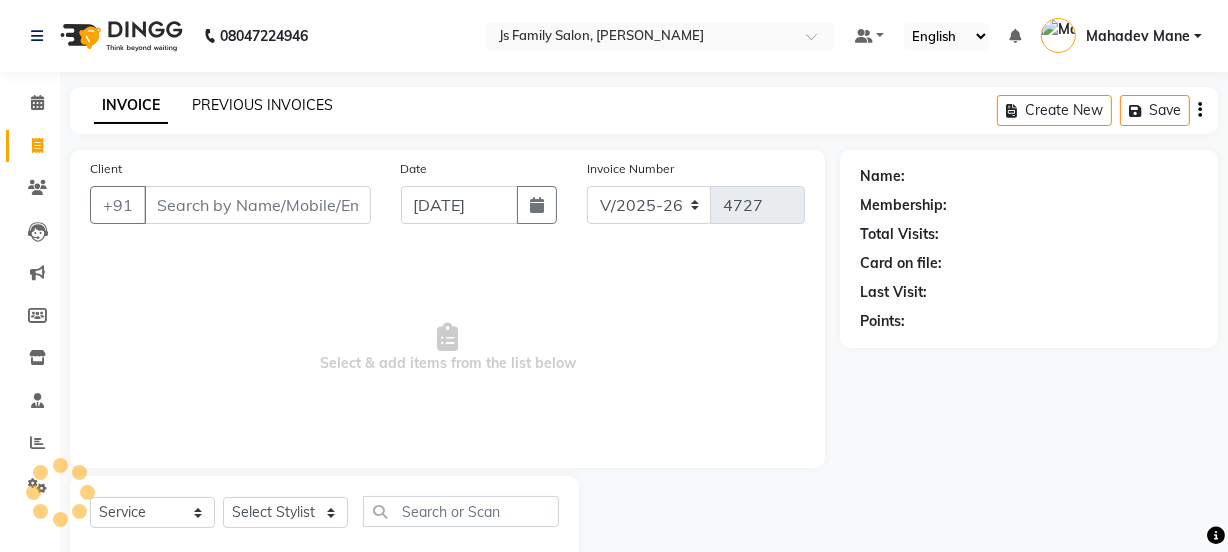 click on "PREVIOUS INVOICES" 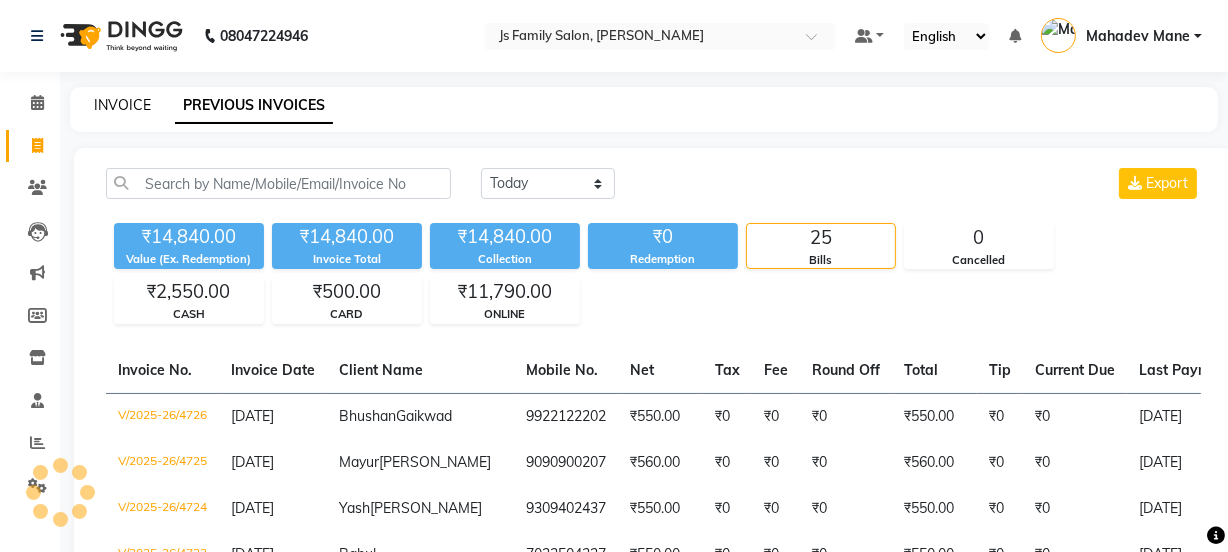 click on "INVOICE" 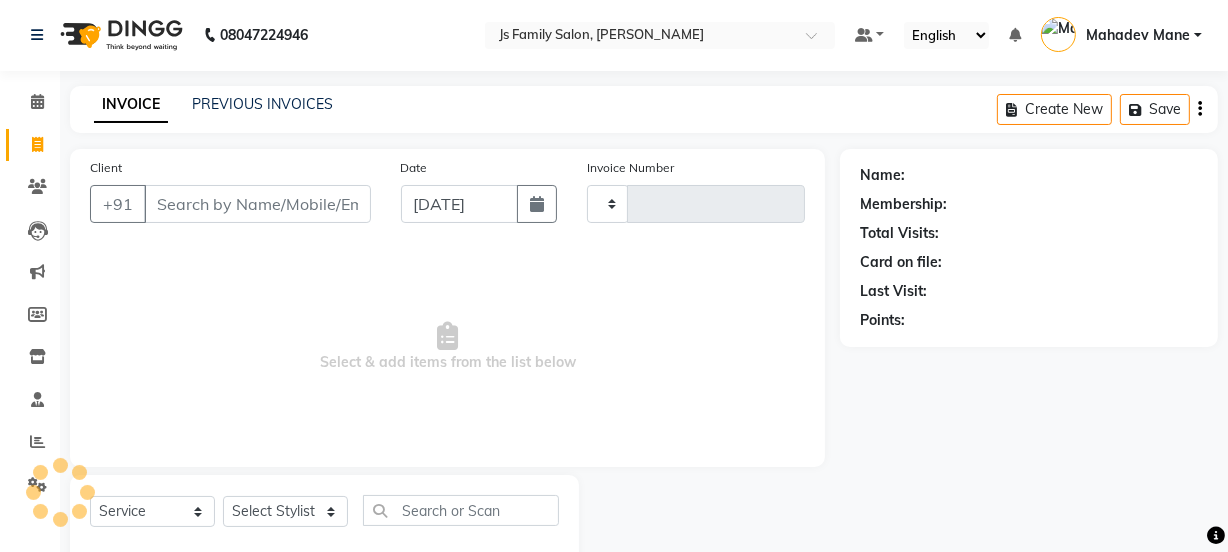 type on "4727" 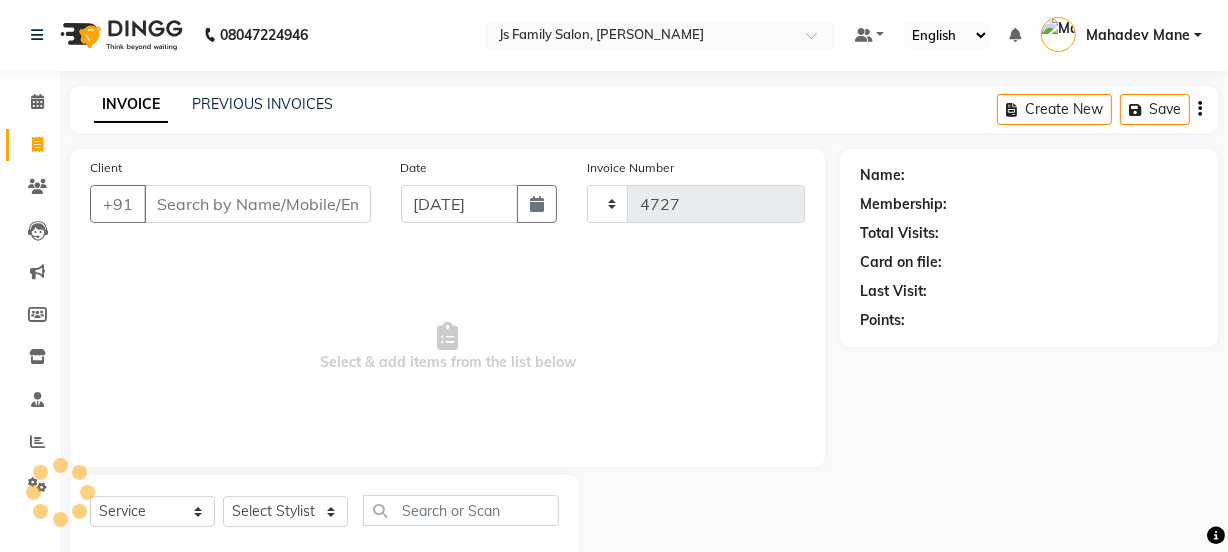select on "3729" 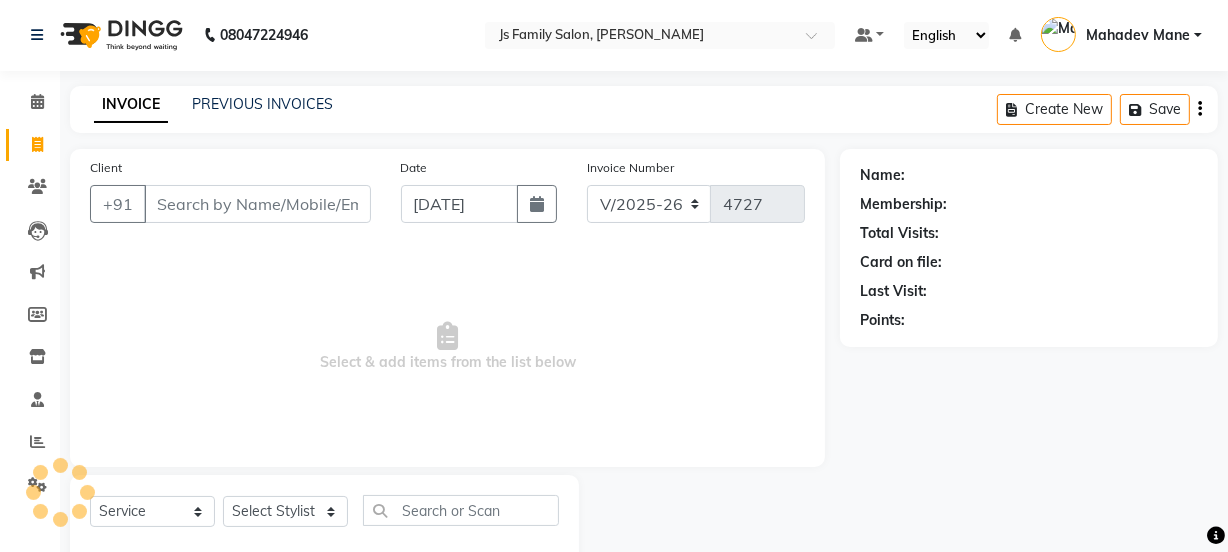 scroll, scrollTop: 50, scrollLeft: 0, axis: vertical 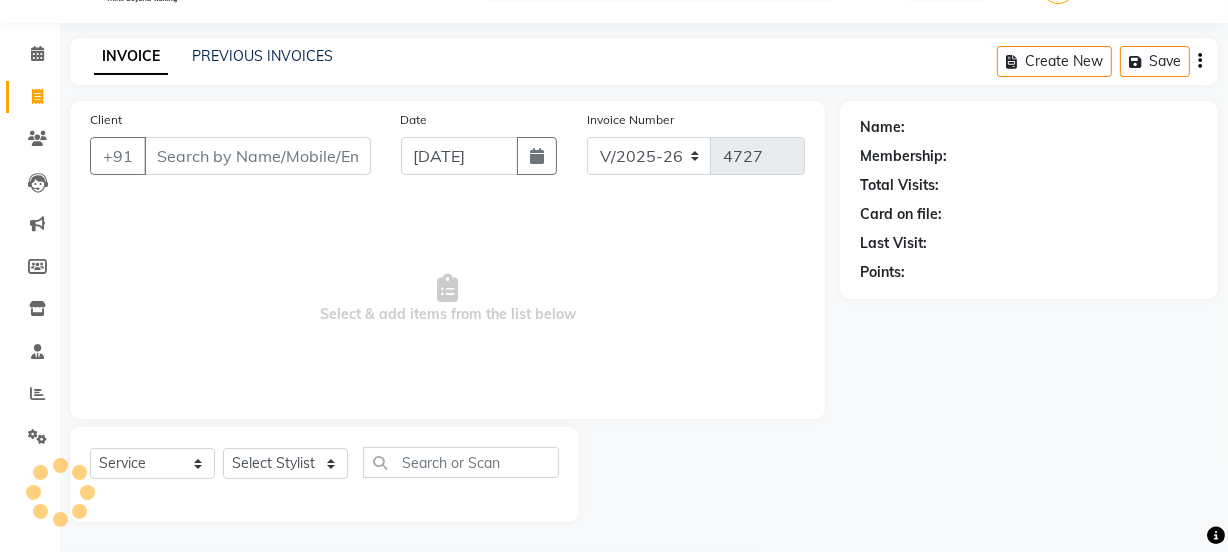 click on "Client" at bounding box center (257, 156) 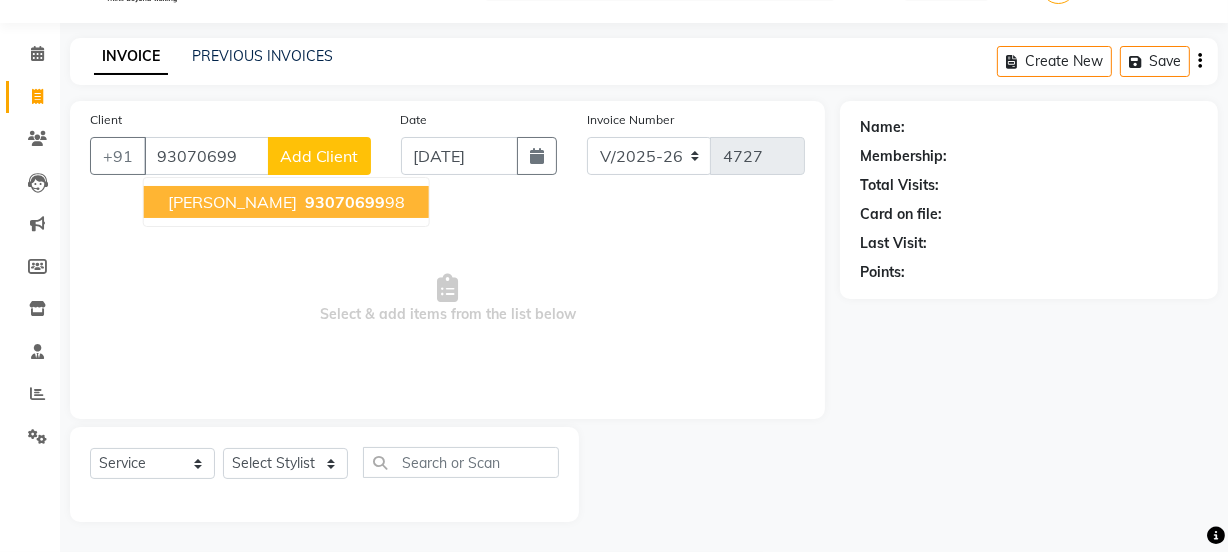 click on "Krishna K   93070699 98" at bounding box center [286, 202] 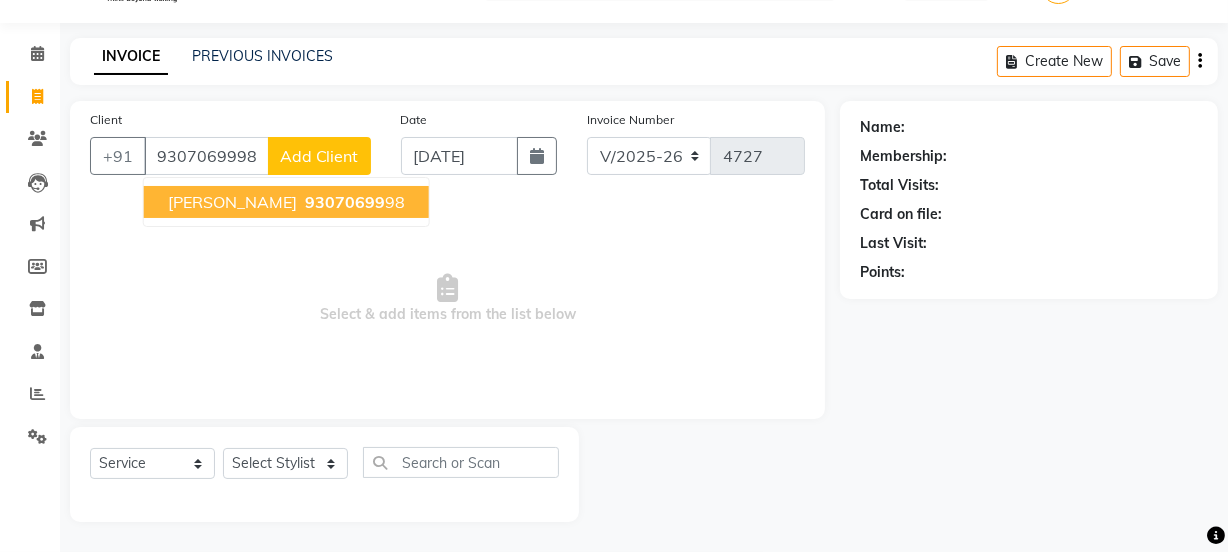 type on "9307069998" 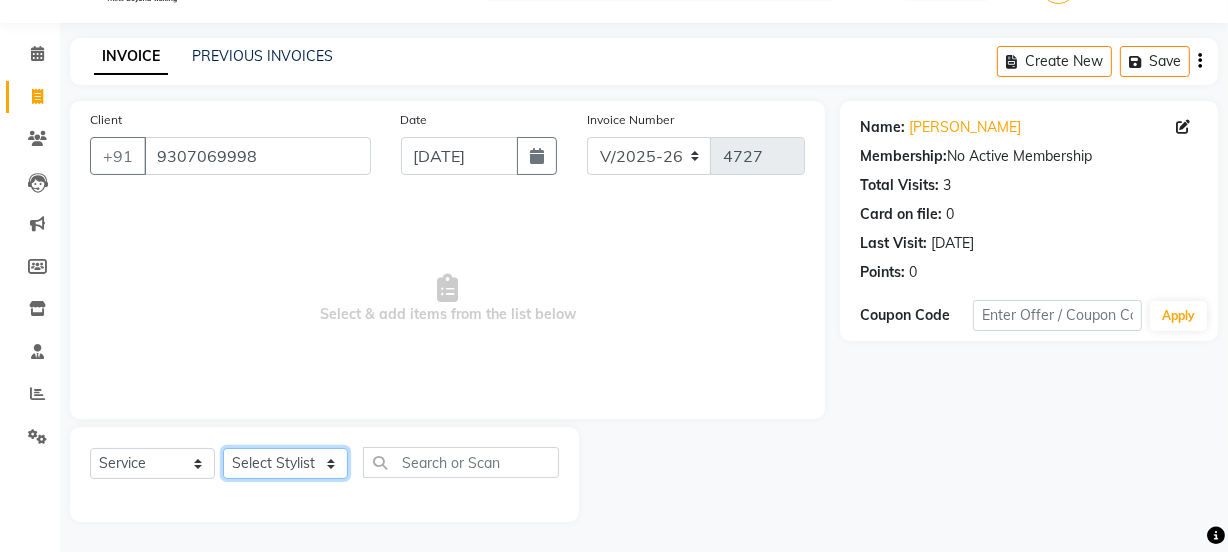 click on "Select Stylist [PERSON_NAME] Vaidyakar kokan  n Mahadev [PERSON_NAME] [PERSON_NAME] [PERSON_NAME]  Prem Mane Rajan Roma Rajput Sai [PERSON_NAME] Shop [PERSON_NAME] [PERSON_NAME] suport staff [PERSON_NAME]  [PERSON_NAME] [PERSON_NAME] [PERSON_NAME]" 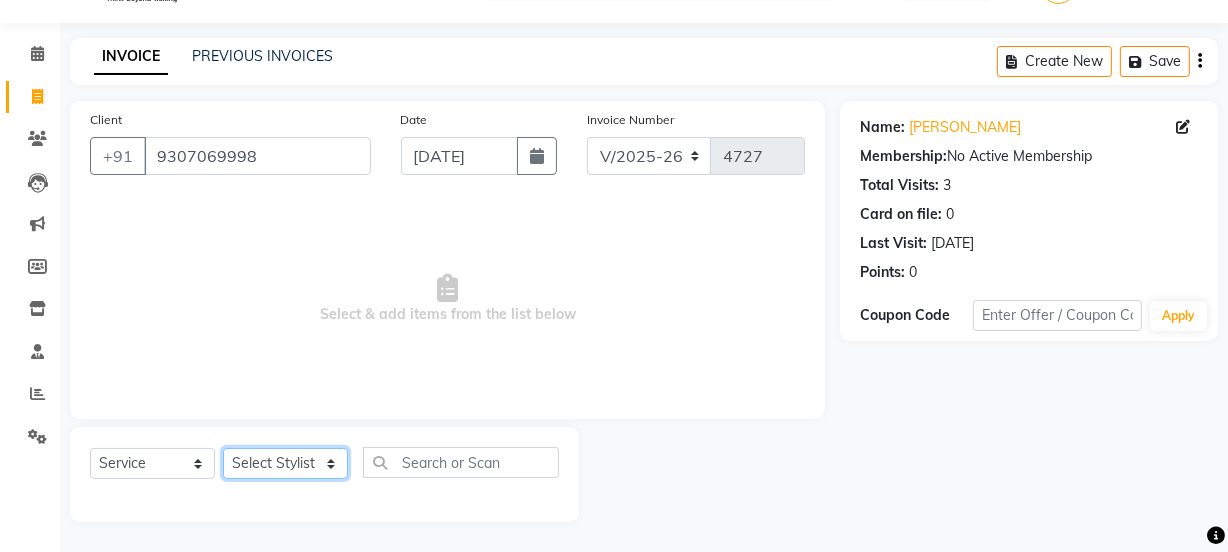 select on "84029" 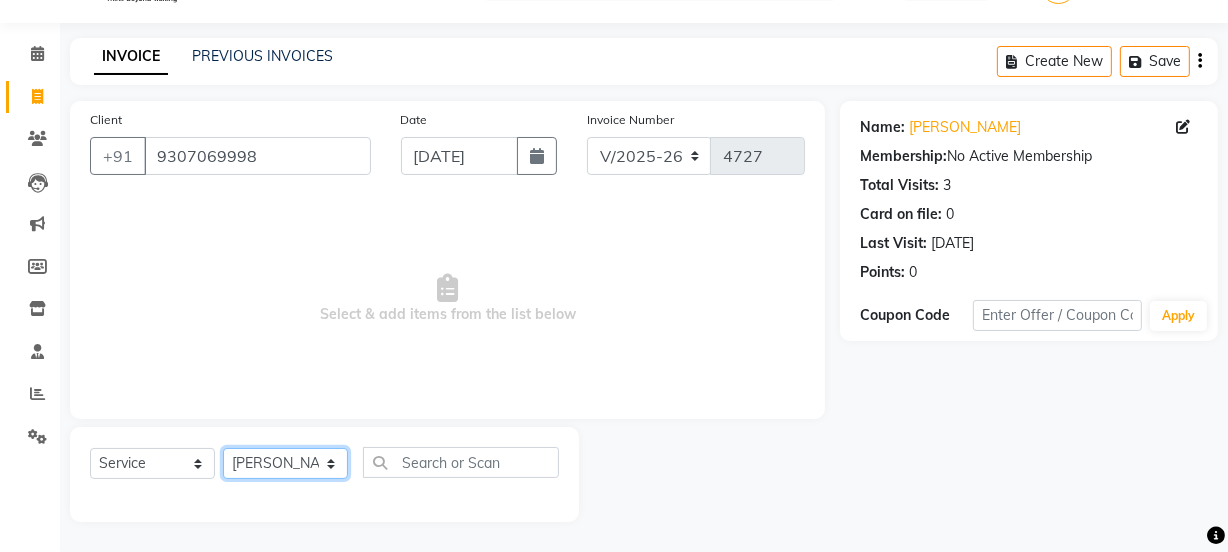 click on "Select Stylist [PERSON_NAME] Vaidyakar kokan  n Mahadev [PERSON_NAME] [PERSON_NAME] [PERSON_NAME]  Prem Mane Rajan Roma Rajput Sai [PERSON_NAME] Shop [PERSON_NAME] [PERSON_NAME] suport staff [PERSON_NAME]  [PERSON_NAME] [PERSON_NAME] [PERSON_NAME]" 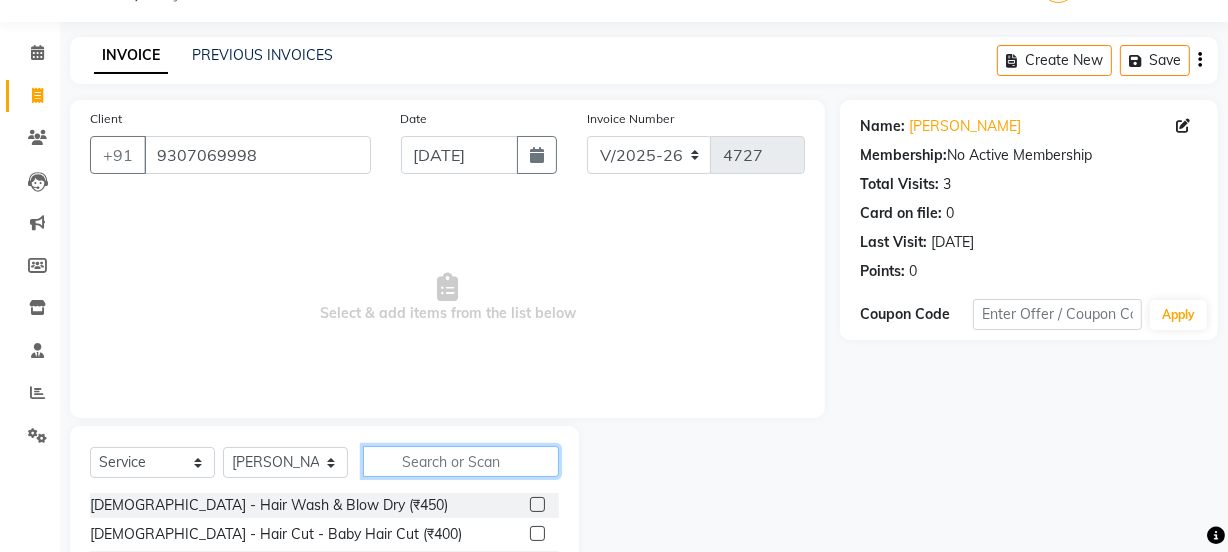 click 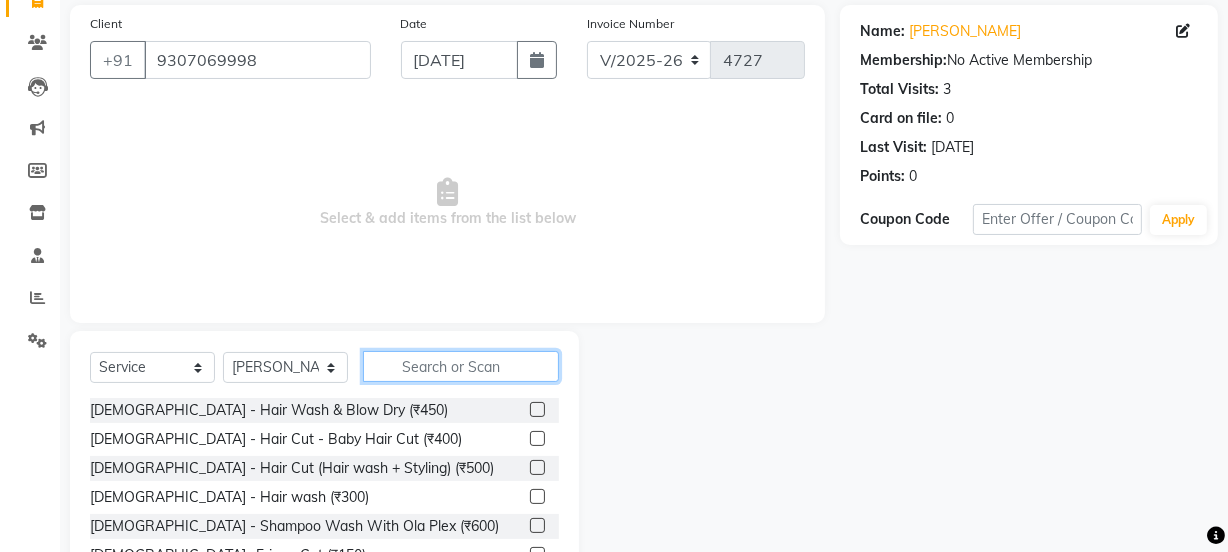 scroll, scrollTop: 250, scrollLeft: 0, axis: vertical 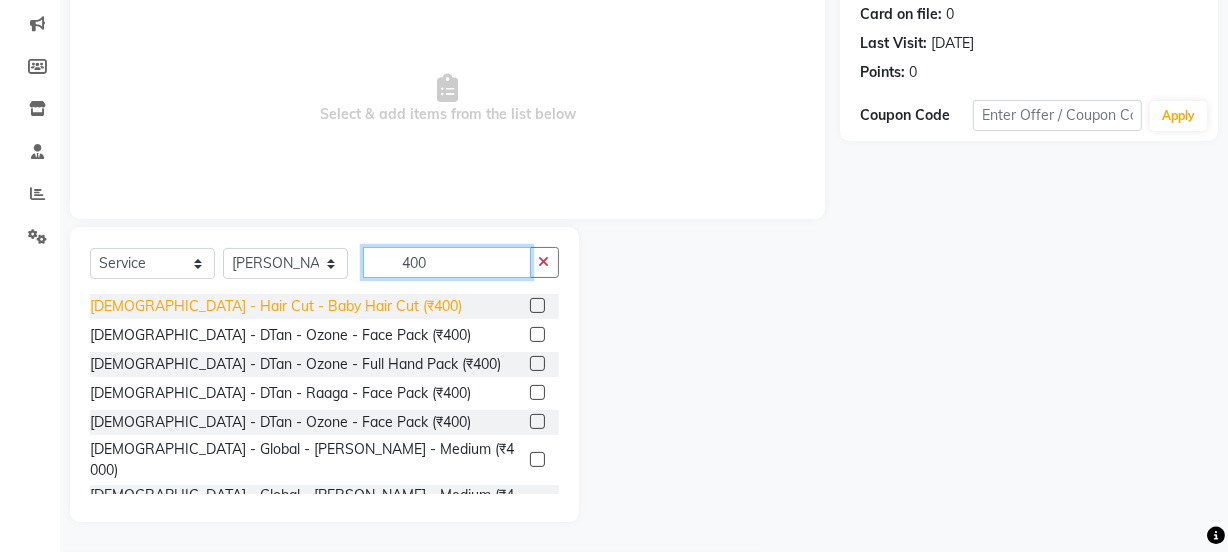 type on "400" 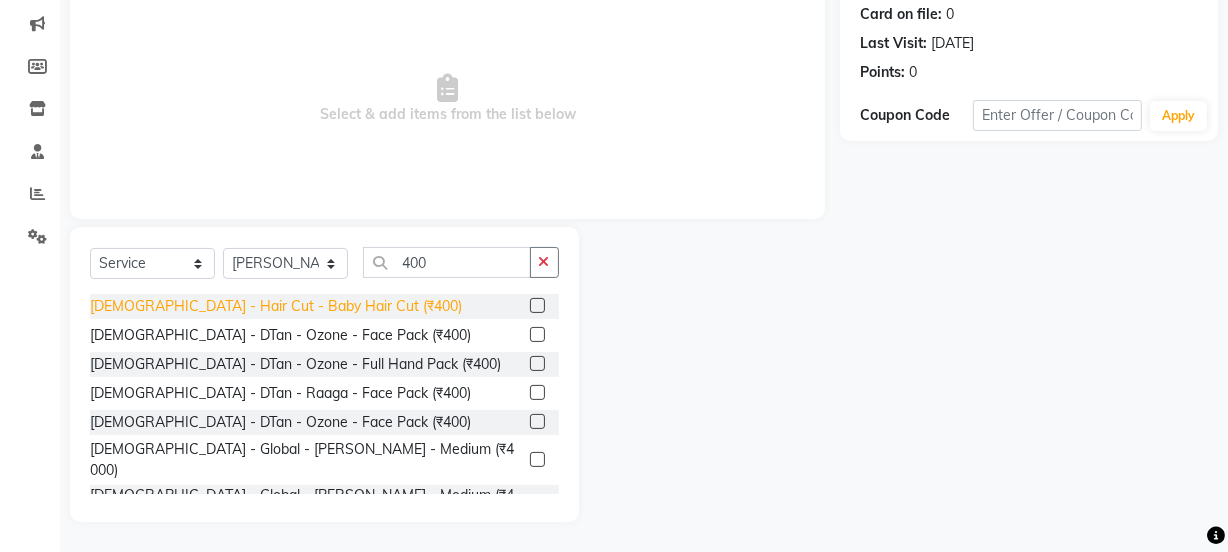 click on "[DEMOGRAPHIC_DATA] - Hair Cut - Baby Hair Cut (₹400)" 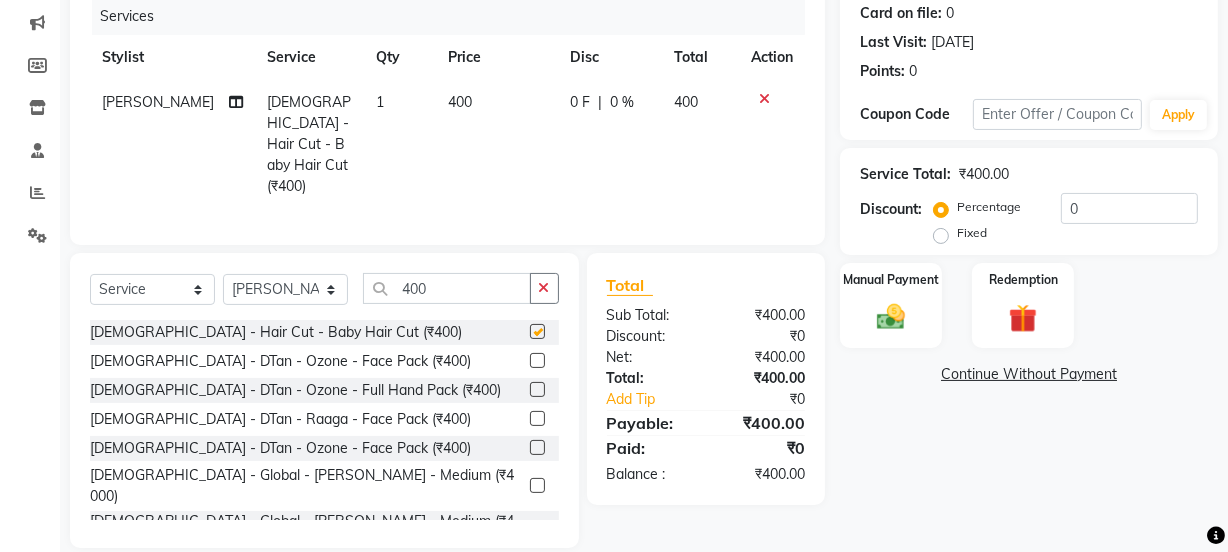 checkbox on "false" 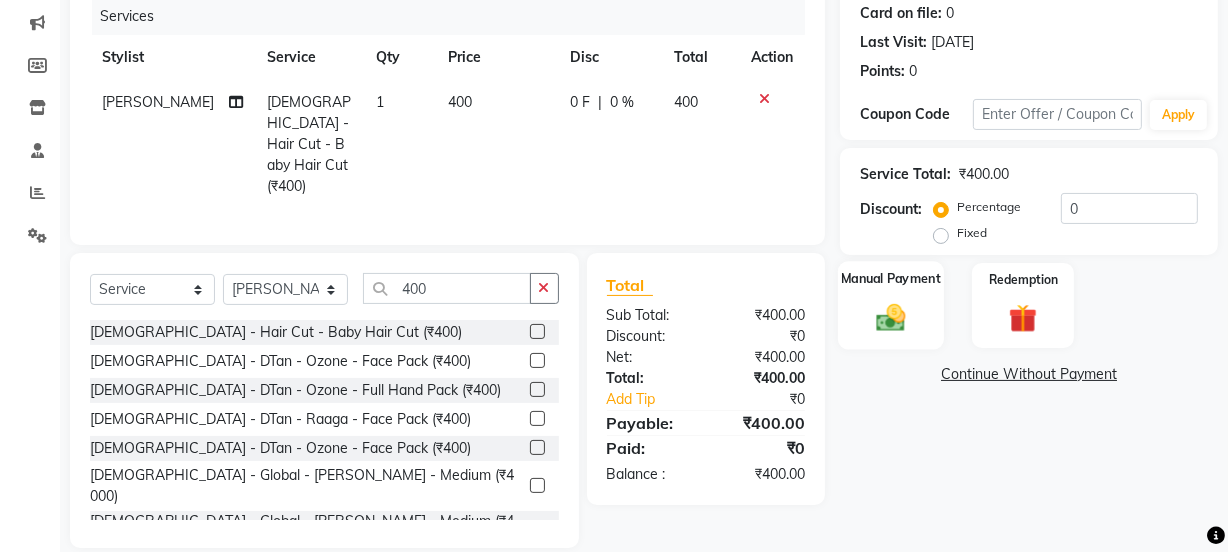 click 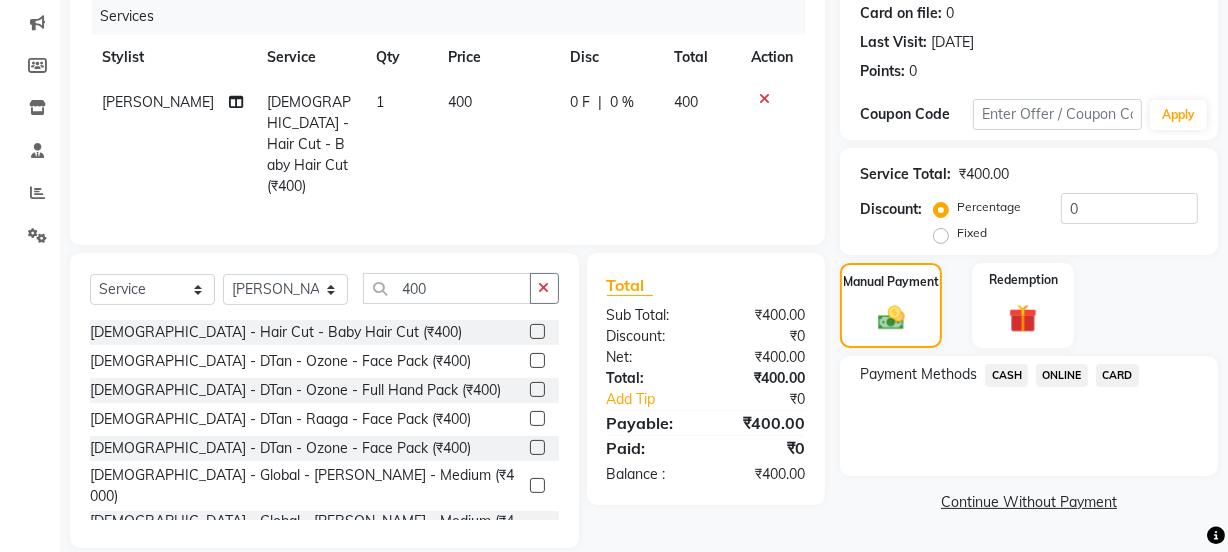 click on "ONLINE" 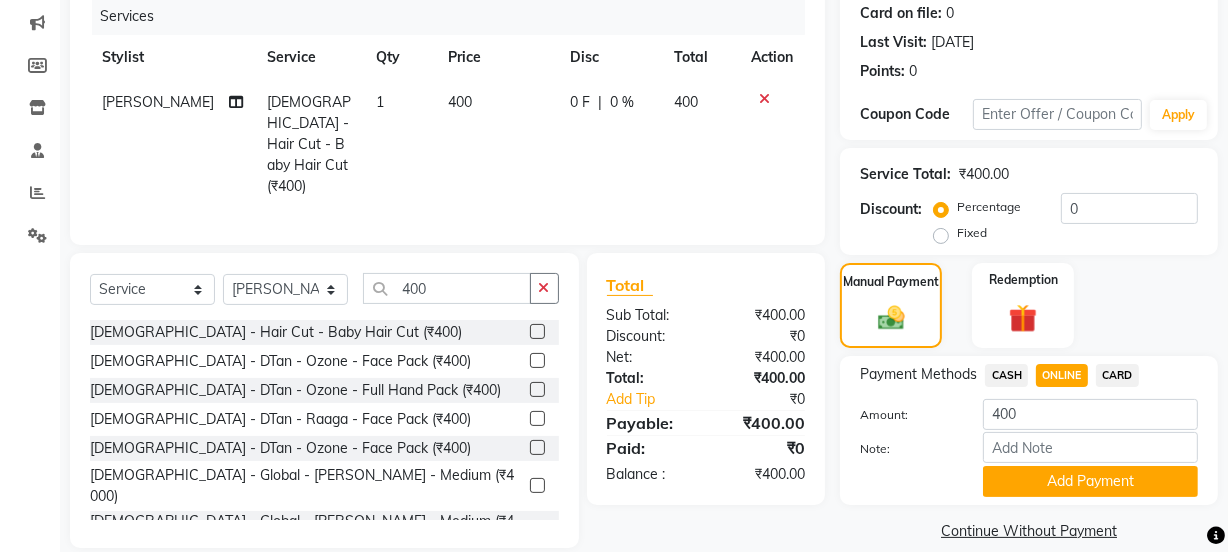 click on "Payment Methods  CASH   ONLINE   CARD  Amount: 400 Note: Add Payment" 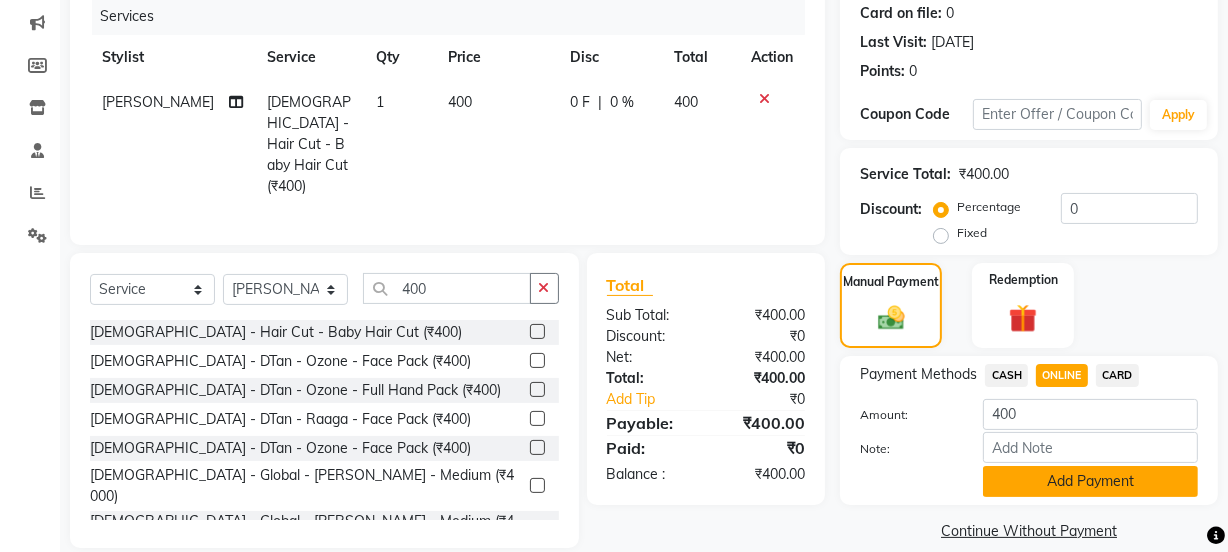 click on "Add Payment" 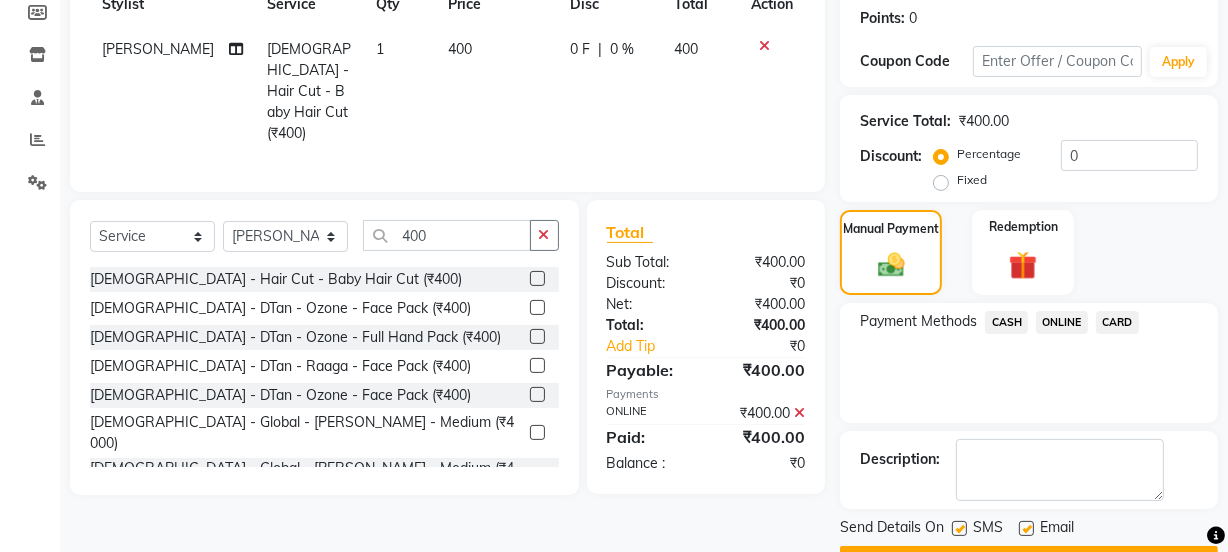 scroll, scrollTop: 357, scrollLeft: 0, axis: vertical 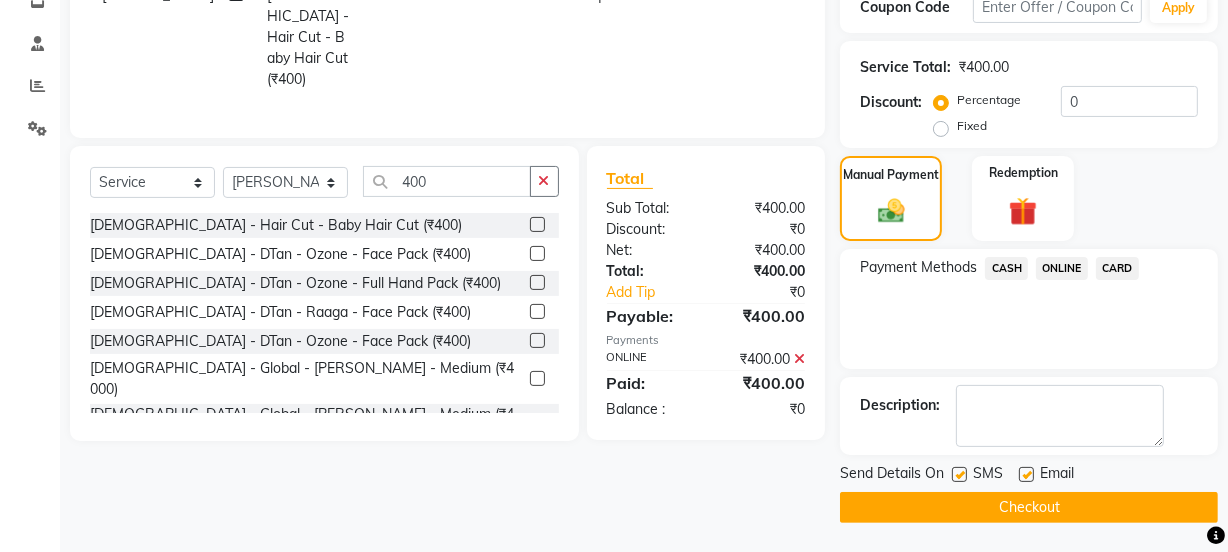 click on "Checkout" 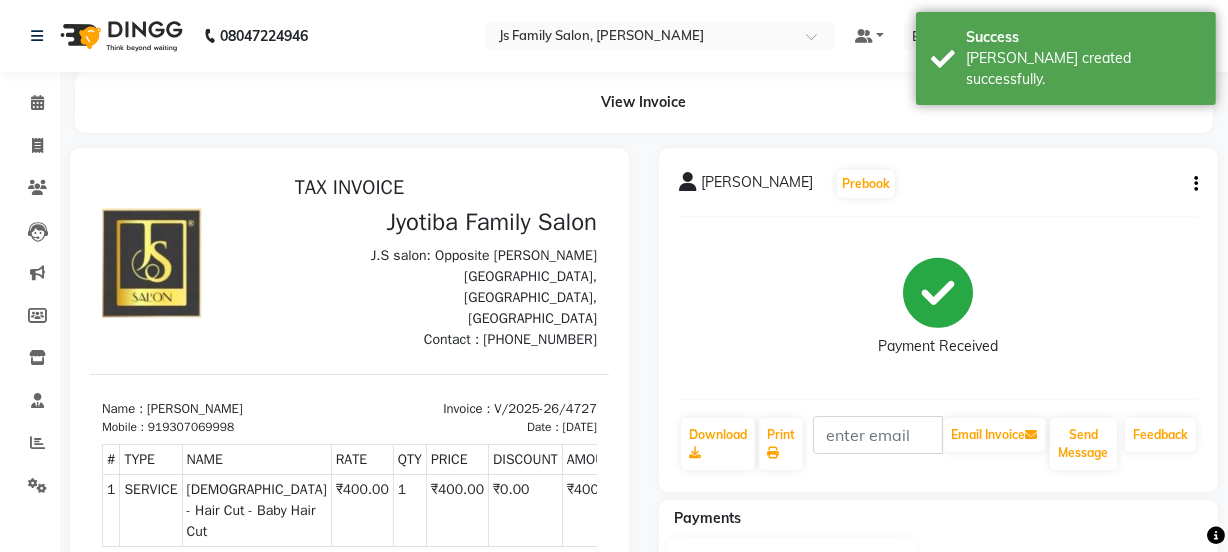 scroll, scrollTop: 0, scrollLeft: 0, axis: both 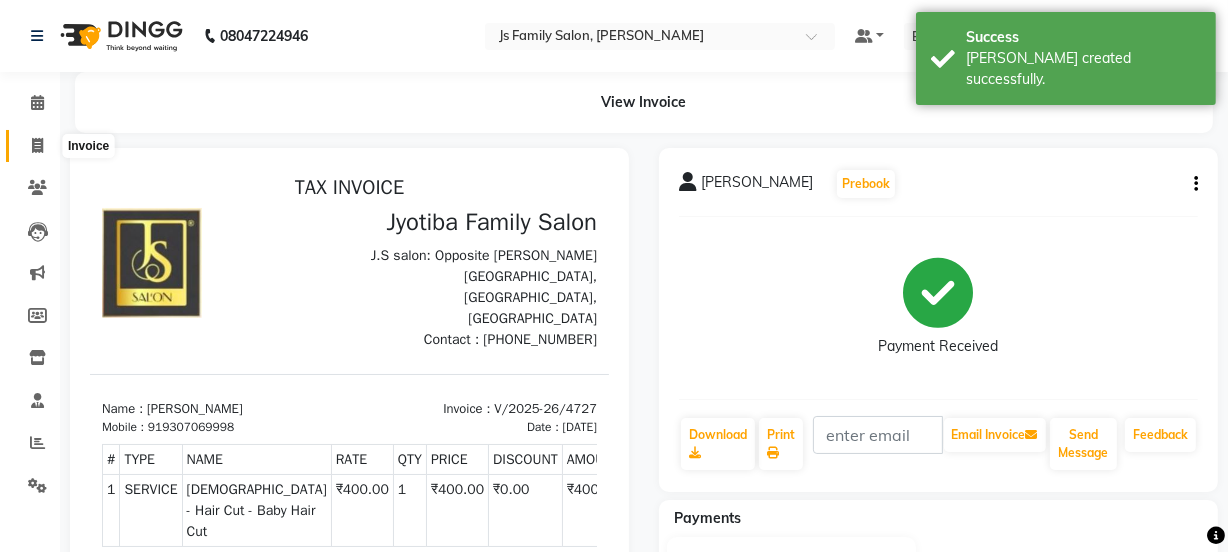 click 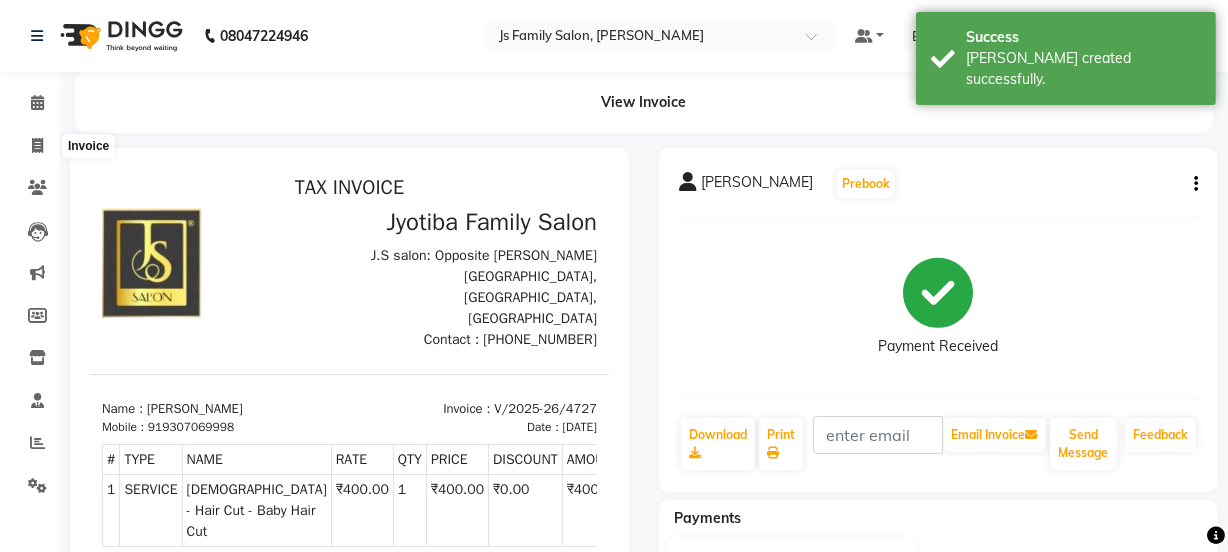 select on "3729" 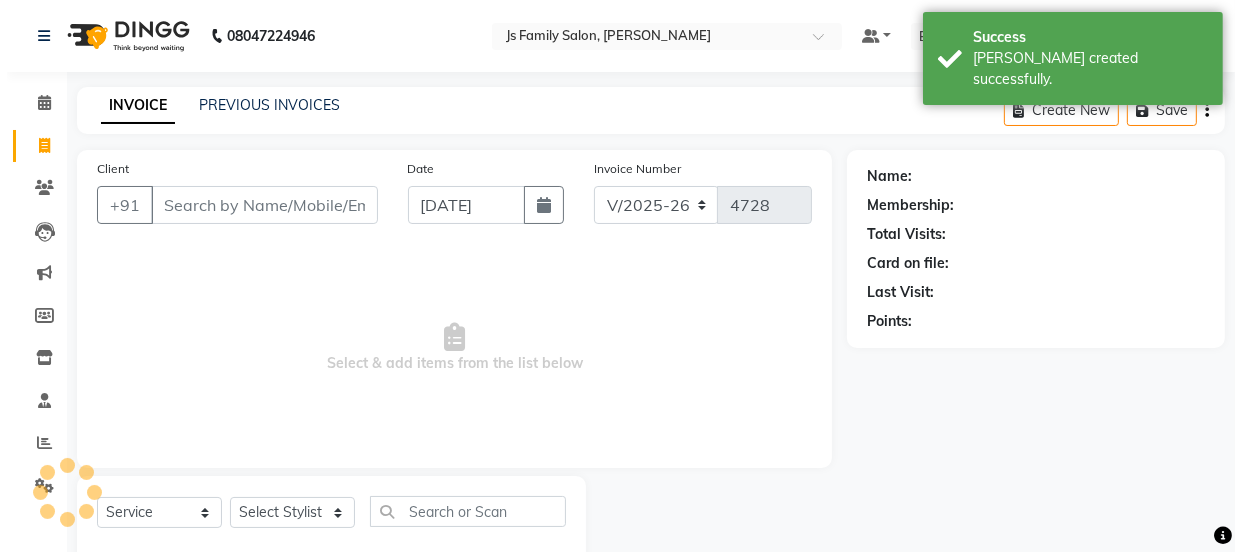 scroll, scrollTop: 50, scrollLeft: 0, axis: vertical 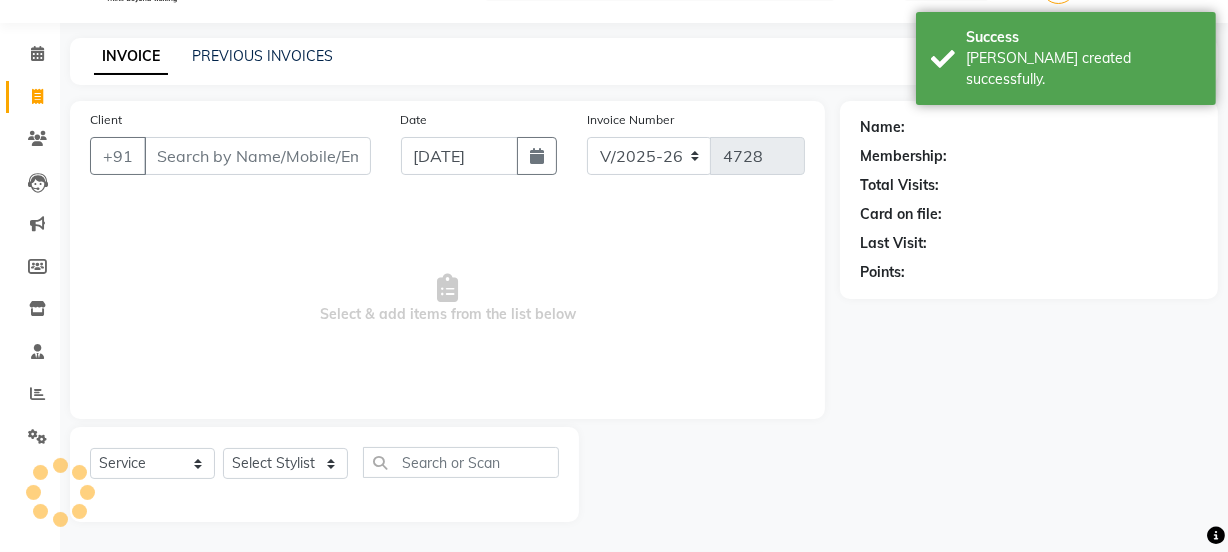 click on "Client" at bounding box center [257, 156] 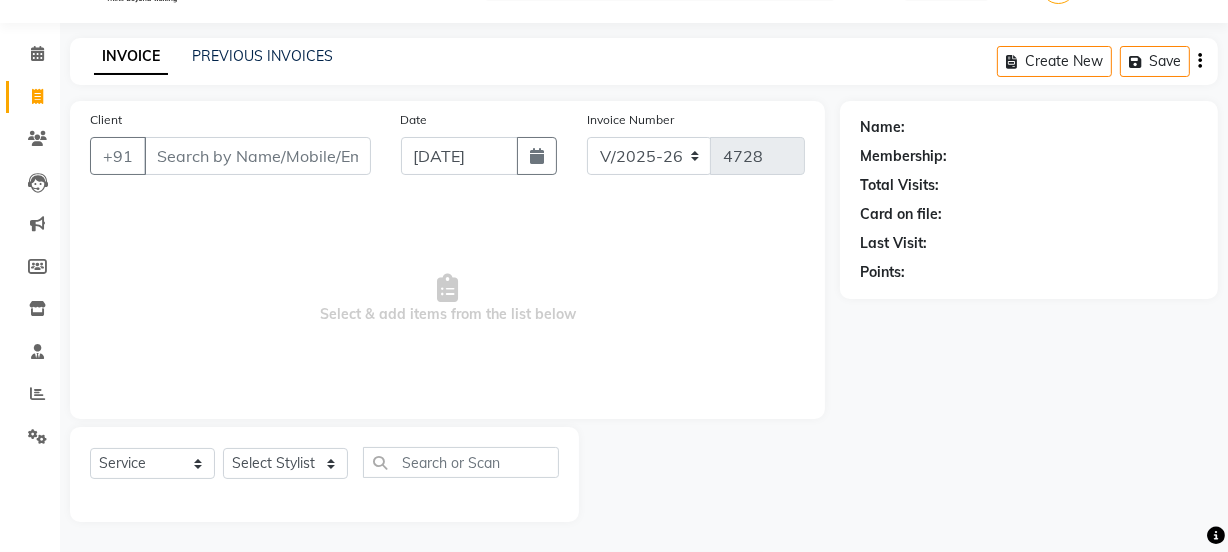 click on "Client" at bounding box center [257, 156] 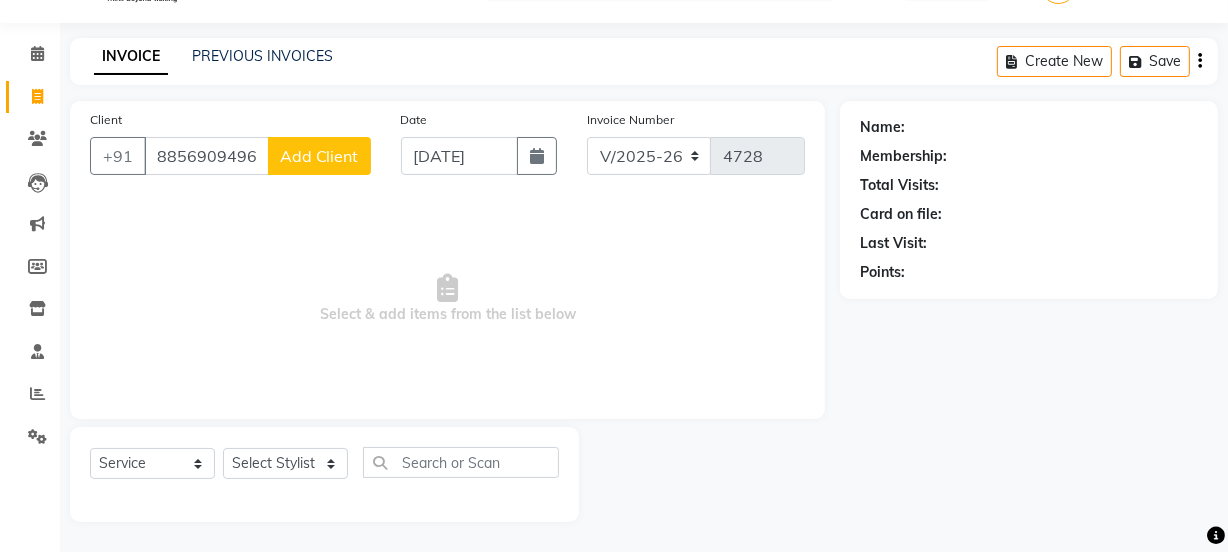 type on "8856909496" 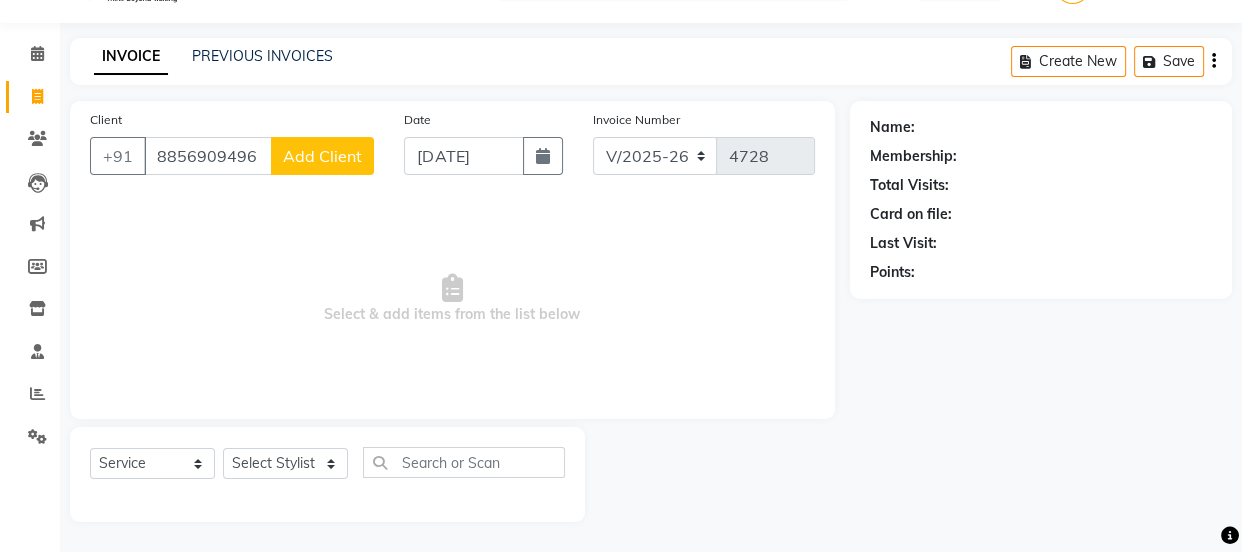 select on "22" 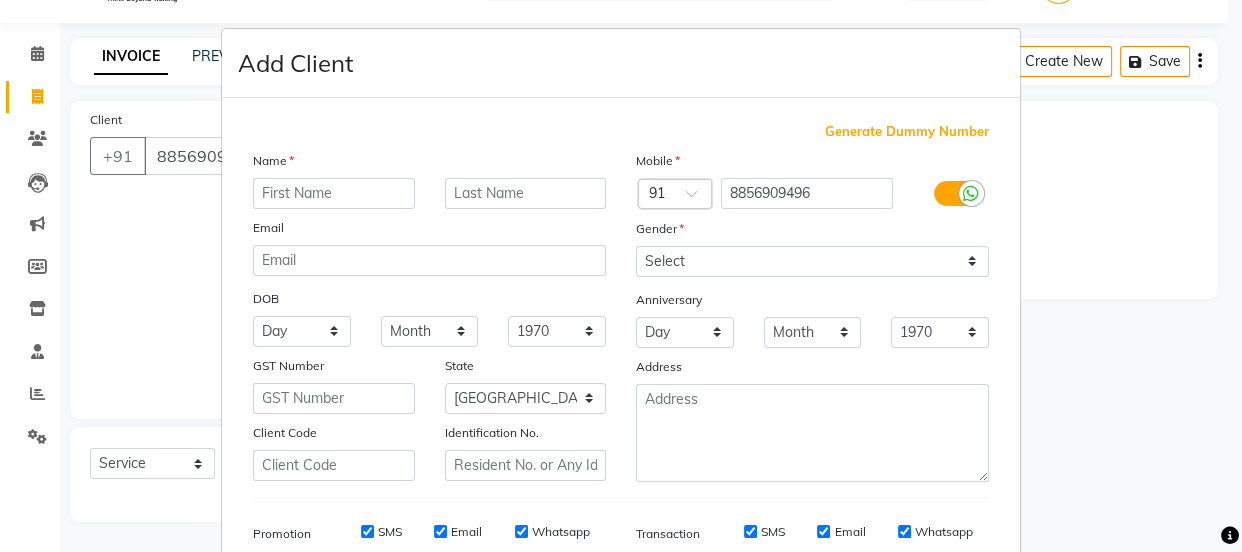 click at bounding box center [334, 193] 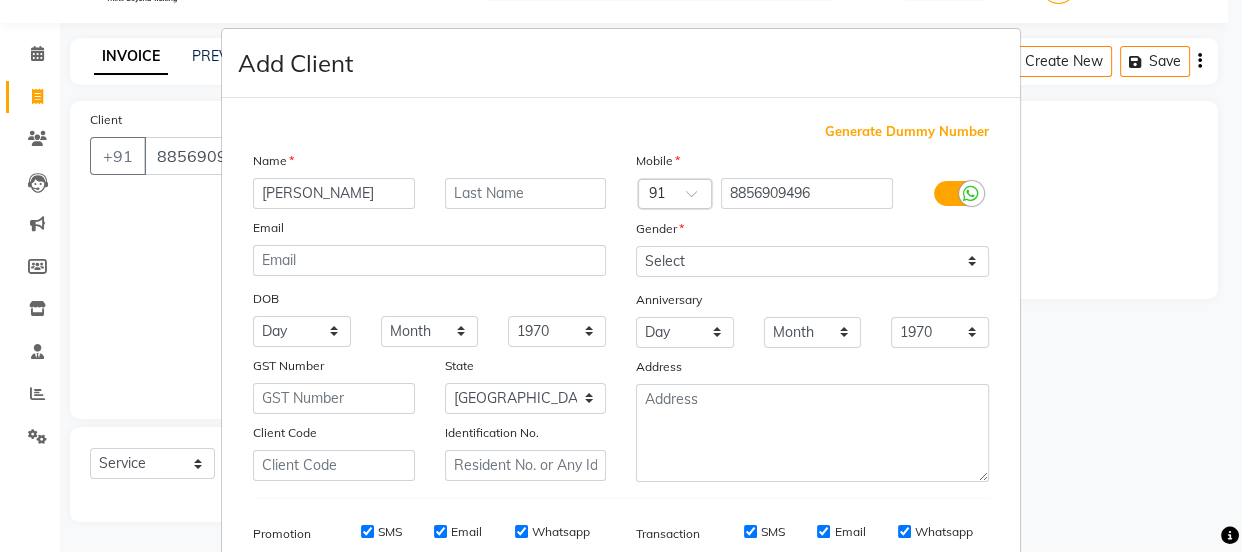type on "[PERSON_NAME]" 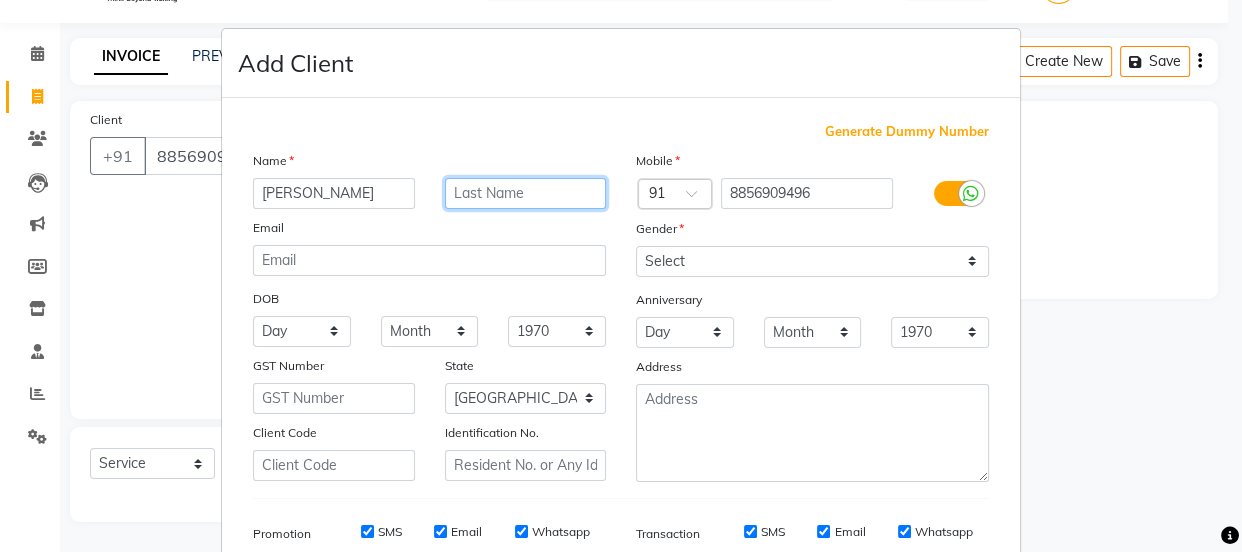 click at bounding box center [526, 193] 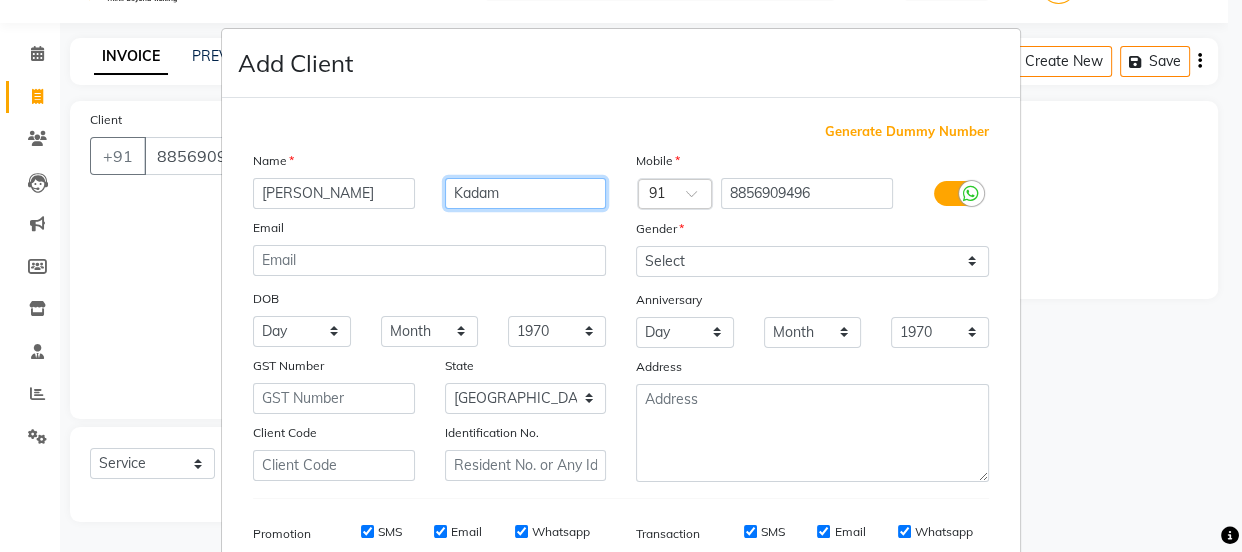 type on "Kadam" 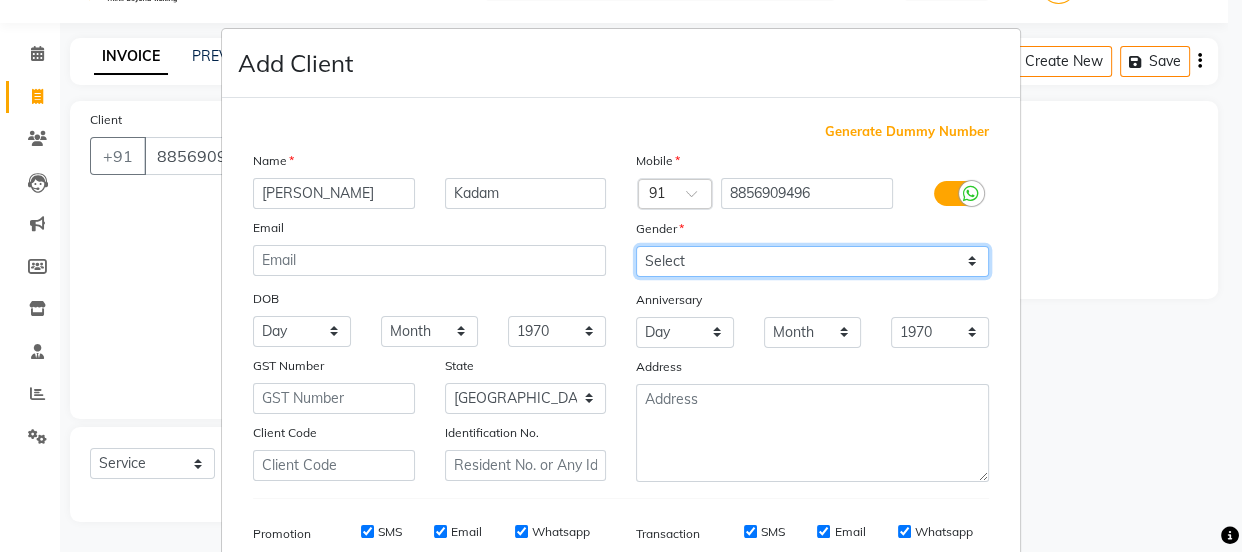click on "Select [DEMOGRAPHIC_DATA] [DEMOGRAPHIC_DATA] Other Prefer Not To Say" at bounding box center [812, 261] 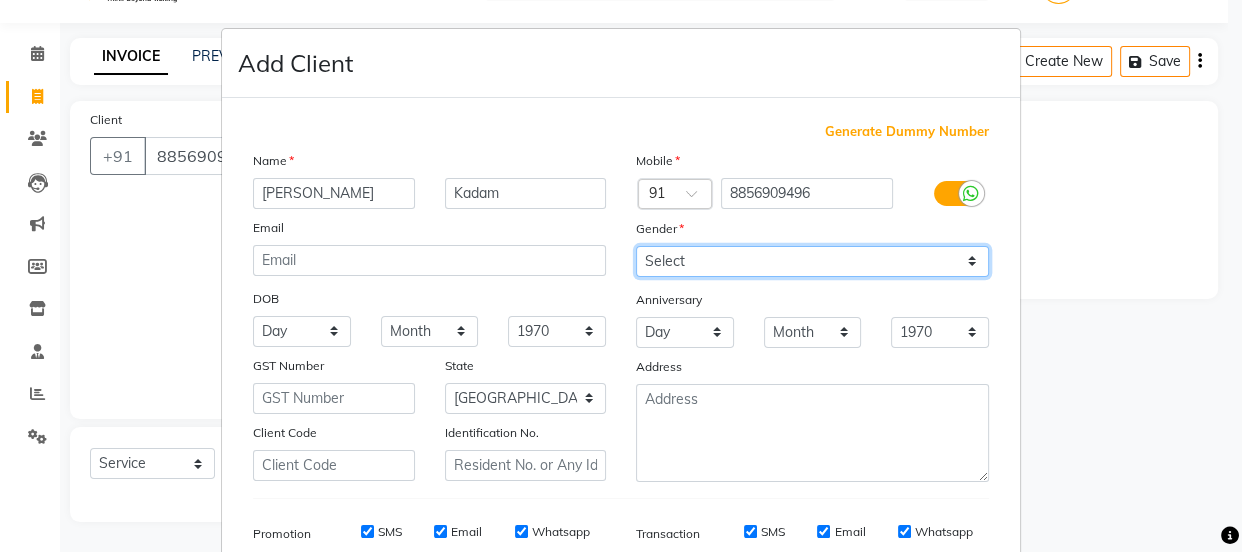 select on "[DEMOGRAPHIC_DATA]" 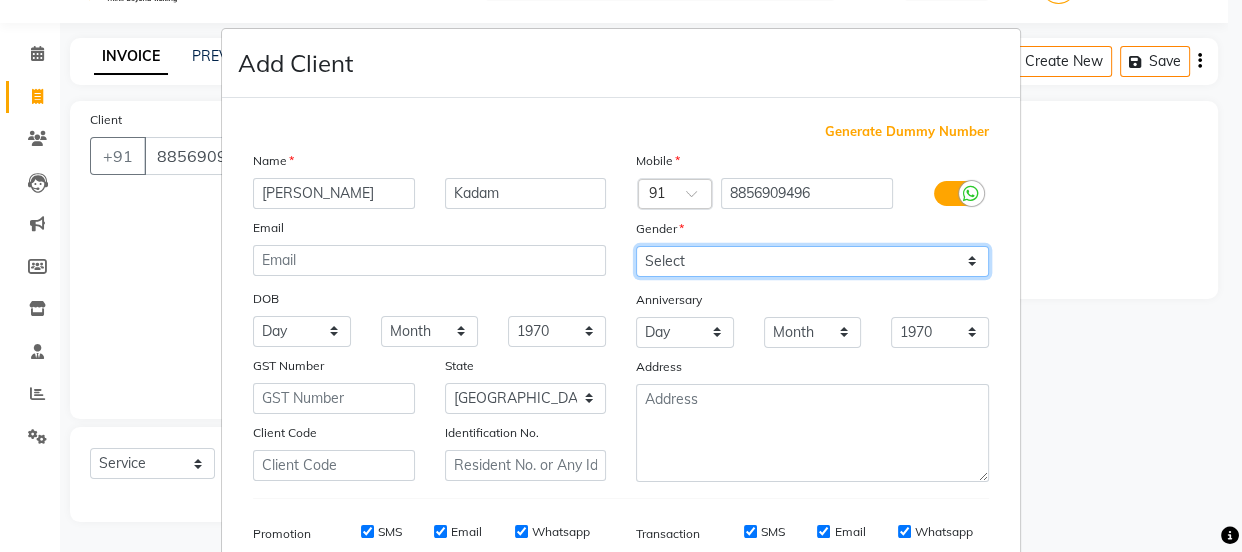click on "Select [DEMOGRAPHIC_DATA] [DEMOGRAPHIC_DATA] Other Prefer Not To Say" at bounding box center [812, 261] 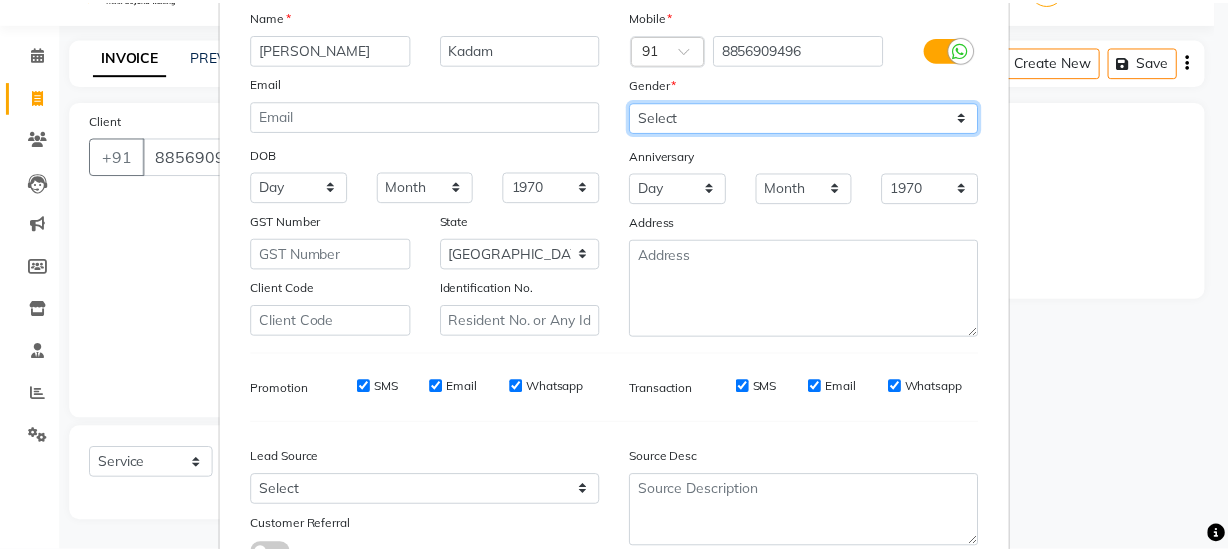 scroll, scrollTop: 301, scrollLeft: 0, axis: vertical 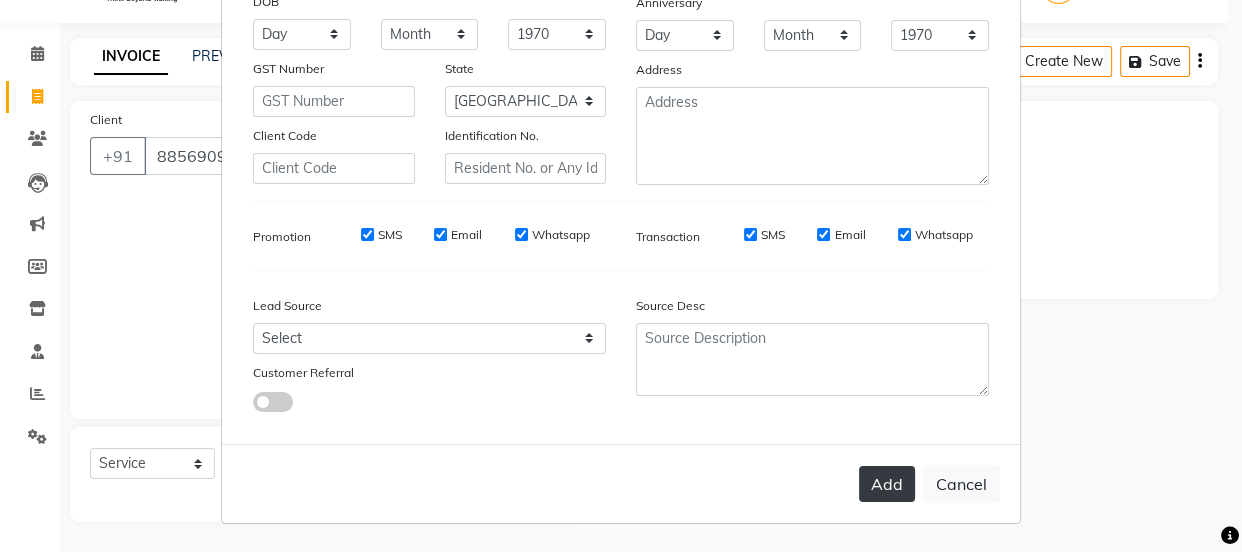 click on "Add" at bounding box center [887, 484] 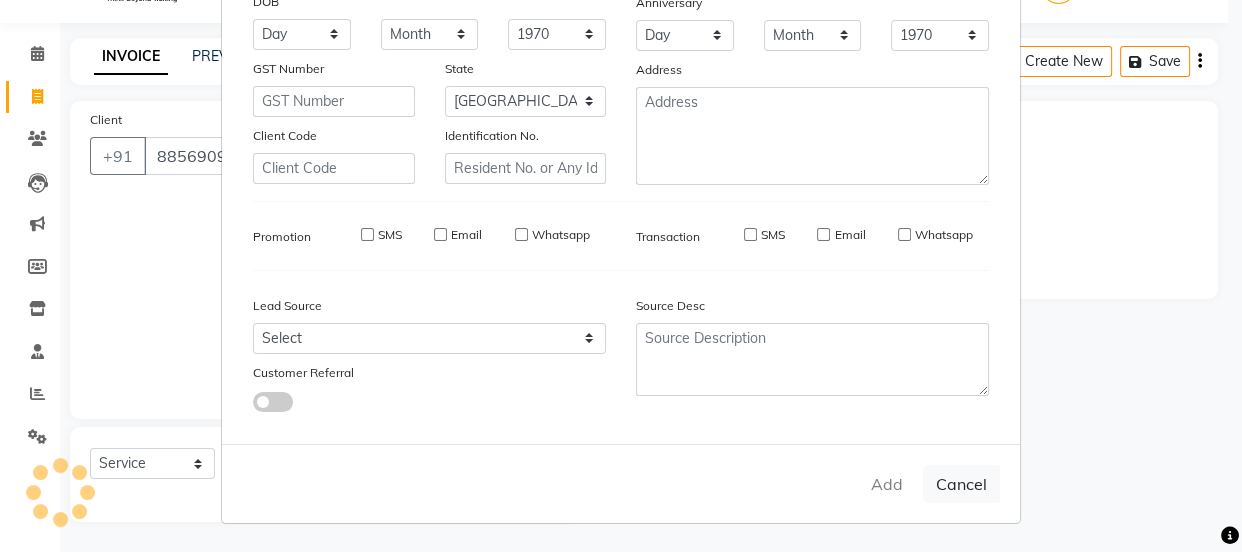 type 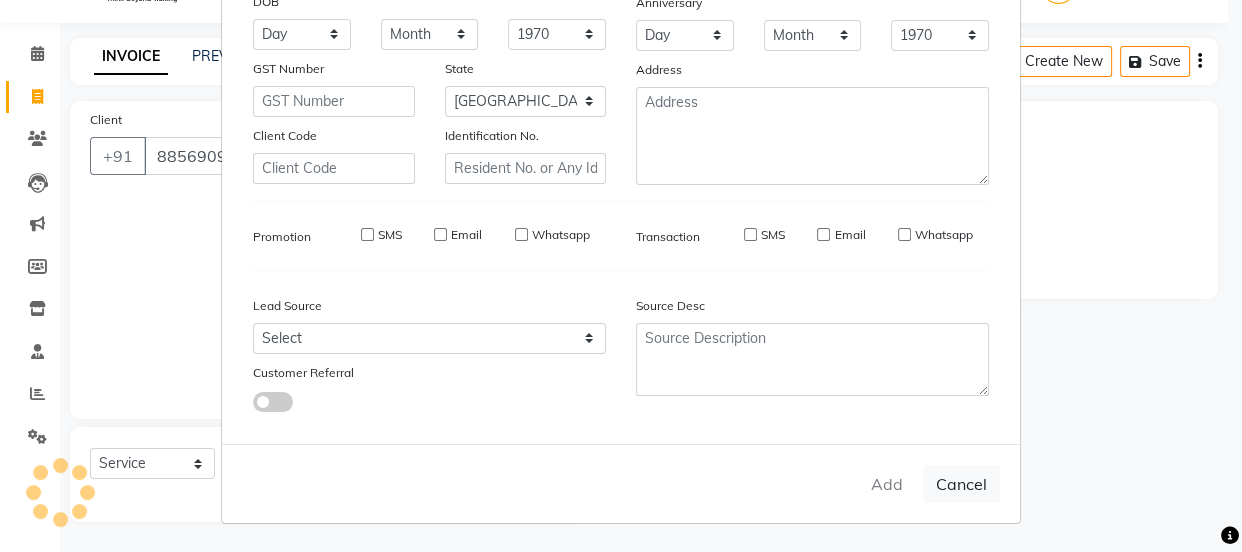 type 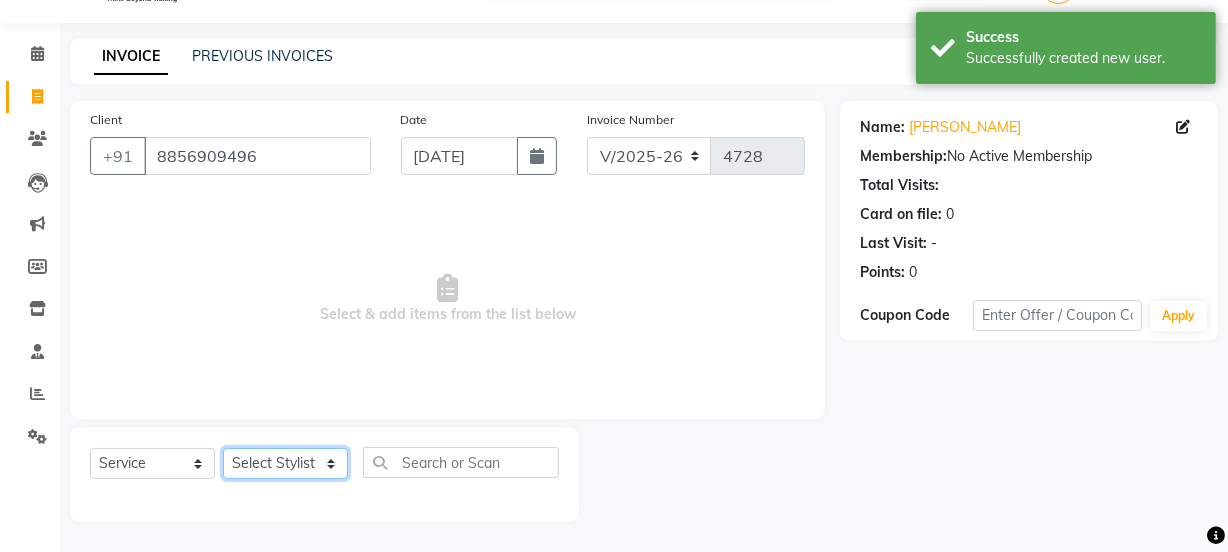 click on "Select Stylist [PERSON_NAME] Vaidyakar kokan  n Mahadev [PERSON_NAME] [PERSON_NAME] [PERSON_NAME]  Prem Mane Rajan Roma Rajput Sai [PERSON_NAME] Shop [PERSON_NAME] [PERSON_NAME] suport staff [PERSON_NAME]  [PERSON_NAME] [PERSON_NAME] [PERSON_NAME]" 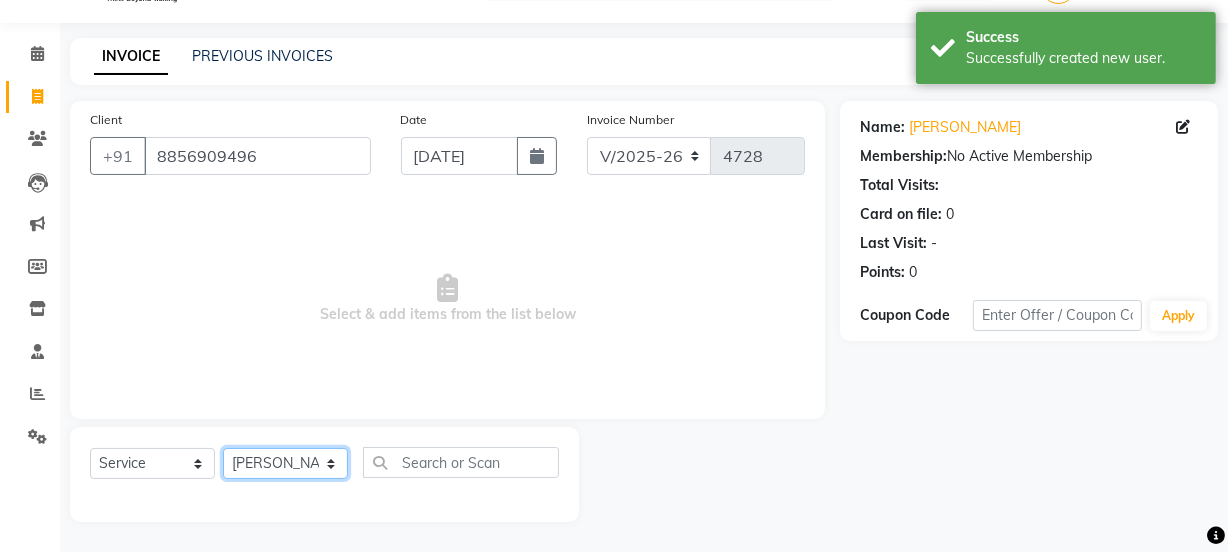 click on "Select Stylist [PERSON_NAME] Vaidyakar kokan  n Mahadev [PERSON_NAME] [PERSON_NAME] [PERSON_NAME]  Prem Mane Rajan Roma Rajput Sai [PERSON_NAME] Shop [PERSON_NAME] [PERSON_NAME] suport staff [PERSON_NAME]  [PERSON_NAME] [PERSON_NAME] [PERSON_NAME]" 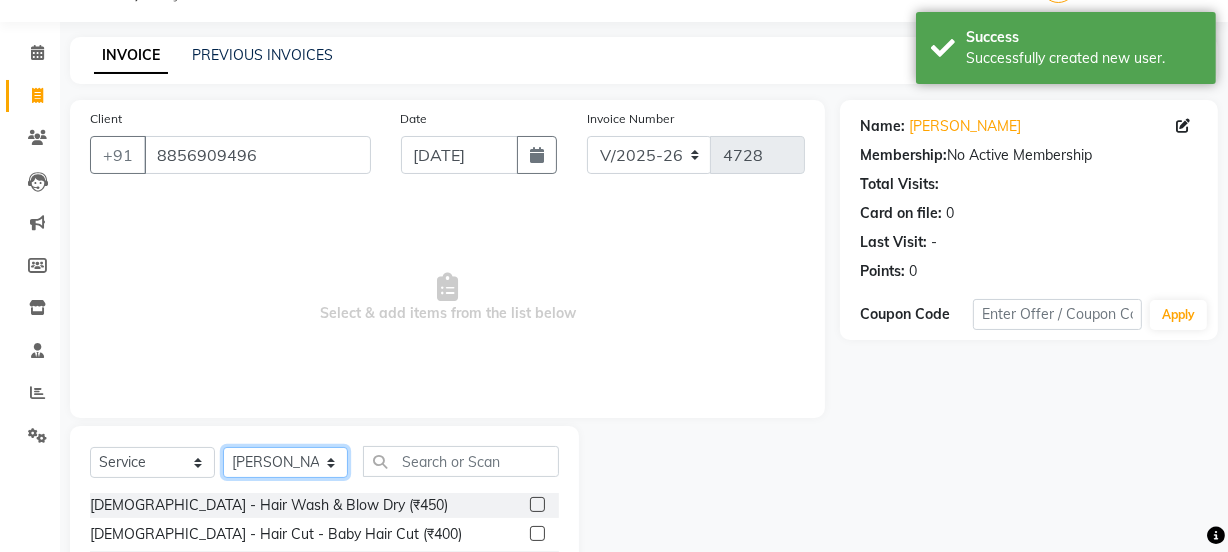 drag, startPoint x: 288, startPoint y: 465, endPoint x: 290, endPoint y: 449, distance: 16.124516 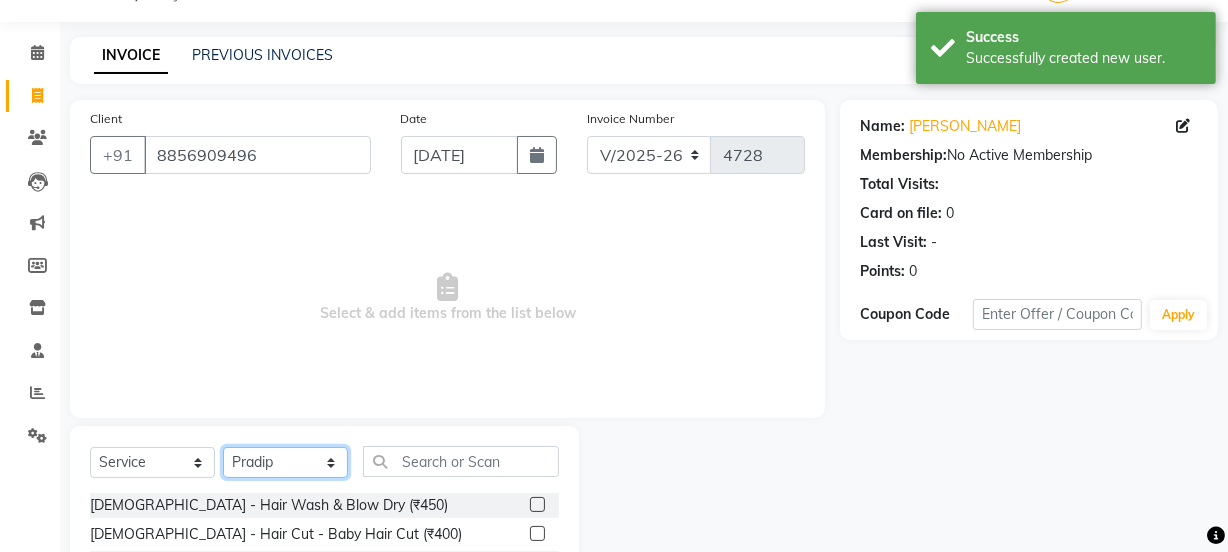 click on "Select Stylist [PERSON_NAME] Vaidyakar kokan  n Mahadev [PERSON_NAME] [PERSON_NAME] [PERSON_NAME]  Prem Mane Rajan Roma Rajput Sai [PERSON_NAME] Shop [PERSON_NAME] [PERSON_NAME] suport staff [PERSON_NAME]  [PERSON_NAME] [PERSON_NAME] [PERSON_NAME]" 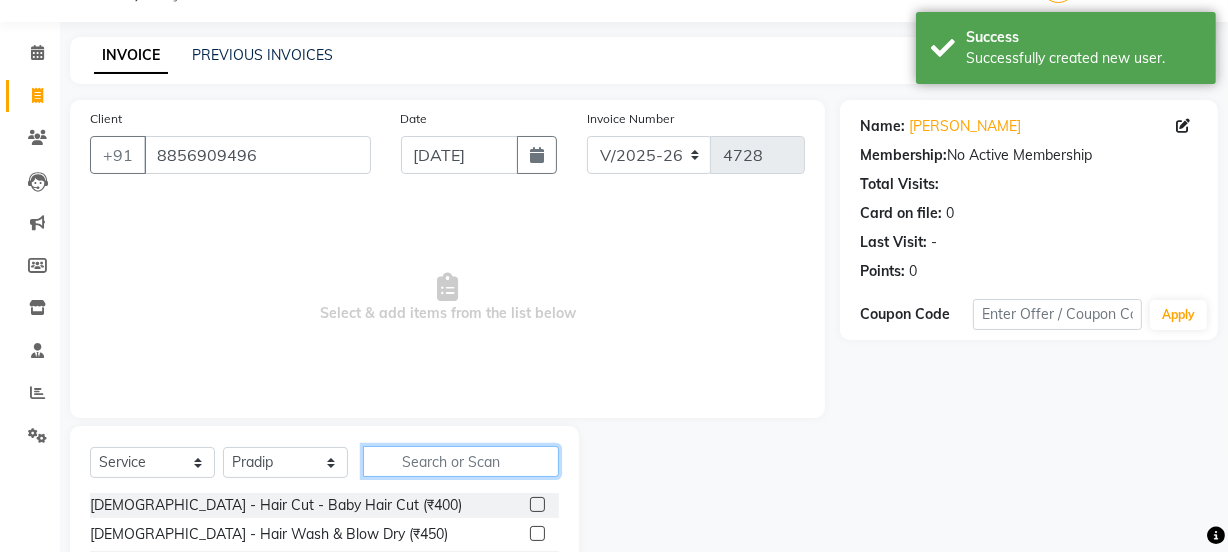 click 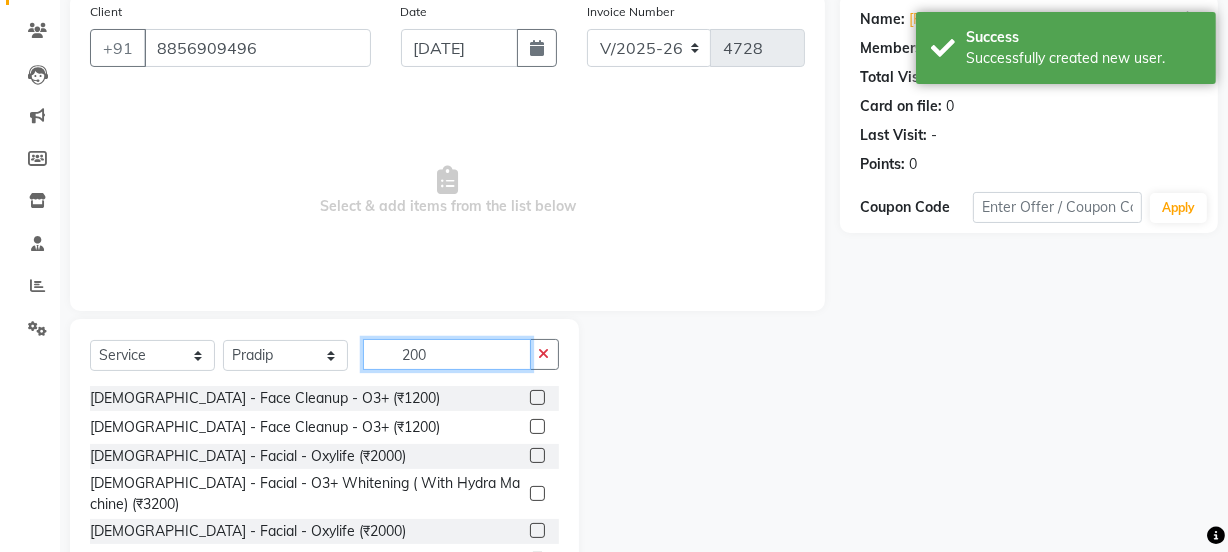 scroll, scrollTop: 250, scrollLeft: 0, axis: vertical 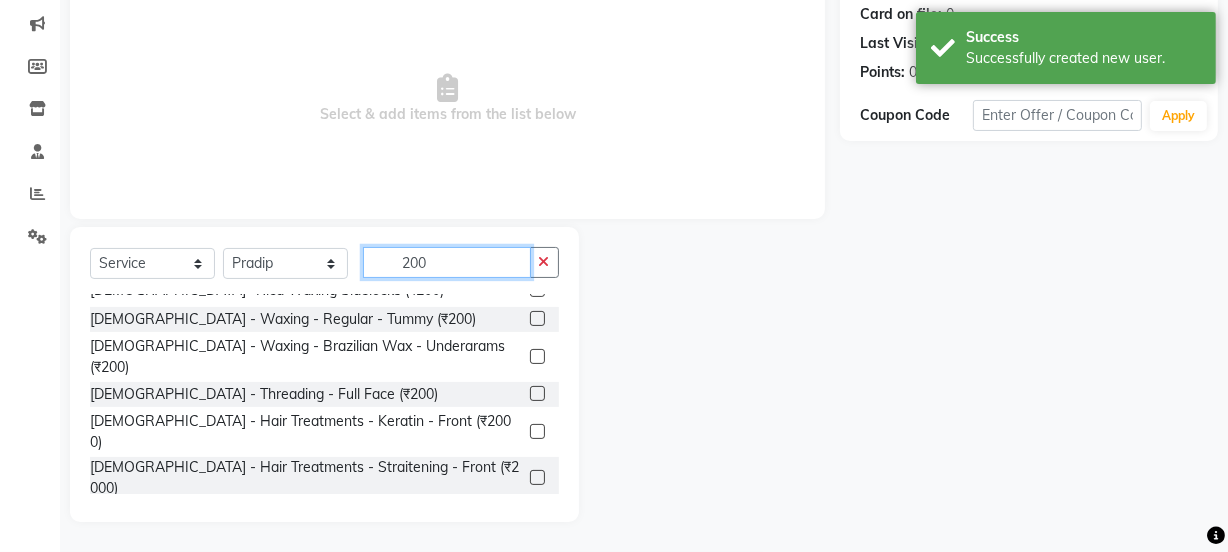 type on "200" 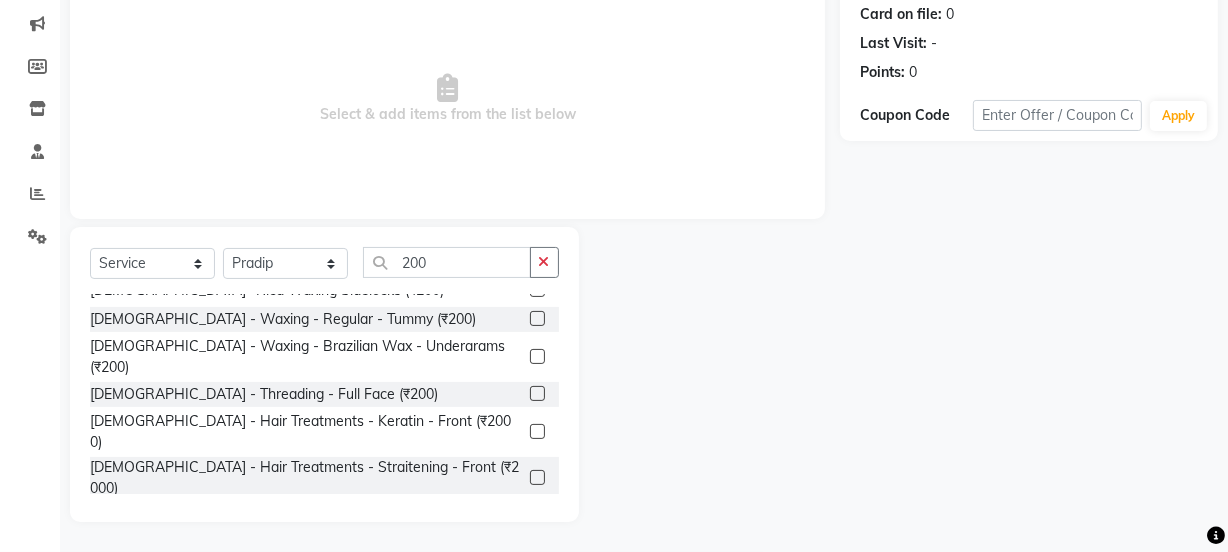 click on "[DEMOGRAPHIC_DATA] - Trimming - Style Trimming (₹200)" 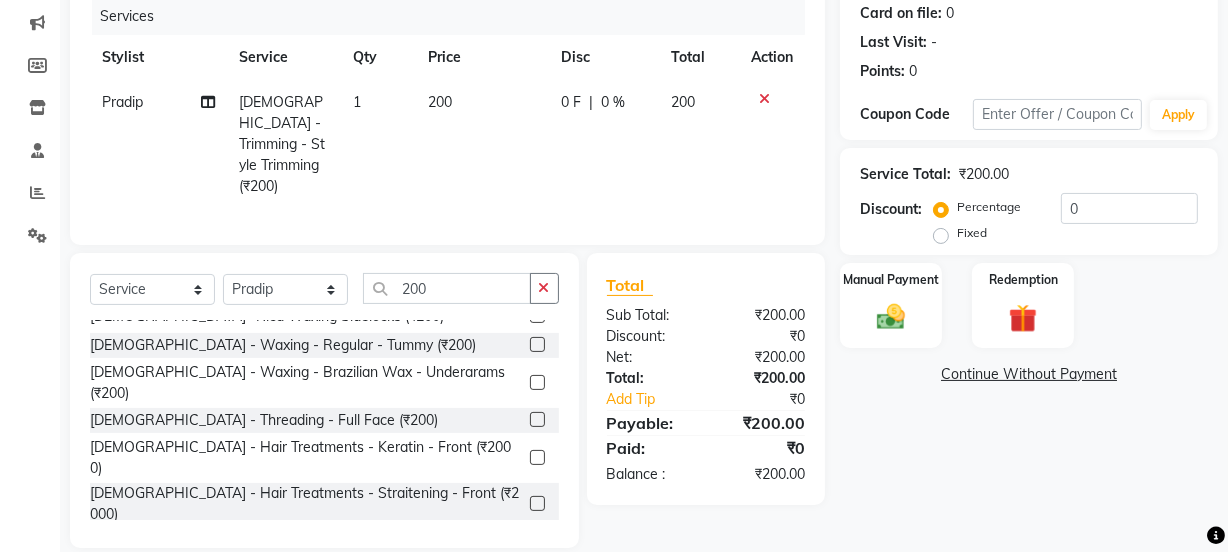 checkbox on "false" 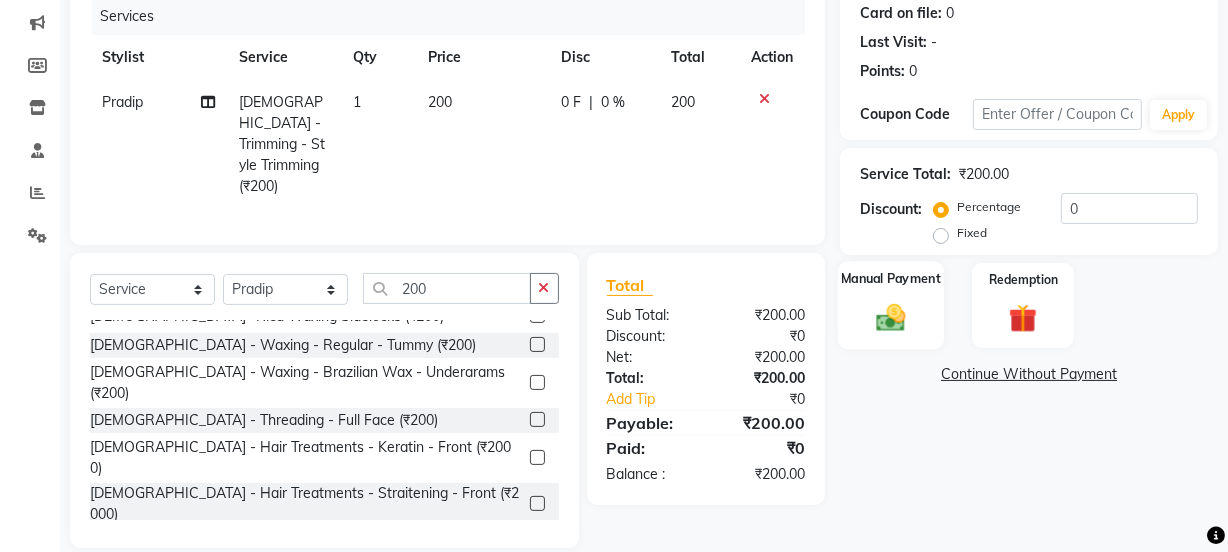 click 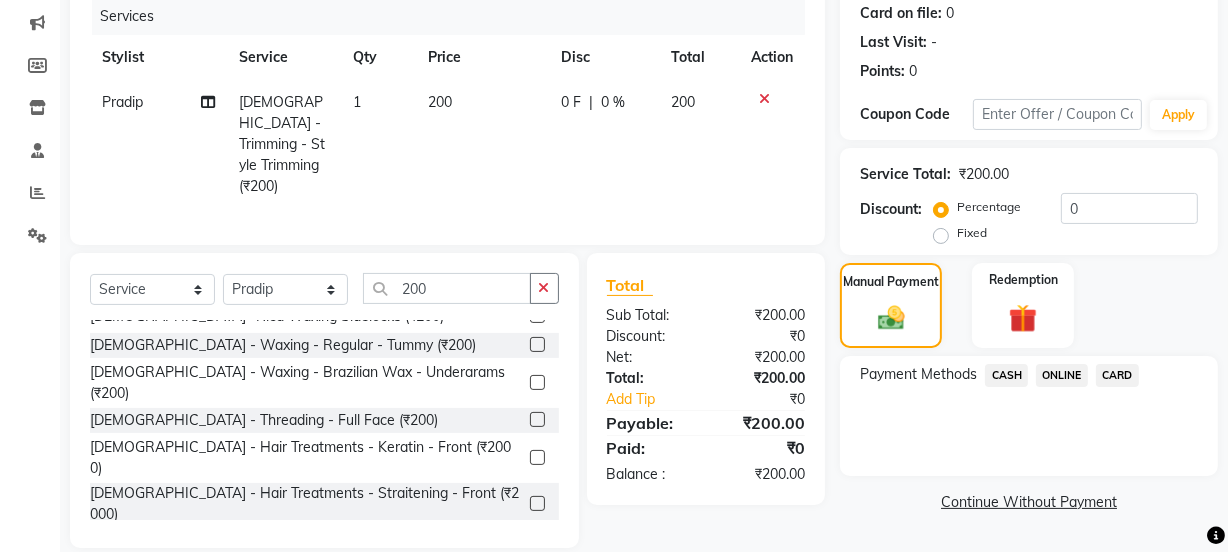 click on "CASH" 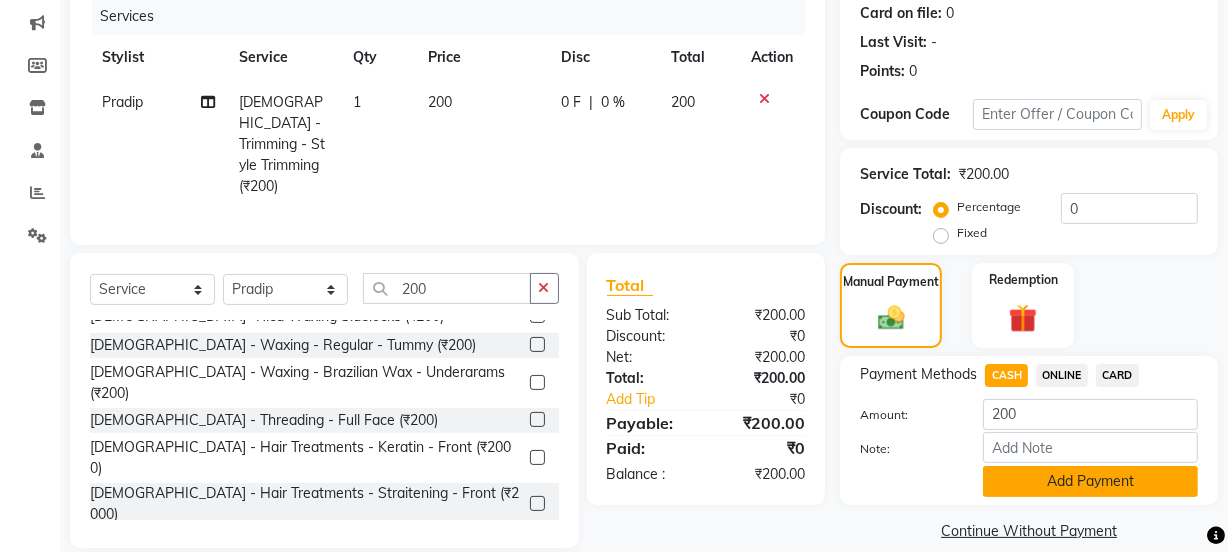 click on "Add Payment" 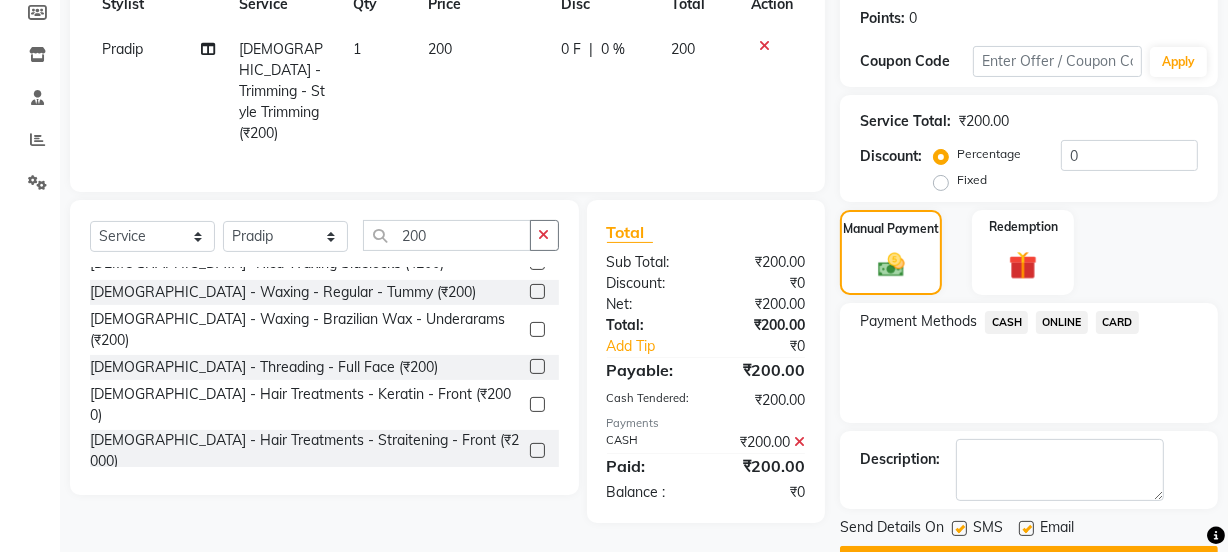 scroll, scrollTop: 357, scrollLeft: 0, axis: vertical 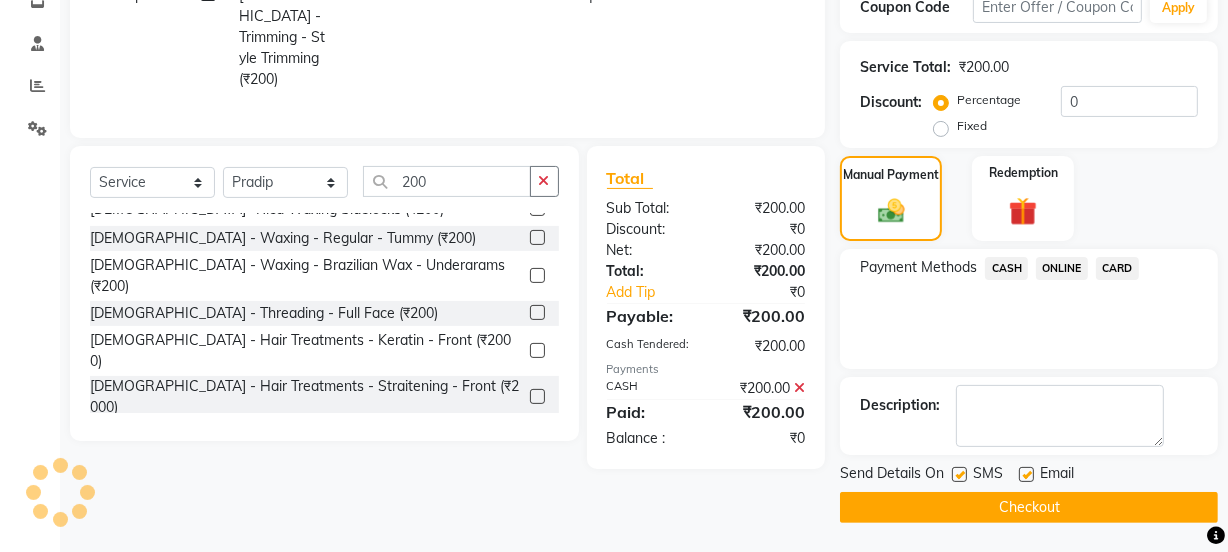 click on "Checkout" 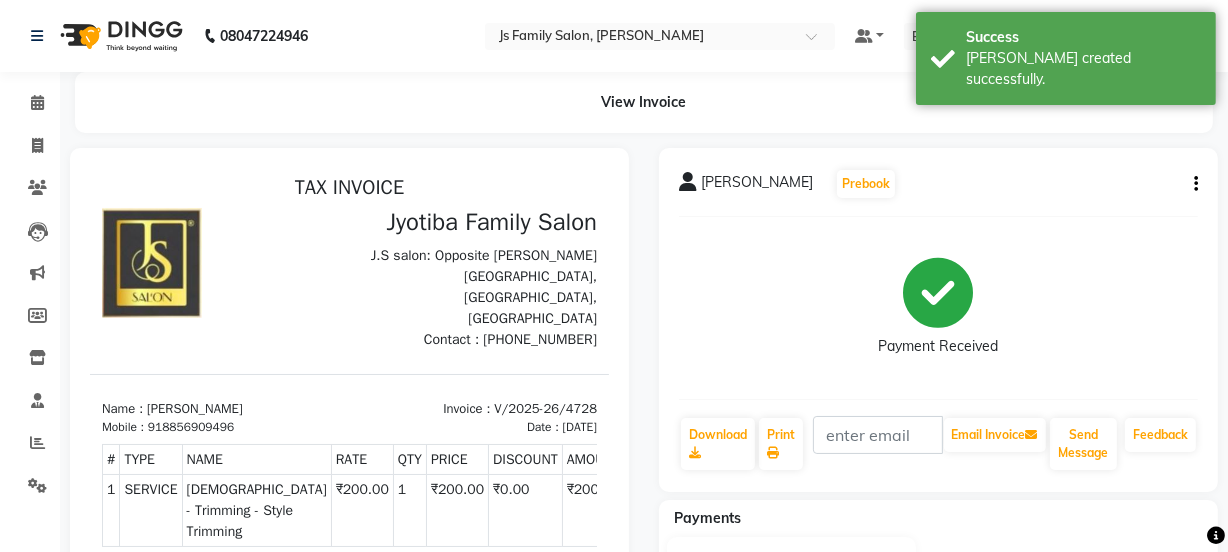 scroll, scrollTop: 0, scrollLeft: 0, axis: both 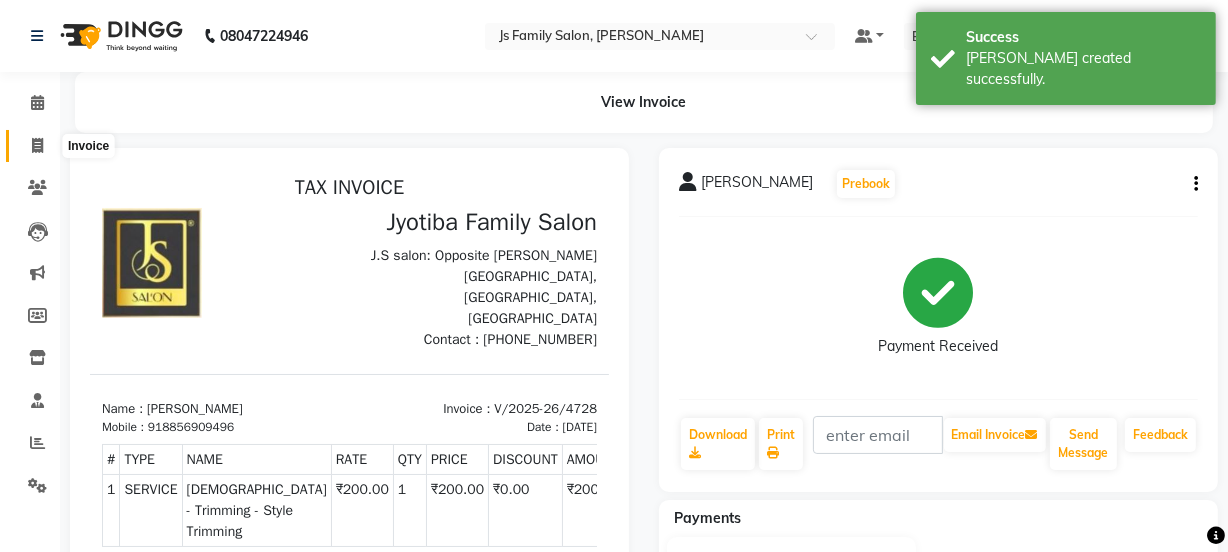 click 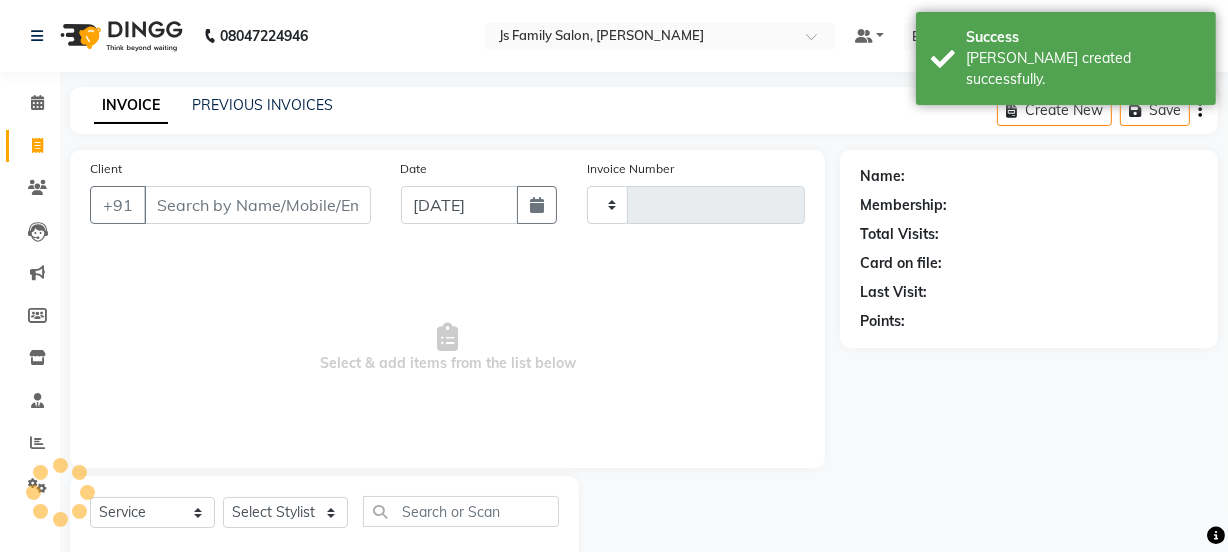 type on "4729" 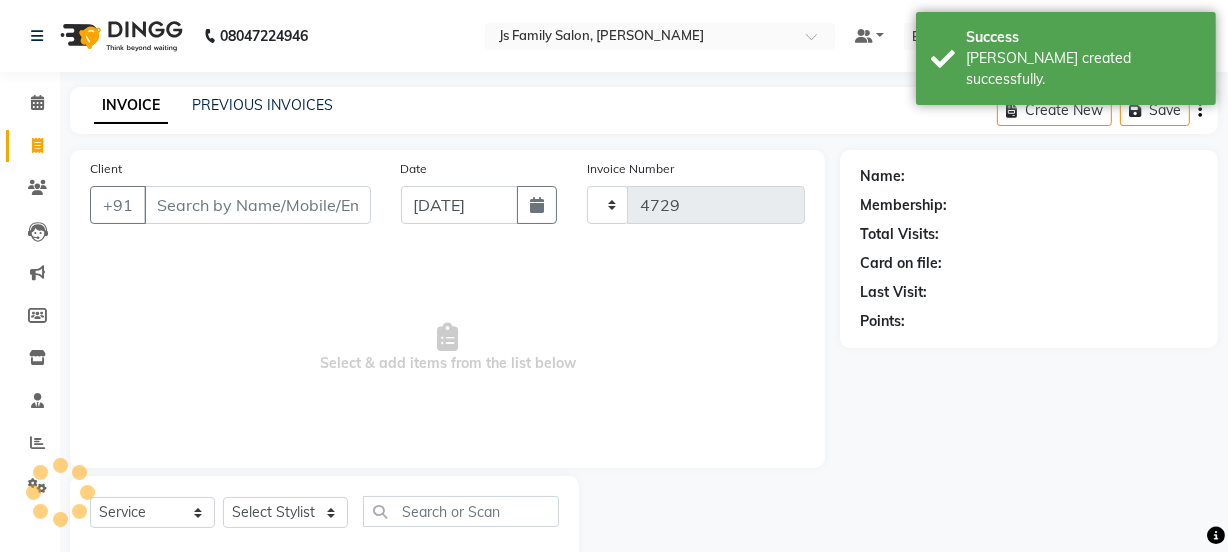 select on "3729" 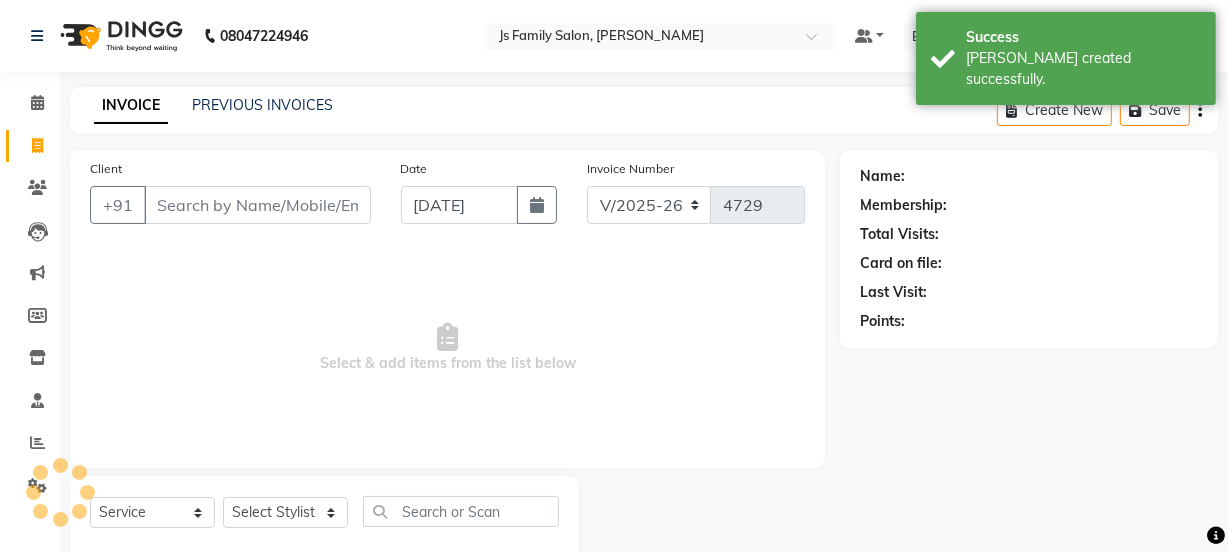 scroll, scrollTop: 50, scrollLeft: 0, axis: vertical 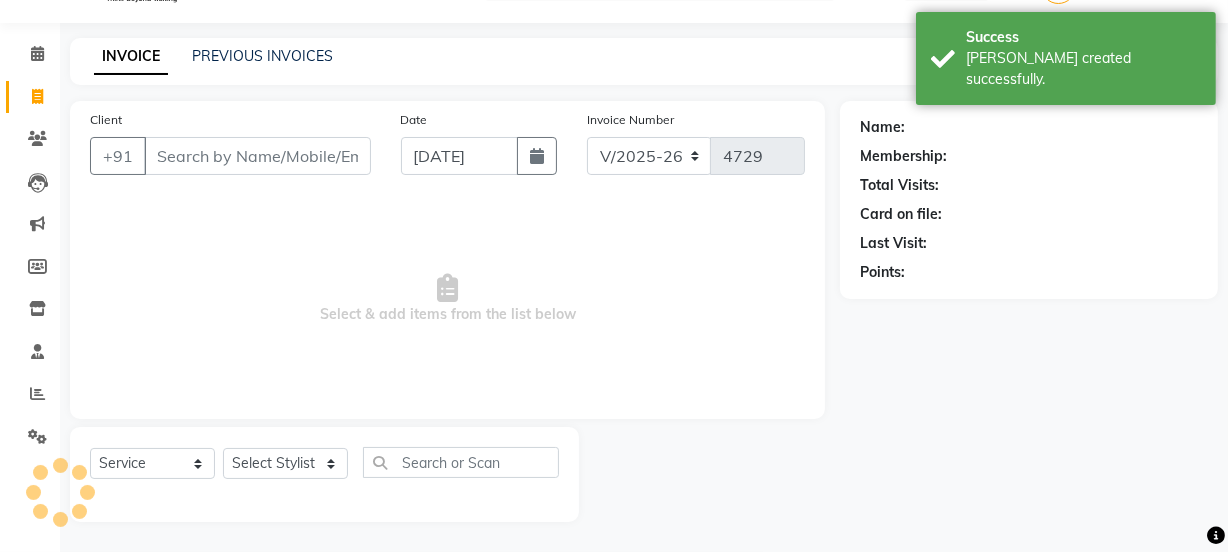 click on "Client" at bounding box center [257, 156] 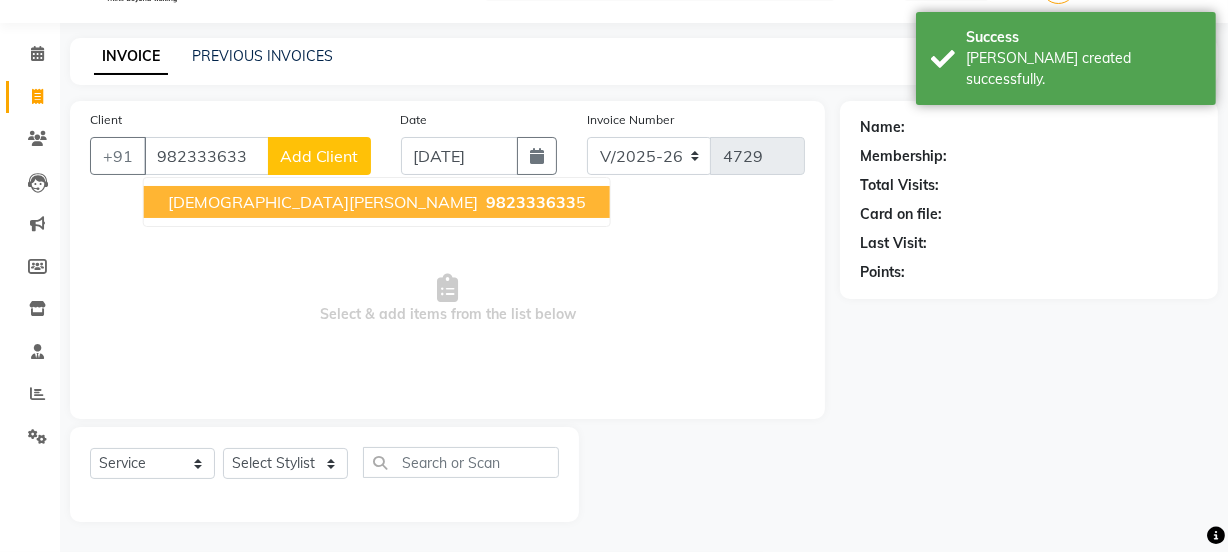 click on "[DEMOGRAPHIC_DATA][PERSON_NAME]" at bounding box center [323, 202] 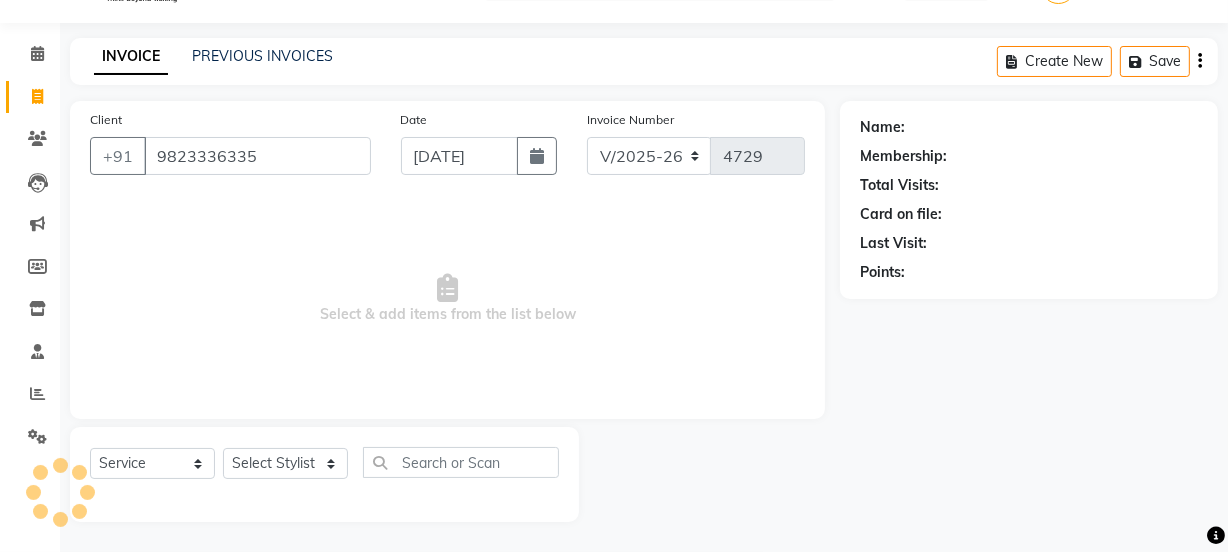 type on "9823336335" 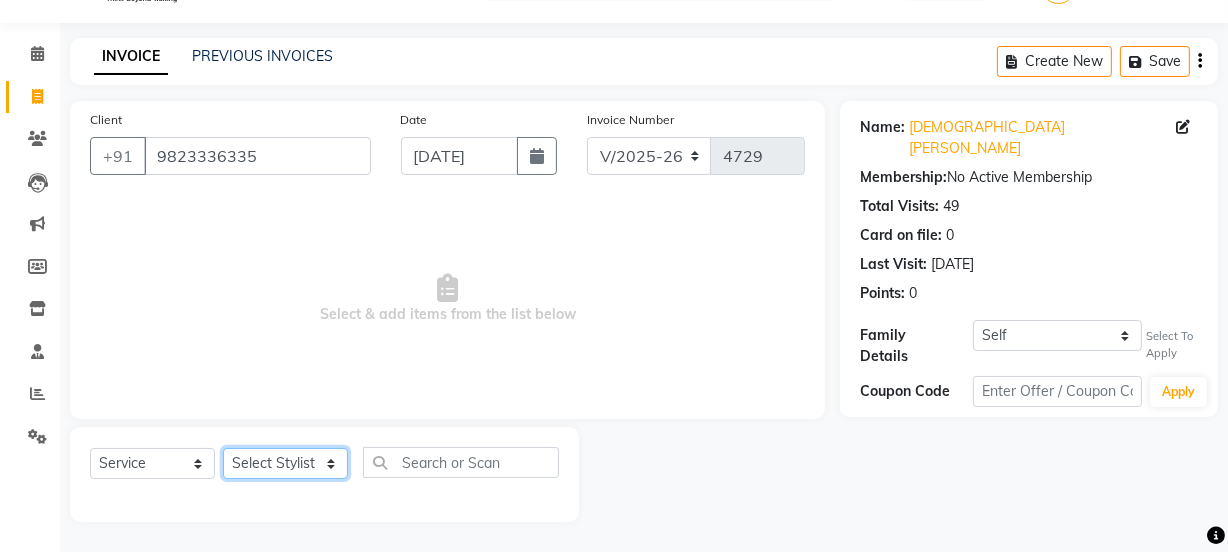 click on "Select Stylist [PERSON_NAME] Vaidyakar kokan  n Mahadev [PERSON_NAME] [PERSON_NAME] [PERSON_NAME]  Prem Mane Rajan Roma Rajput Sai [PERSON_NAME] Shop [PERSON_NAME] [PERSON_NAME] suport staff [PERSON_NAME]  [PERSON_NAME] [PERSON_NAME] [PERSON_NAME]" 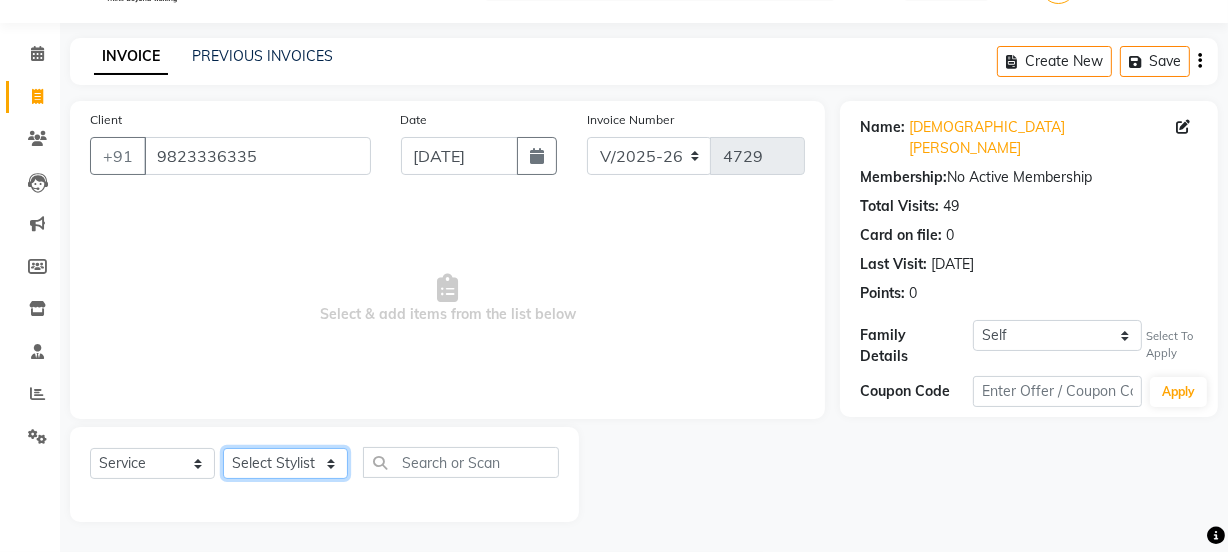 select on "20007" 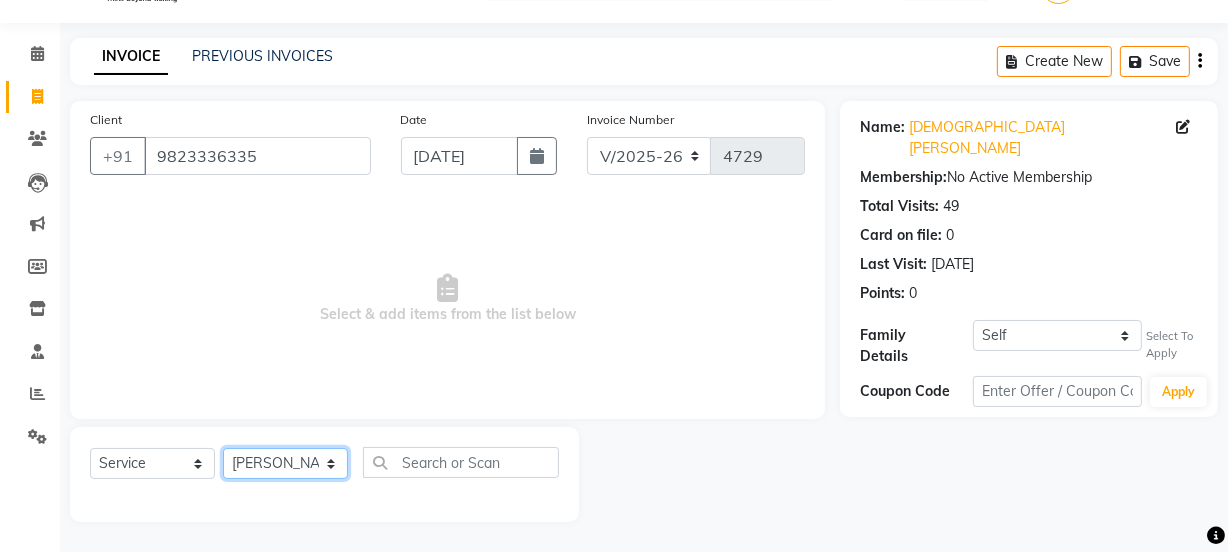 click on "Select Stylist [PERSON_NAME] Vaidyakar kokan  n Mahadev [PERSON_NAME] [PERSON_NAME] [PERSON_NAME]  Prem Mane Rajan Roma Rajput Sai [PERSON_NAME] Shop [PERSON_NAME] [PERSON_NAME] suport staff [PERSON_NAME]  [PERSON_NAME] [PERSON_NAME] [PERSON_NAME]" 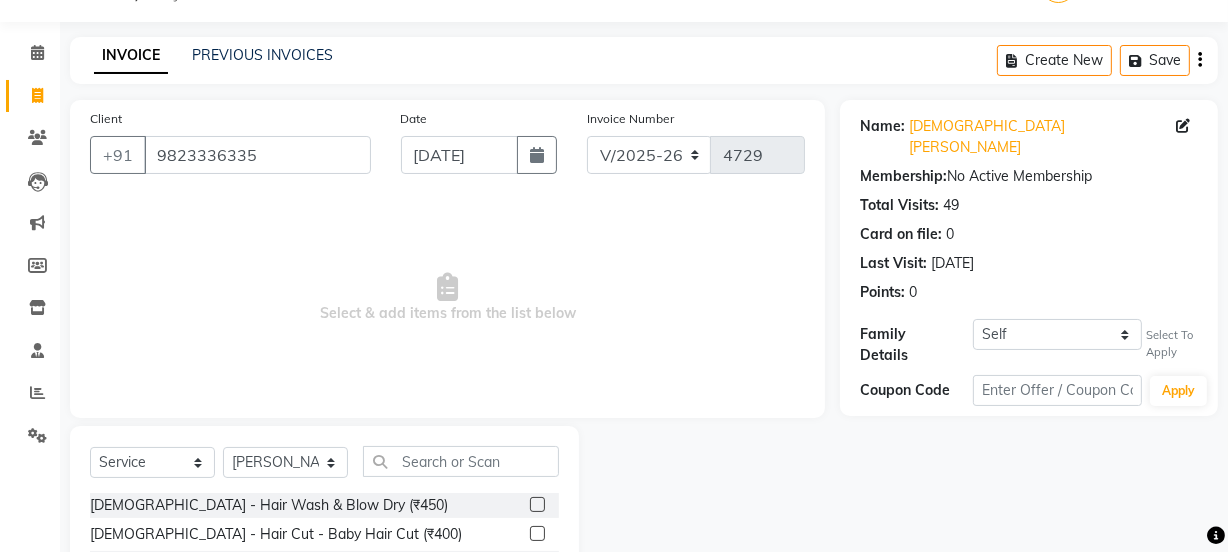 drag, startPoint x: 376, startPoint y: 431, endPoint x: 397, endPoint y: 463, distance: 38.27532 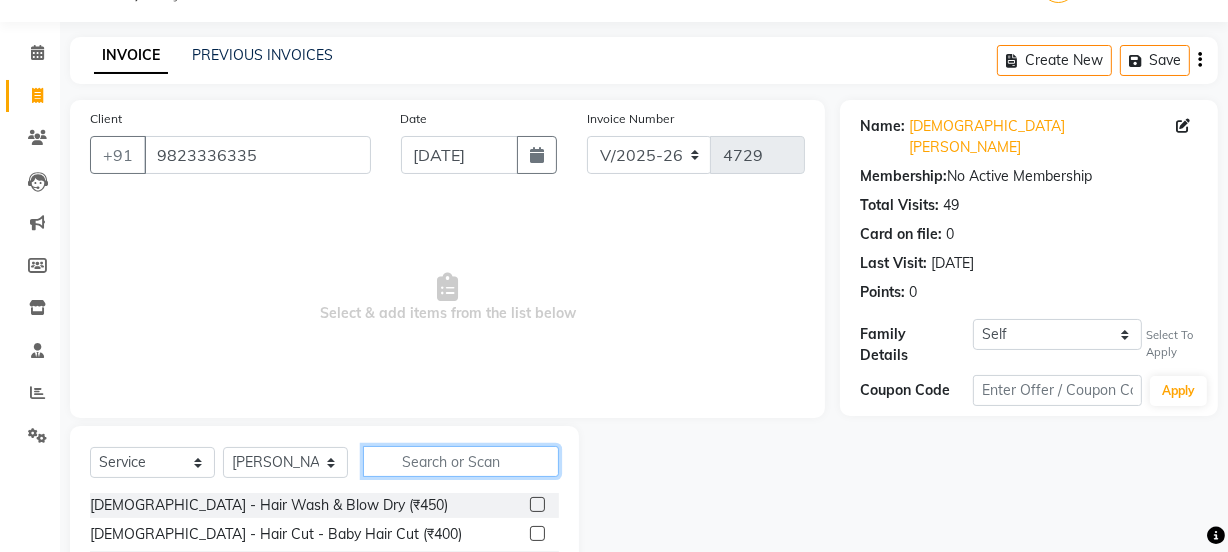 drag, startPoint x: 397, startPoint y: 463, endPoint x: 623, endPoint y: 499, distance: 228.84929 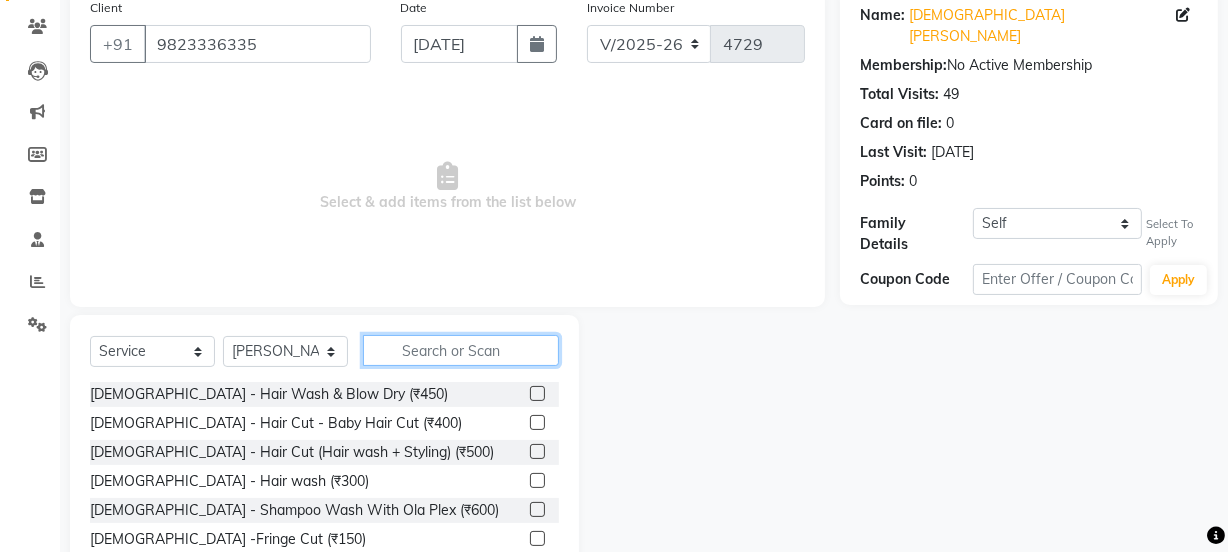 scroll, scrollTop: 250, scrollLeft: 0, axis: vertical 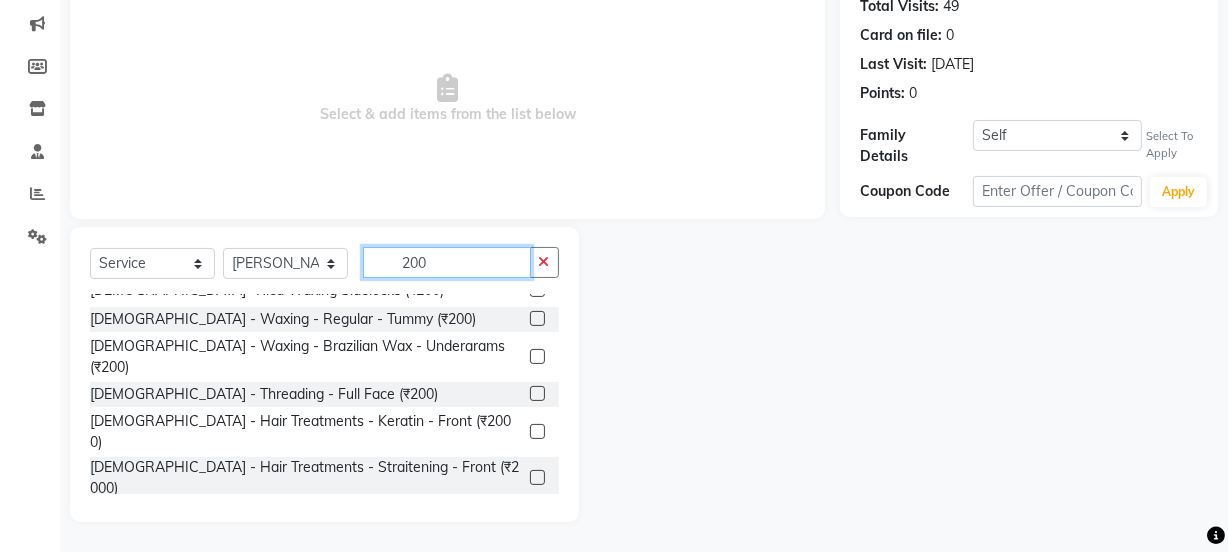 type on "200" 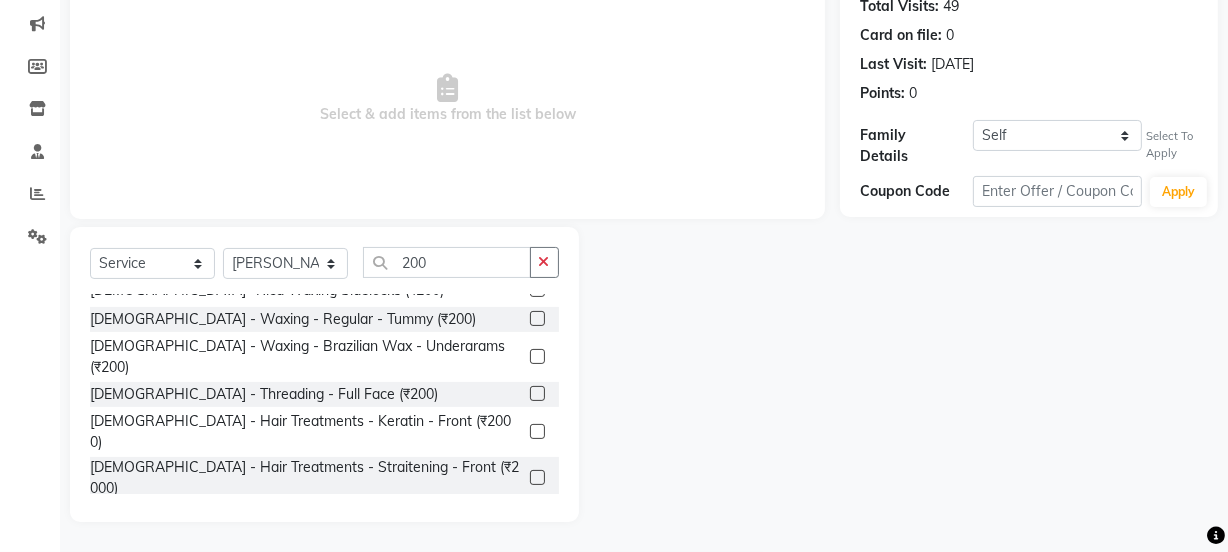 drag, startPoint x: 275, startPoint y: 483, endPoint x: 348, endPoint y: 461, distance: 76.243034 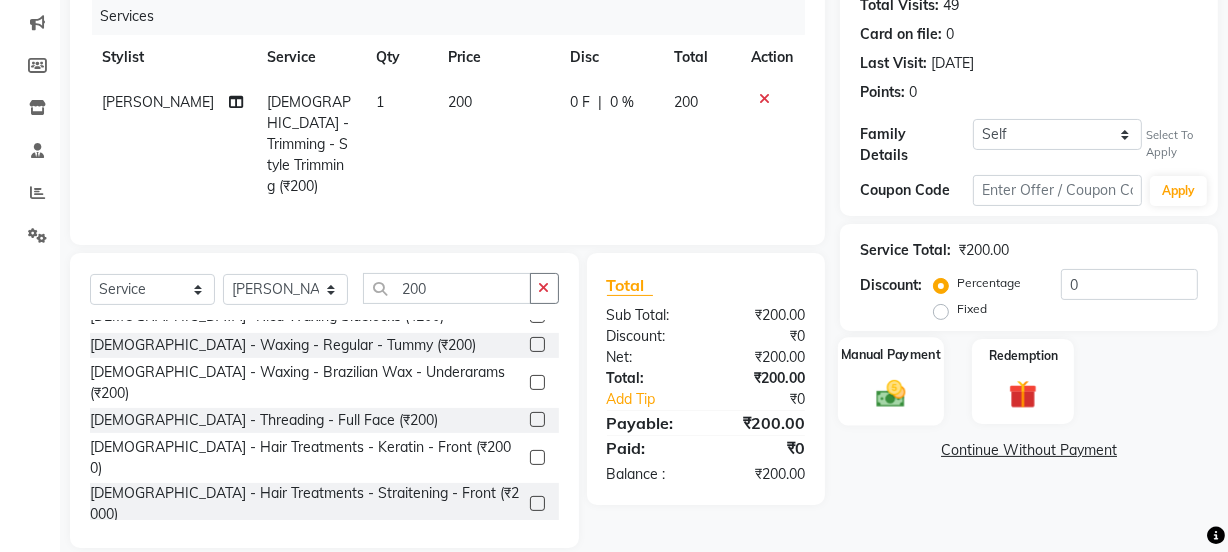 checkbox on "false" 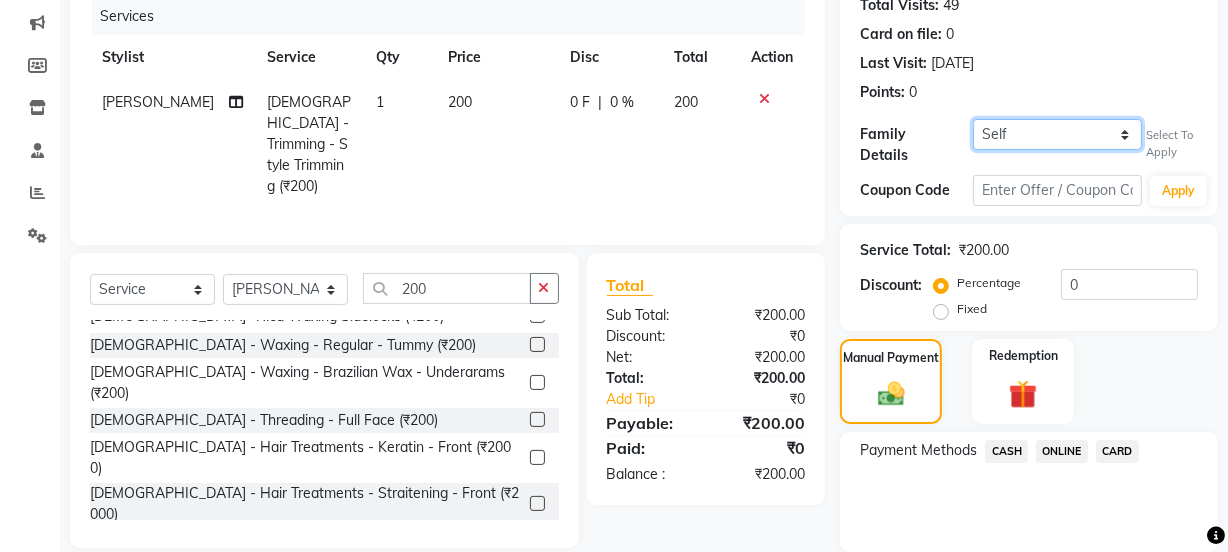 drag, startPoint x: 1004, startPoint y: 112, endPoint x: 1004, endPoint y: 127, distance: 15 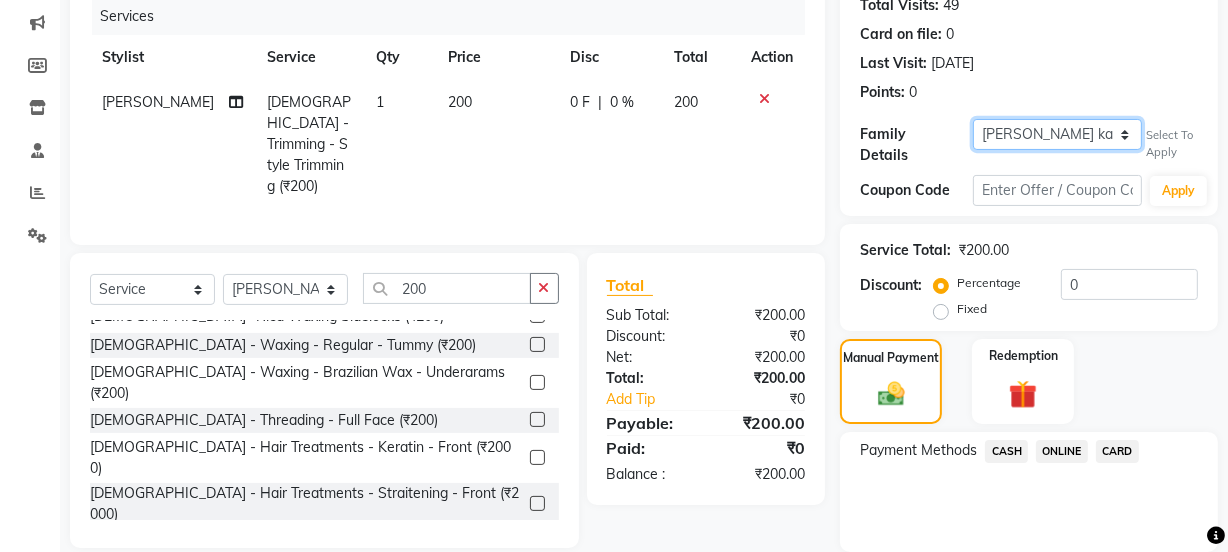 click on "Self [PERSON_NAME] karnaval" 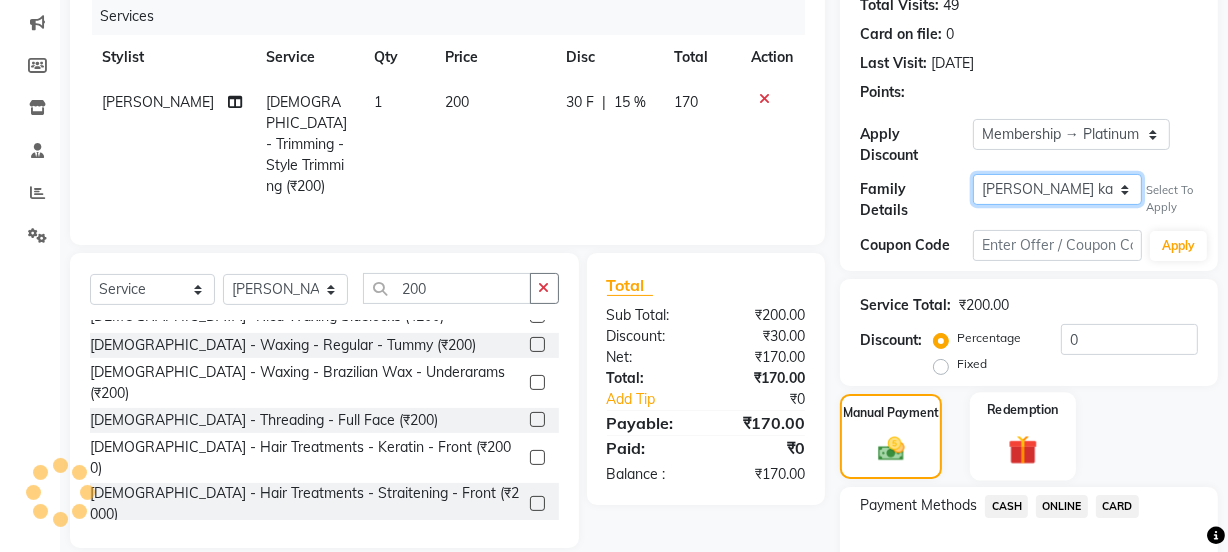 type on "15" 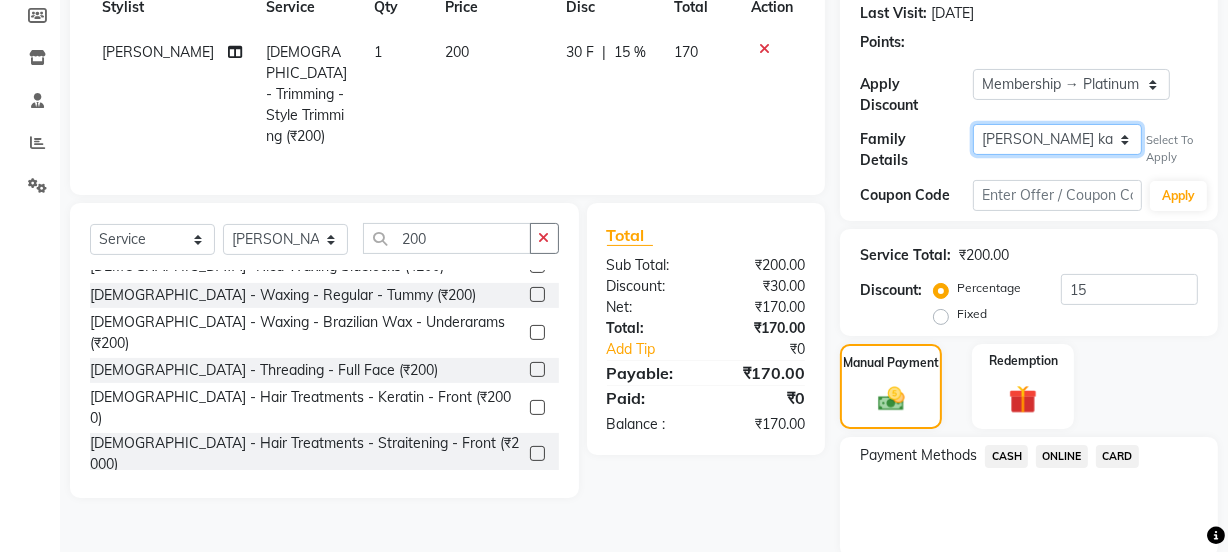 scroll, scrollTop: 350, scrollLeft: 0, axis: vertical 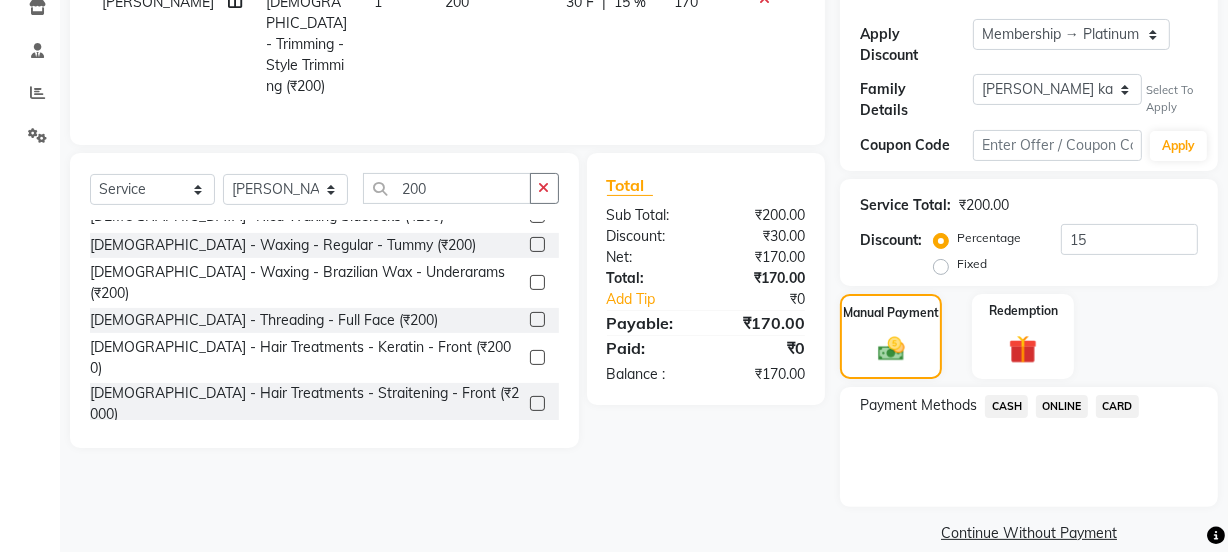 click on "CASH" 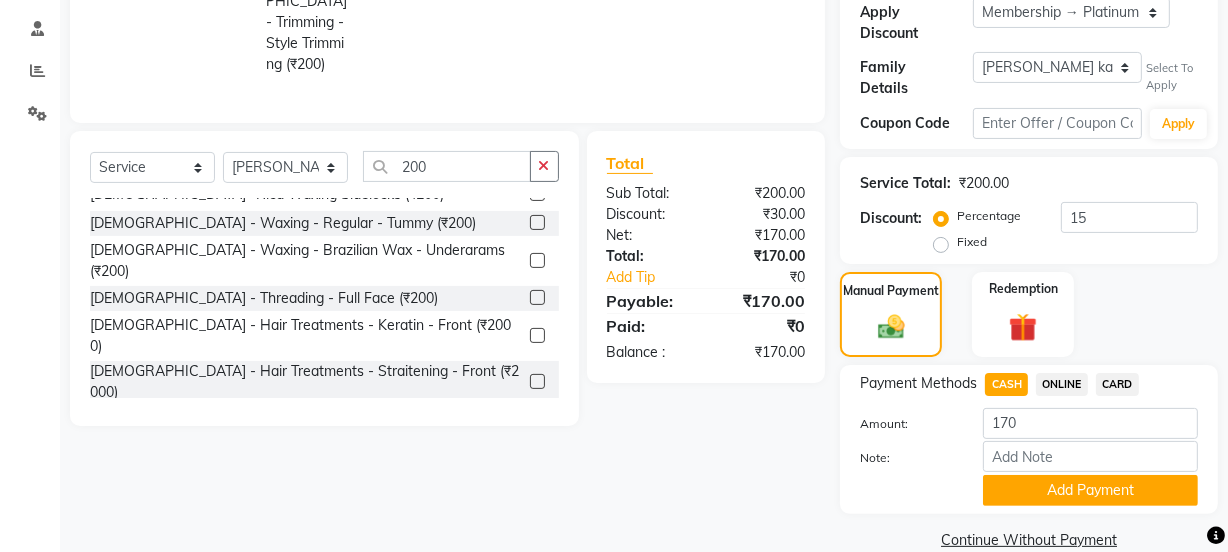 scroll, scrollTop: 379, scrollLeft: 0, axis: vertical 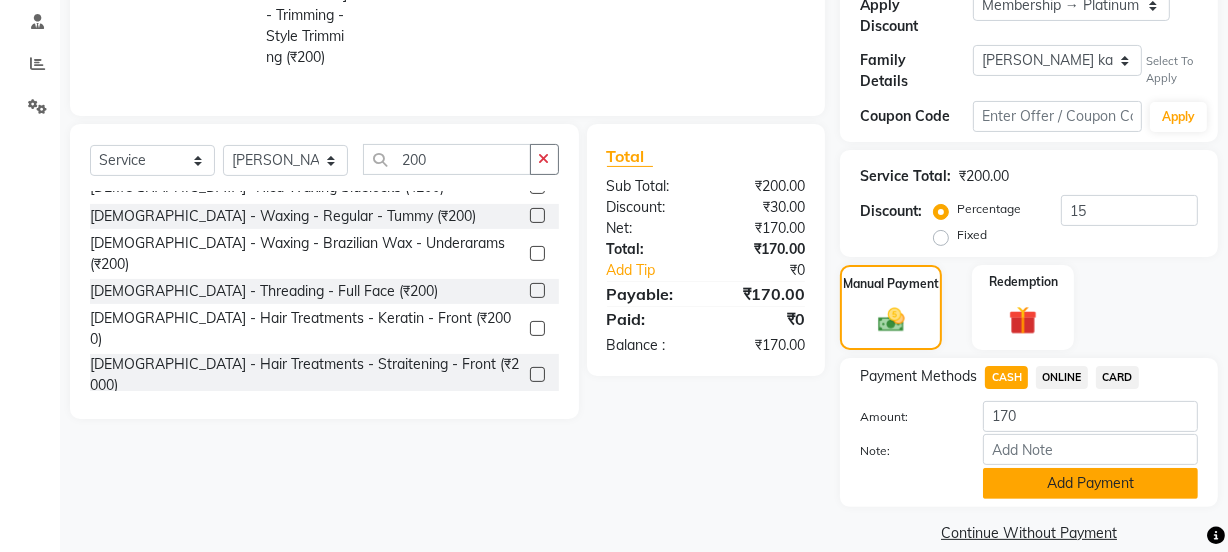 click on "Add Payment" 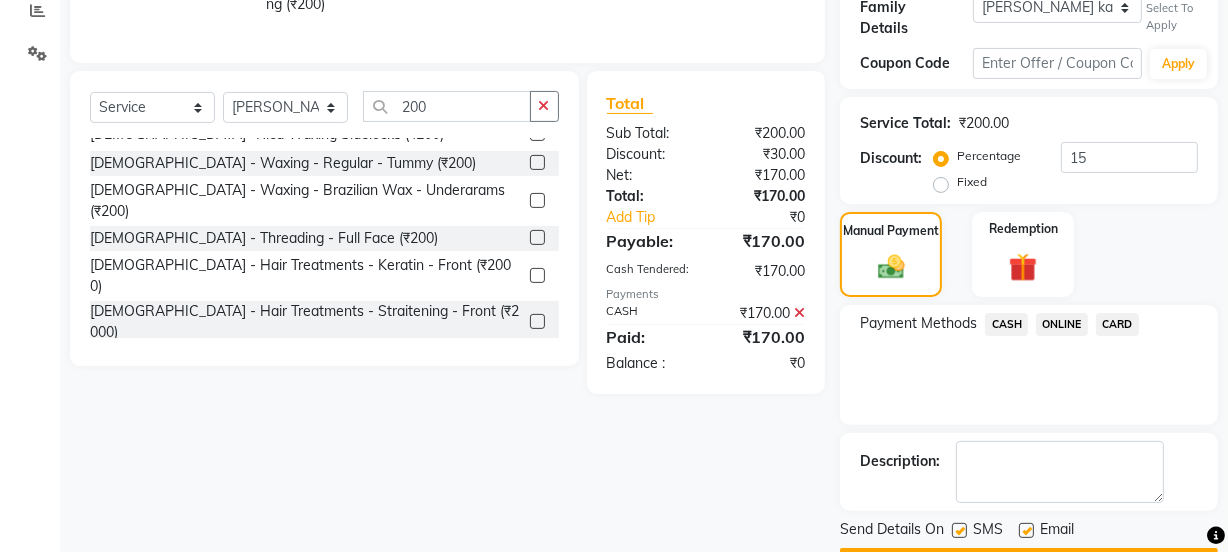 scroll, scrollTop: 462, scrollLeft: 0, axis: vertical 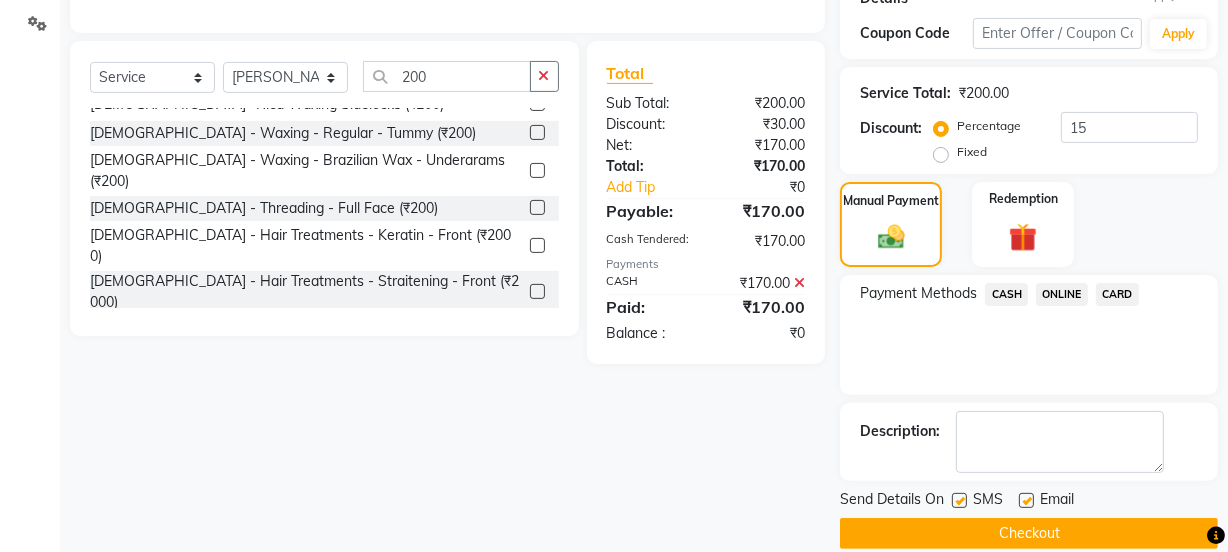click on "Checkout" 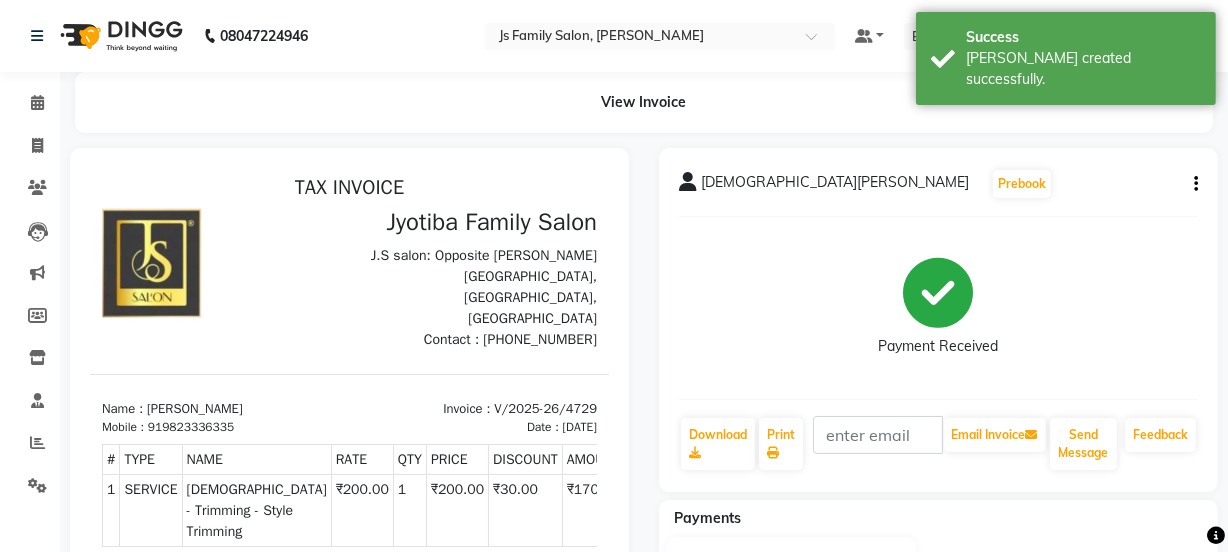 scroll, scrollTop: 0, scrollLeft: 0, axis: both 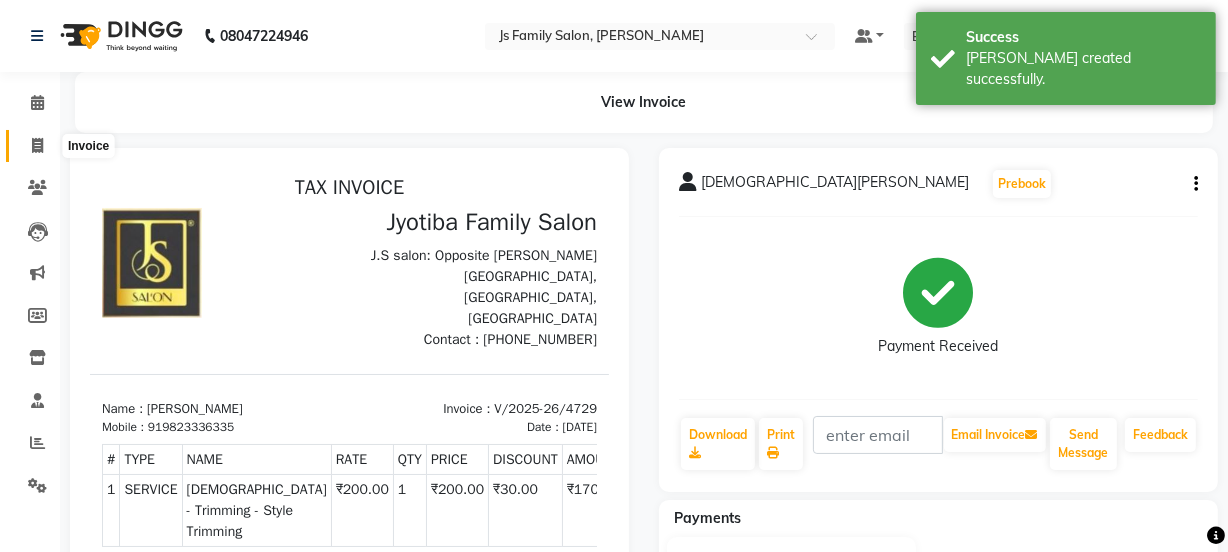 click 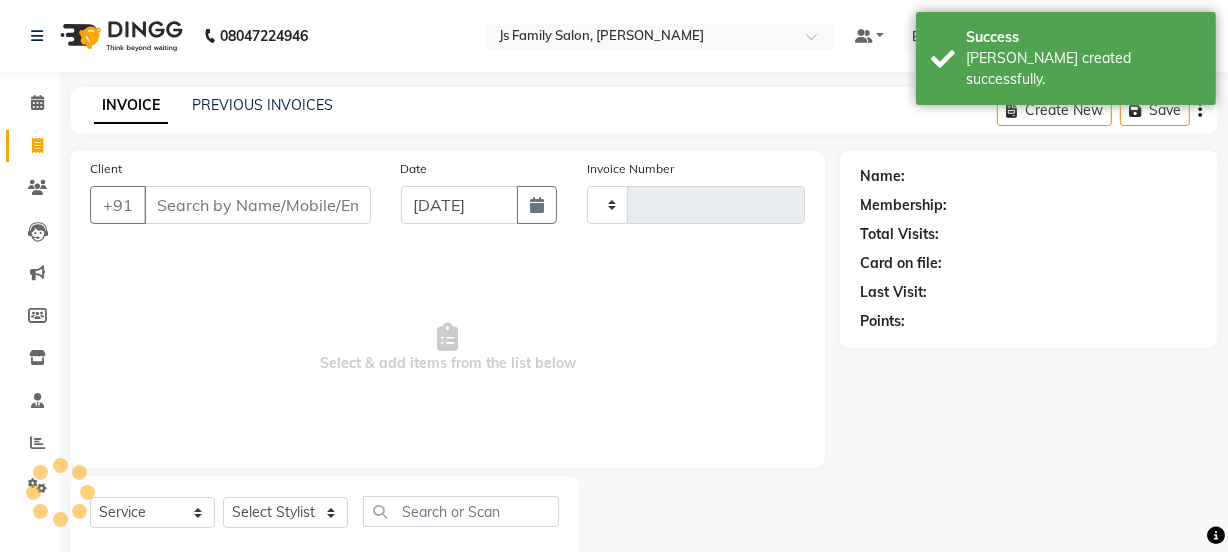 scroll, scrollTop: 50, scrollLeft: 0, axis: vertical 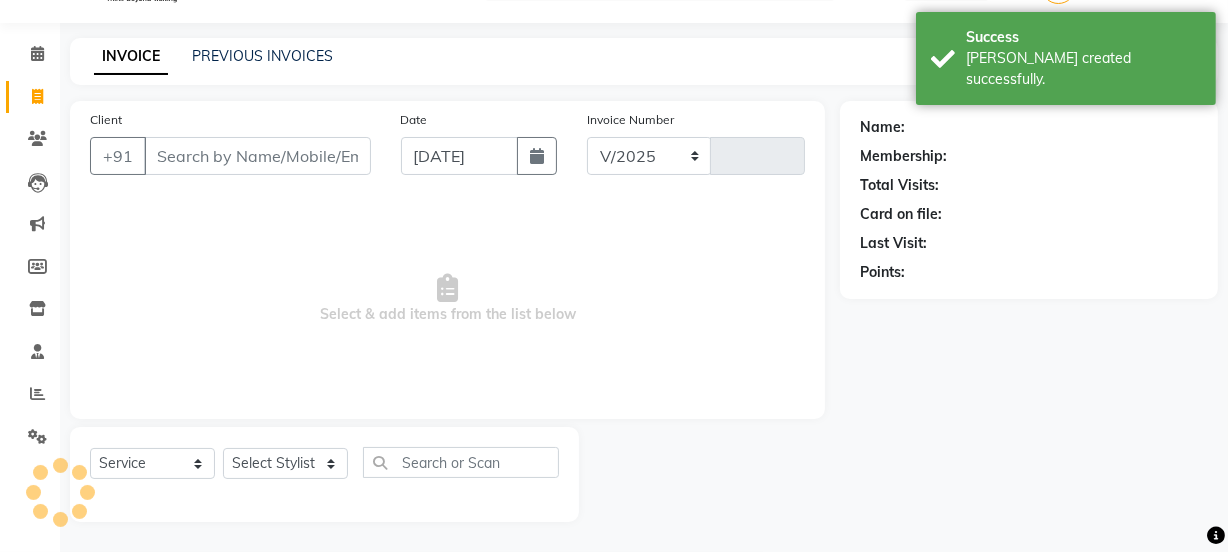 select on "3729" 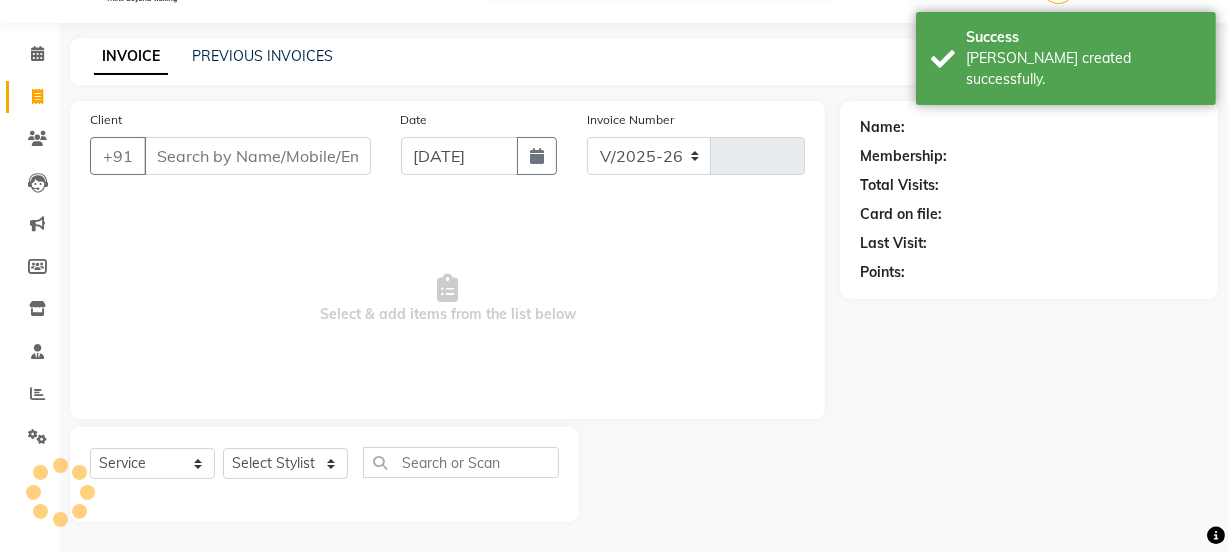 type on "4730" 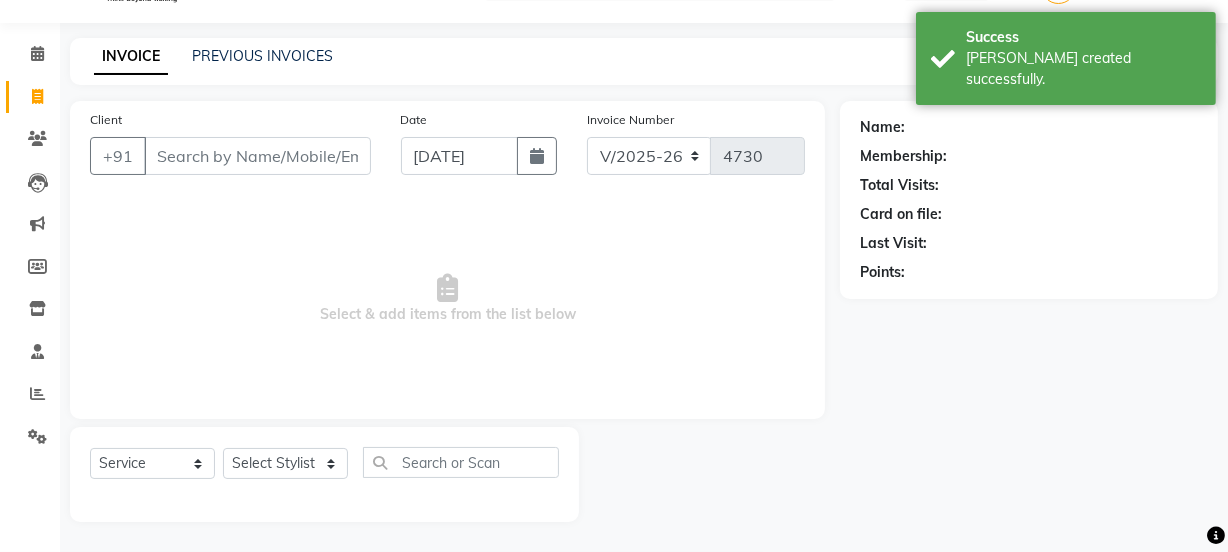 click on "Client" at bounding box center [257, 156] 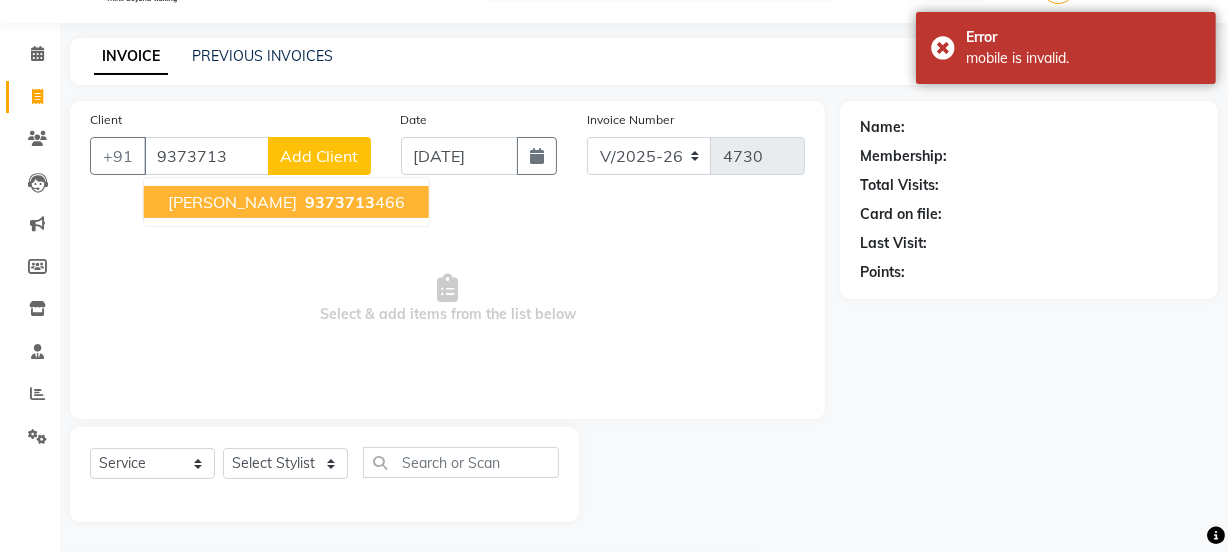 click on "[PERSON_NAME]" at bounding box center [232, 202] 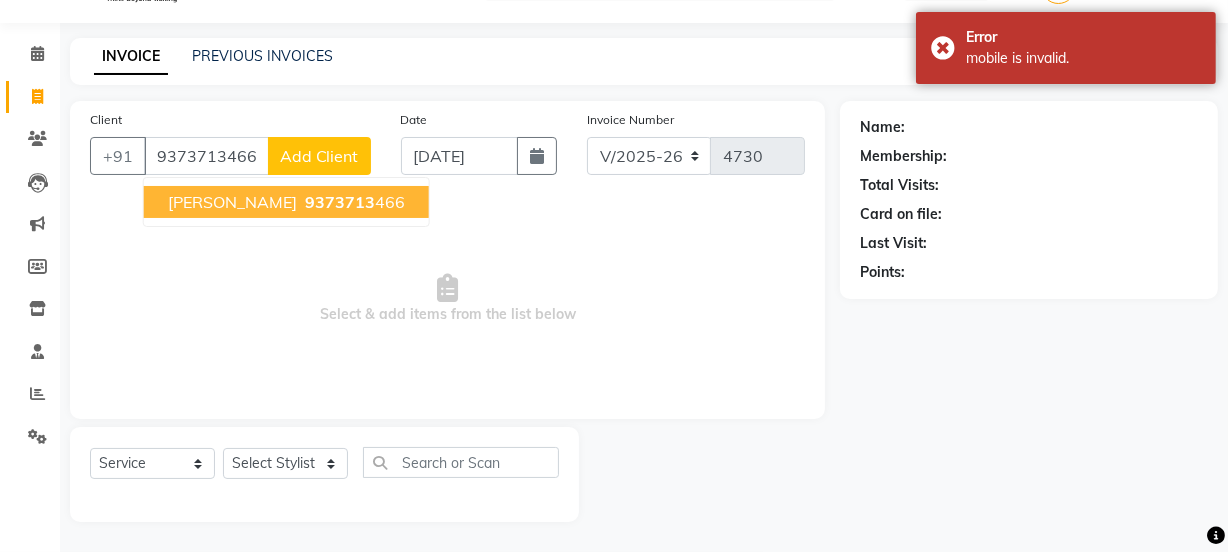 type on "9373713466" 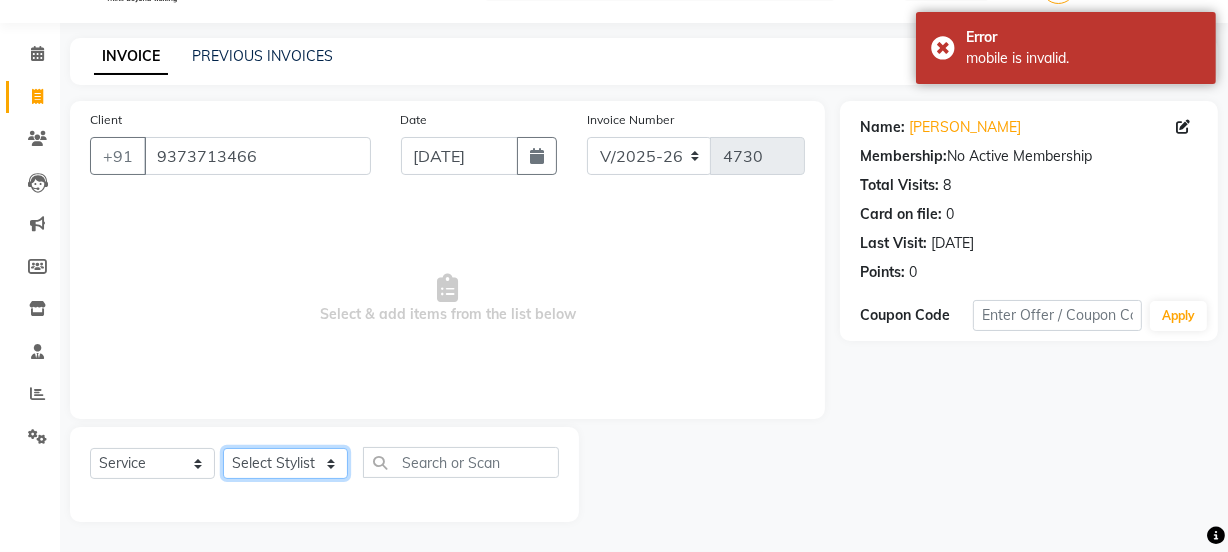 click on "Select Stylist [PERSON_NAME] Vaidyakar kokan  n Mahadev [PERSON_NAME] [PERSON_NAME] [PERSON_NAME]  Prem Mane Rajan Roma Rajput Sai [PERSON_NAME] Shop [PERSON_NAME] [PERSON_NAME] suport staff [PERSON_NAME]  [PERSON_NAME] [PERSON_NAME] [PERSON_NAME]" 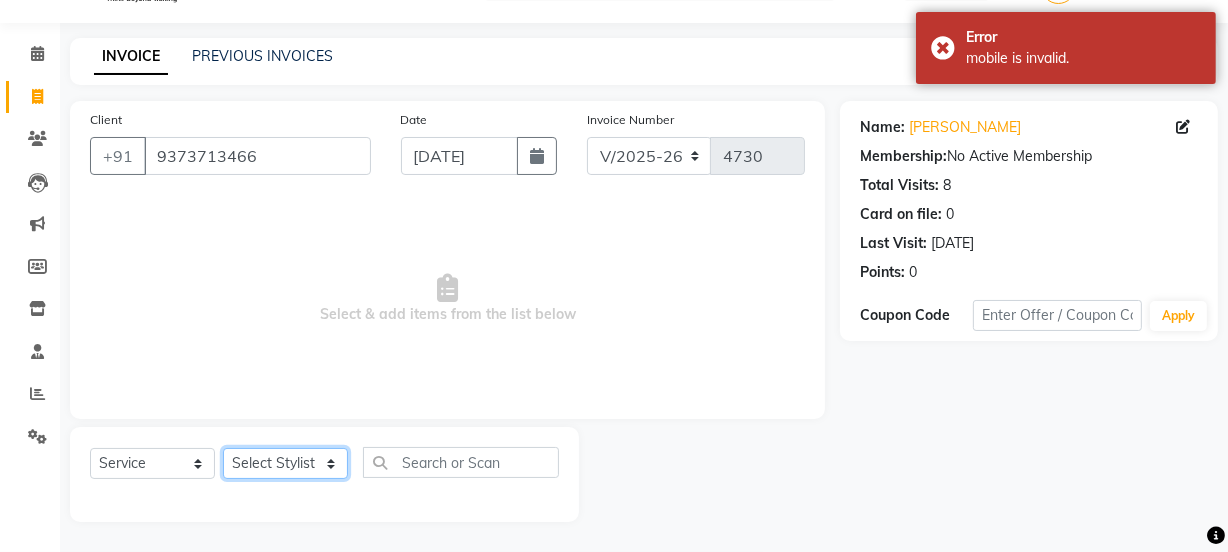 select on "47417" 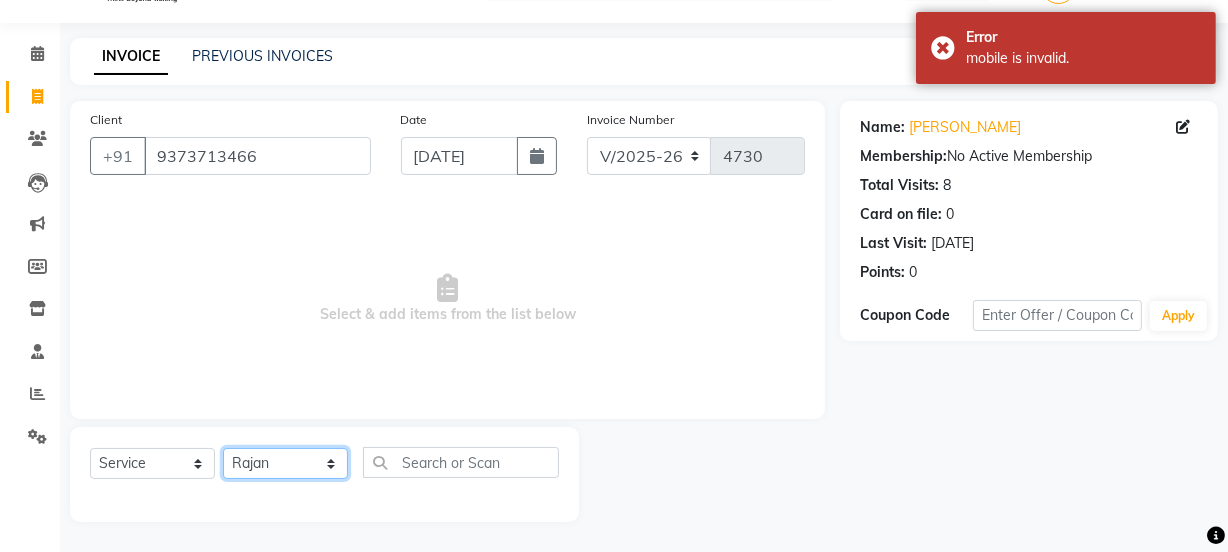 click on "Select Stylist [PERSON_NAME] Vaidyakar kokan  n Mahadev [PERSON_NAME] [PERSON_NAME] [PERSON_NAME]  Prem Mane Rajan Roma Rajput Sai [PERSON_NAME] Shop [PERSON_NAME] [PERSON_NAME] suport staff [PERSON_NAME]  [PERSON_NAME] [PERSON_NAME] [PERSON_NAME]" 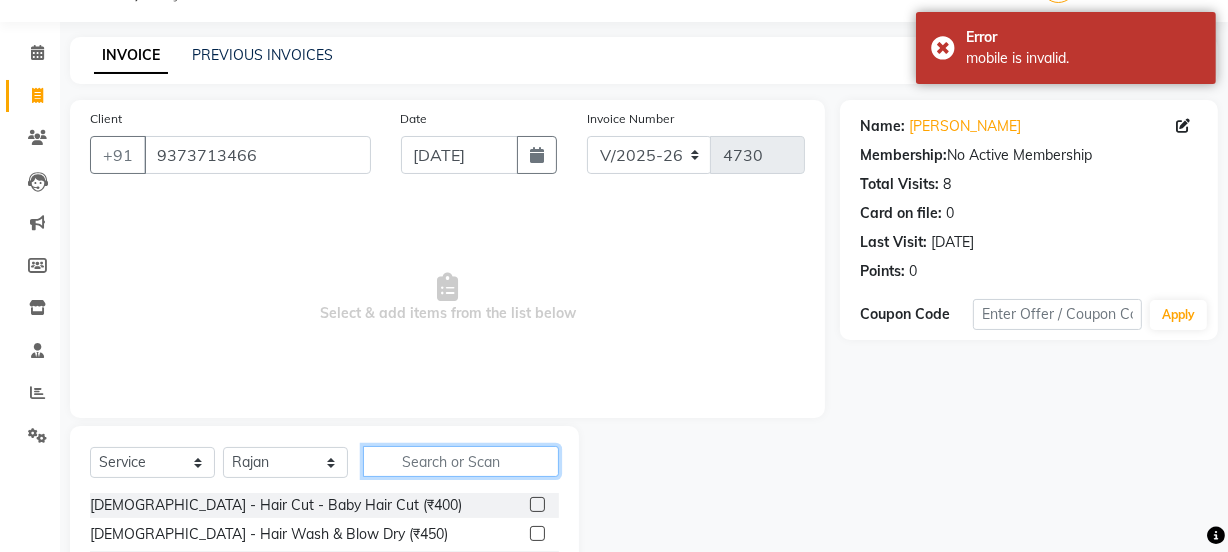 click 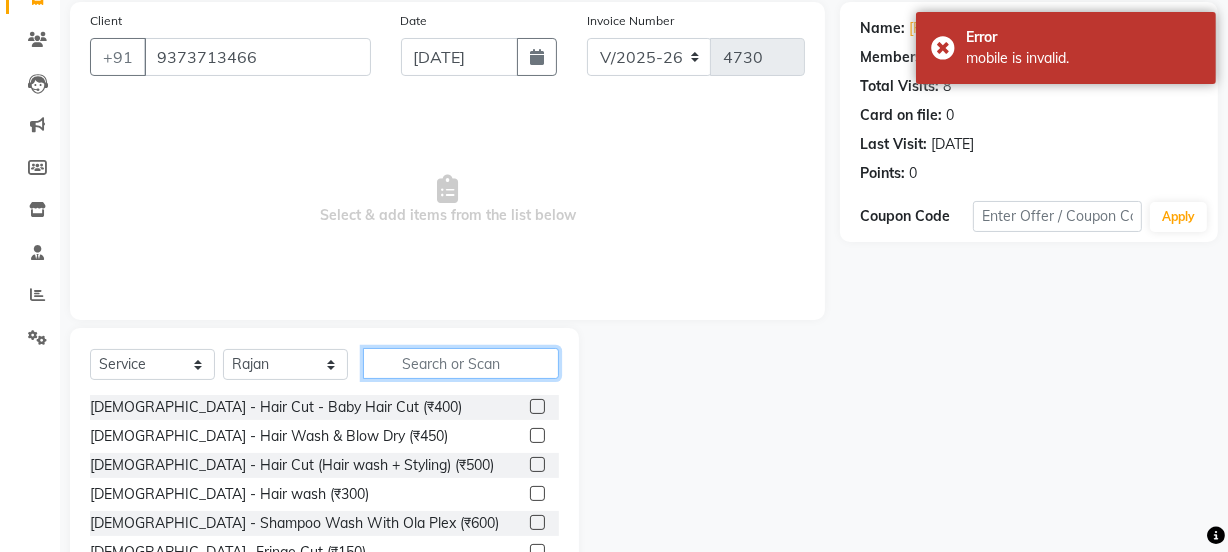 scroll, scrollTop: 250, scrollLeft: 0, axis: vertical 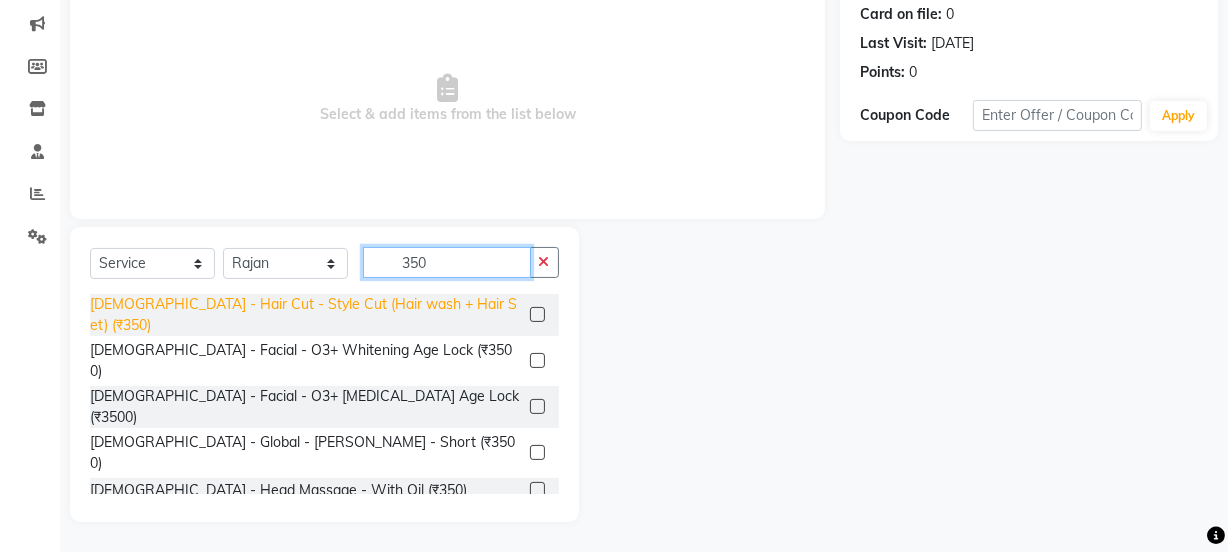 type on "350" 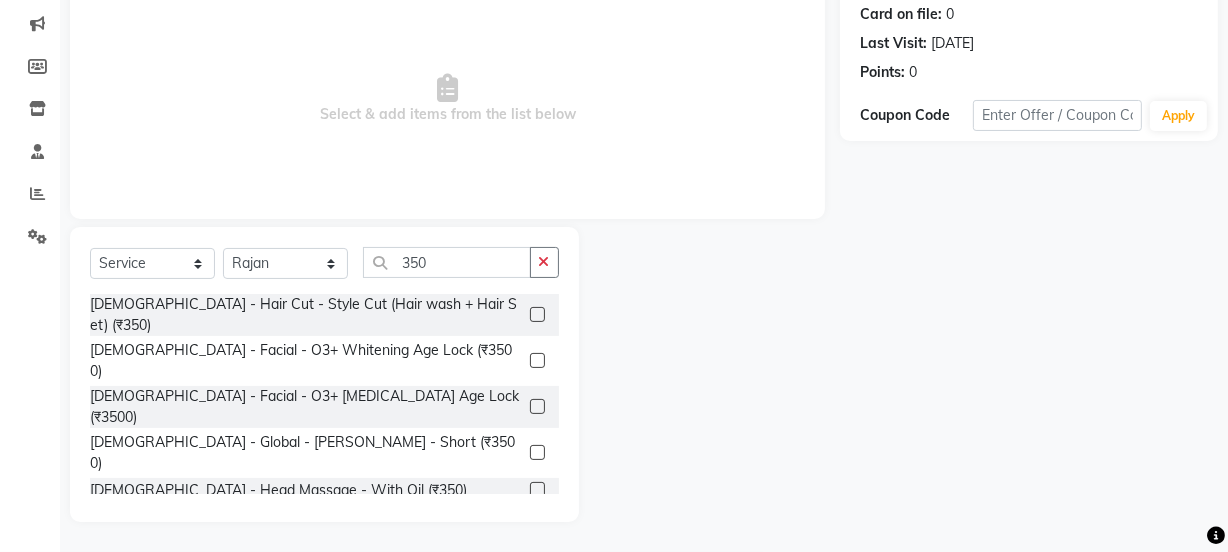click on "[DEMOGRAPHIC_DATA] - Hair Cut - Style Cut (Hair wash + Hair Set) (₹350)" 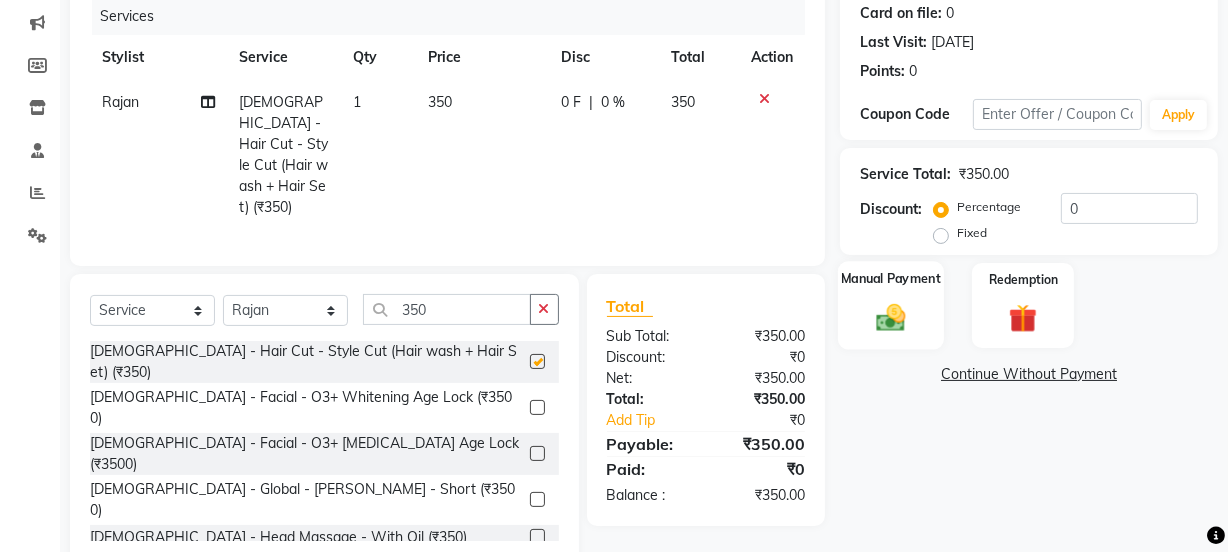 checkbox on "false" 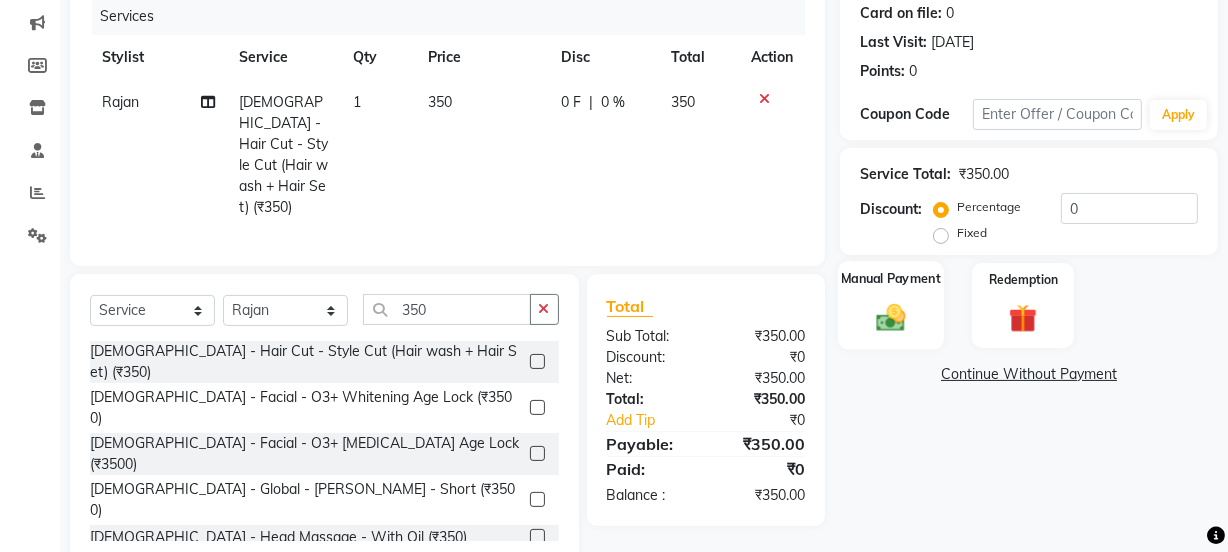 click 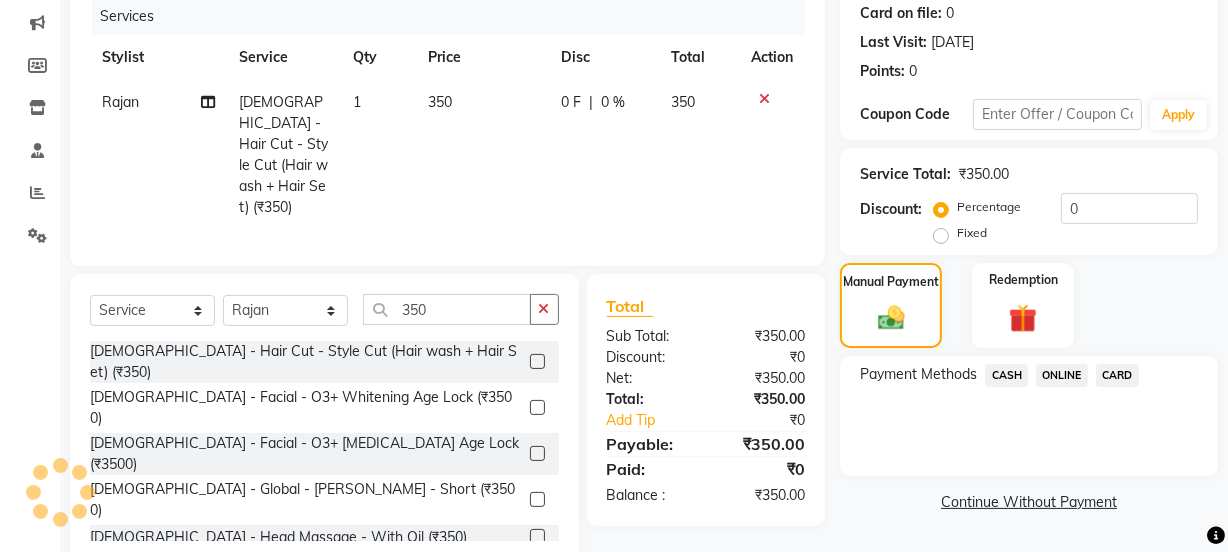 click on "ONLINE" 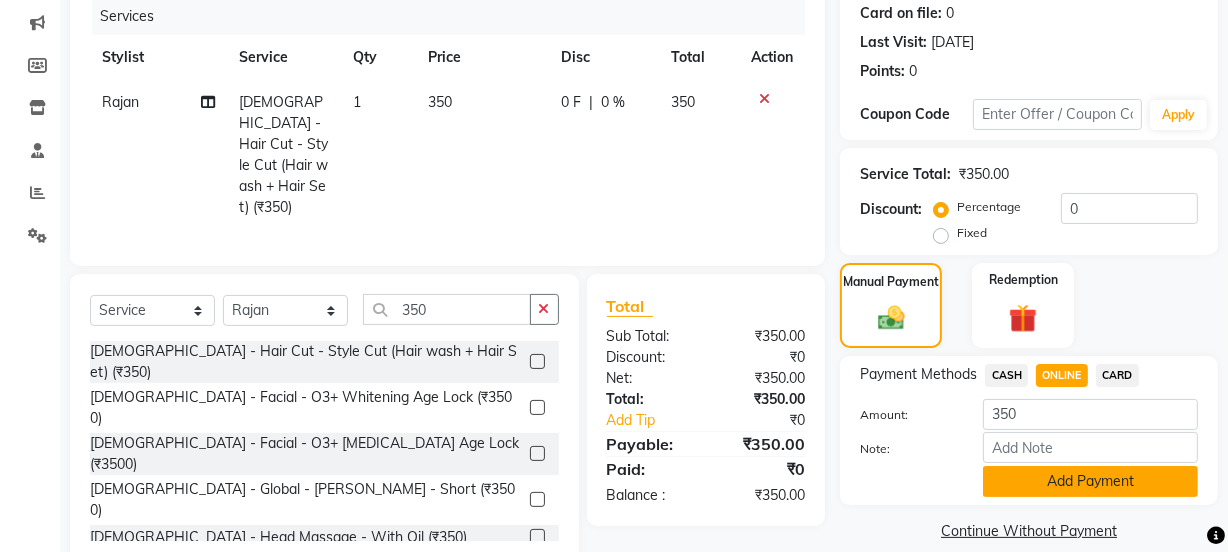 click on "Add Payment" 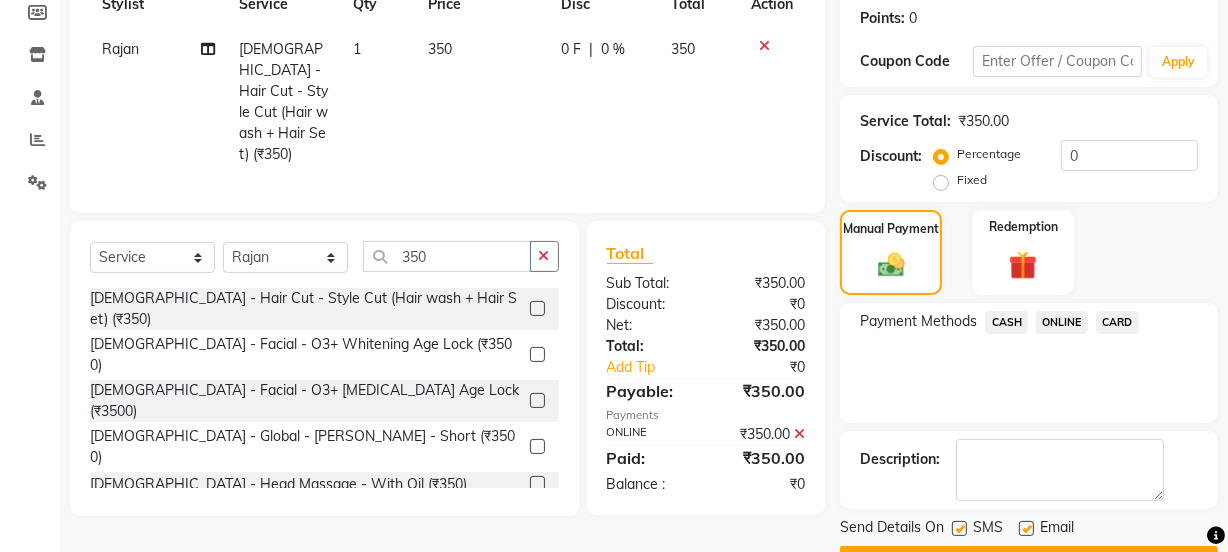 scroll, scrollTop: 357, scrollLeft: 0, axis: vertical 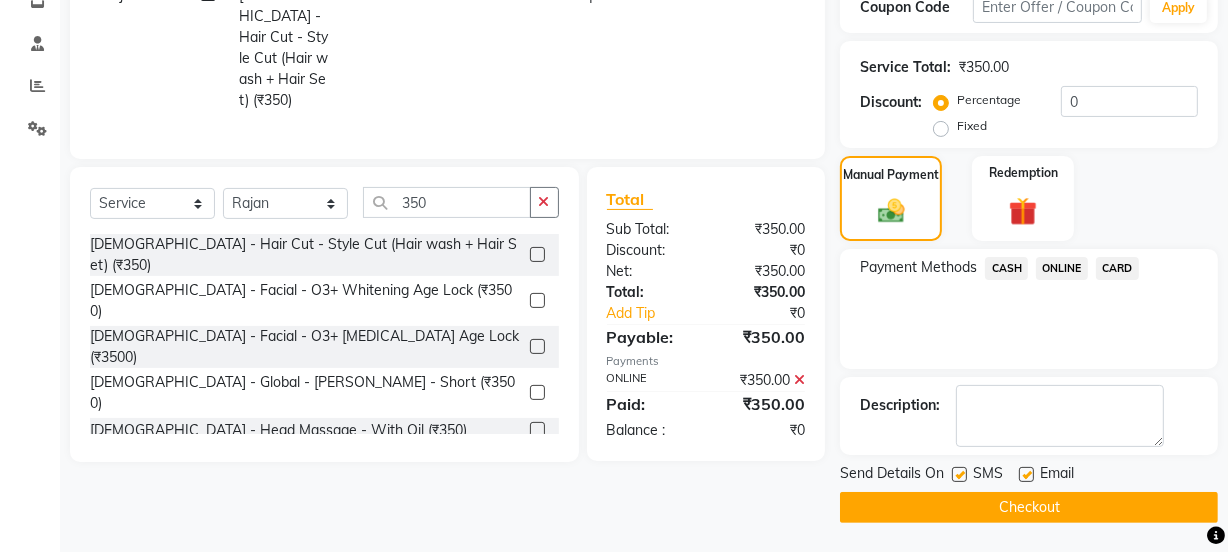 click on "Checkout" 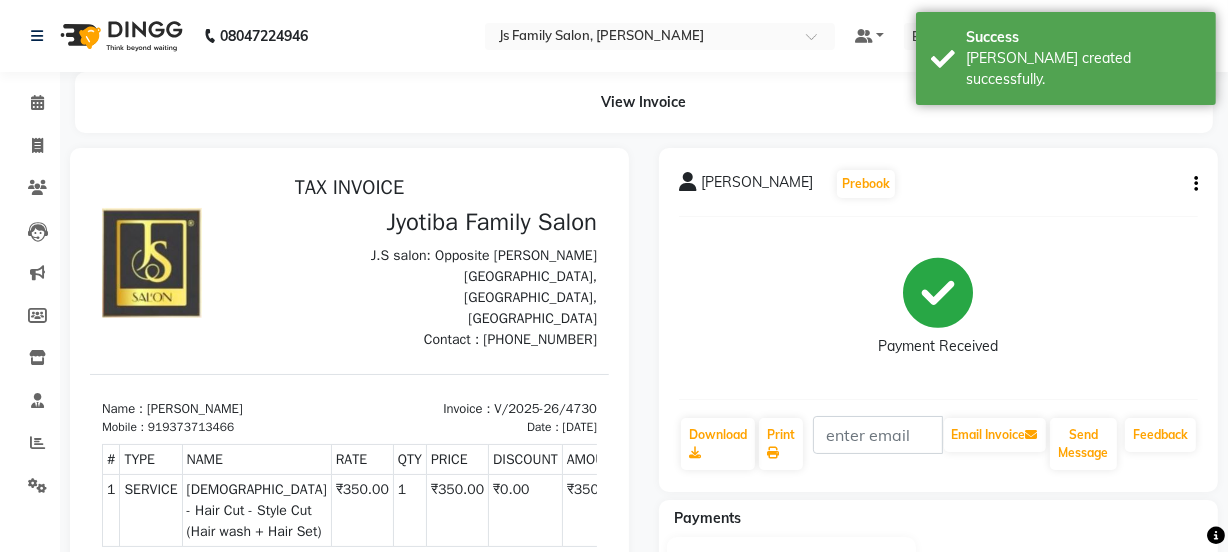scroll, scrollTop: 0, scrollLeft: 0, axis: both 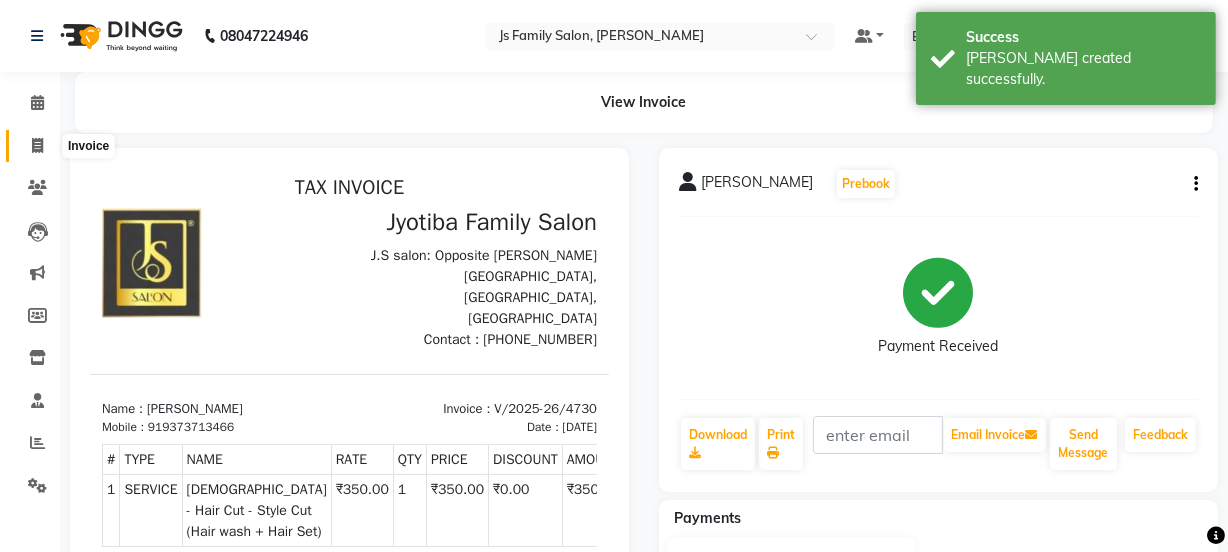 click 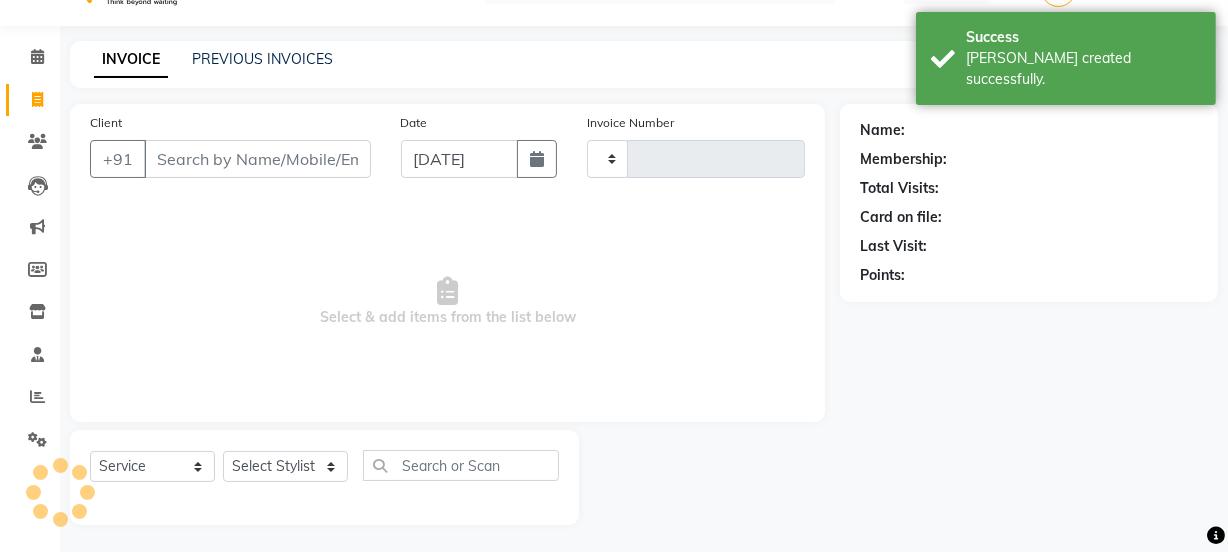 type on "4731" 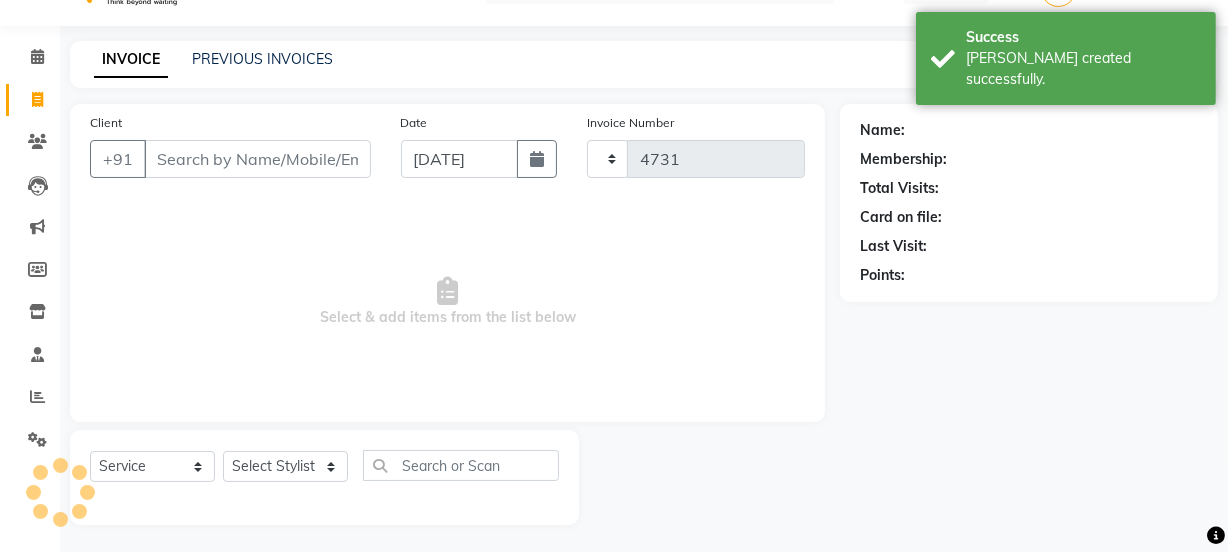 select on "3729" 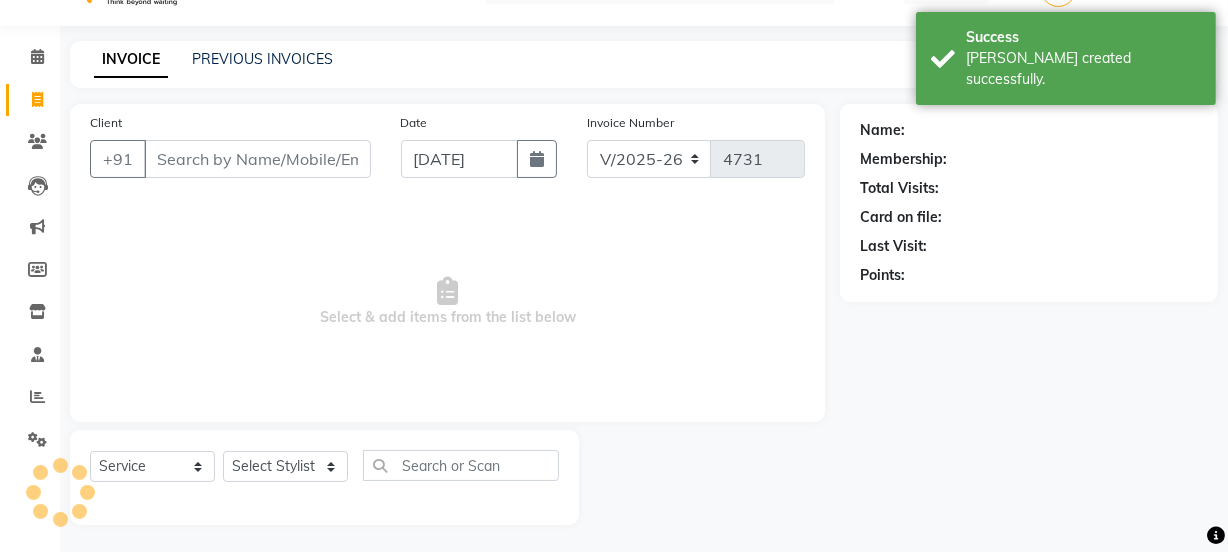 scroll, scrollTop: 50, scrollLeft: 0, axis: vertical 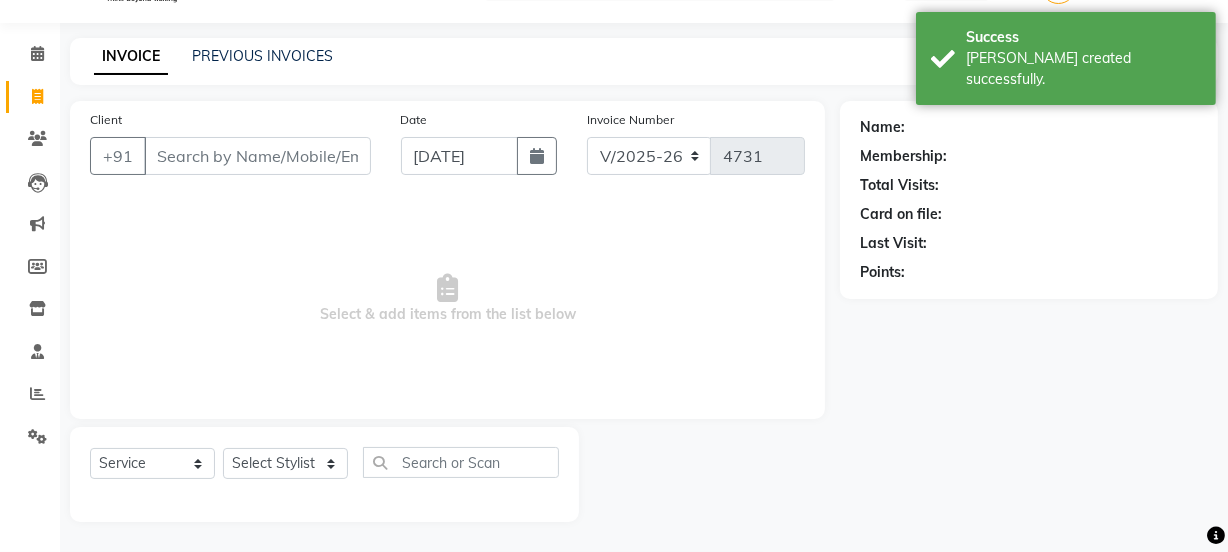 click on "Client" at bounding box center (257, 156) 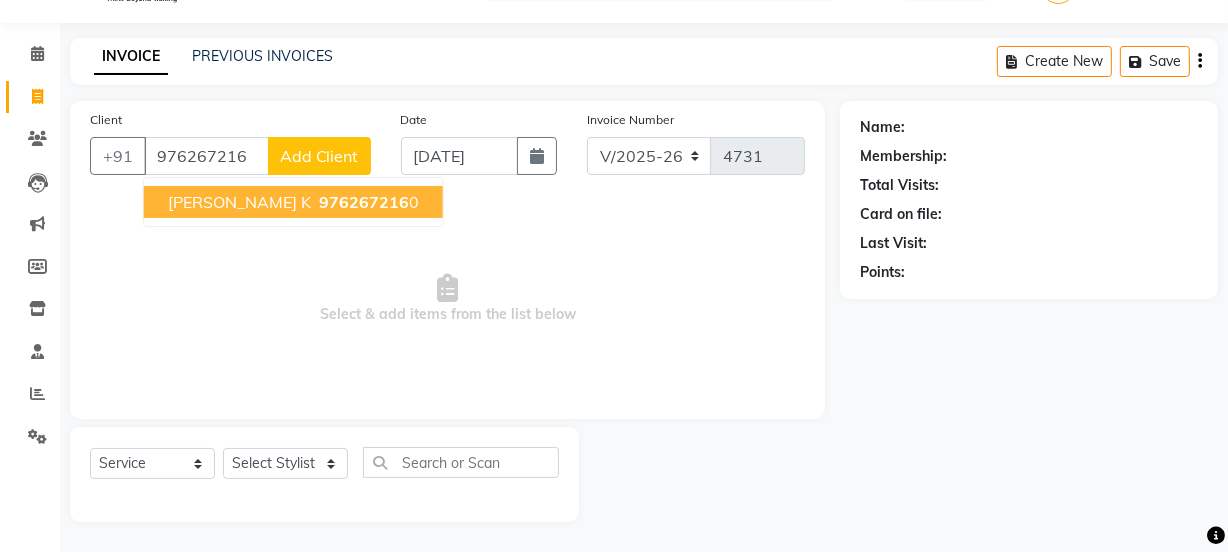 click on "[PERSON_NAME] K   976267216 0" at bounding box center (293, 202) 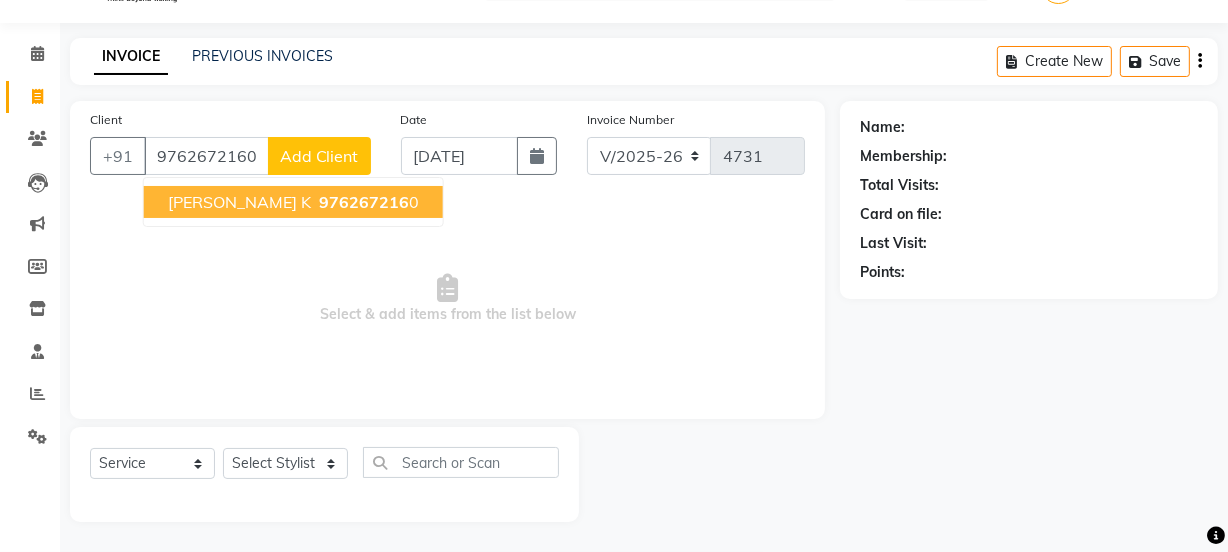 type on "9762672160" 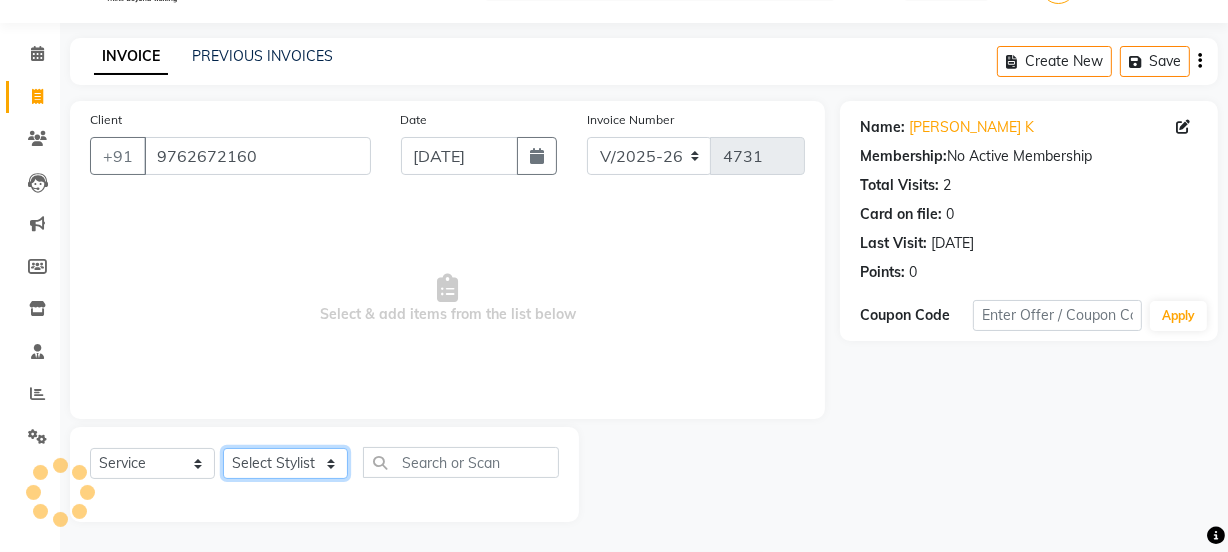 click on "Select Stylist [PERSON_NAME] Vaidyakar kokan  n Mahadev [PERSON_NAME] [PERSON_NAME] [PERSON_NAME]  Prem Mane Rajan Roma Rajput Sai [PERSON_NAME] Shop [PERSON_NAME] [PERSON_NAME] suport staff [PERSON_NAME]  [PERSON_NAME] [PERSON_NAME] [PERSON_NAME]" 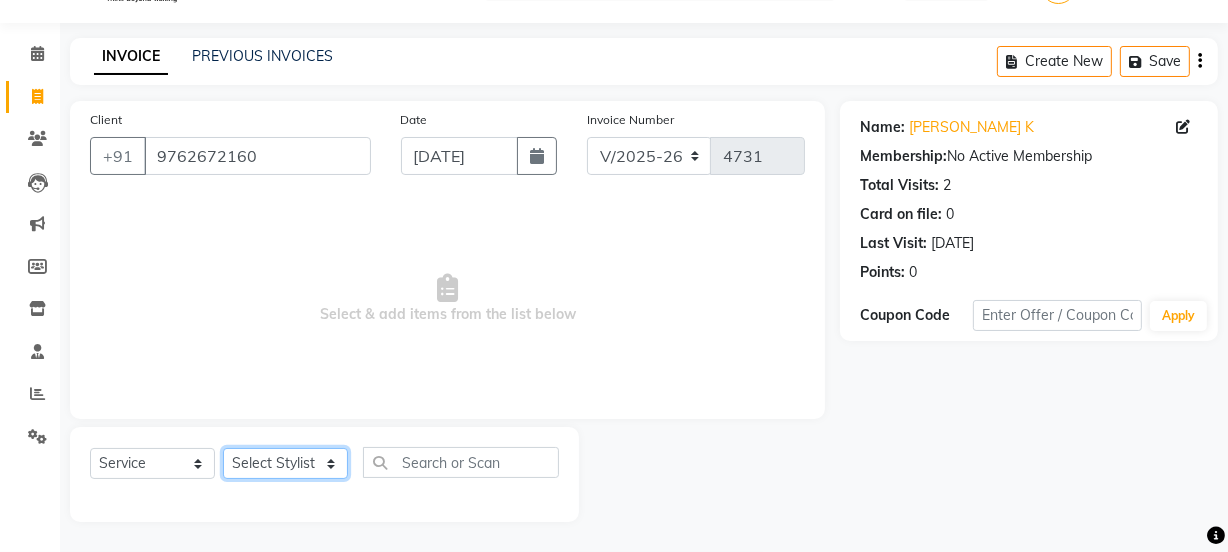 select on "17712" 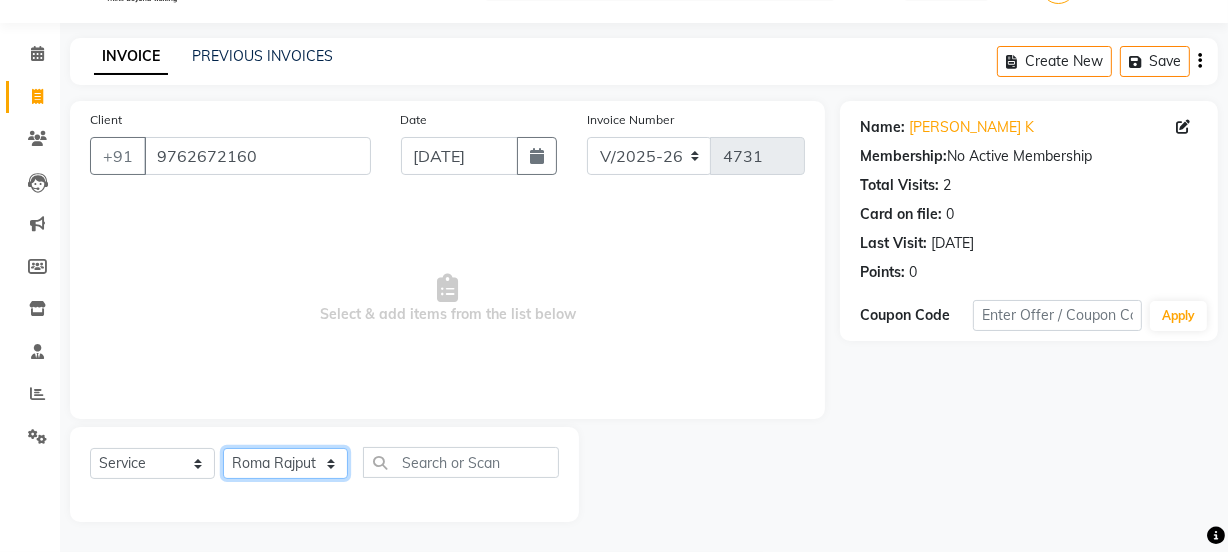 click on "Select Stylist [PERSON_NAME] Vaidyakar kokan  n Mahadev [PERSON_NAME] [PERSON_NAME] [PERSON_NAME]  Prem Mane Rajan Roma Rajput Sai [PERSON_NAME] Shop [PERSON_NAME] [PERSON_NAME] suport staff [PERSON_NAME]  [PERSON_NAME] [PERSON_NAME] [PERSON_NAME]" 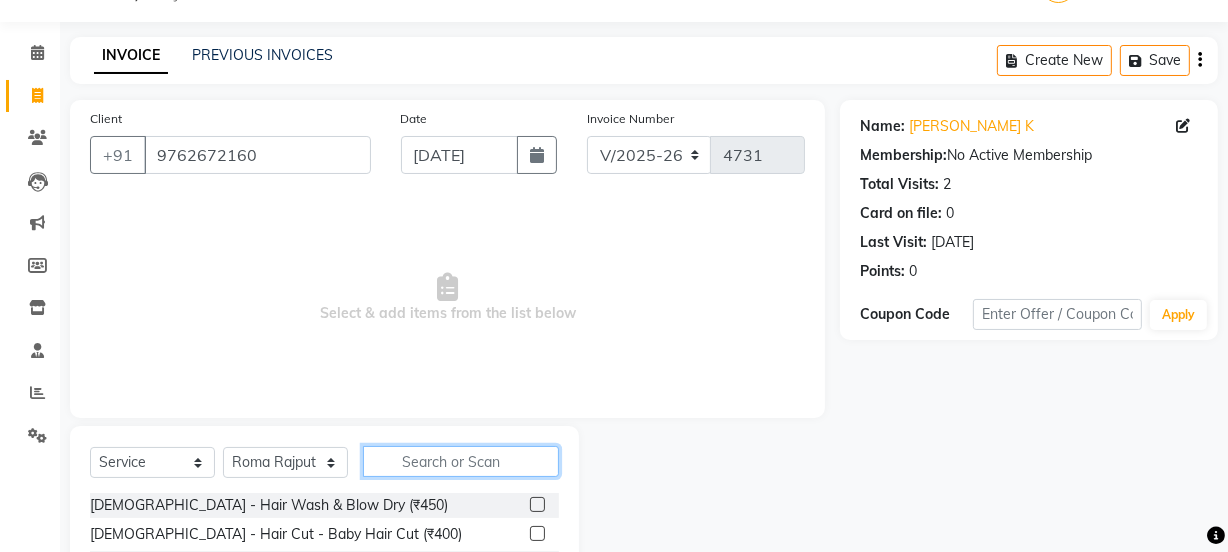 click 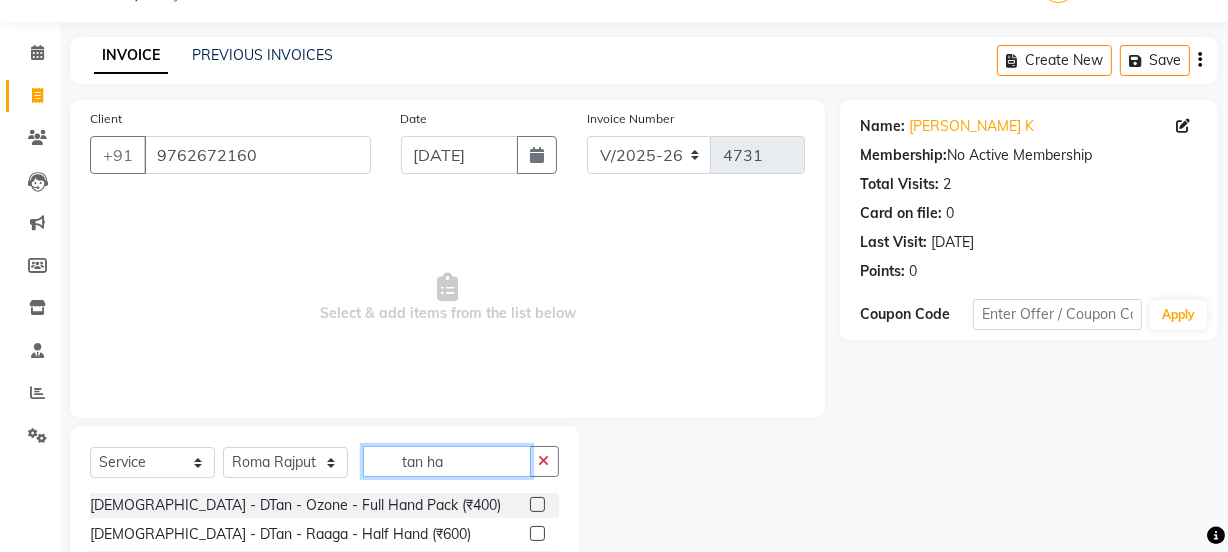 scroll, scrollTop: 250, scrollLeft: 0, axis: vertical 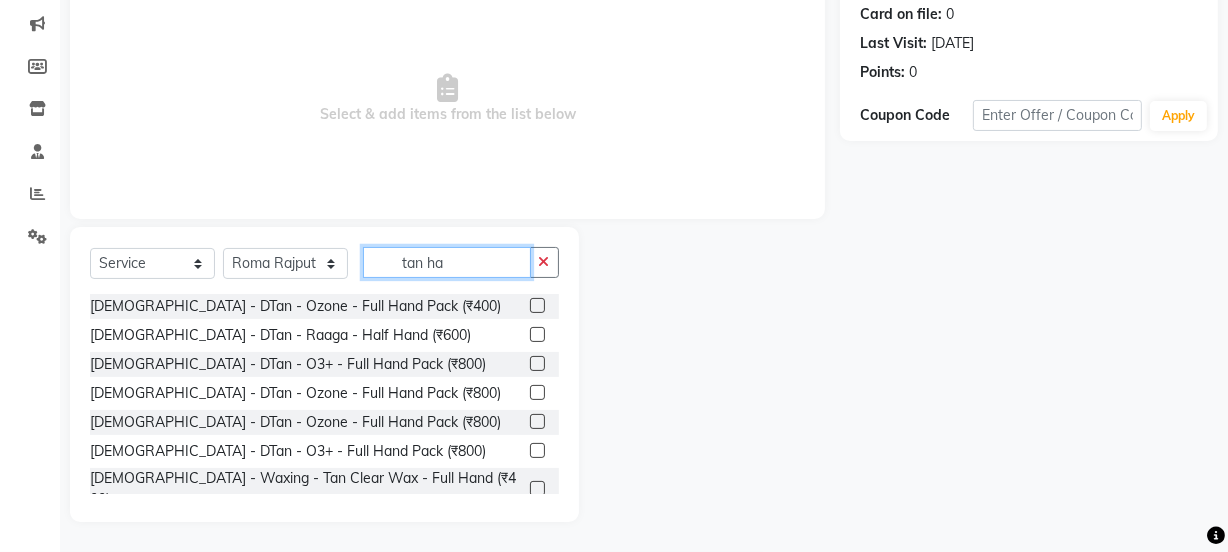click on "tan ha" 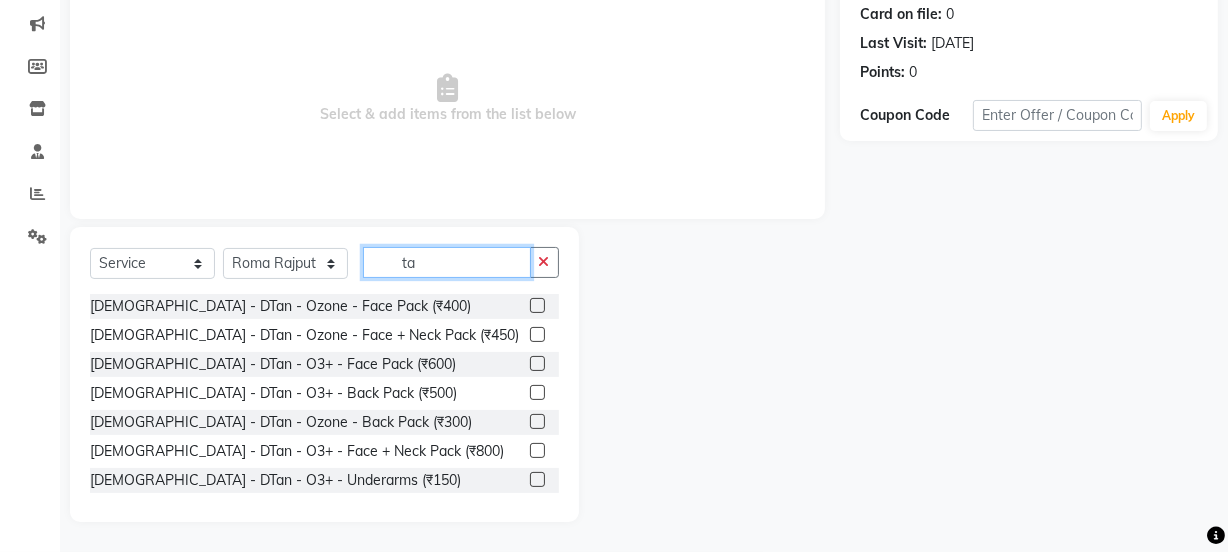type on "t" 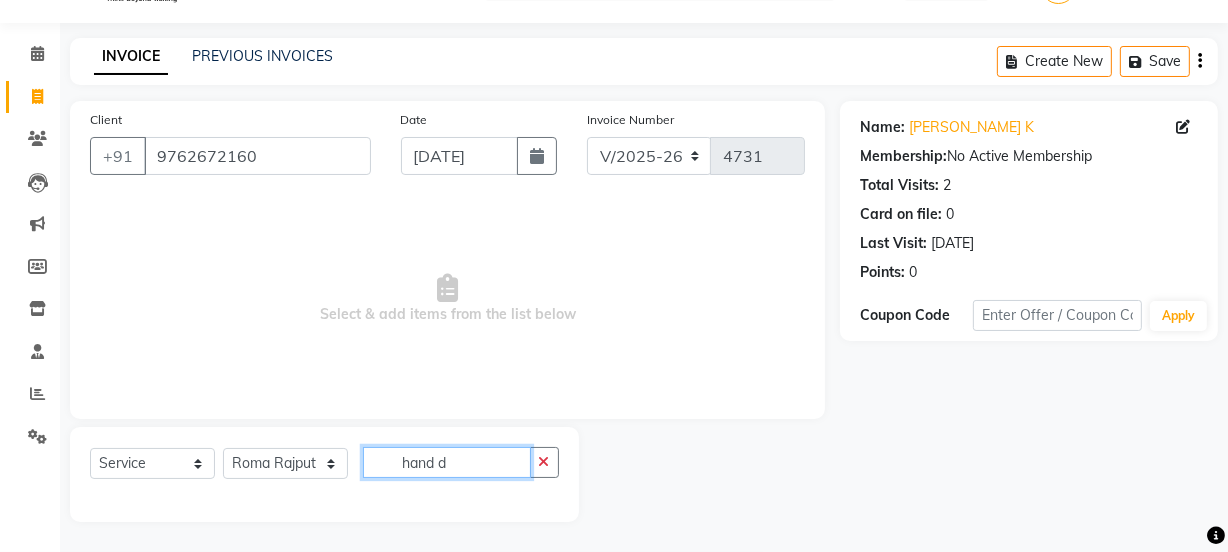 scroll, scrollTop: 50, scrollLeft: 0, axis: vertical 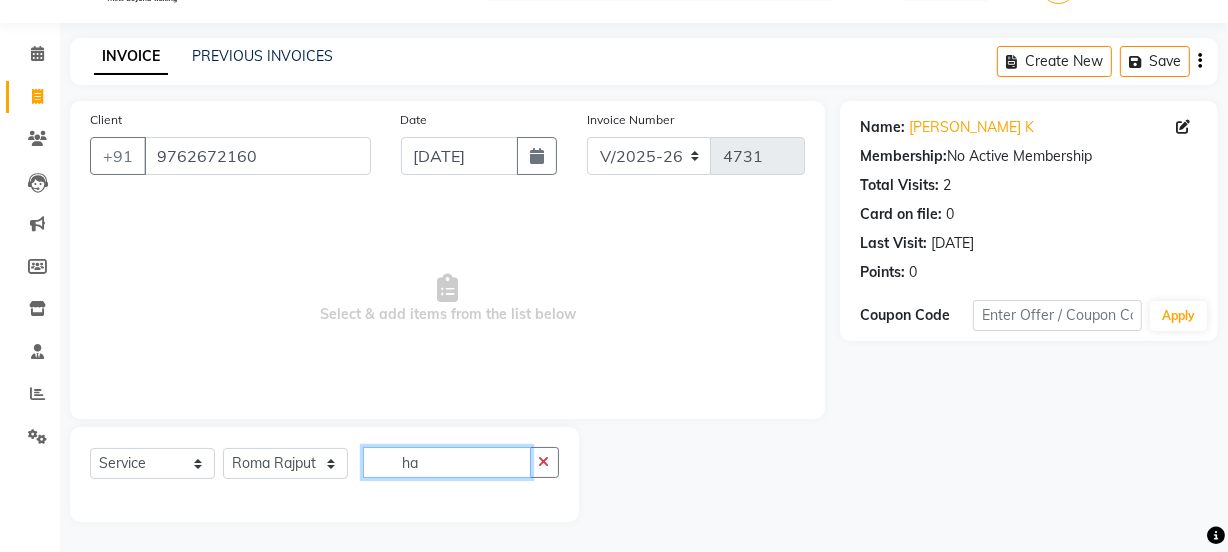 type on "h" 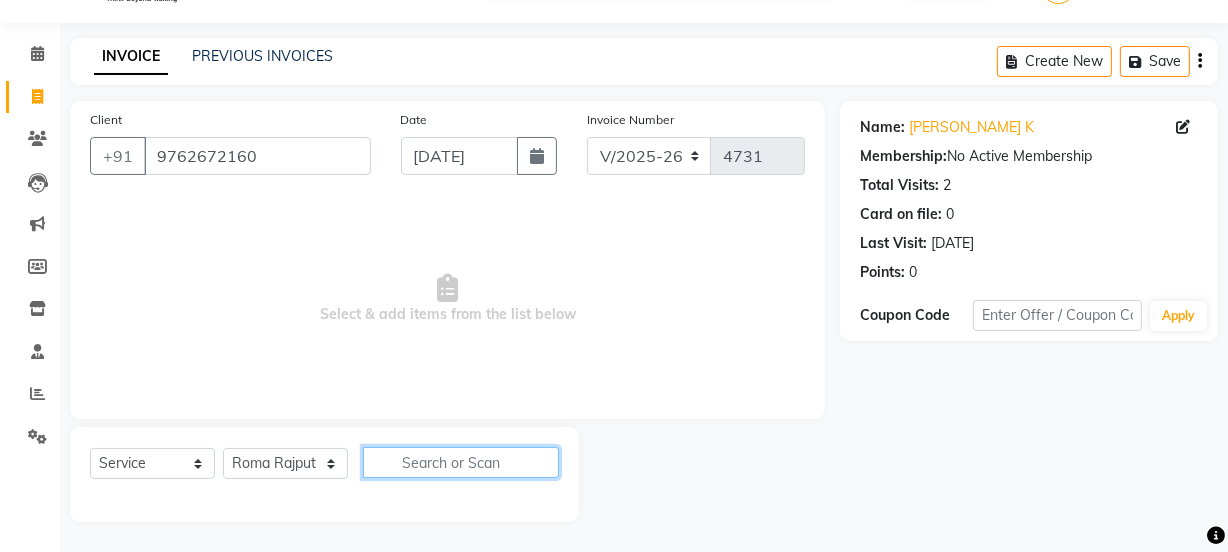 scroll, scrollTop: 250, scrollLeft: 0, axis: vertical 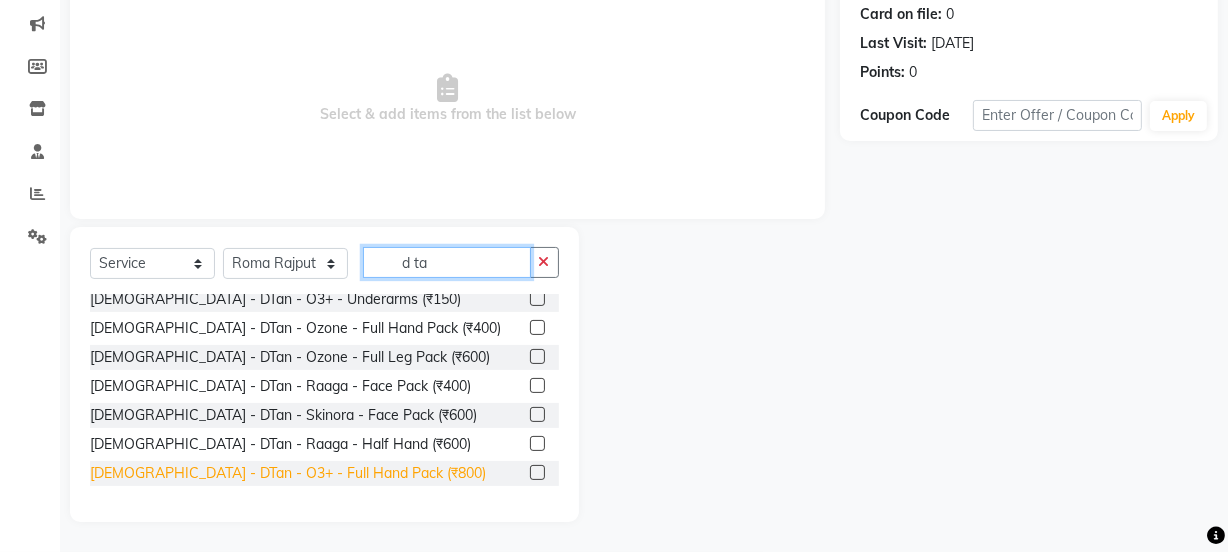 type on "d ta" 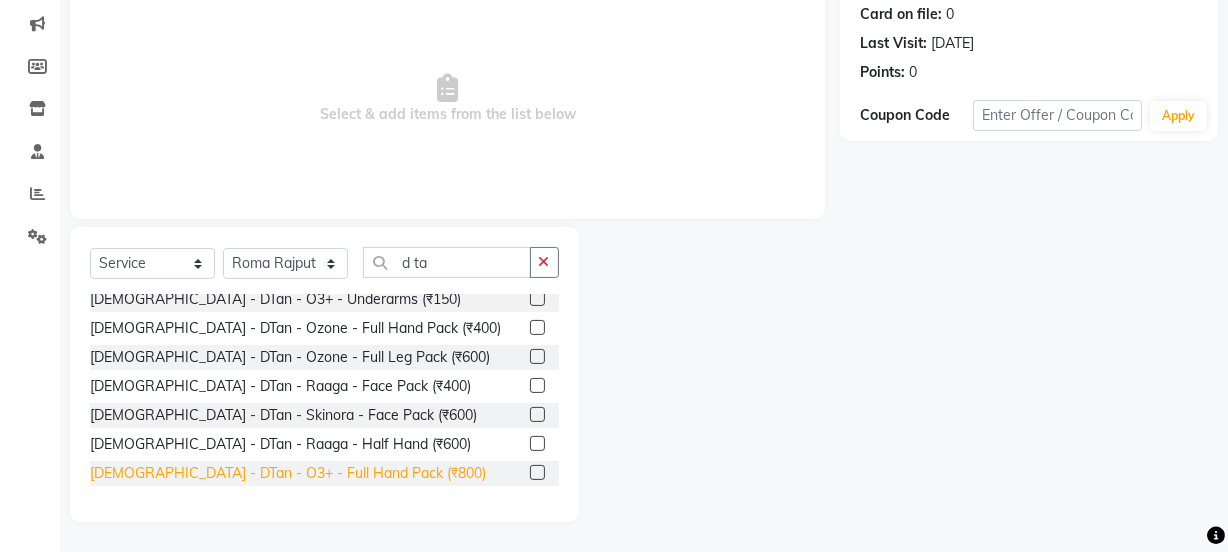 click on "[DEMOGRAPHIC_DATA] - DTan - O3+ - Full Hand Pack (₹800)" 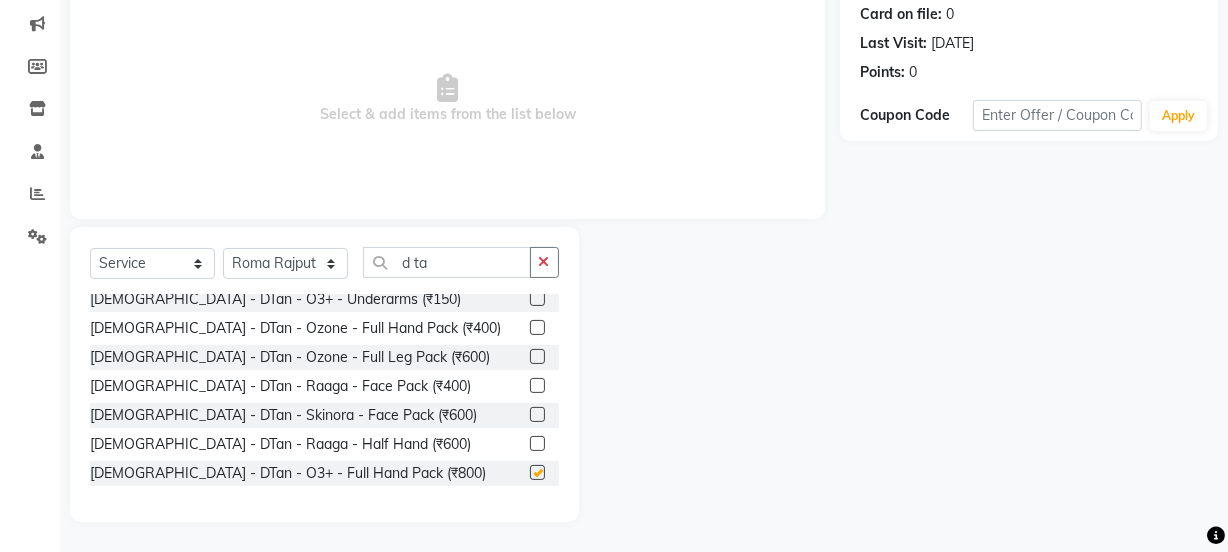 checkbox on "false" 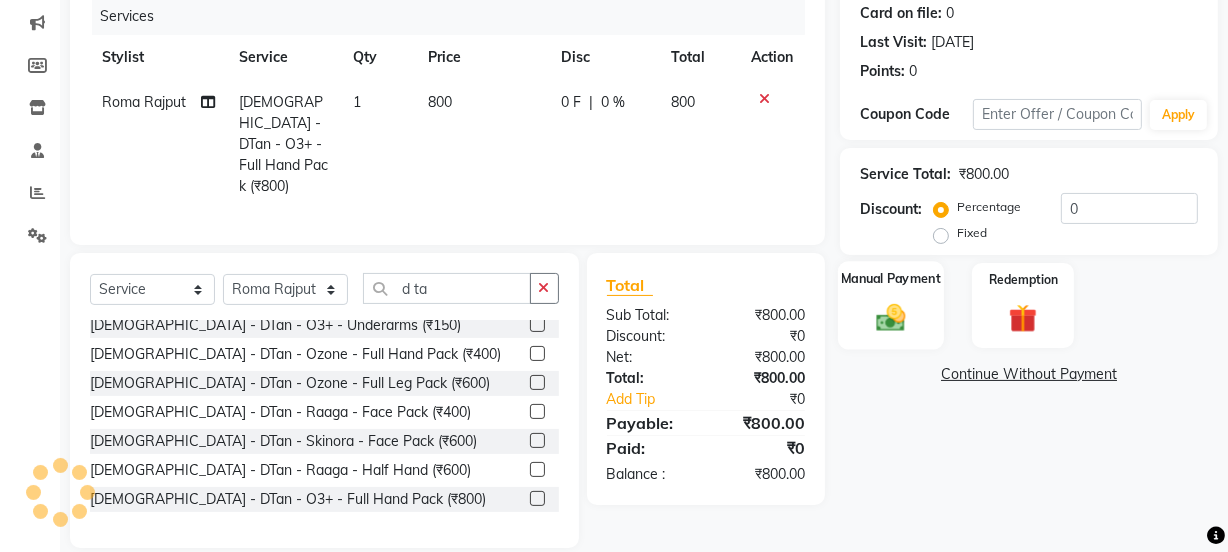 click 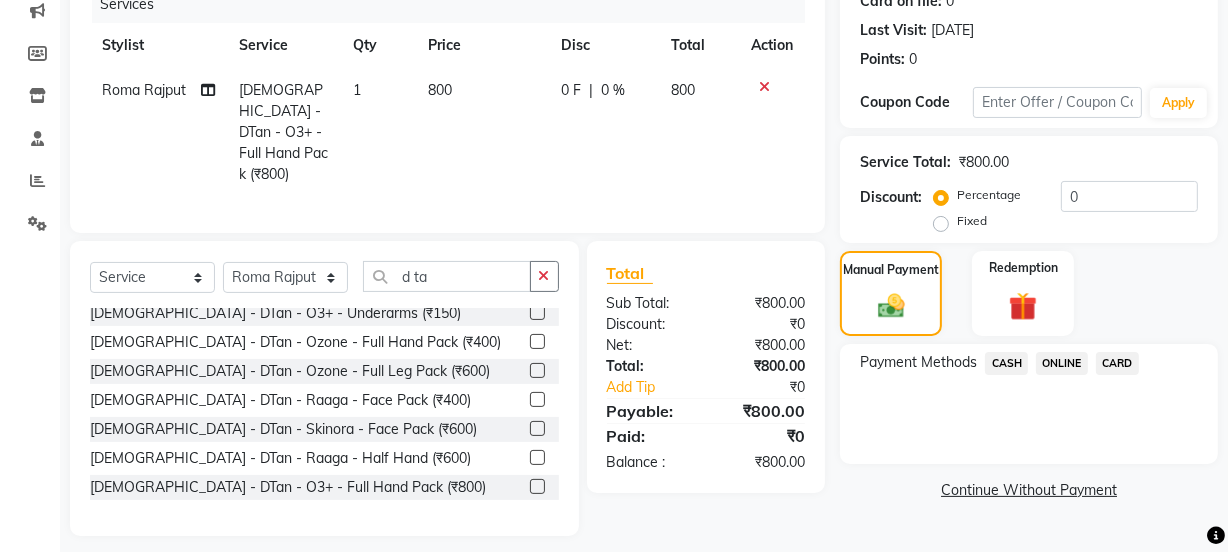 scroll, scrollTop: 269, scrollLeft: 0, axis: vertical 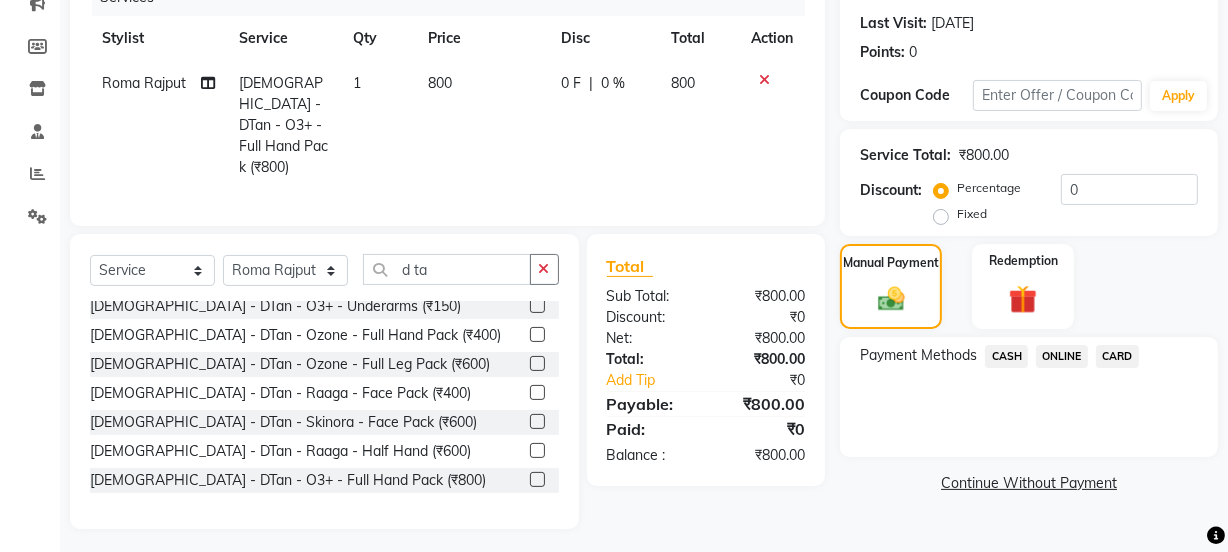 click on "ONLINE" 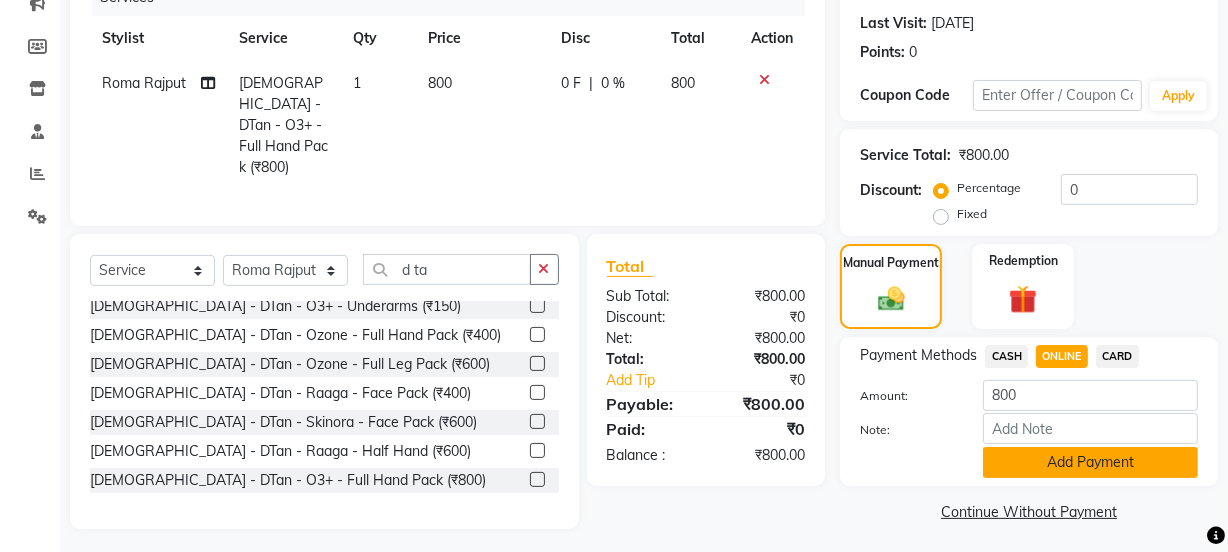 click on "Add Payment" 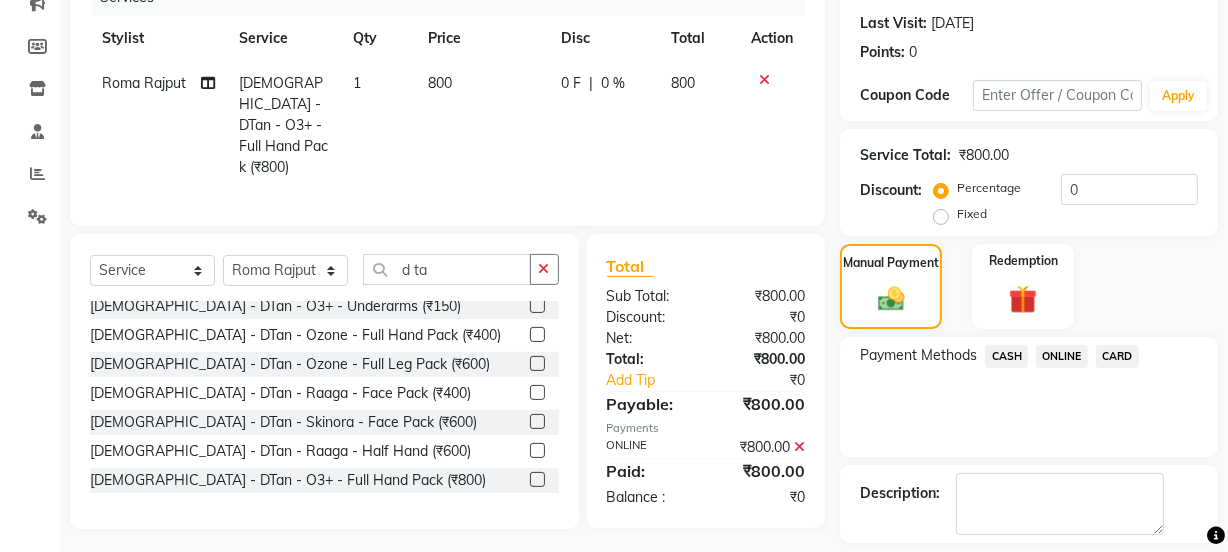 scroll, scrollTop: 357, scrollLeft: 0, axis: vertical 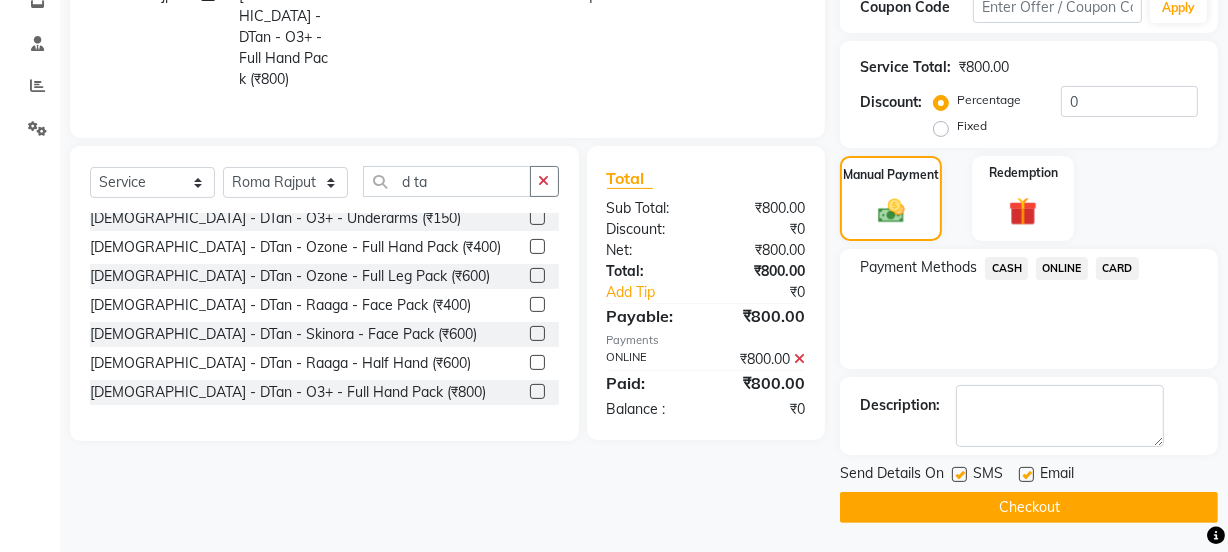 click on "Checkout" 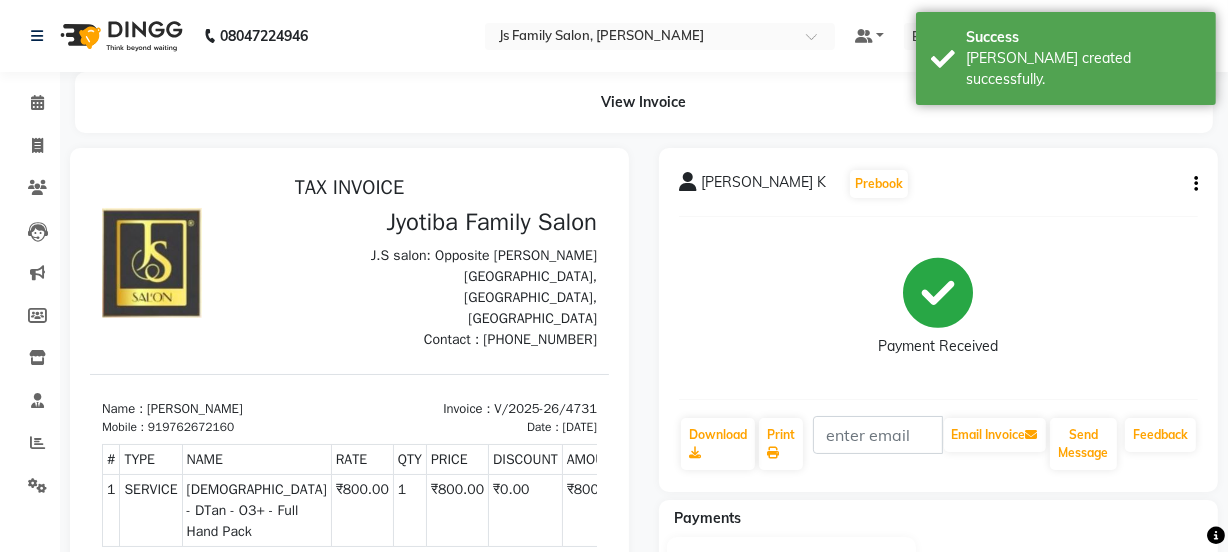 scroll, scrollTop: 0, scrollLeft: 0, axis: both 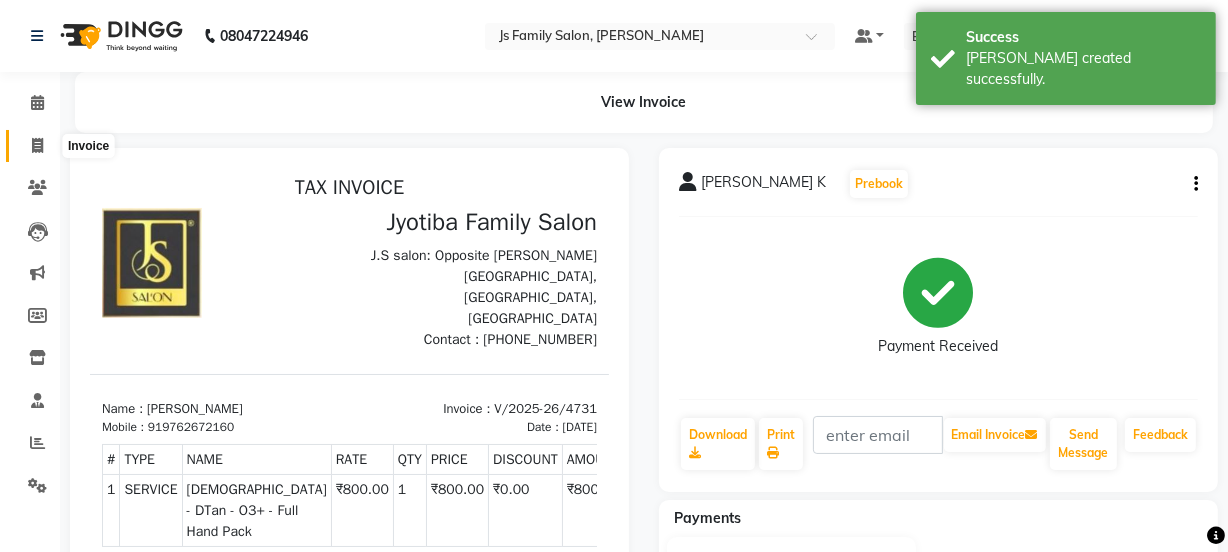 click 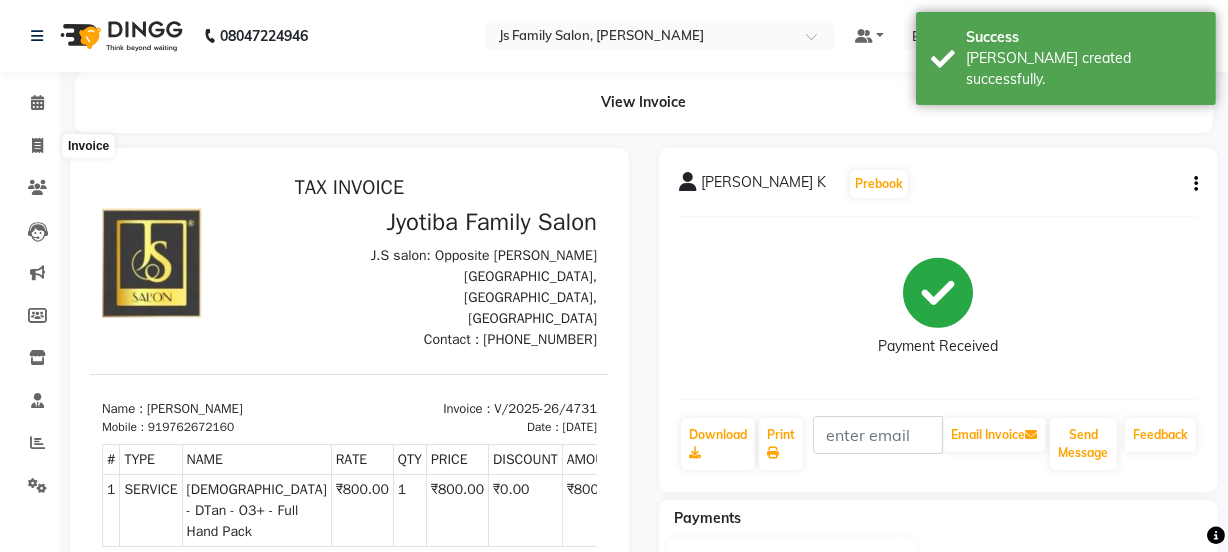 scroll, scrollTop: 50, scrollLeft: 0, axis: vertical 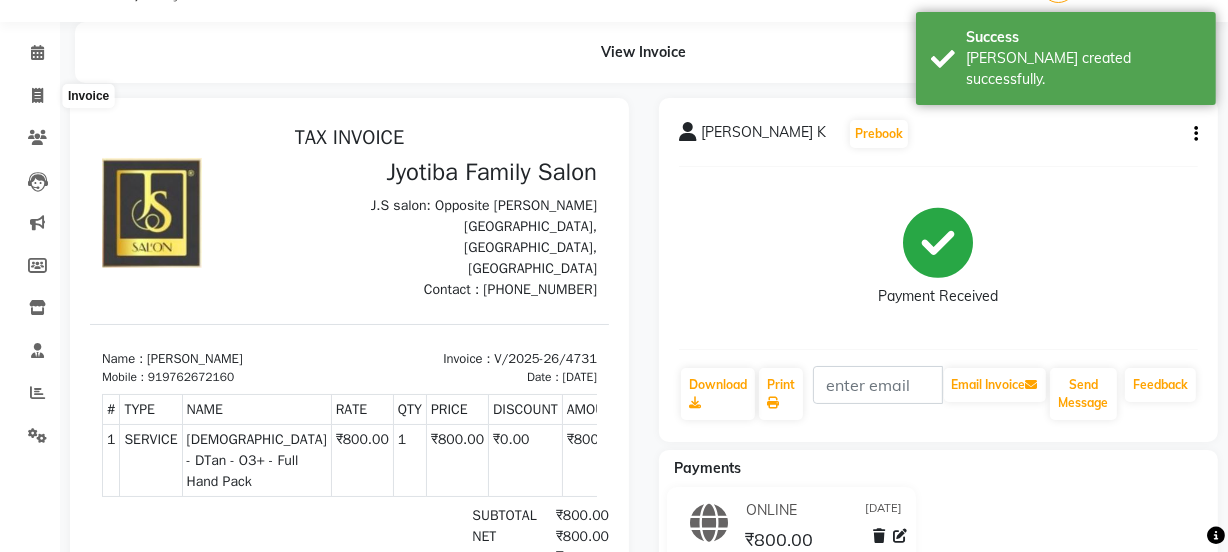 select on "3729" 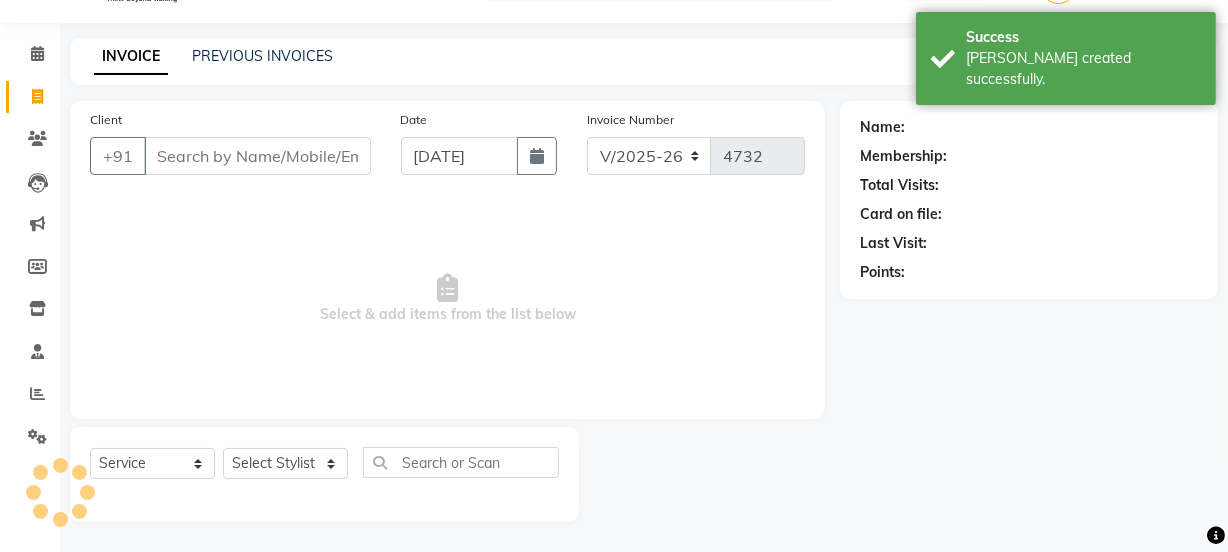 click on "Client" at bounding box center [257, 156] 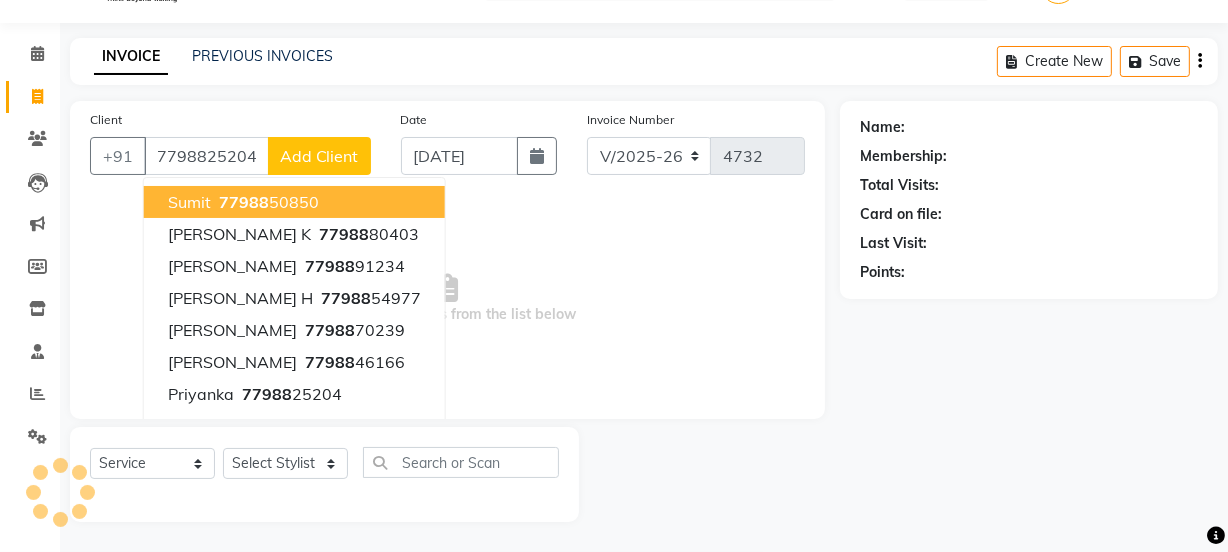 type on "7798825204" 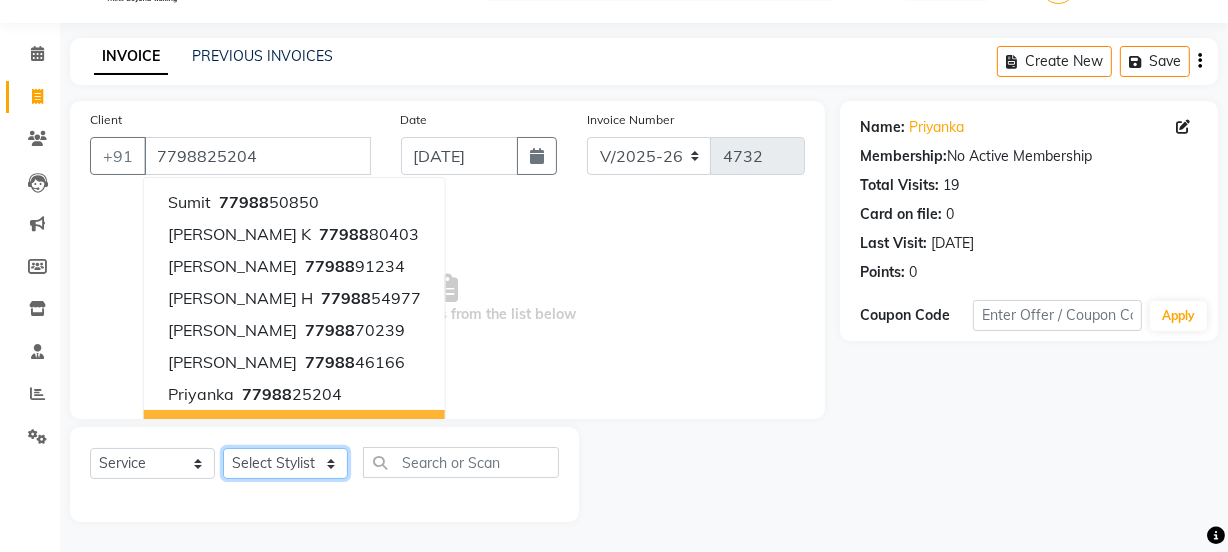 click on "Select Stylist [PERSON_NAME] Vaidyakar kokan  n Mahadev [PERSON_NAME] [PERSON_NAME] [PERSON_NAME]  Prem Mane Rajan Roma Rajput Sai [PERSON_NAME] Shop [PERSON_NAME] [PERSON_NAME] suport staff [PERSON_NAME]  [PERSON_NAME] [PERSON_NAME] [PERSON_NAME]" 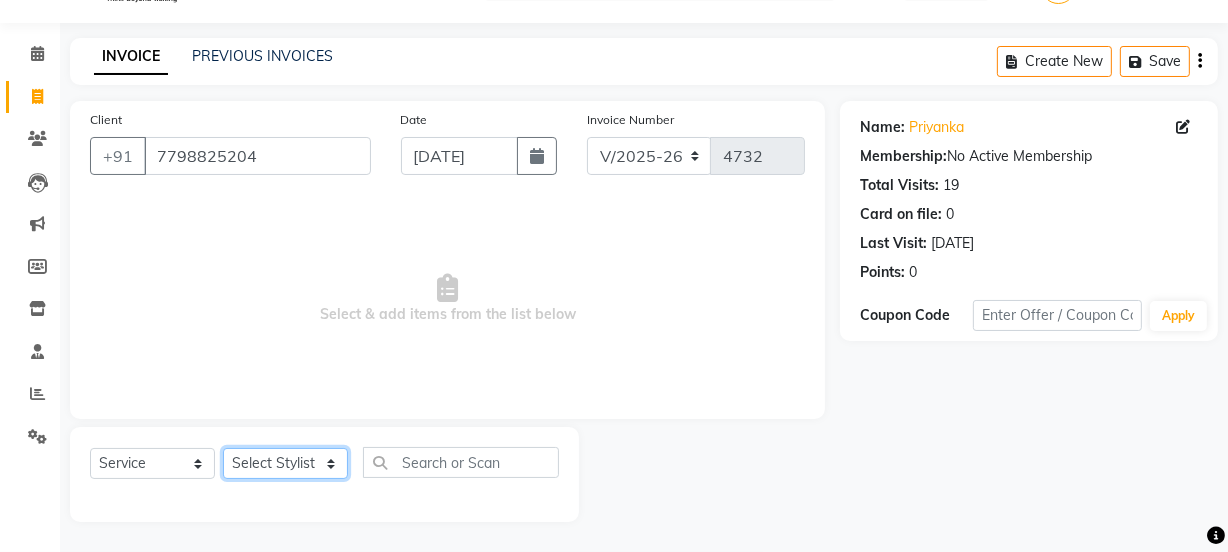 select on "84029" 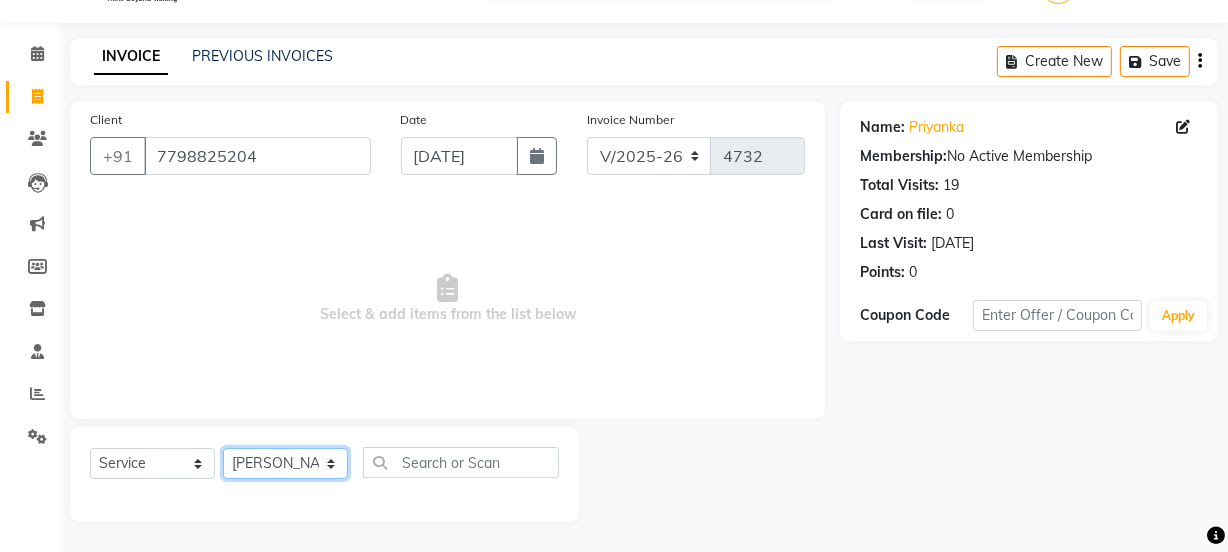 click on "Select Stylist [PERSON_NAME] Vaidyakar kokan  n Mahadev [PERSON_NAME] [PERSON_NAME] [PERSON_NAME]  Prem Mane Rajan Roma Rajput Sai [PERSON_NAME] Shop [PERSON_NAME] [PERSON_NAME] suport staff [PERSON_NAME]  [PERSON_NAME] [PERSON_NAME] [PERSON_NAME]" 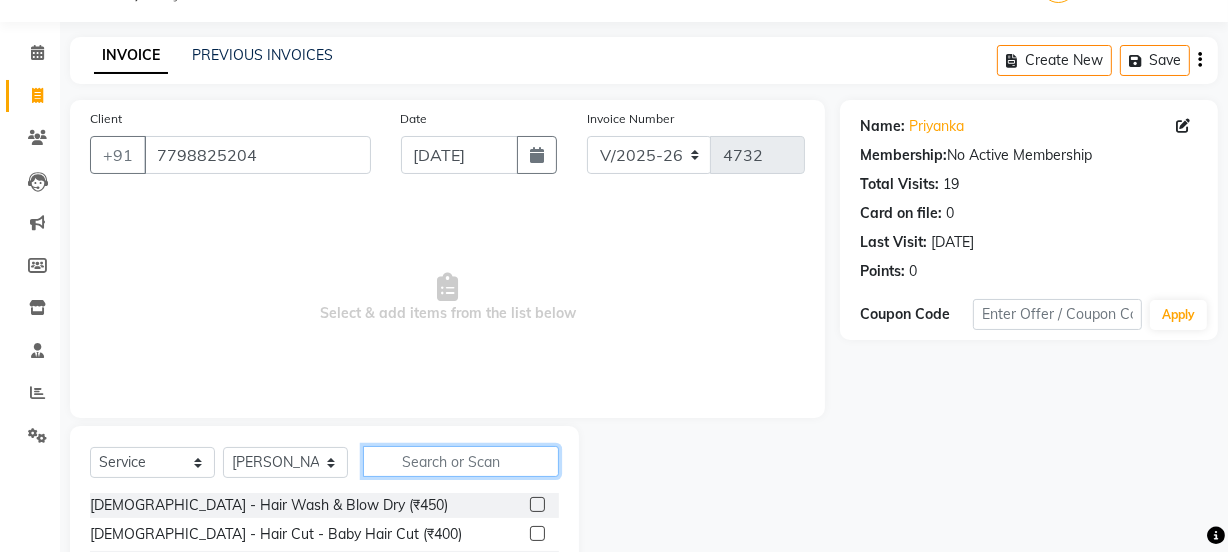 click 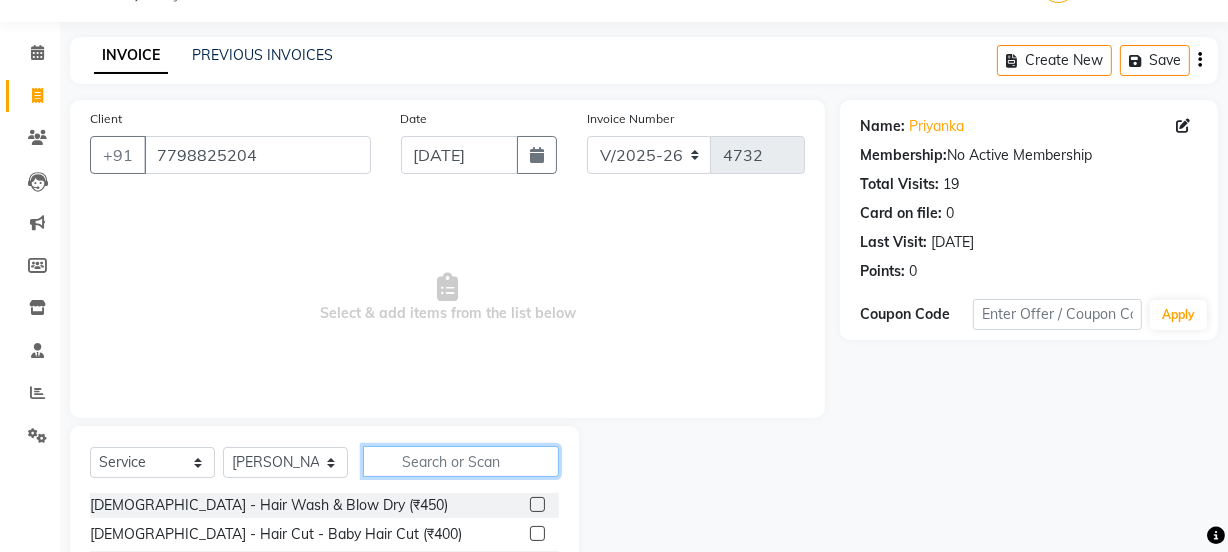 scroll, scrollTop: 250, scrollLeft: 0, axis: vertical 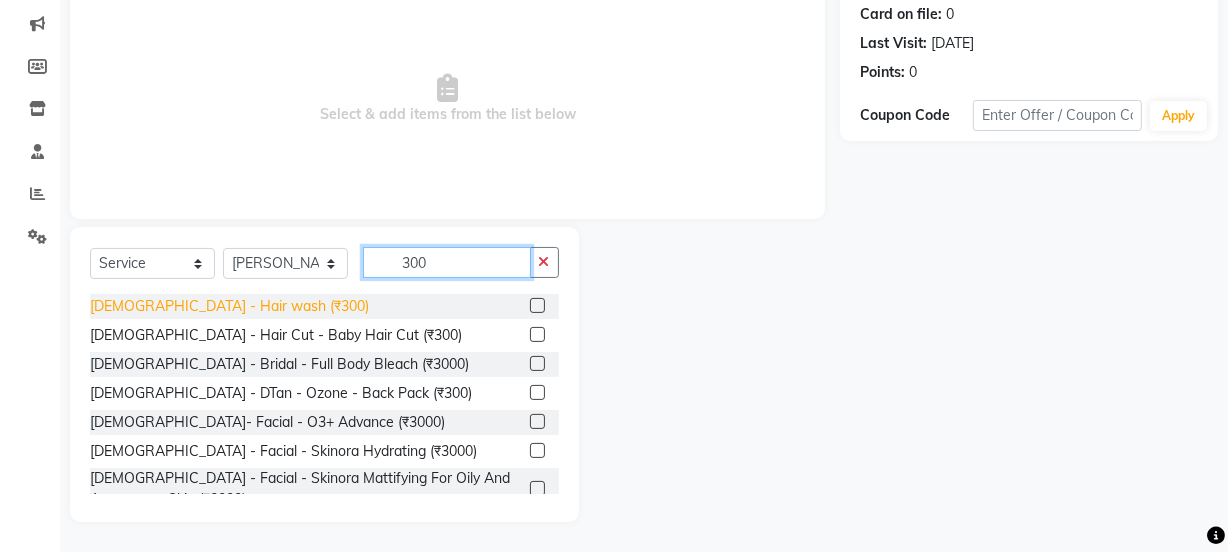 type on "300" 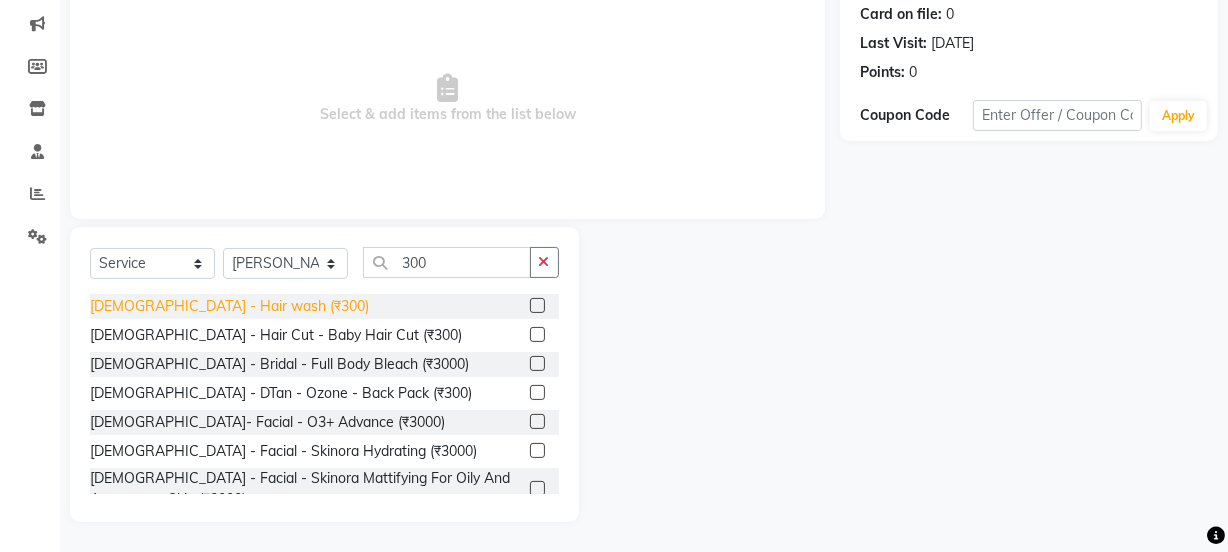 click on "[DEMOGRAPHIC_DATA] - Hair wash (₹300)" 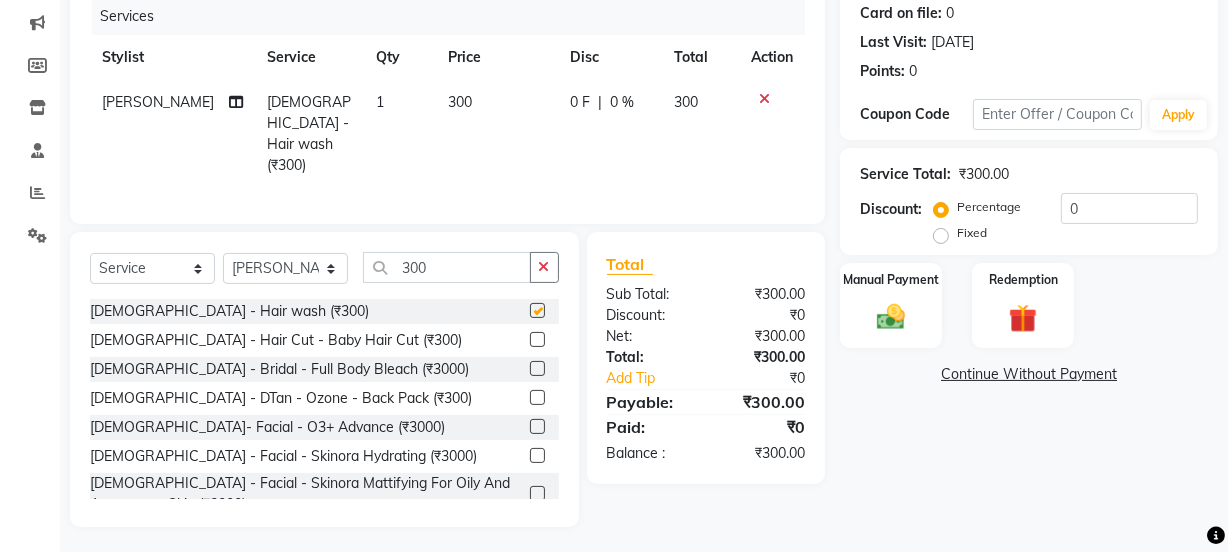 checkbox on "false" 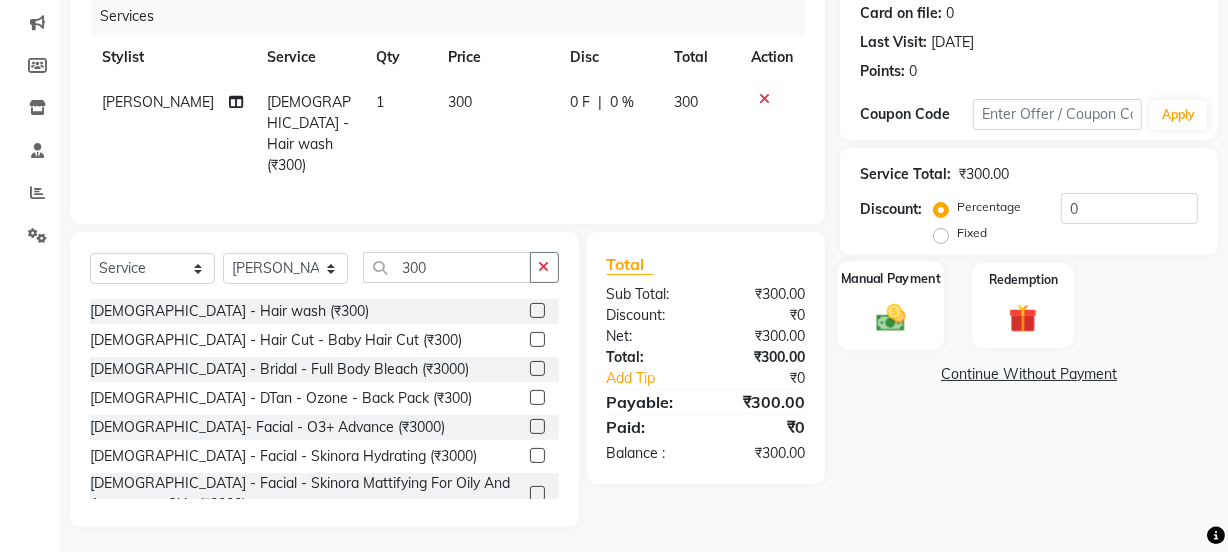 click 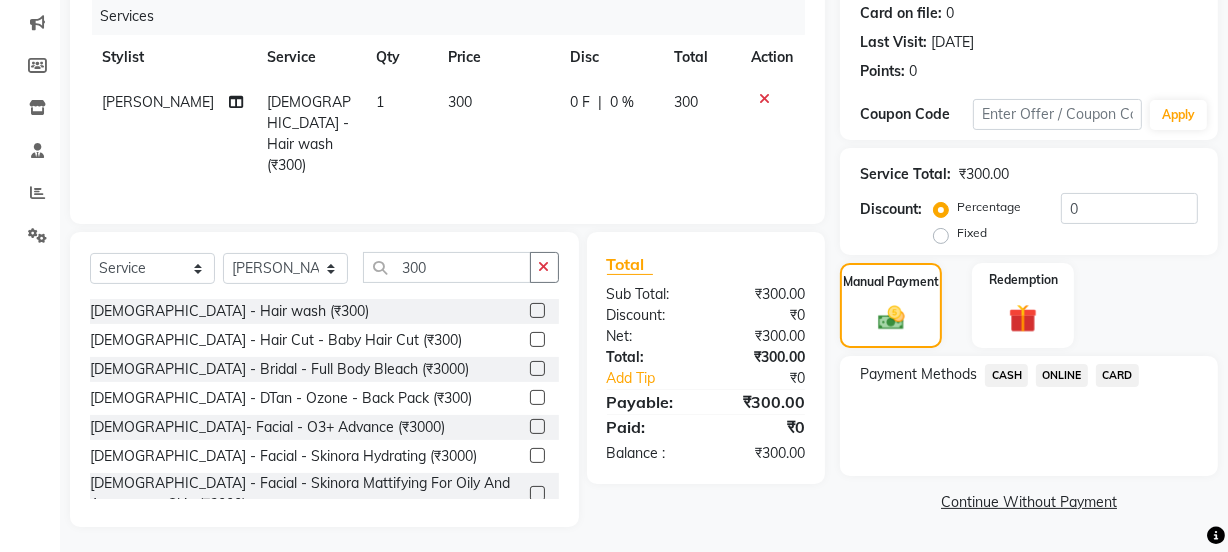 click on "ONLINE" 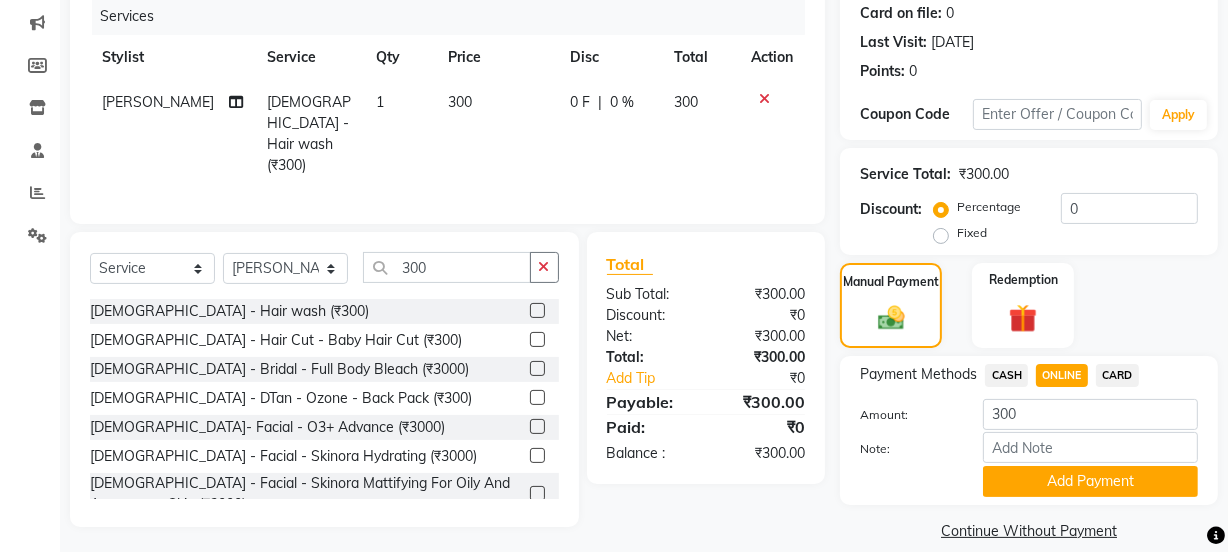 drag, startPoint x: 1060, startPoint y: 390, endPoint x: 1064, endPoint y: 467, distance: 77.10383 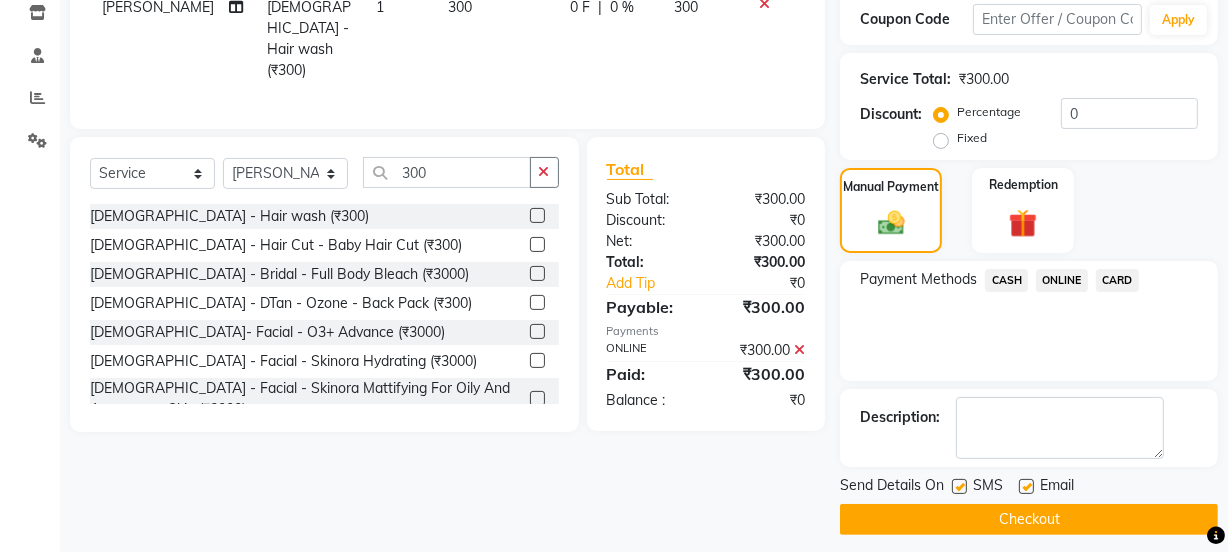 scroll, scrollTop: 357, scrollLeft: 0, axis: vertical 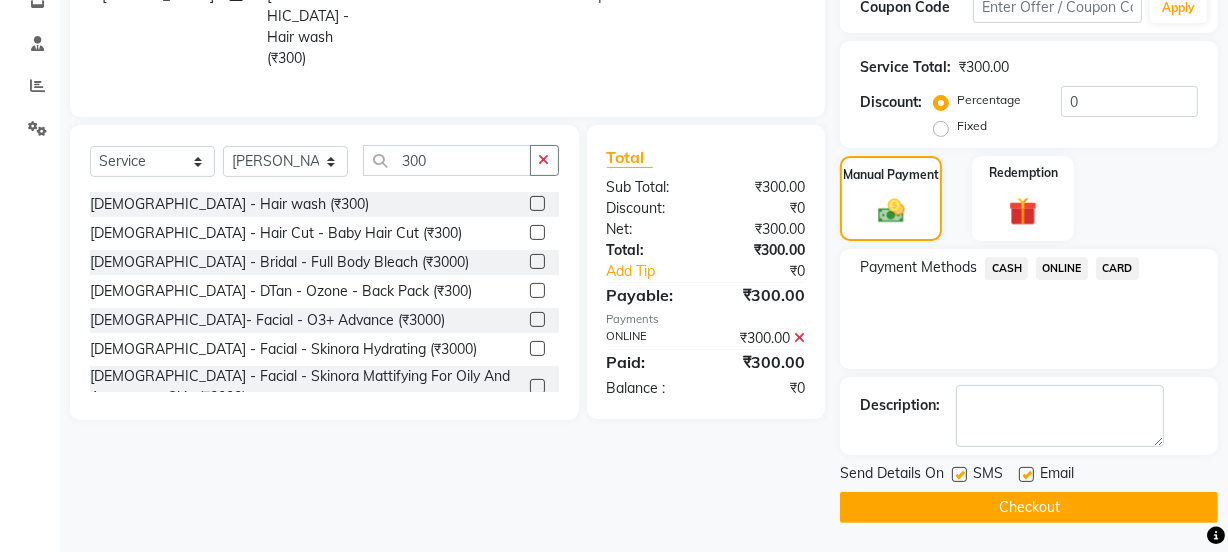 click on "Checkout" 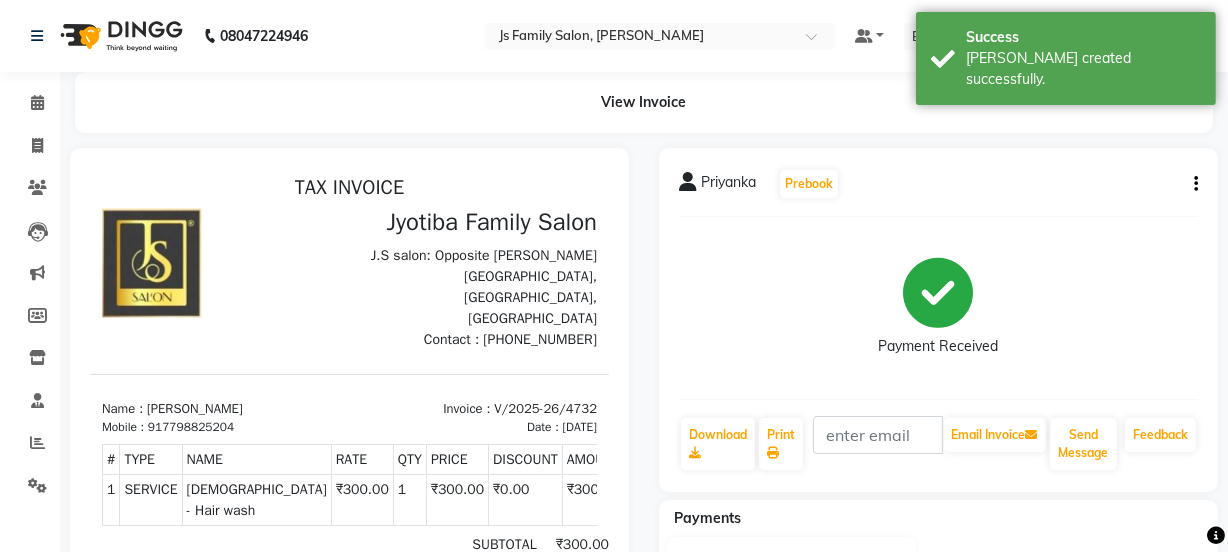scroll, scrollTop: 0, scrollLeft: 0, axis: both 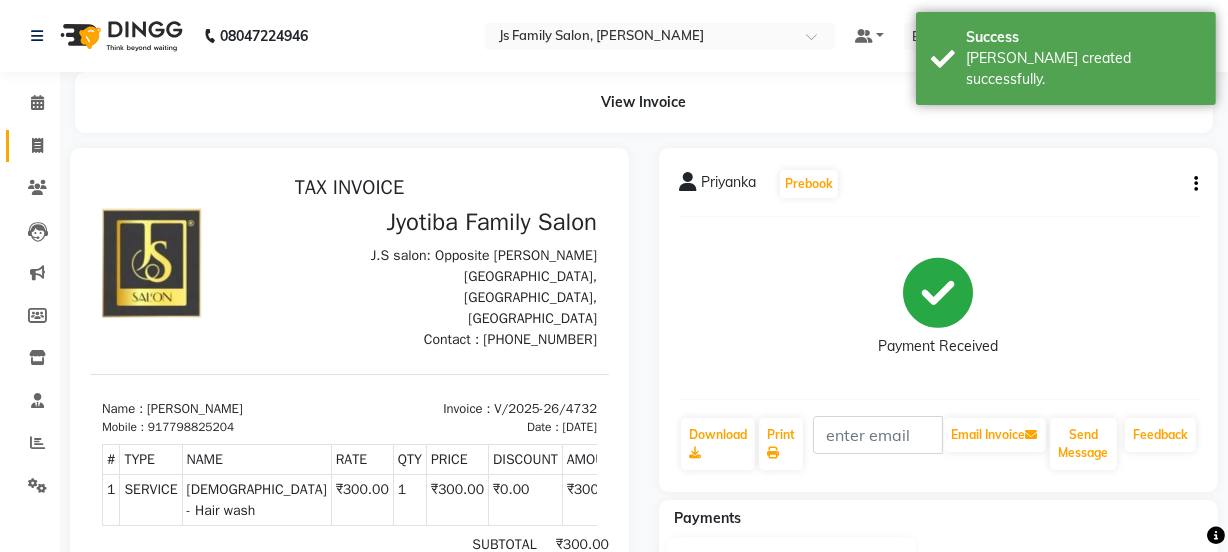 click on "Invoice" 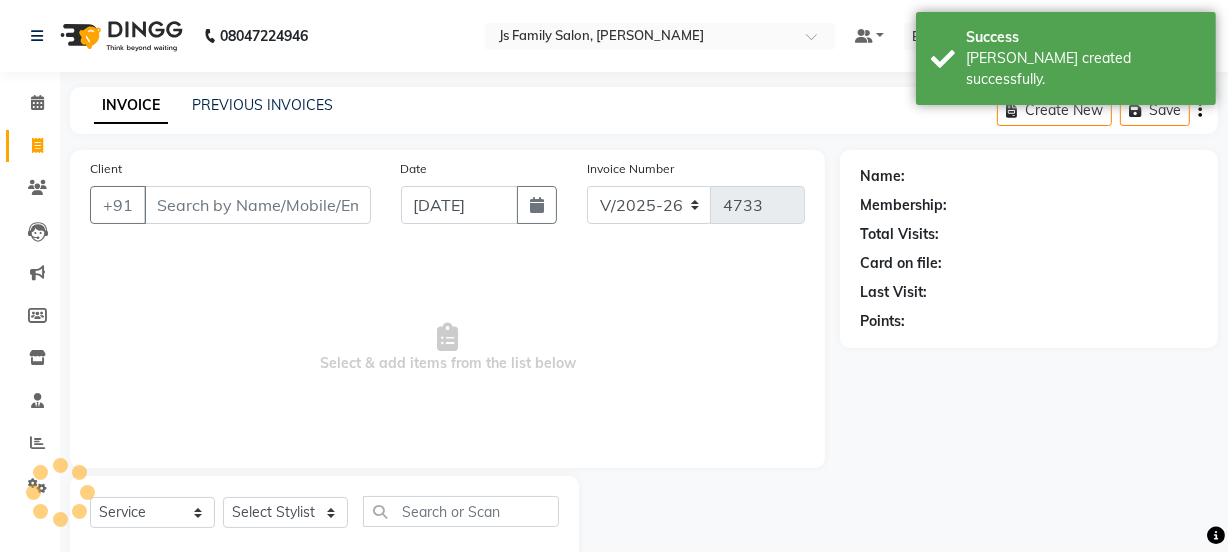 scroll, scrollTop: 50, scrollLeft: 0, axis: vertical 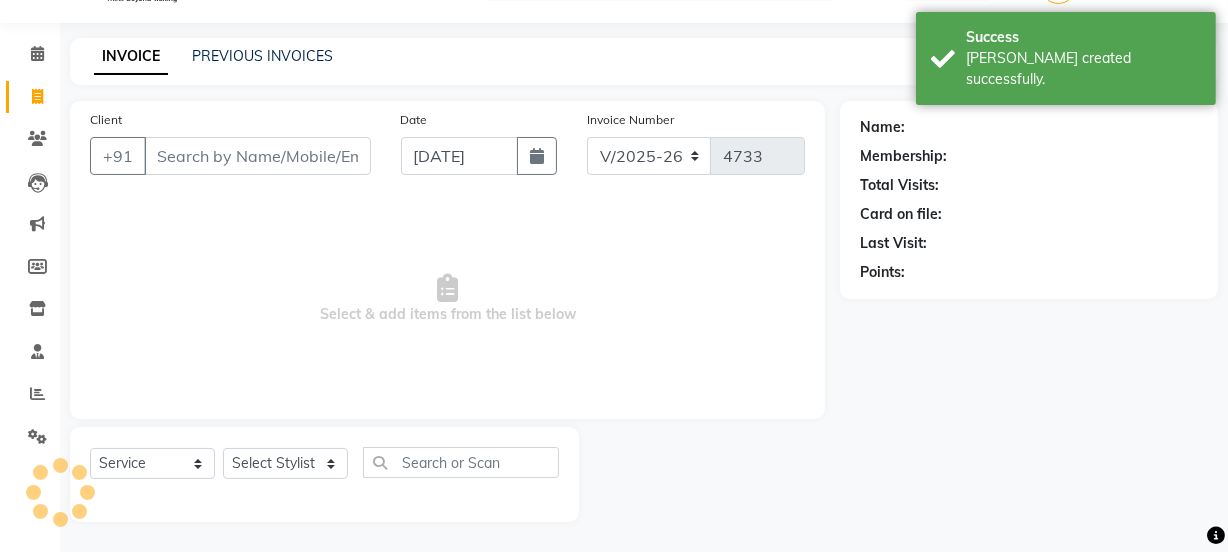 click on "Client" at bounding box center (257, 156) 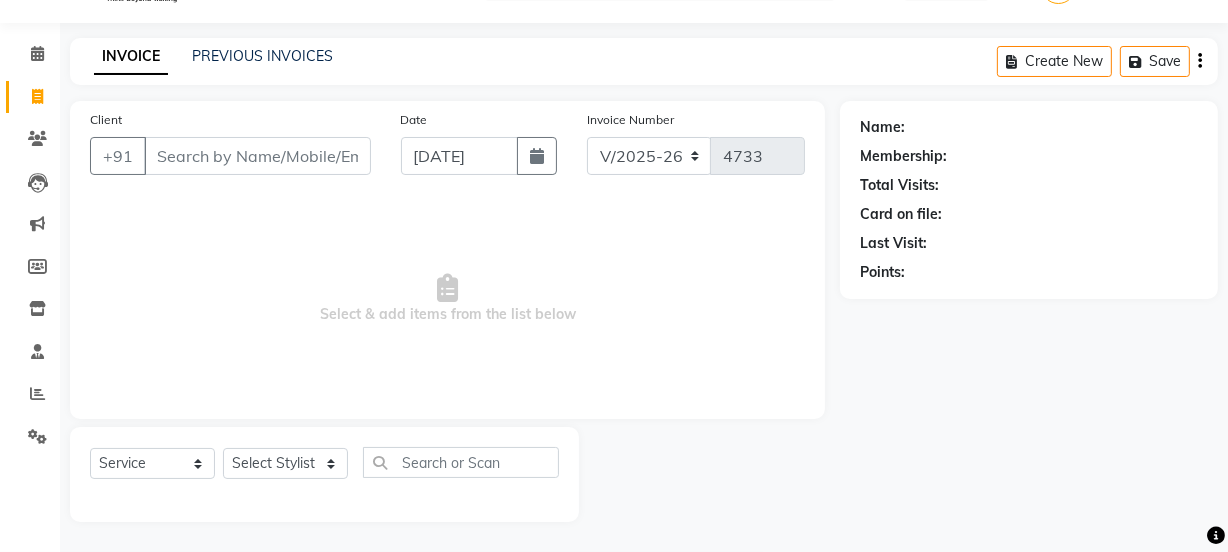 click on "Client" at bounding box center (257, 156) 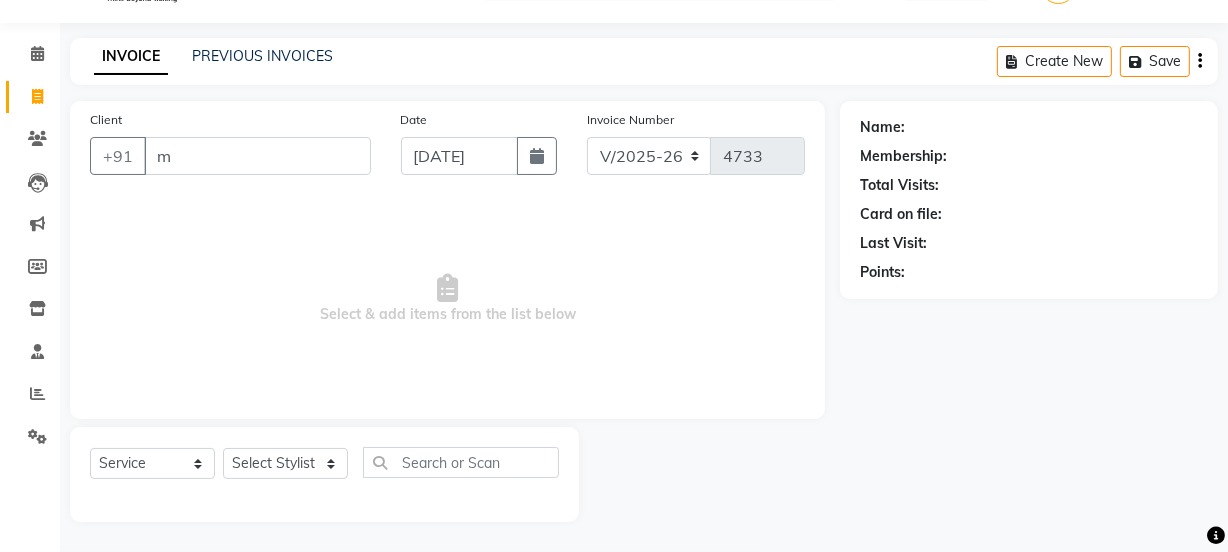 click on "m" at bounding box center [257, 156] 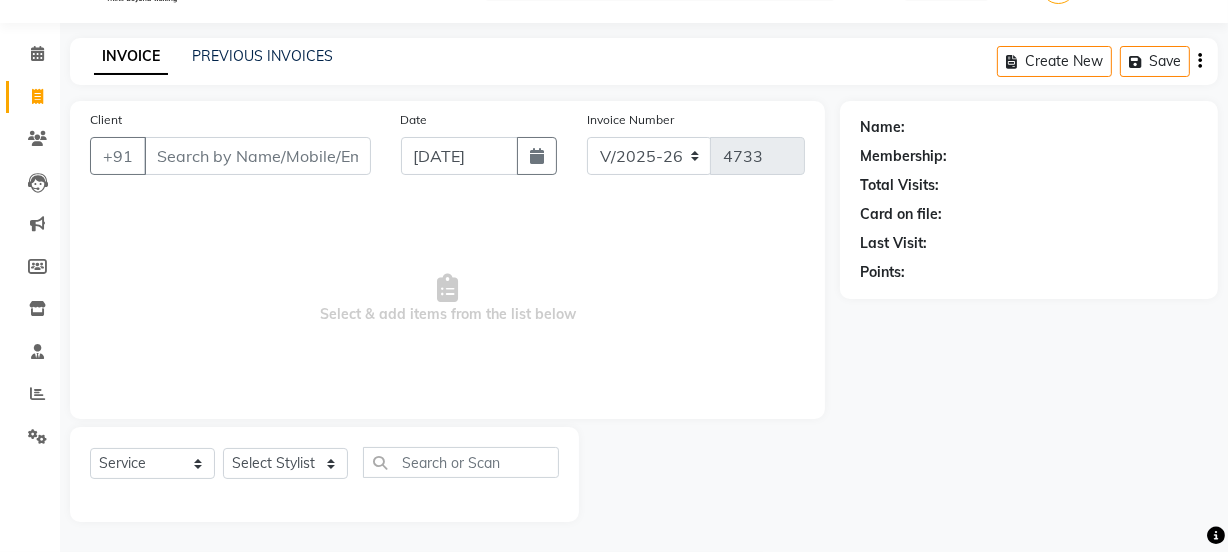 click on "Client" at bounding box center (257, 156) 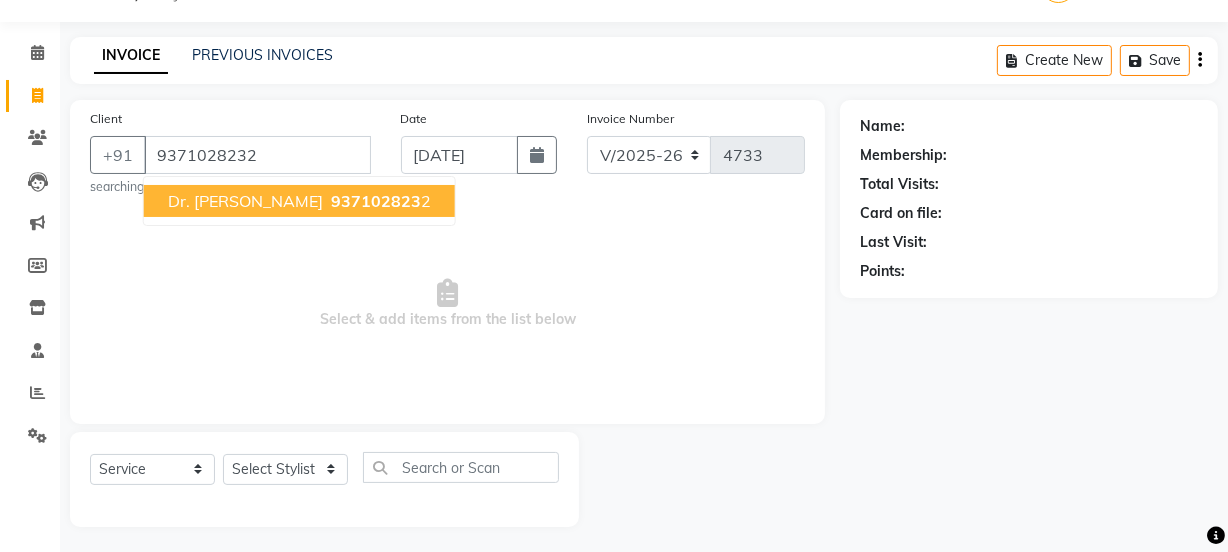 type on "9371028232" 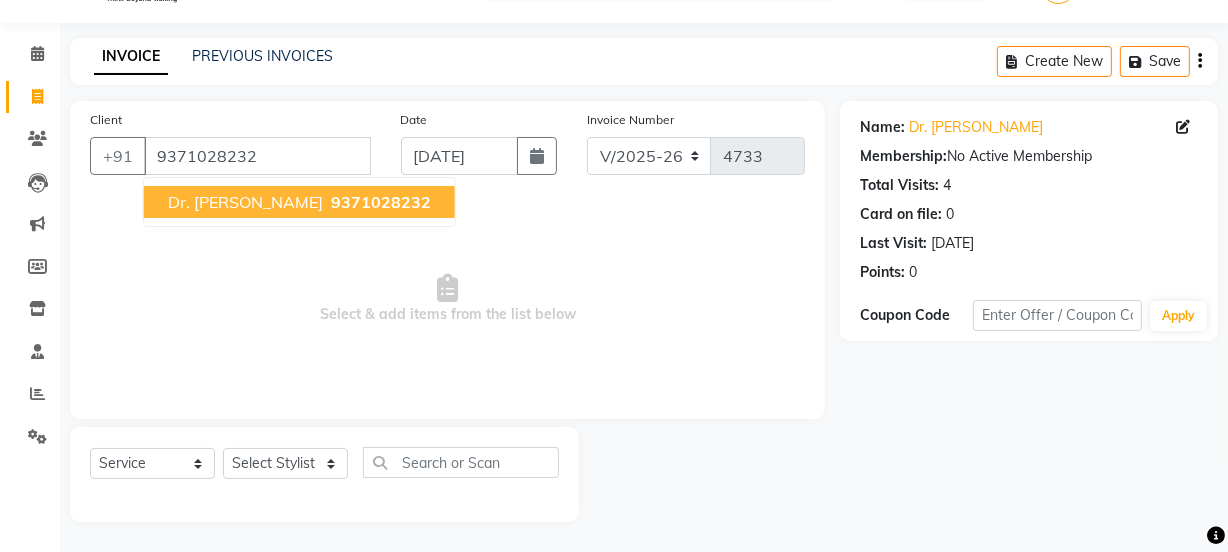 click on "9371028232" at bounding box center [381, 202] 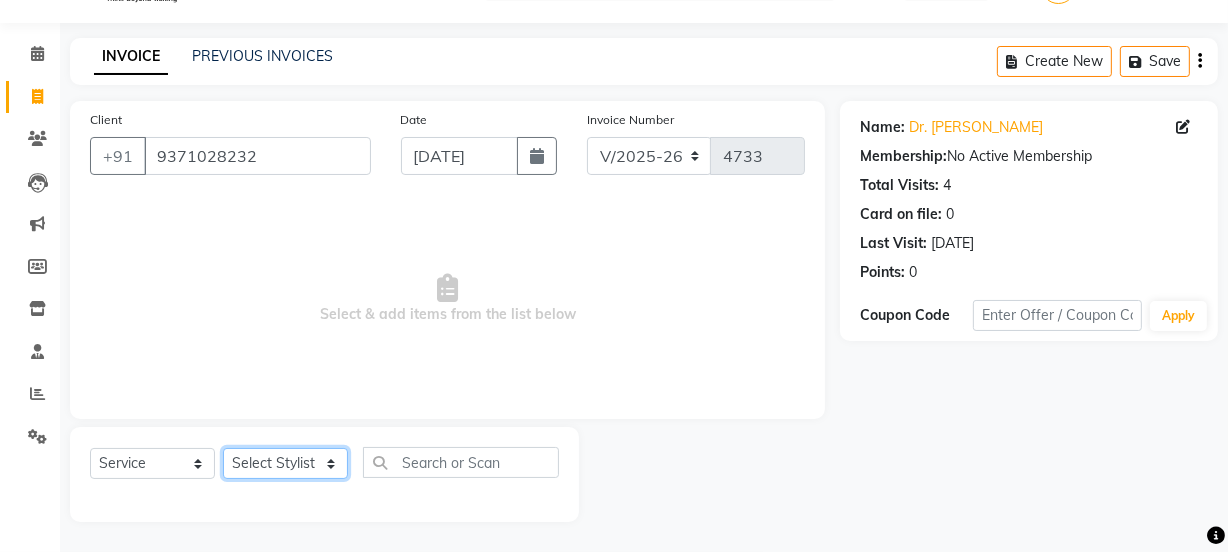 click on "Select Stylist [PERSON_NAME] Vaidyakar kokan  n Mahadev [PERSON_NAME] [PERSON_NAME] [PERSON_NAME]  Prem Mane Rajan Roma Rajput Sai [PERSON_NAME] Shop [PERSON_NAME] [PERSON_NAME] suport staff [PERSON_NAME]  [PERSON_NAME] [PERSON_NAME] [PERSON_NAME]" 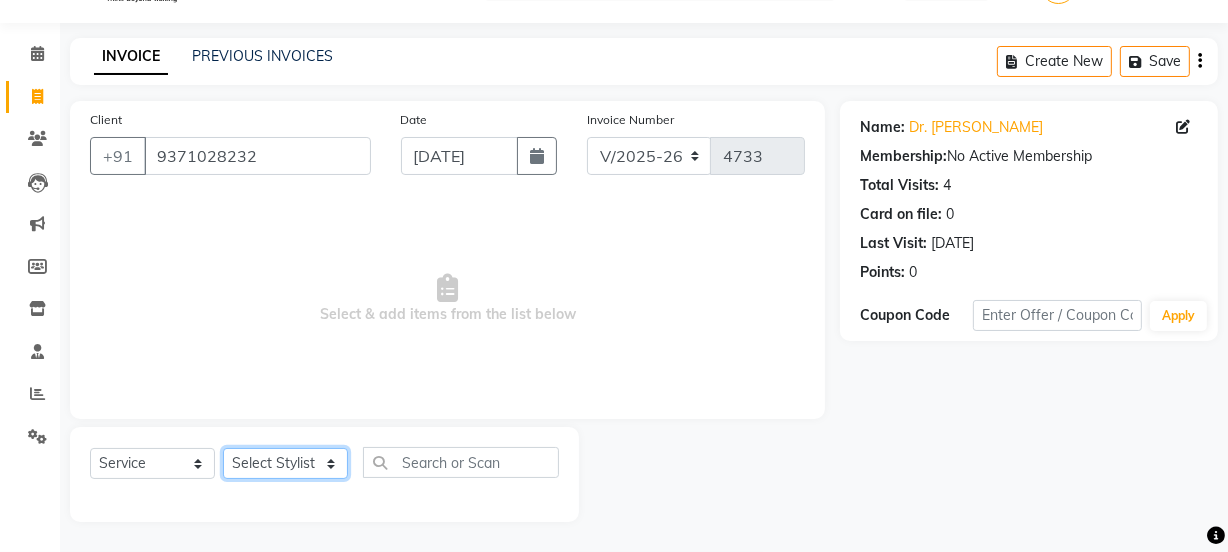 select on "34315" 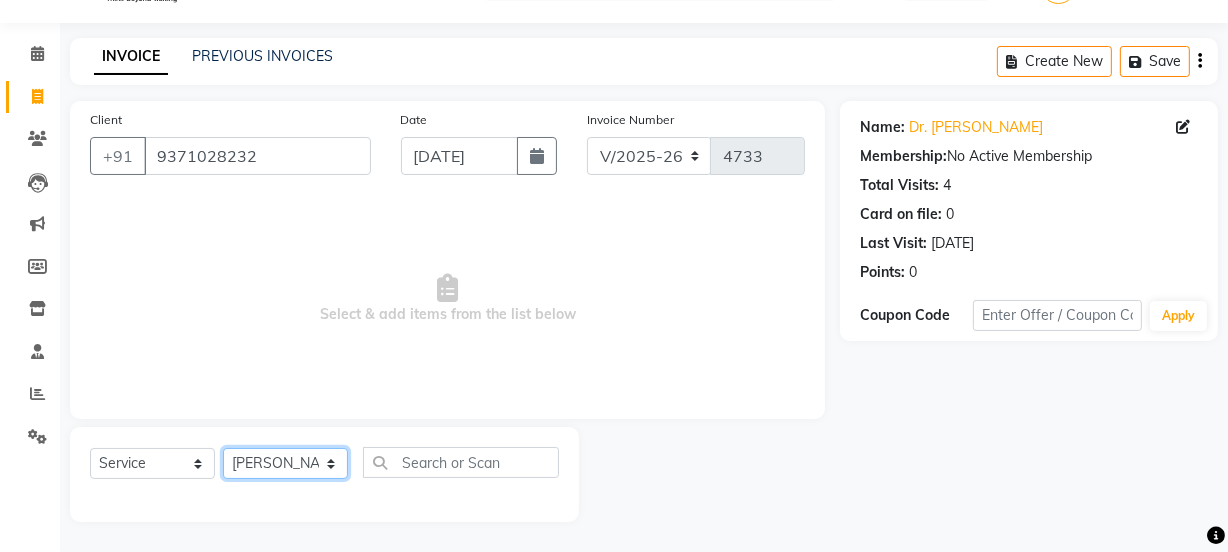 click on "Select Stylist [PERSON_NAME] Vaidyakar kokan  n Mahadev [PERSON_NAME] [PERSON_NAME] [PERSON_NAME]  Prem Mane Rajan Roma Rajput Sai [PERSON_NAME] Shop [PERSON_NAME] [PERSON_NAME] suport staff [PERSON_NAME]  [PERSON_NAME] [PERSON_NAME] [PERSON_NAME]" 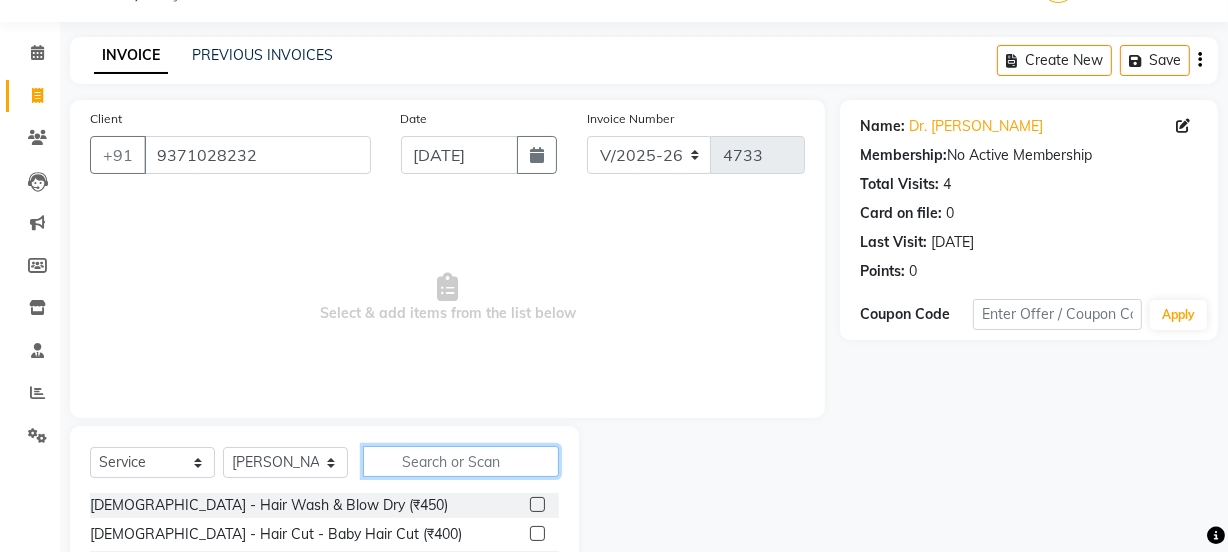 click 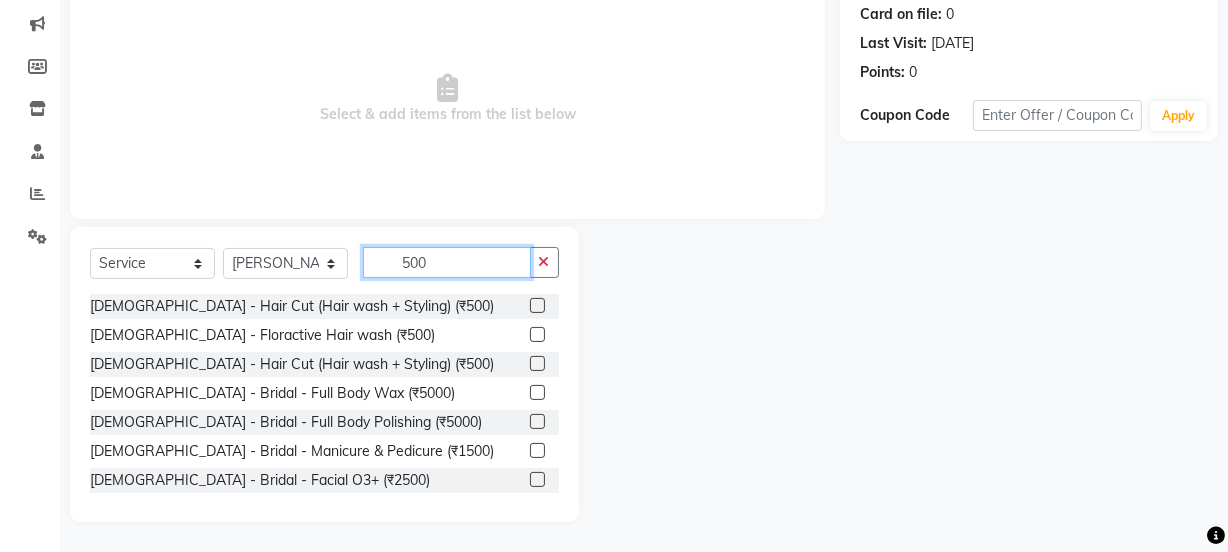 scroll, scrollTop: 250, scrollLeft: 0, axis: vertical 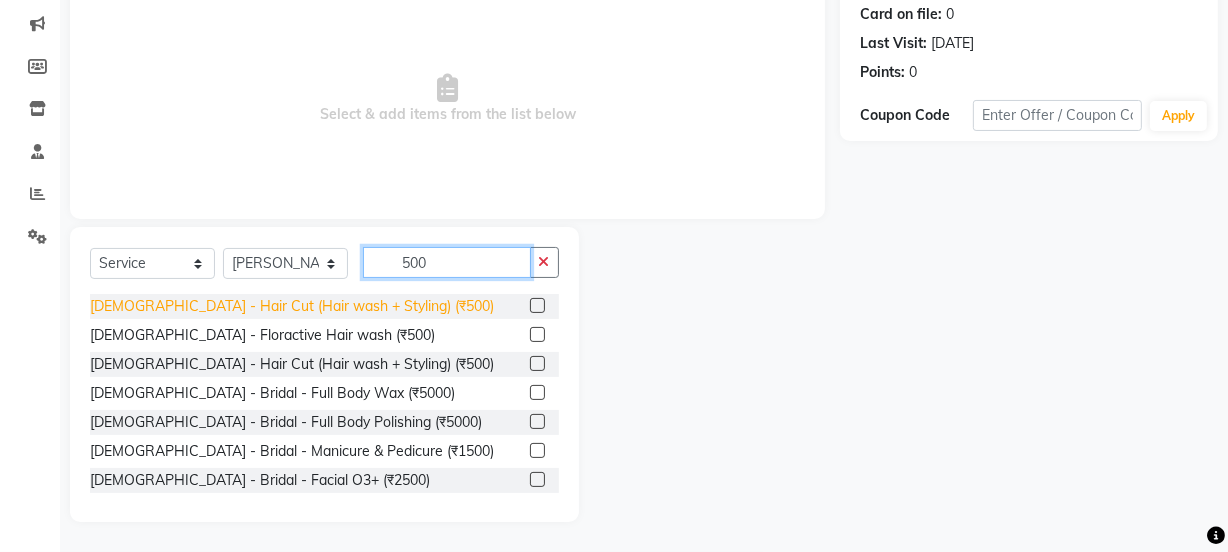type on "500" 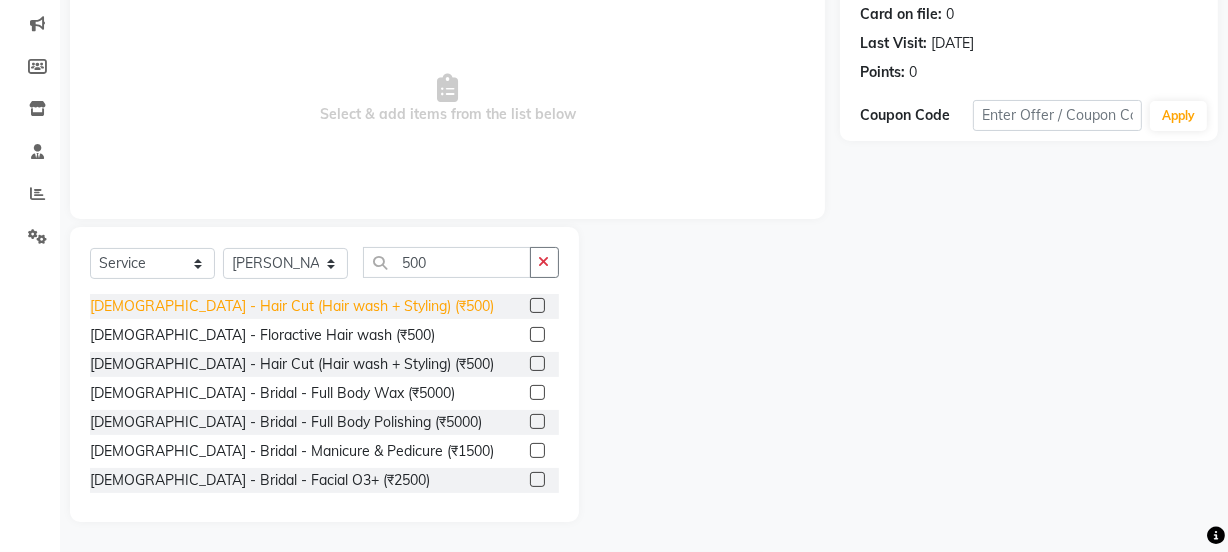 click on "[DEMOGRAPHIC_DATA] - Hair Cut (Hair wash + Styling) (₹500)" 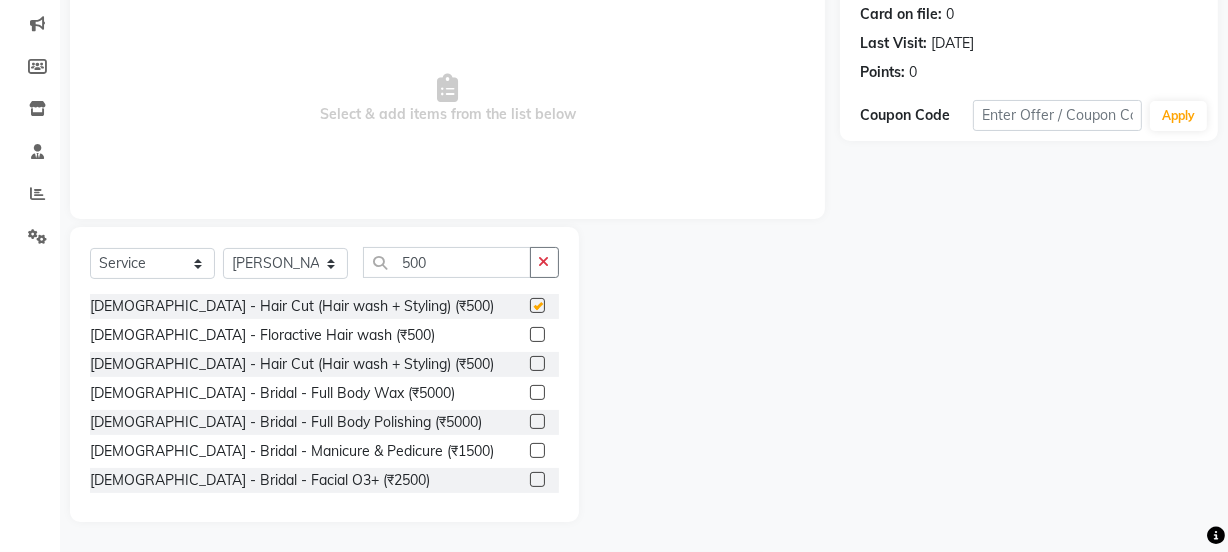 checkbox on "false" 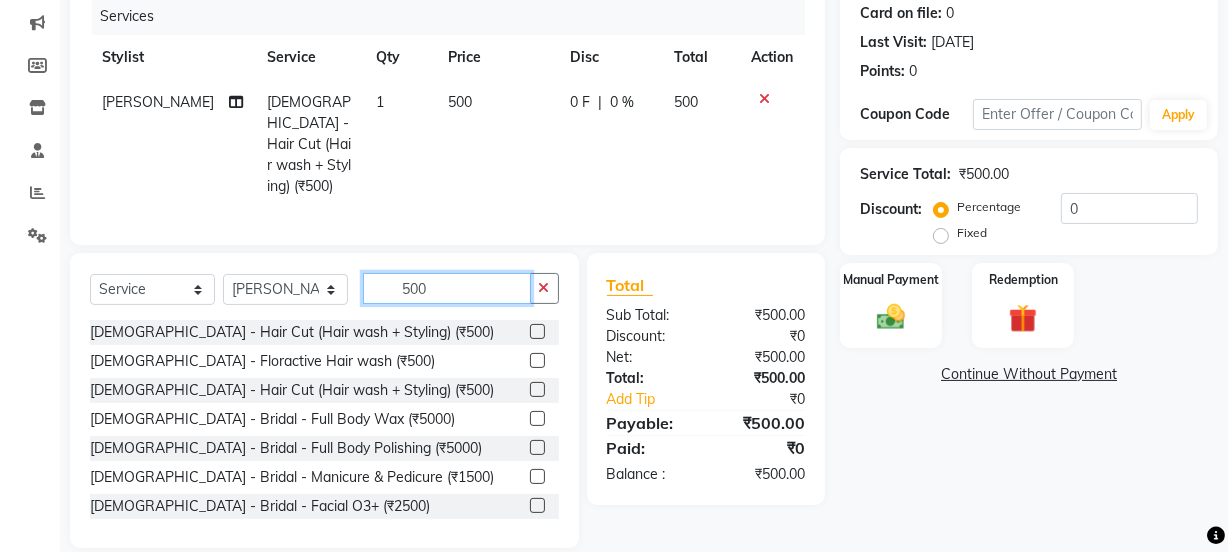 click on "500" 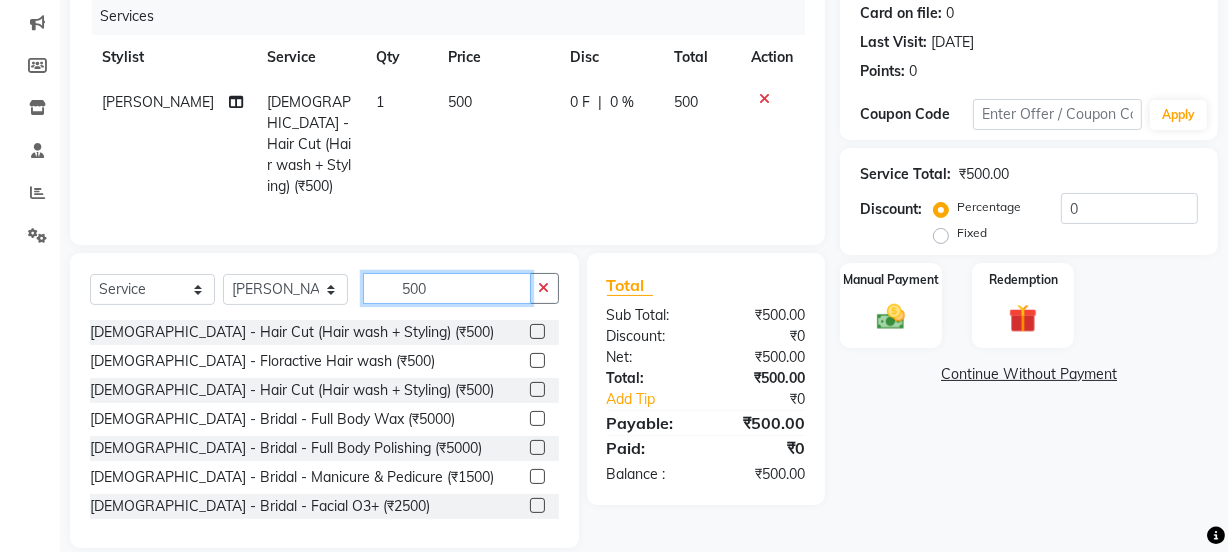 click on "500" 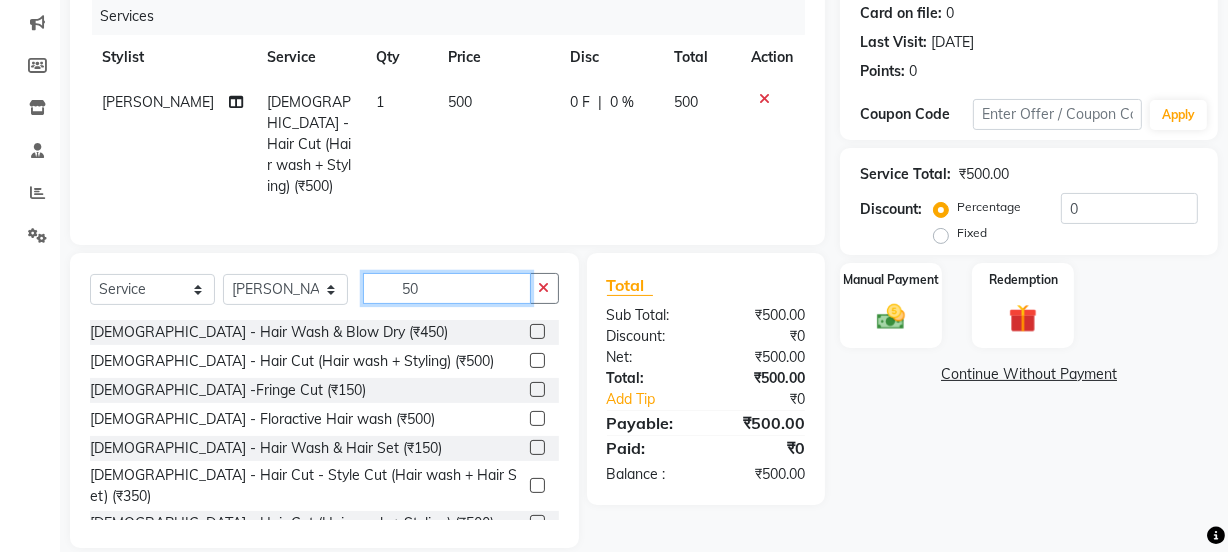 type on "5" 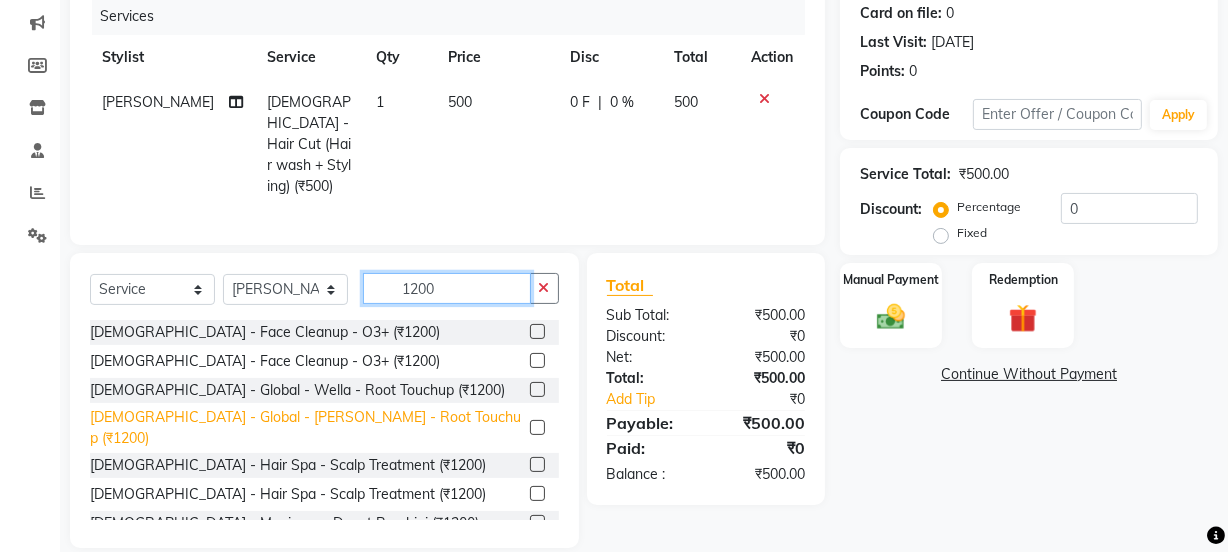 type on "1200" 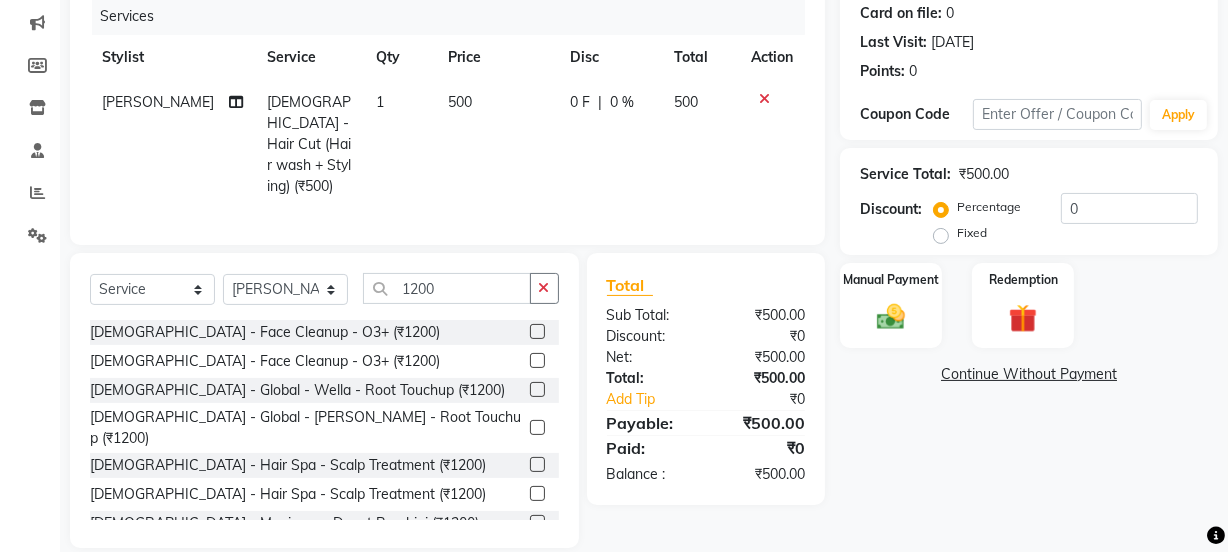 drag, startPoint x: 410, startPoint y: 412, endPoint x: 447, endPoint y: 328, distance: 91.787796 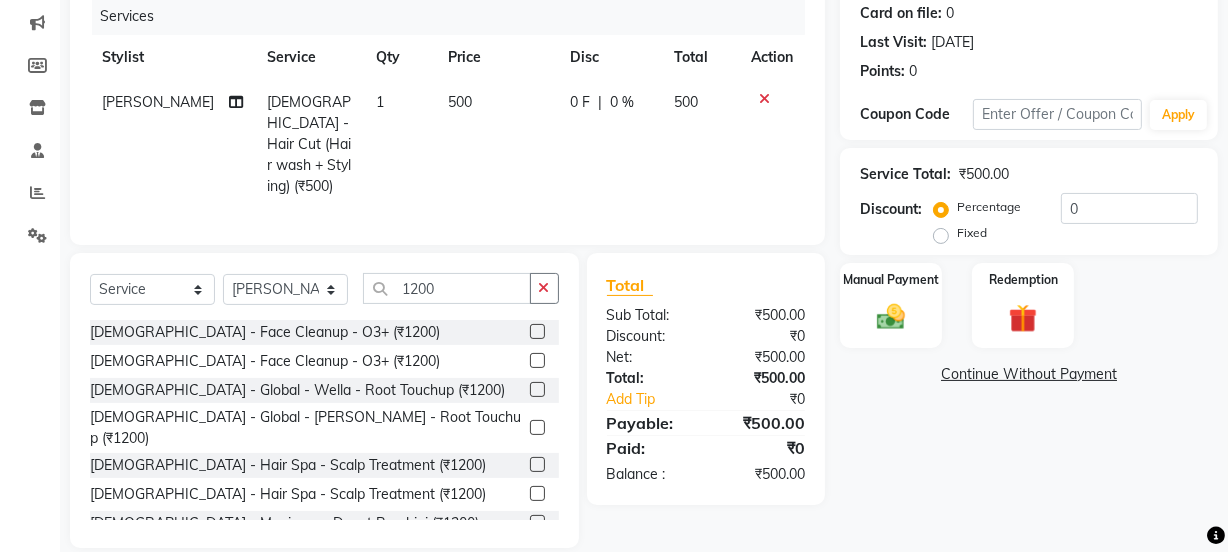 click on "[DEMOGRAPHIC_DATA] - Global - [PERSON_NAME] - Root Touchup (₹1200)" 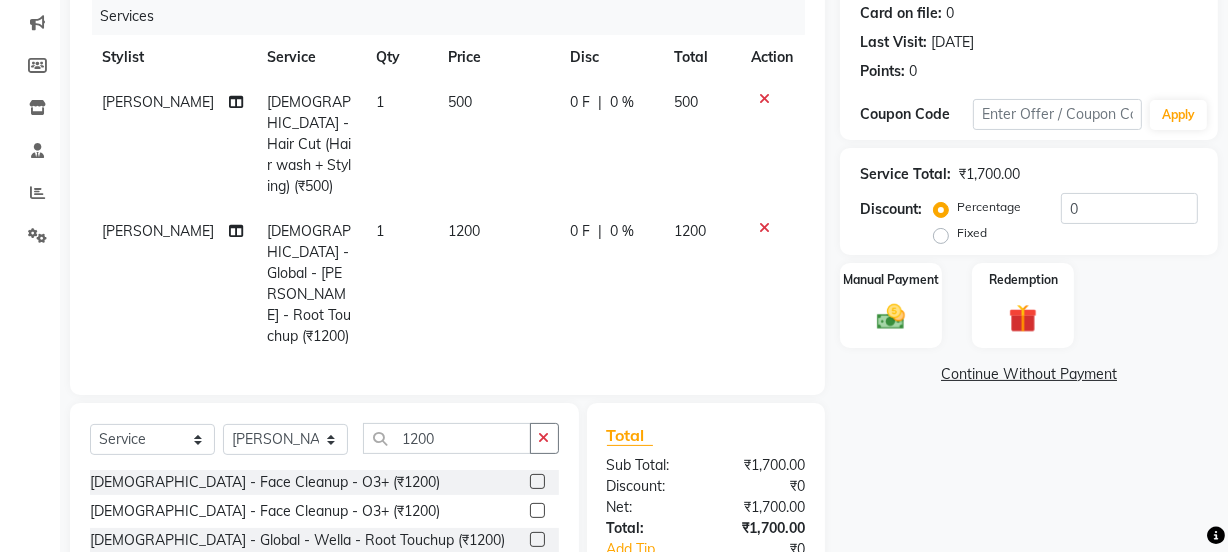 checkbox on "false" 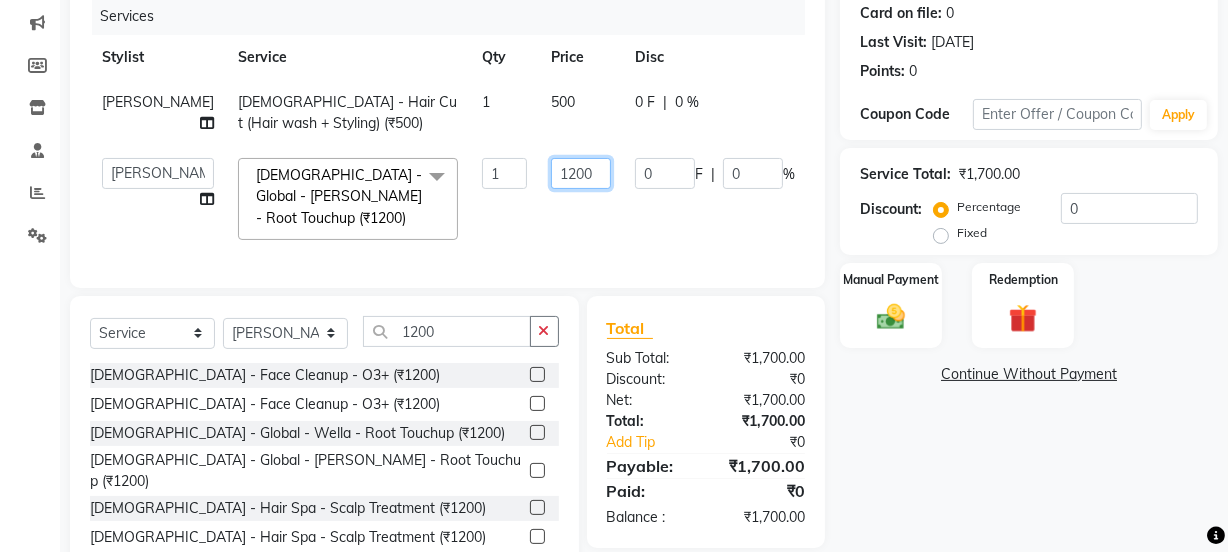 click on "1200" 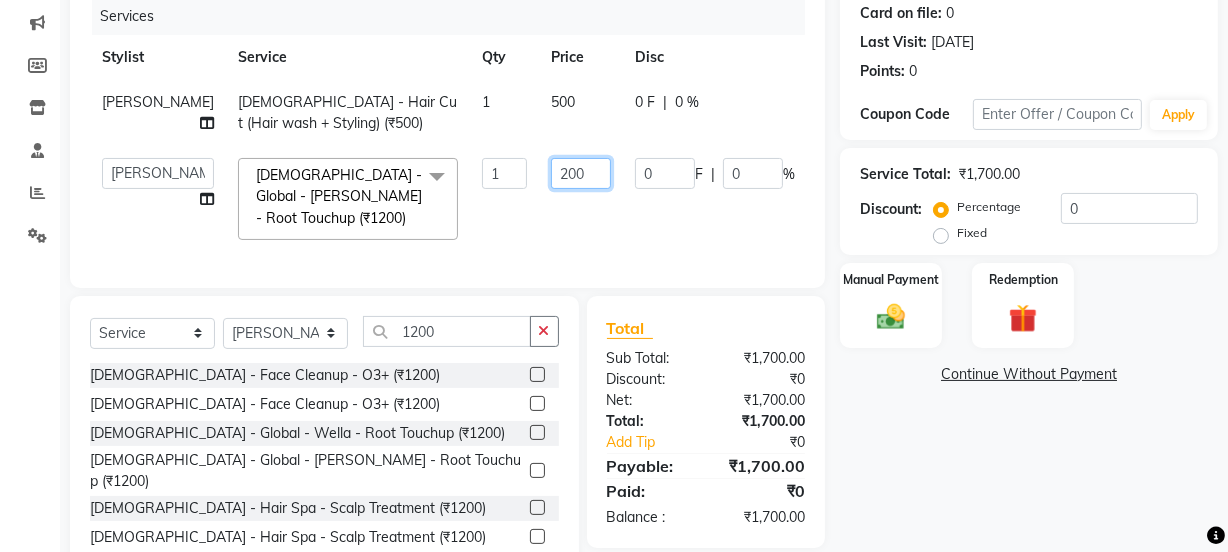 click on "200" 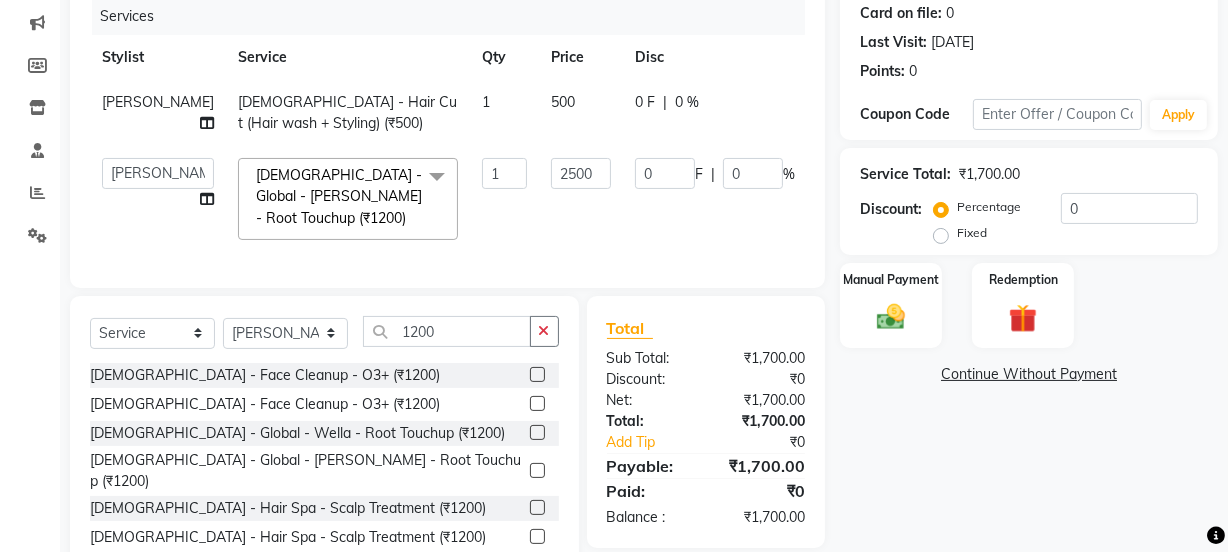 click on "0 F | 0 %" 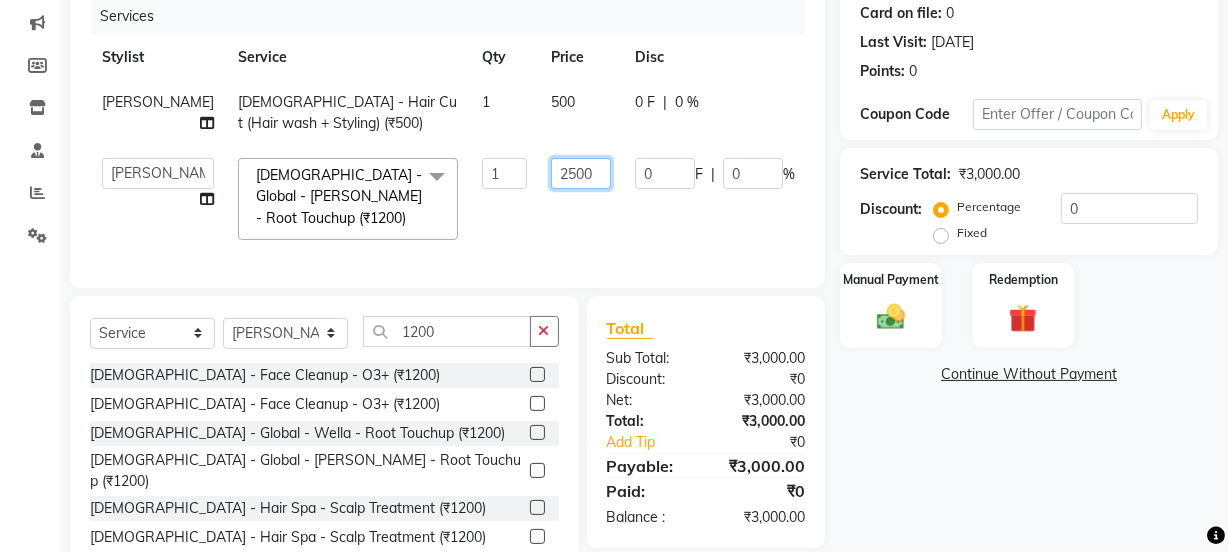click on "2500" 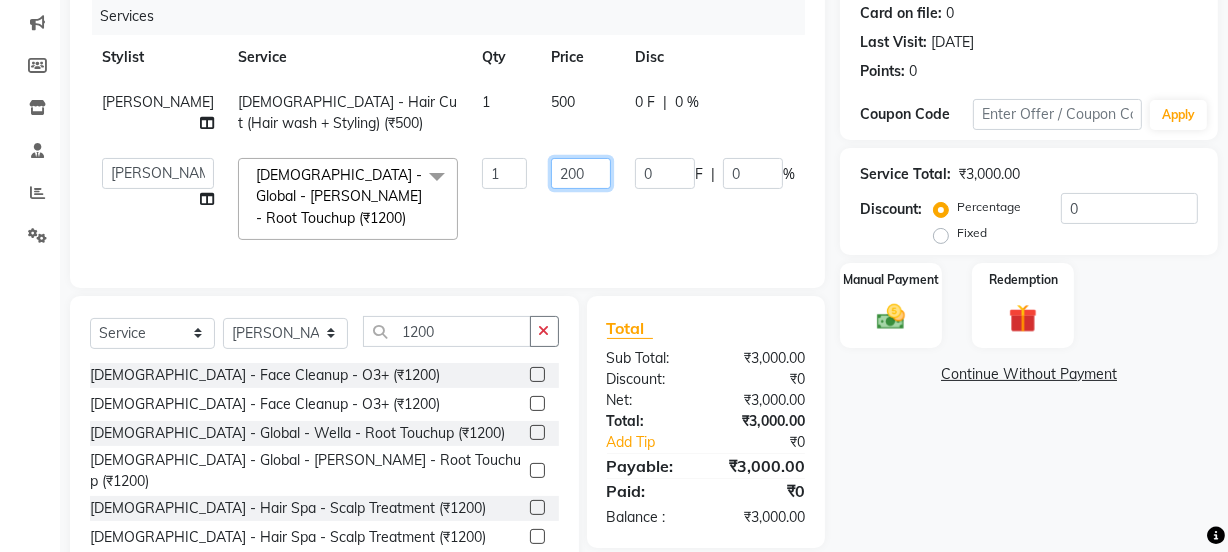 type on "2000" 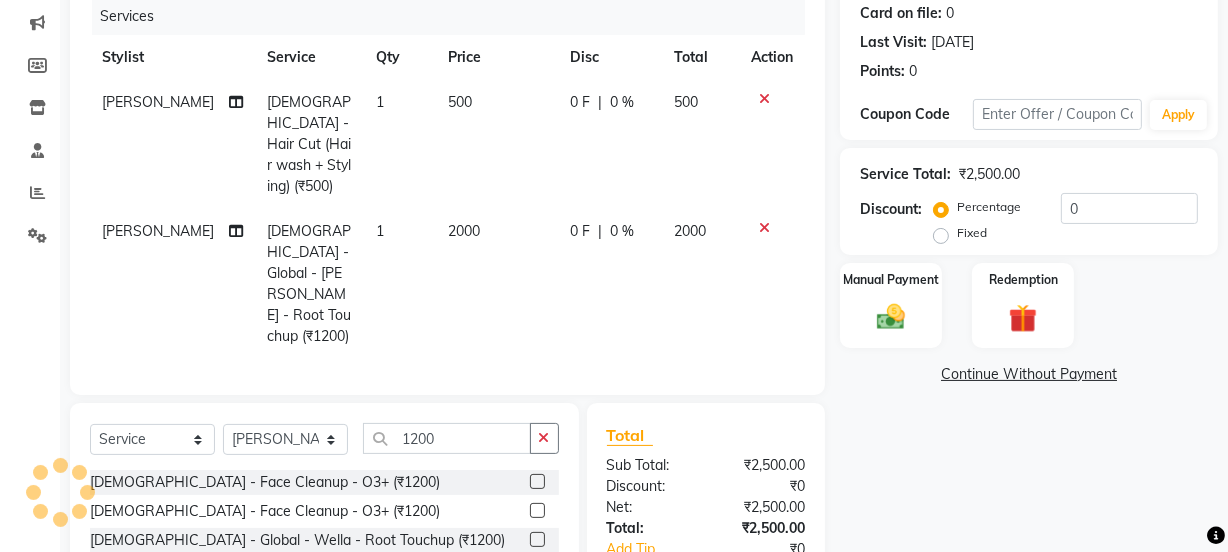 click on "0 F | 0 %" 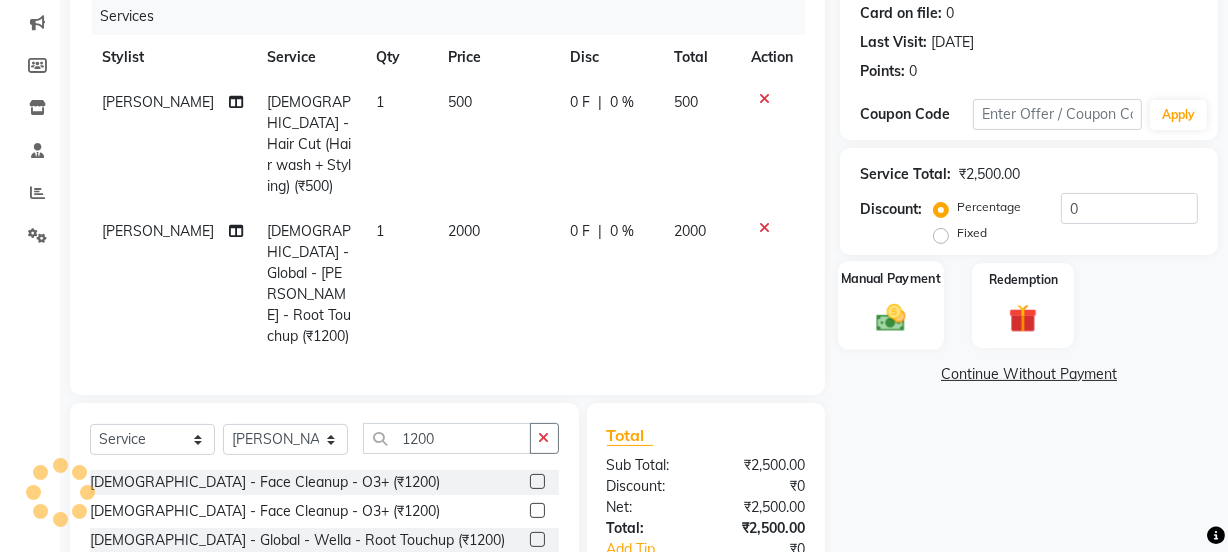 select on "34315" 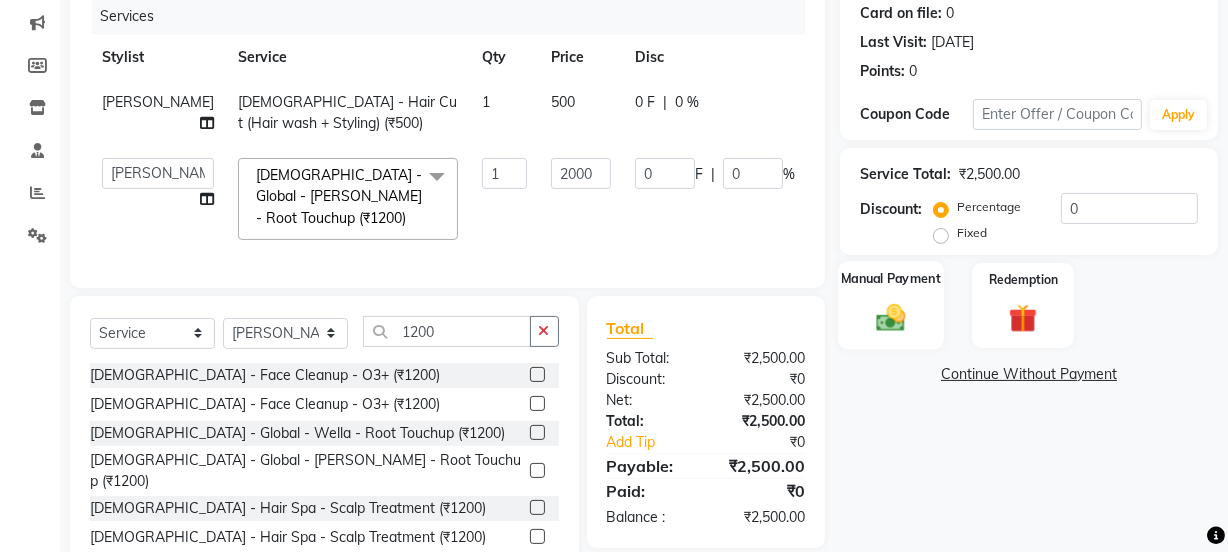 click 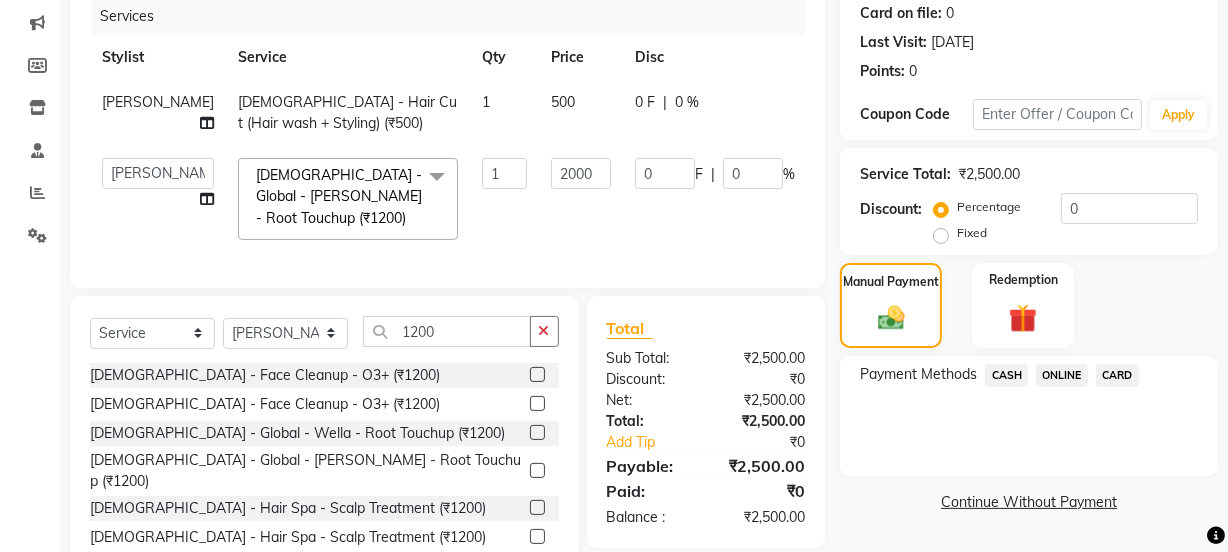 click on "ONLINE" 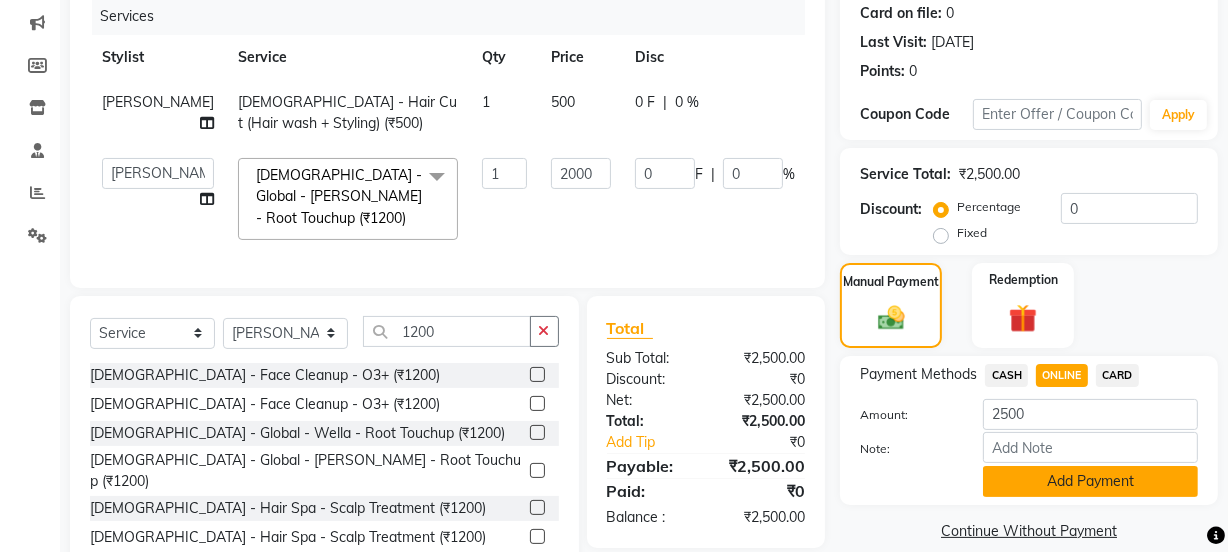 click on "Add Payment" 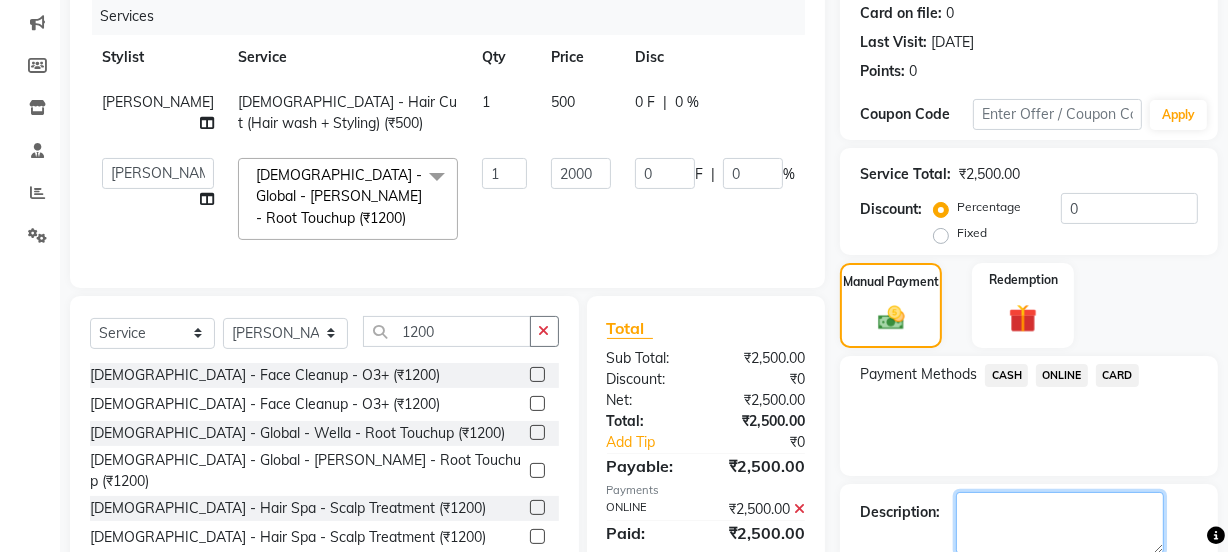 click 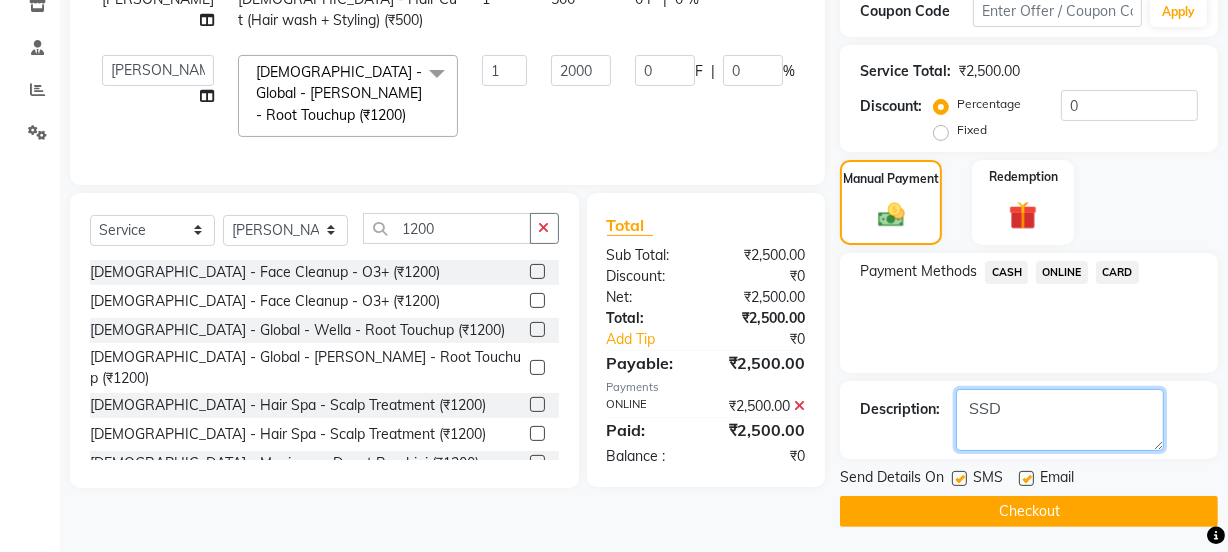 scroll, scrollTop: 357, scrollLeft: 0, axis: vertical 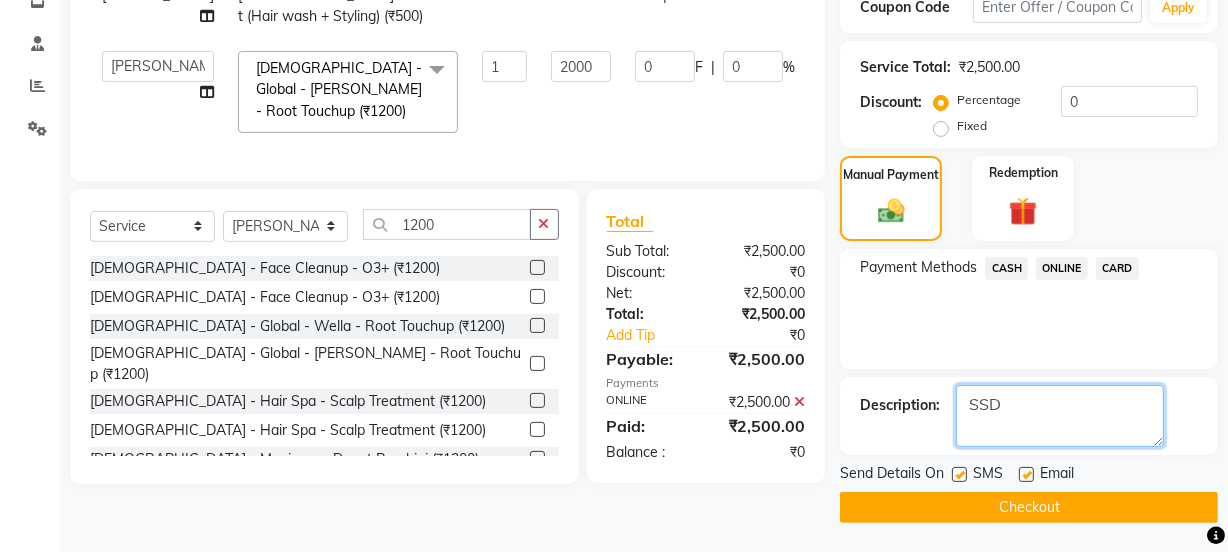 type on "SSD" 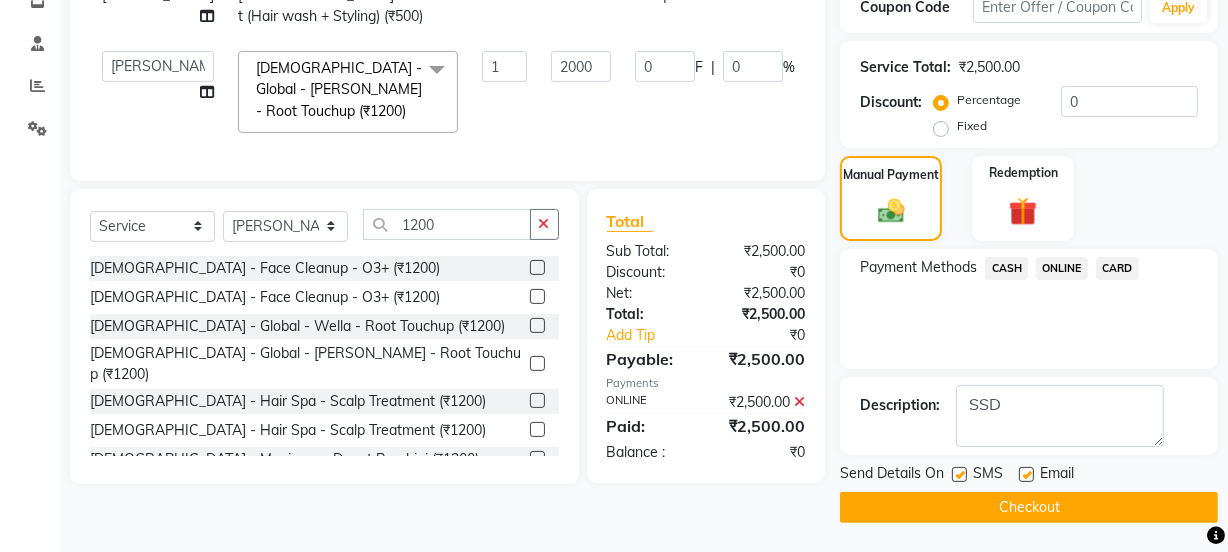 click on "Checkout" 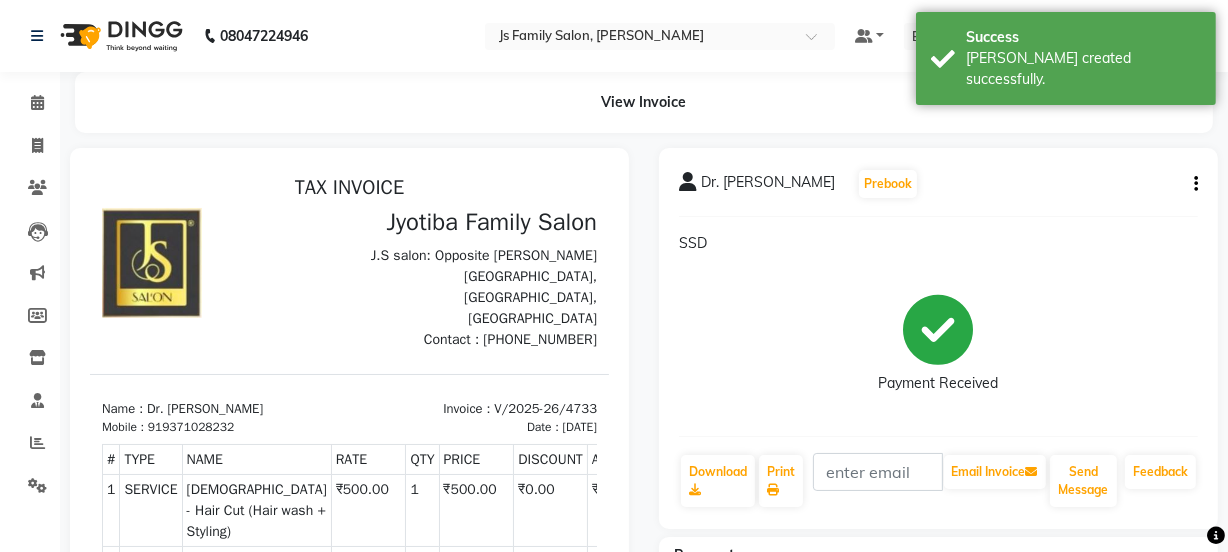 scroll, scrollTop: 0, scrollLeft: 0, axis: both 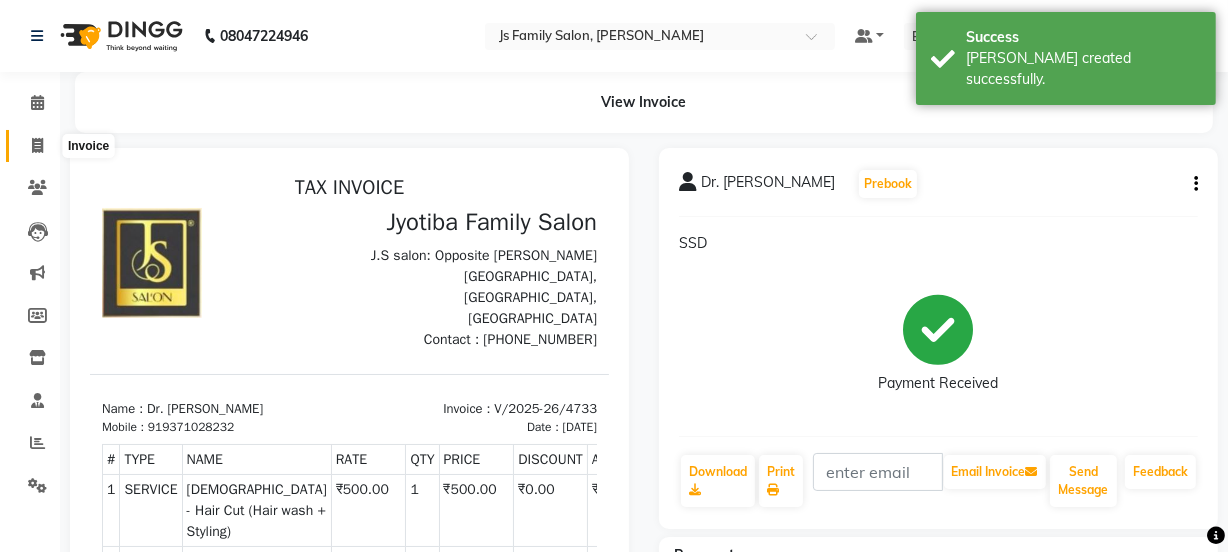 click 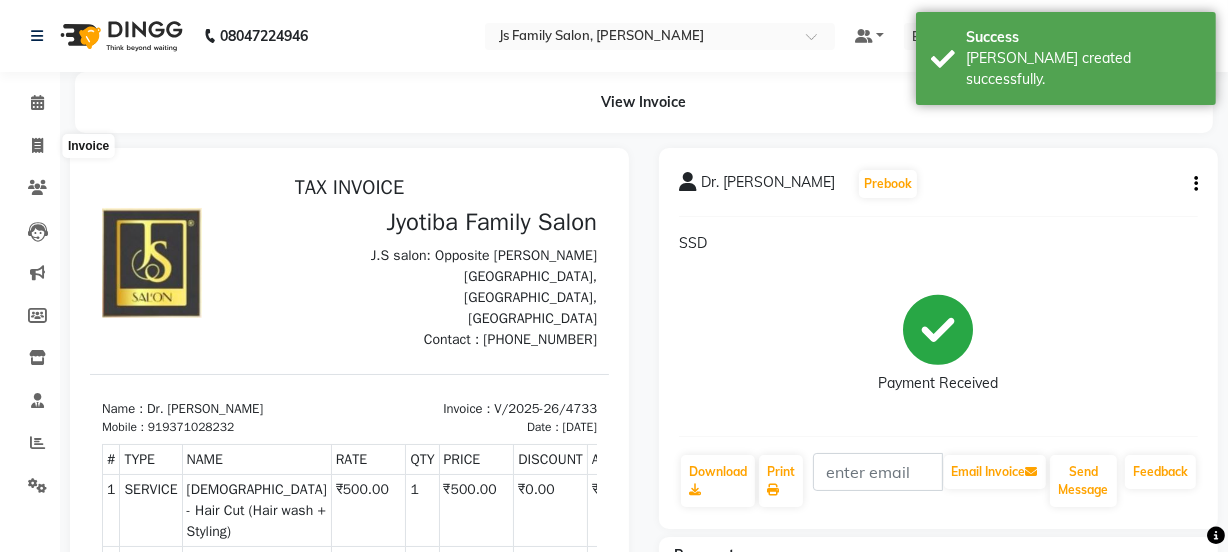 select on "service" 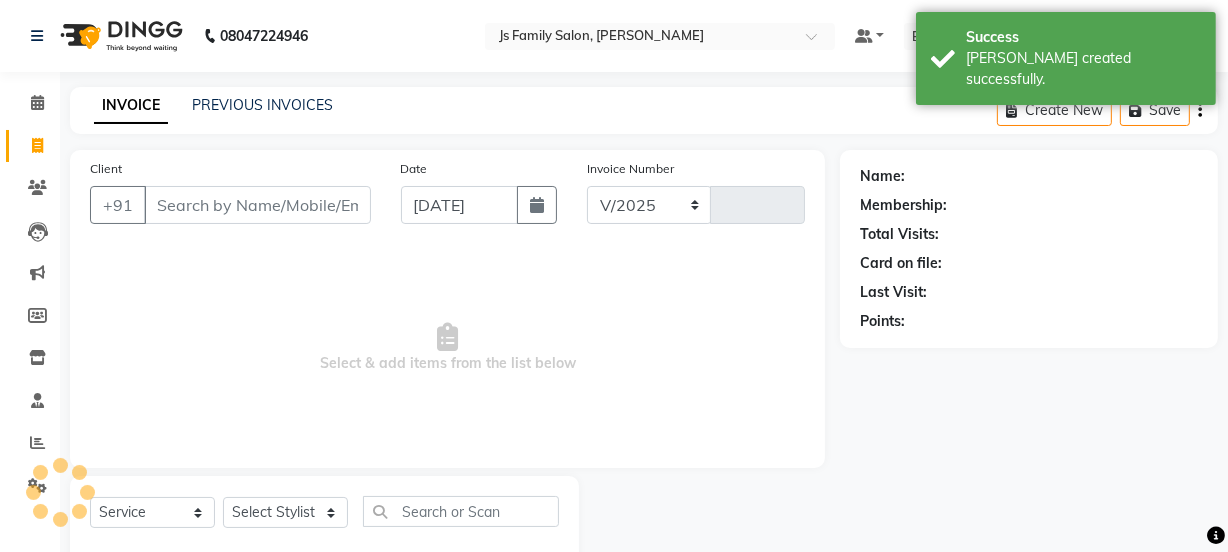 select on "3729" 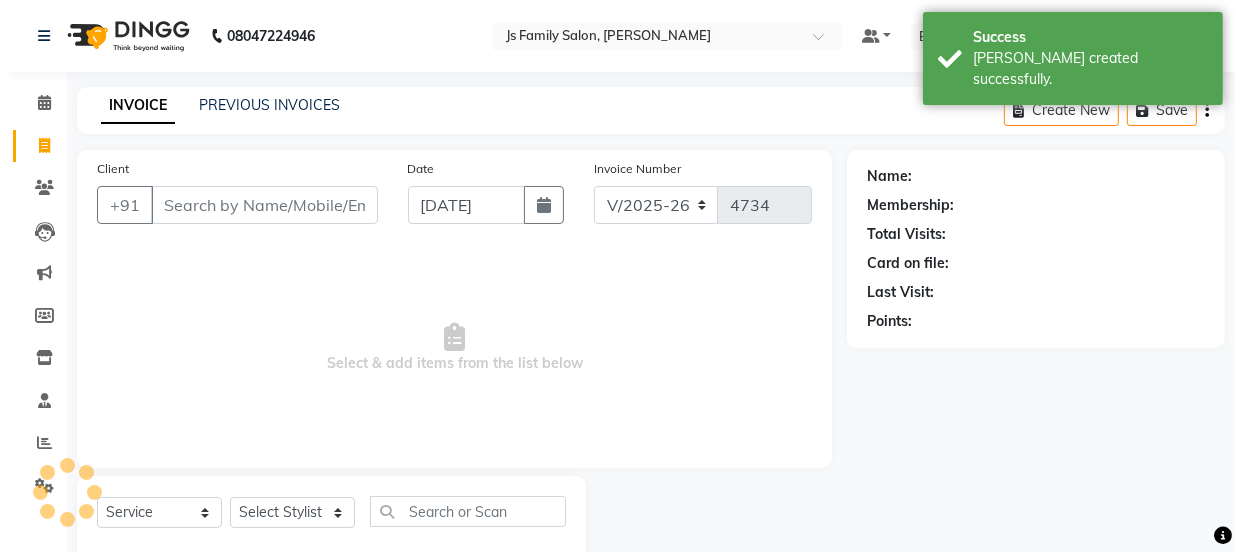 scroll, scrollTop: 50, scrollLeft: 0, axis: vertical 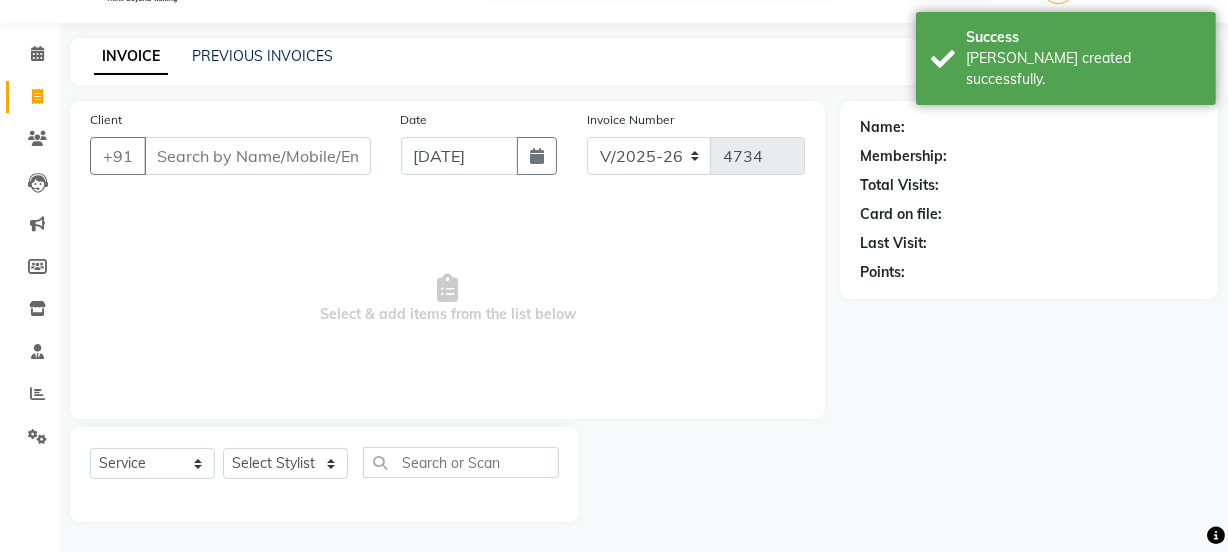 click on "Client" at bounding box center (257, 156) 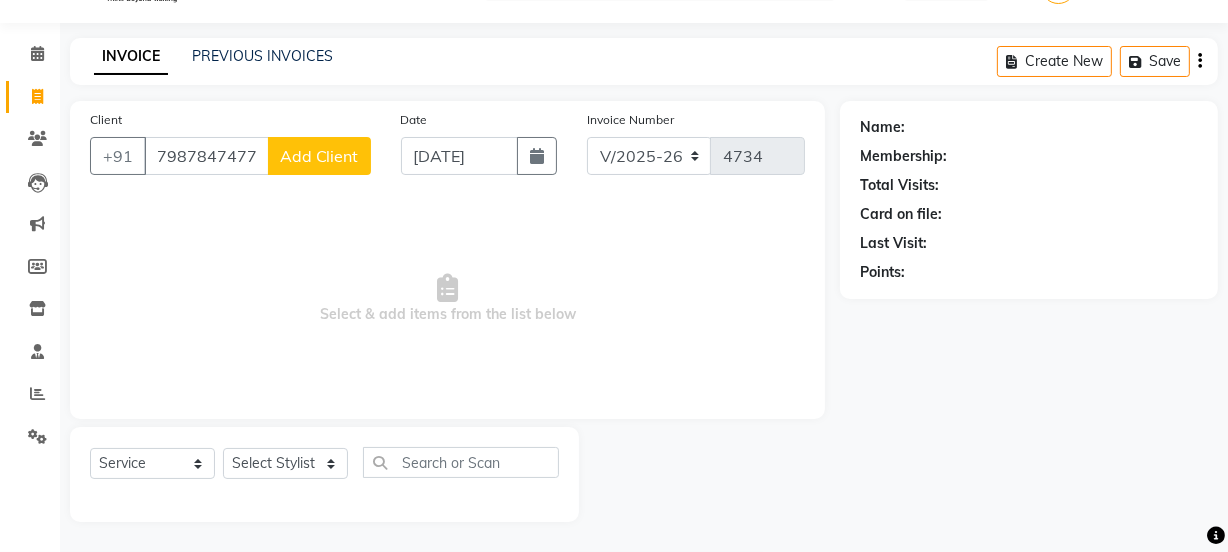 type on "7987847477" 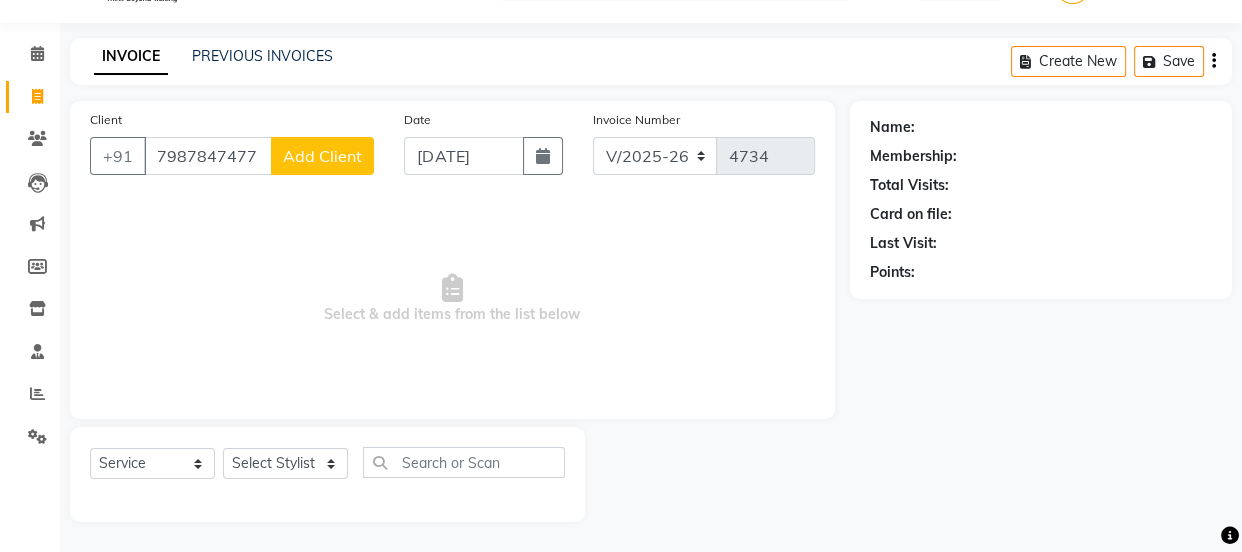 select on "22" 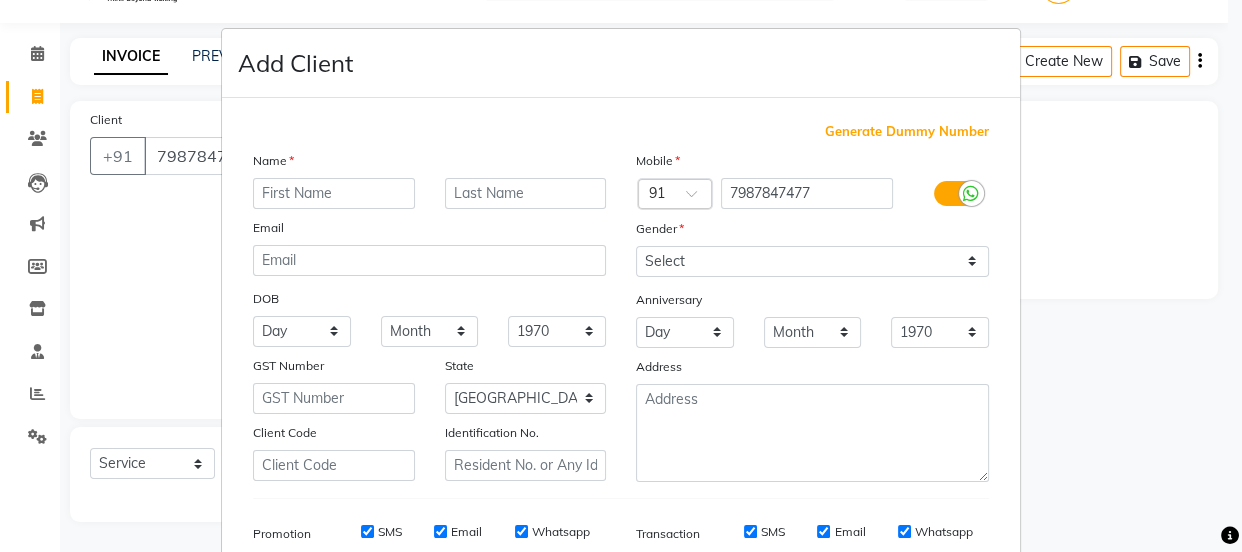 click at bounding box center (334, 193) 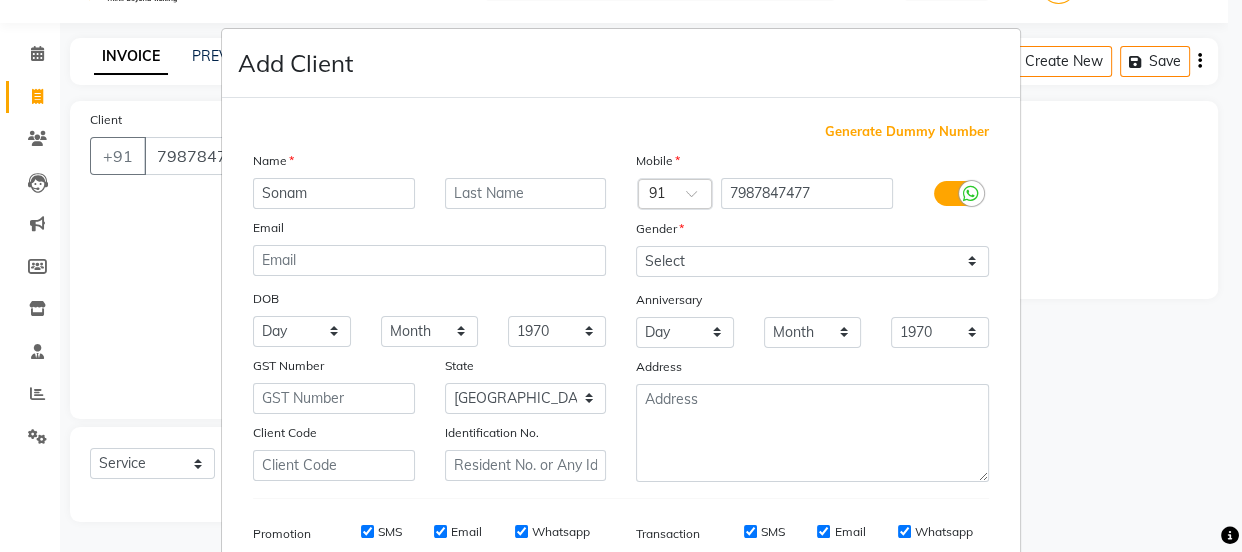 type on "Sonam" 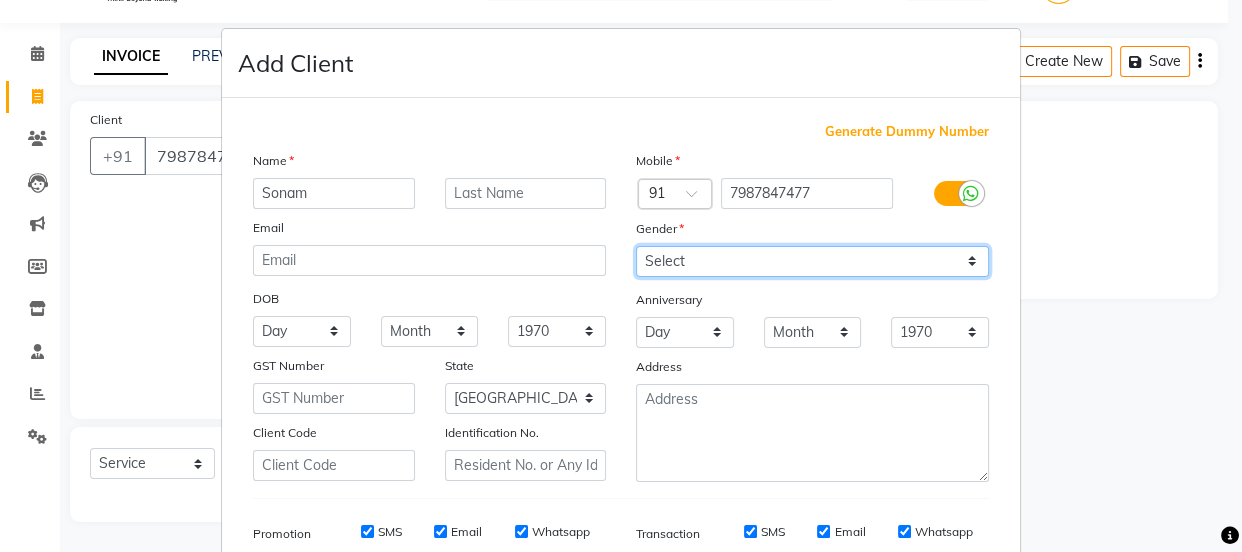 click on "Select [DEMOGRAPHIC_DATA] [DEMOGRAPHIC_DATA] Other Prefer Not To Say" at bounding box center [812, 261] 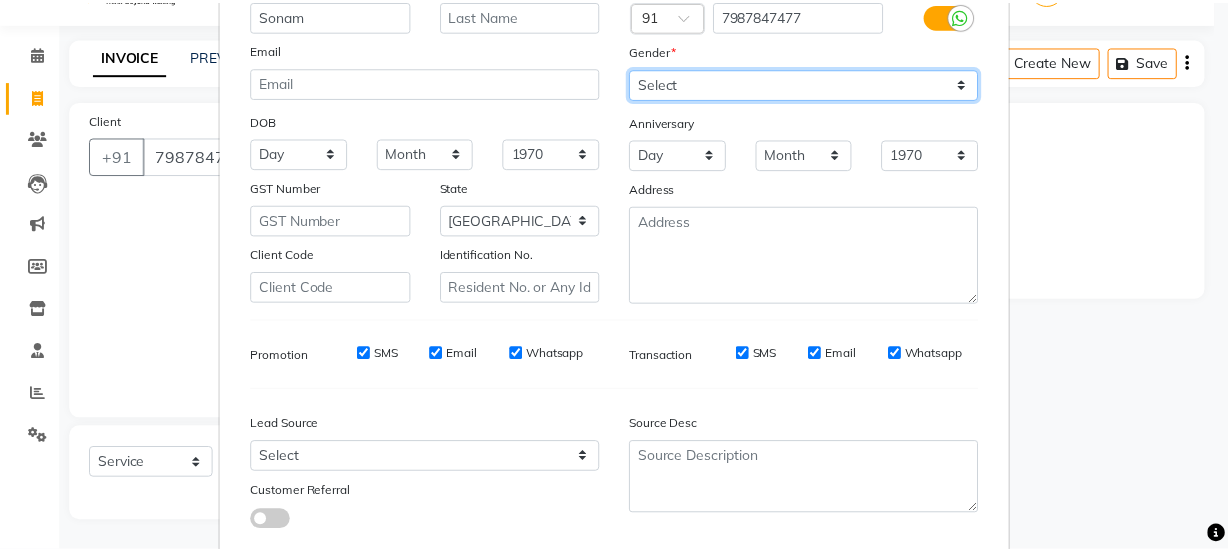 scroll, scrollTop: 272, scrollLeft: 0, axis: vertical 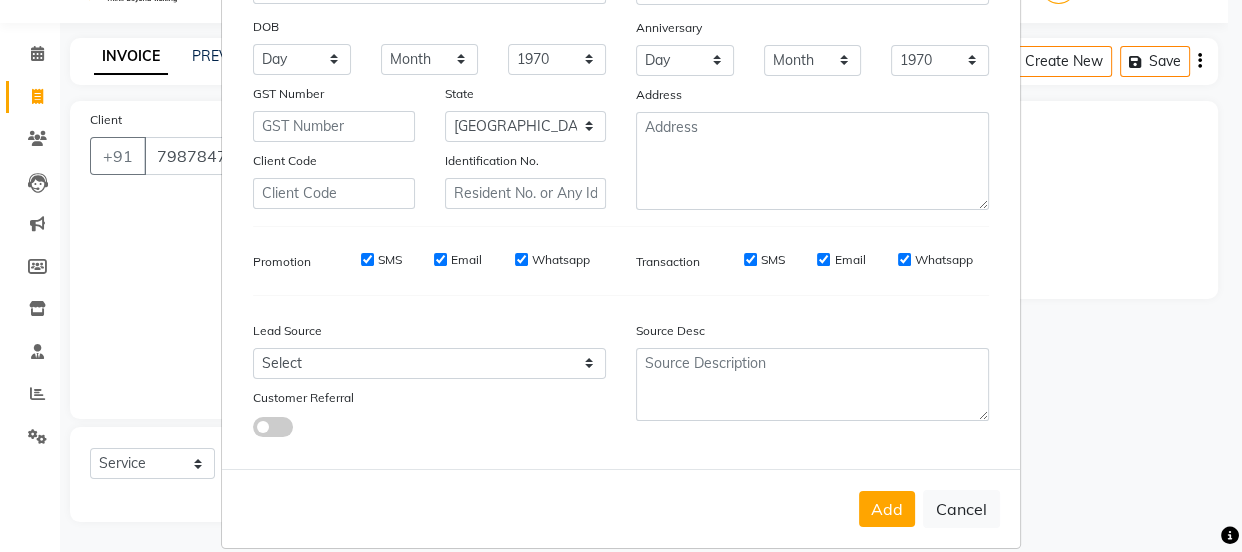 click on "Add" at bounding box center (887, 509) 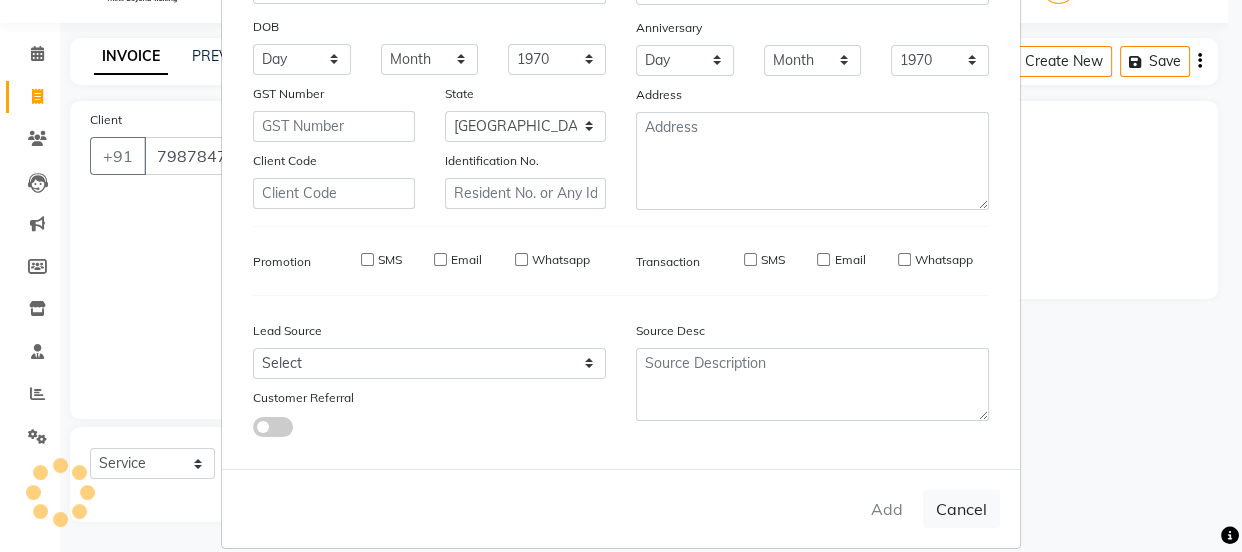 type 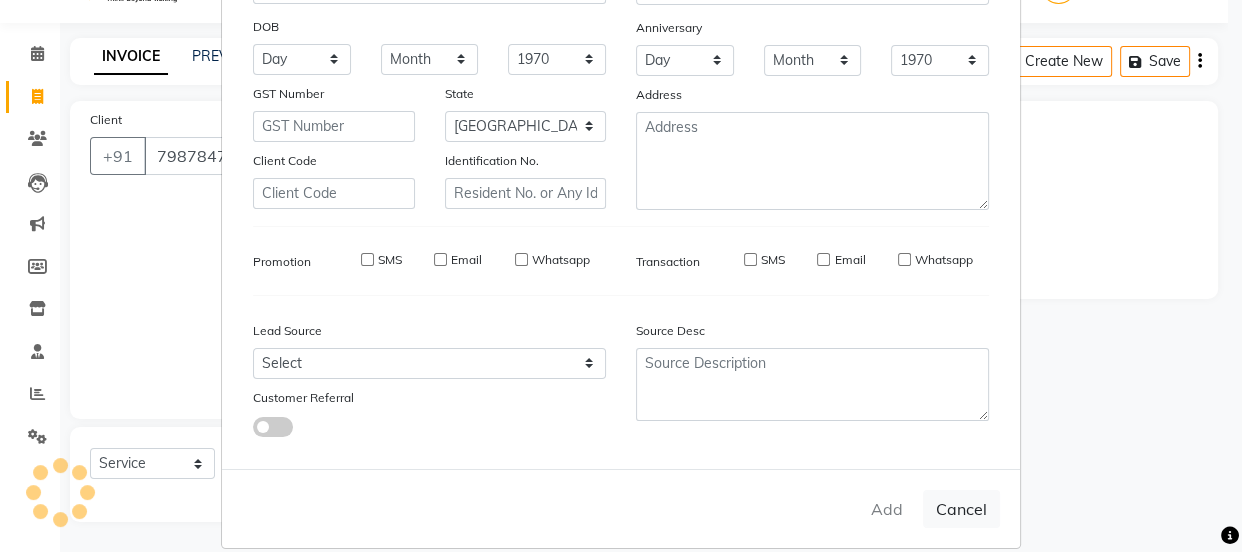 select 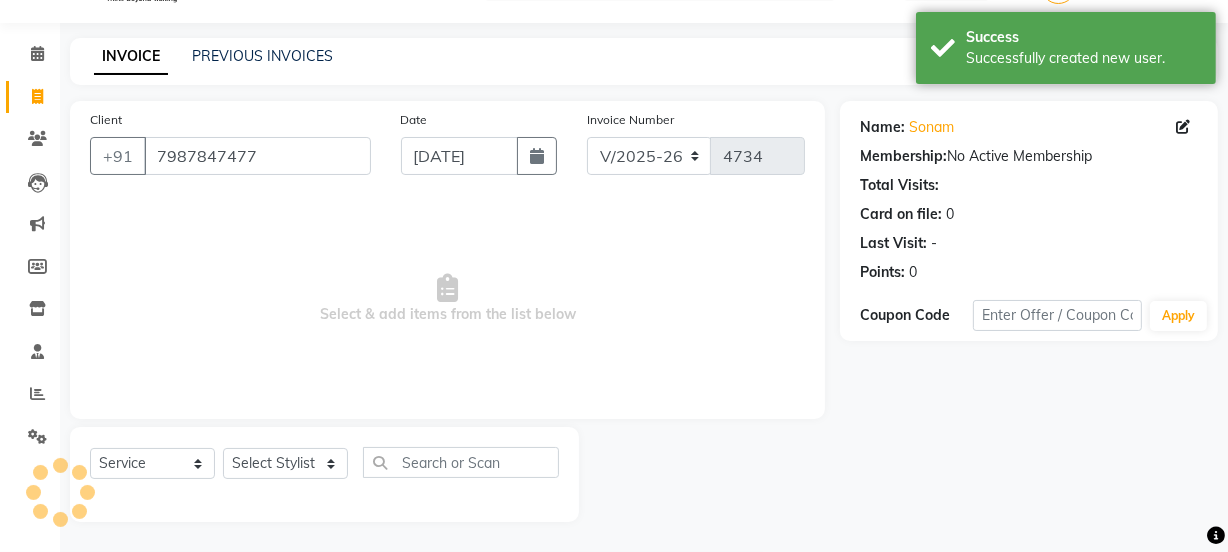 drag, startPoint x: 314, startPoint y: 446, endPoint x: 308, endPoint y: 468, distance: 22.803509 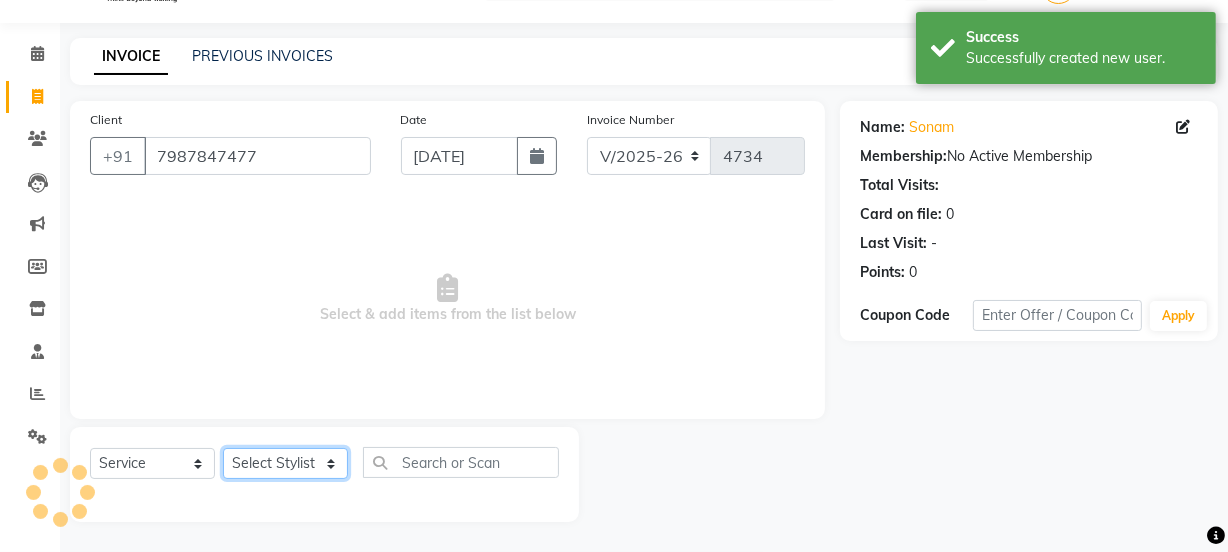 click on "Select Stylist [PERSON_NAME] Vaidyakar kokan  n Mahadev [PERSON_NAME] [PERSON_NAME] [PERSON_NAME]  Prem Mane Rajan Roma Rajput Sai [PERSON_NAME] Shop [PERSON_NAME] [PERSON_NAME] suport staff [PERSON_NAME]  [PERSON_NAME] [PERSON_NAME] [PERSON_NAME]" 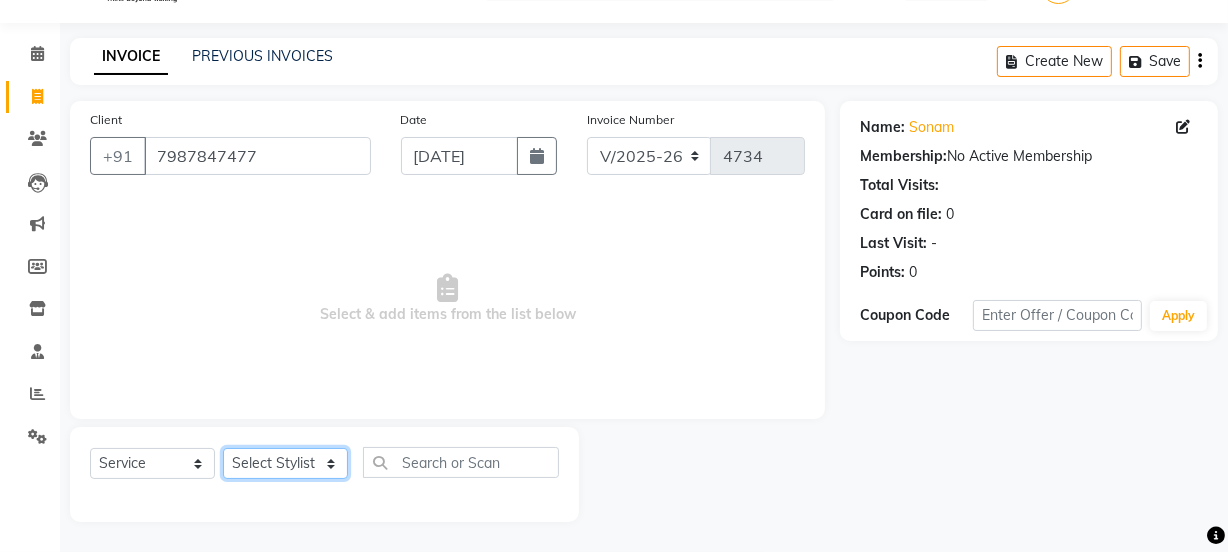 select on "59101" 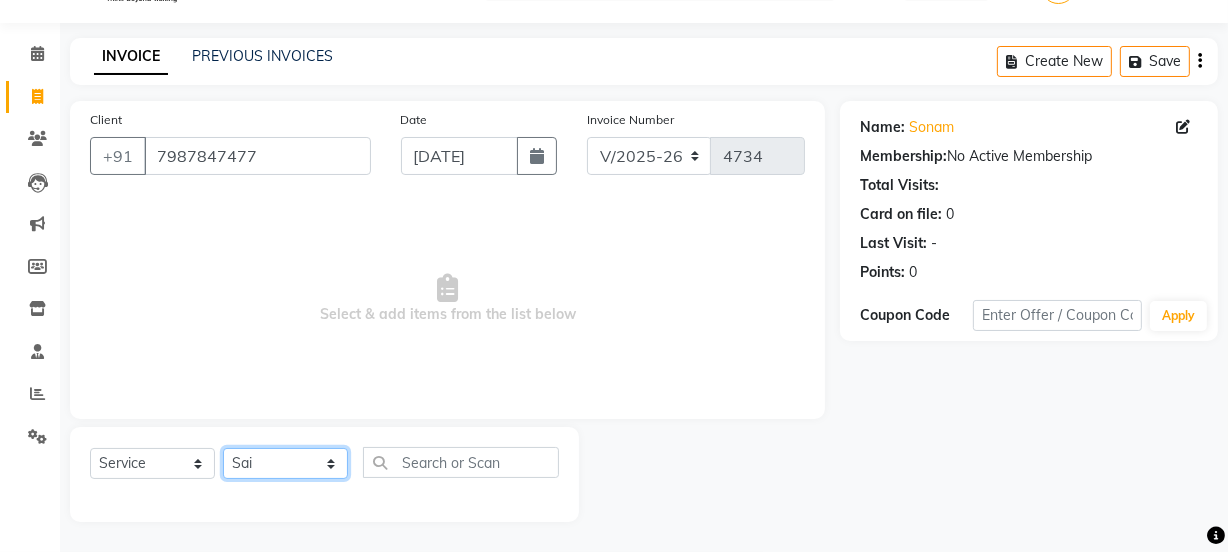 click on "Select Stylist [PERSON_NAME] Vaidyakar kokan  n Mahadev [PERSON_NAME] [PERSON_NAME] [PERSON_NAME]  Prem Mane Rajan Roma Rajput Sai [PERSON_NAME] Shop [PERSON_NAME] [PERSON_NAME] suport staff [PERSON_NAME]  [PERSON_NAME] [PERSON_NAME] [PERSON_NAME]" 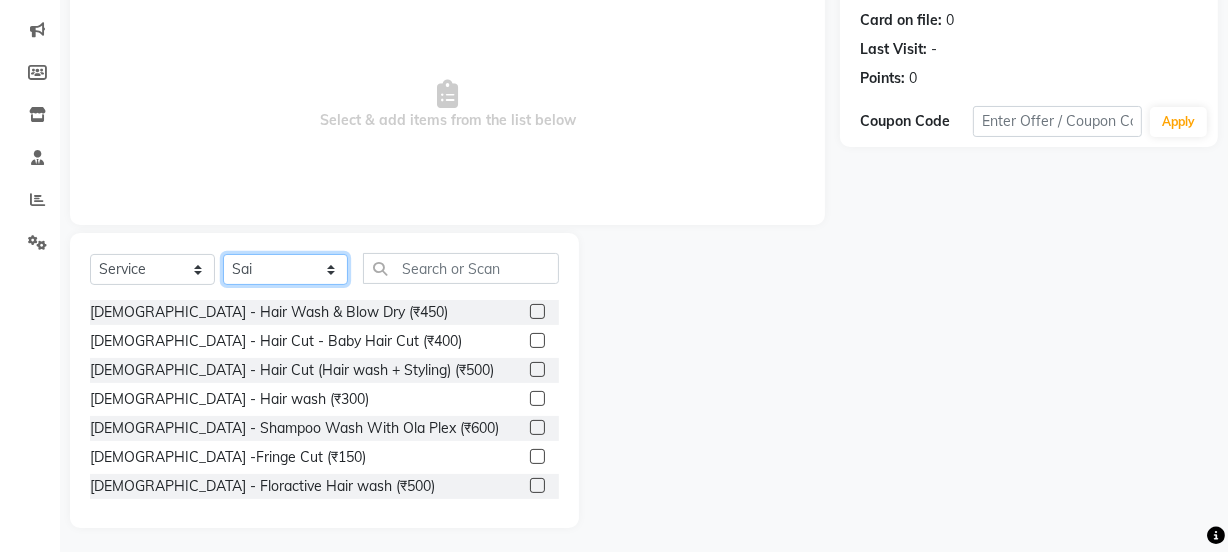 scroll, scrollTop: 250, scrollLeft: 0, axis: vertical 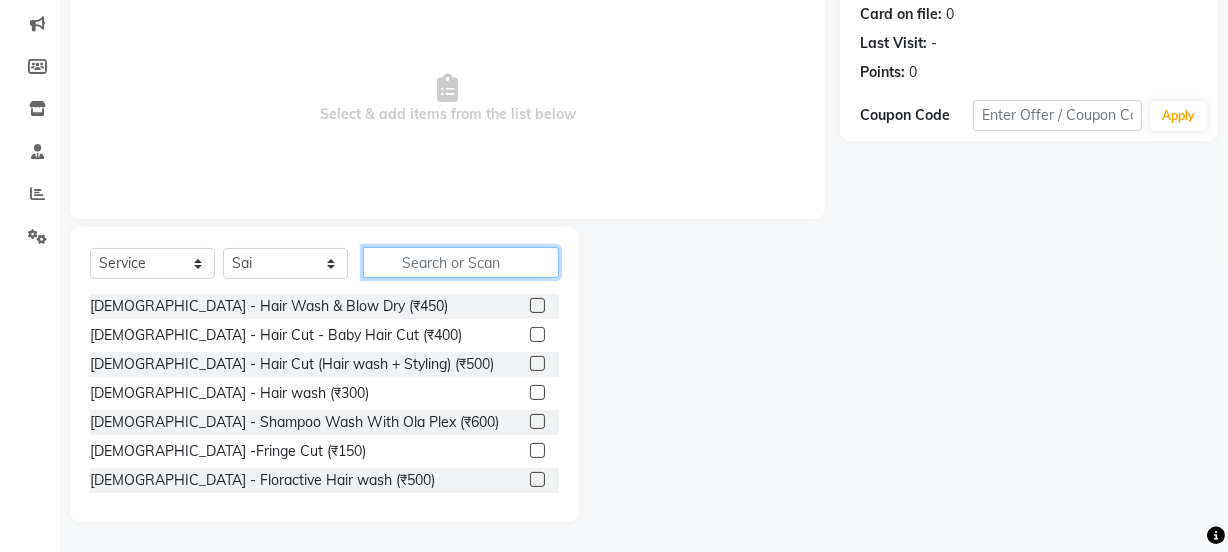 click 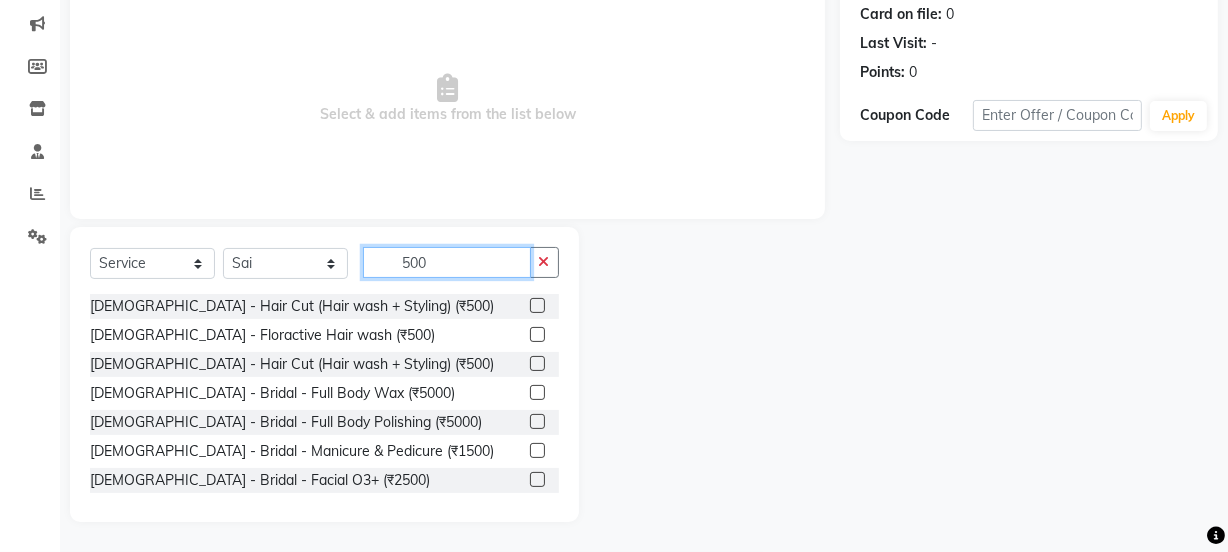 type on "500" 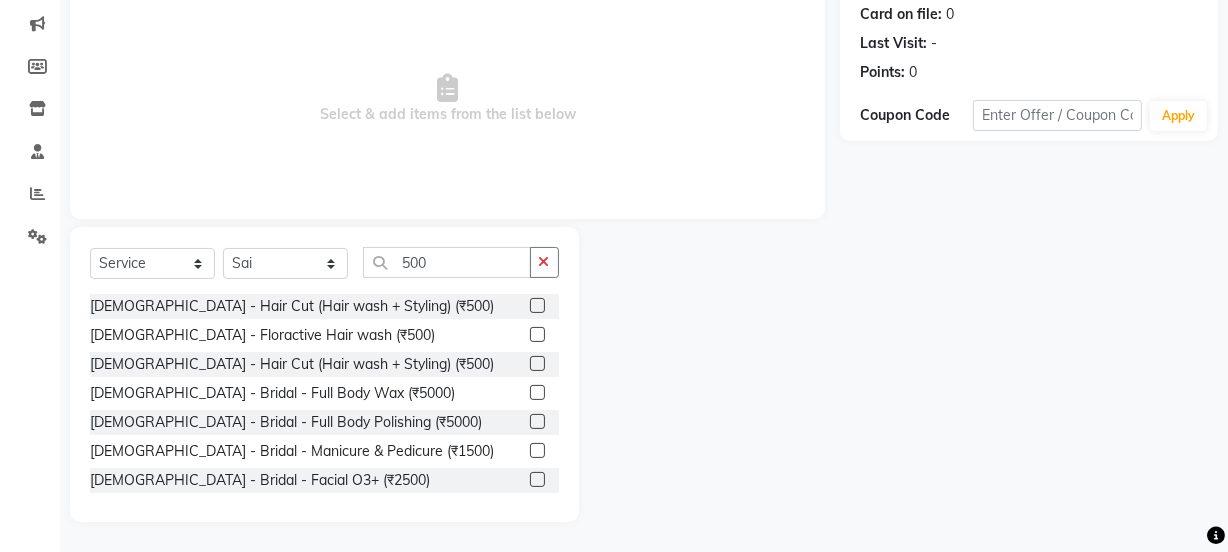 click on "Select  Service  Product  Membership  Package Voucher Prepaid Gift Card  Select Stylist [PERSON_NAME] Vaidyakar kokan  n Mahadev Mane Mosin [PERSON_NAME] [PERSON_NAME]  Prem Mane Rajan Roma Rajput Sai [PERSON_NAME] Shop [PERSON_NAME] [PERSON_NAME] suport staff [PERSON_NAME]  [PERSON_NAME] [PERSON_NAME] [PERSON_NAME] 500" 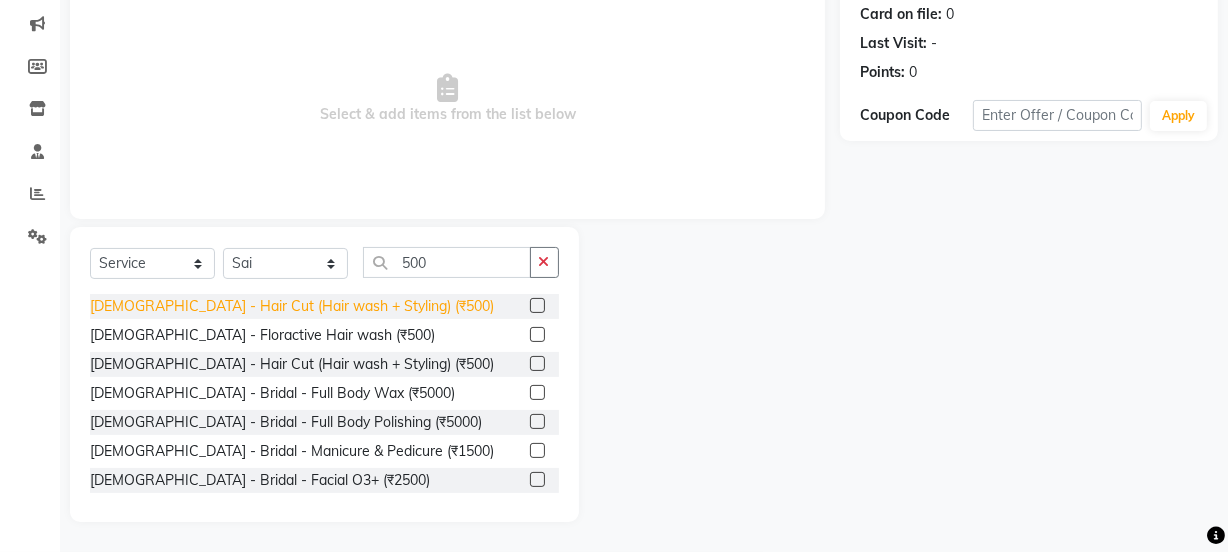 click on "[DEMOGRAPHIC_DATA] - Hair Cut (Hair wash + Styling) (₹500)" 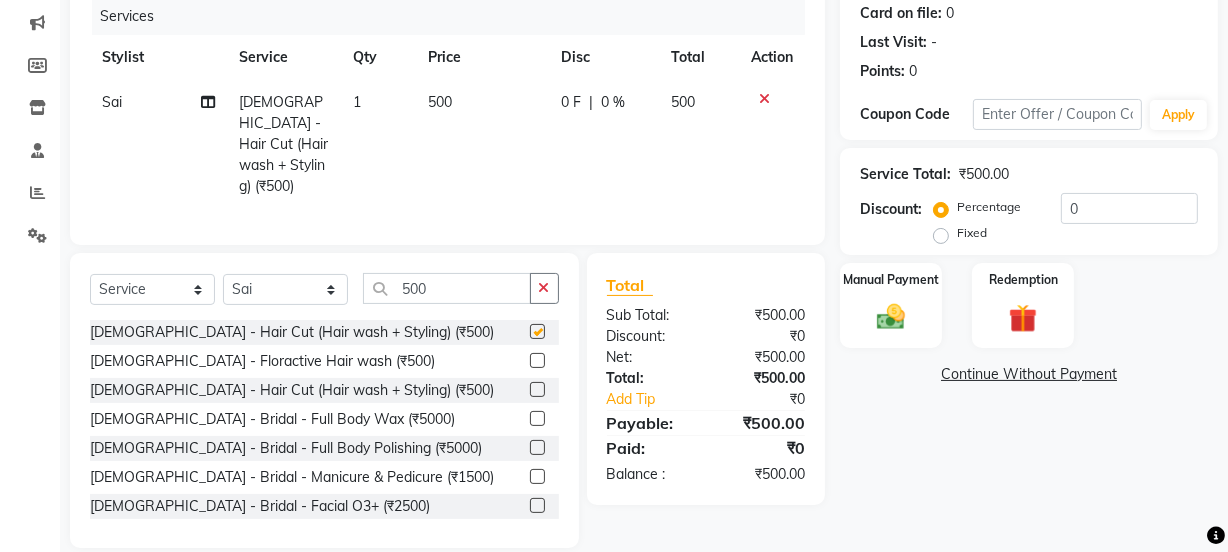 checkbox on "false" 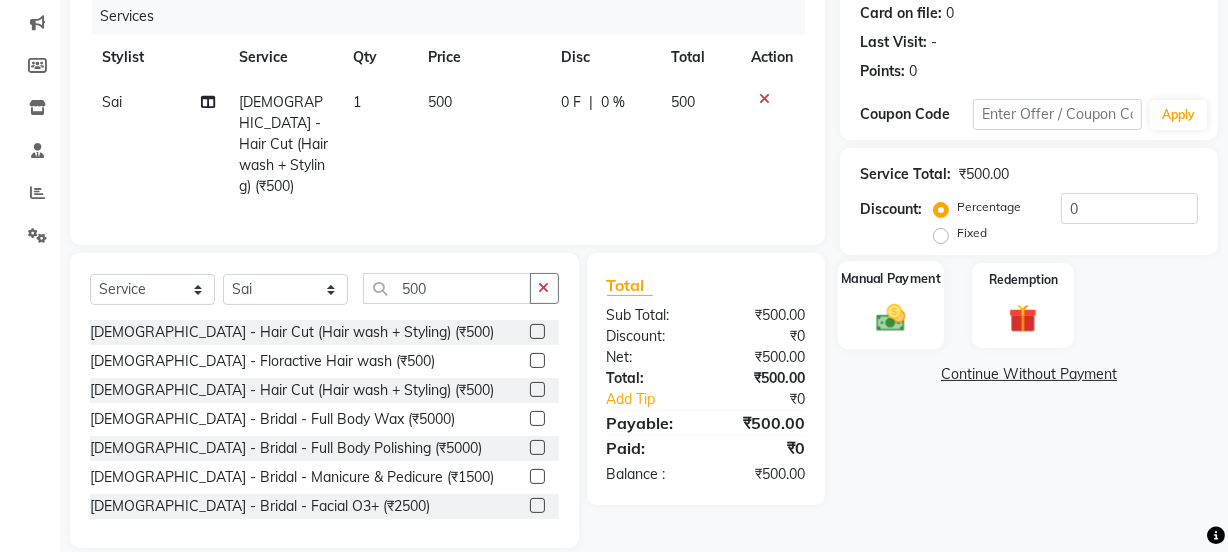 click on "Manual Payment" 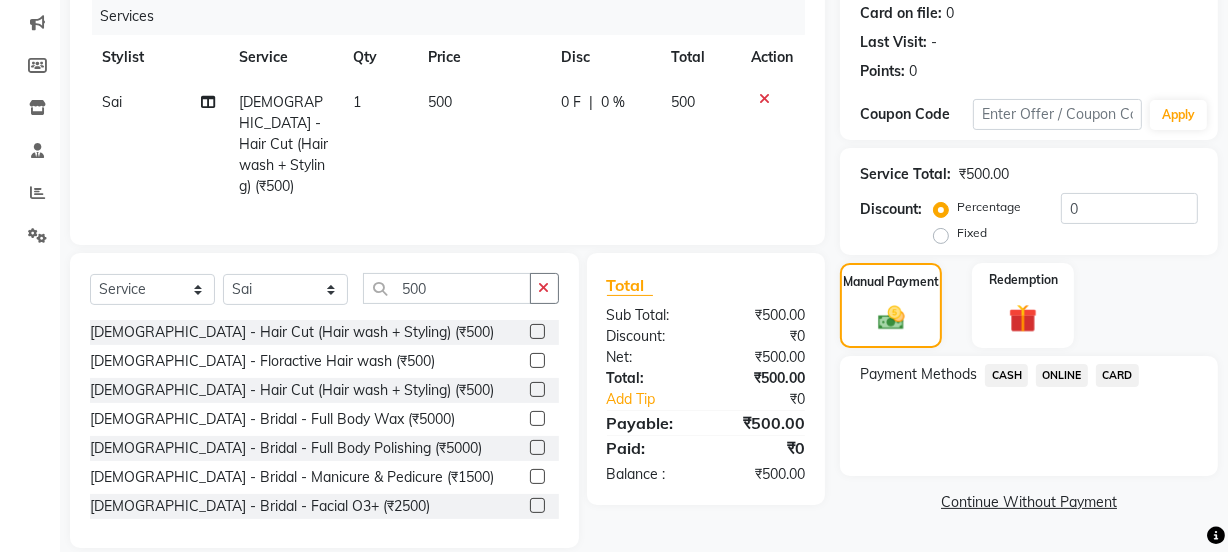 click on "CASH" 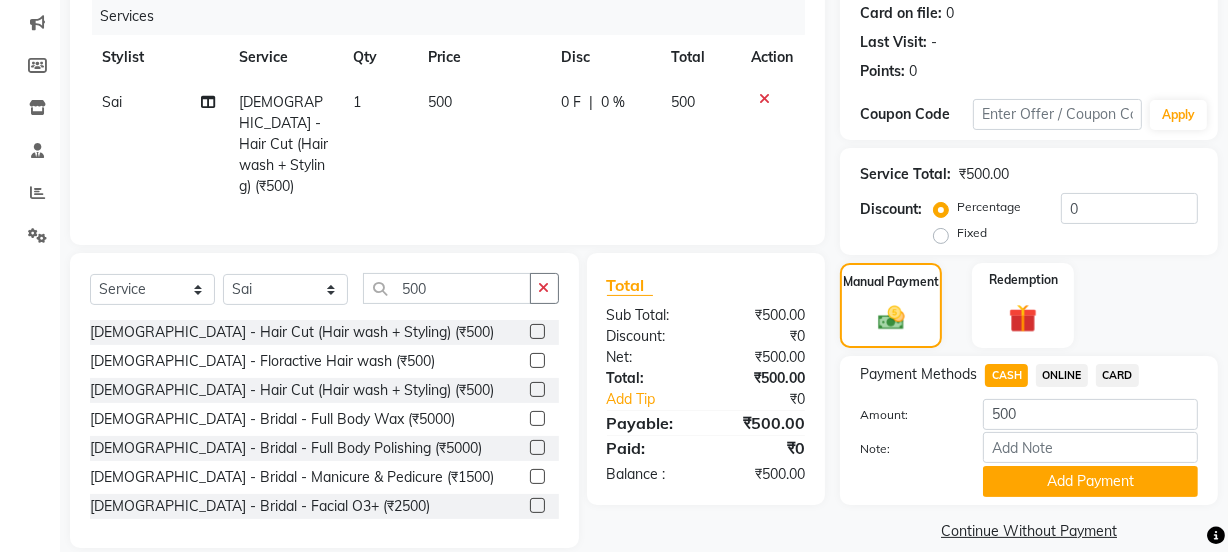 click on "Add Payment" 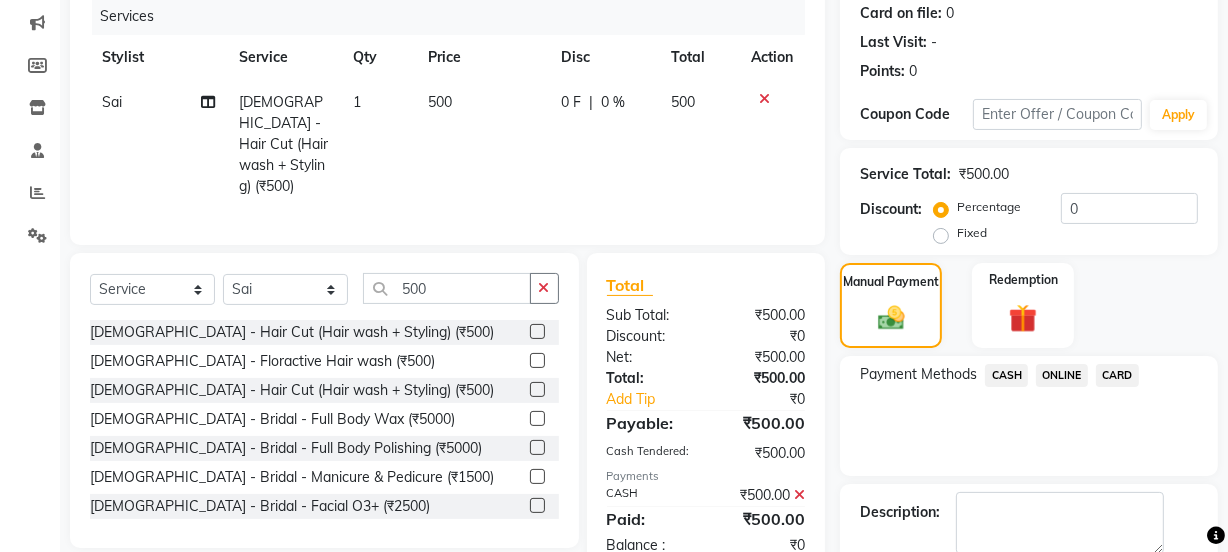 scroll, scrollTop: 357, scrollLeft: 0, axis: vertical 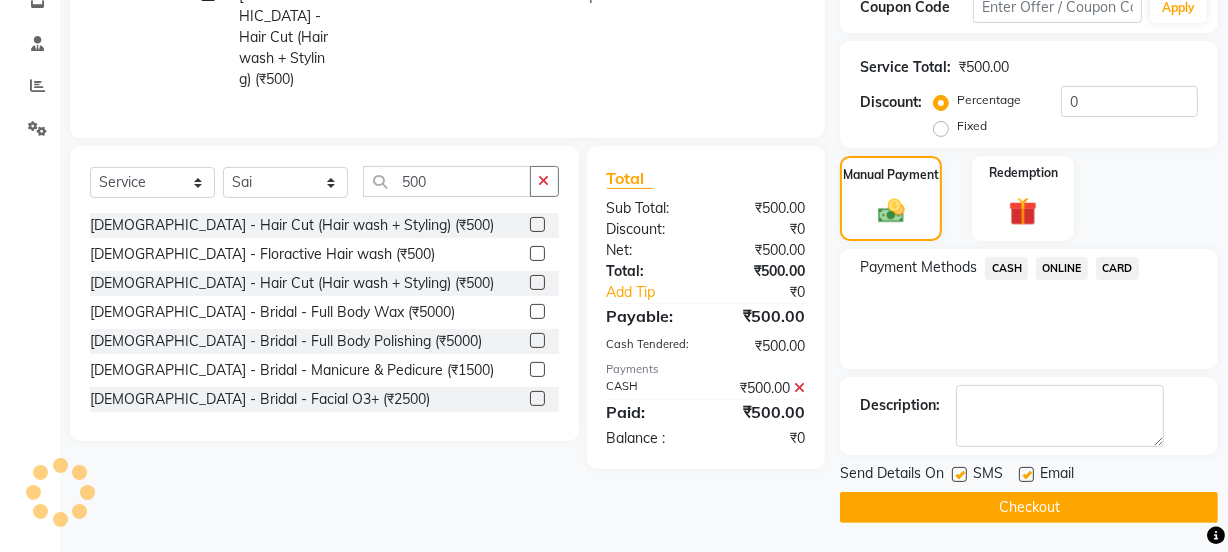 click on "Checkout" 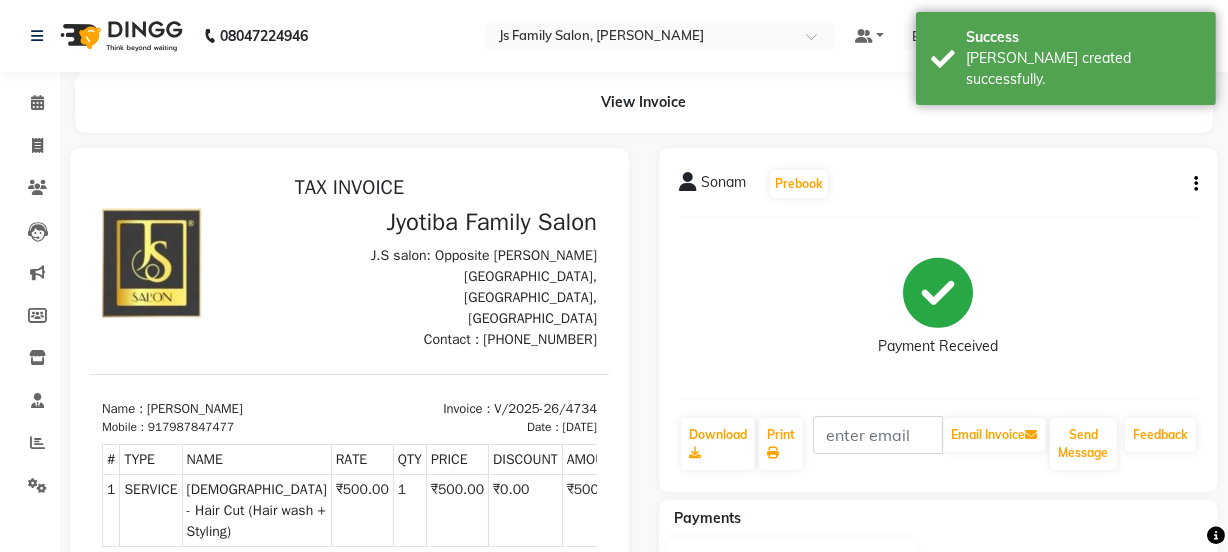 scroll, scrollTop: 0, scrollLeft: 0, axis: both 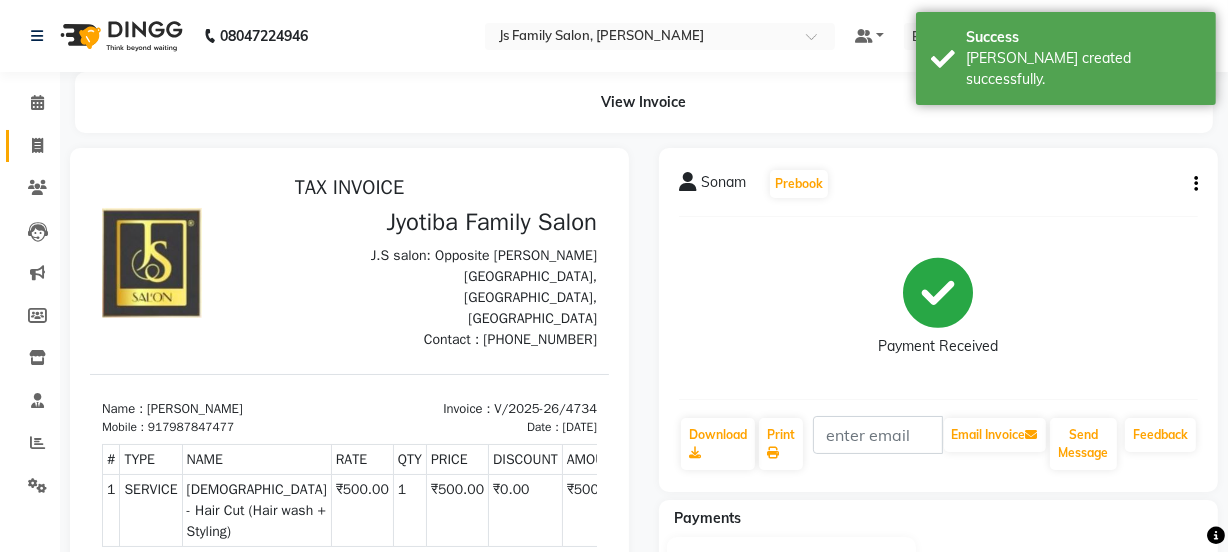 click 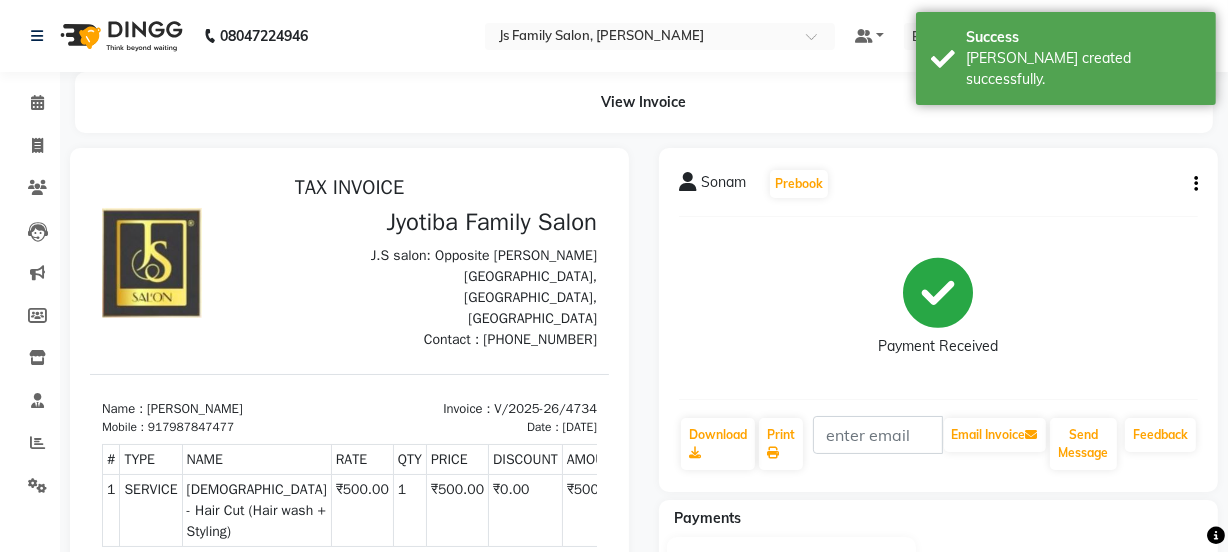 select on "service" 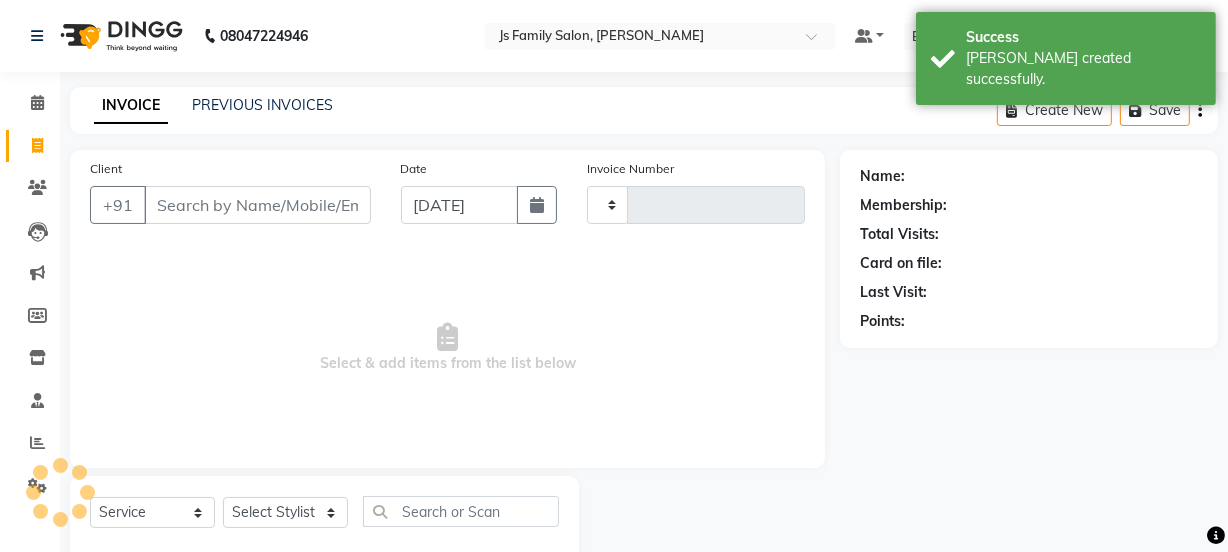 type on "4735" 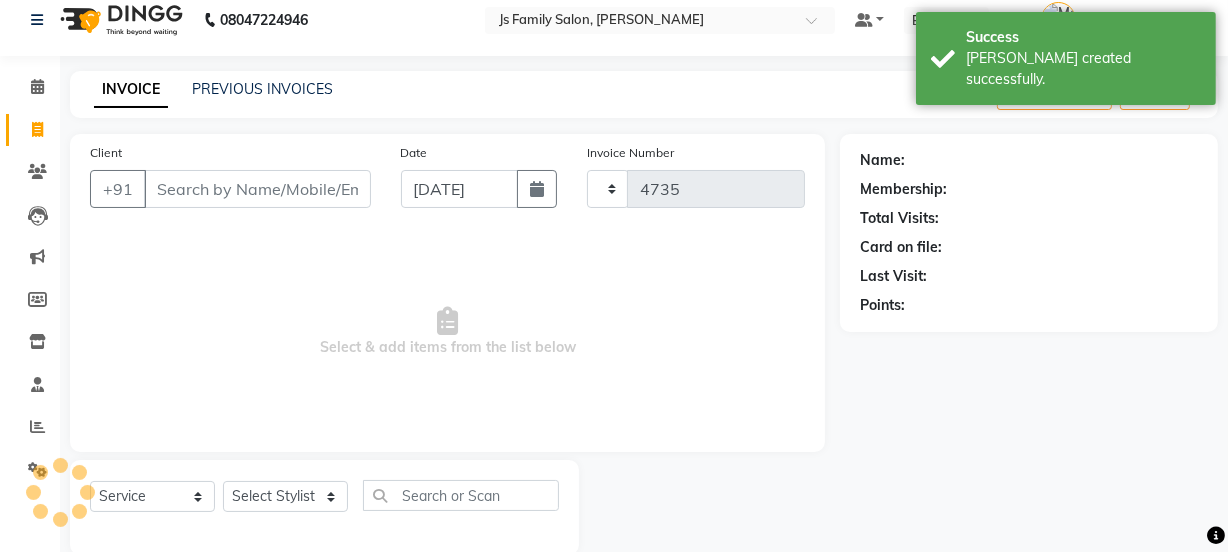 select on "3729" 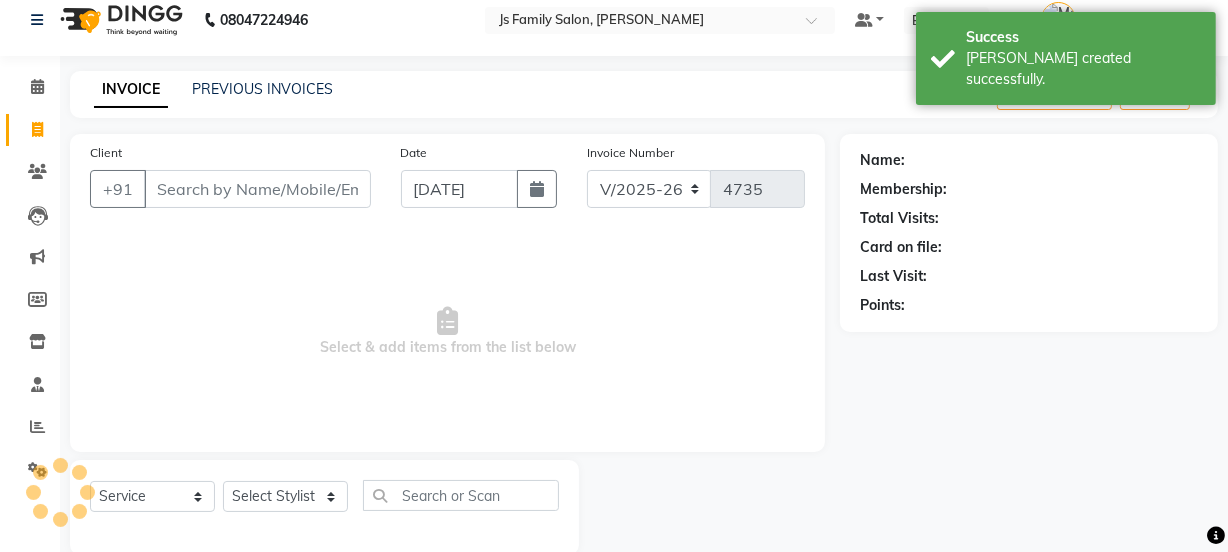 scroll, scrollTop: 50, scrollLeft: 0, axis: vertical 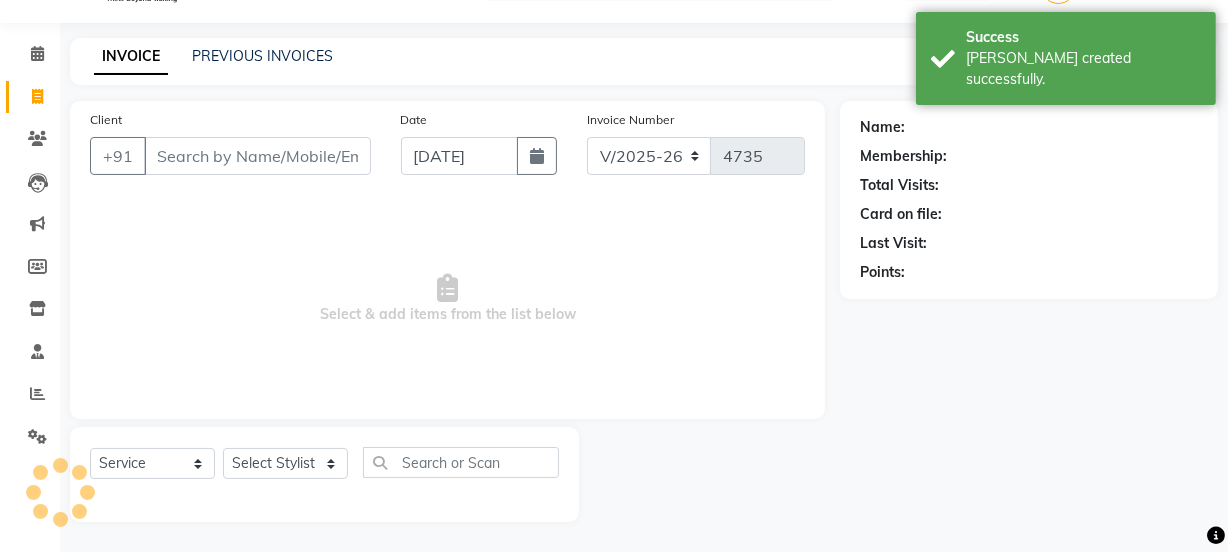 click on "Client" at bounding box center [257, 156] 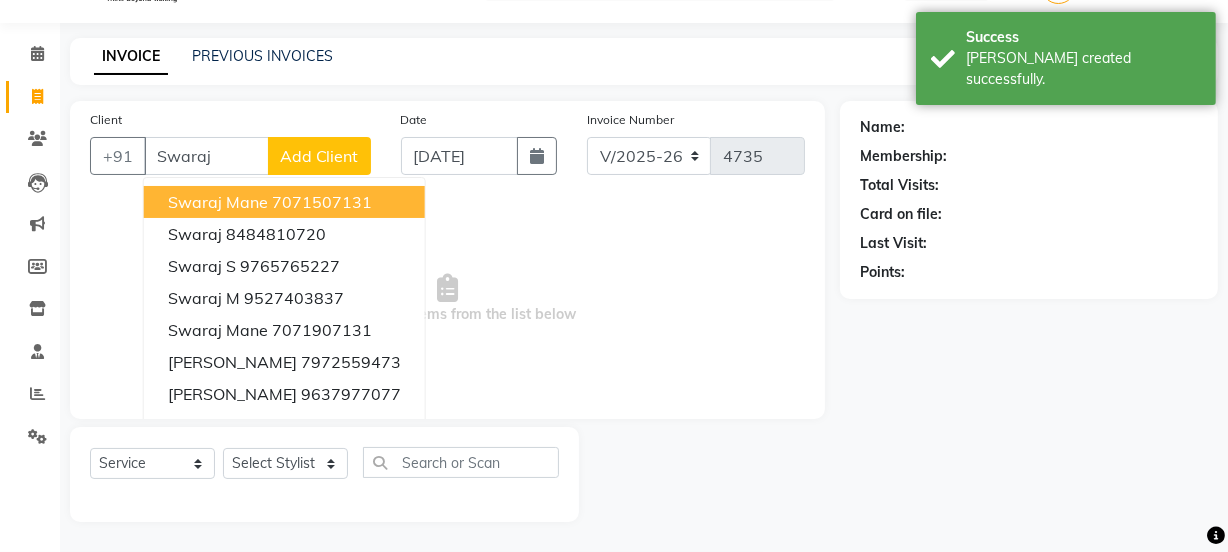 click on "Swaraj Mane" at bounding box center [218, 202] 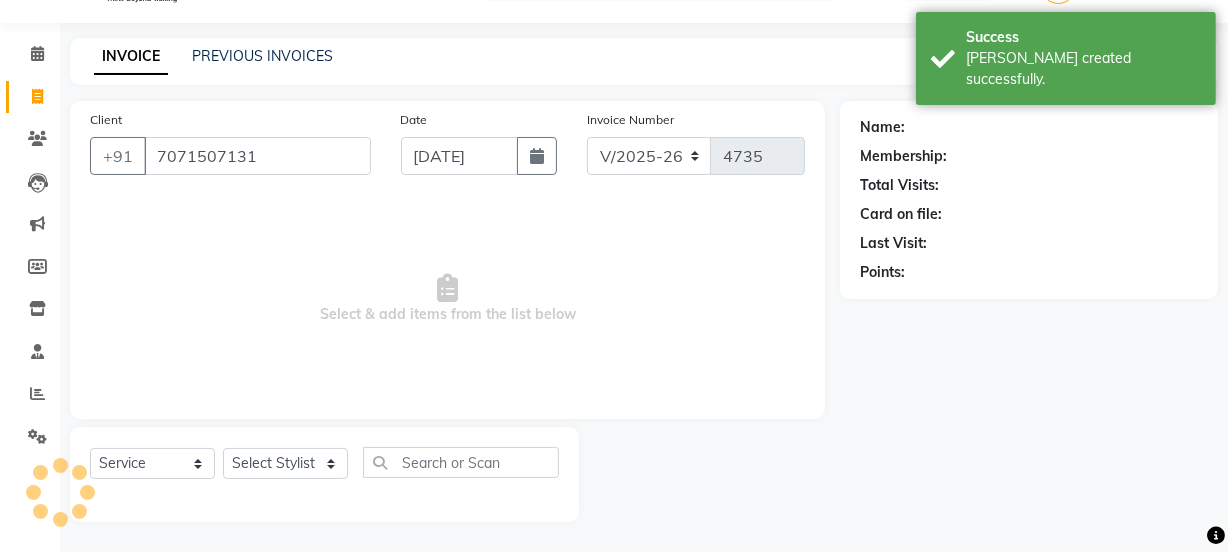 type on "7071507131" 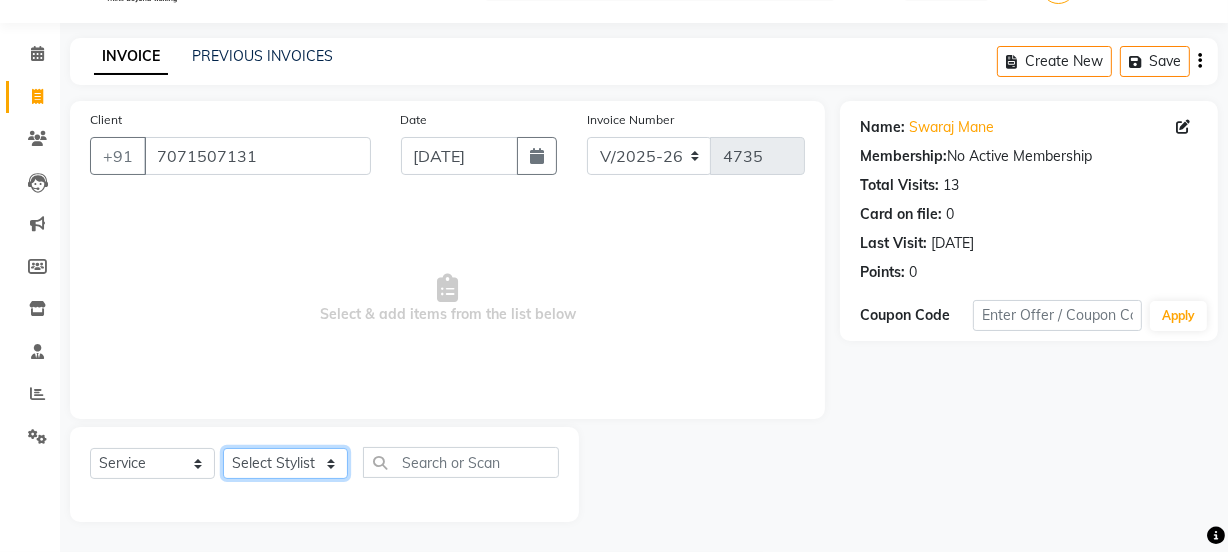 click on "Select Stylist [PERSON_NAME] Vaidyakar kokan  n Mahadev [PERSON_NAME] [PERSON_NAME] [PERSON_NAME]  Prem Mane Rajan Roma Rajput Sai [PERSON_NAME] Shop [PERSON_NAME] [PERSON_NAME] suport staff [PERSON_NAME]  [PERSON_NAME] [PERSON_NAME] [PERSON_NAME]" 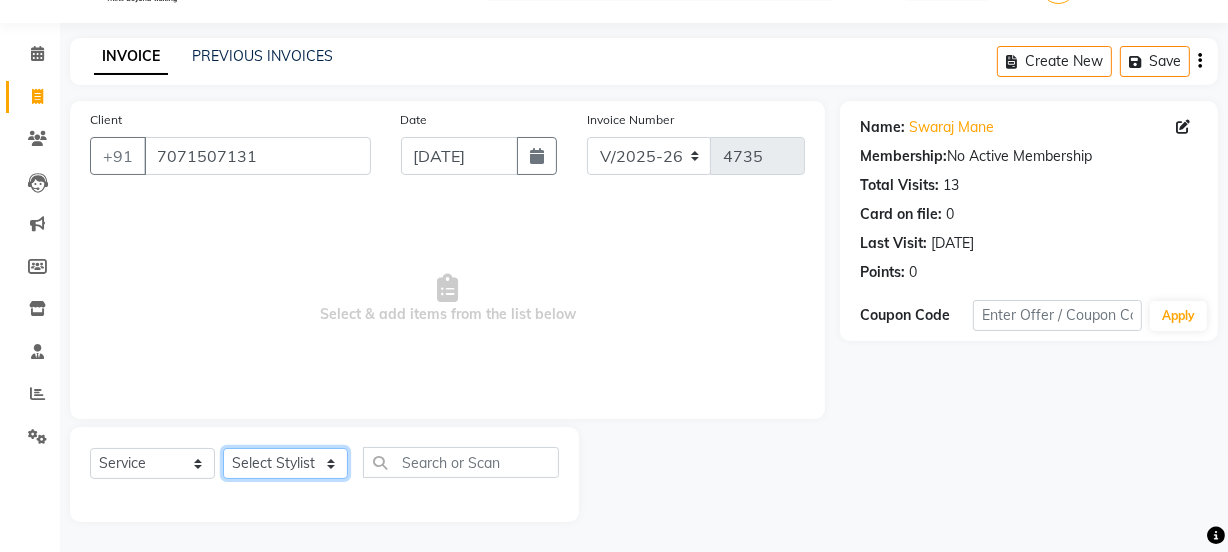 select on "33251" 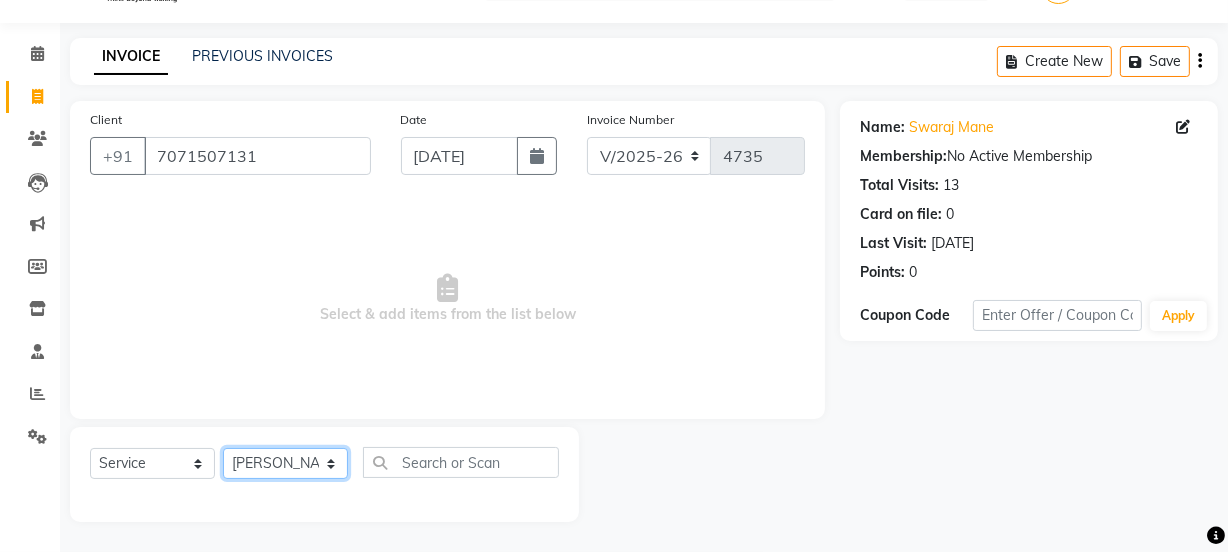 click on "Select Stylist [PERSON_NAME] Vaidyakar kokan  n Mahadev [PERSON_NAME] [PERSON_NAME] [PERSON_NAME]  Prem Mane Rajan Roma Rajput Sai [PERSON_NAME] Shop [PERSON_NAME] [PERSON_NAME] suport staff [PERSON_NAME]  [PERSON_NAME] [PERSON_NAME] [PERSON_NAME]" 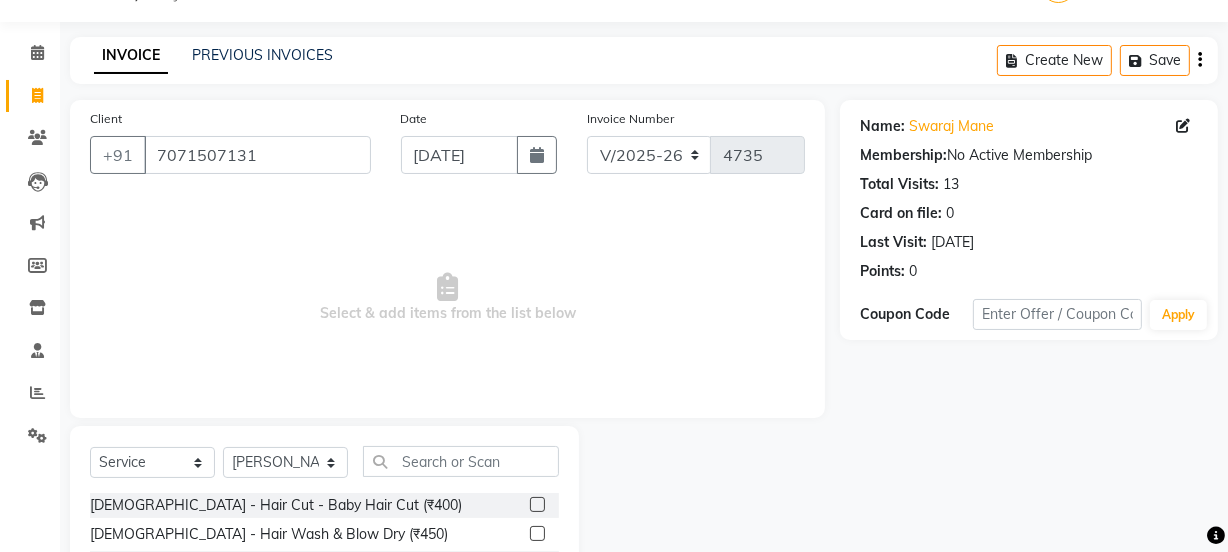 click on "[DEMOGRAPHIC_DATA] - Hair Cut - Baby Hair Cut (₹400)" 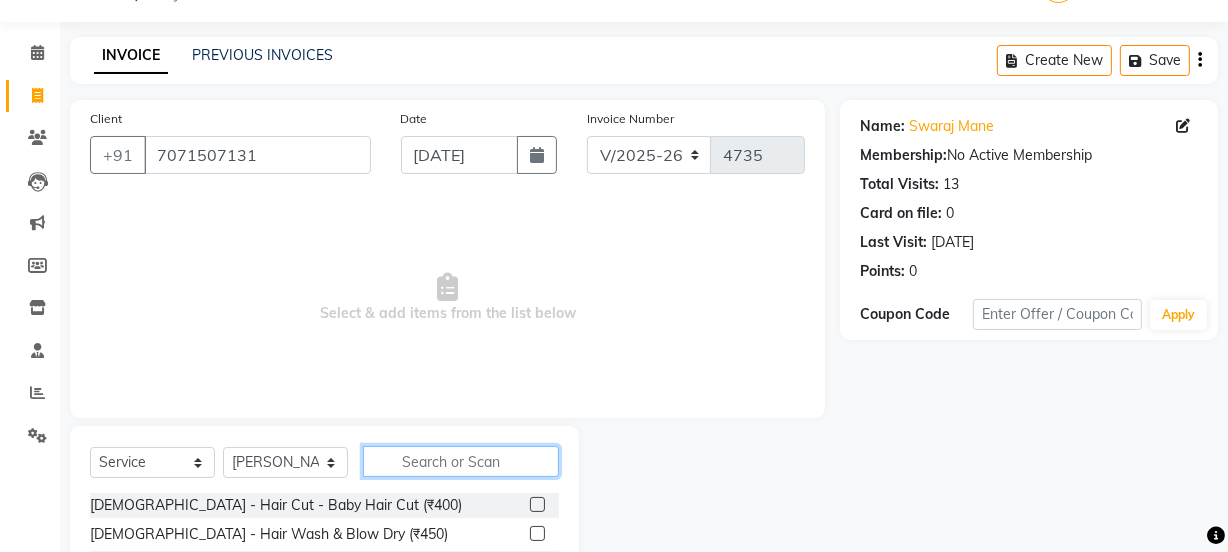 click 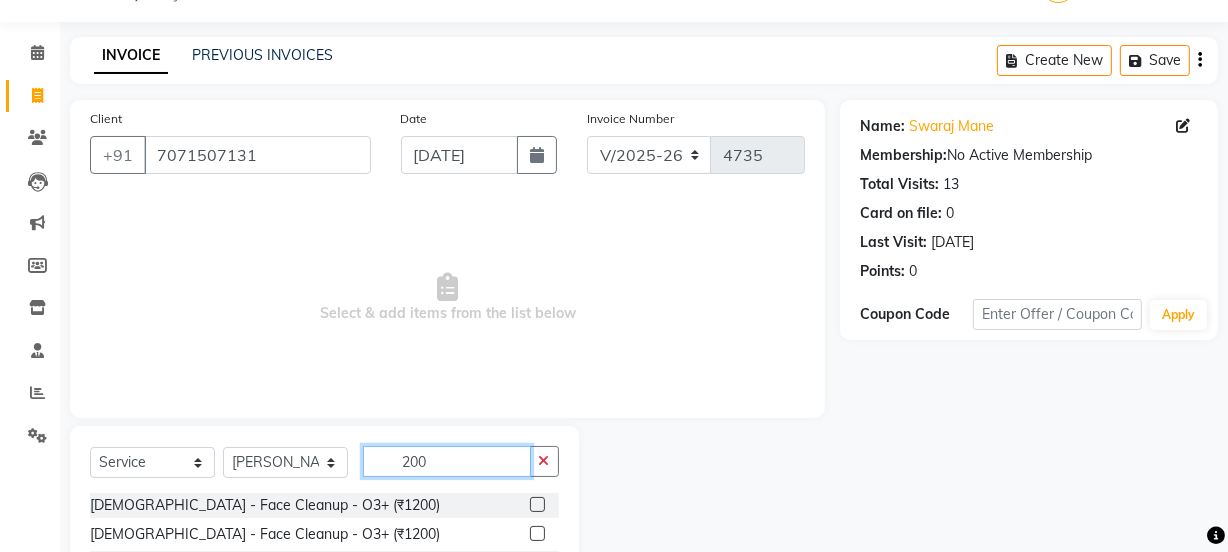 scroll, scrollTop: 231, scrollLeft: 0, axis: vertical 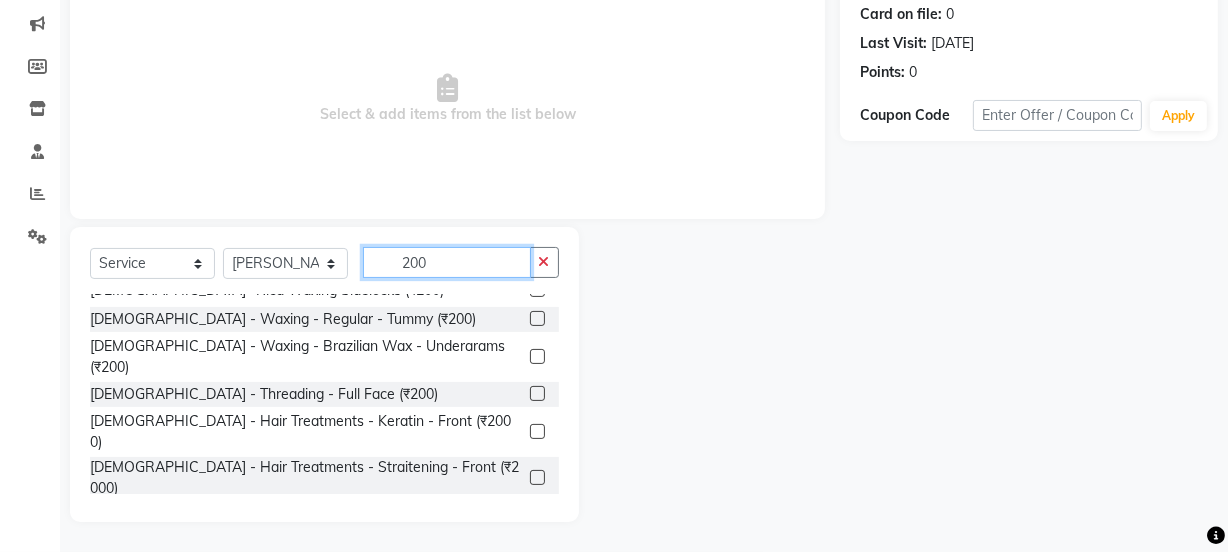 type on "200" 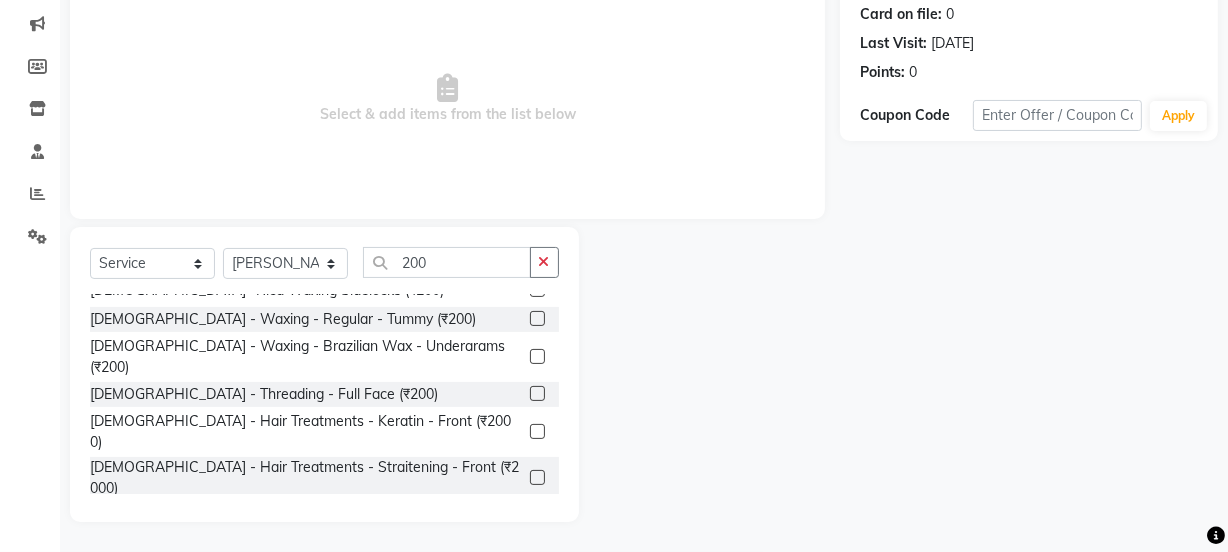 click on "[DEMOGRAPHIC_DATA] - Trimming - Style Trimming (₹200)" 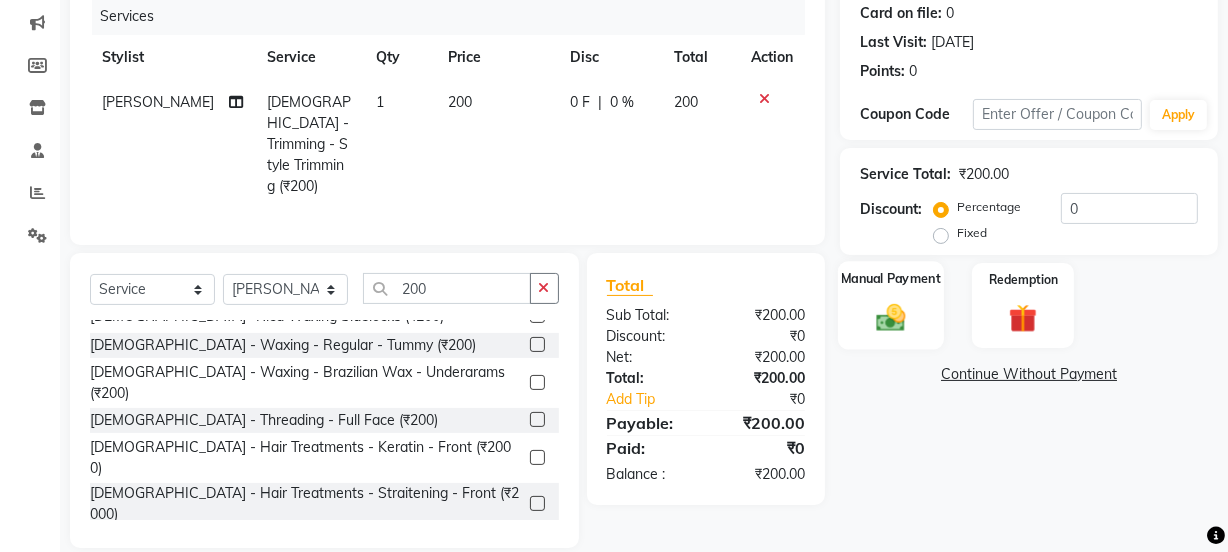 checkbox on "false" 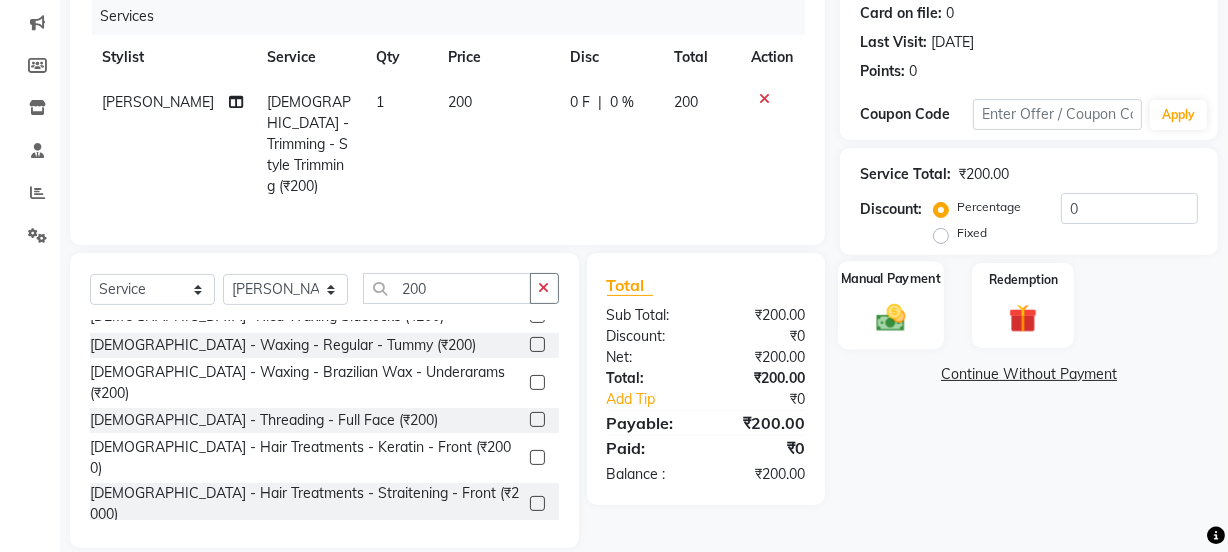 click 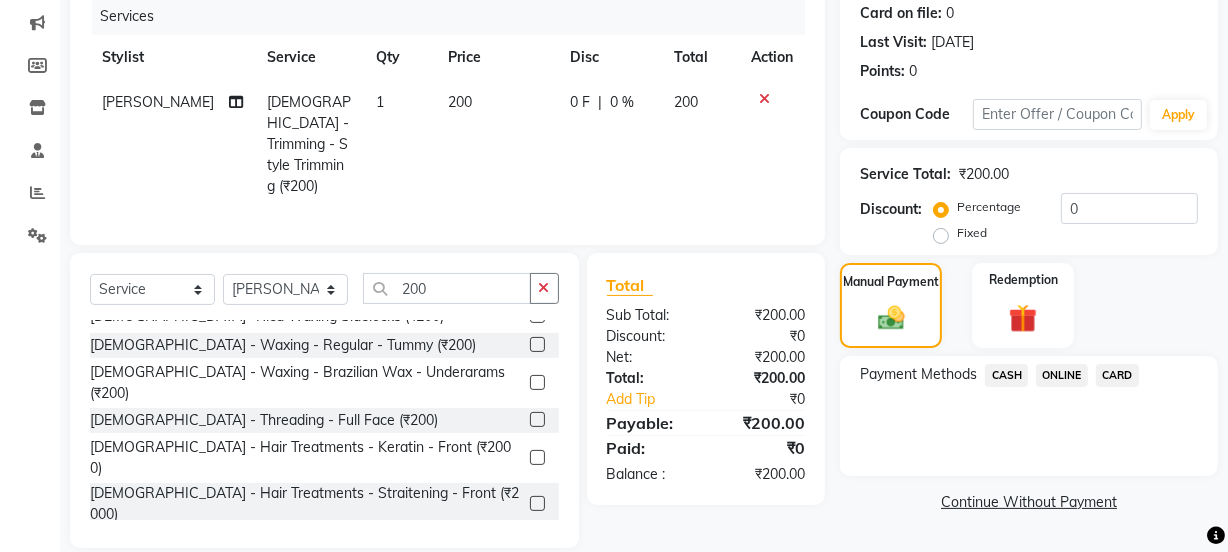 click on "ONLINE" 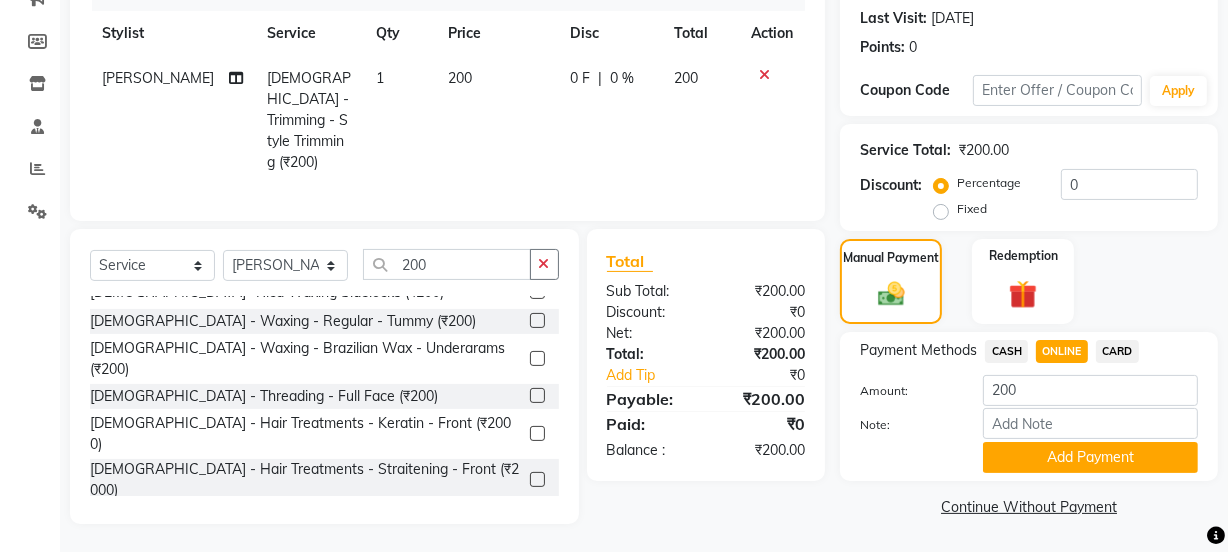 click on "Add Payment" 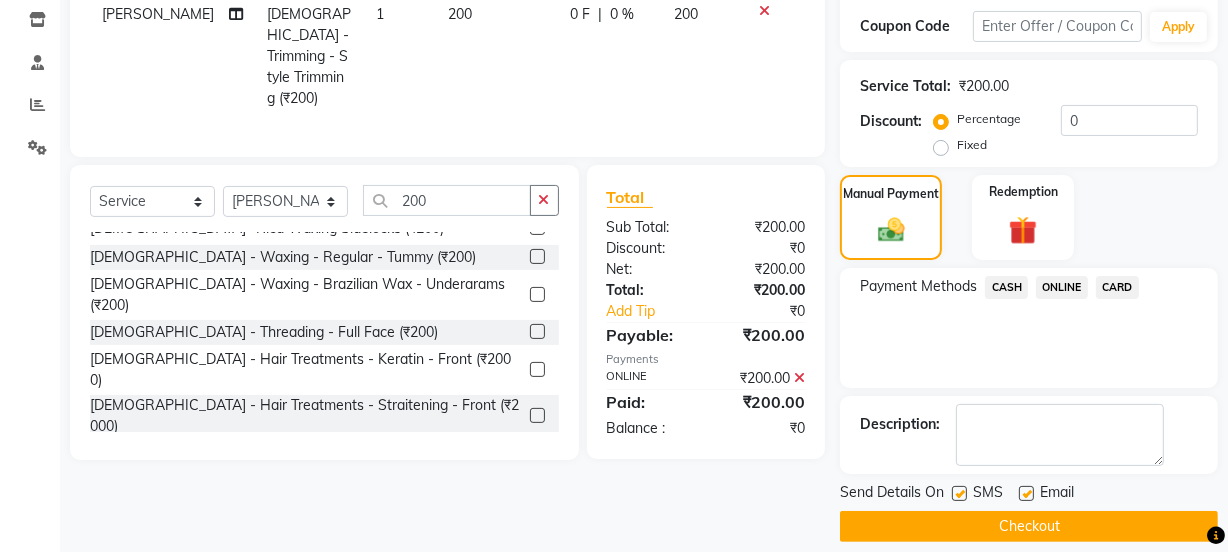 scroll, scrollTop: 357, scrollLeft: 0, axis: vertical 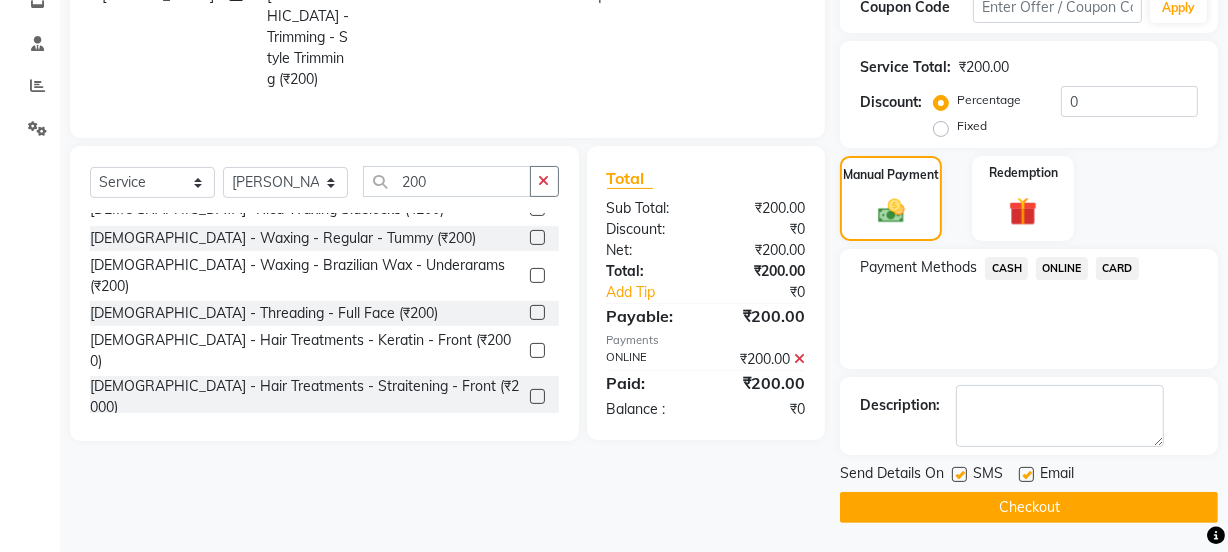 click on "Checkout" 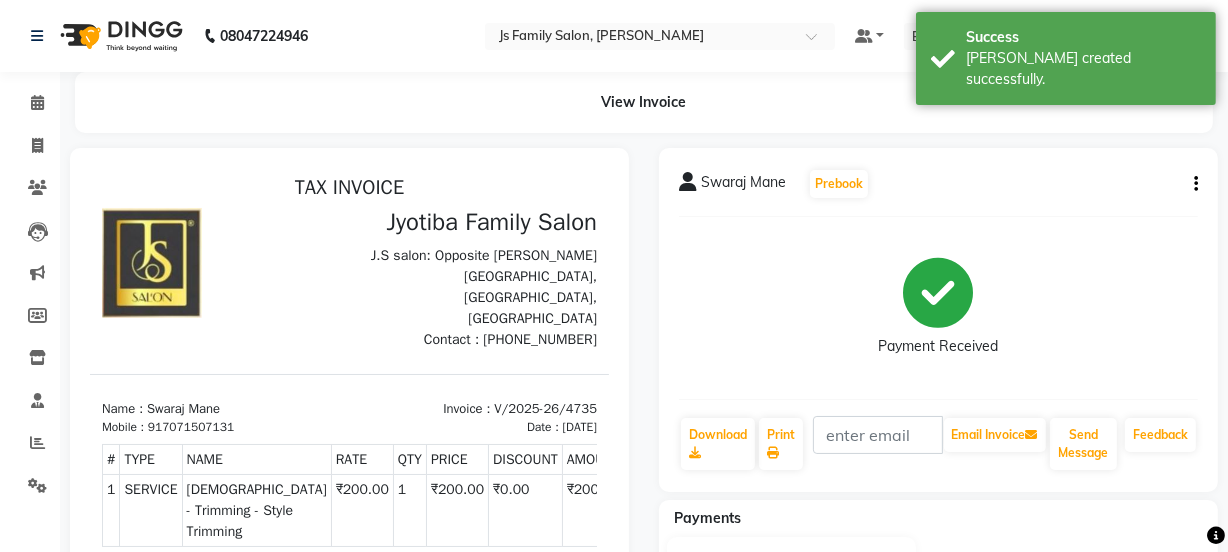scroll, scrollTop: 0, scrollLeft: 0, axis: both 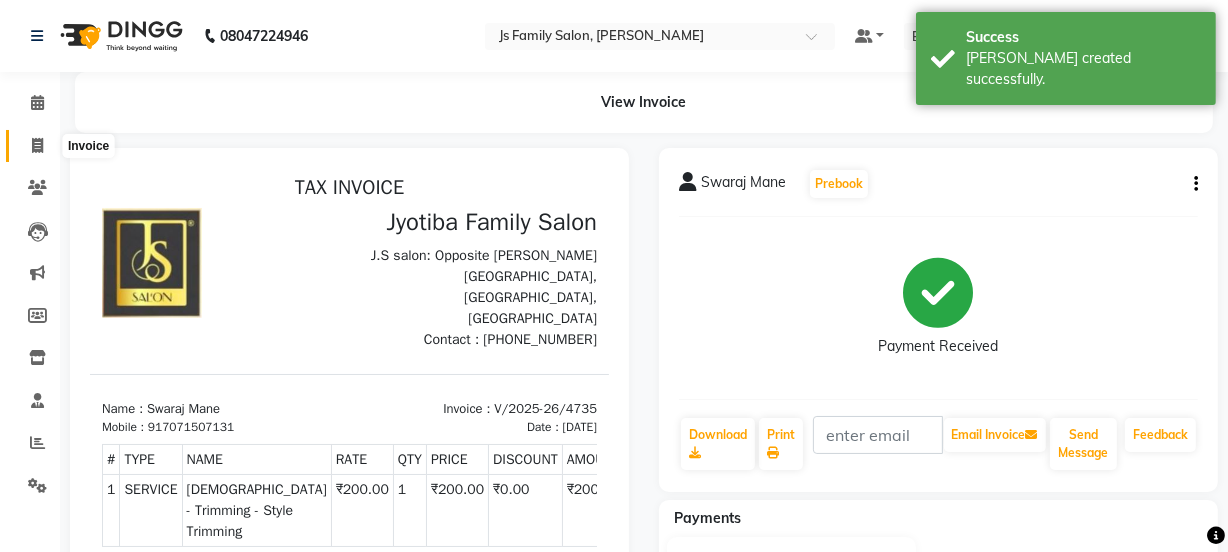 click 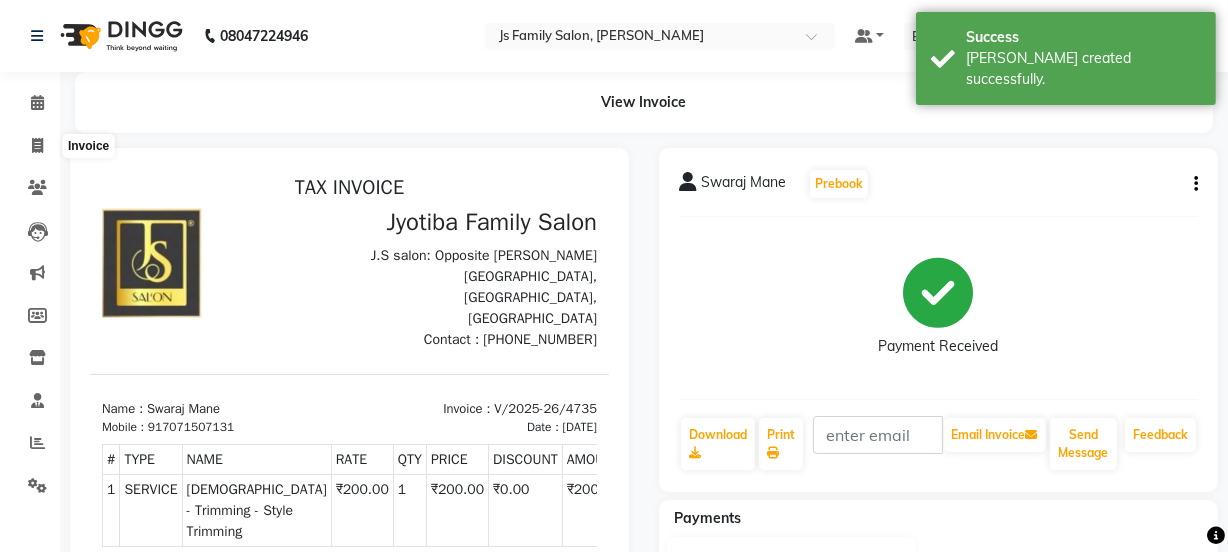 select on "3729" 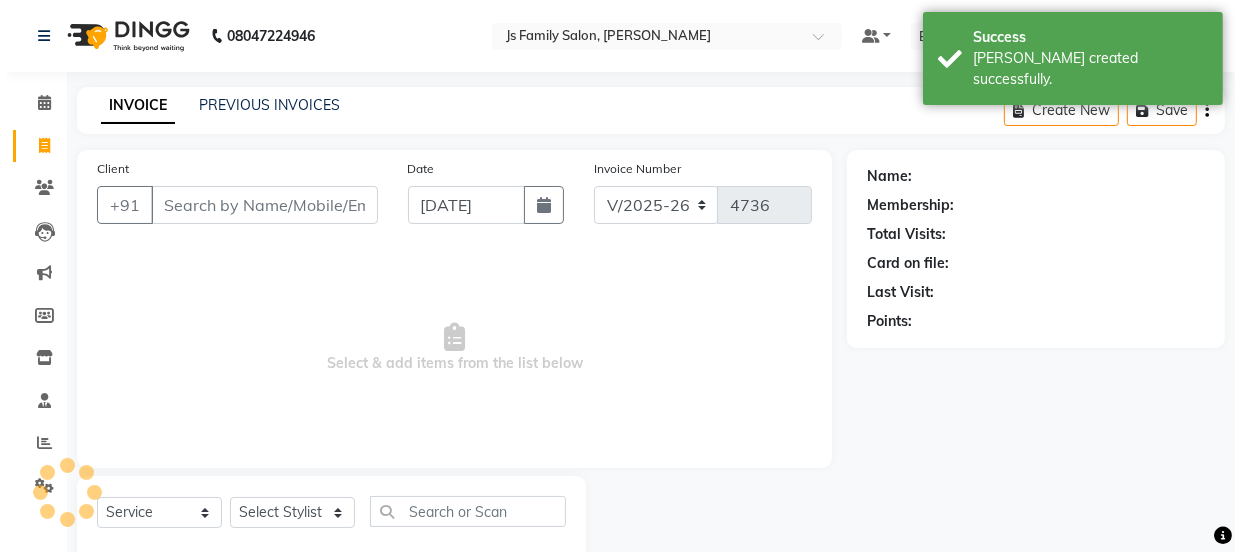scroll, scrollTop: 50, scrollLeft: 0, axis: vertical 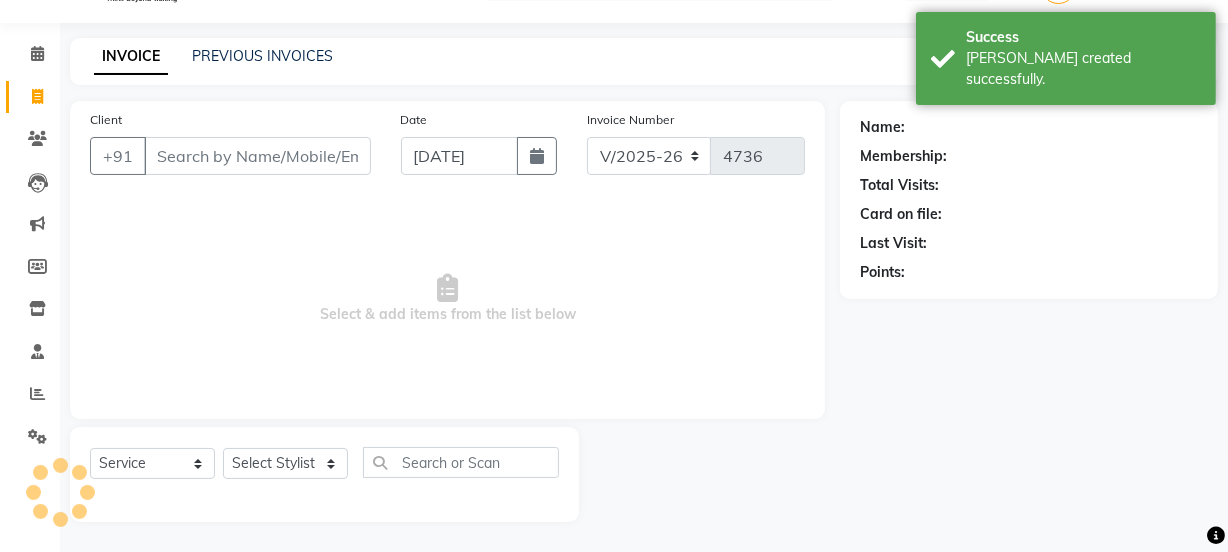 click on "Client" at bounding box center [257, 156] 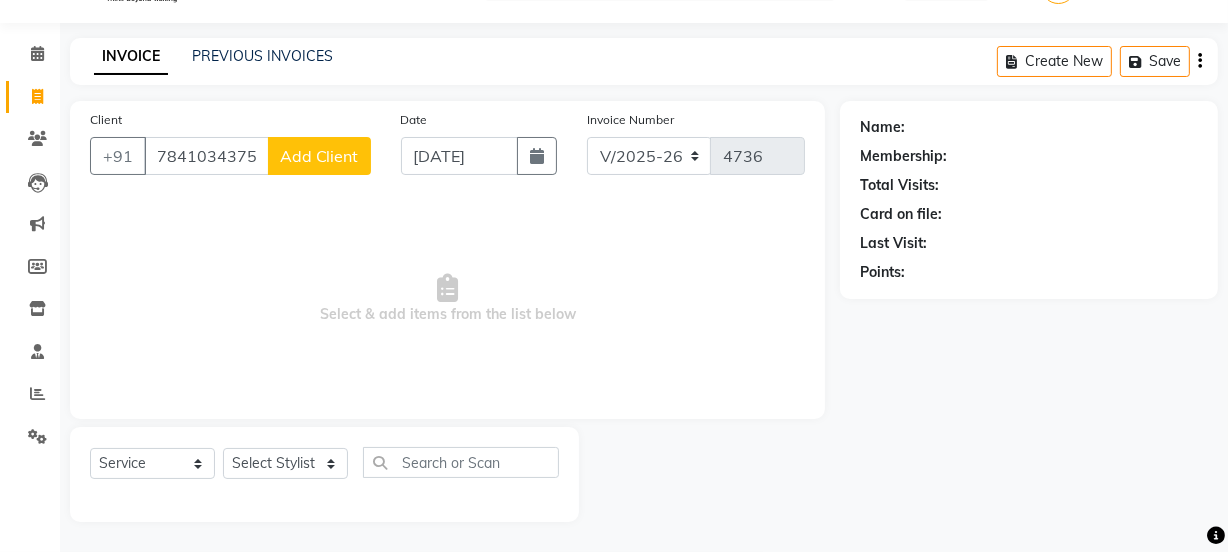 type on "7841034375" 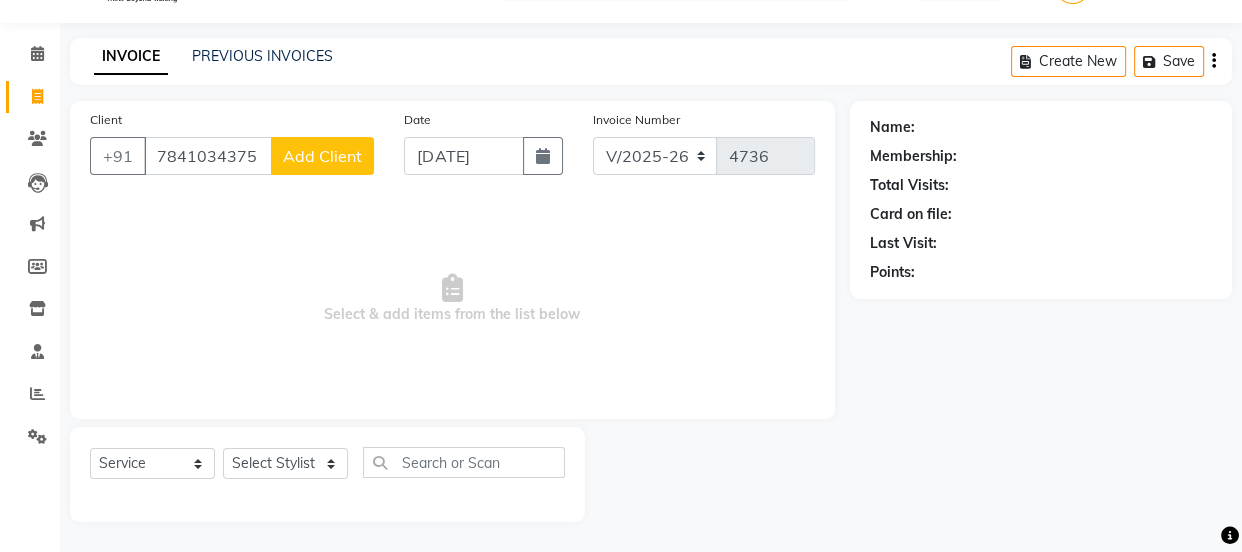 select on "22" 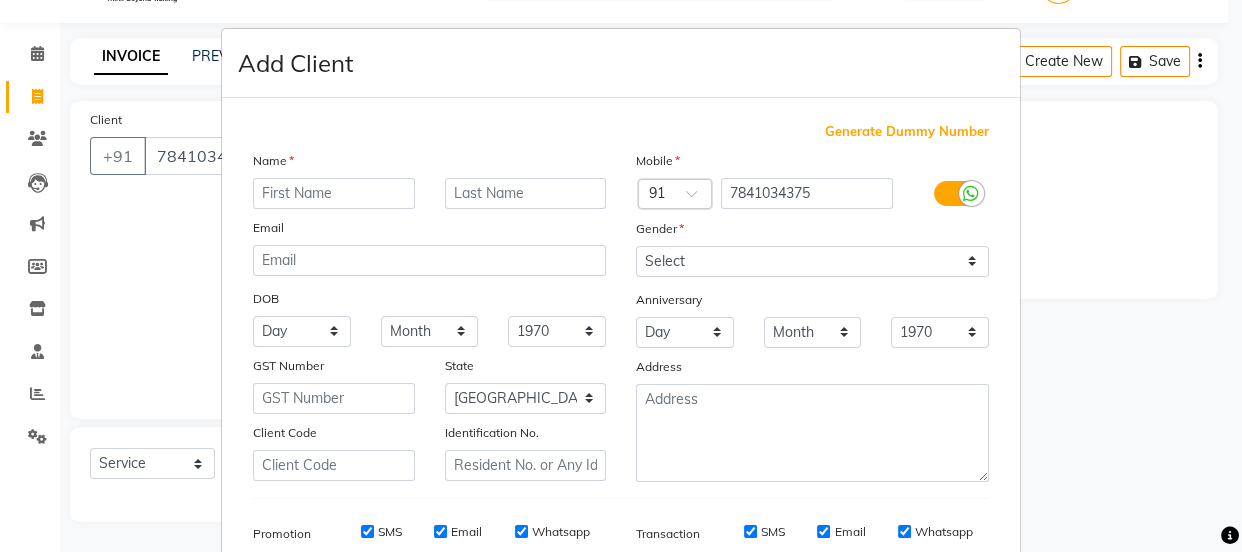 click at bounding box center (334, 193) 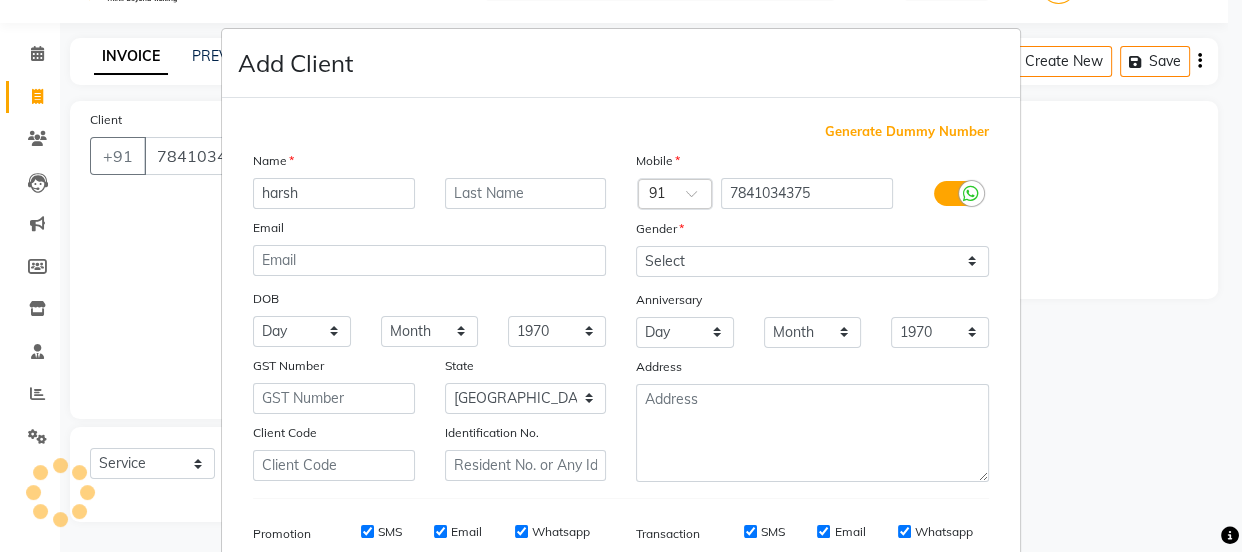 click on "harsh" at bounding box center (334, 193) 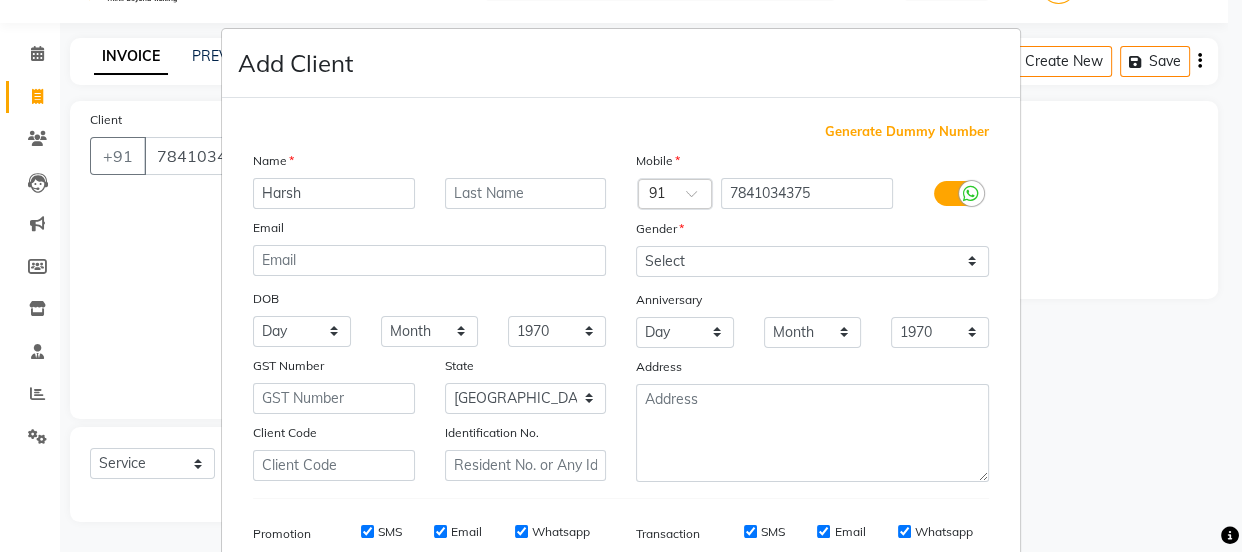 type on "Harsh" 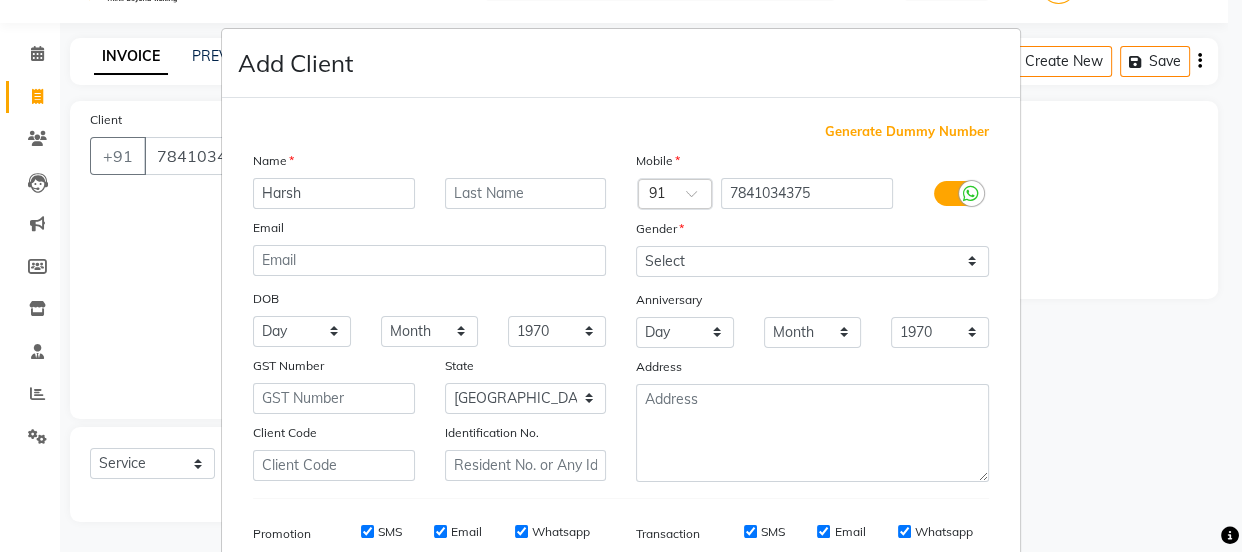 click on "Mobile Country Code × 91 7841034375 Gender Select [DEMOGRAPHIC_DATA] [DEMOGRAPHIC_DATA] Other Prefer Not To Say Anniversary Day 01 02 03 04 05 06 07 08 09 10 11 12 13 14 15 16 17 18 19 20 21 22 23 24 25 26 27 28 29 30 31 Month January February March April May June July August September October November [DATE] 1971 1972 1973 1974 1975 1976 1977 1978 1979 1980 1981 1982 1983 1984 1985 1986 1987 1988 1989 1990 1991 1992 1993 1994 1995 1996 1997 1998 1999 2000 2001 2002 2003 2004 2005 2006 2007 2008 2009 2010 2011 2012 2013 2014 2015 2016 2017 2018 2019 2020 2021 2022 2023 2024 2025 Address" at bounding box center (812, 316) 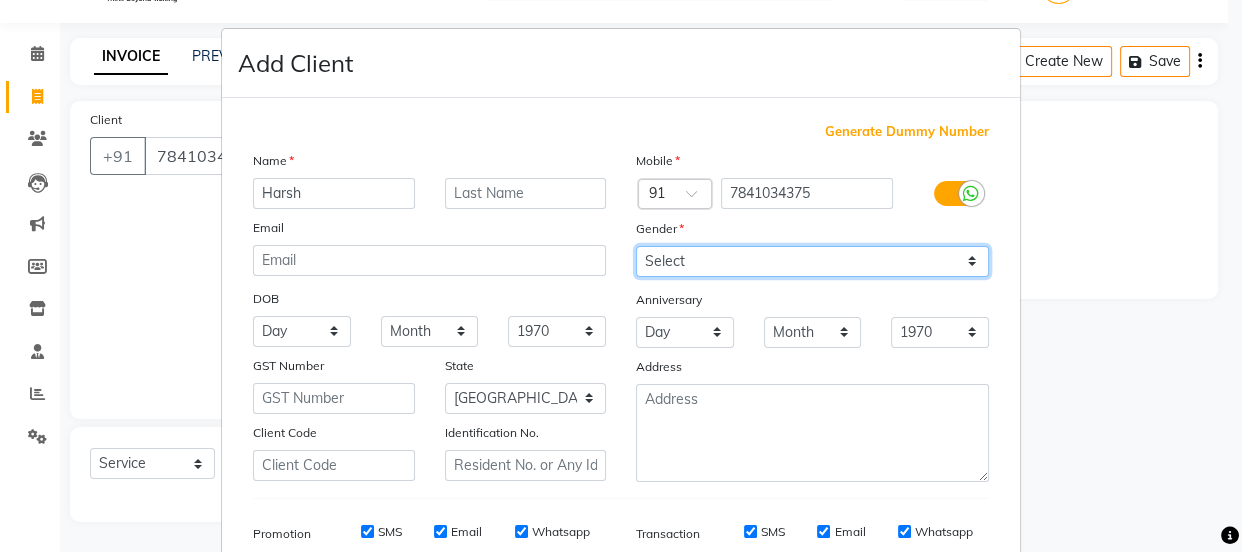 click on "Select [DEMOGRAPHIC_DATA] [DEMOGRAPHIC_DATA] Other Prefer Not To Say" at bounding box center [812, 261] 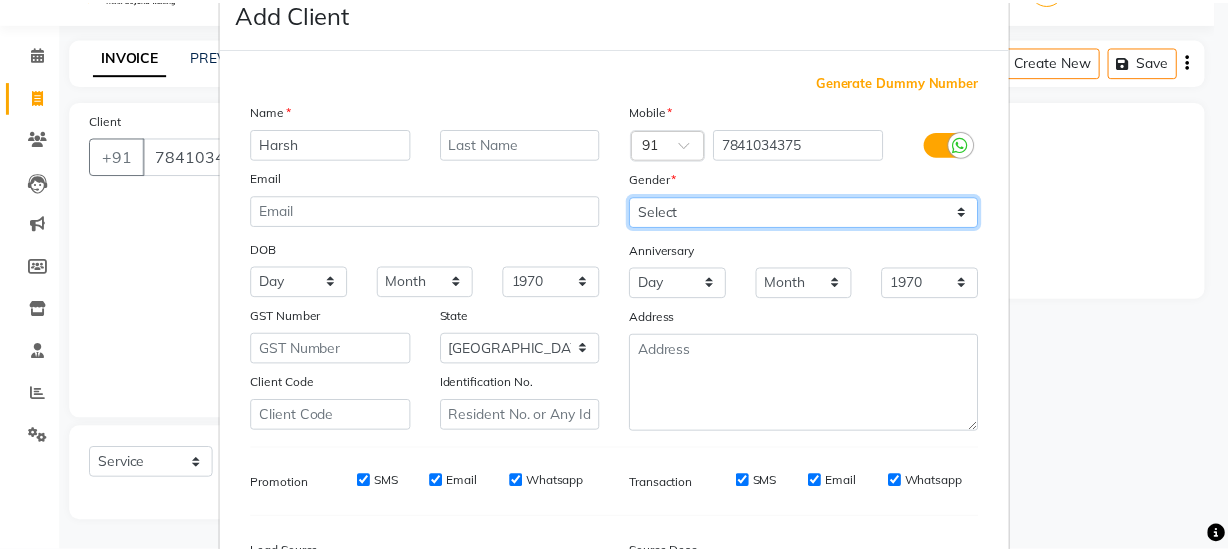 scroll, scrollTop: 272, scrollLeft: 0, axis: vertical 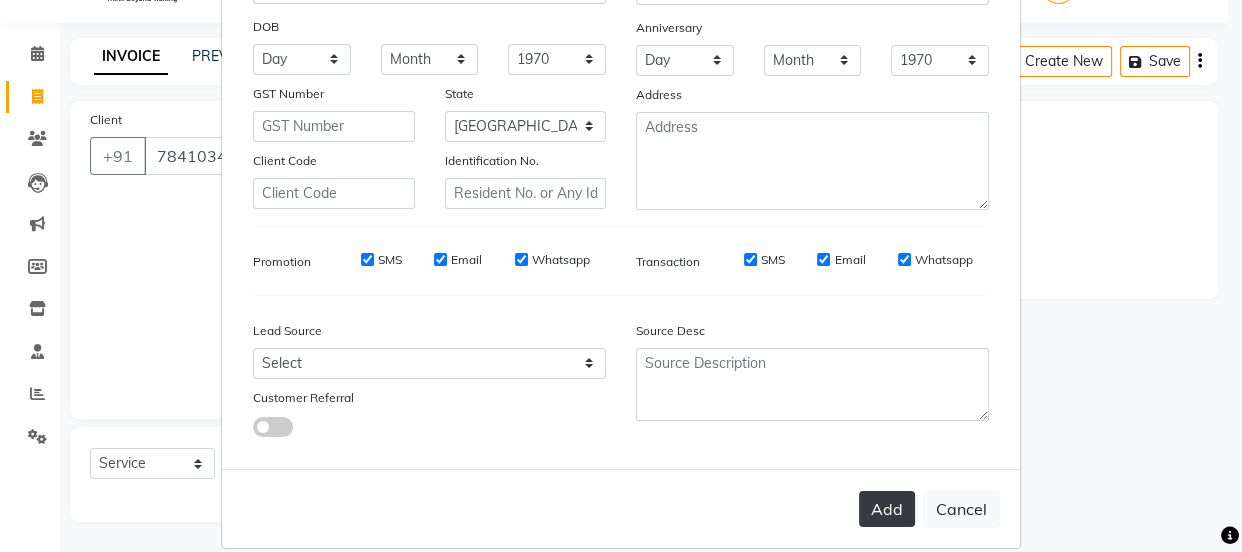 click on "Add" at bounding box center (887, 509) 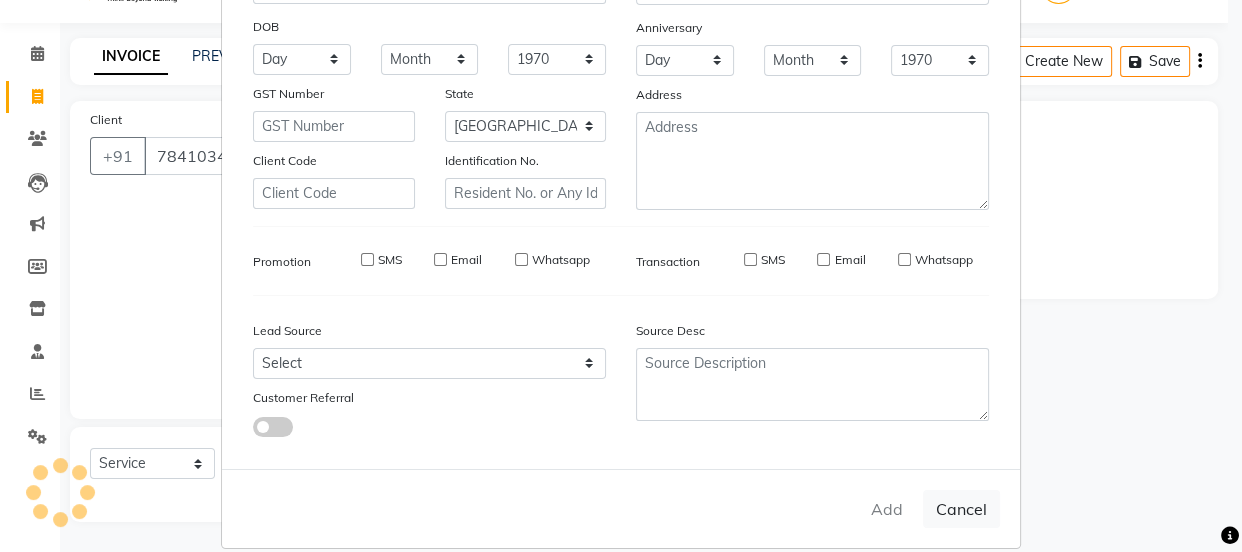 type 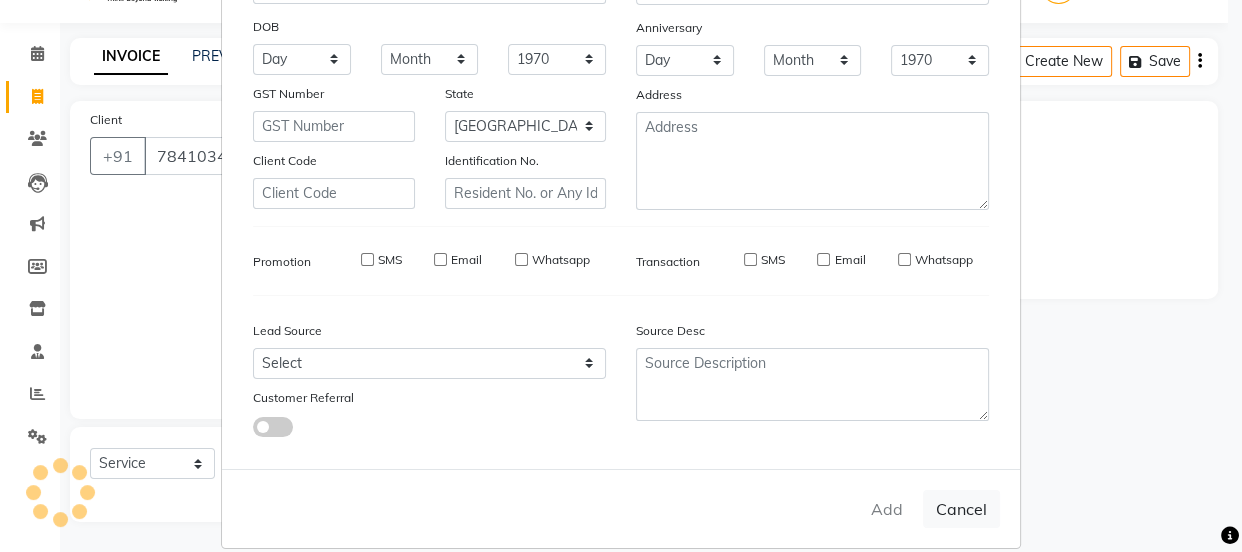 select 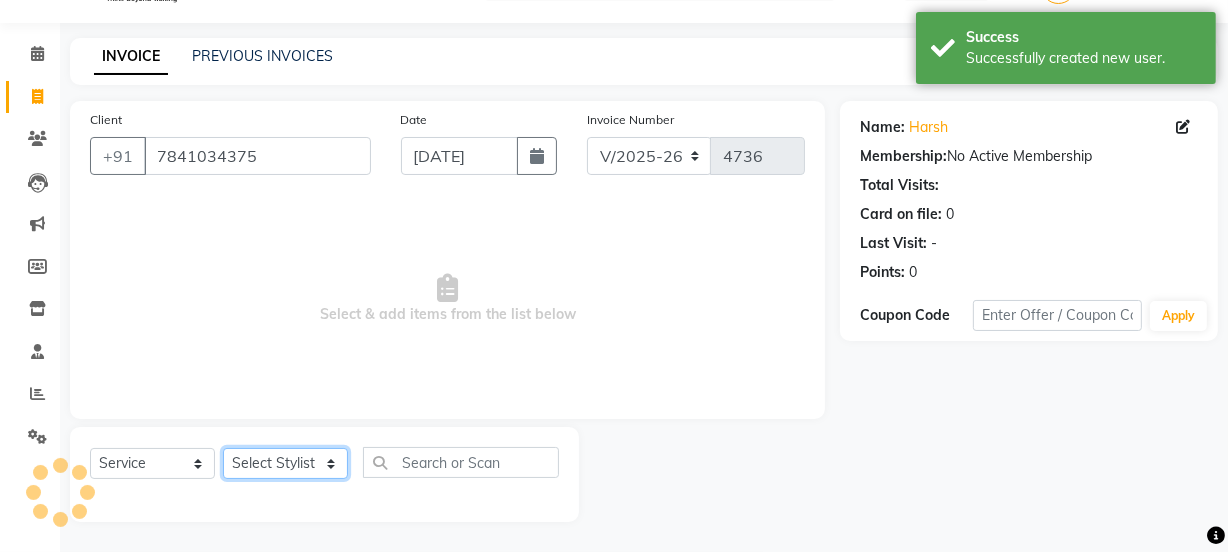 click on "Select Stylist [PERSON_NAME] Vaidyakar kokan  n Mahadev [PERSON_NAME] [PERSON_NAME] [PERSON_NAME]  Prem Mane Rajan Roma Rajput Sai [PERSON_NAME] Shop [PERSON_NAME] [PERSON_NAME] suport staff [PERSON_NAME]  [PERSON_NAME] [PERSON_NAME] [PERSON_NAME]" 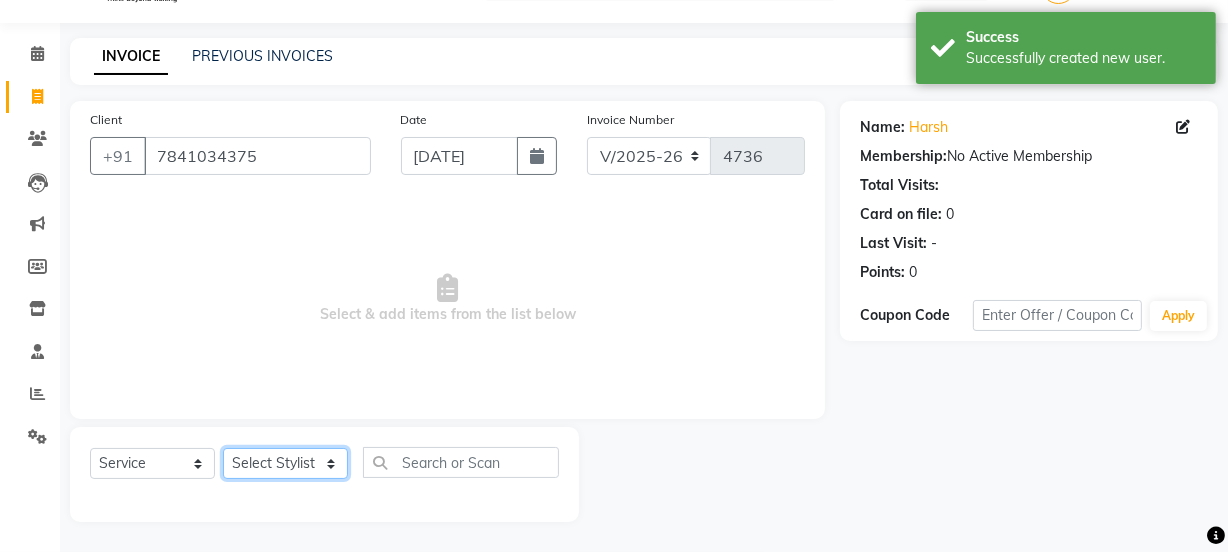 select on "47417" 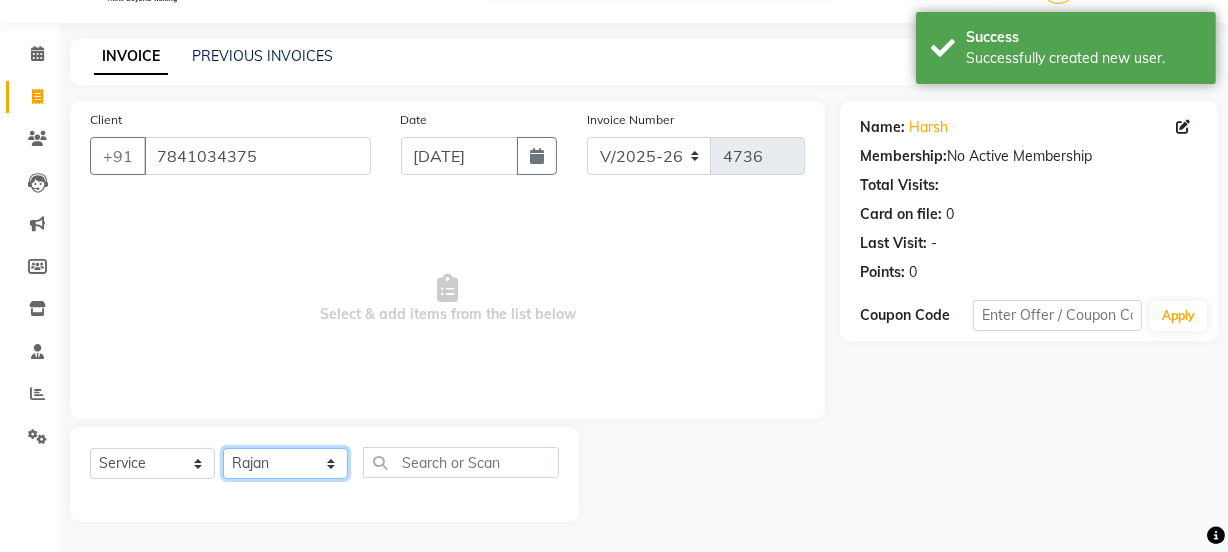 click on "Select Stylist [PERSON_NAME] Vaidyakar kokan  n Mahadev [PERSON_NAME] [PERSON_NAME] [PERSON_NAME]  Prem Mane Rajan Roma Rajput Sai [PERSON_NAME] Shop [PERSON_NAME] [PERSON_NAME] suport staff [PERSON_NAME]  [PERSON_NAME] [PERSON_NAME] [PERSON_NAME]" 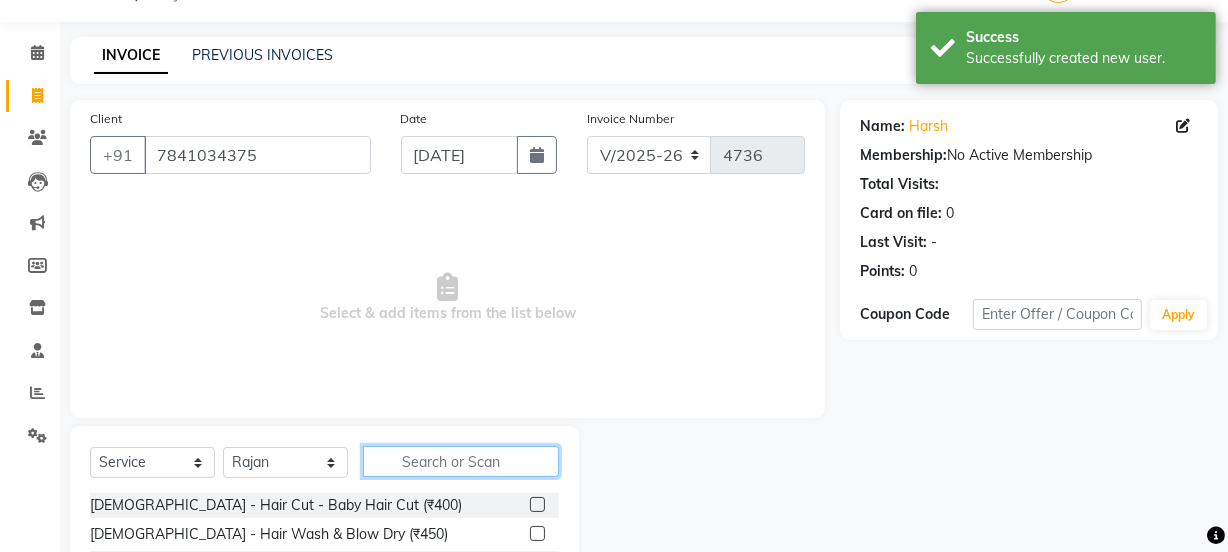 click 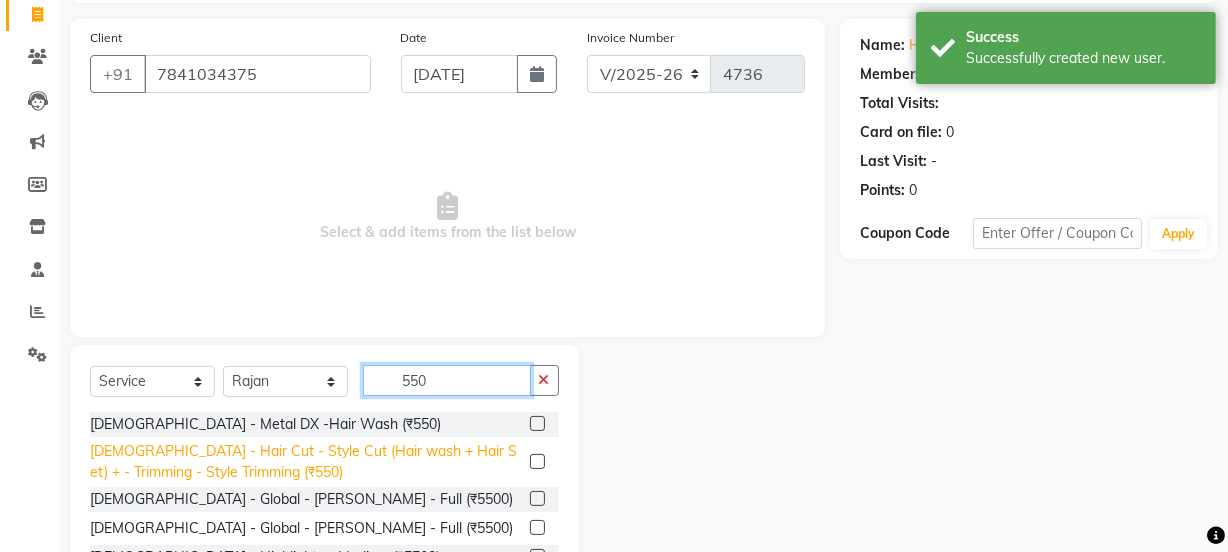 scroll, scrollTop: 211, scrollLeft: 0, axis: vertical 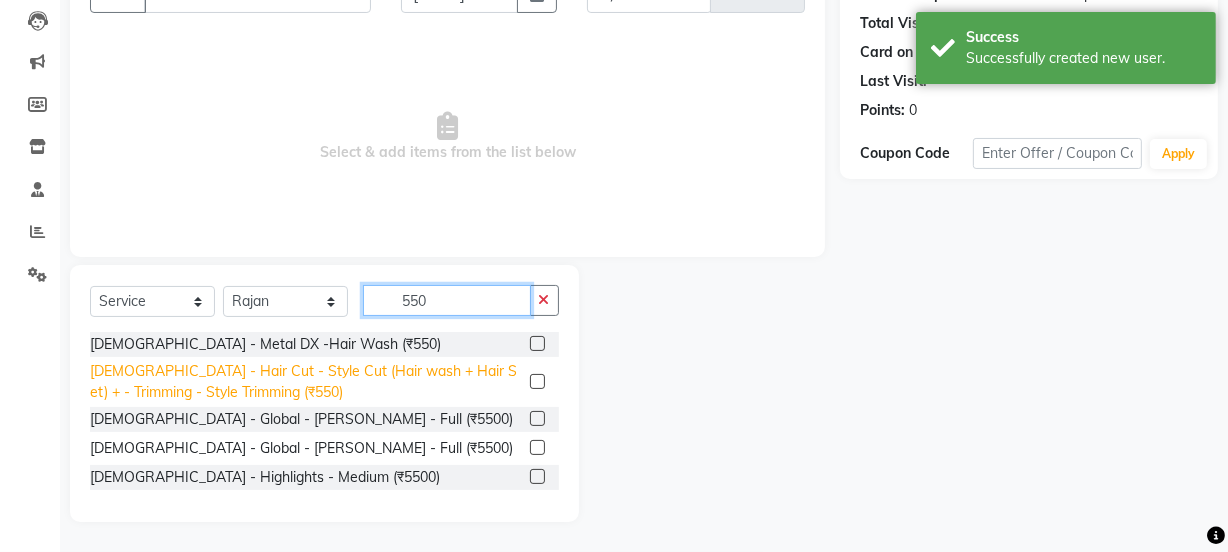 type on "550" 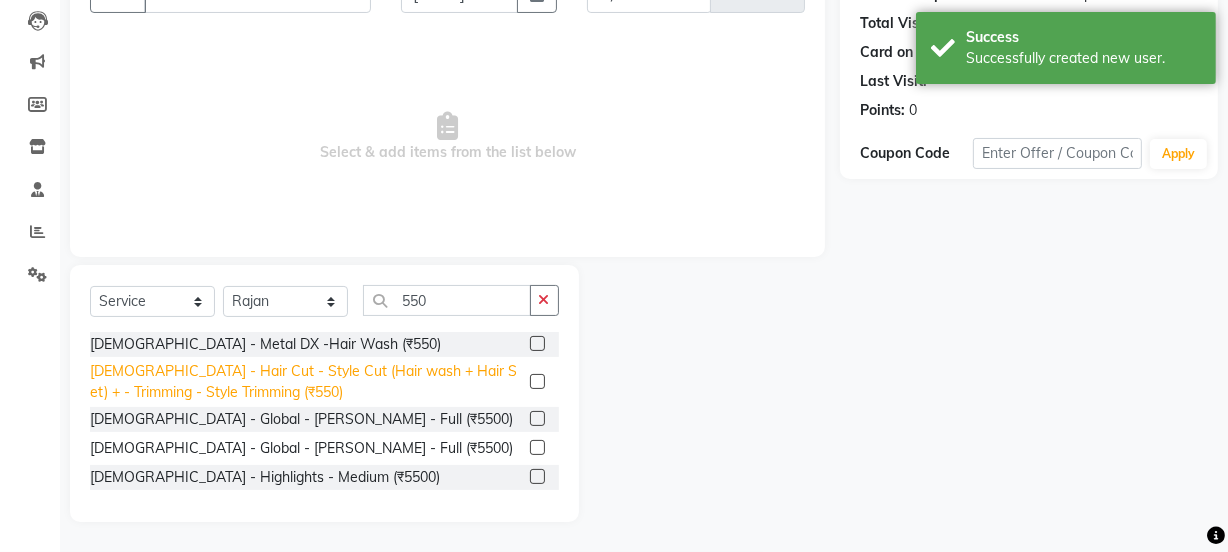 click on "[DEMOGRAPHIC_DATA] - Hair Cut - Style Cut (Hair wash + Hair Set) + - Trimming - Style Trimming (₹550)" 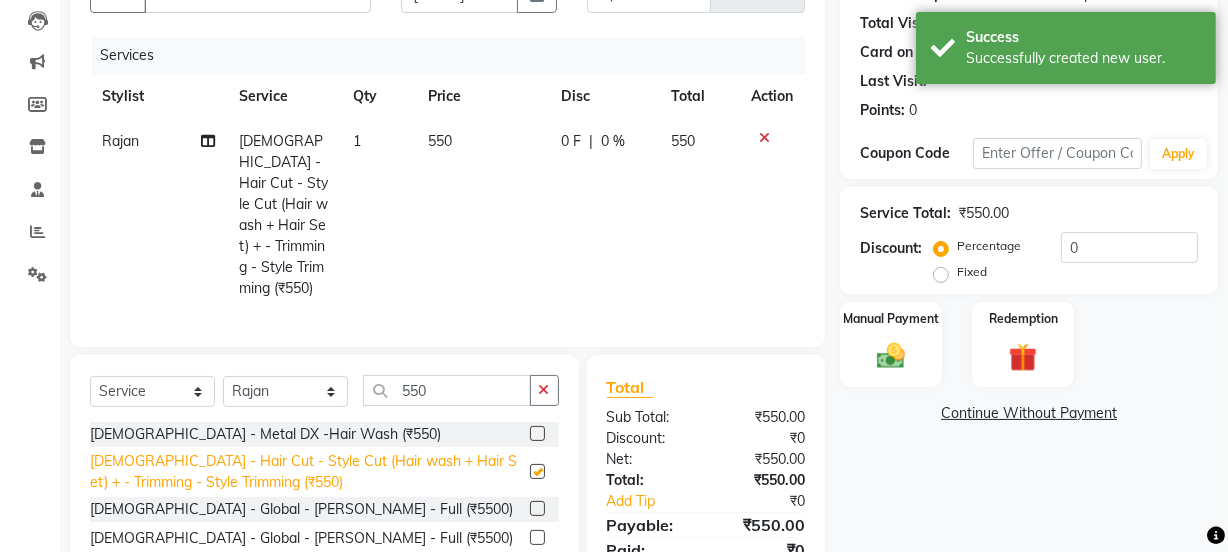 checkbox on "false" 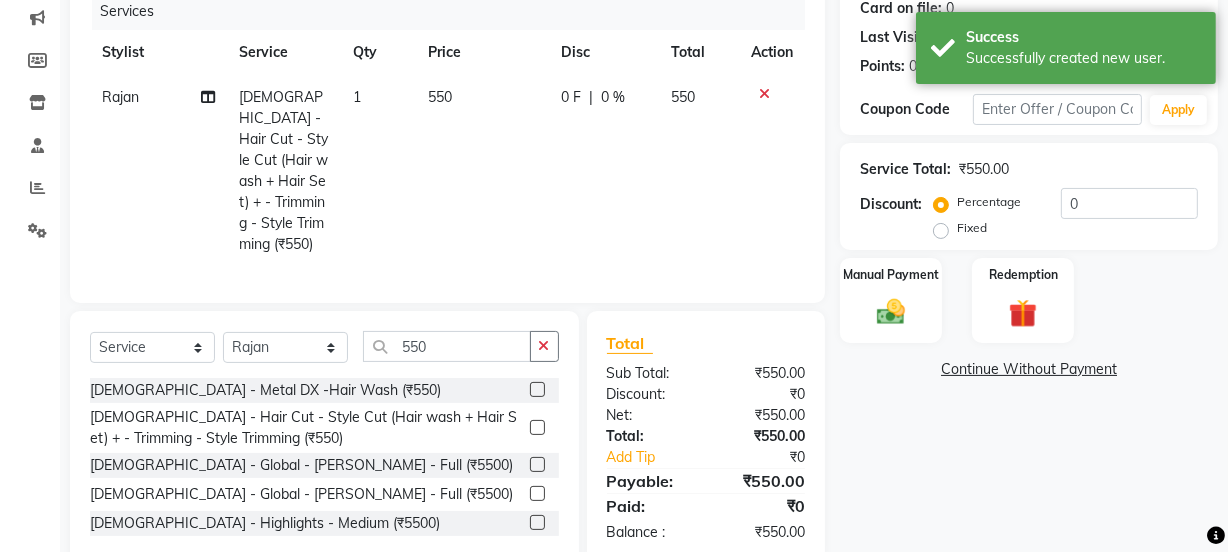 scroll, scrollTop: 294, scrollLeft: 0, axis: vertical 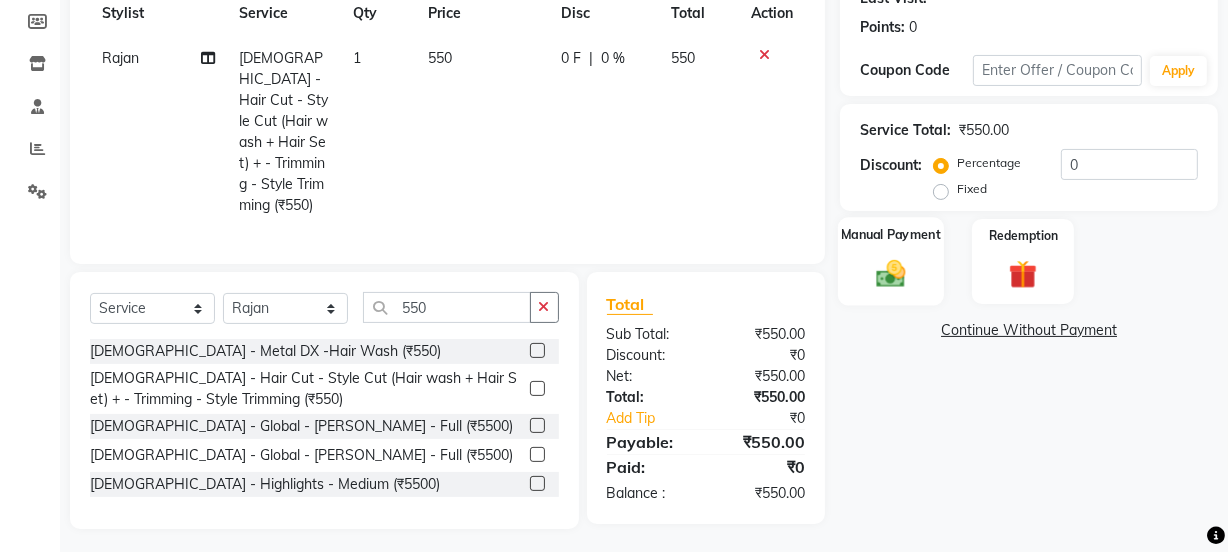 click 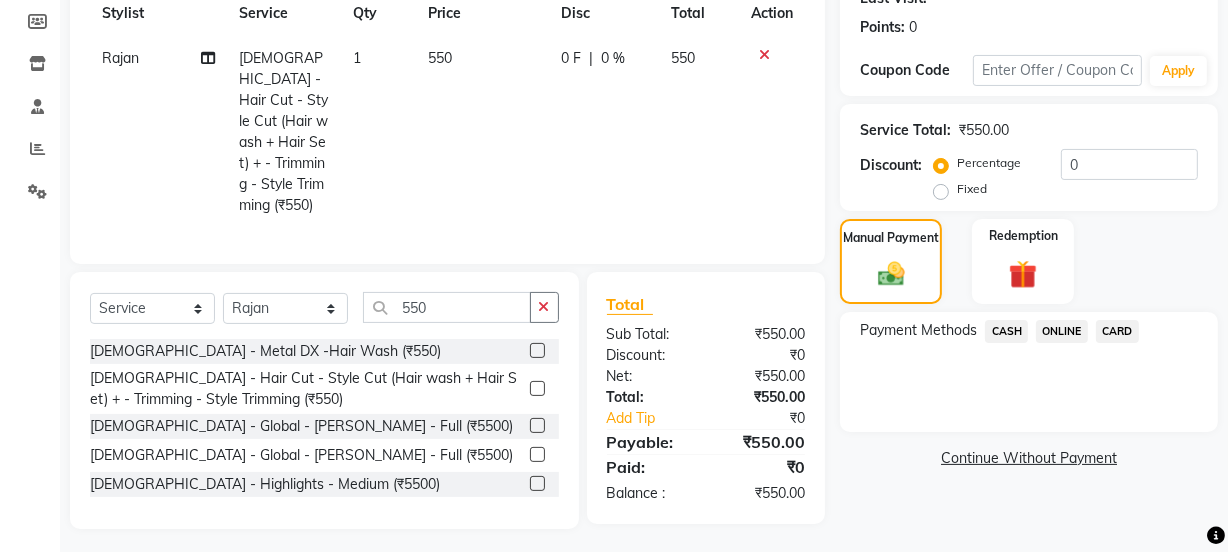 click on "ONLINE" 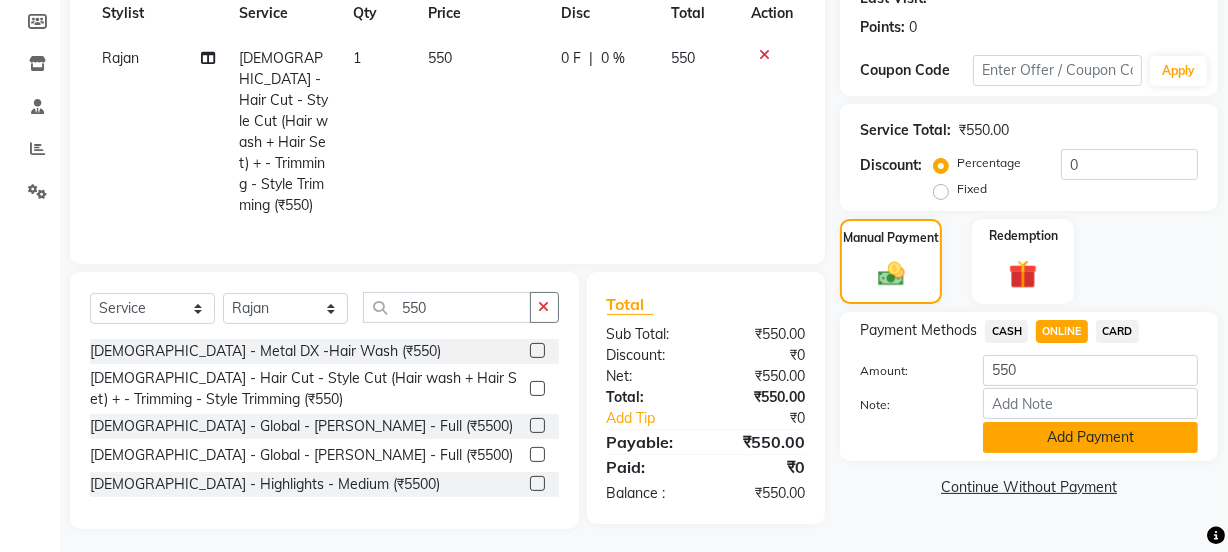 click on "Add Payment" 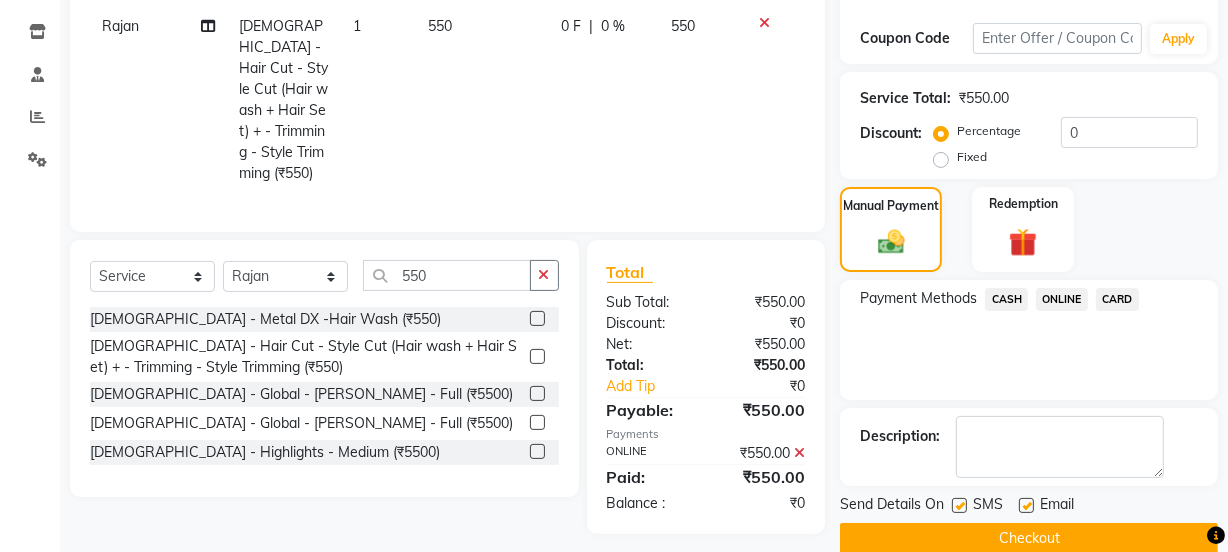 scroll, scrollTop: 357, scrollLeft: 0, axis: vertical 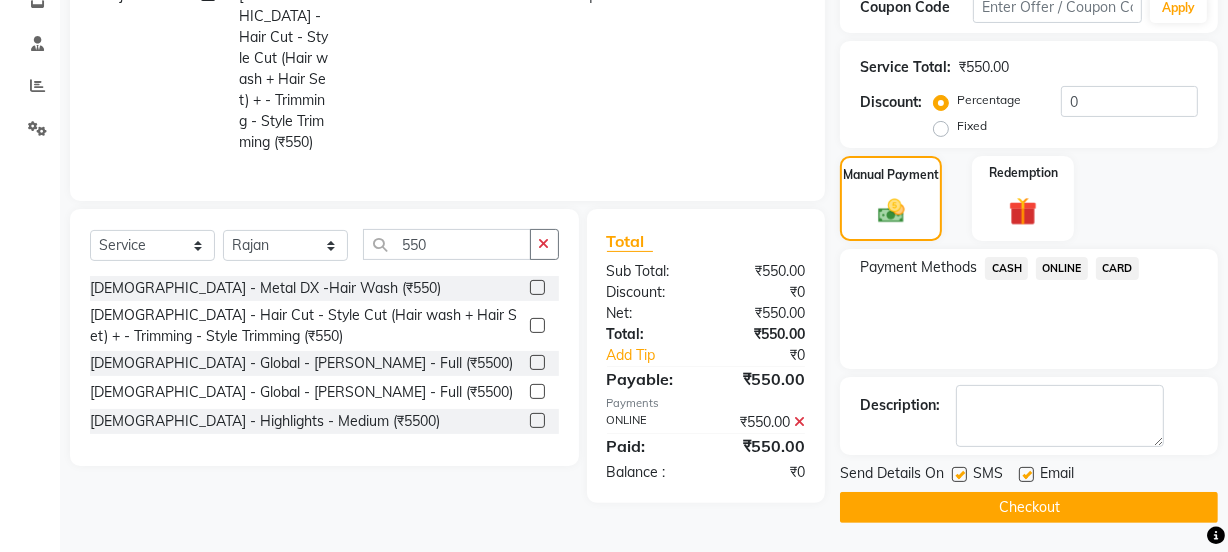 click on "Checkout" 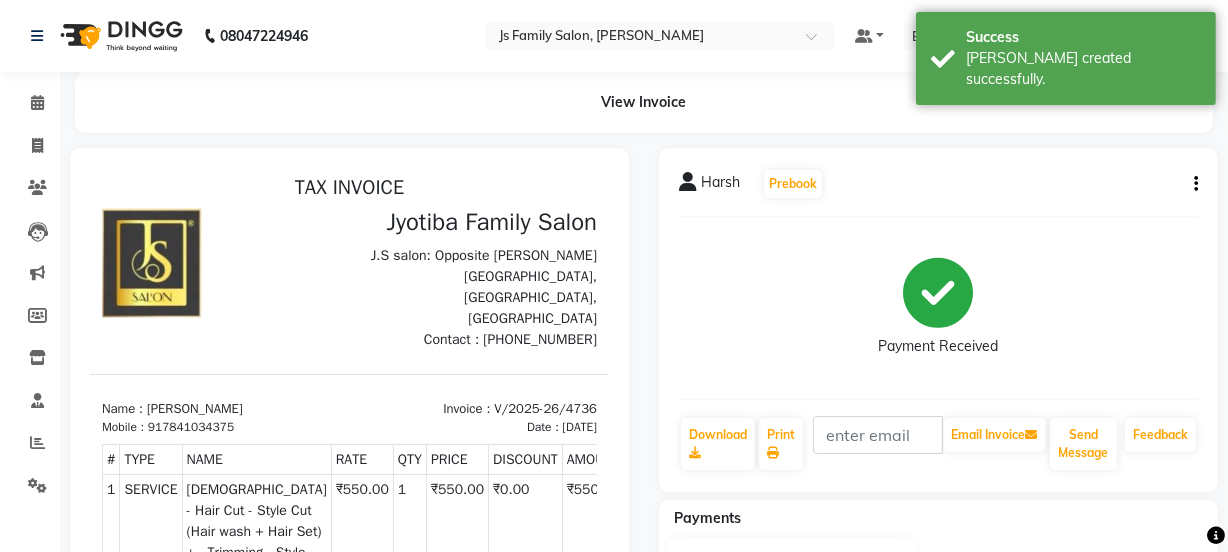 scroll, scrollTop: 0, scrollLeft: 0, axis: both 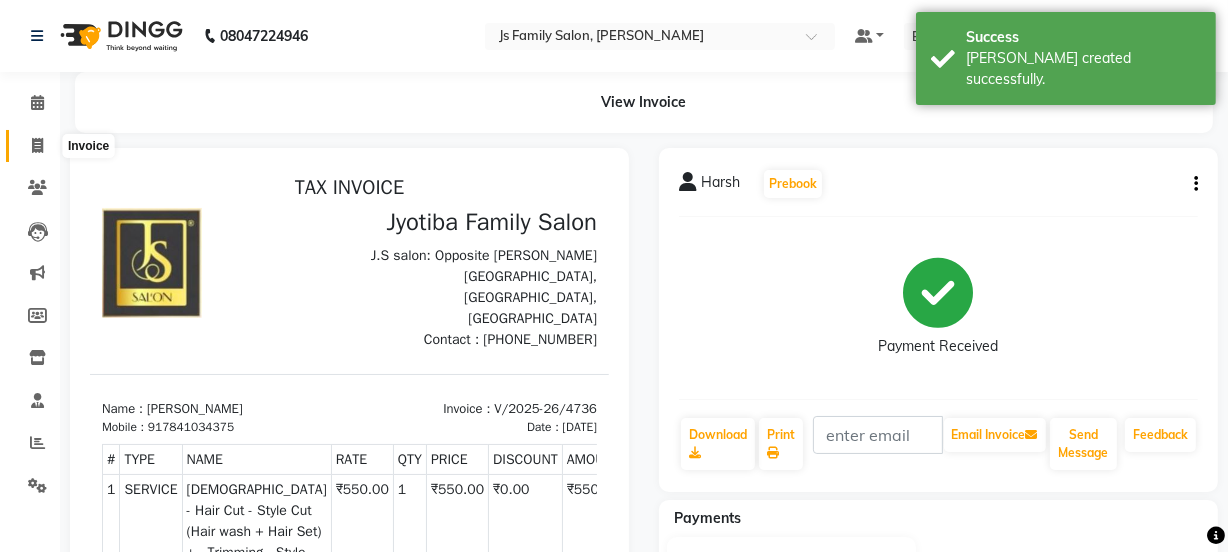 click 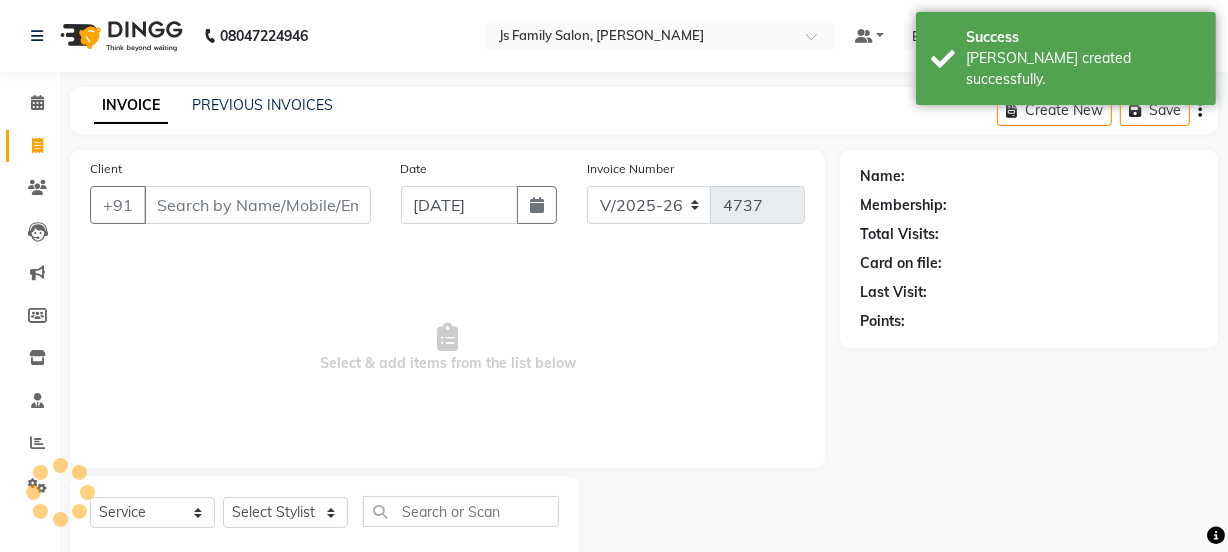 scroll, scrollTop: 50, scrollLeft: 0, axis: vertical 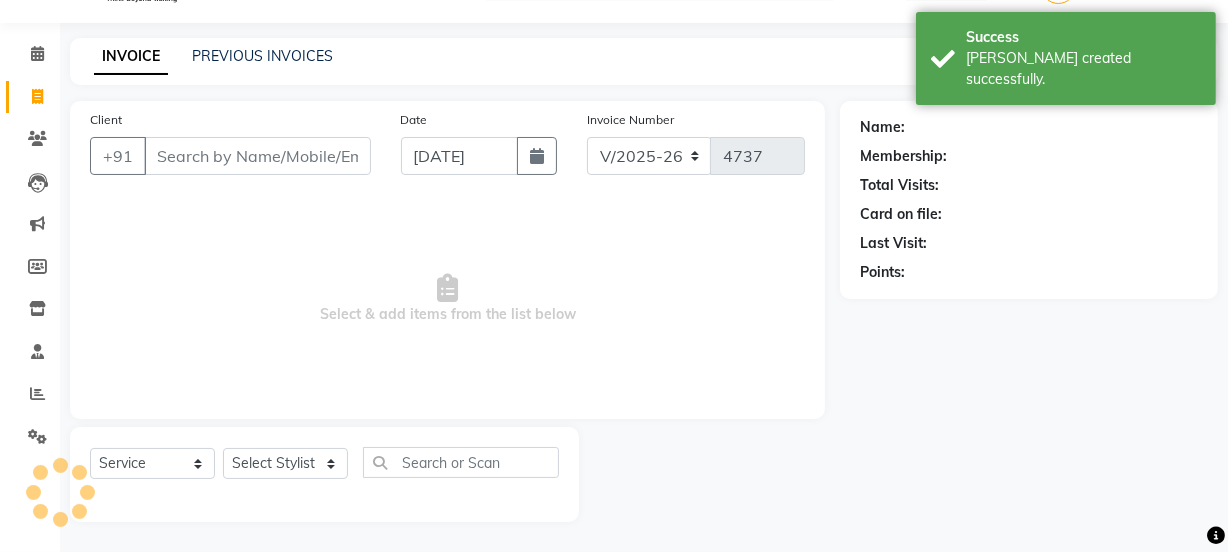 click on "Client" at bounding box center [257, 156] 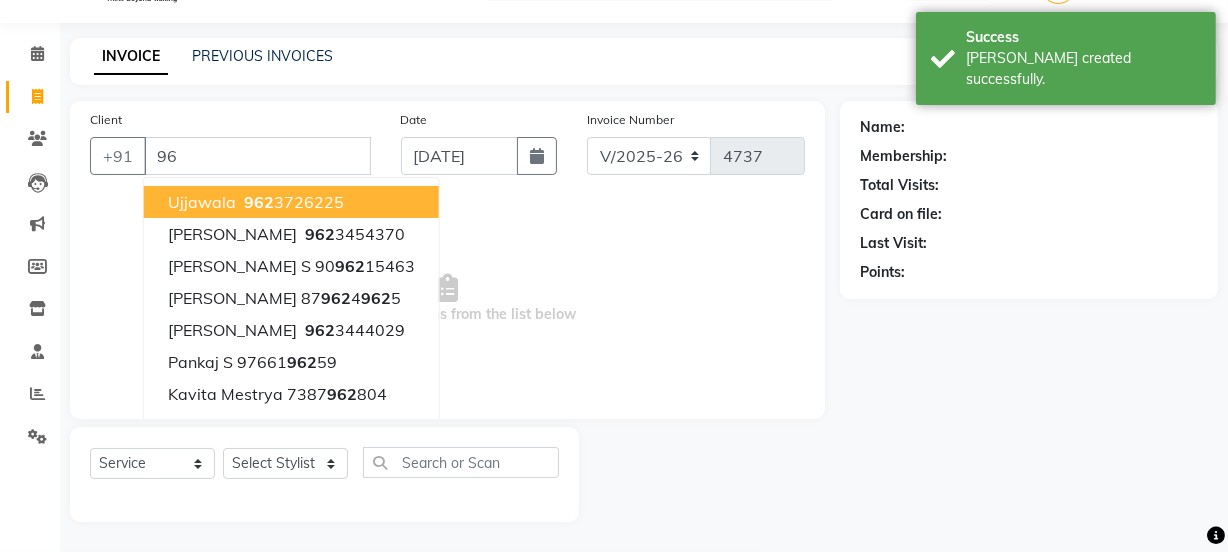 type on "9" 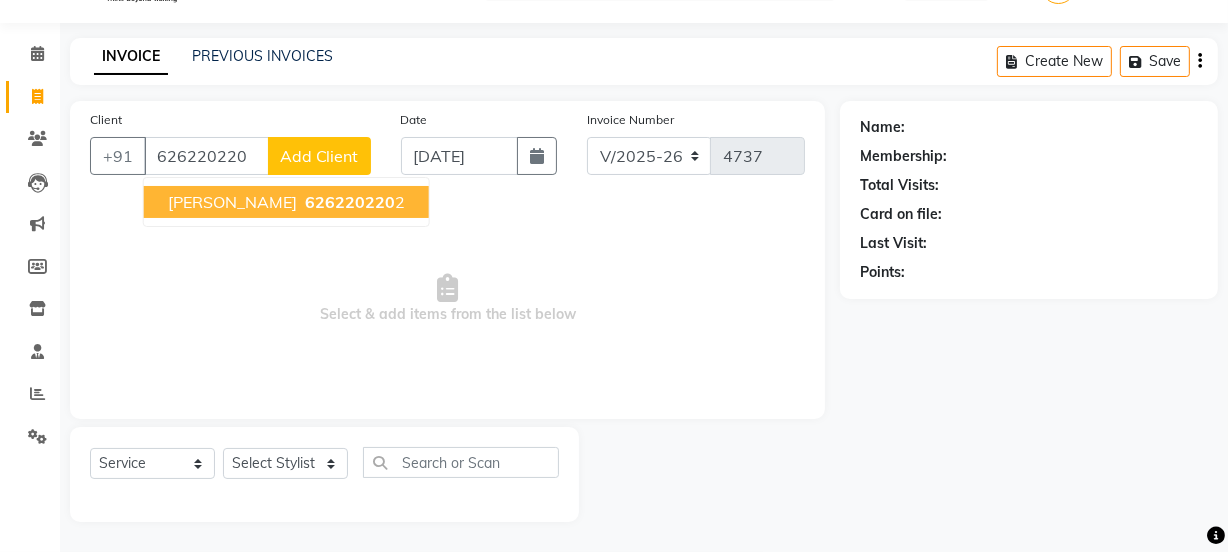 click on "[PERSON_NAME]" at bounding box center [232, 202] 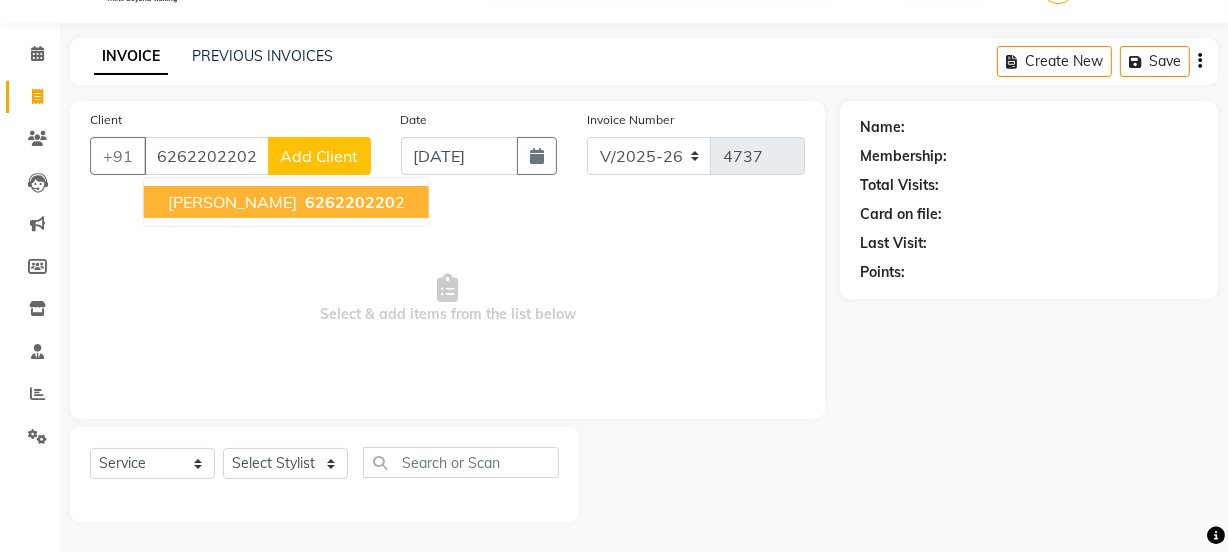 type on "6262202202" 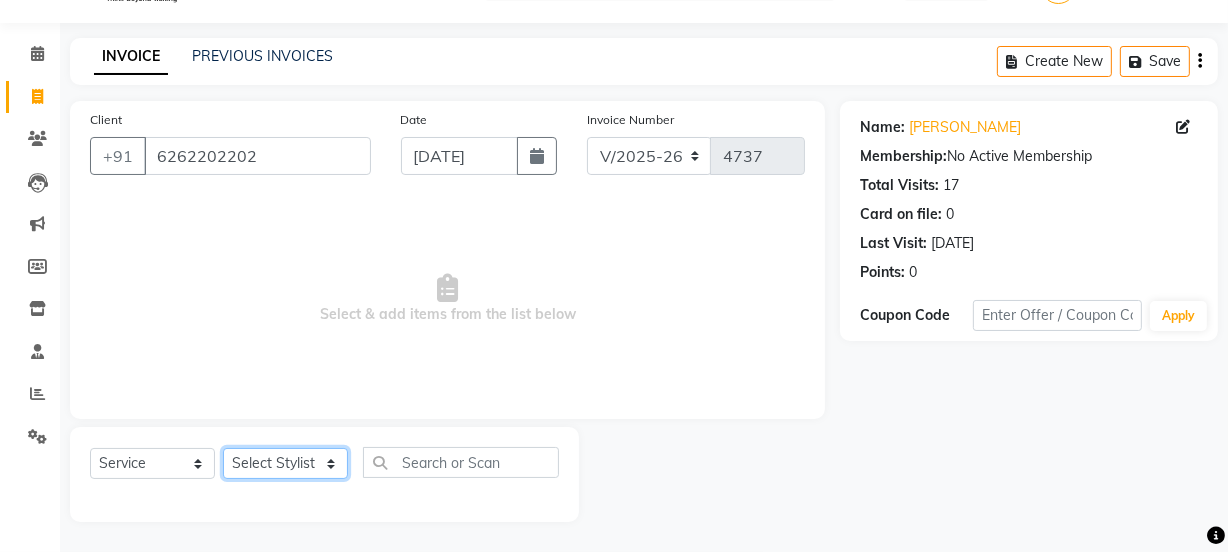 click on "Select Stylist [PERSON_NAME] Vaidyakar kokan  n Mahadev [PERSON_NAME] [PERSON_NAME] [PERSON_NAME]  Prem Mane Rajan Roma Rajput Sai [PERSON_NAME] Shop [PERSON_NAME] [PERSON_NAME] suport staff [PERSON_NAME]  [PERSON_NAME] [PERSON_NAME] [PERSON_NAME]" 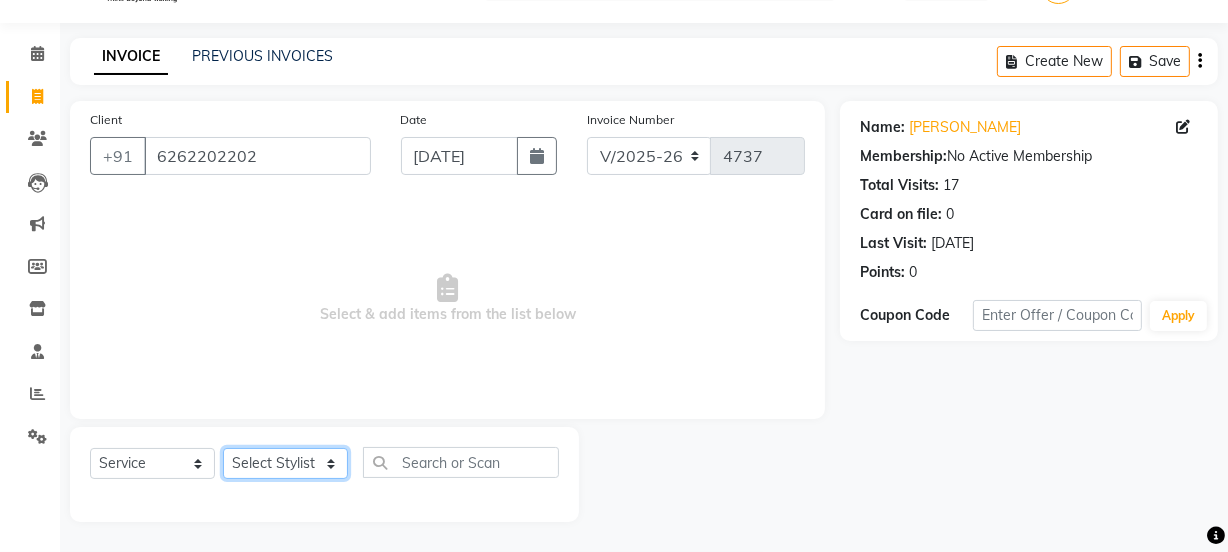 select on "33251" 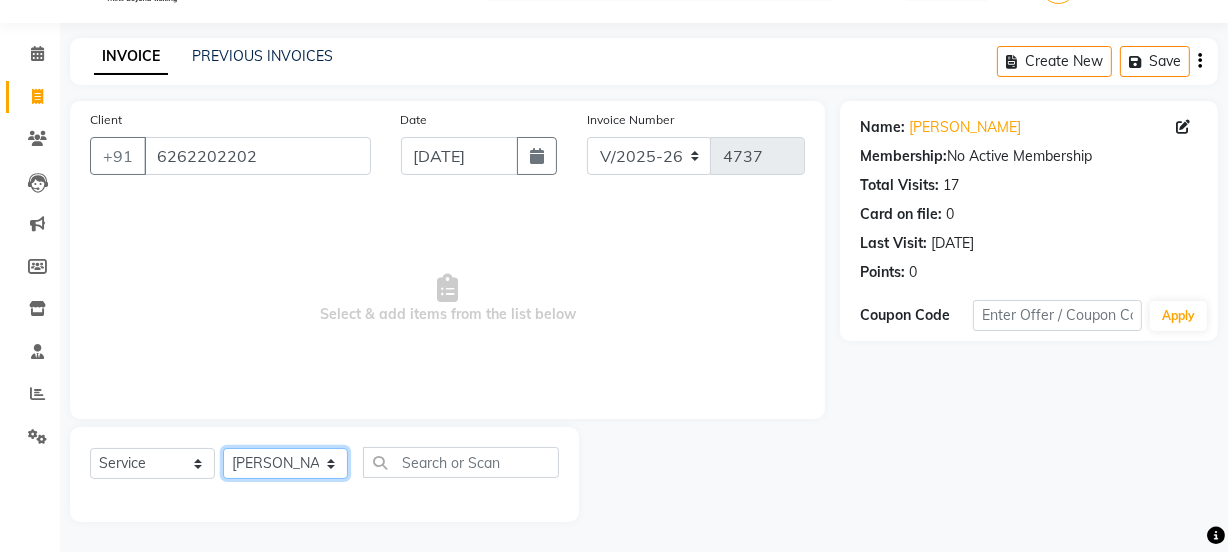 click on "Select Stylist [PERSON_NAME] Vaidyakar kokan  n Mahadev [PERSON_NAME] [PERSON_NAME] [PERSON_NAME]  Prem Mane Rajan Roma Rajput Sai [PERSON_NAME] Shop [PERSON_NAME] [PERSON_NAME] suport staff [PERSON_NAME]  [PERSON_NAME] [PERSON_NAME] [PERSON_NAME]" 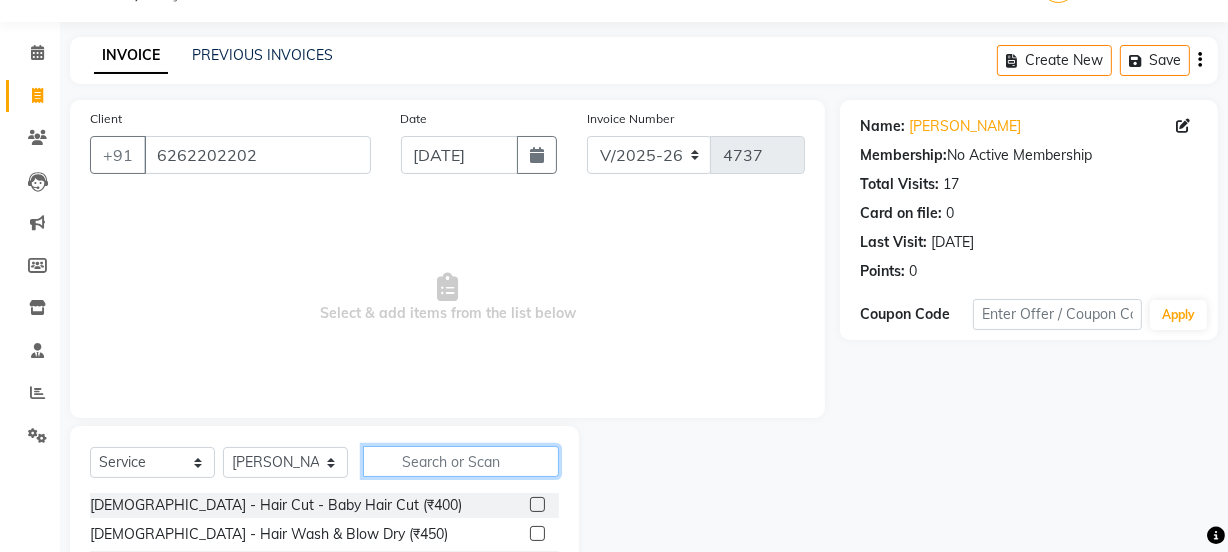 click 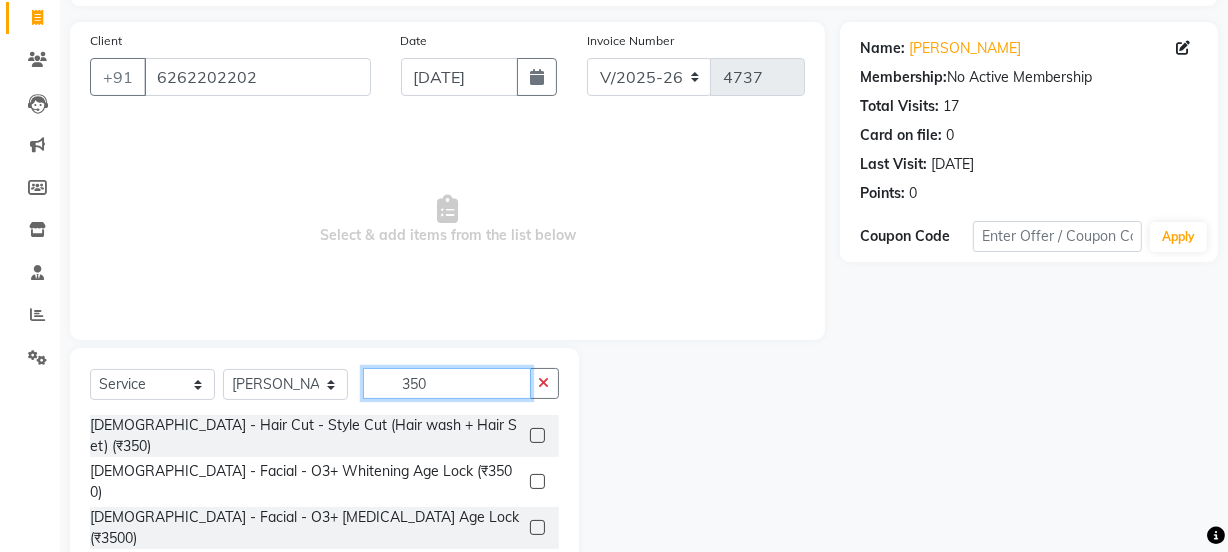 scroll, scrollTop: 250, scrollLeft: 0, axis: vertical 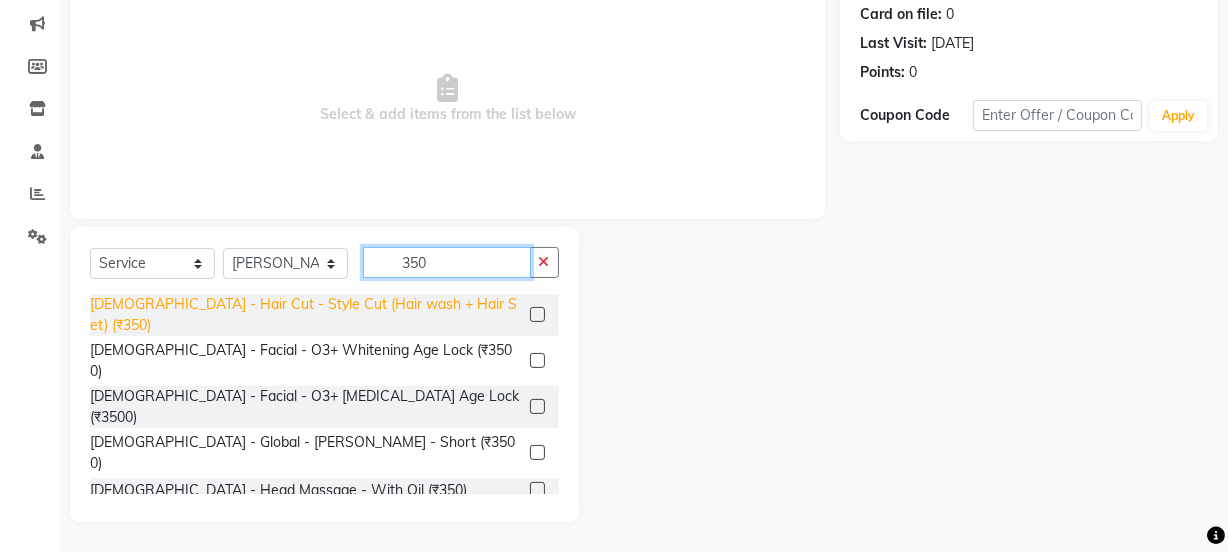 type on "350" 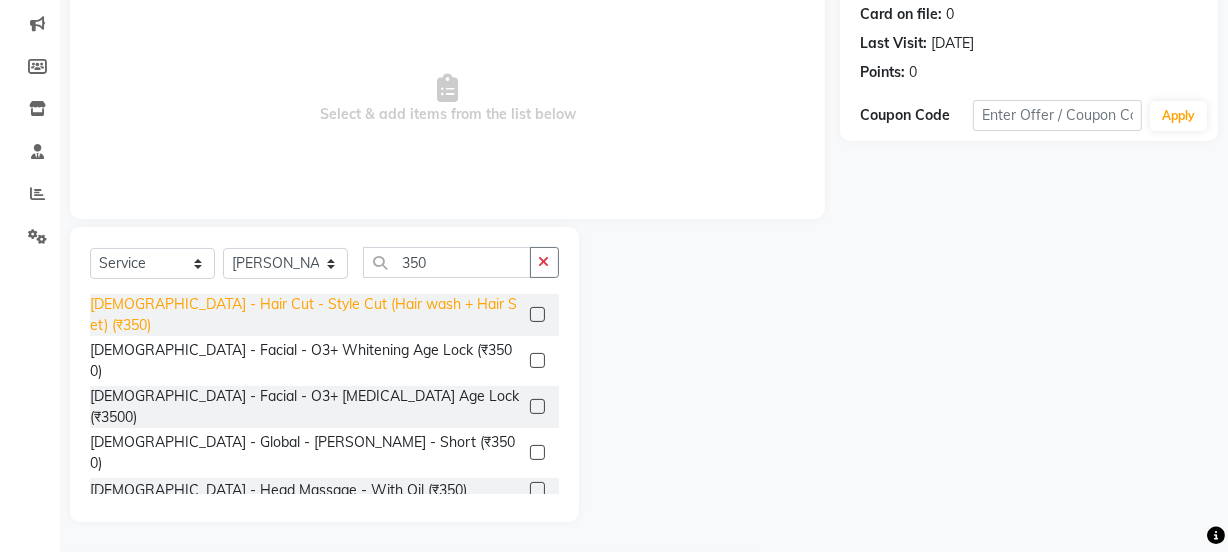 click on "[DEMOGRAPHIC_DATA] - Hair Cut - Style Cut (Hair wash + Hair Set) (₹350)" 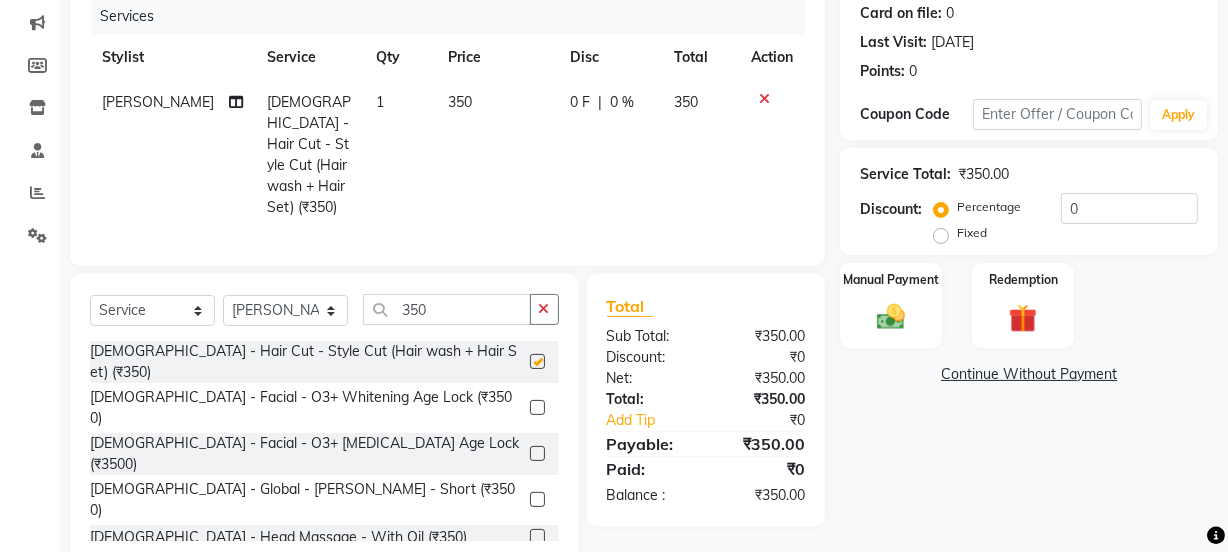checkbox on "false" 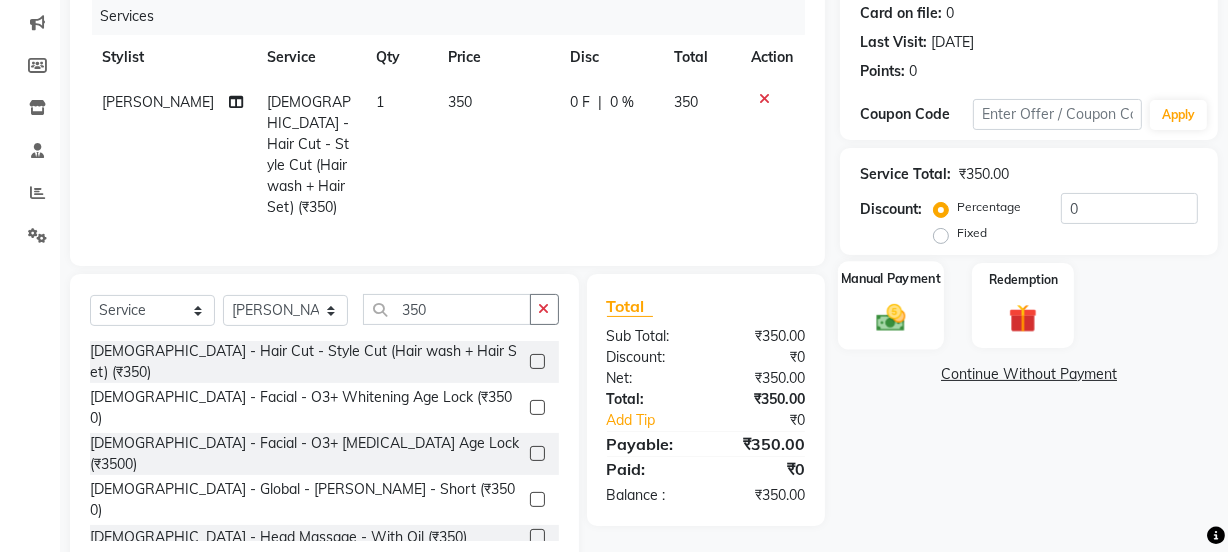 click on "Manual Payment" 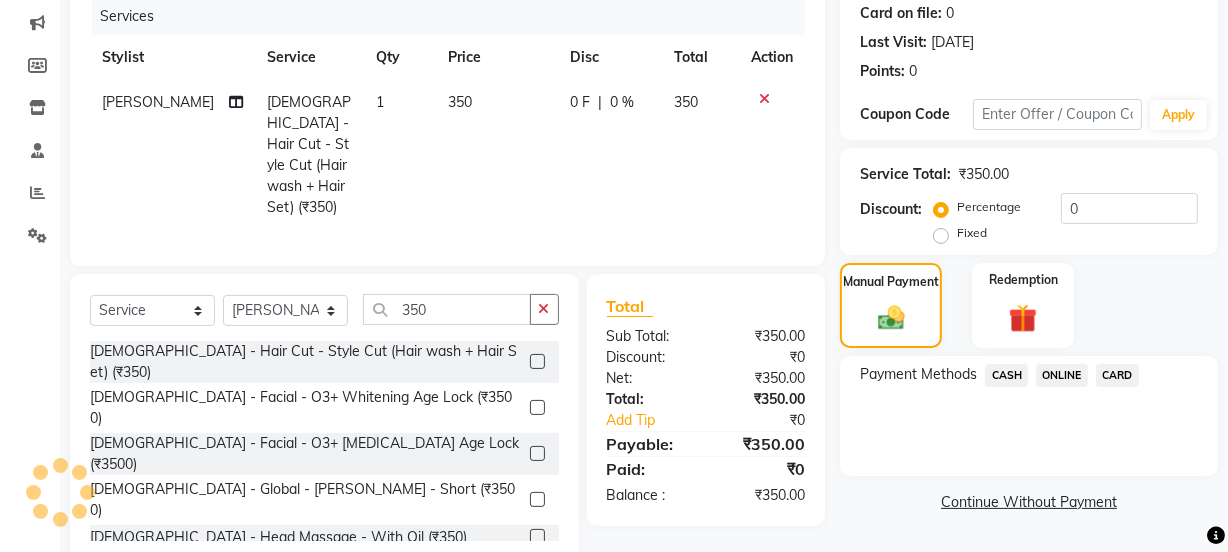 click on "CASH" 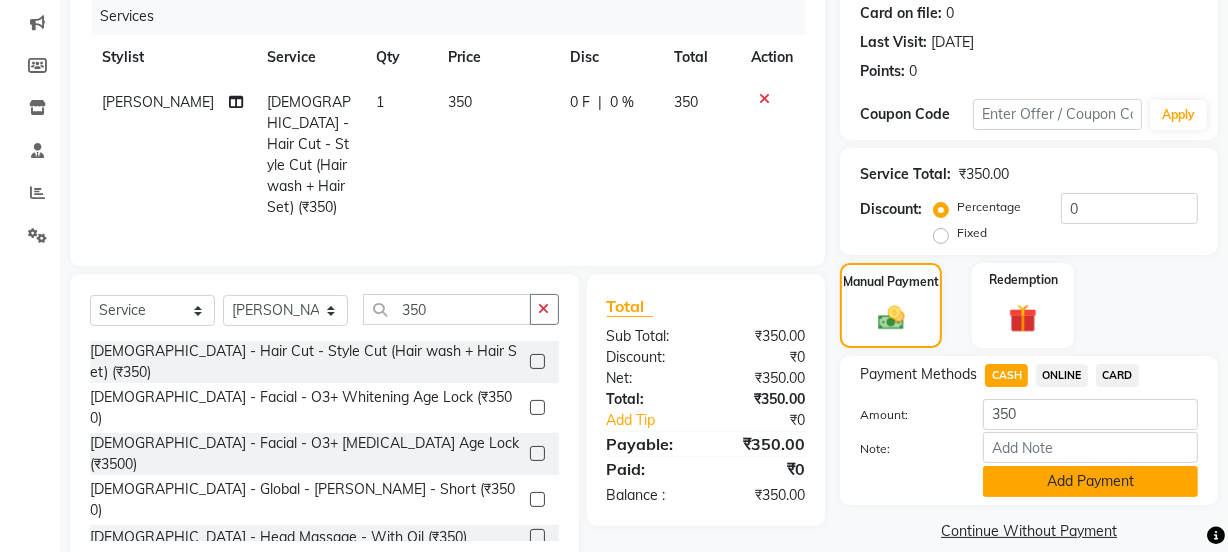 click on "Add Payment" 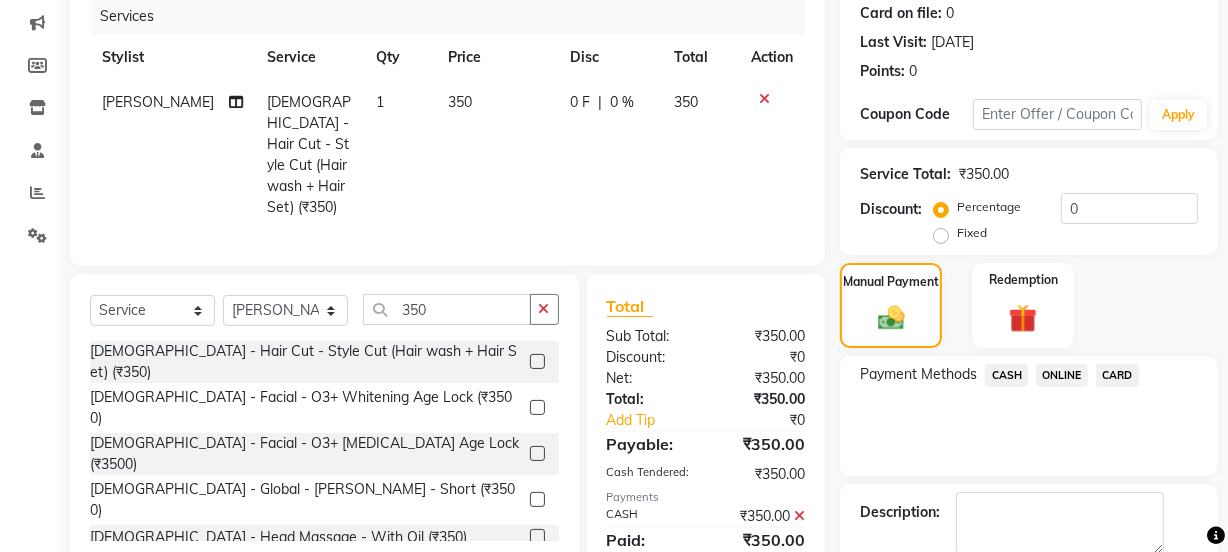 scroll, scrollTop: 357, scrollLeft: 0, axis: vertical 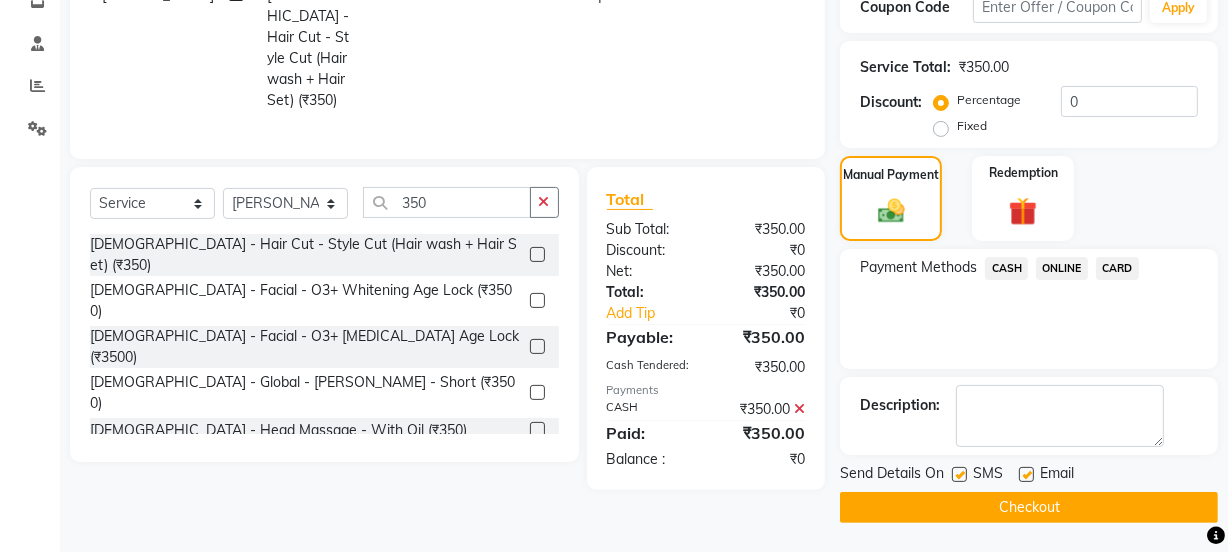 click on "Checkout" 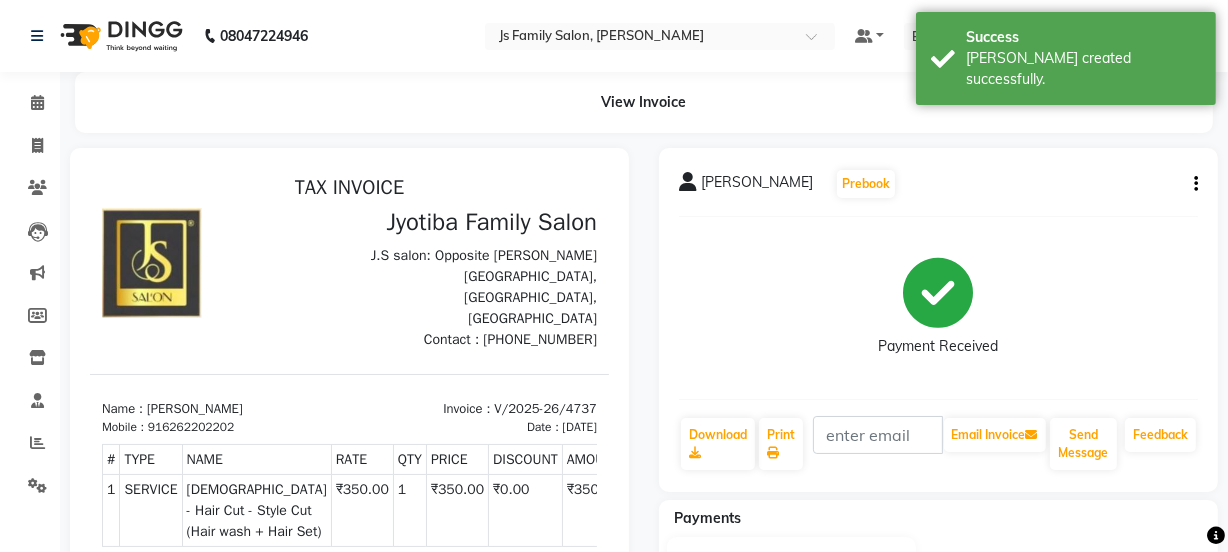 scroll, scrollTop: 0, scrollLeft: 0, axis: both 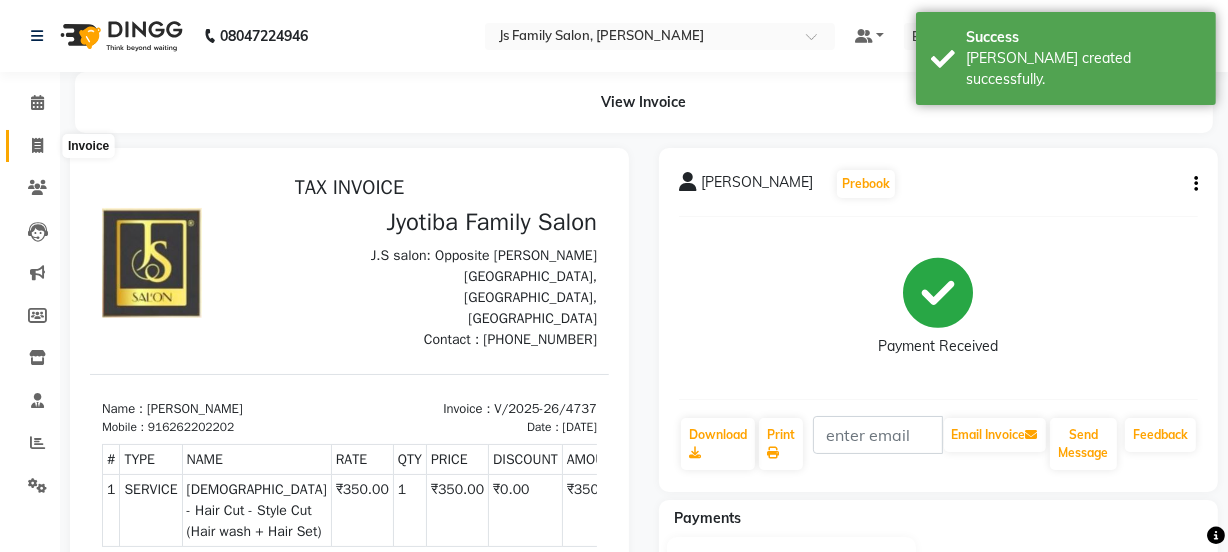 click 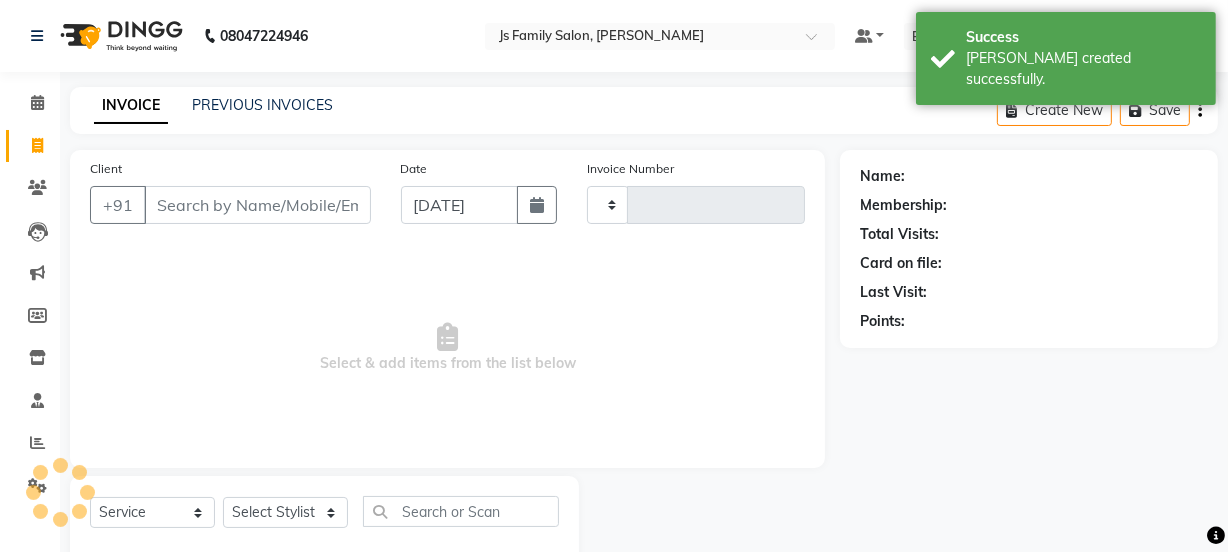 type on "4738" 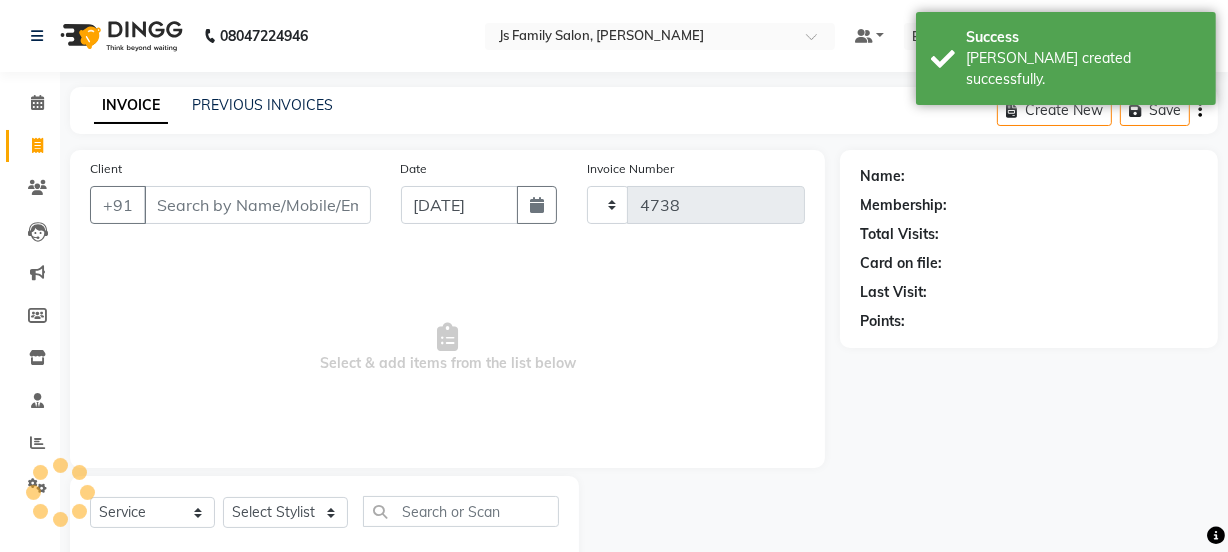 select on "3729" 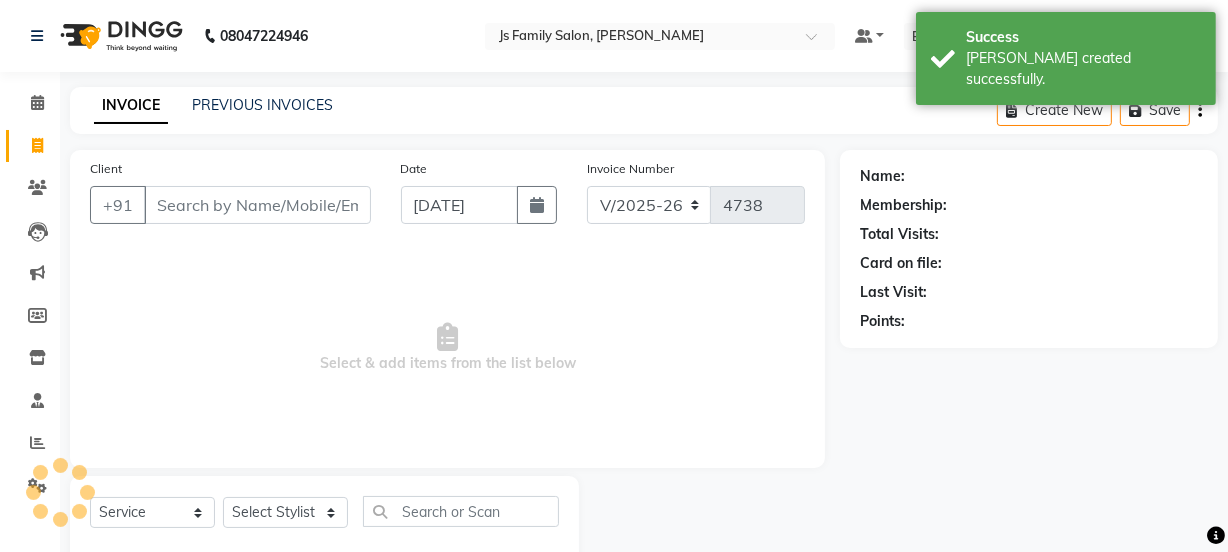 scroll, scrollTop: 50, scrollLeft: 0, axis: vertical 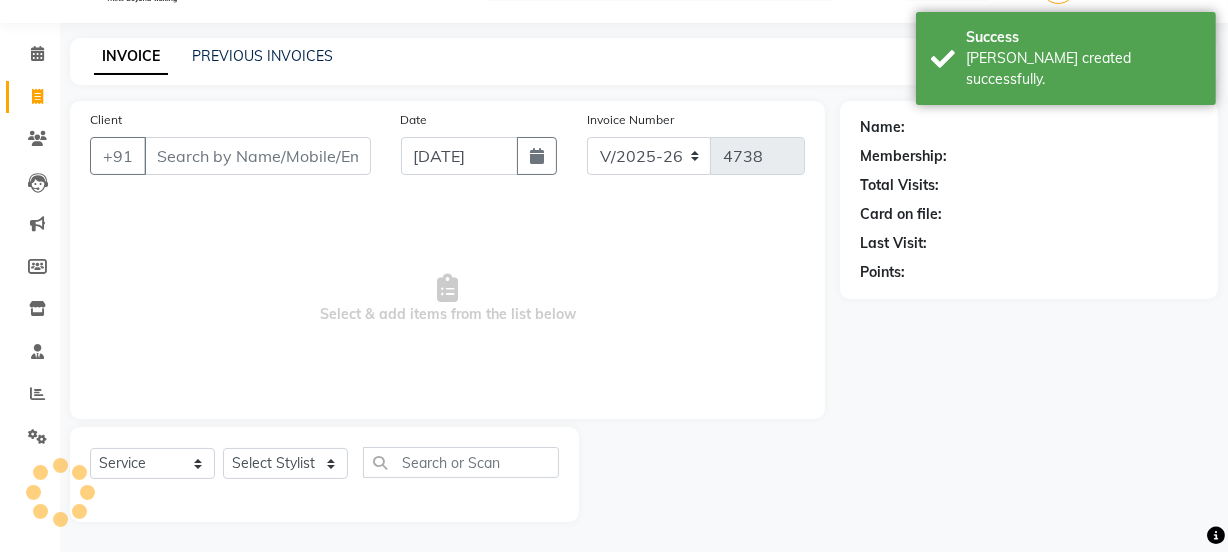click on "Client" at bounding box center [257, 156] 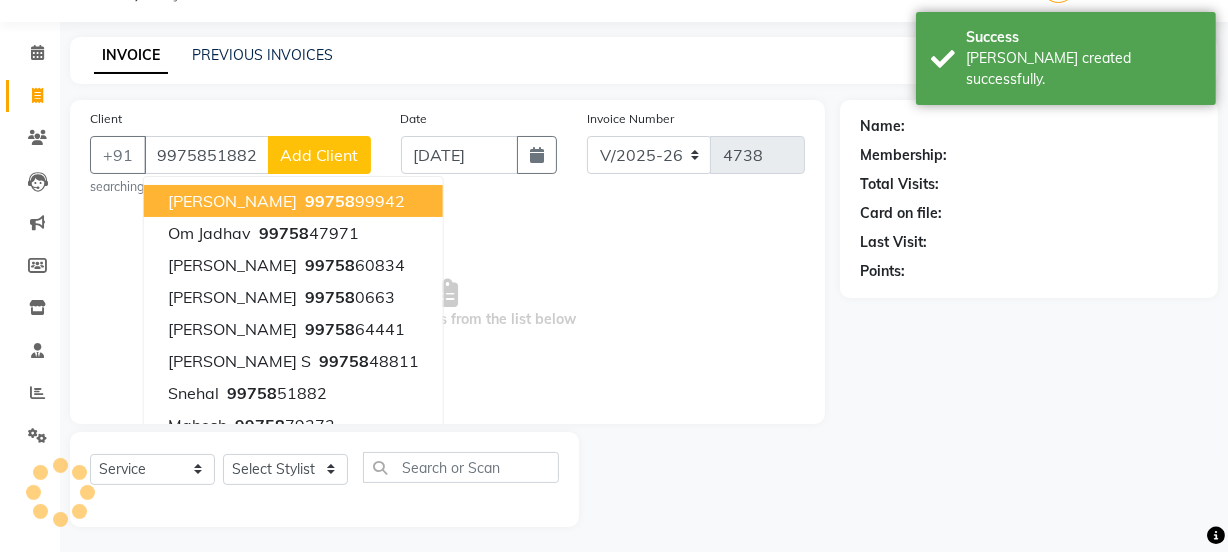 type on "9975851882" 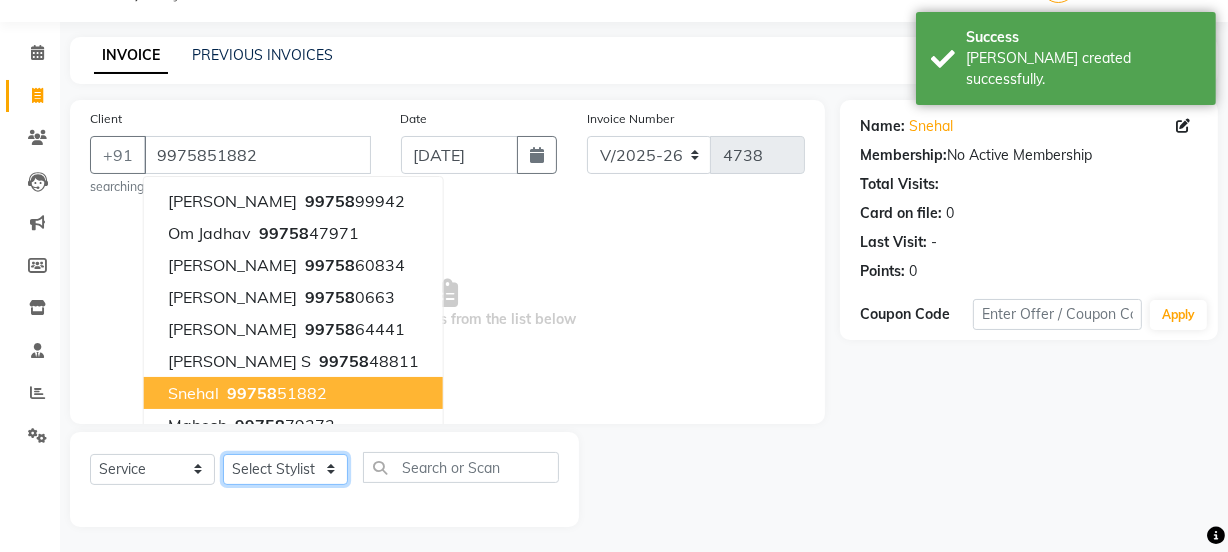 click on "Select Stylist [PERSON_NAME] Vaidyakar kokan  n Mahadev [PERSON_NAME] [PERSON_NAME] [PERSON_NAME]  Prem Mane Rajan Roma Rajput Sai [PERSON_NAME] Shop [PERSON_NAME] [PERSON_NAME] suport staff [PERSON_NAME]  [PERSON_NAME] [PERSON_NAME] [PERSON_NAME]" 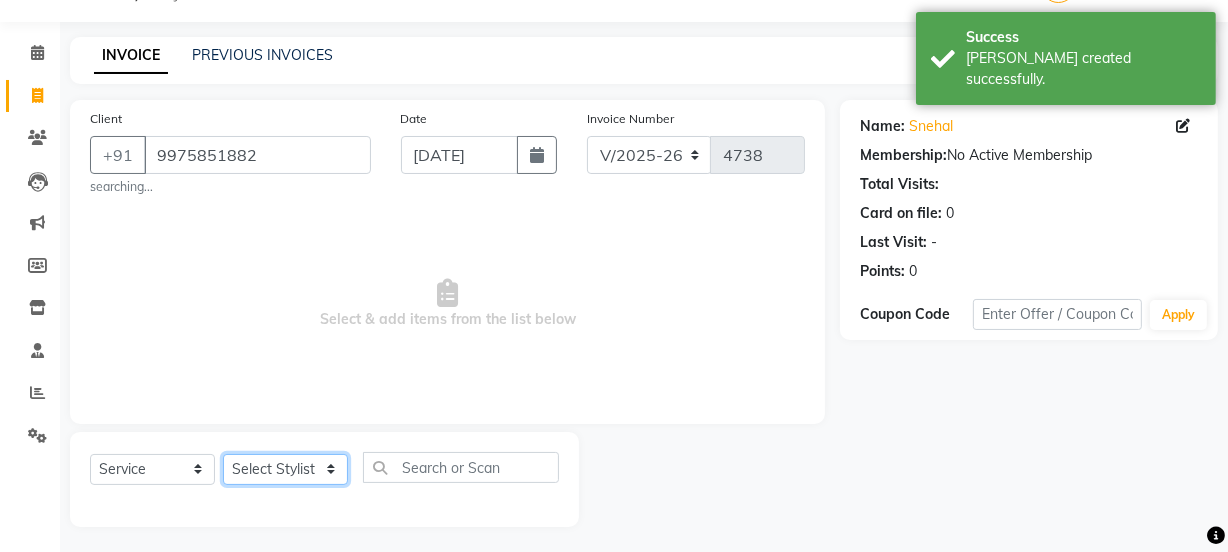 select on "28038" 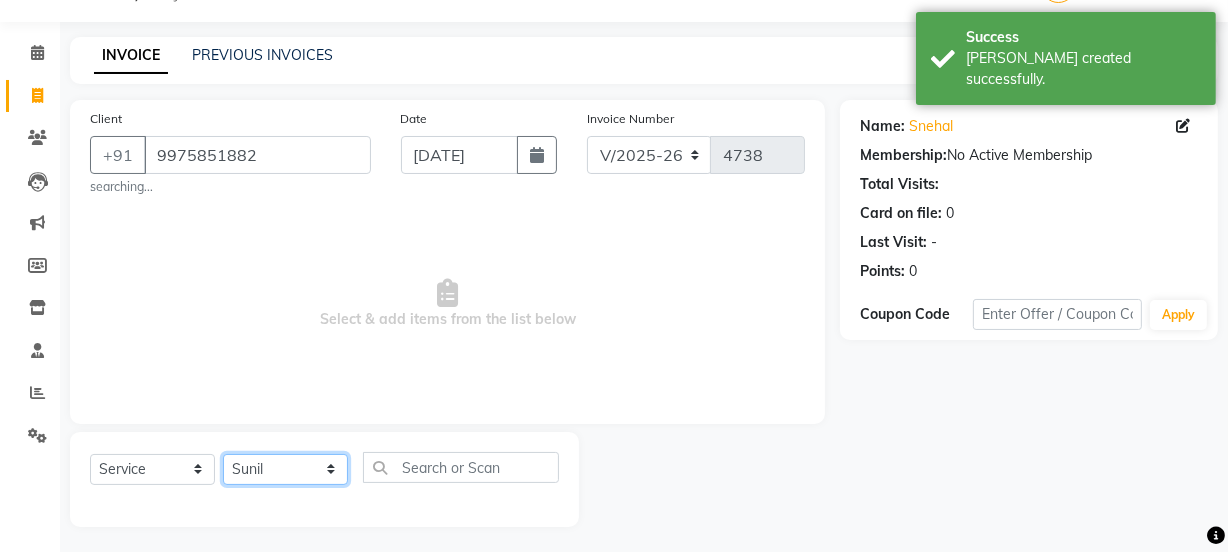 click on "Select Stylist [PERSON_NAME] Vaidyakar kokan  n Mahadev [PERSON_NAME] [PERSON_NAME] [PERSON_NAME]  Prem Mane Rajan Roma Rajput Sai [PERSON_NAME] Shop [PERSON_NAME] [PERSON_NAME] suport staff [PERSON_NAME]  [PERSON_NAME] [PERSON_NAME] [PERSON_NAME]" 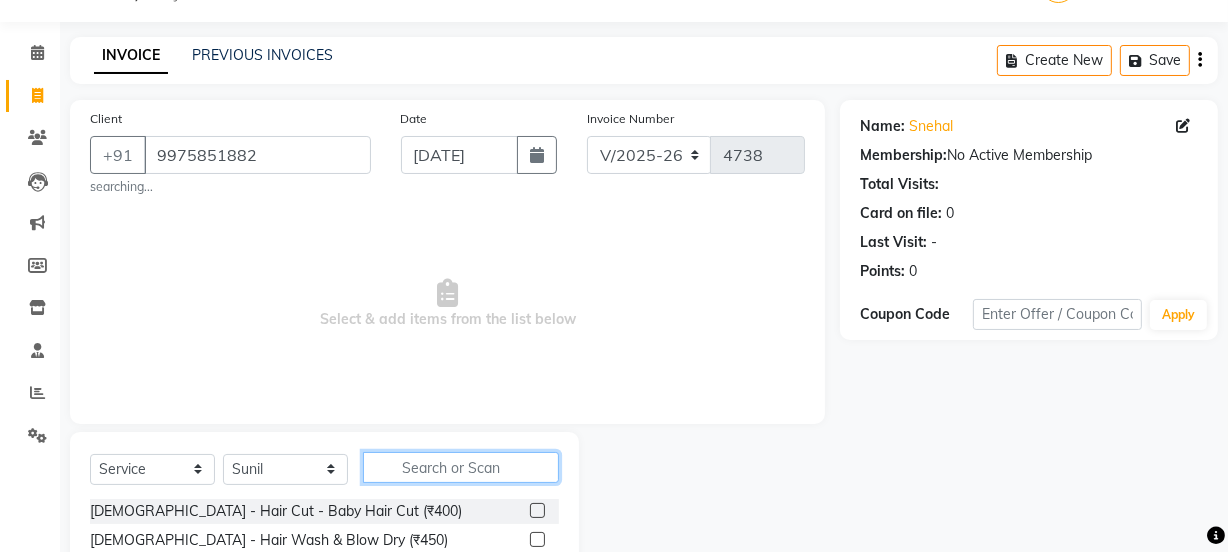 click 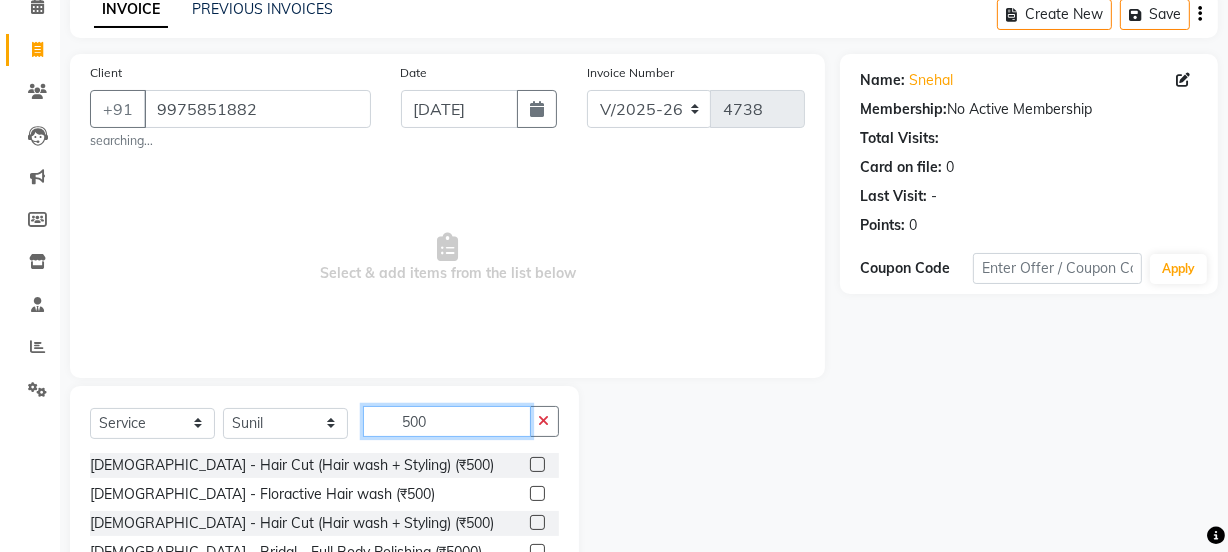 scroll, scrollTop: 140, scrollLeft: 0, axis: vertical 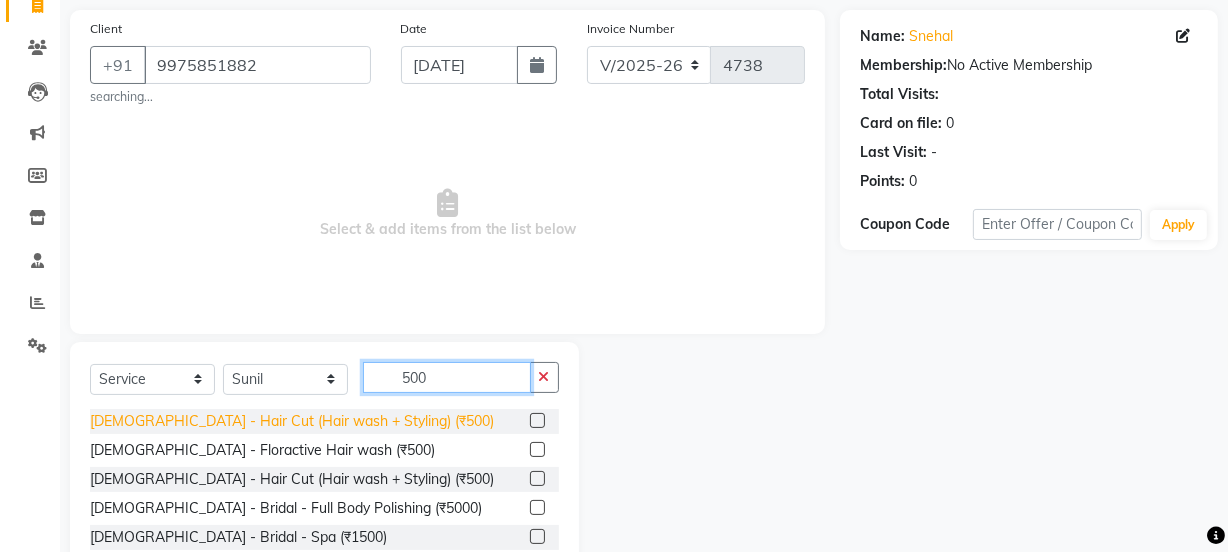 type on "500" 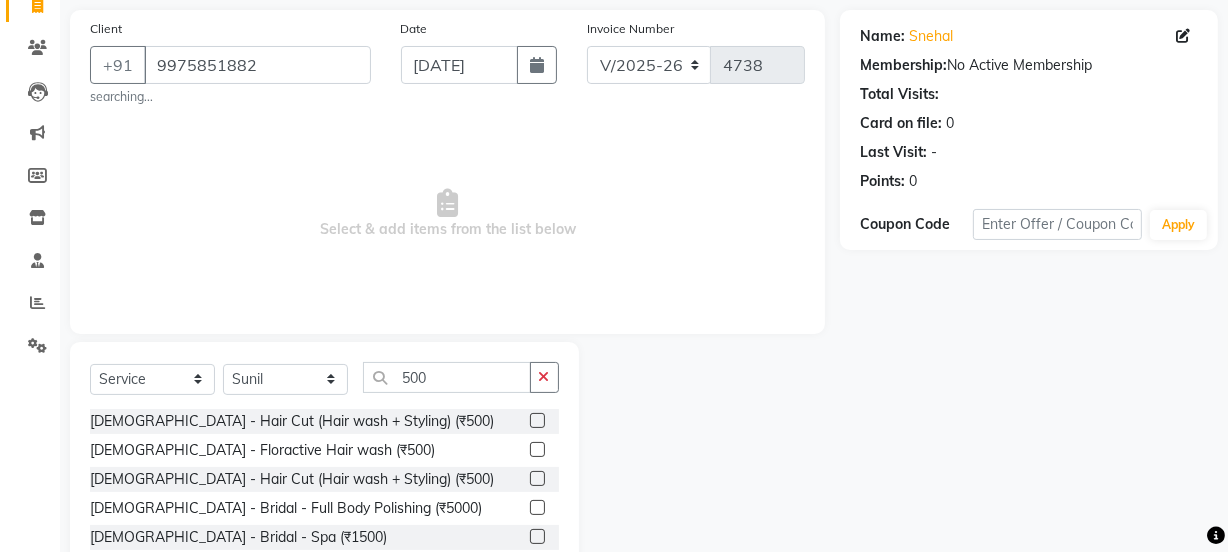 drag, startPoint x: 360, startPoint y: 415, endPoint x: 372, endPoint y: 417, distance: 12.165525 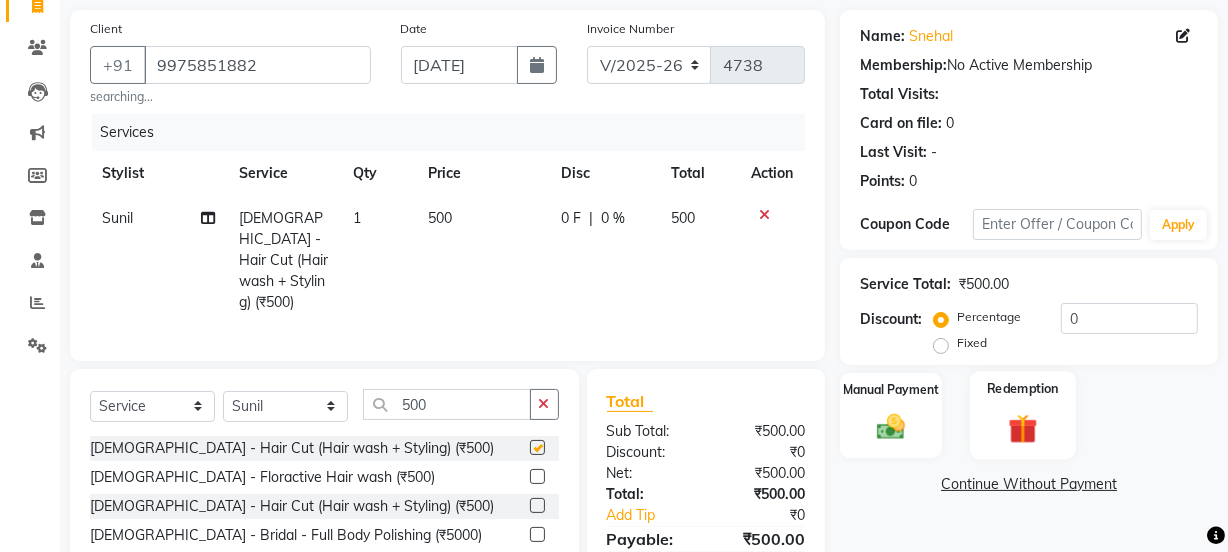 checkbox on "false" 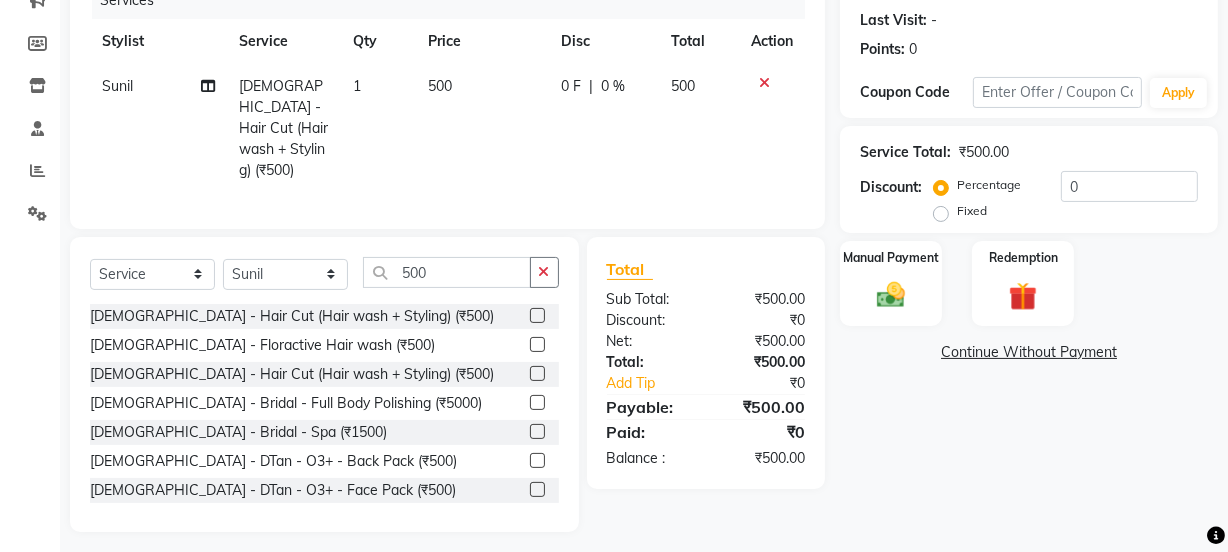 scroll, scrollTop: 275, scrollLeft: 0, axis: vertical 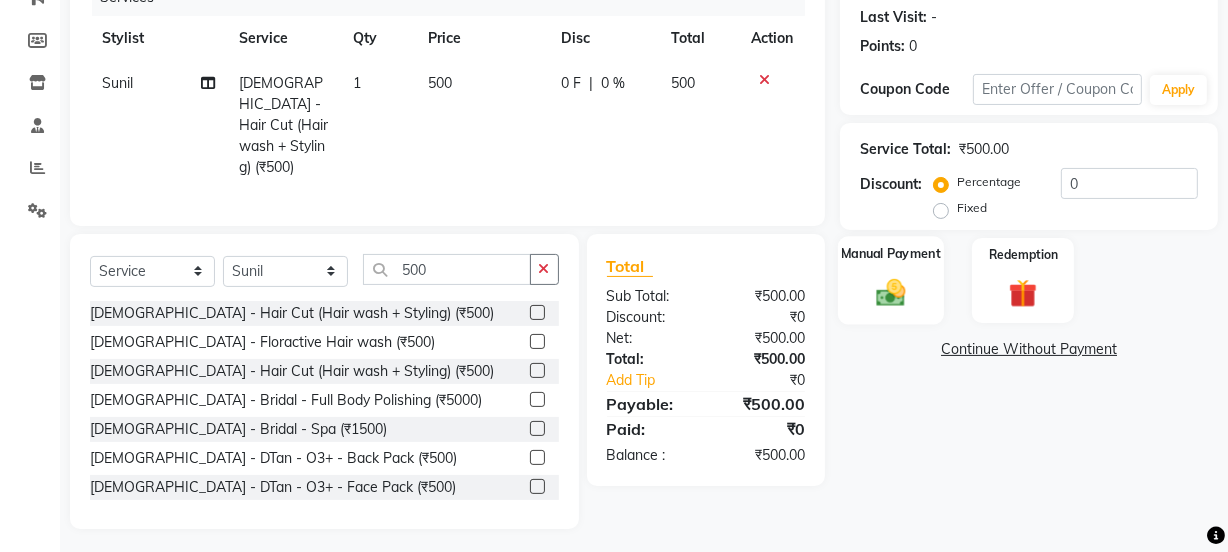 click on "Manual Payment" 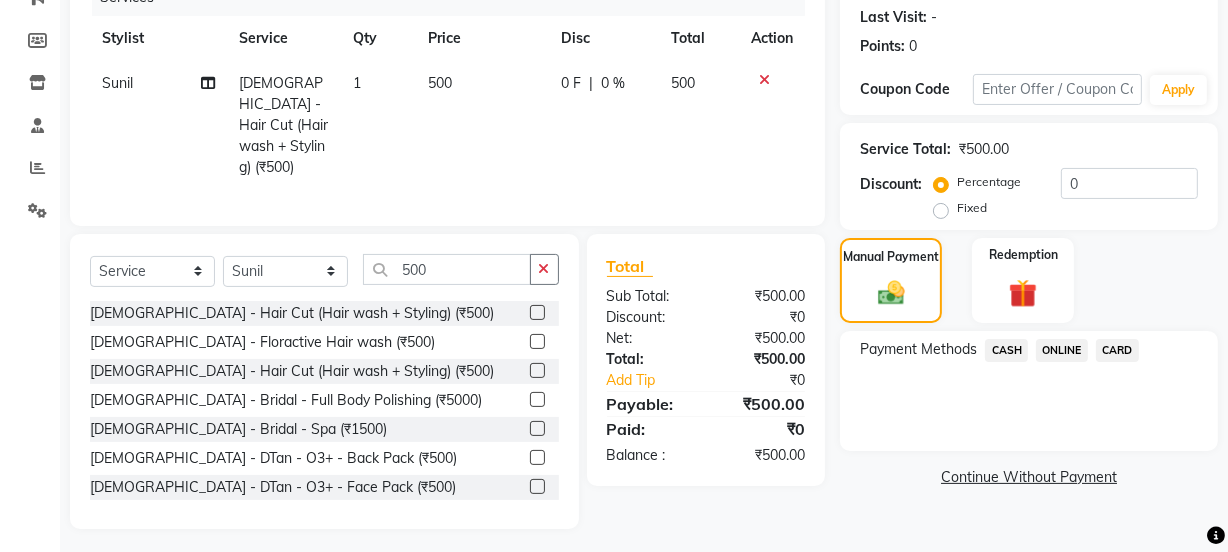 click on "ONLINE" 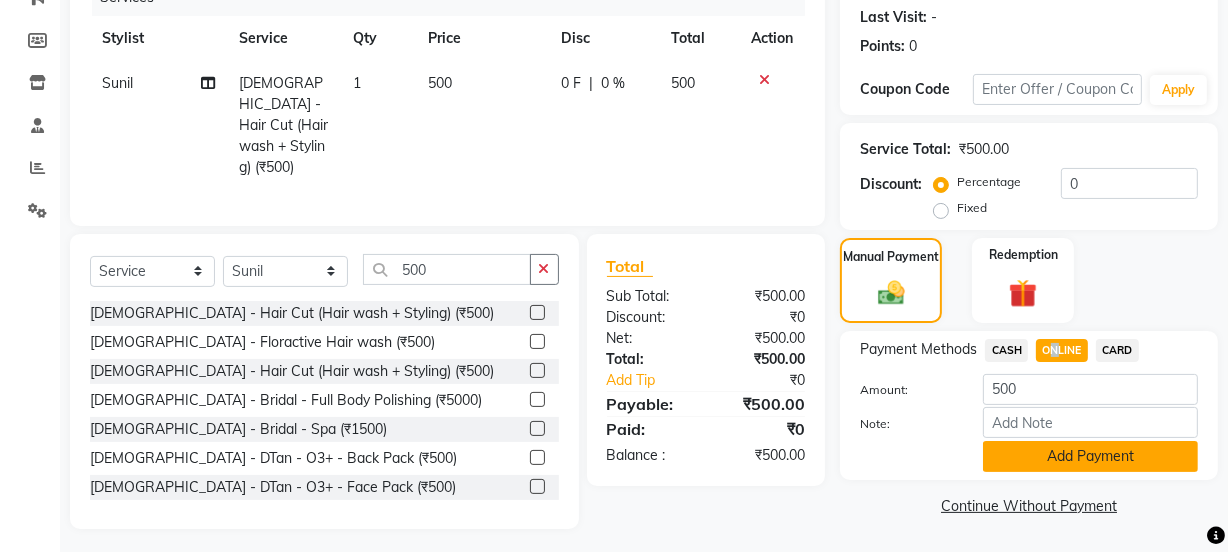 click on "Add Payment" 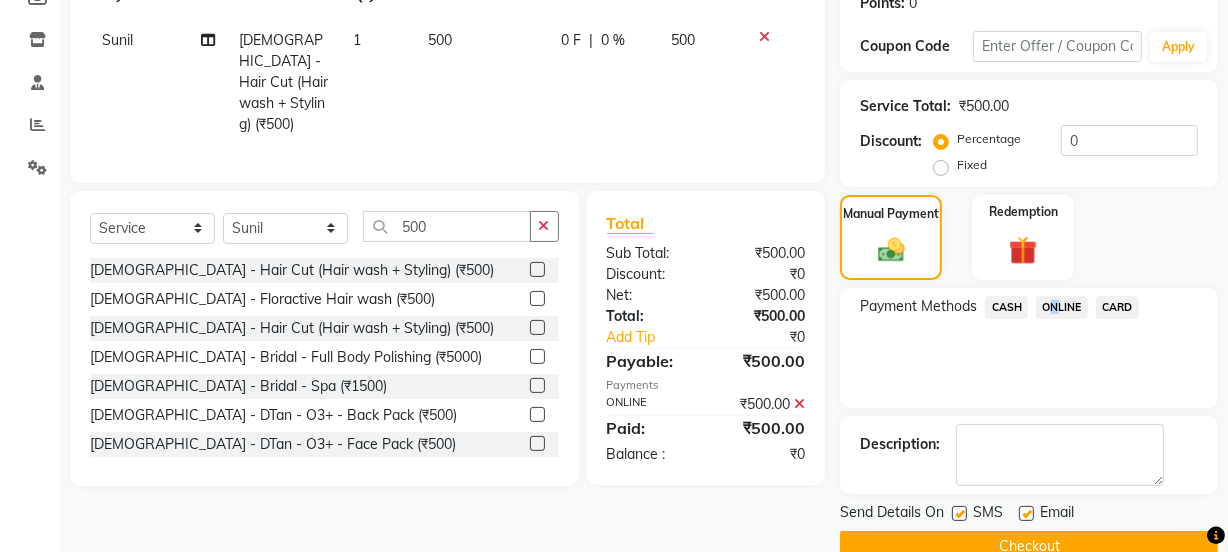 scroll, scrollTop: 357, scrollLeft: 0, axis: vertical 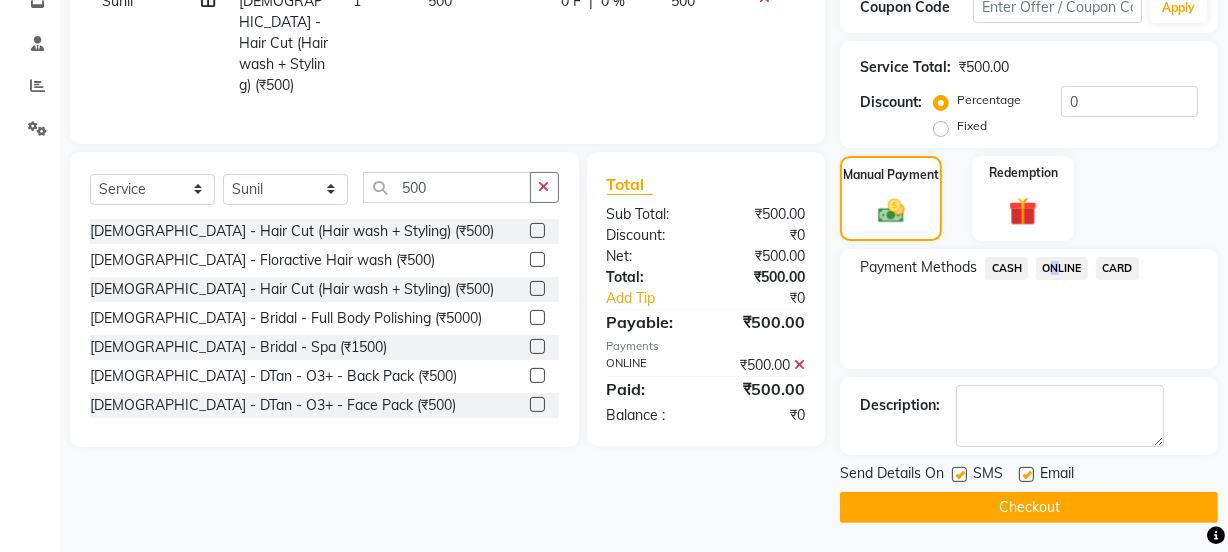 click on "Checkout" 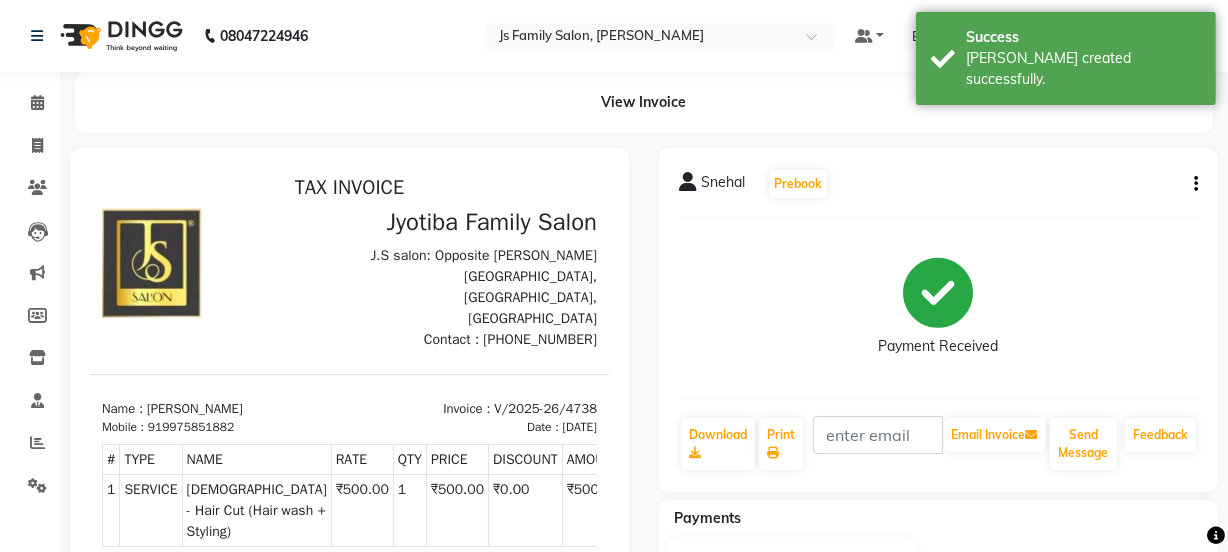 scroll, scrollTop: 0, scrollLeft: 0, axis: both 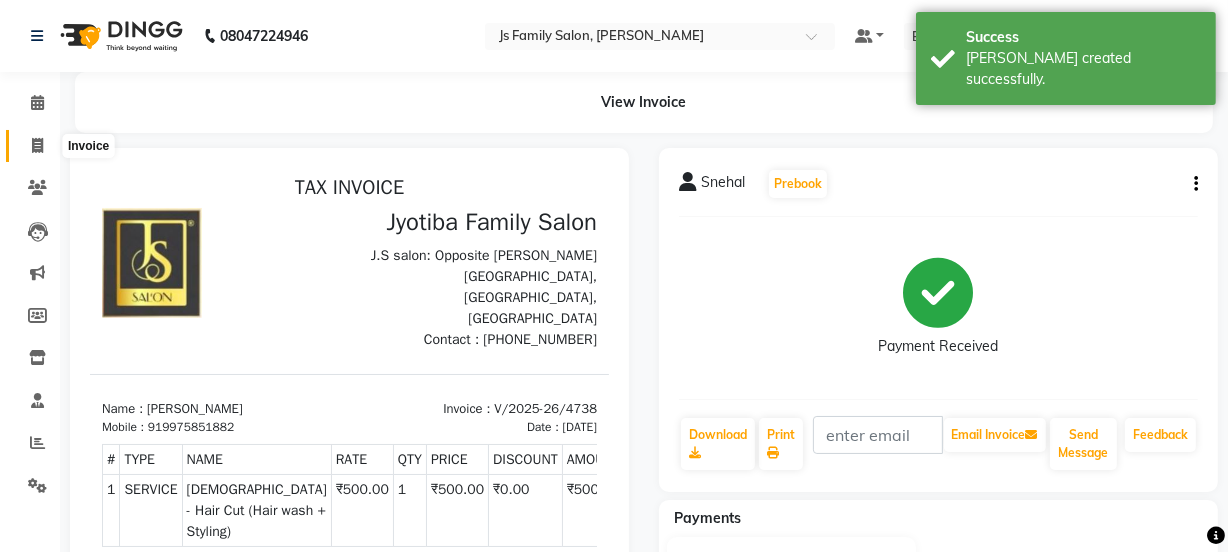 click 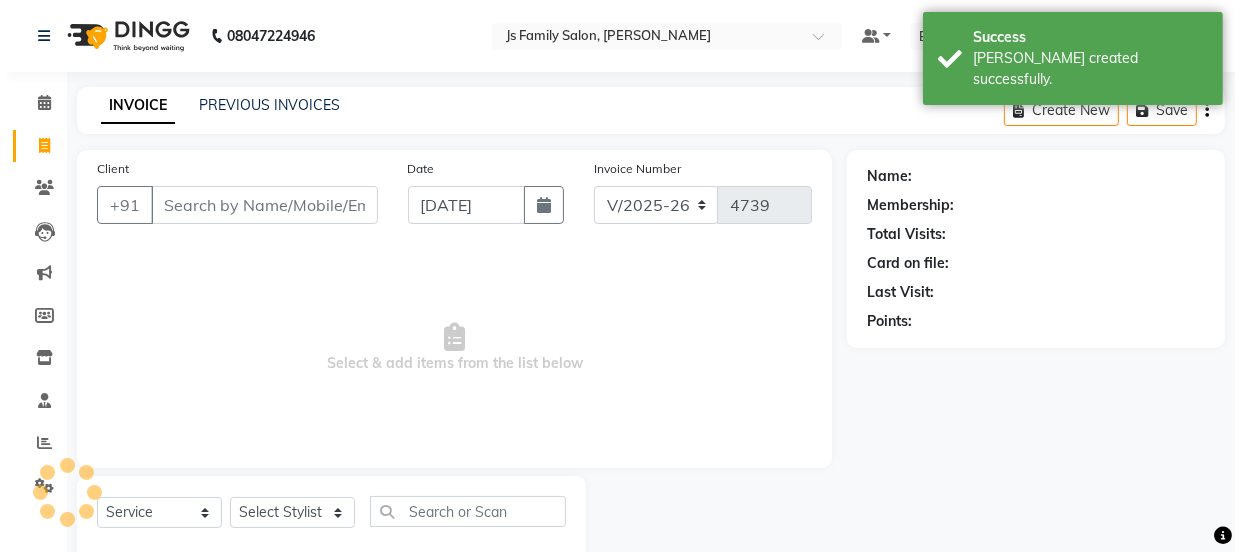 scroll, scrollTop: 50, scrollLeft: 0, axis: vertical 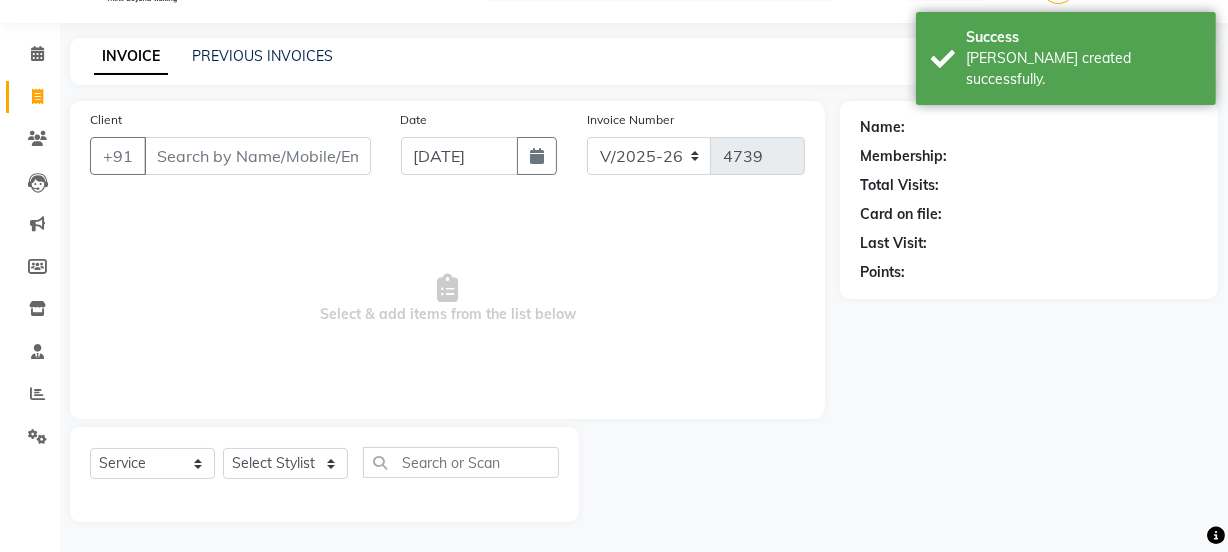click on "Client" at bounding box center [257, 156] 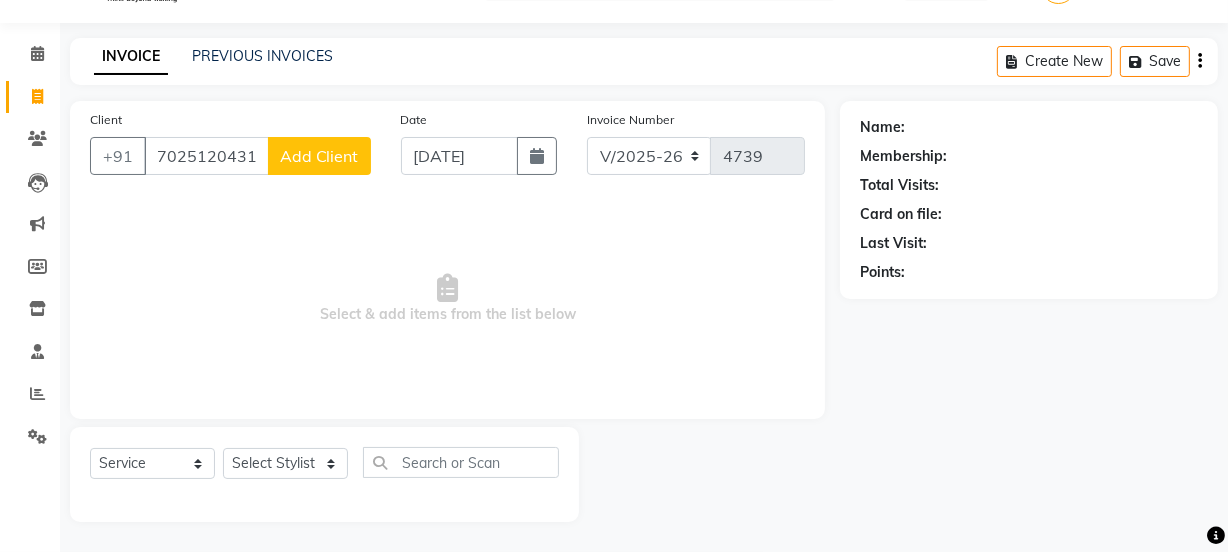 type on "7025120431" 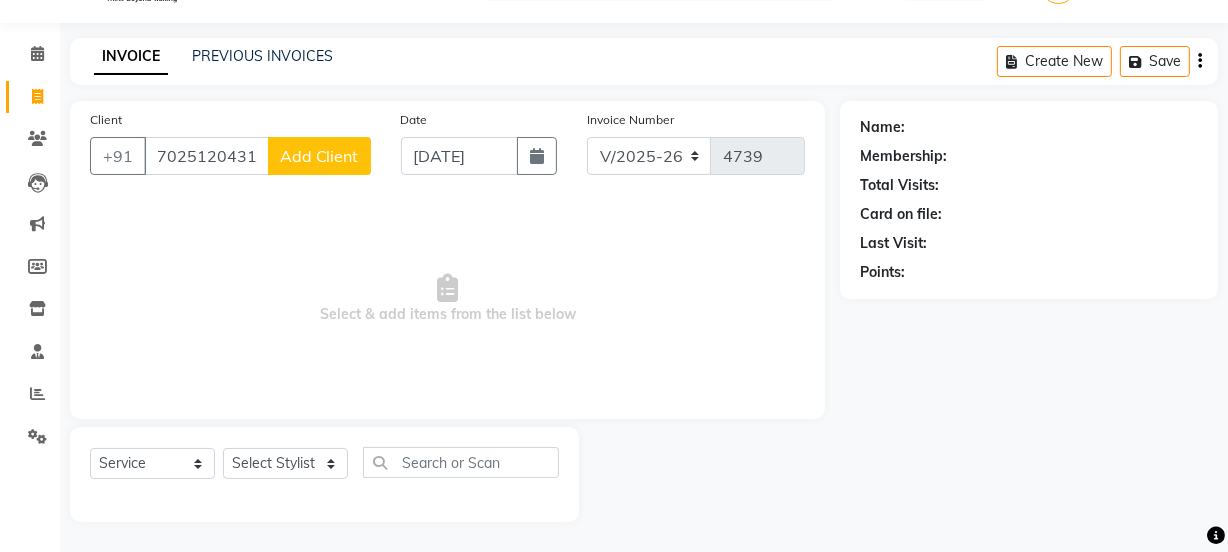 select on "22" 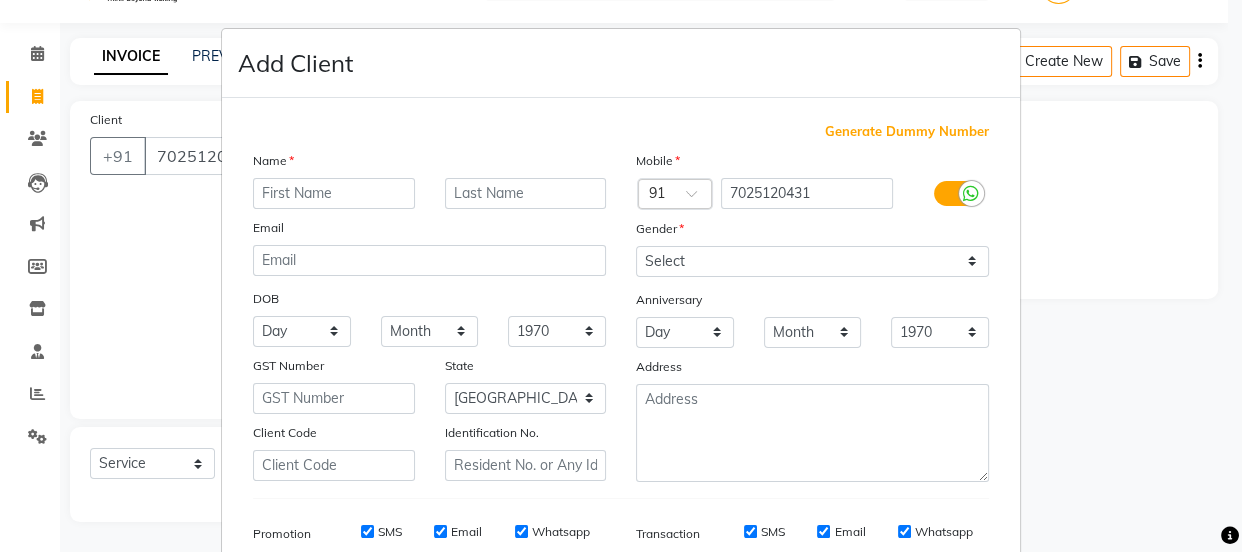 click at bounding box center (334, 193) 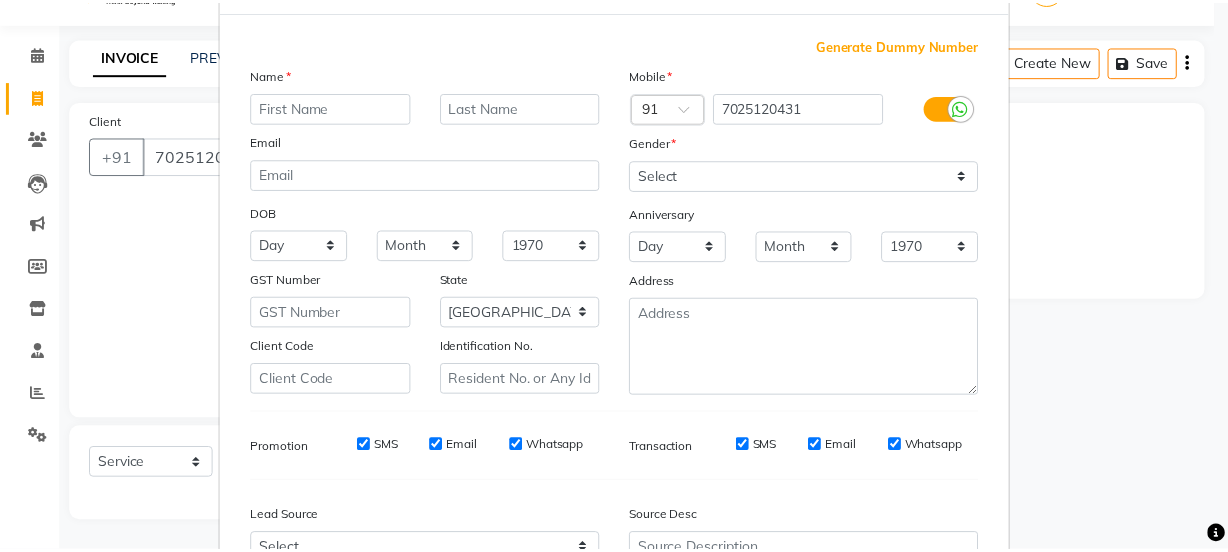 scroll, scrollTop: 301, scrollLeft: 0, axis: vertical 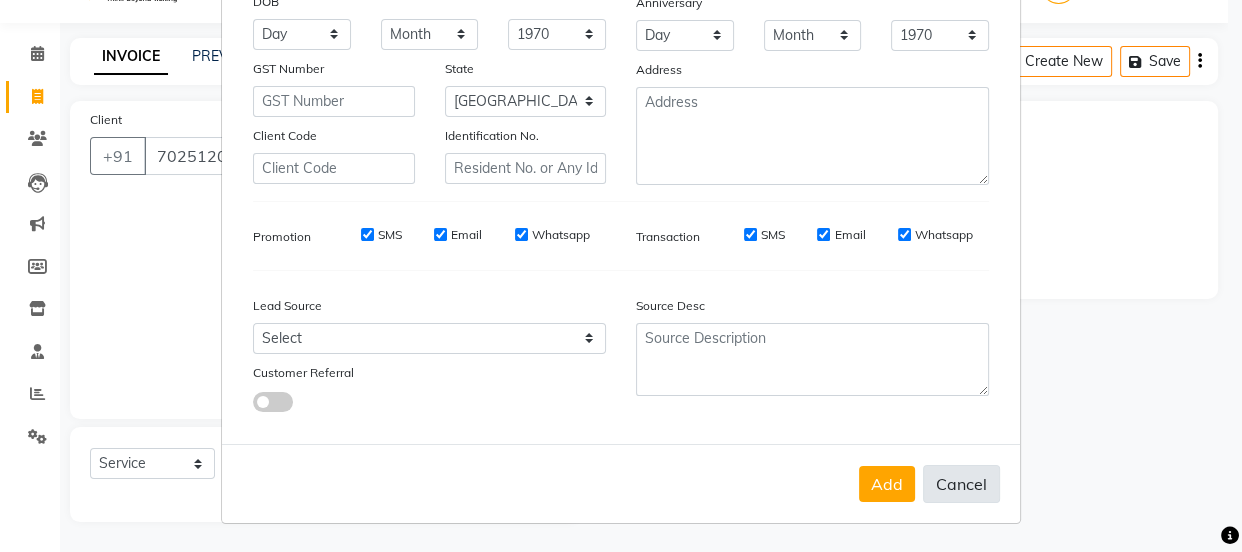 click on "Cancel" at bounding box center [961, 484] 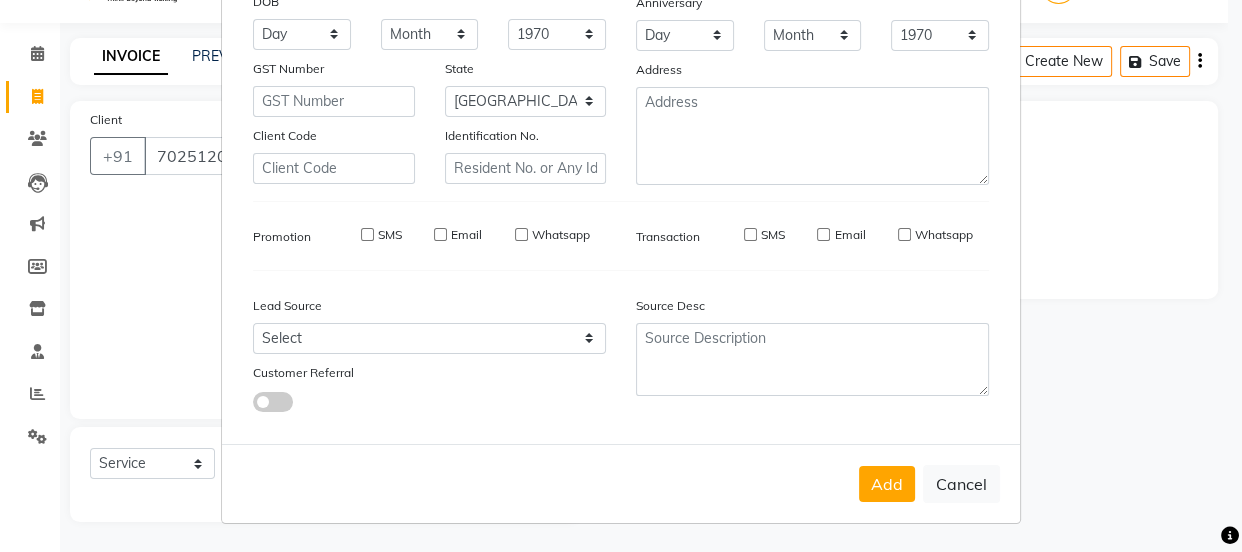 select 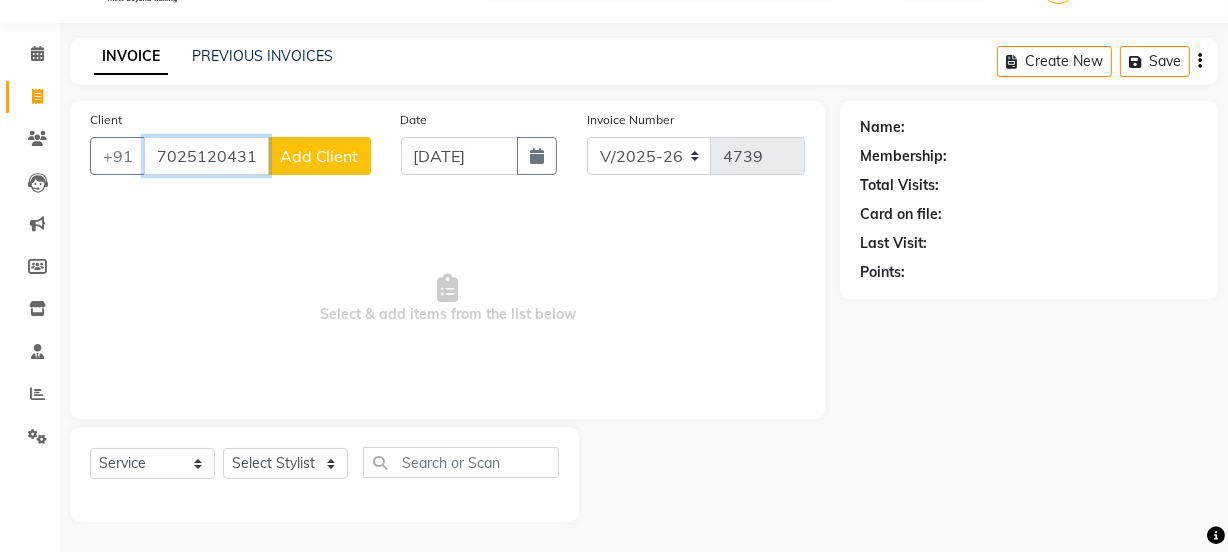 click on "7025120431" at bounding box center (206, 156) 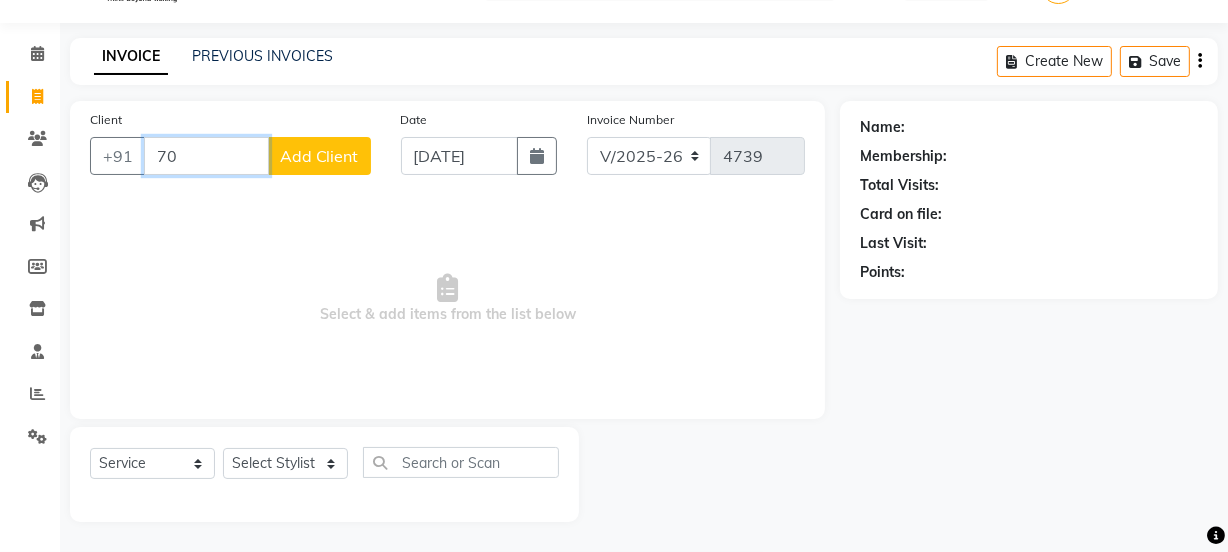 type on "7" 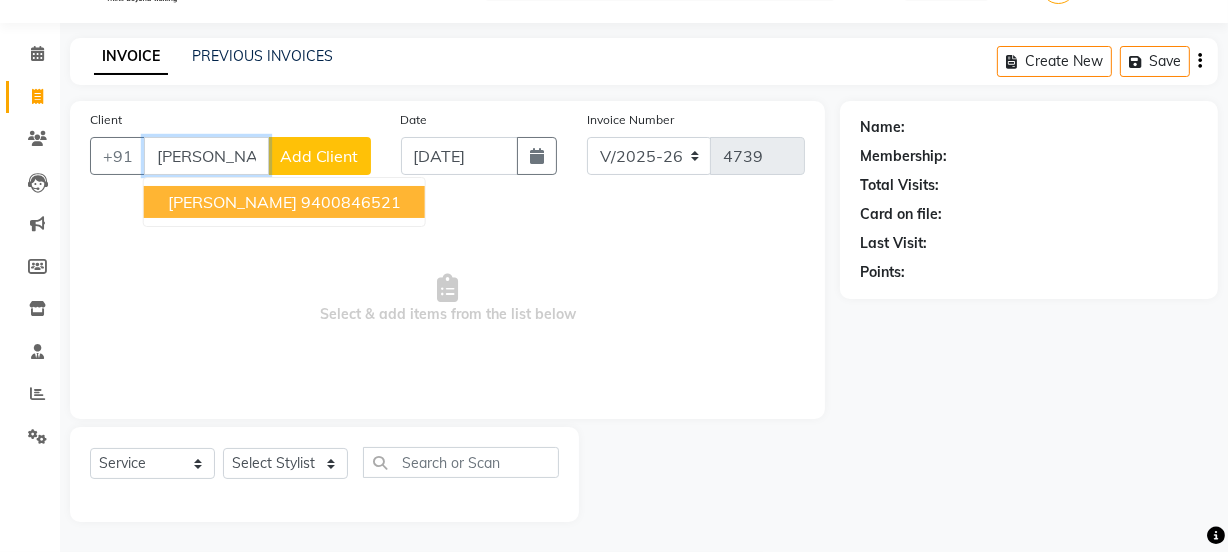 click on "9400846521" at bounding box center [351, 202] 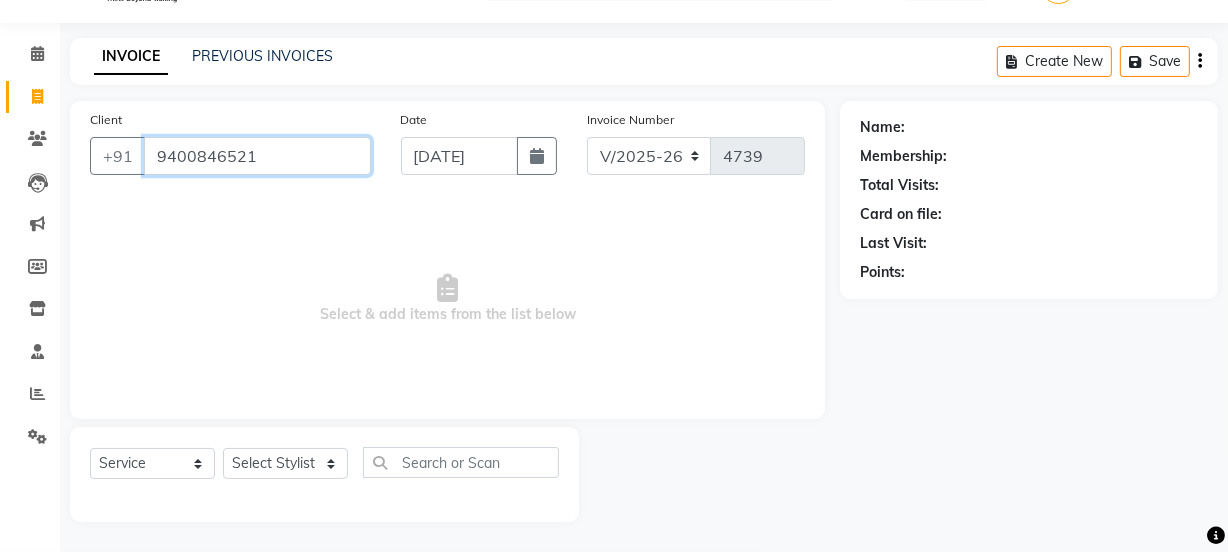 type on "9400846521" 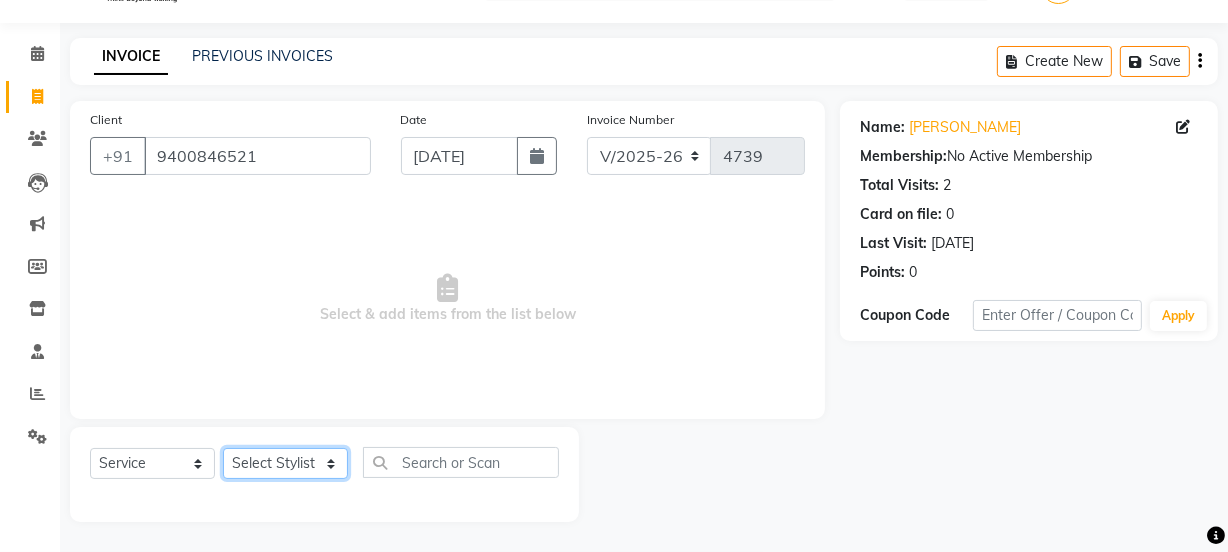 click on "Select Stylist [PERSON_NAME] Vaidyakar kokan  n Mahadev [PERSON_NAME] [PERSON_NAME] [PERSON_NAME]  Prem Mane Rajan Roma Rajput Sai [PERSON_NAME] Shop [PERSON_NAME] [PERSON_NAME] suport staff [PERSON_NAME]  [PERSON_NAME] [PERSON_NAME] [PERSON_NAME]" 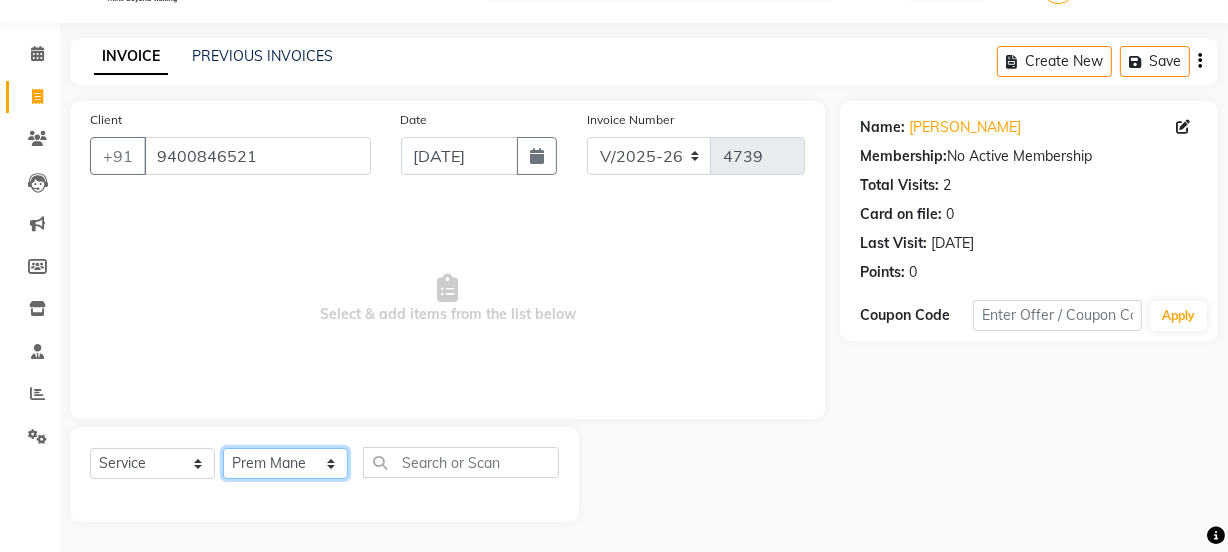 click on "Select Stylist [PERSON_NAME] Vaidyakar kokan  n Mahadev [PERSON_NAME] [PERSON_NAME] [PERSON_NAME]  Prem Mane Rajan Roma Rajput Sai [PERSON_NAME] Shop [PERSON_NAME] [PERSON_NAME] suport staff [PERSON_NAME]  [PERSON_NAME] [PERSON_NAME] [PERSON_NAME]" 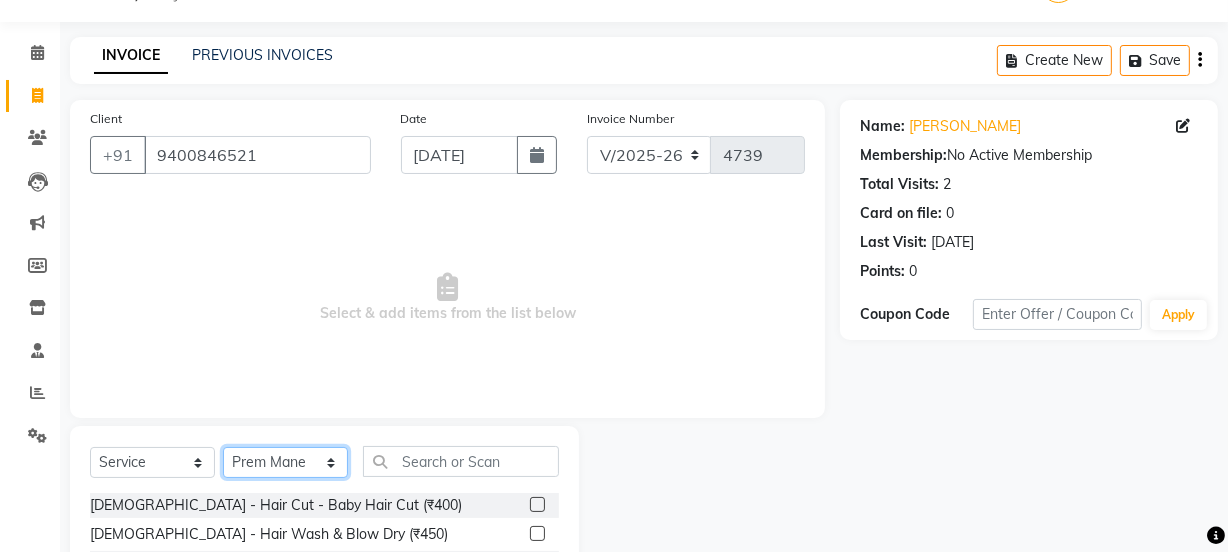 click on "Select Stylist [PERSON_NAME] Vaidyakar kokan  n Mahadev [PERSON_NAME] [PERSON_NAME] [PERSON_NAME]  Prem Mane Rajan Roma Rajput Sai [PERSON_NAME] Shop [PERSON_NAME] [PERSON_NAME] suport staff [PERSON_NAME]  [PERSON_NAME] [PERSON_NAME] [PERSON_NAME]" 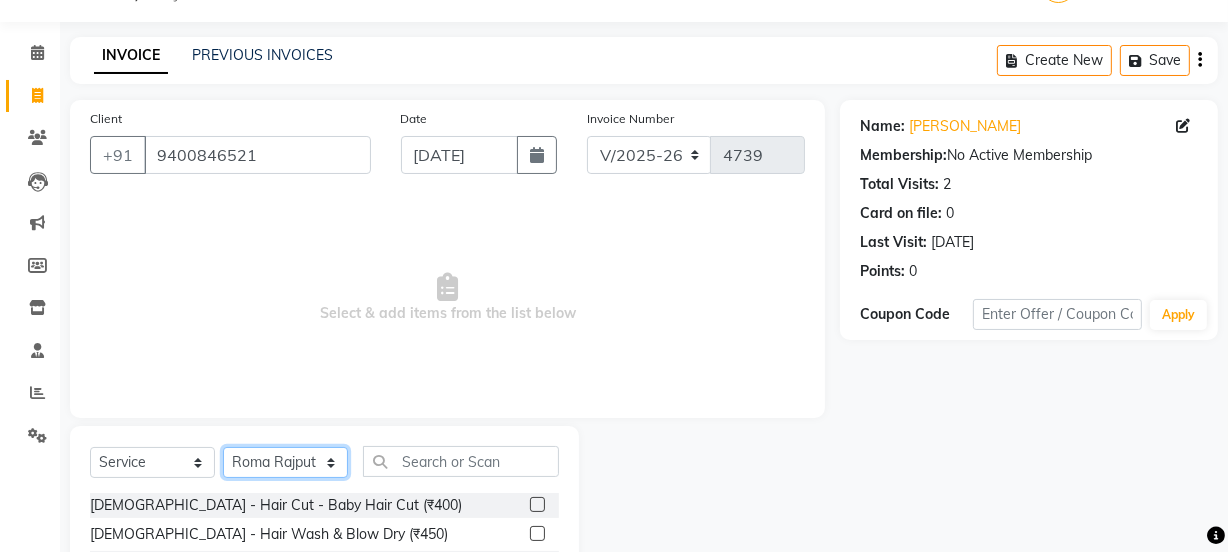 click on "Select Stylist [PERSON_NAME] Vaidyakar kokan  n Mahadev [PERSON_NAME] [PERSON_NAME] [PERSON_NAME]  Prem Mane Rajan Roma Rajput Sai [PERSON_NAME] Shop [PERSON_NAME] [PERSON_NAME] suport staff [PERSON_NAME]  [PERSON_NAME] [PERSON_NAME] [PERSON_NAME]" 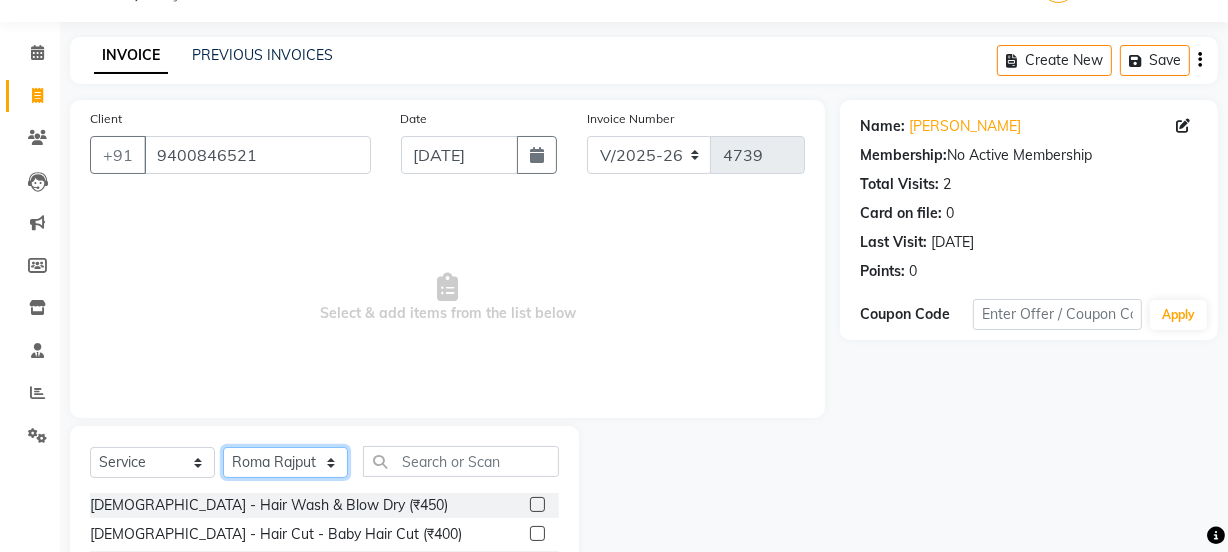 click on "Select Stylist [PERSON_NAME] Vaidyakar kokan  n Mahadev [PERSON_NAME] [PERSON_NAME] [PERSON_NAME]  Prem Mane Rajan Roma Rajput Sai [PERSON_NAME] Shop [PERSON_NAME] [PERSON_NAME] suport staff [PERSON_NAME]  [PERSON_NAME] [PERSON_NAME] [PERSON_NAME]" 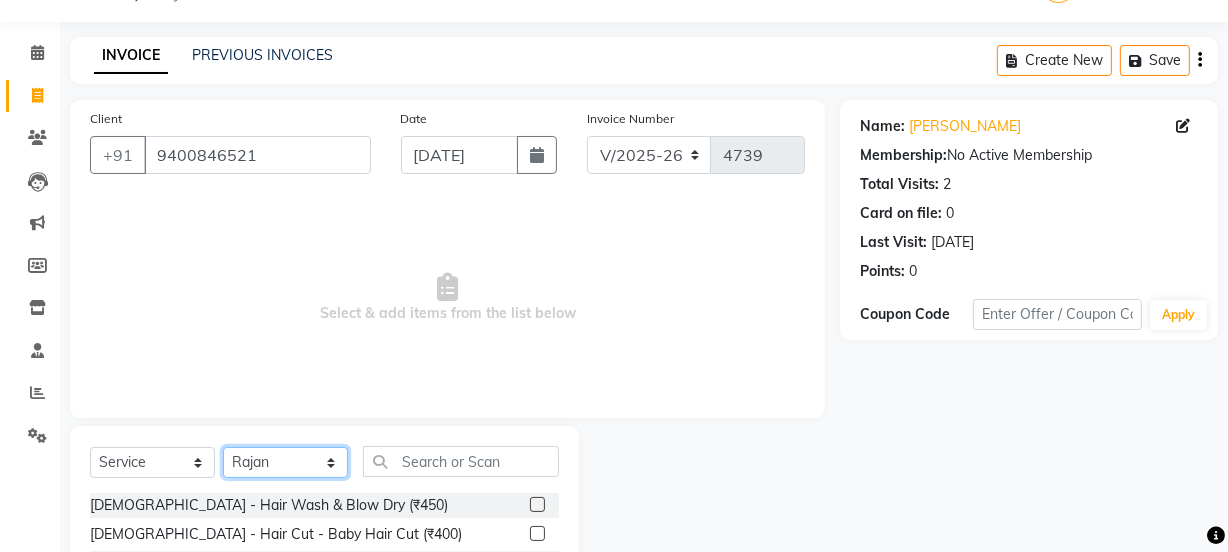 click on "Select Stylist [PERSON_NAME] Vaidyakar kokan  n Mahadev [PERSON_NAME] [PERSON_NAME] [PERSON_NAME]  Prem Mane Rajan Roma Rajput Sai [PERSON_NAME] Shop [PERSON_NAME] [PERSON_NAME] suport staff [PERSON_NAME]  [PERSON_NAME] [PERSON_NAME] [PERSON_NAME]" 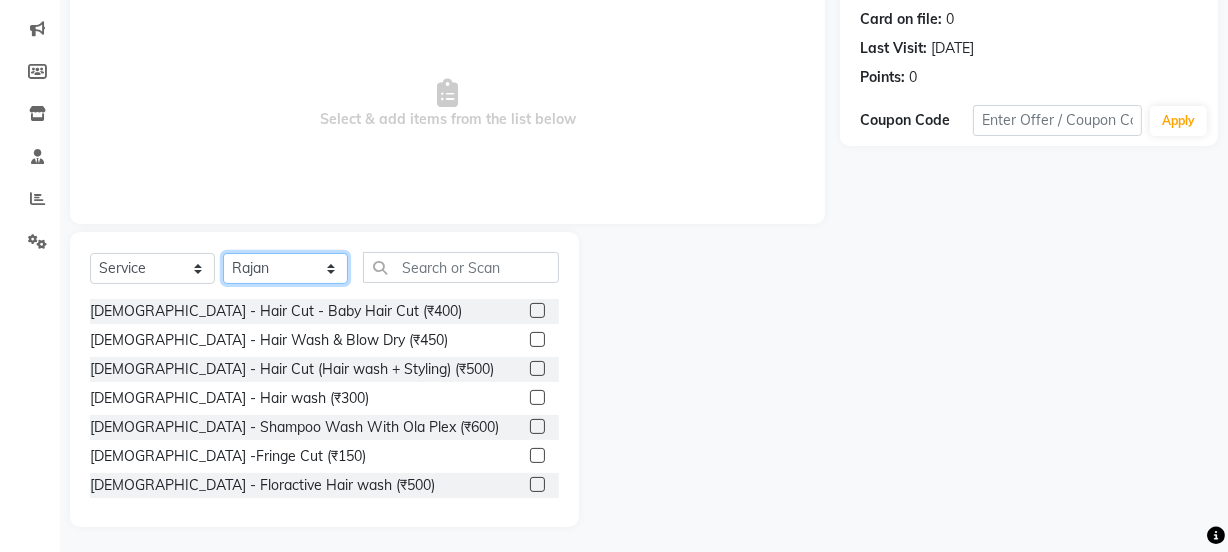 scroll, scrollTop: 250, scrollLeft: 0, axis: vertical 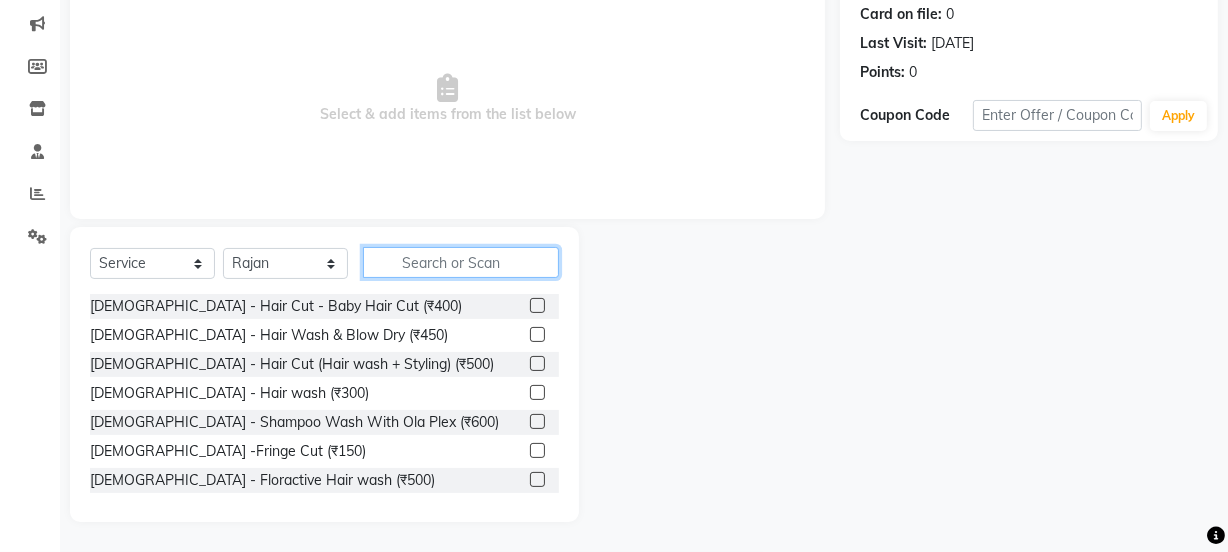 click 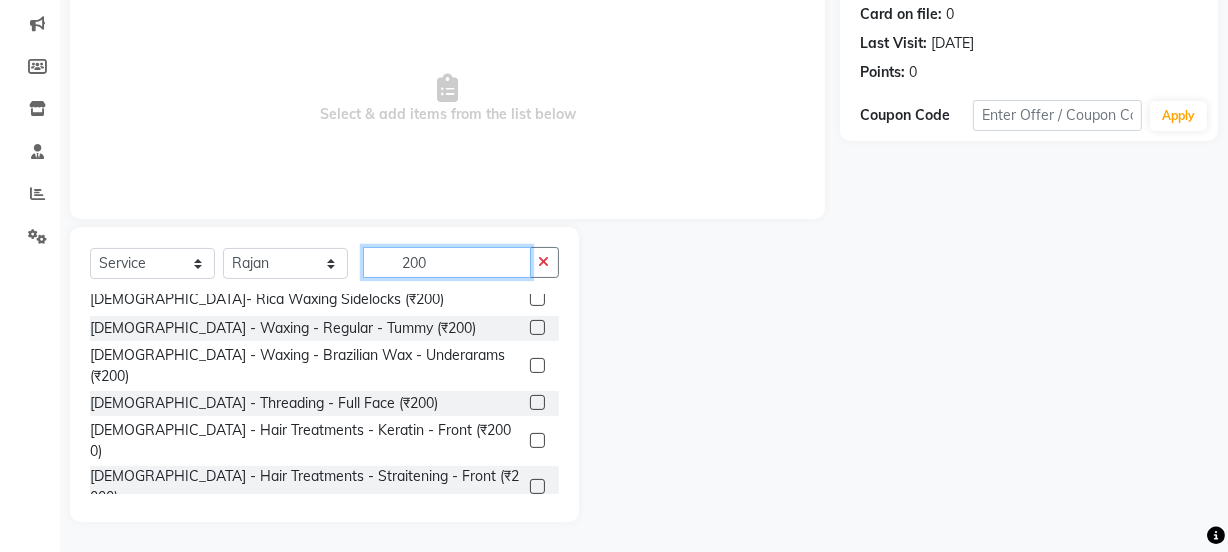 scroll, scrollTop: 843, scrollLeft: 0, axis: vertical 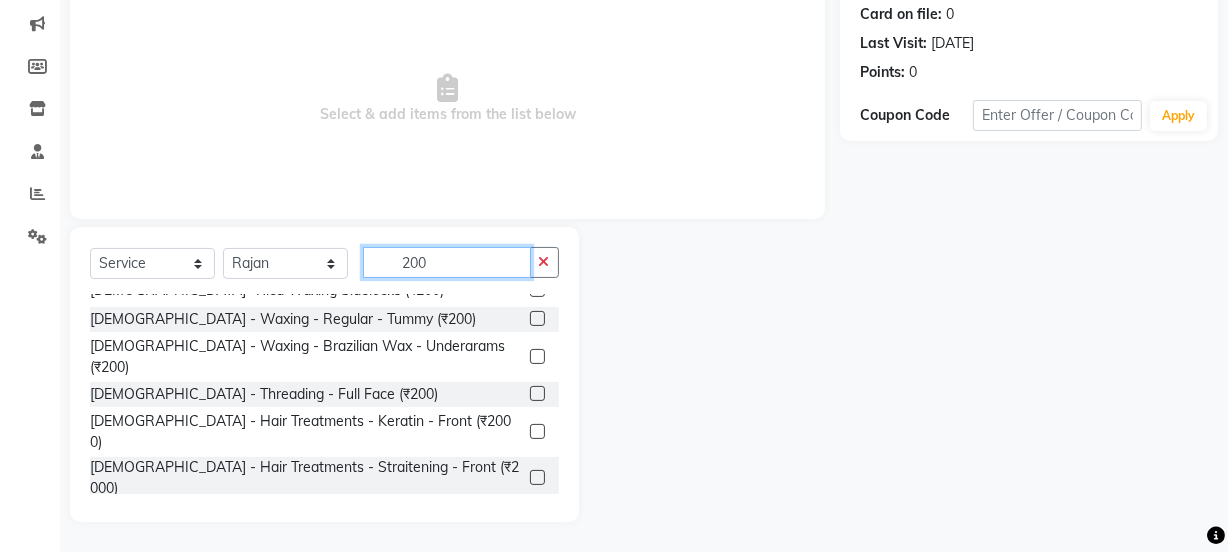 type on "200" 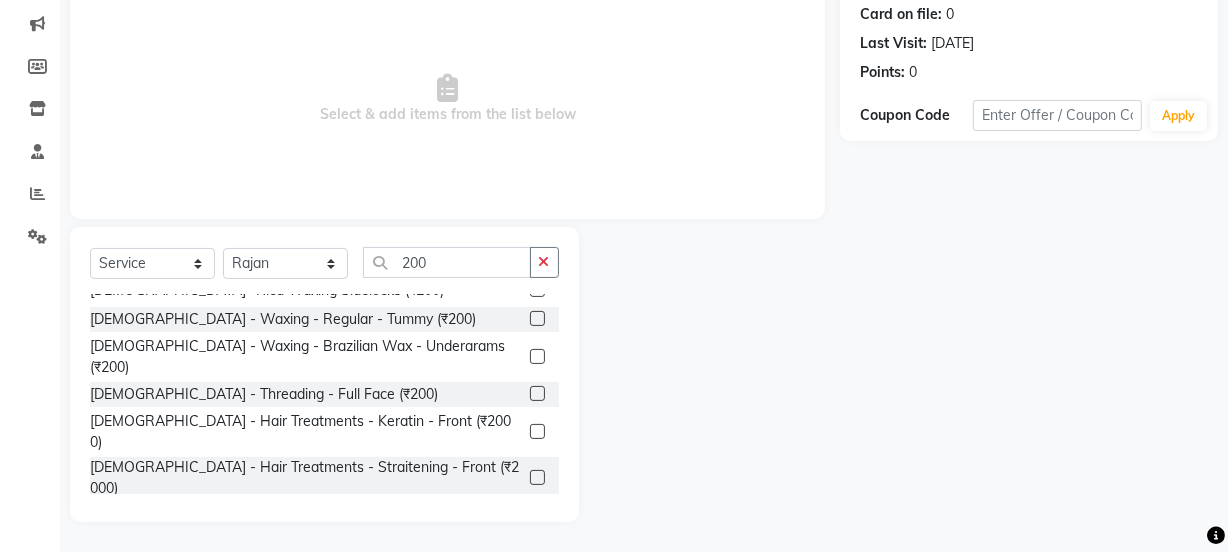 click on "[DEMOGRAPHIC_DATA] - Trimming - Style Trimming (₹200)" 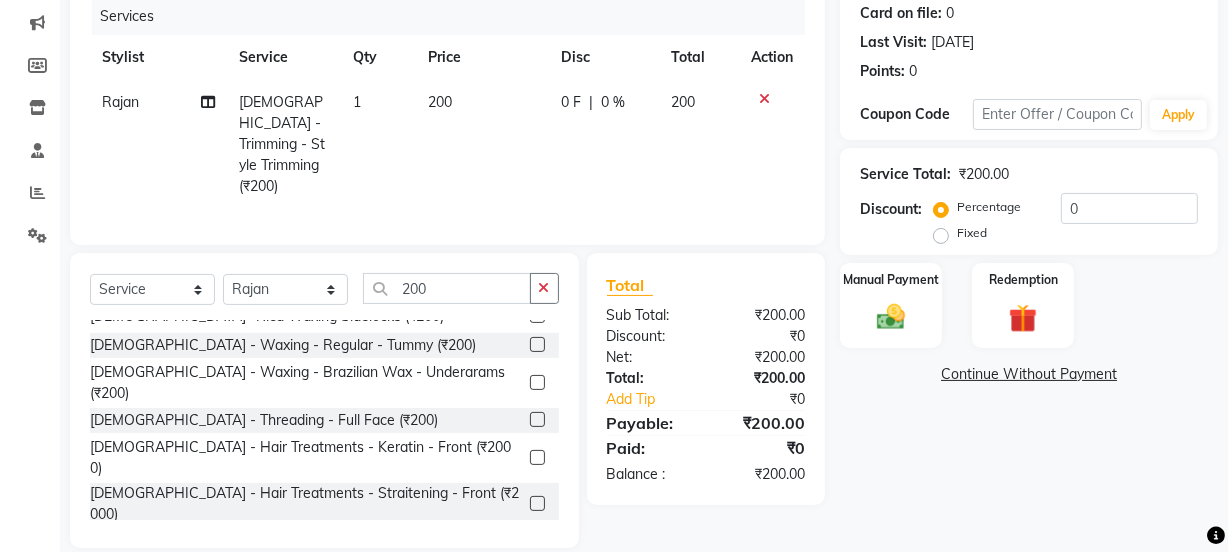 checkbox on "false" 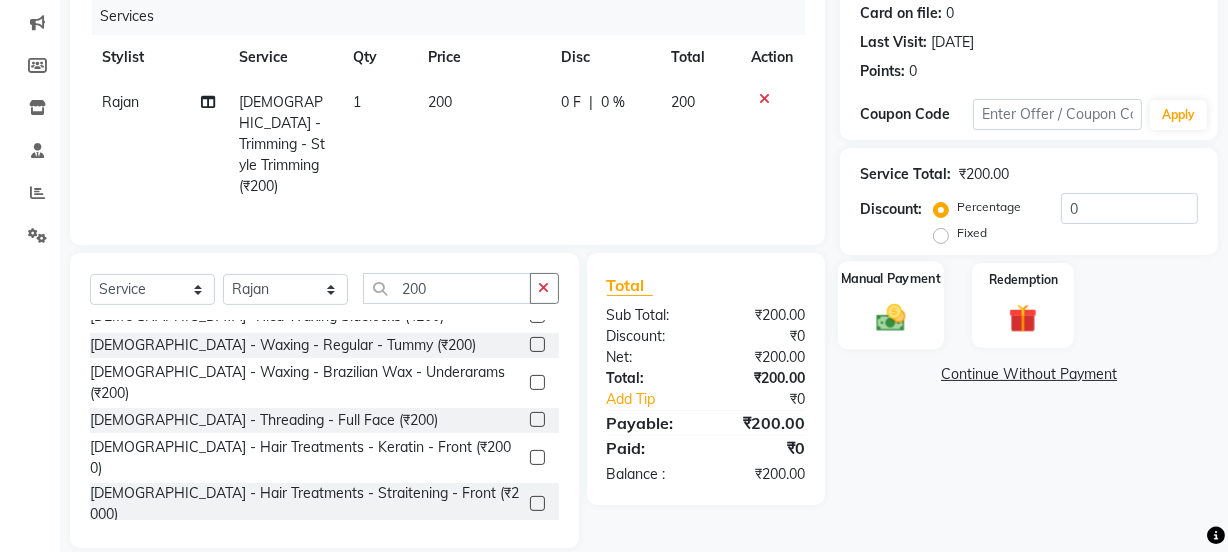 click 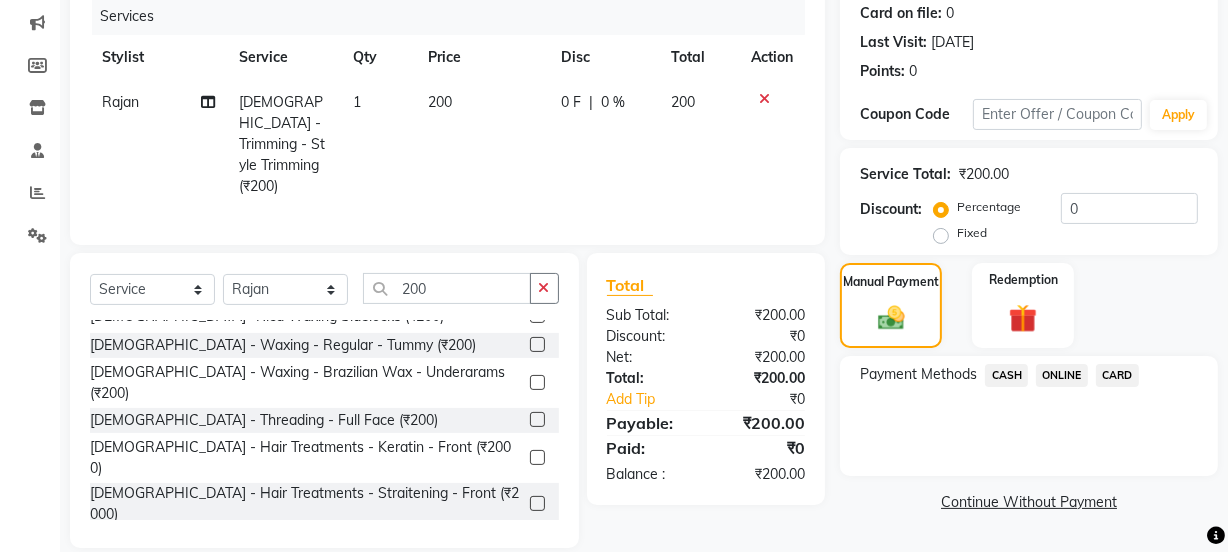 click on "ONLINE" 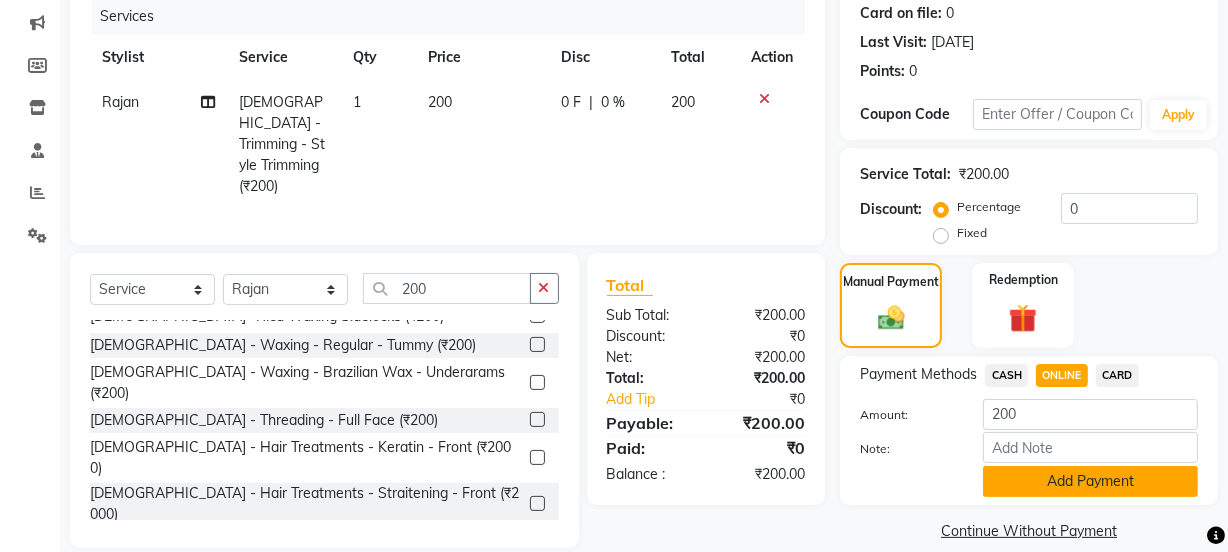 click on "Add Payment" 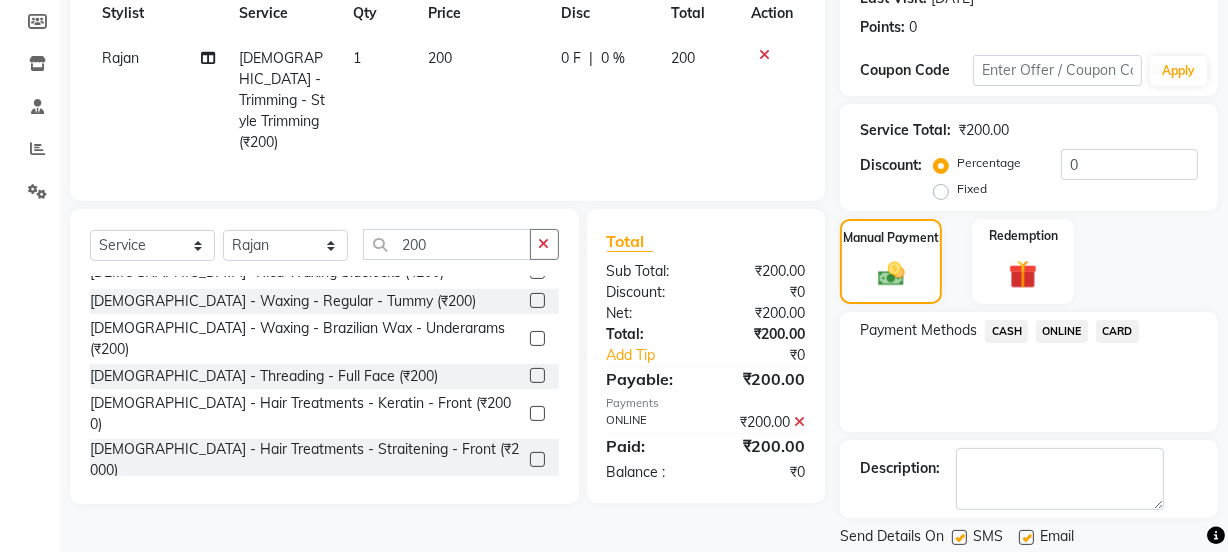 scroll, scrollTop: 357, scrollLeft: 0, axis: vertical 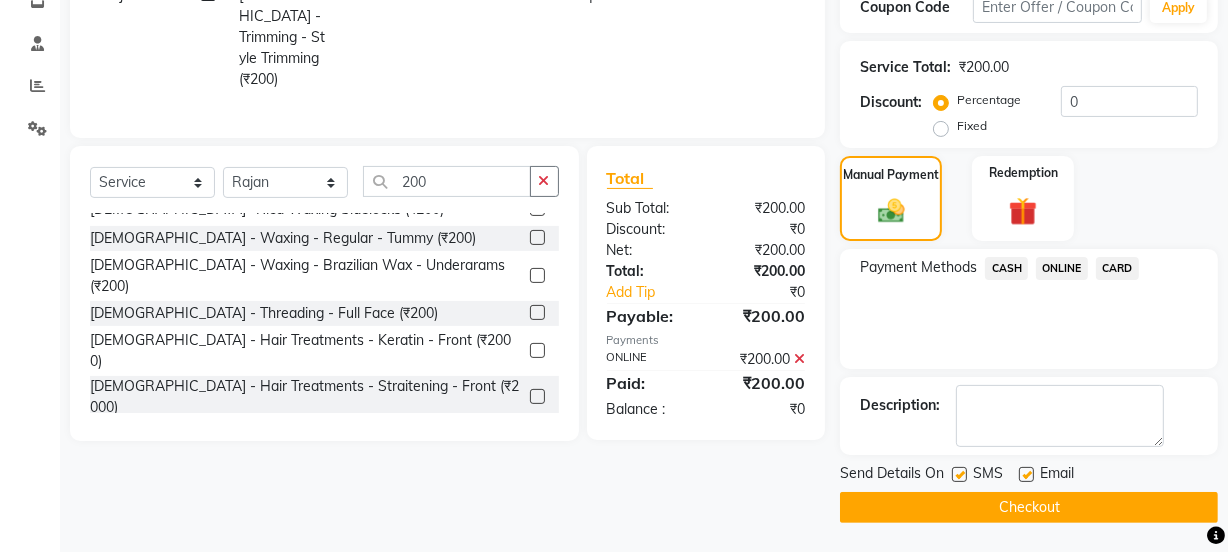 click on "Checkout" 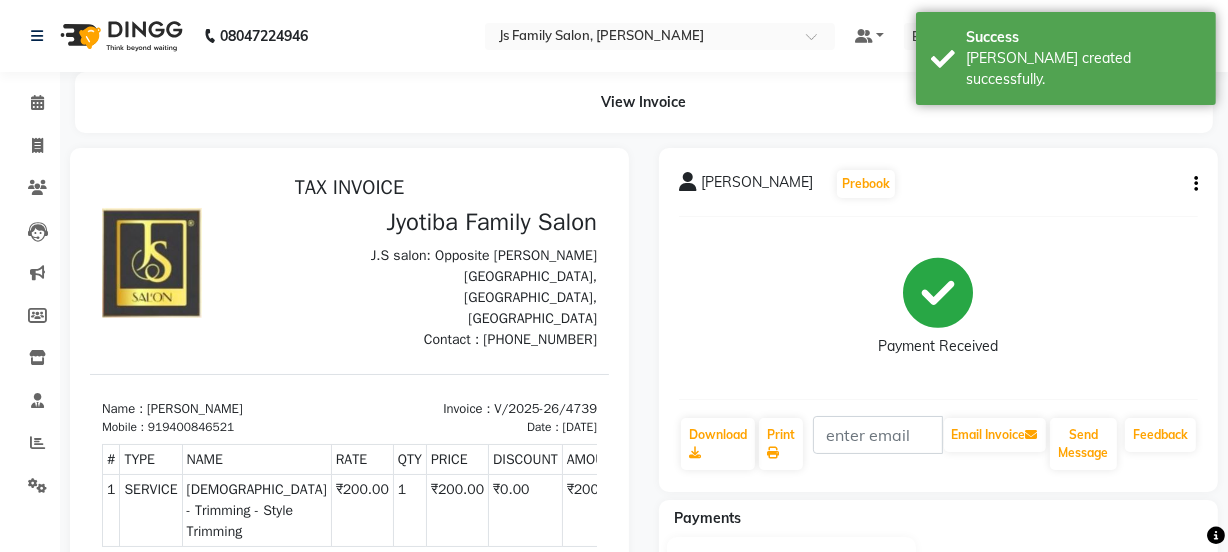 scroll, scrollTop: 0, scrollLeft: 0, axis: both 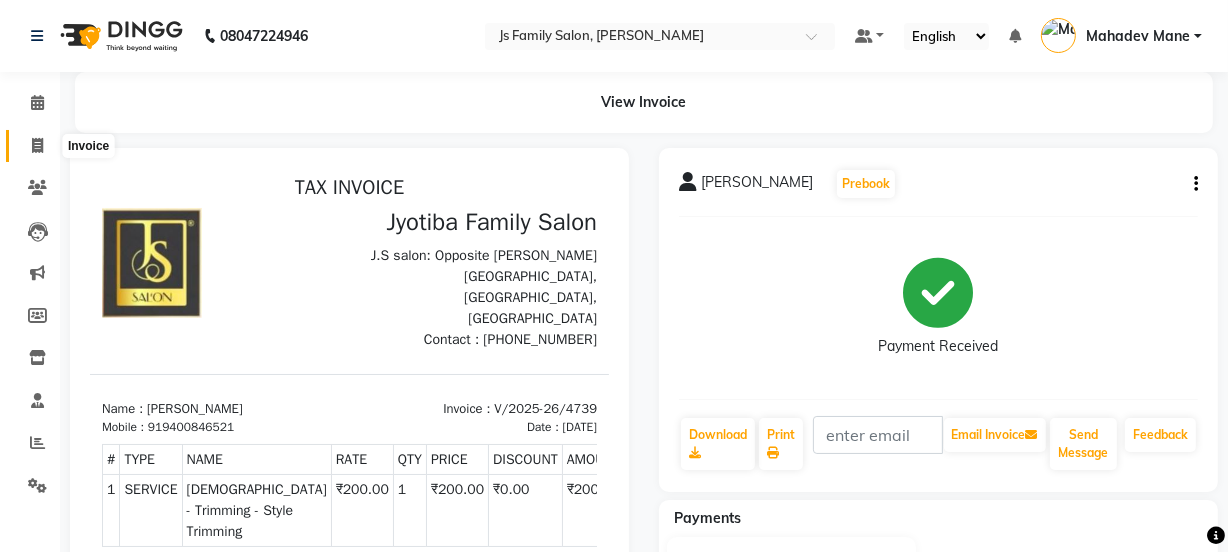 click 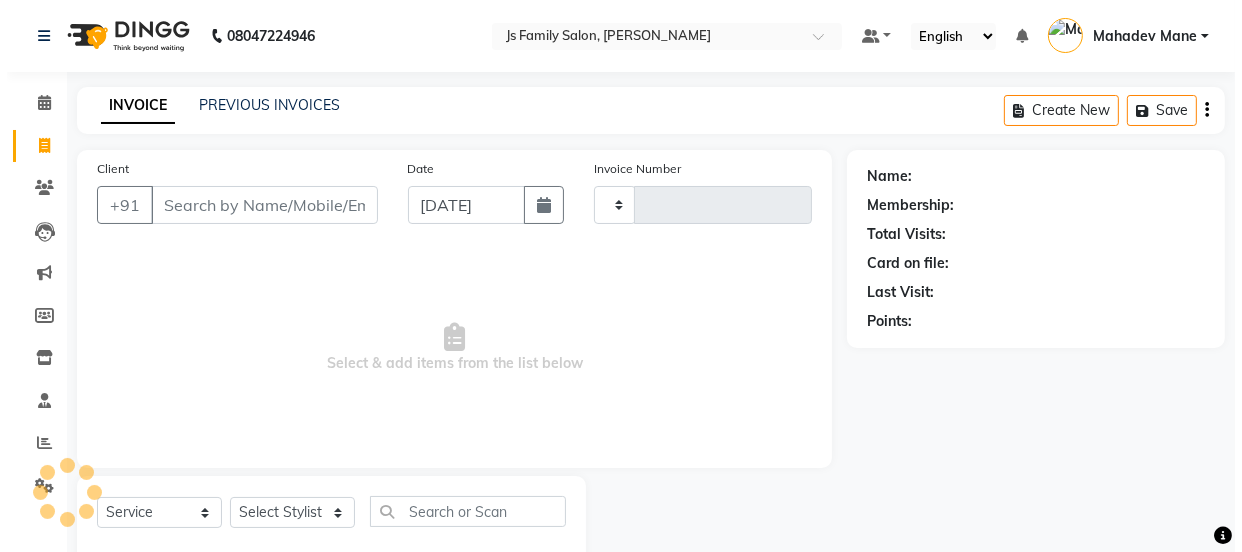 scroll, scrollTop: 50, scrollLeft: 0, axis: vertical 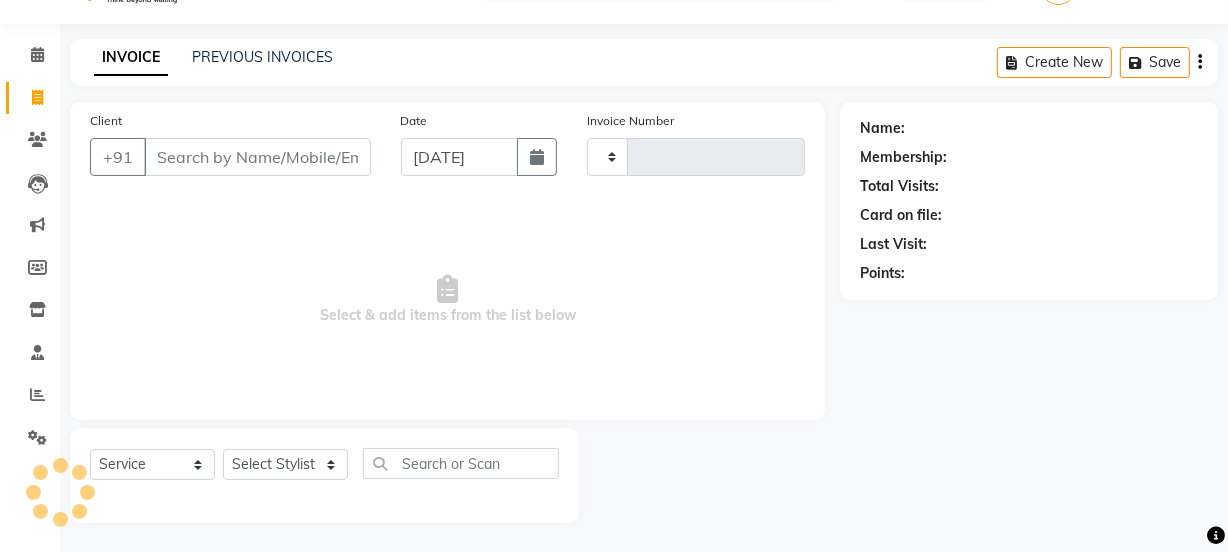 type on "4740" 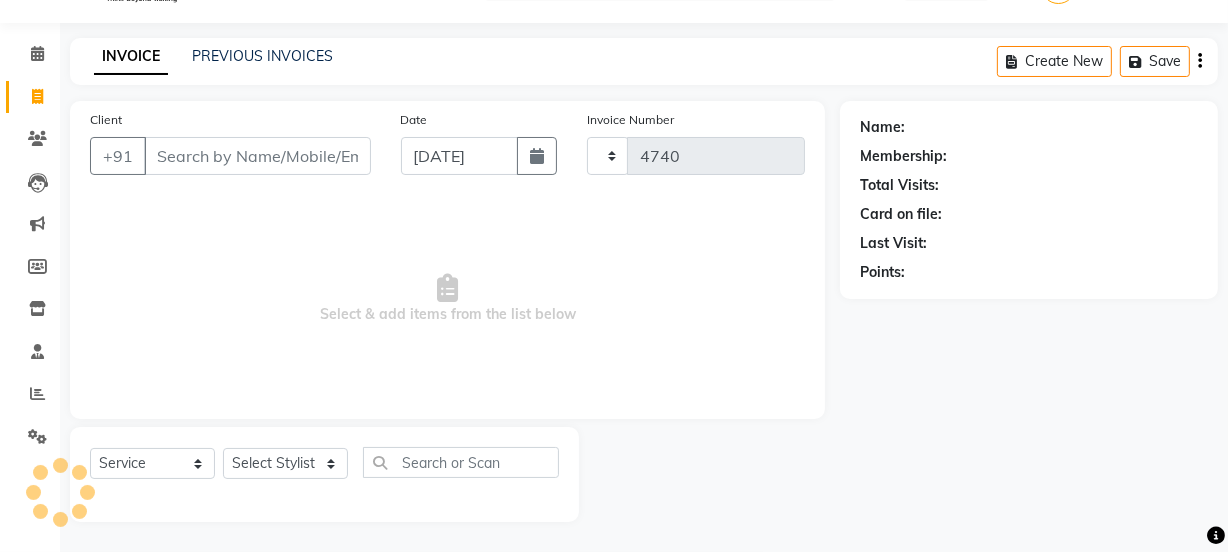 select on "3729" 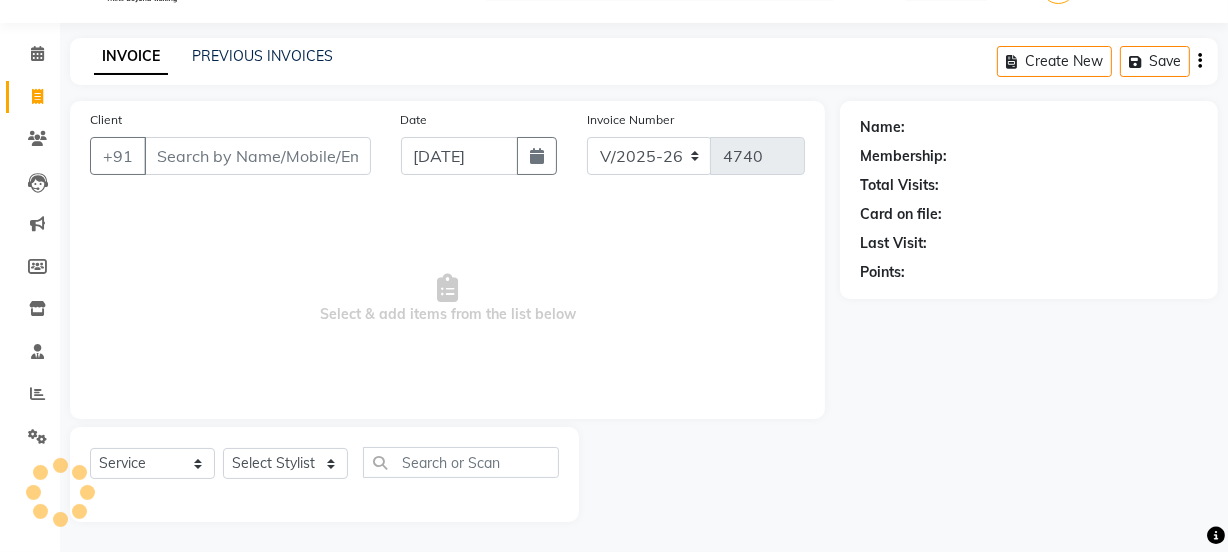 click on "Client" at bounding box center (257, 156) 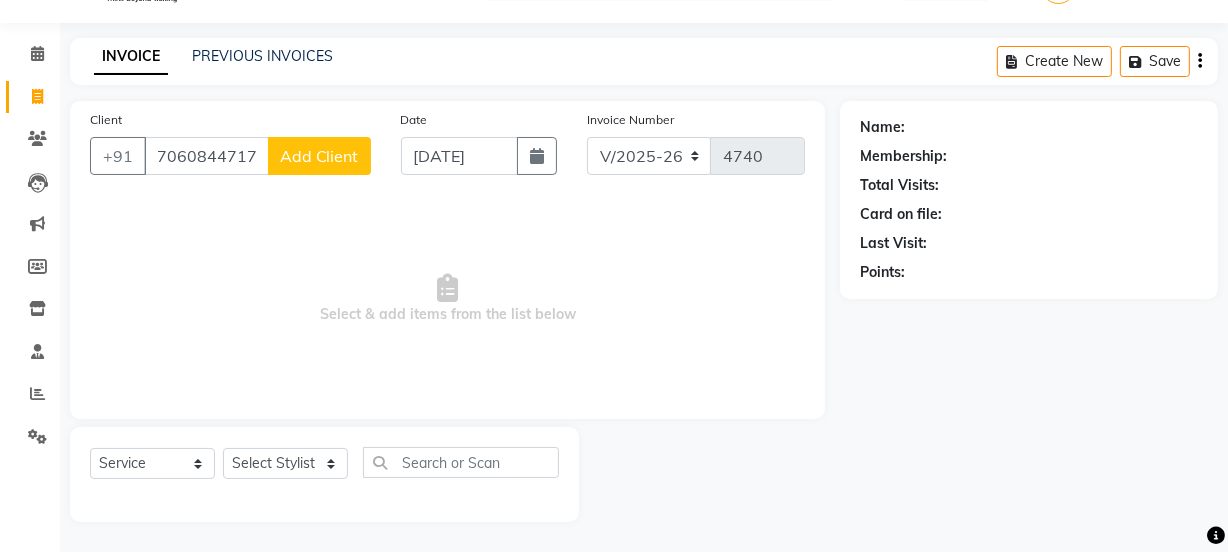 type on "7060844717" 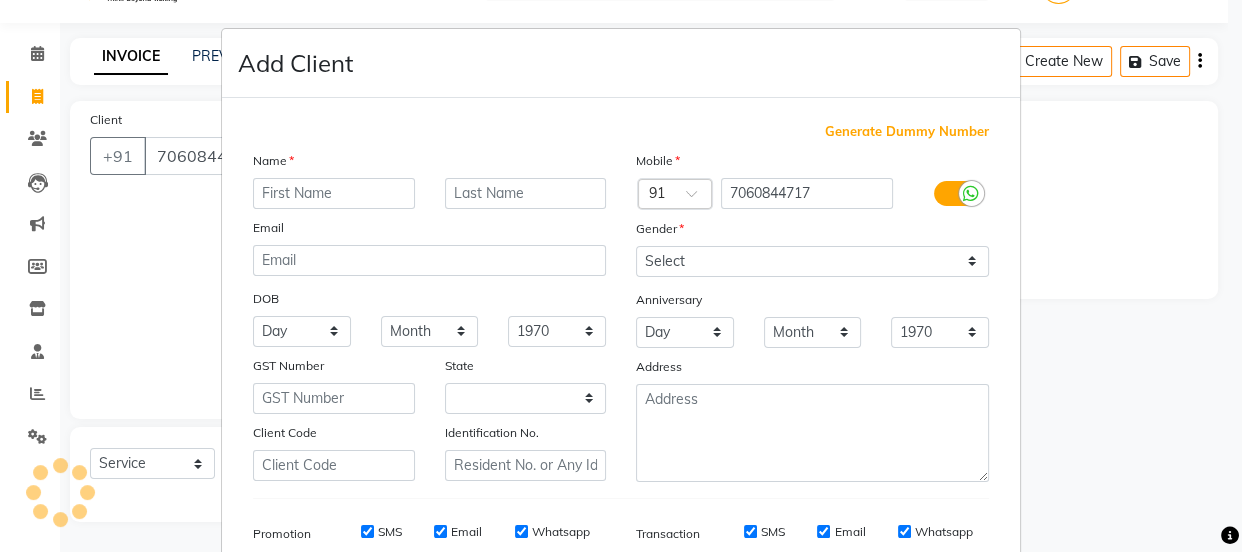 select on "22" 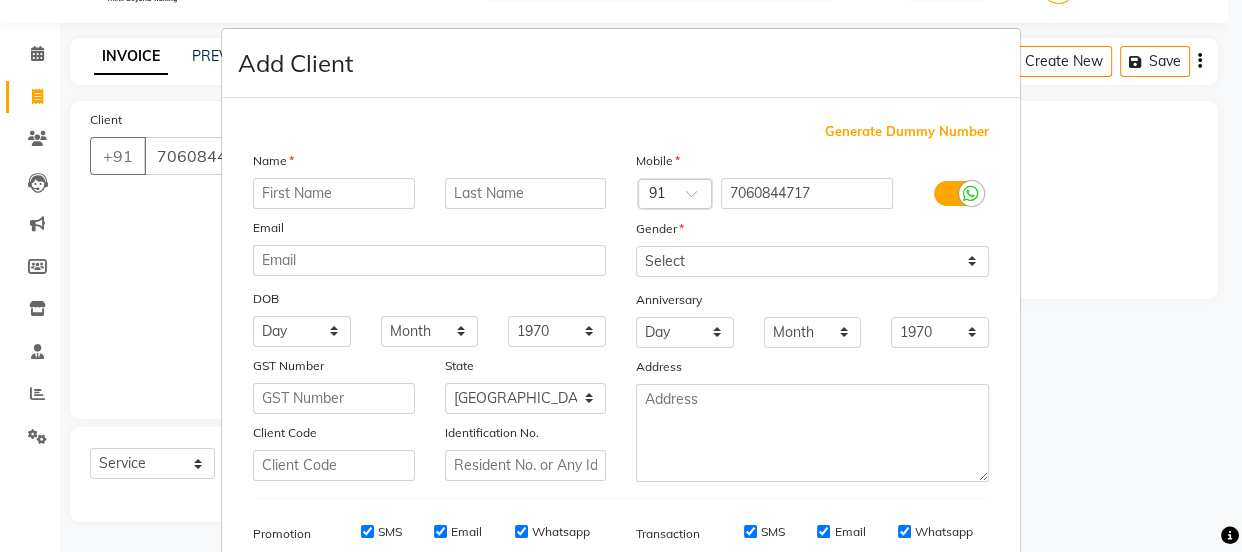 click at bounding box center (334, 193) 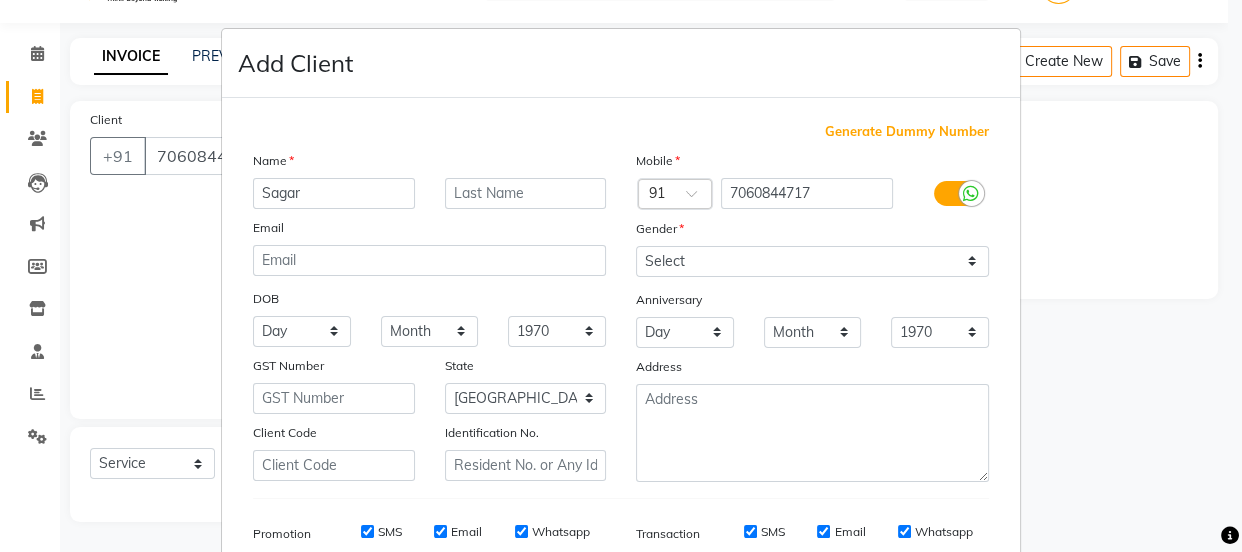 type on "Sagar" 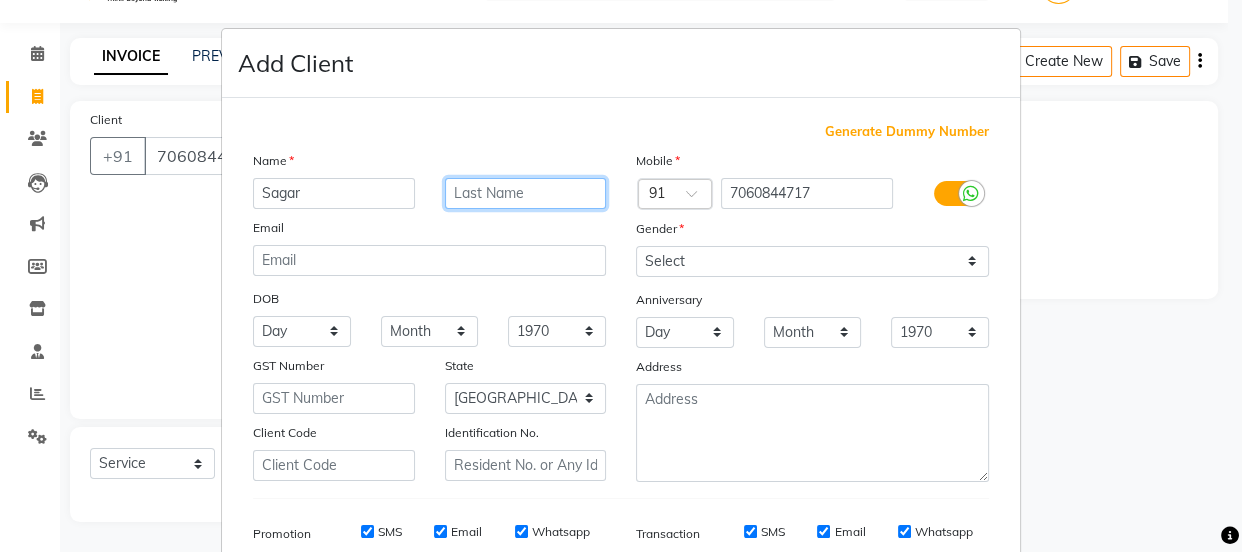 click at bounding box center (526, 193) 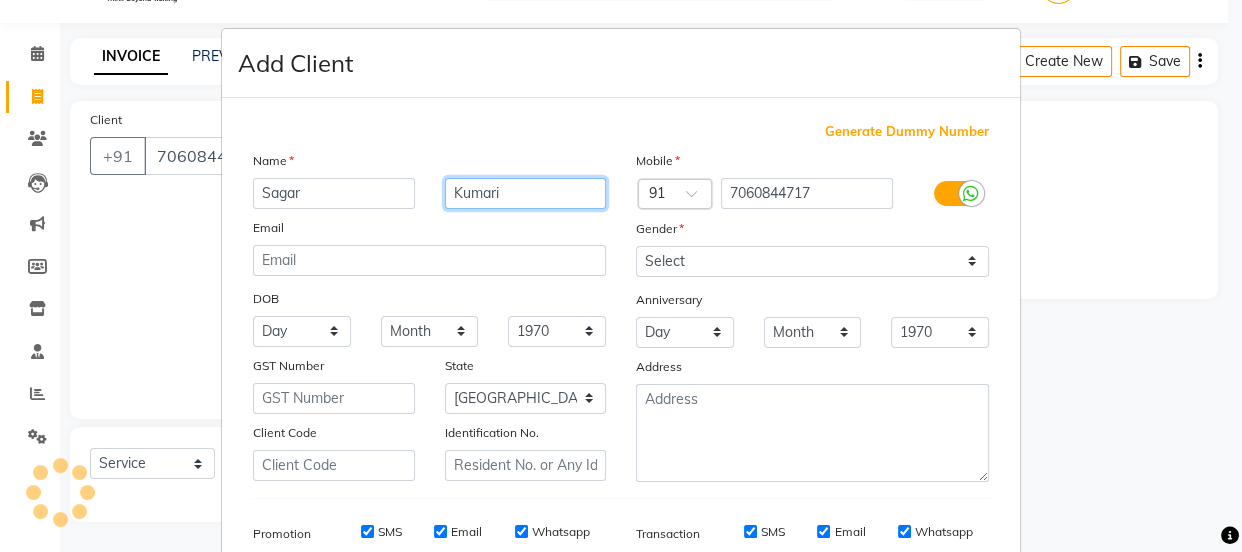 type on "Kumari" 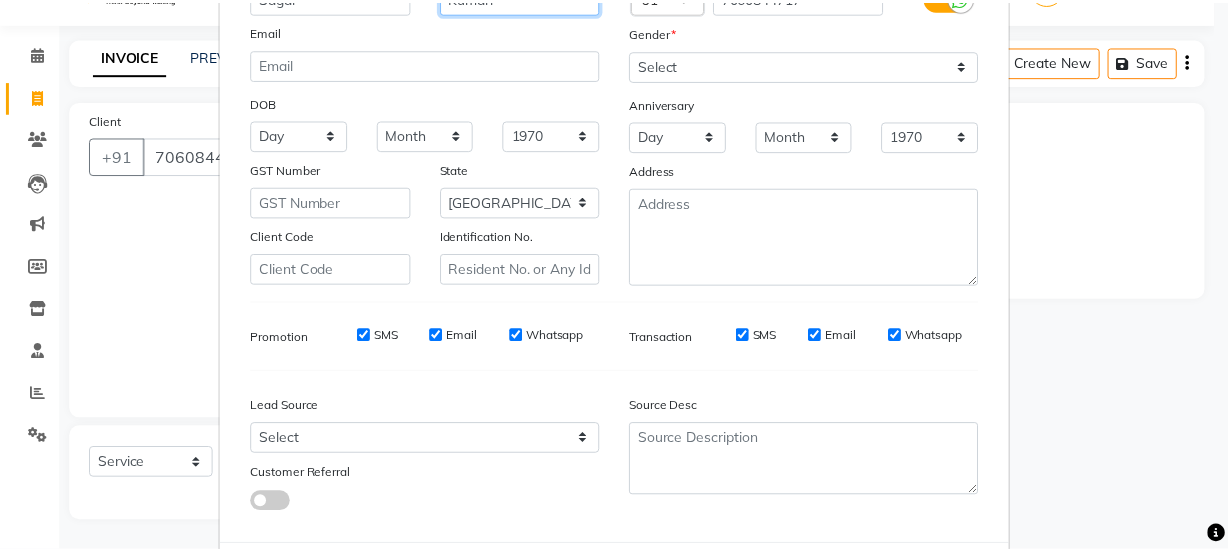 scroll, scrollTop: 301, scrollLeft: 0, axis: vertical 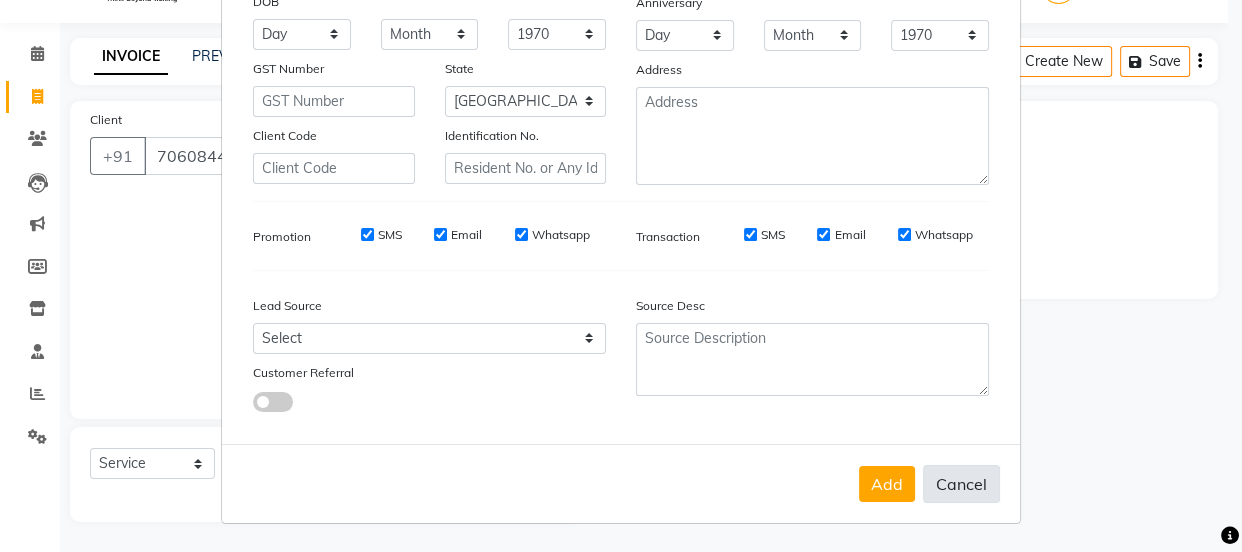 click on "Cancel" at bounding box center (961, 484) 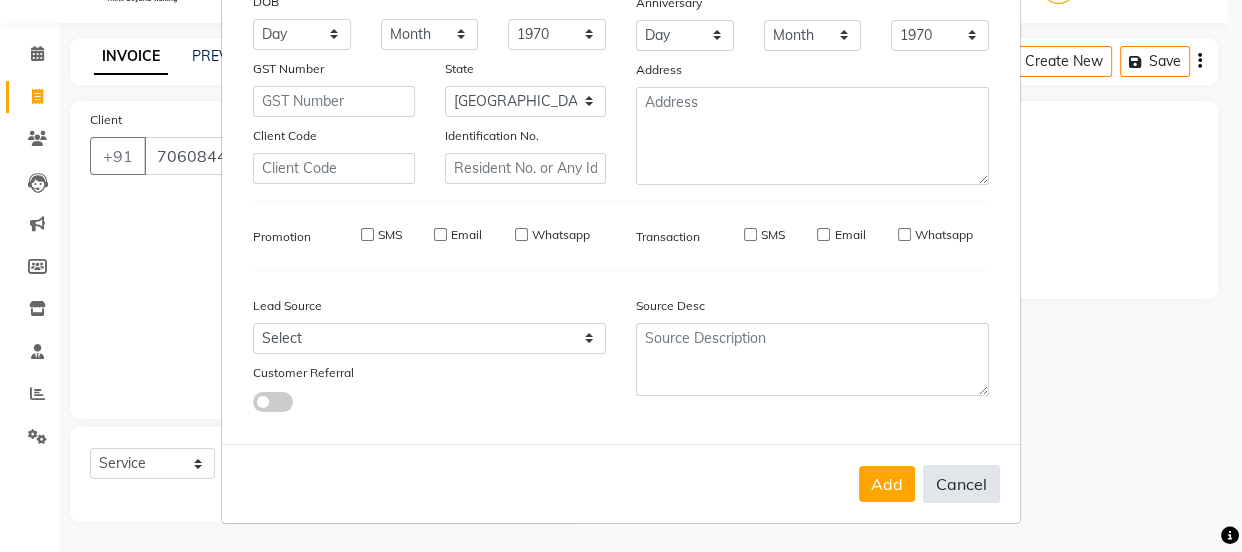 type 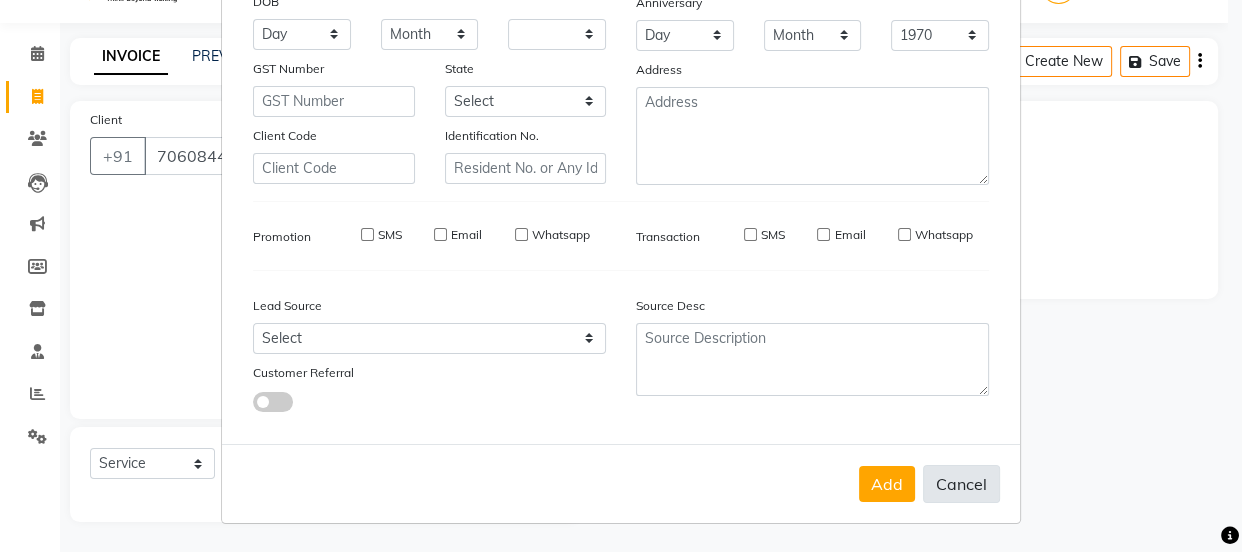 select 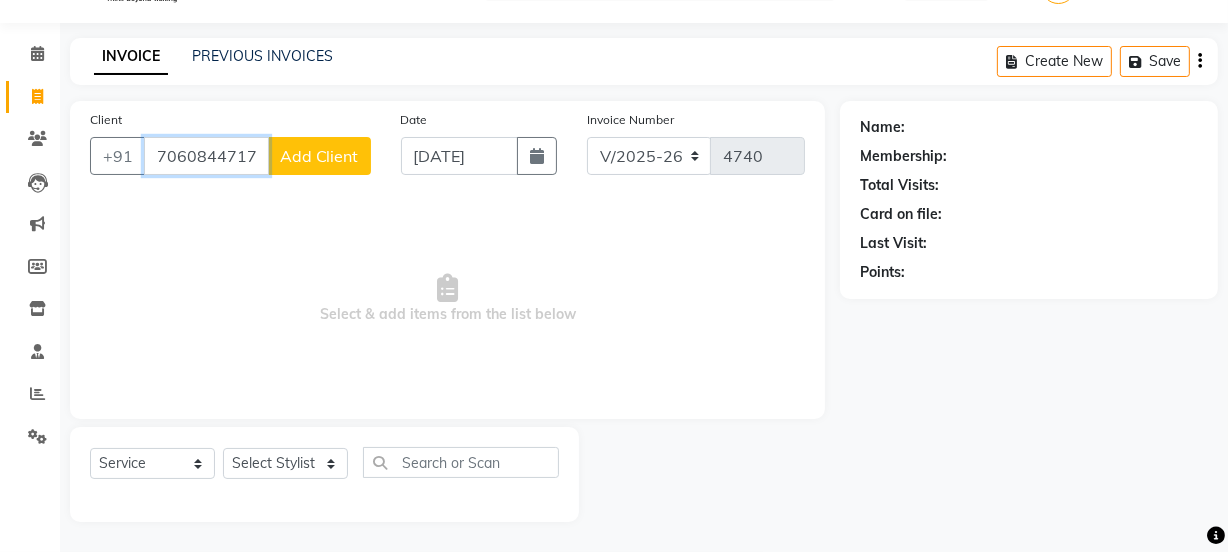 click on "7060844717" at bounding box center (206, 156) 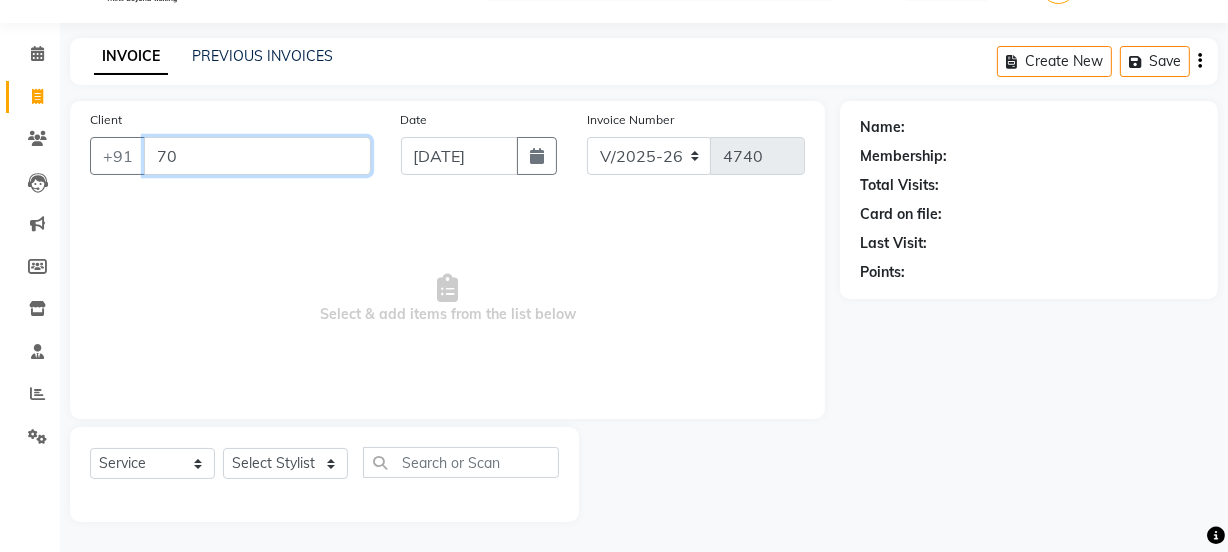 type on "7" 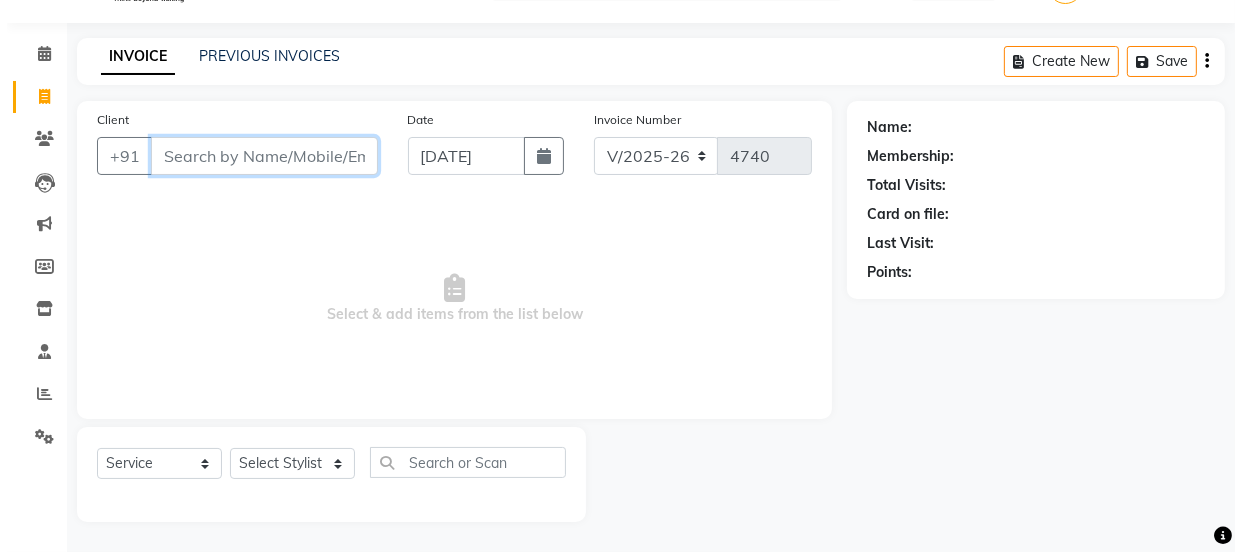 type 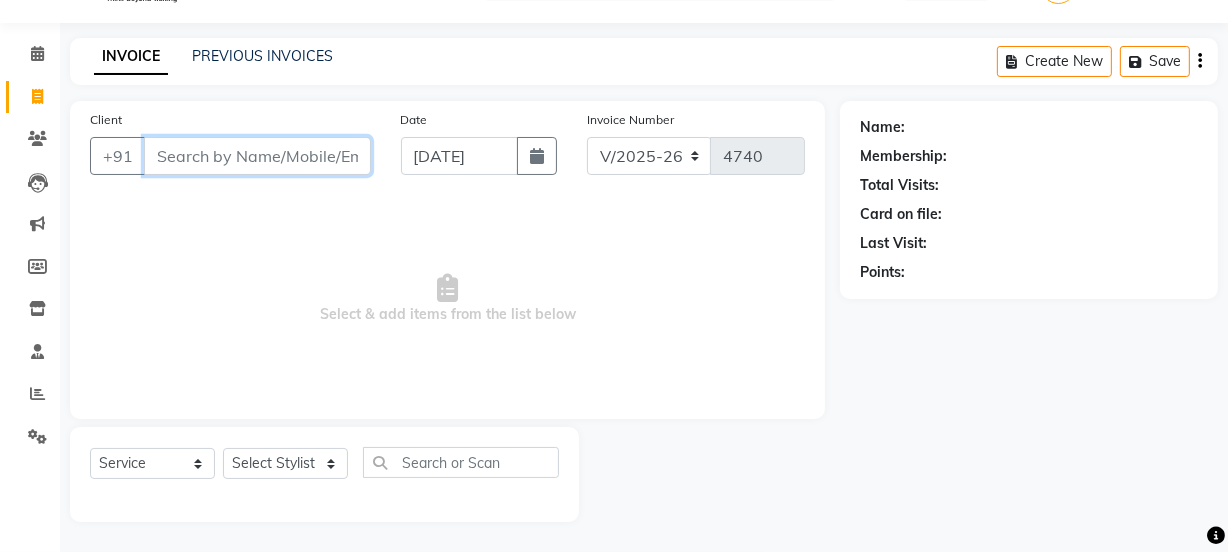 click on "Client" at bounding box center (257, 156) 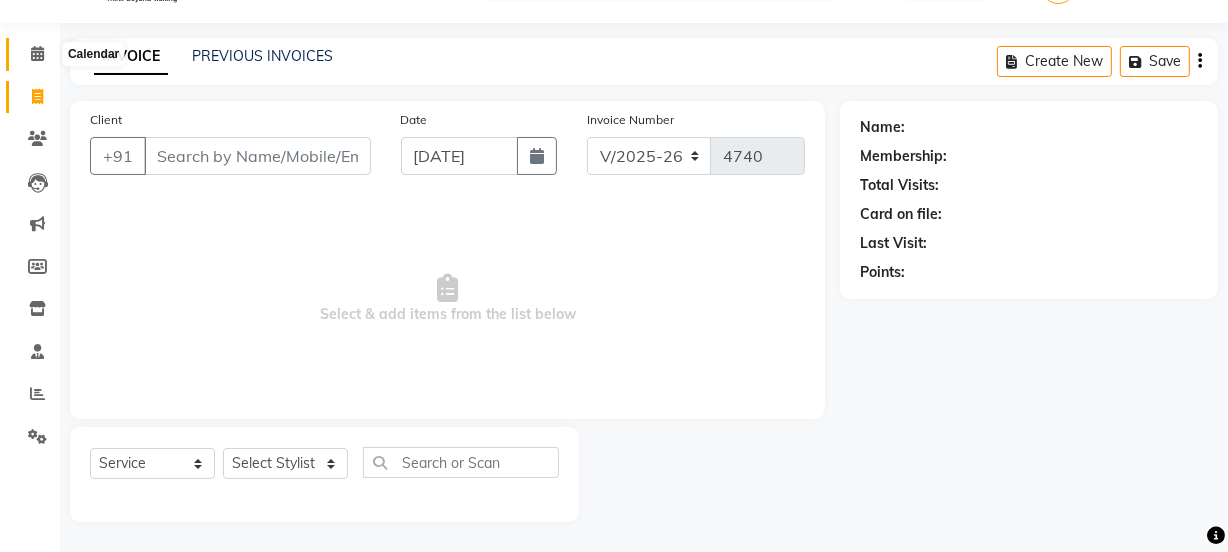 drag, startPoint x: 38, startPoint y: 49, endPoint x: 38, endPoint y: 95, distance: 46 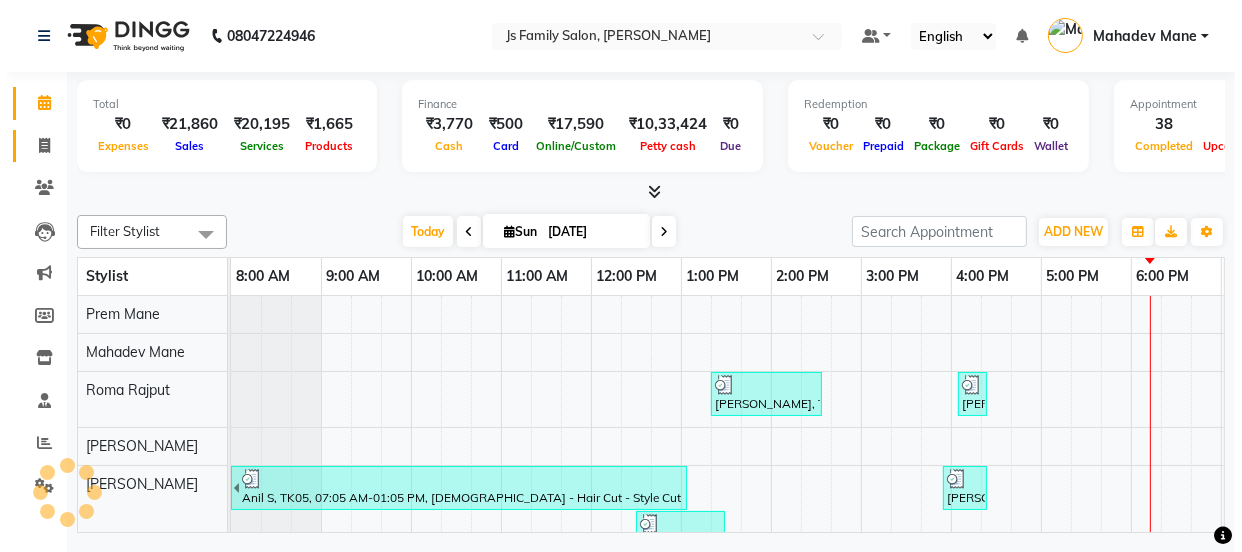 scroll, scrollTop: 0, scrollLeft: 0, axis: both 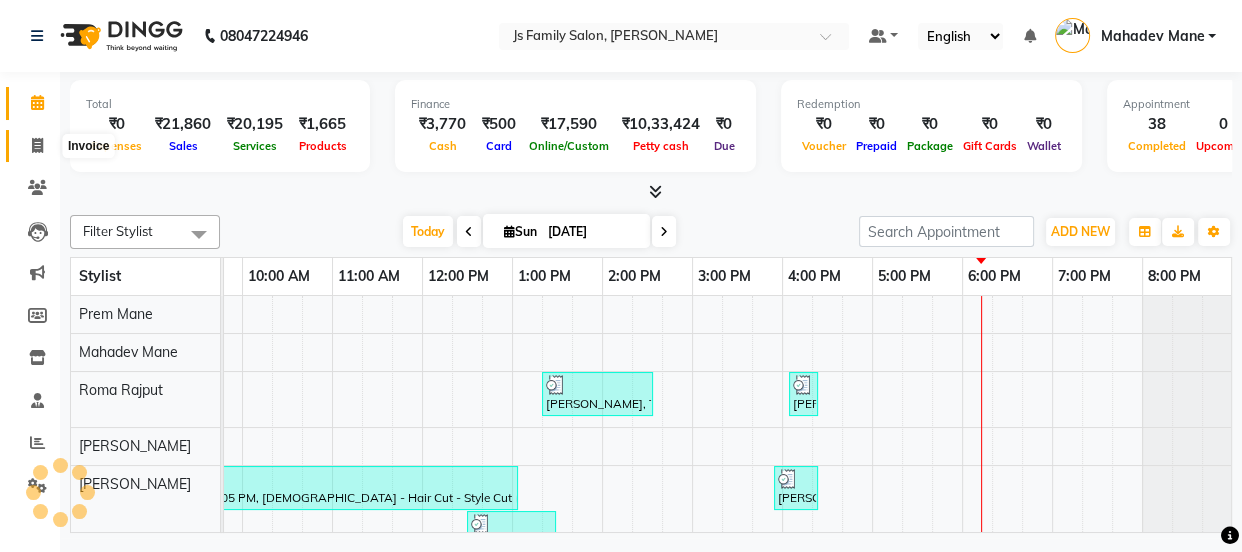 click 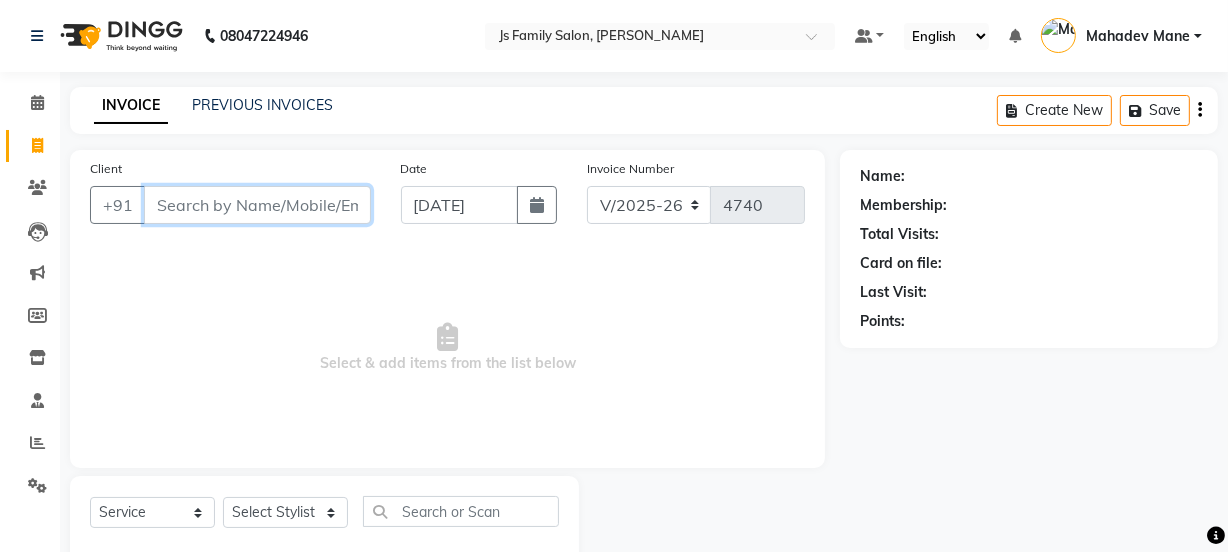 click on "Client" at bounding box center [257, 205] 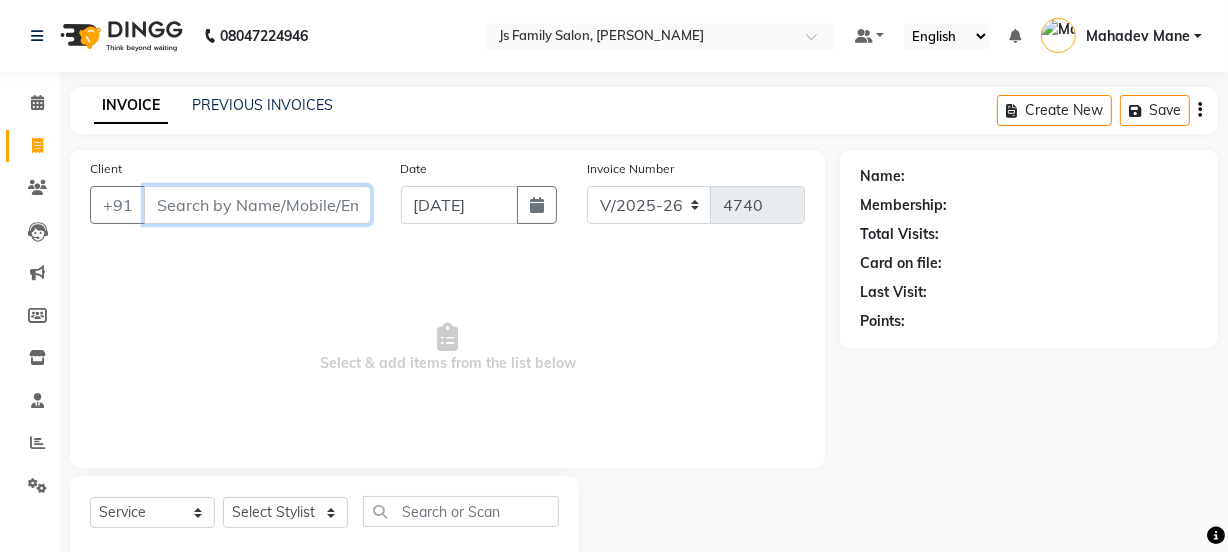 click on "Client" at bounding box center (257, 205) 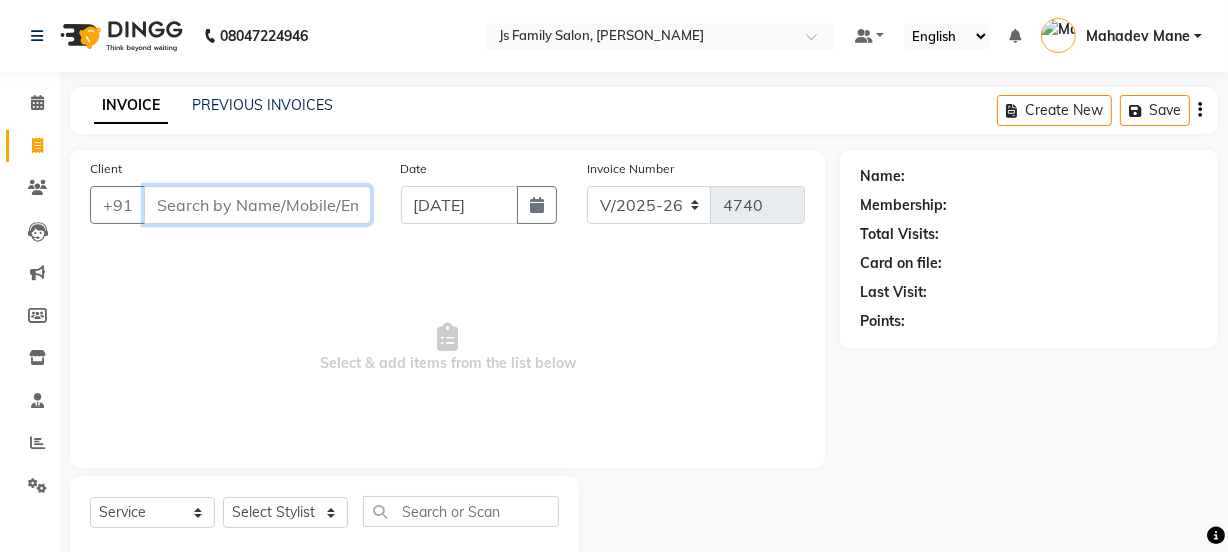 click on "Client" at bounding box center (257, 205) 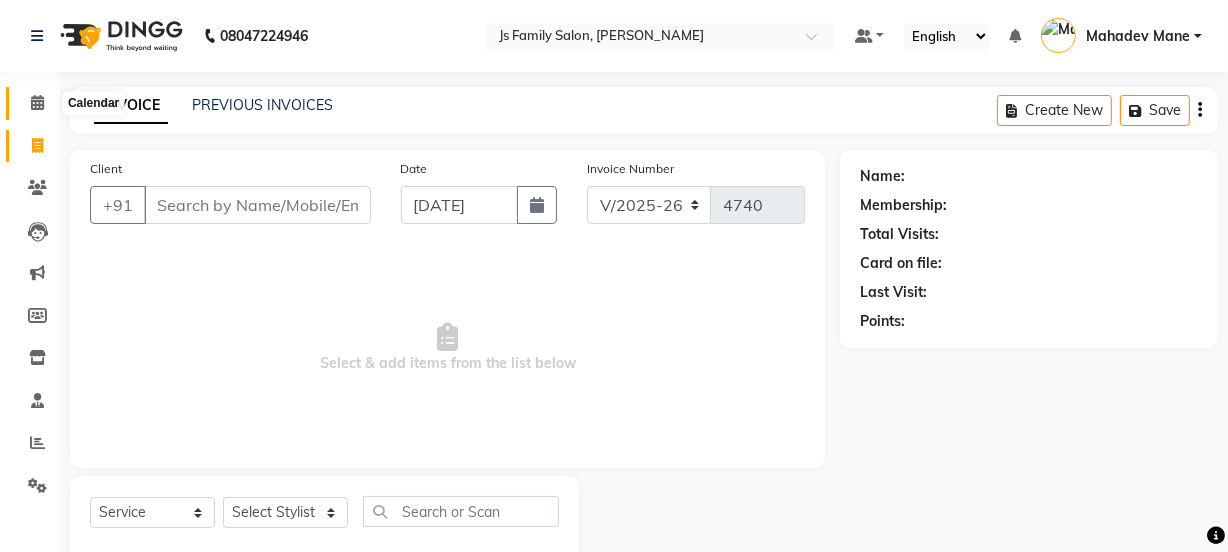 click 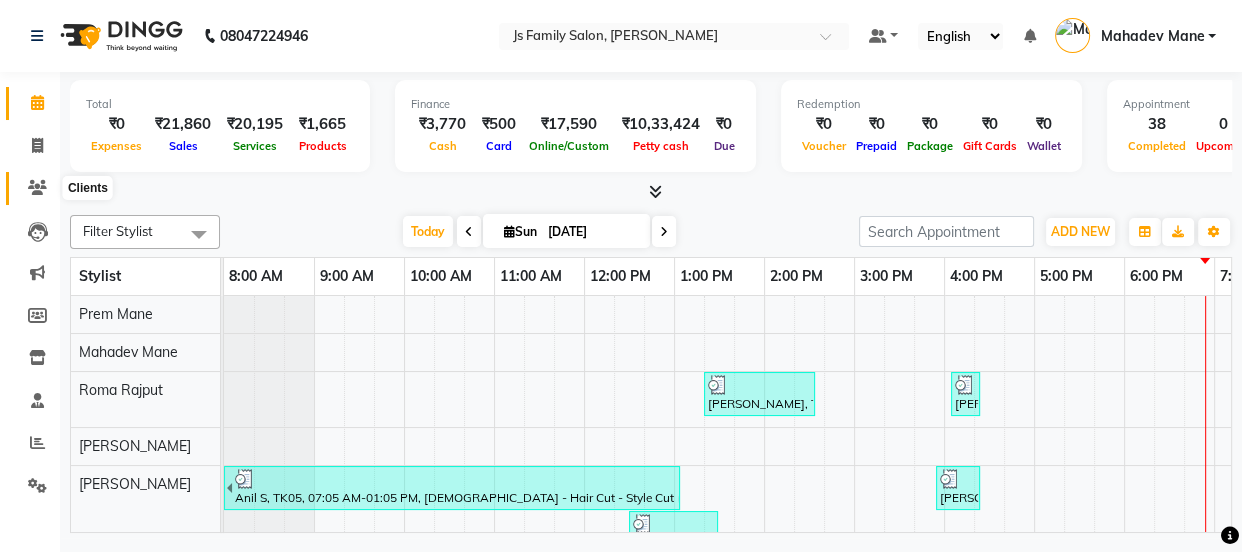 click 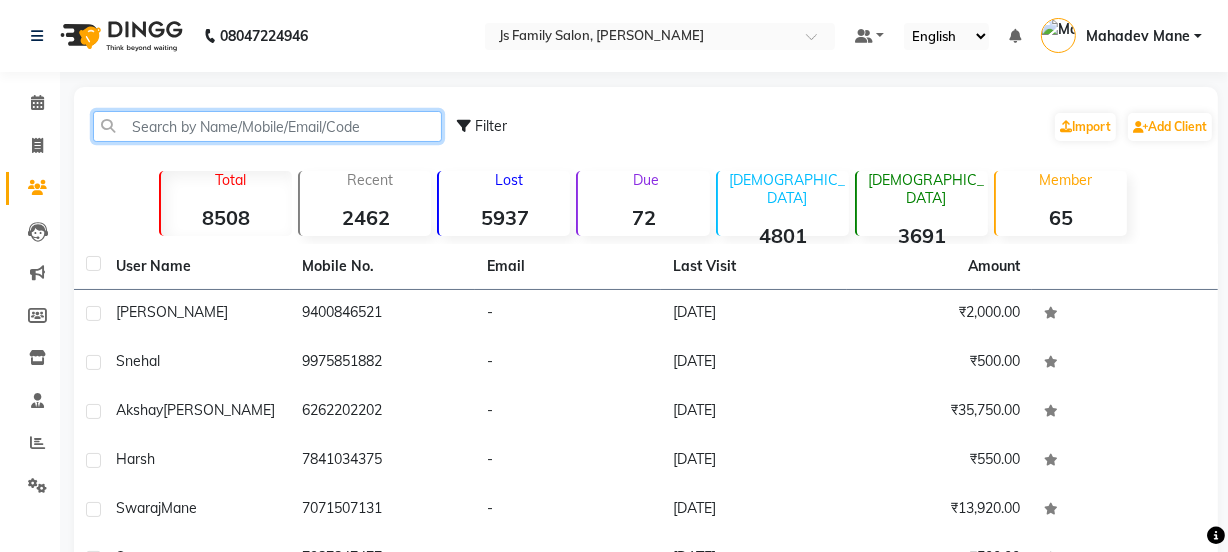 click 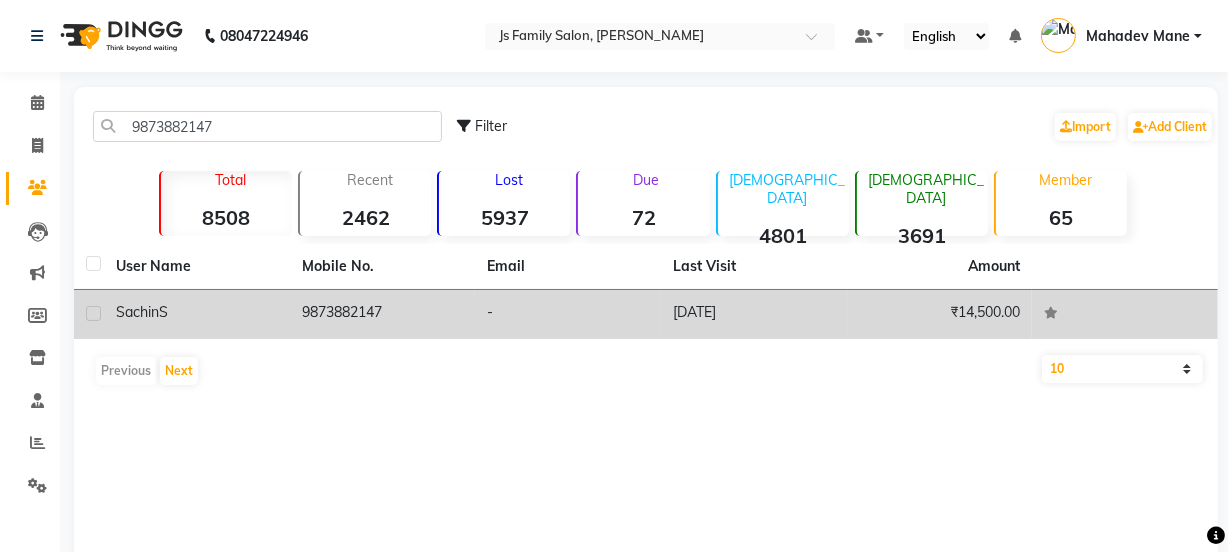 click on "Sachin  S" 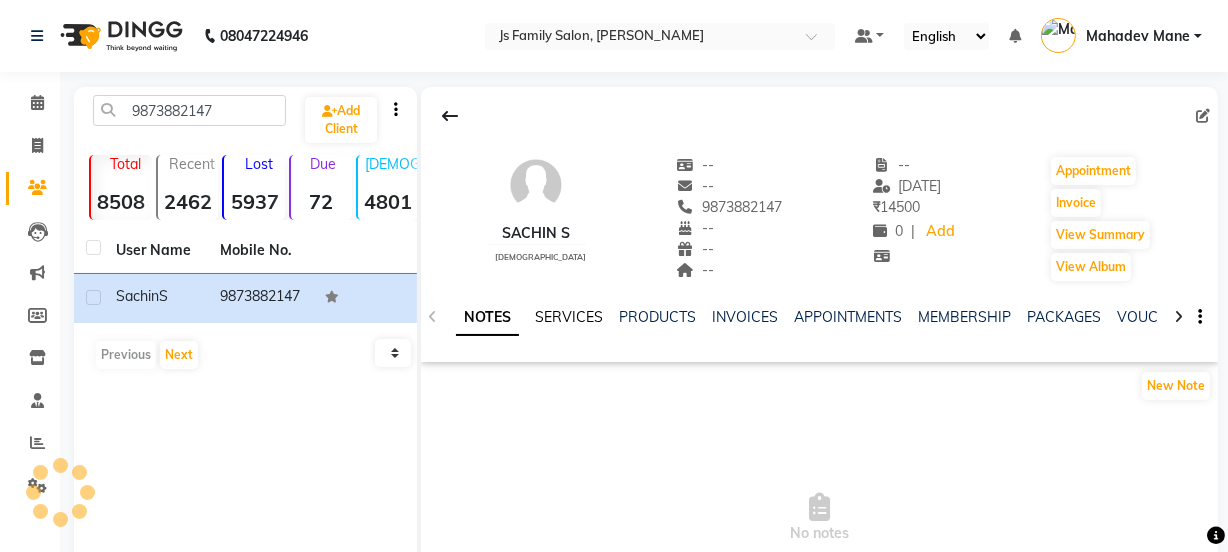click on "SERVICES" 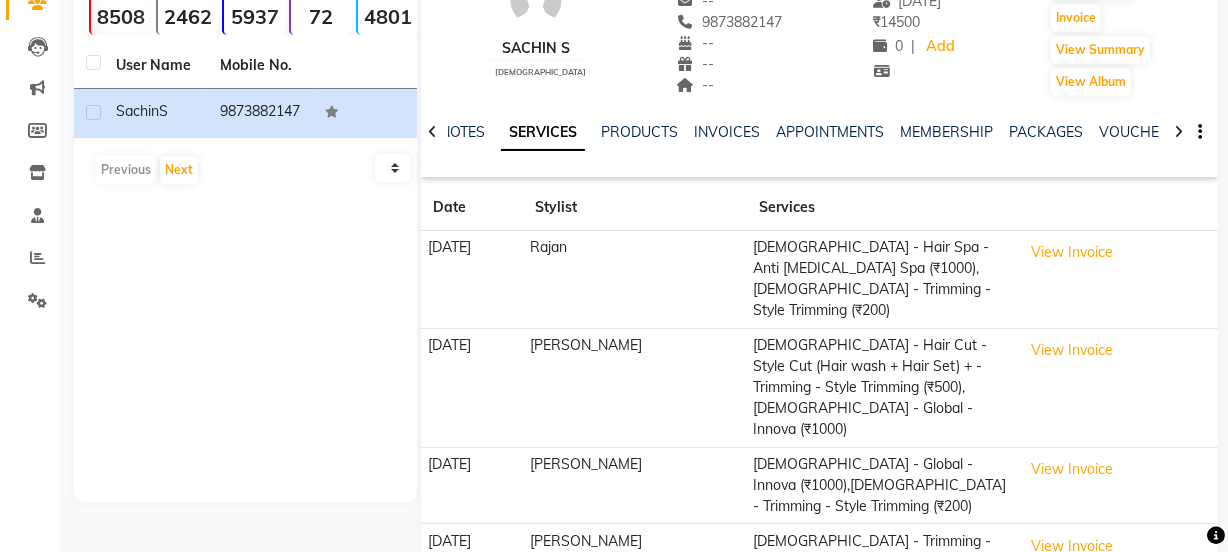 scroll, scrollTop: 60, scrollLeft: 0, axis: vertical 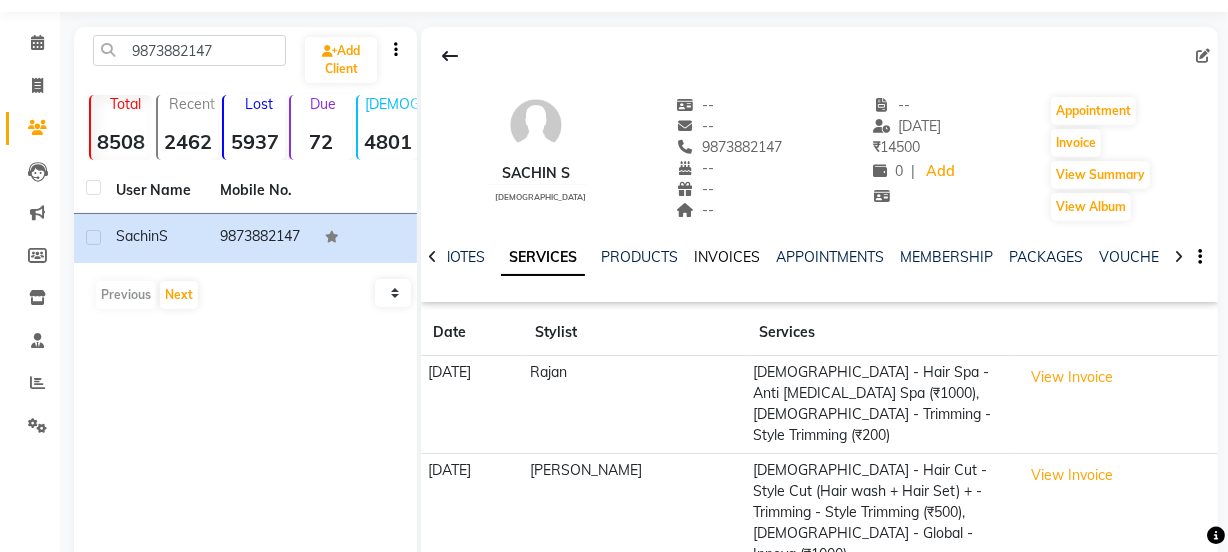 click on "INVOICES" 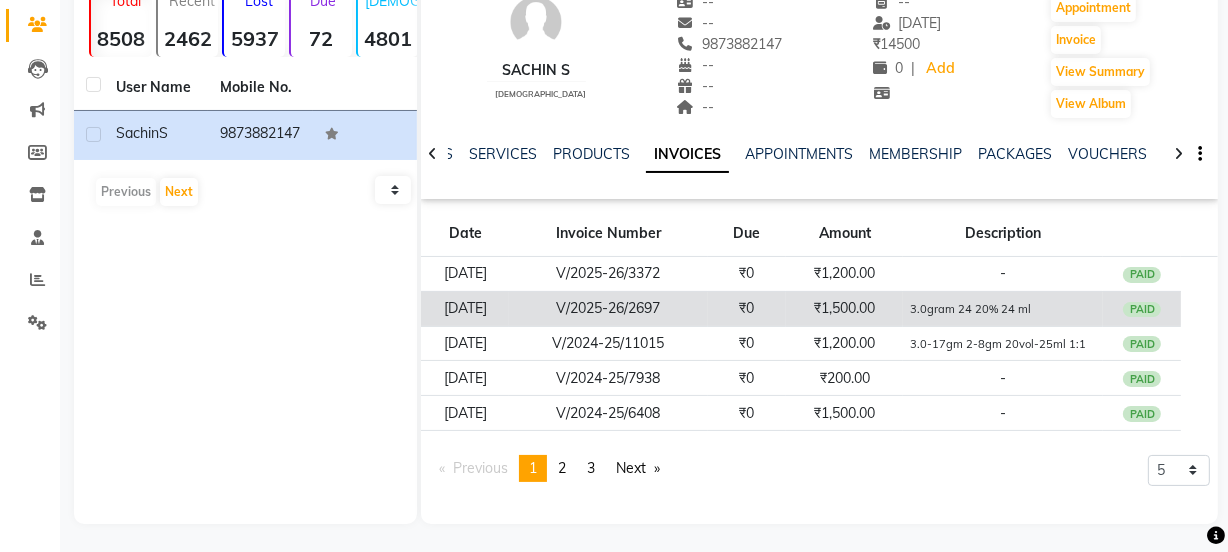 scroll, scrollTop: 165, scrollLeft: 0, axis: vertical 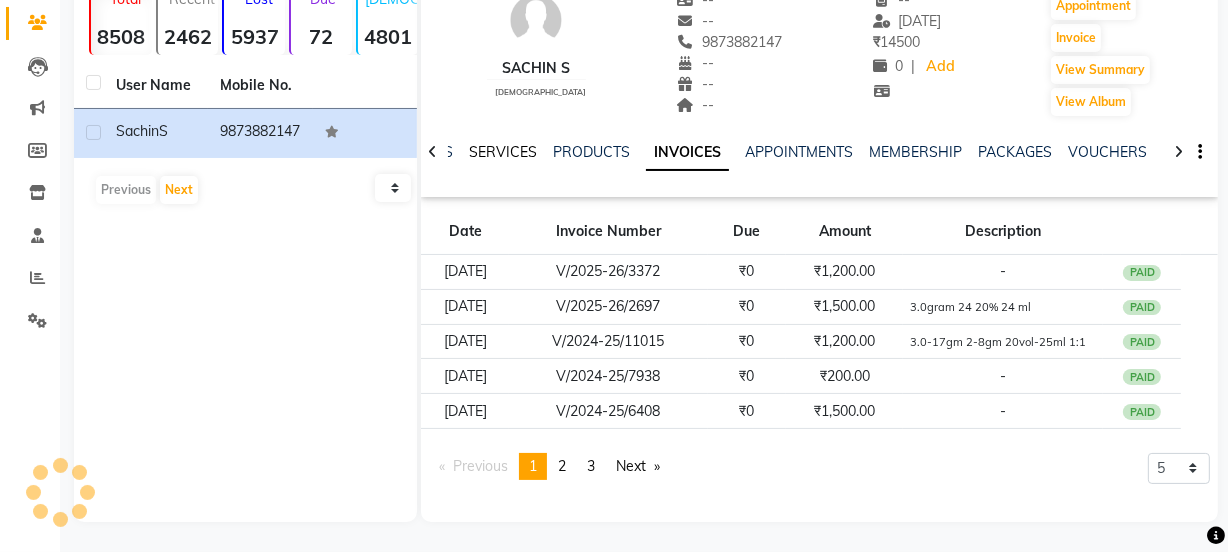 click on "SERVICES" 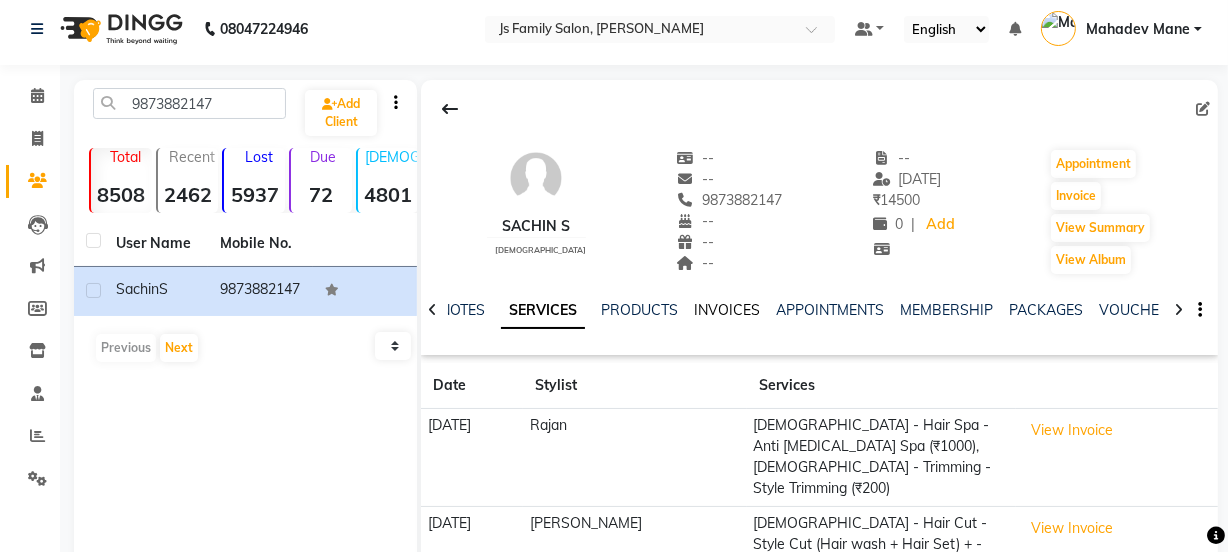 scroll, scrollTop: 0, scrollLeft: 0, axis: both 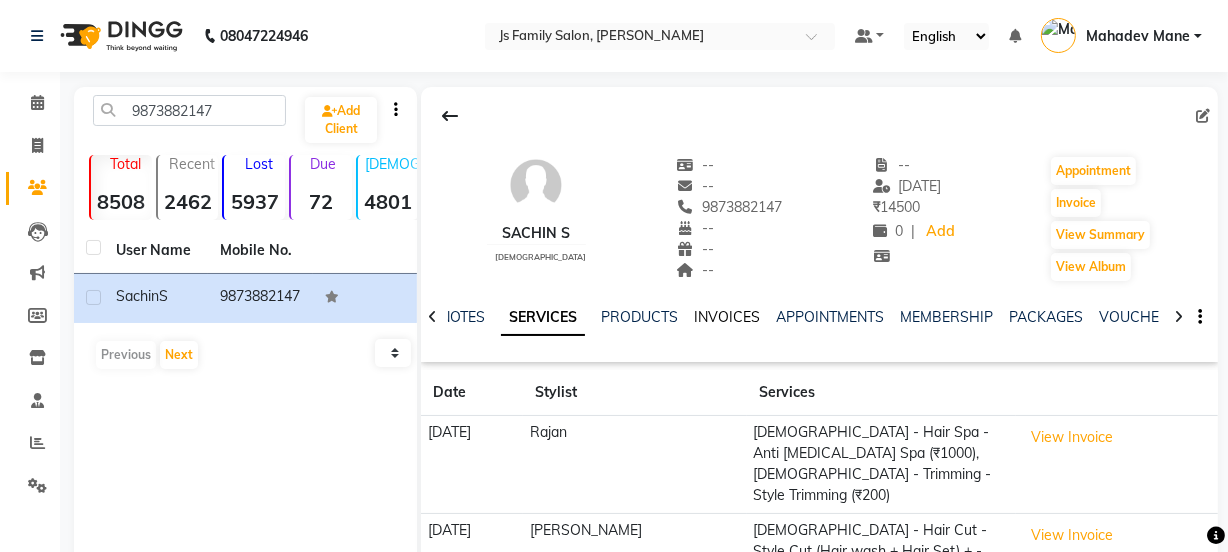 click on "INVOICES" 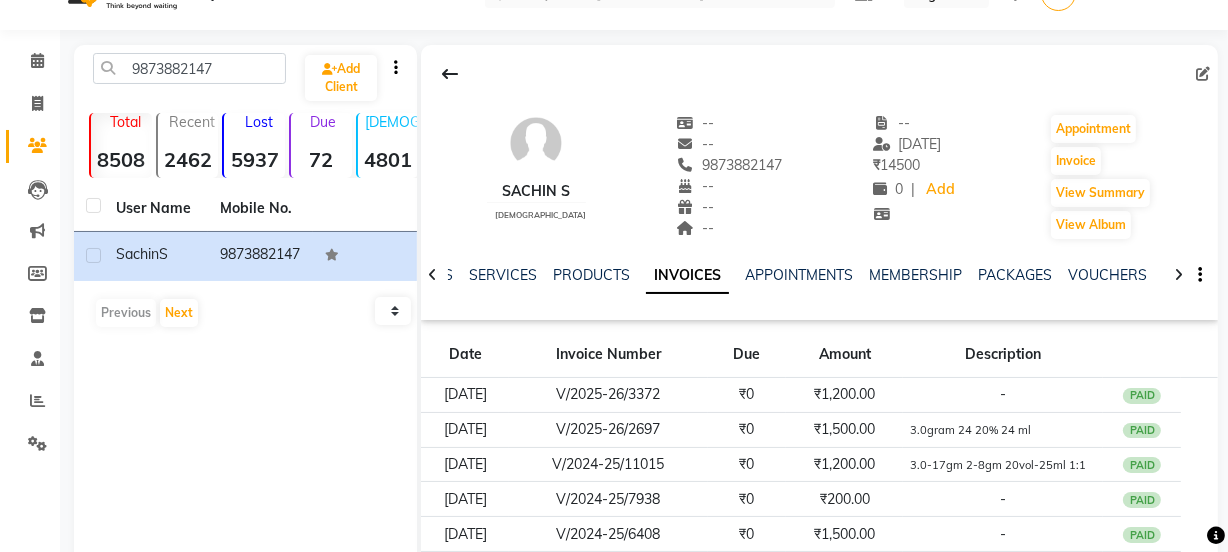 scroll, scrollTop: 0, scrollLeft: 0, axis: both 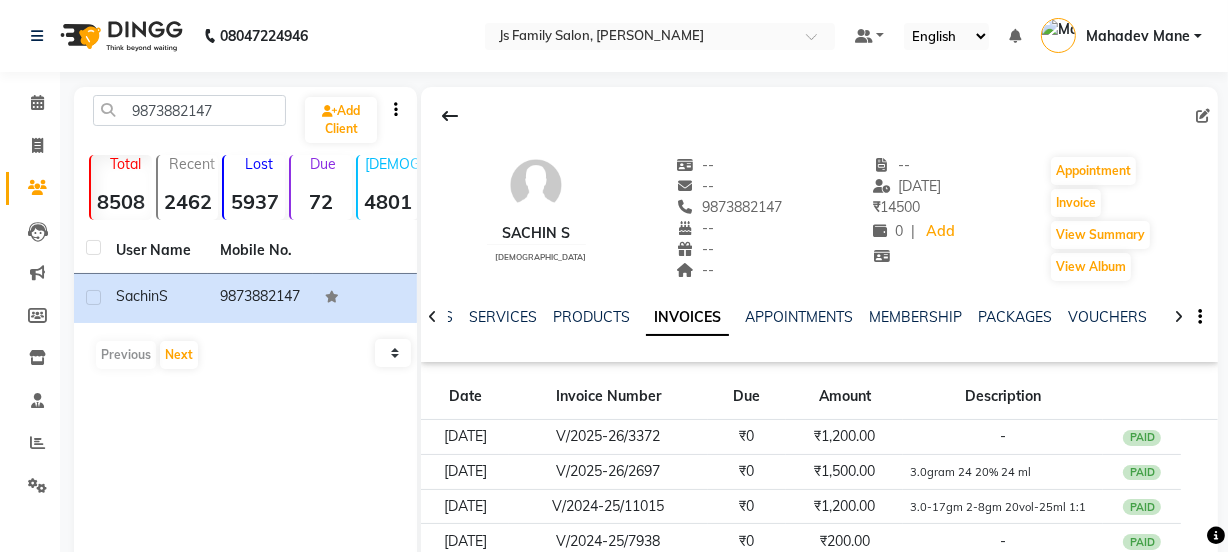 click on "Calendar  Invoice  Clients  Leads   Marketing  Members  Inventory  Staff  Reports  Settings Completed InProgress Upcoming Dropped Tentative Check-In Confirm Bookings Segments Page Builder" 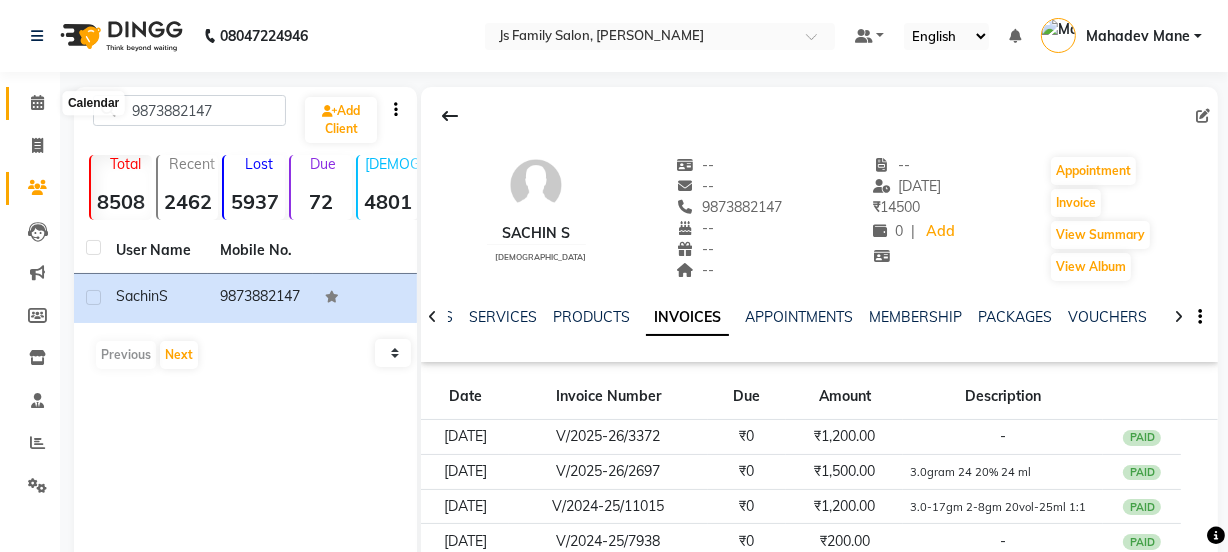 click 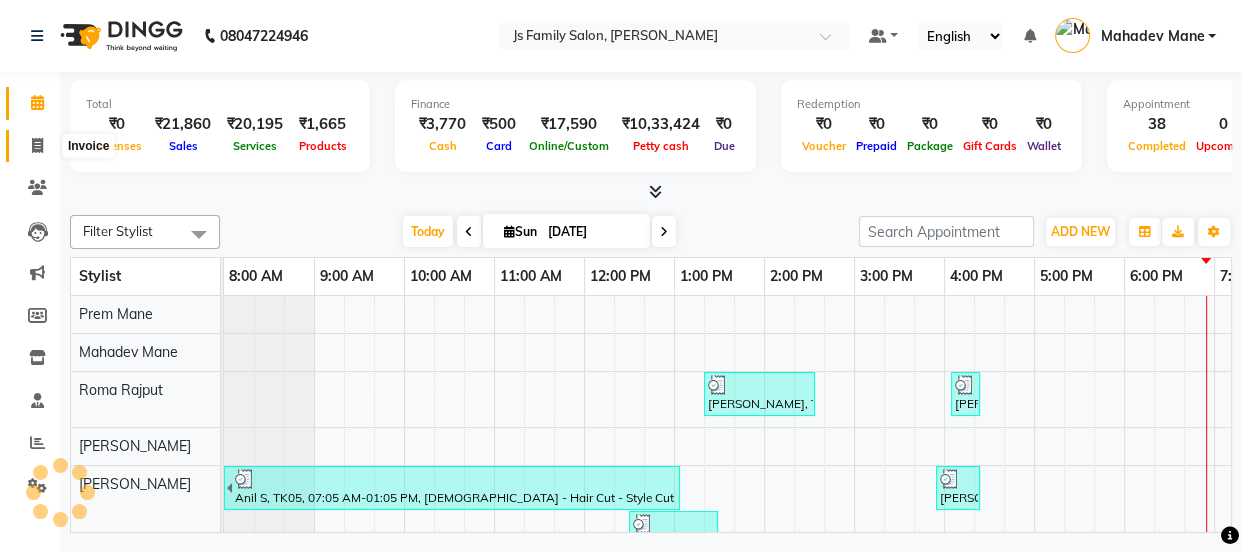 click 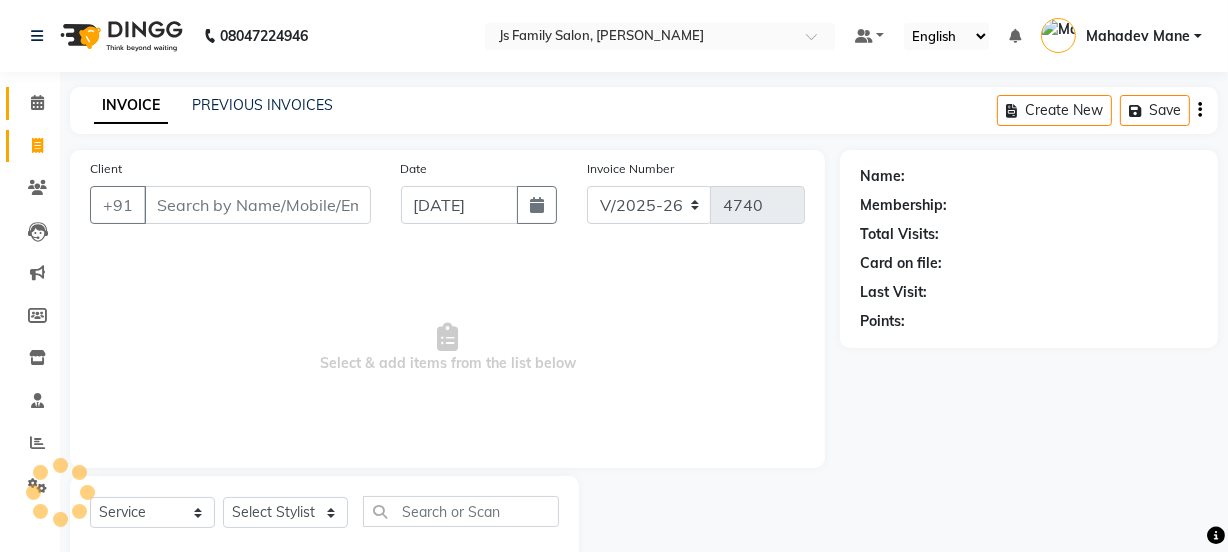 click on "Client" at bounding box center (257, 205) 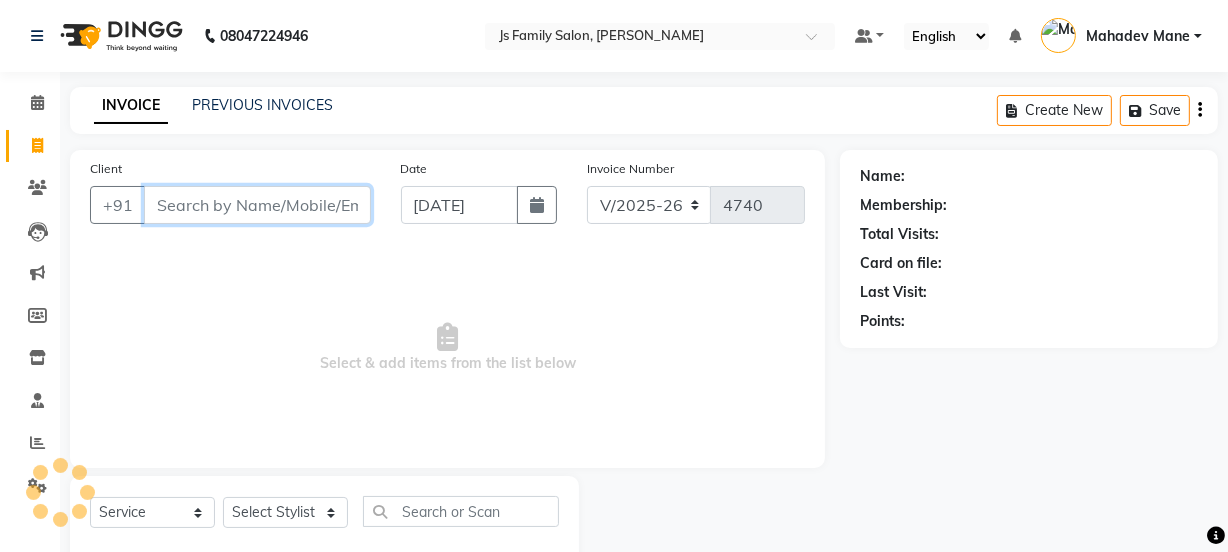 click on "Client" at bounding box center (257, 205) 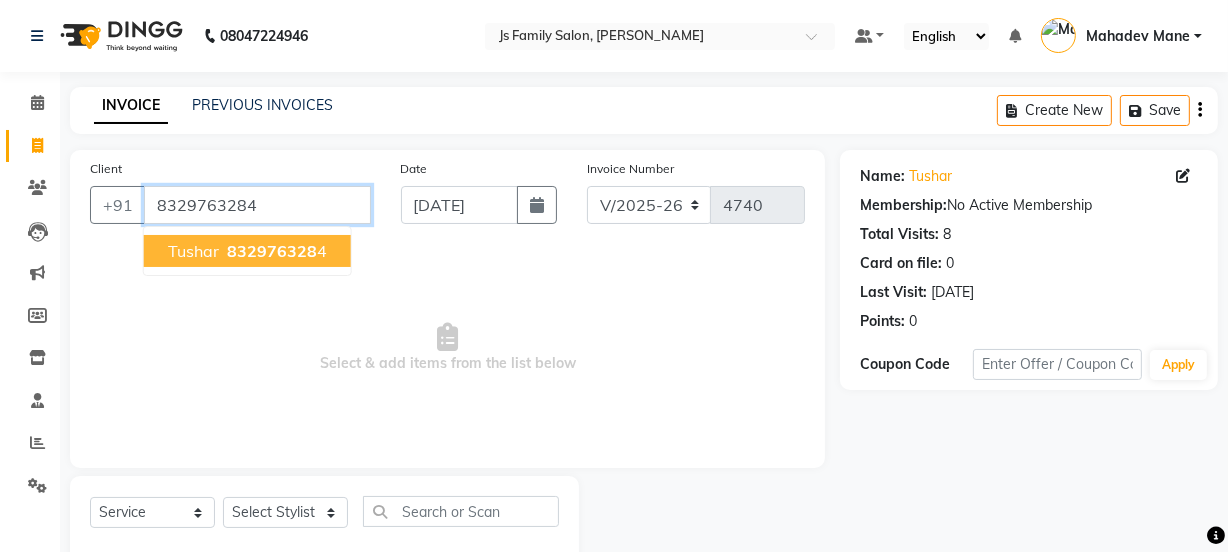 click on "8329763284" at bounding box center [257, 205] 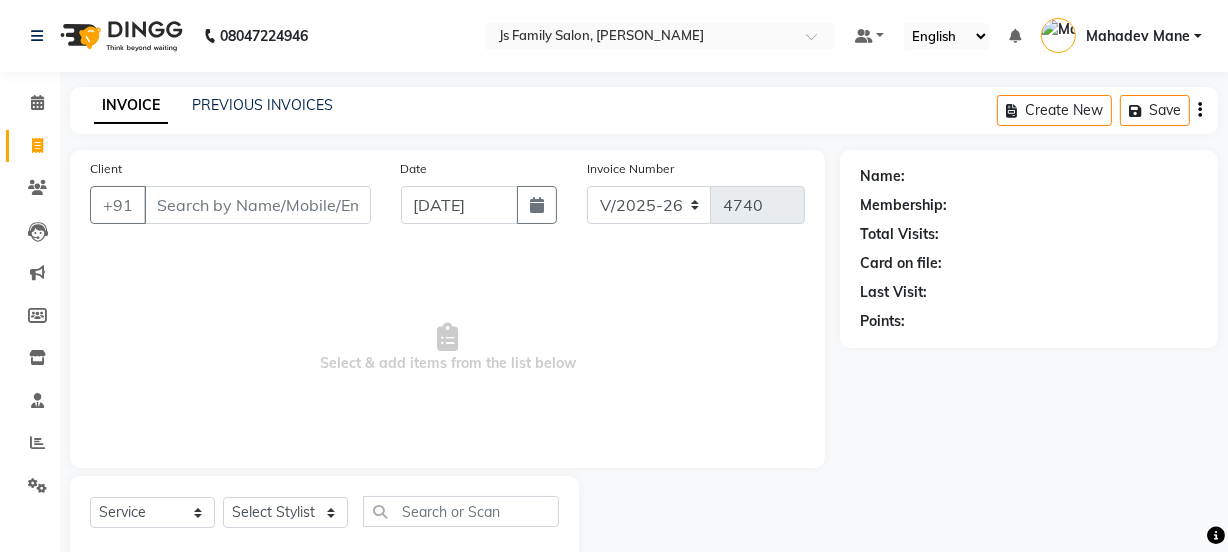 click on "Select & add items from the list below" at bounding box center [447, 348] 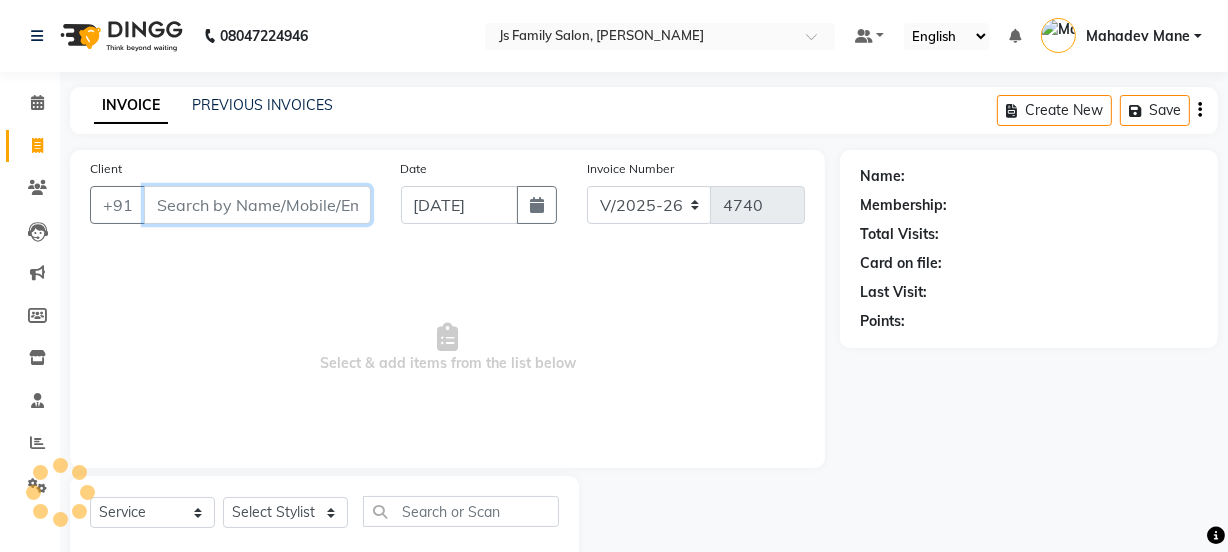 click on "Client" at bounding box center (257, 205) 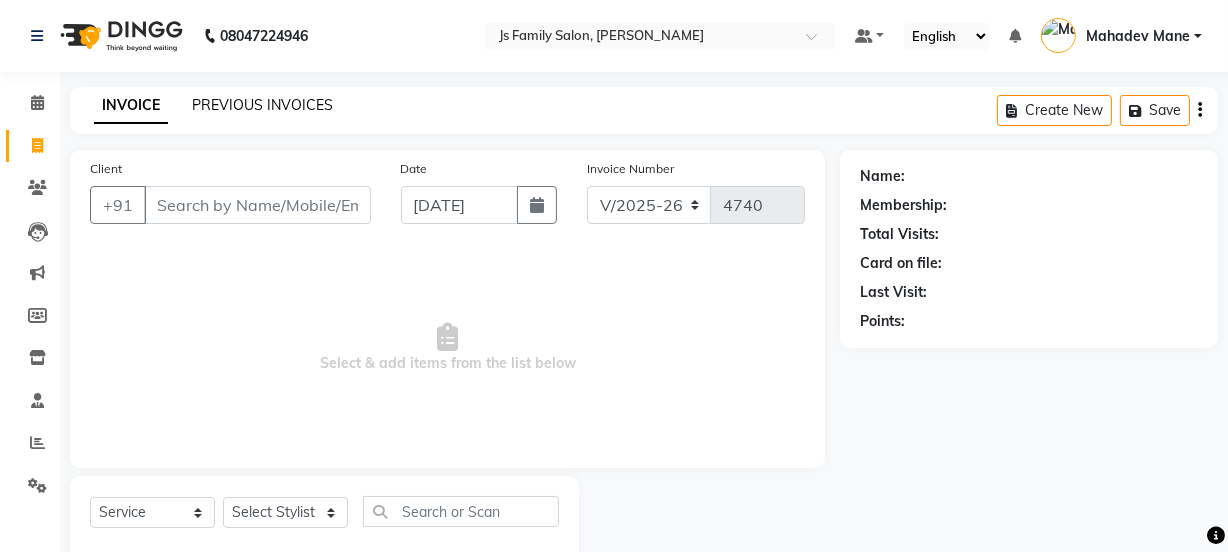 click on "PREVIOUS INVOICES" 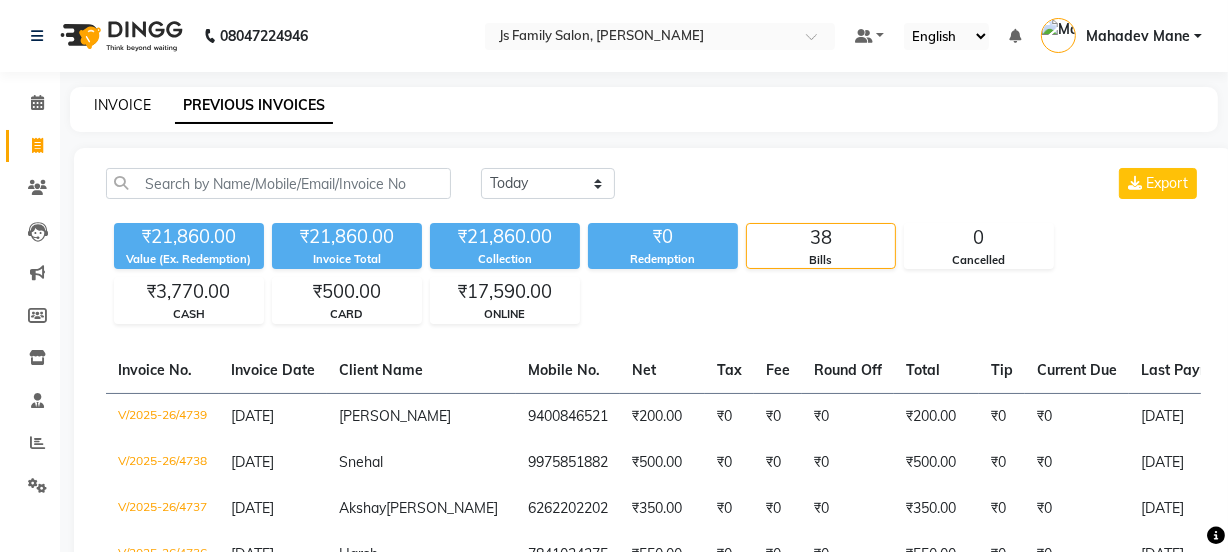 click on "INVOICE" 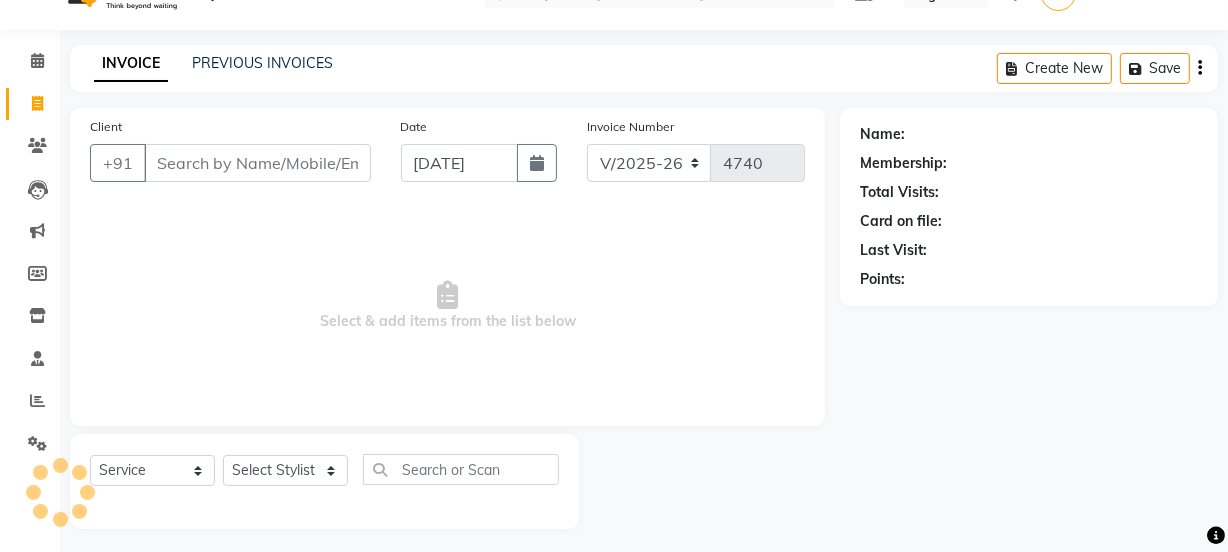 scroll, scrollTop: 50, scrollLeft: 0, axis: vertical 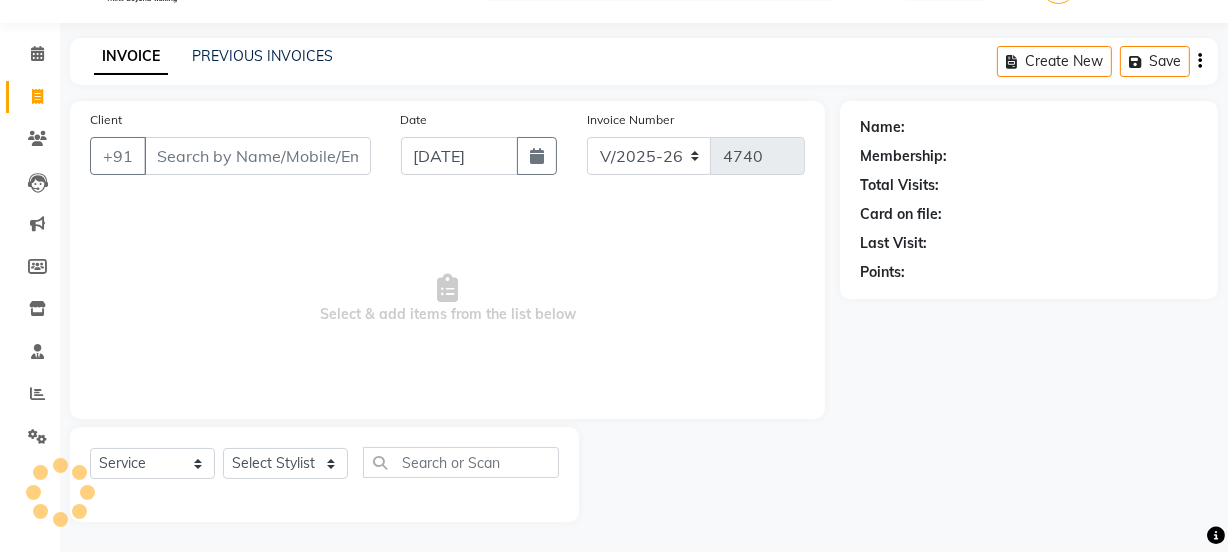 click on "Client" at bounding box center [257, 156] 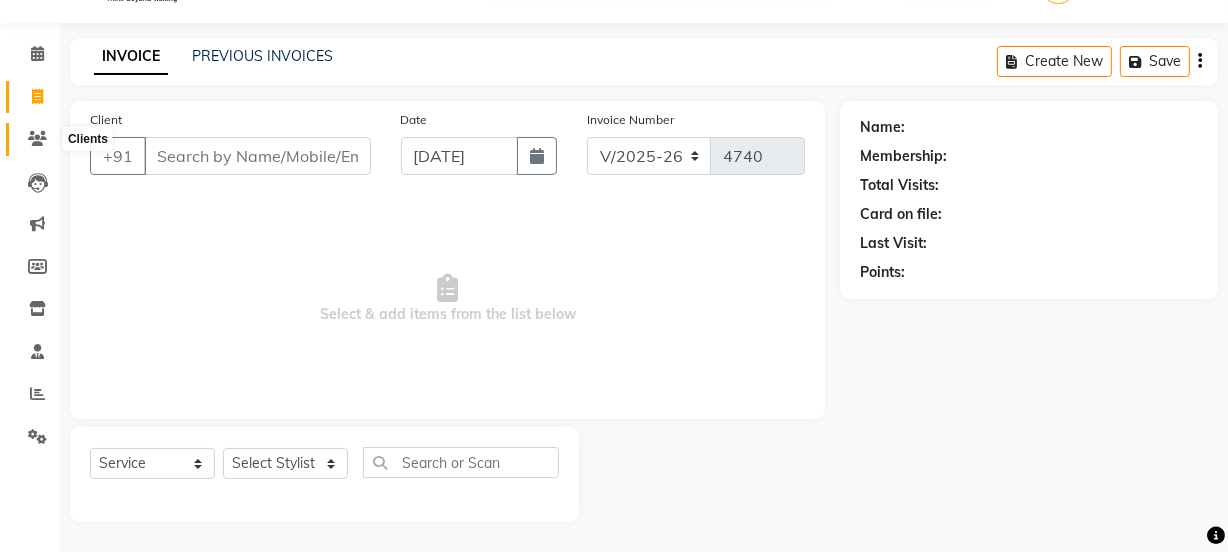 click 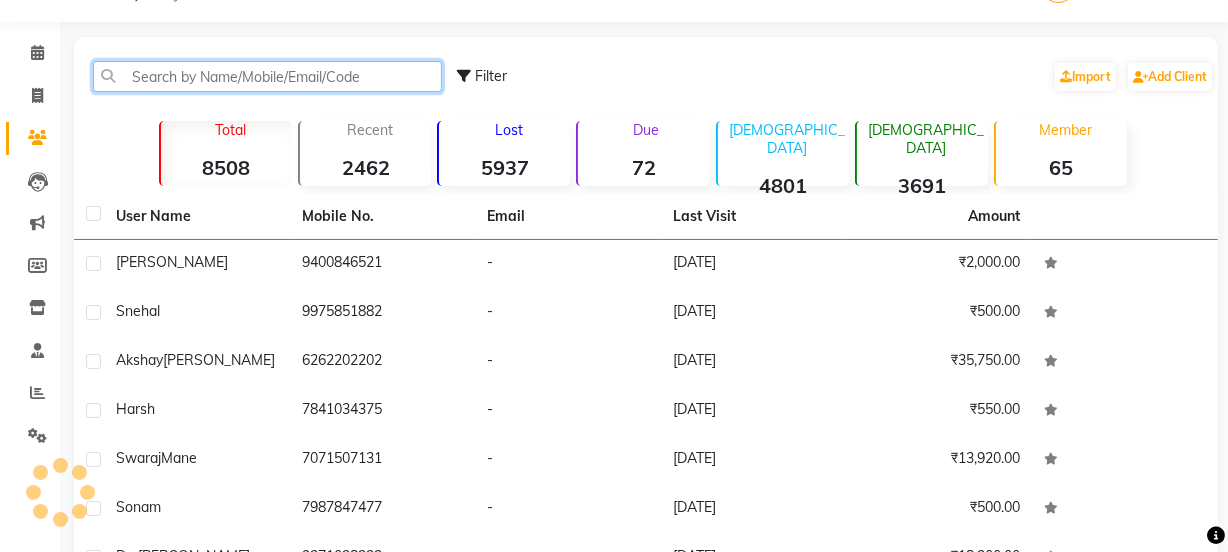 click 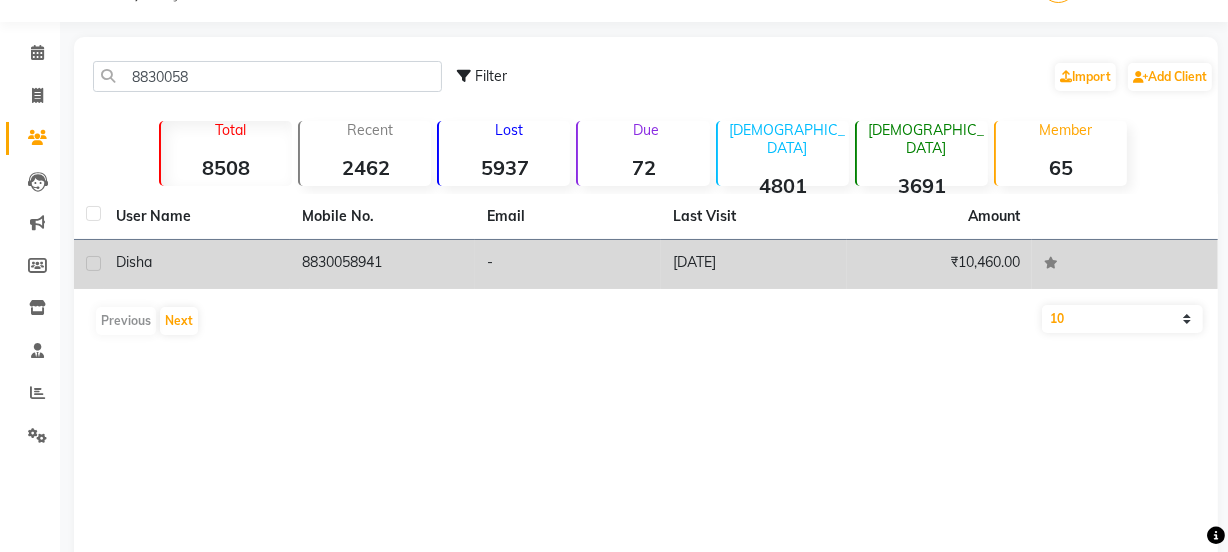 click on "8830058941" 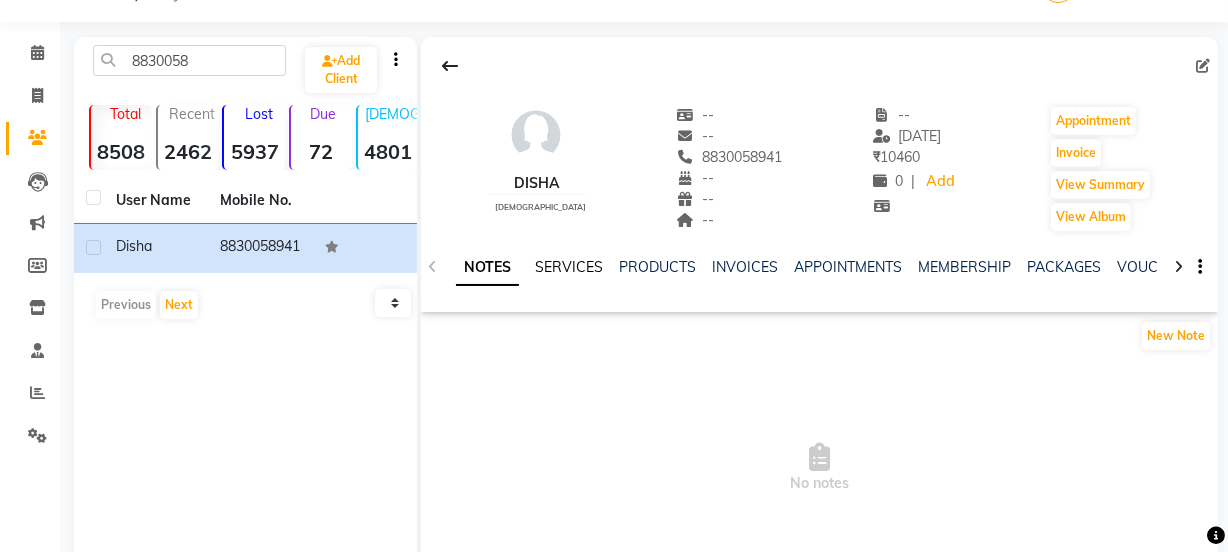 click on "SERVICES" 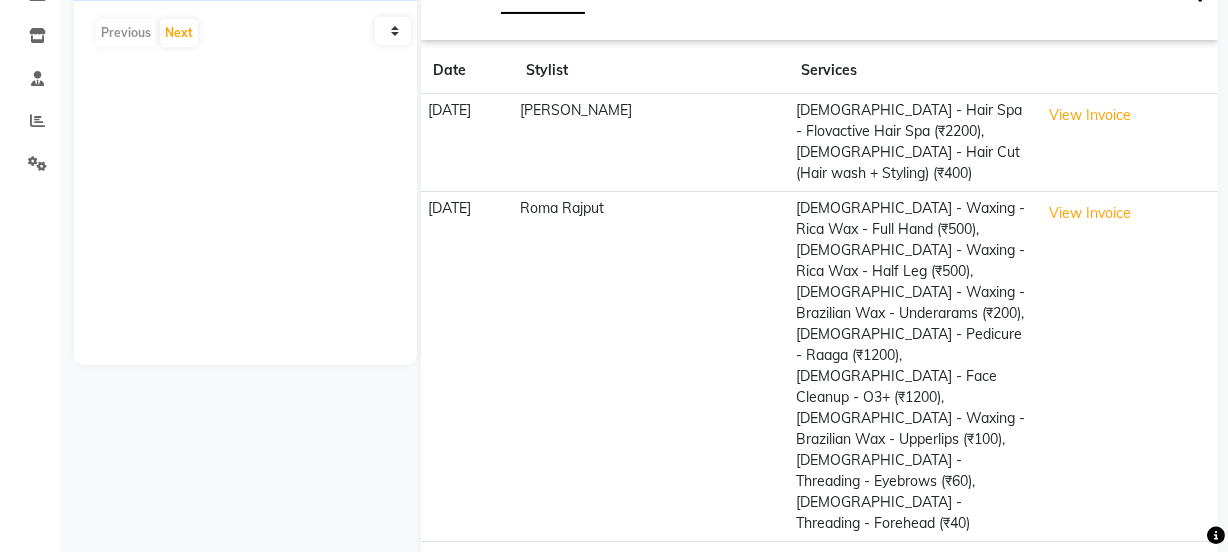 scroll, scrollTop: 501, scrollLeft: 0, axis: vertical 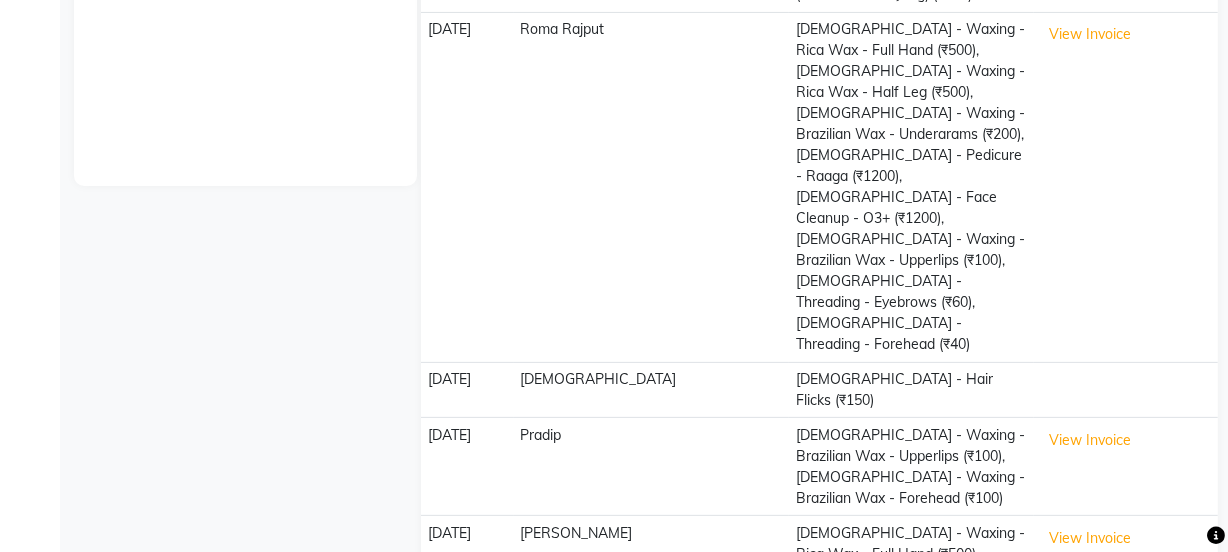 click on "Next" 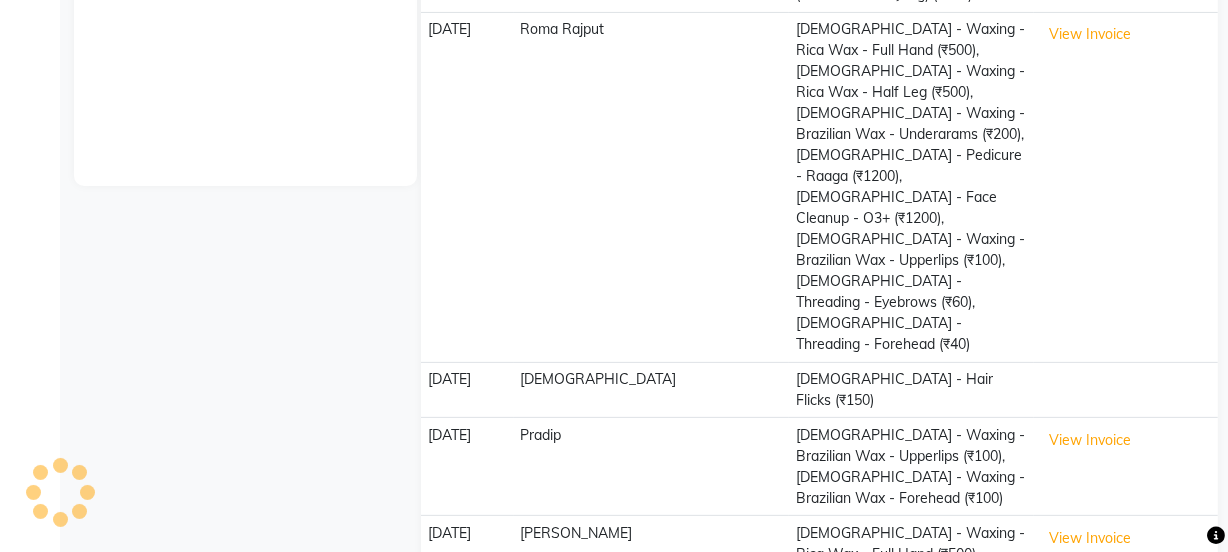scroll, scrollTop: 256, scrollLeft: 0, axis: vertical 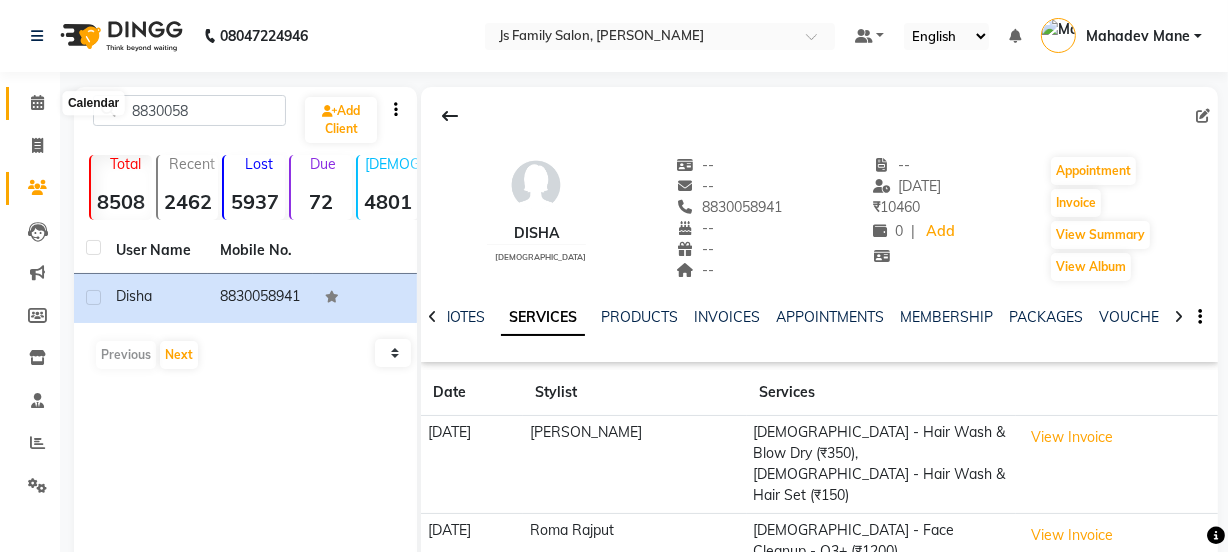 click 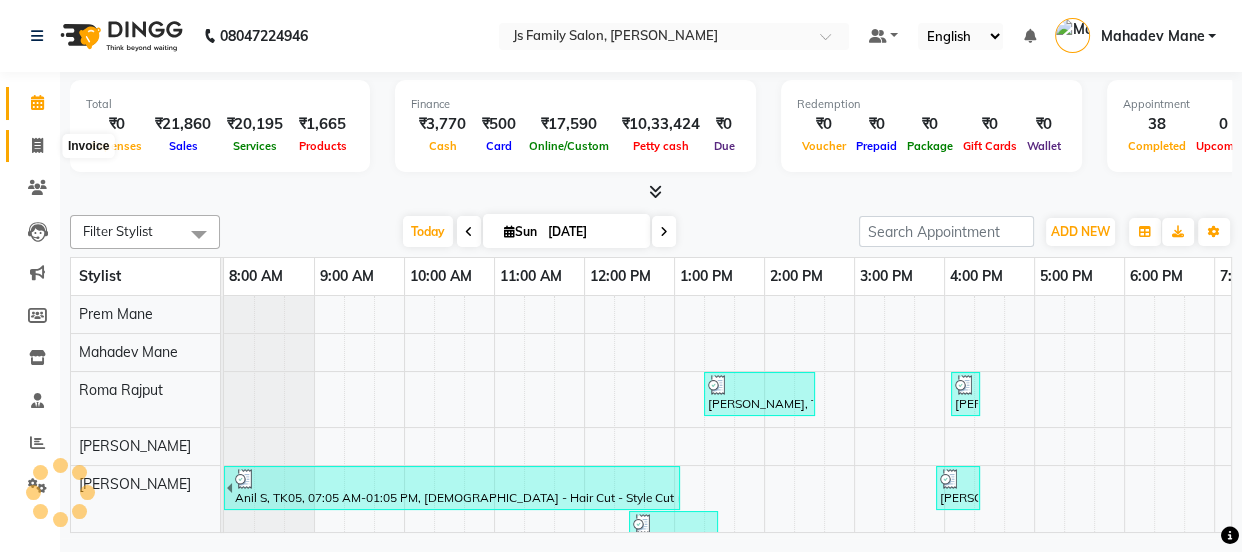 scroll, scrollTop: 0, scrollLeft: 0, axis: both 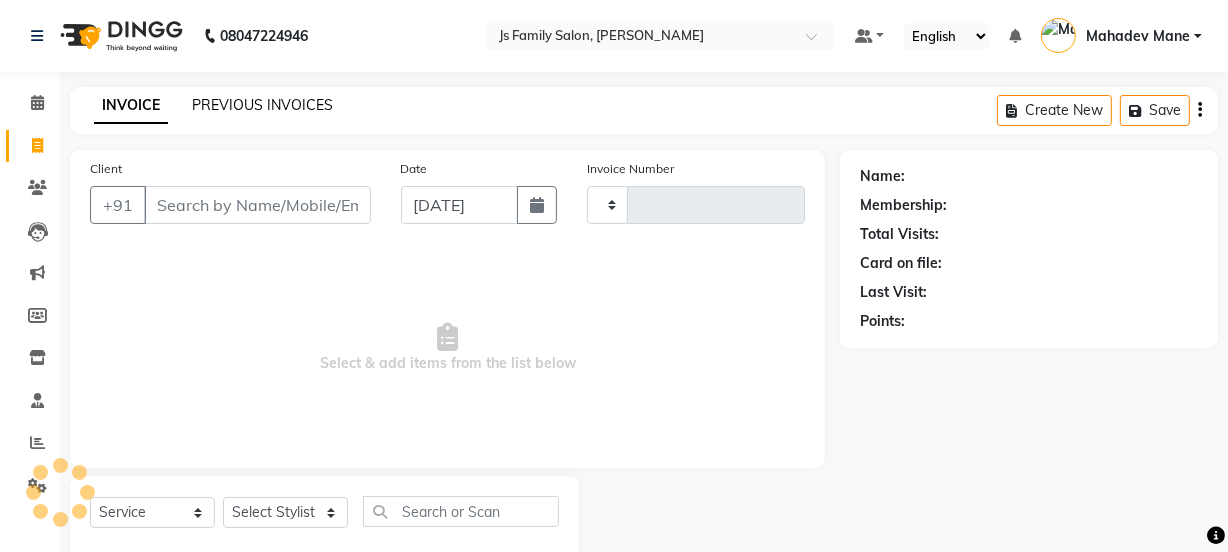 click on "PREVIOUS INVOICES" 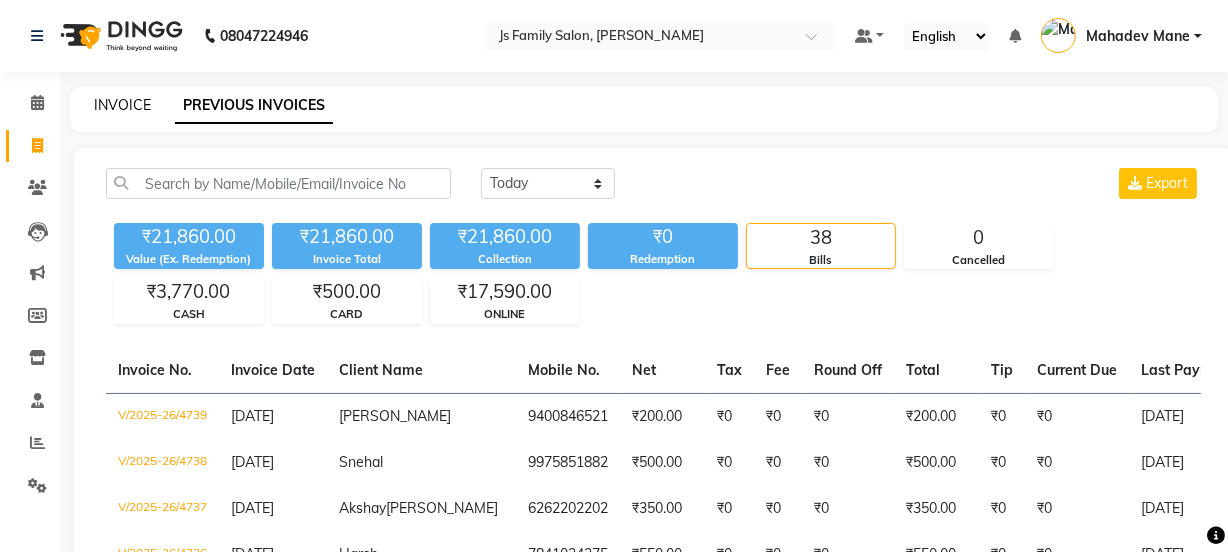 click on "INVOICE" 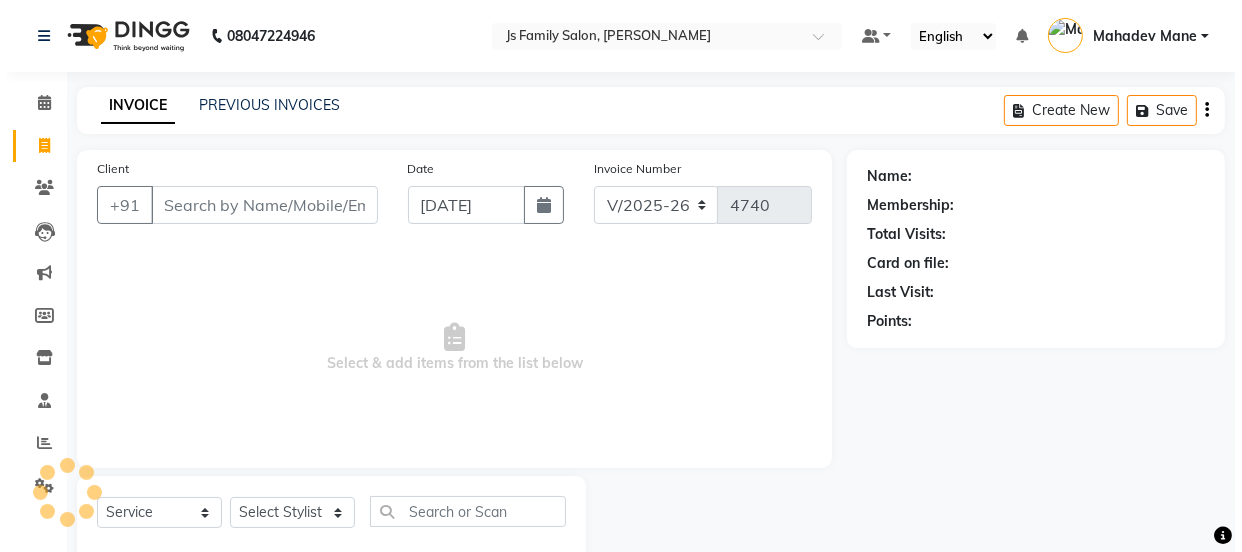 scroll, scrollTop: 50, scrollLeft: 0, axis: vertical 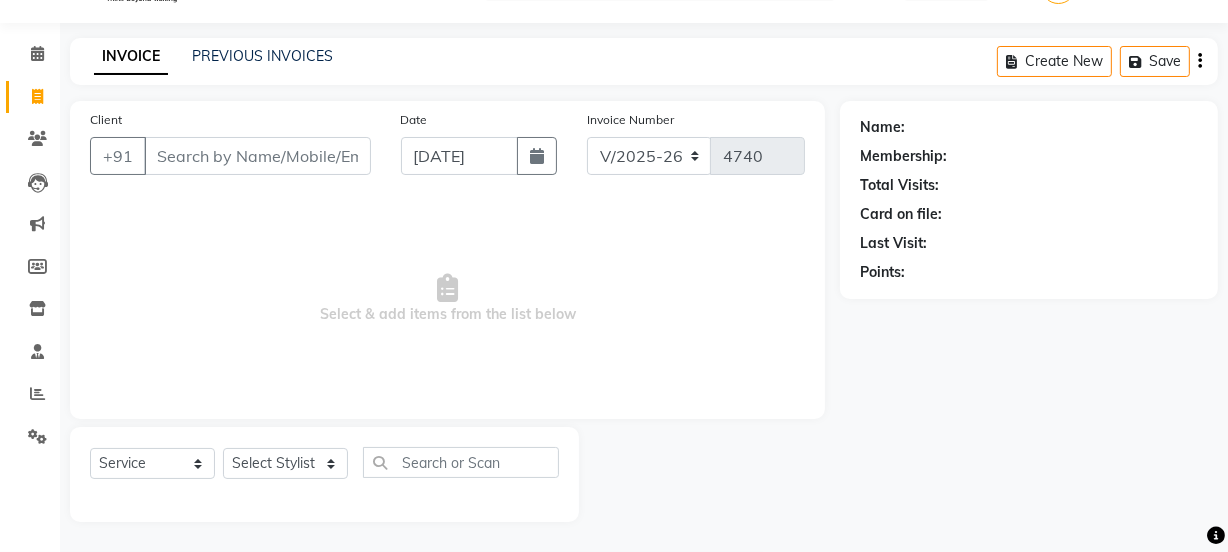 click on "Client" at bounding box center (257, 156) 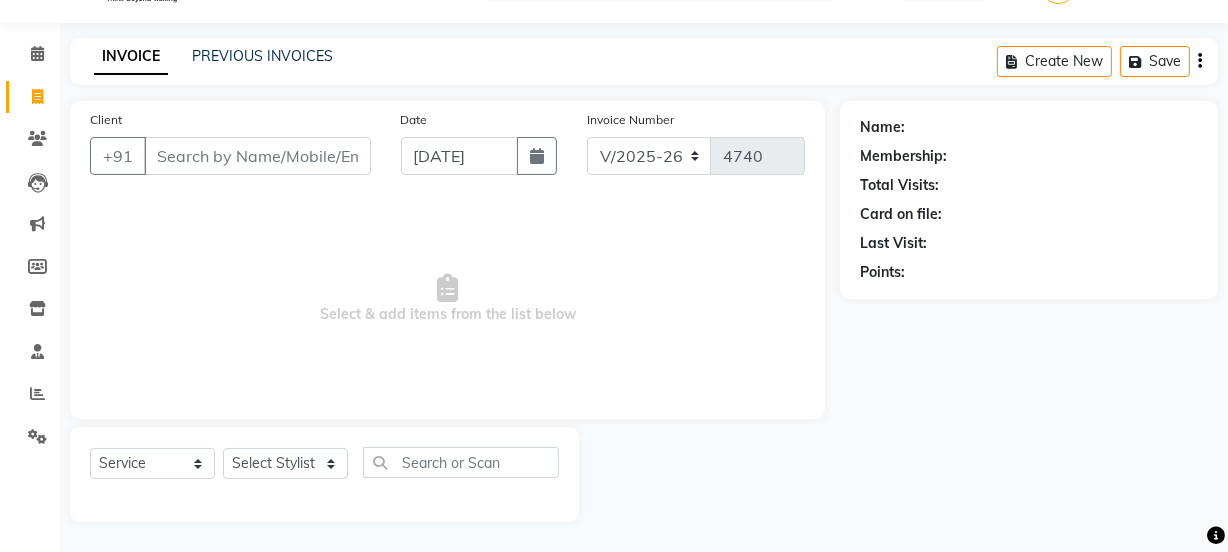 click on "Client" at bounding box center [257, 156] 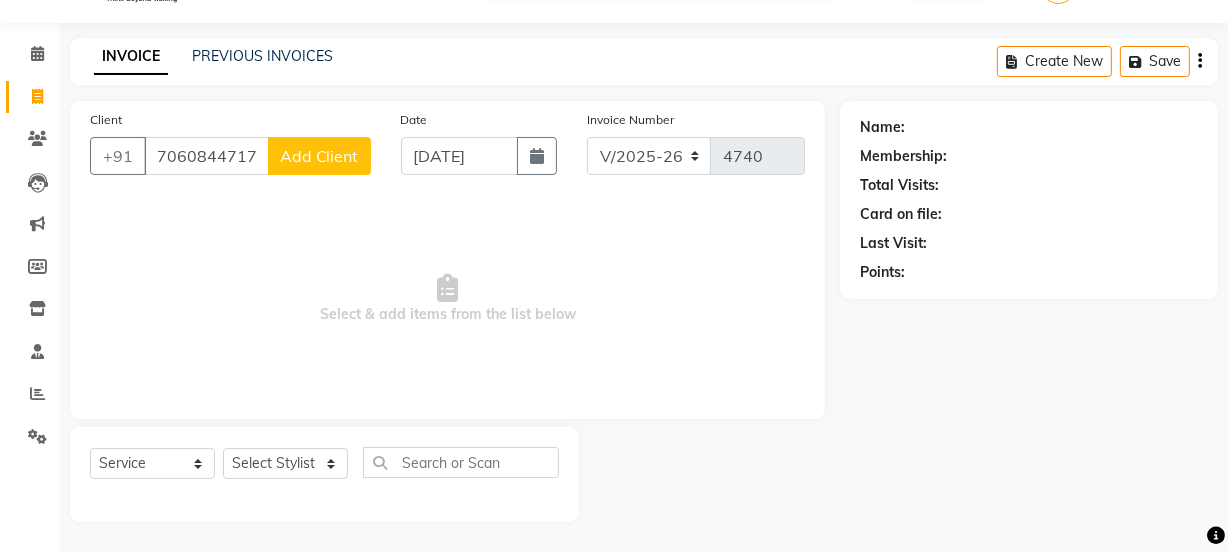 click on "Add Client" 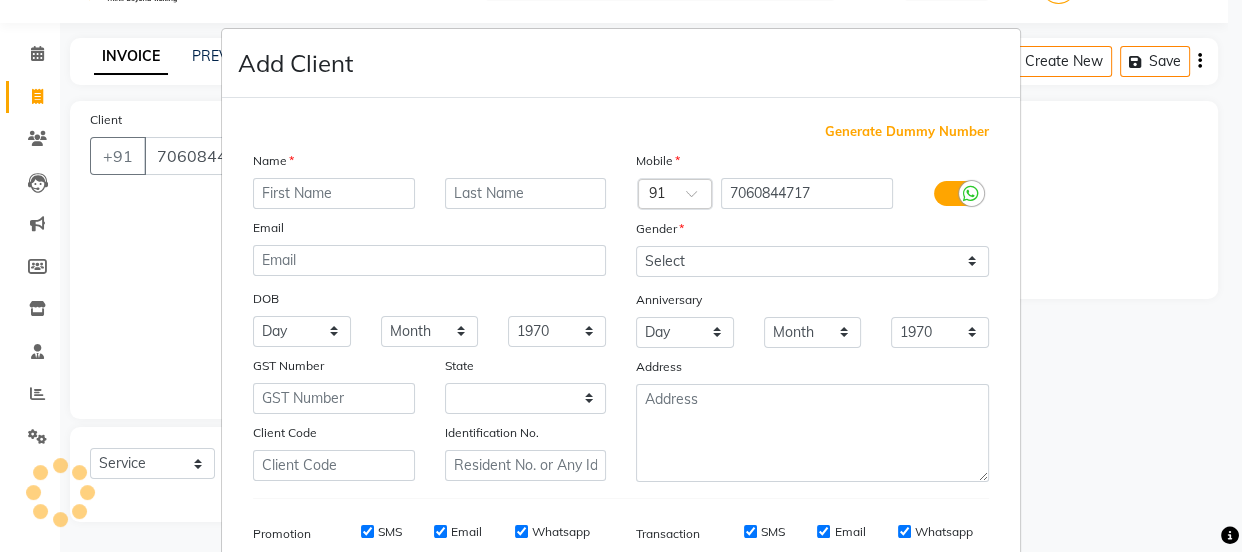 click at bounding box center (334, 193) 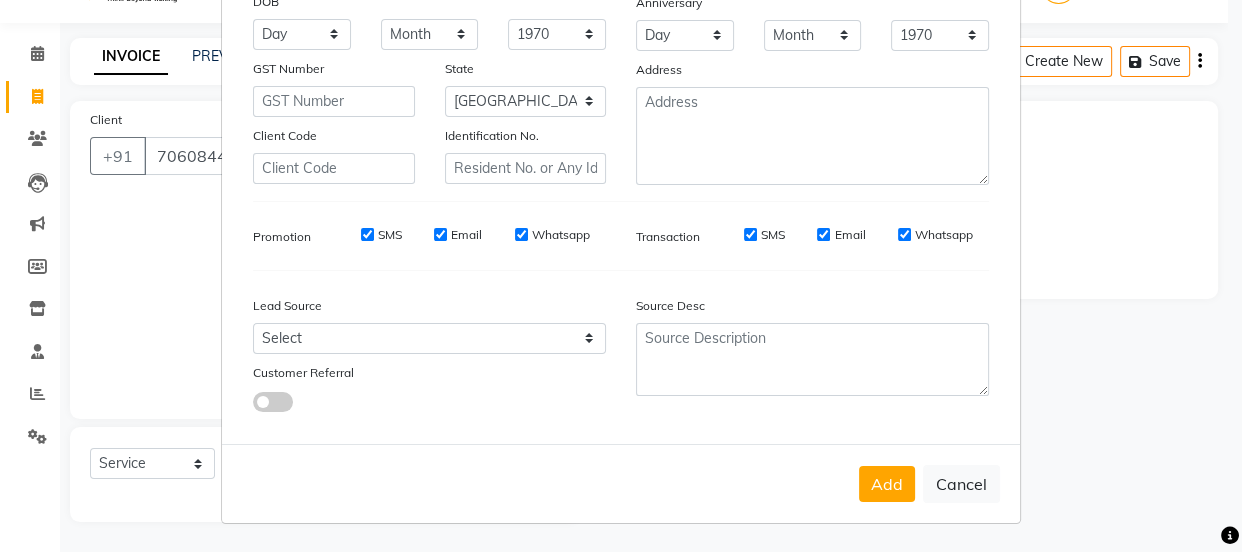 scroll, scrollTop: 0, scrollLeft: 0, axis: both 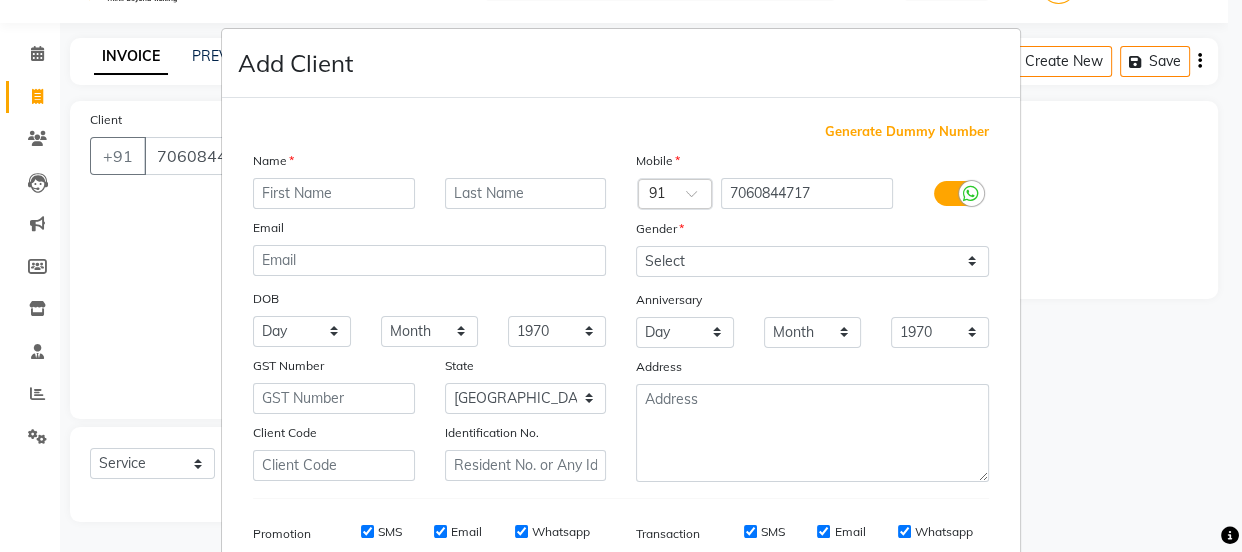 click at bounding box center (334, 193) 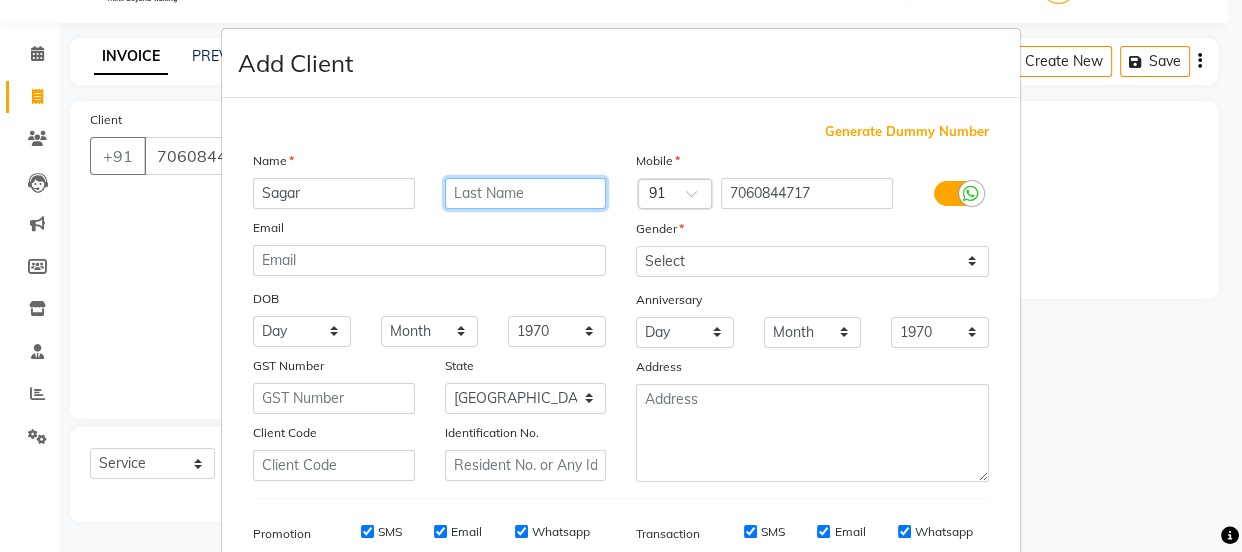 click at bounding box center [526, 193] 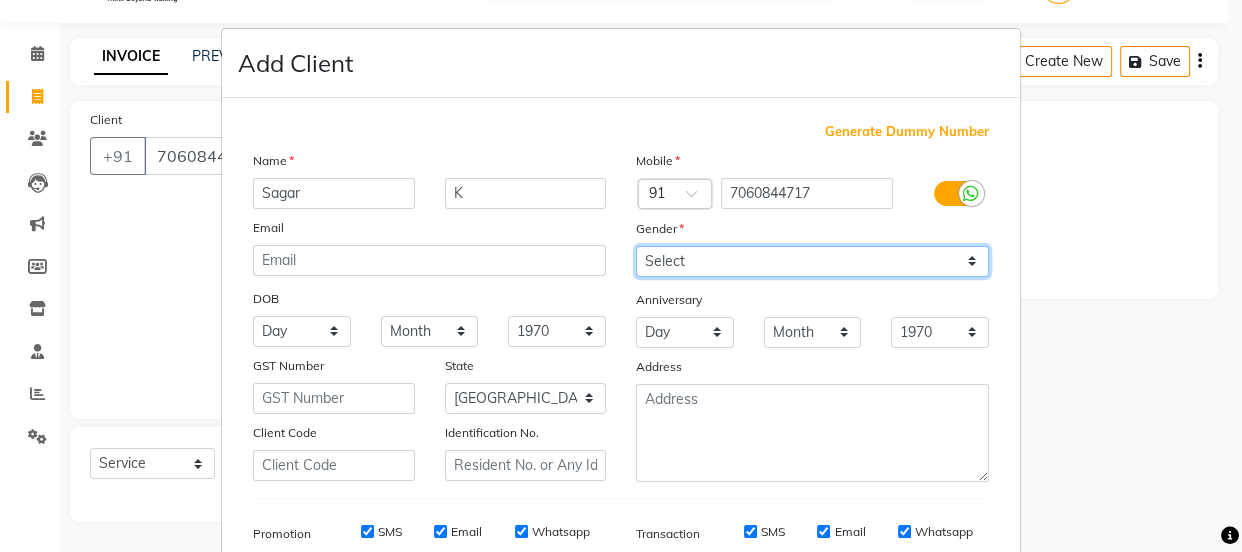 click on "Select [DEMOGRAPHIC_DATA] [DEMOGRAPHIC_DATA] Other Prefer Not To Say" at bounding box center (812, 261) 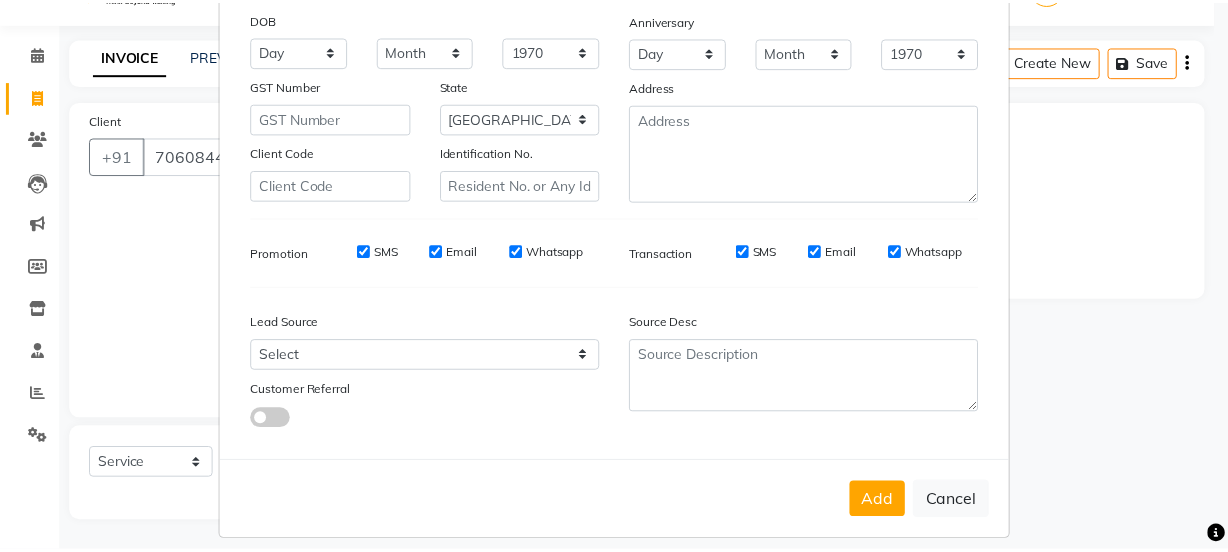 scroll, scrollTop: 301, scrollLeft: 0, axis: vertical 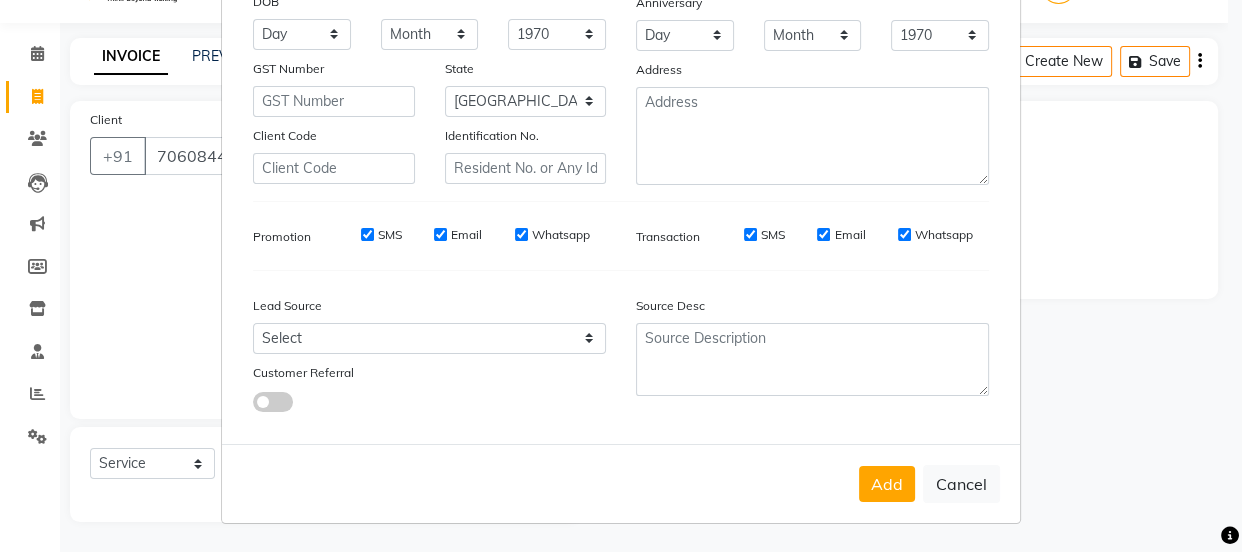 click on "Add" at bounding box center (887, 484) 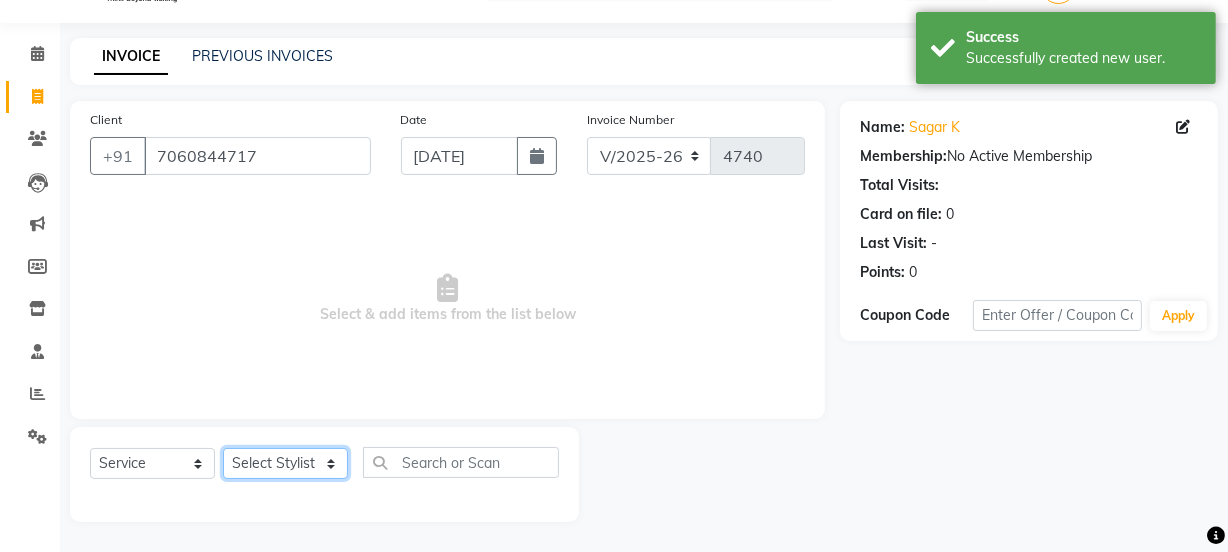 click on "Select Stylist [PERSON_NAME] Vaidyakar kokan  n Mahadev [PERSON_NAME] [PERSON_NAME] [PERSON_NAME]  Prem Mane Rajan Roma Rajput Sai [PERSON_NAME] Shop [PERSON_NAME] [PERSON_NAME] suport staff [PERSON_NAME]  [PERSON_NAME] [PERSON_NAME] [PERSON_NAME]" 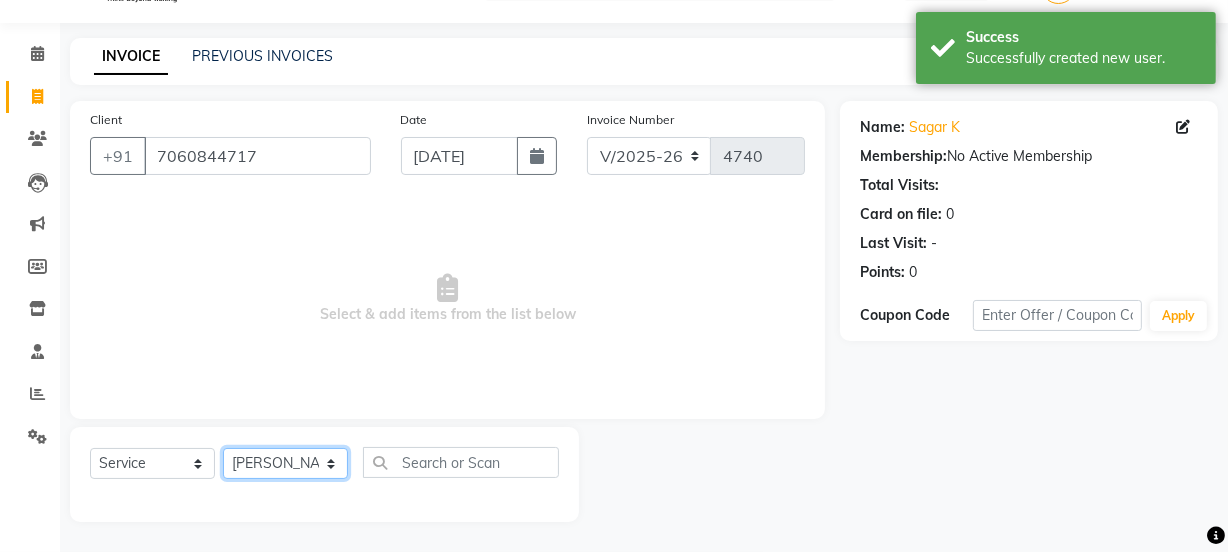 click on "Select Stylist [PERSON_NAME] Vaidyakar kokan  n Mahadev [PERSON_NAME] [PERSON_NAME] [PERSON_NAME]  Prem Mane Rajan Roma Rajput Sai [PERSON_NAME] Shop [PERSON_NAME] [PERSON_NAME] suport staff [PERSON_NAME]  [PERSON_NAME] [PERSON_NAME] [PERSON_NAME]" 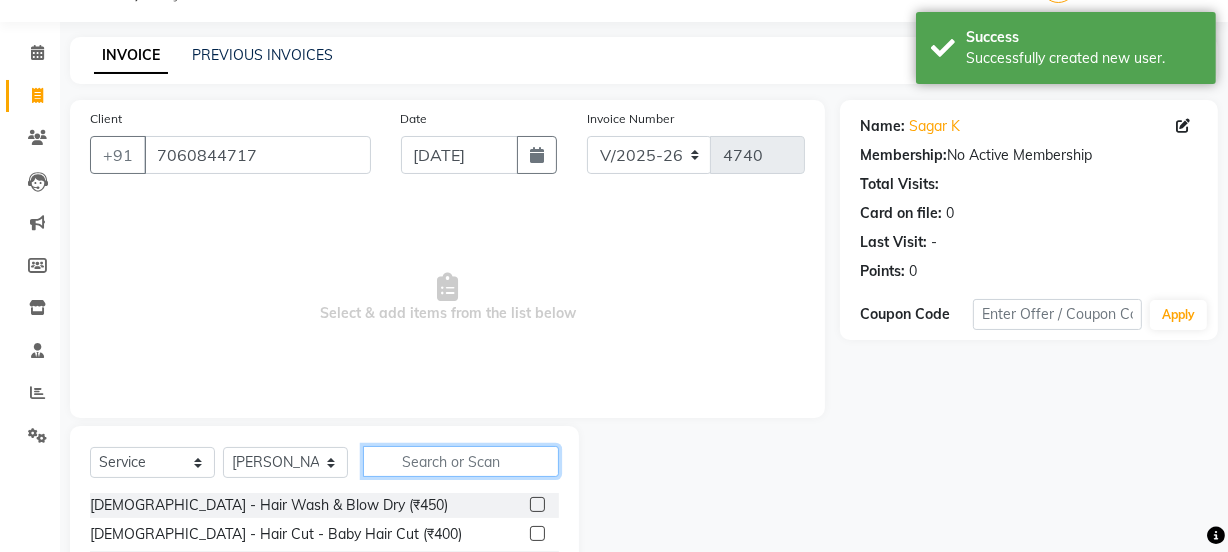 click 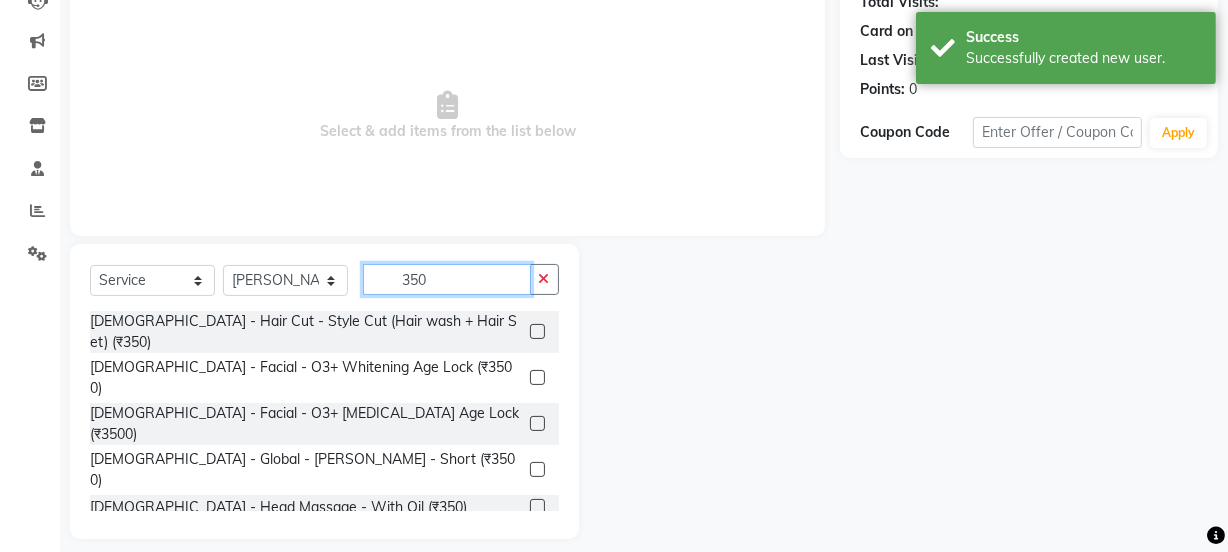 scroll, scrollTop: 250, scrollLeft: 0, axis: vertical 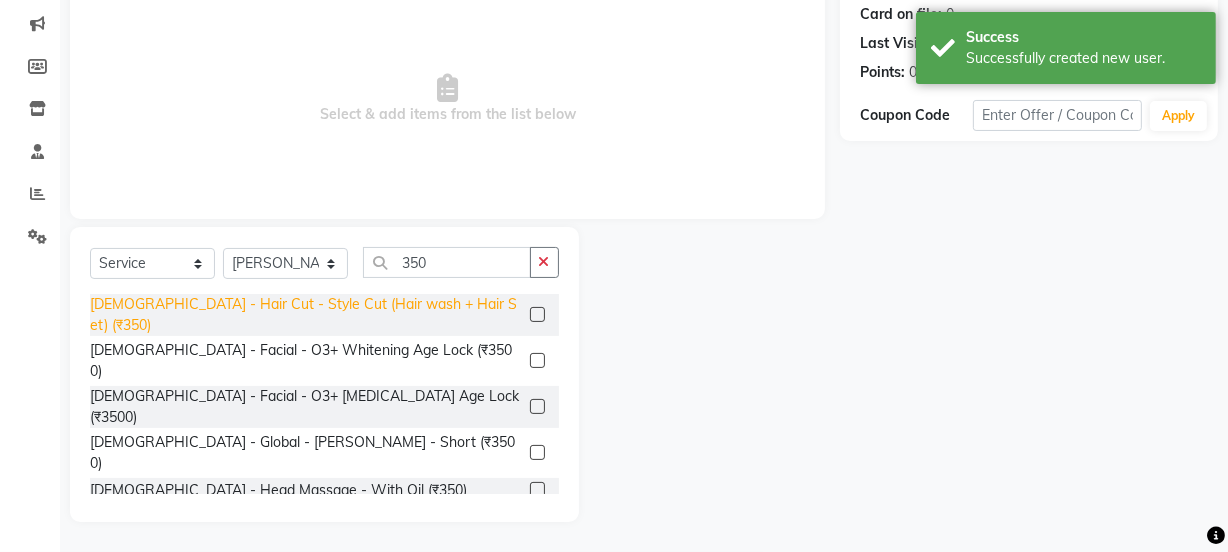 click on "[DEMOGRAPHIC_DATA] - Hair Cut - Style Cut (Hair wash + Hair Set) (₹350)" 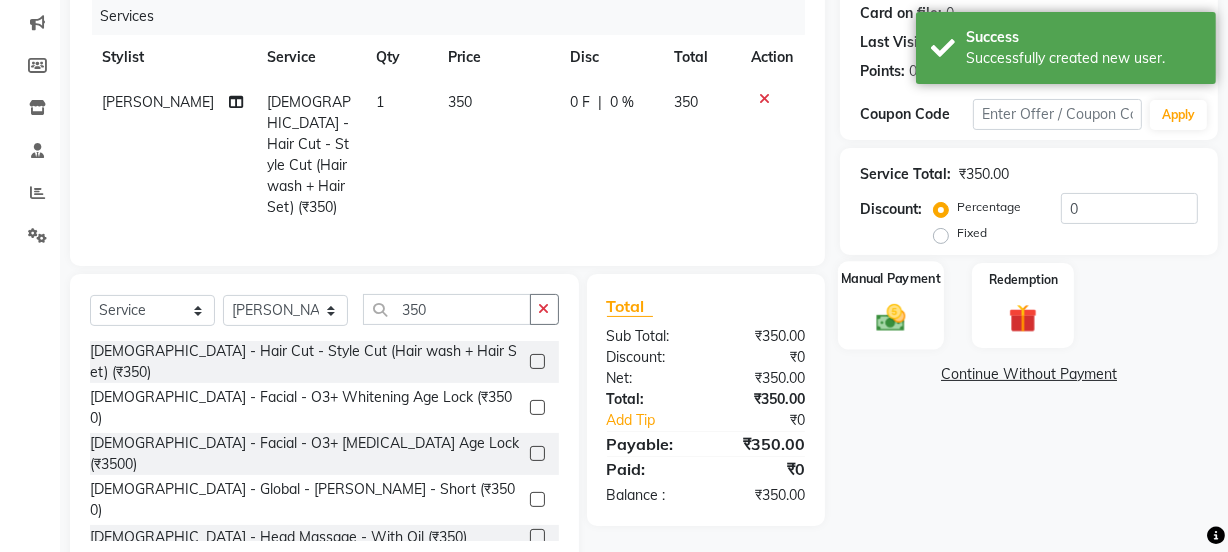 click on "Manual Payment" 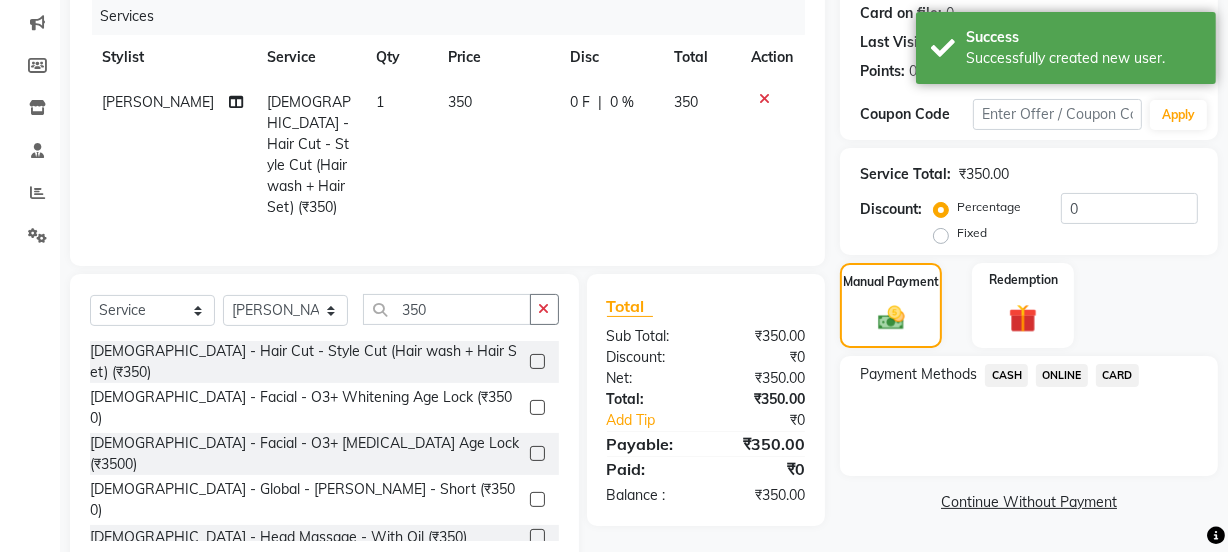 click on "ONLINE" 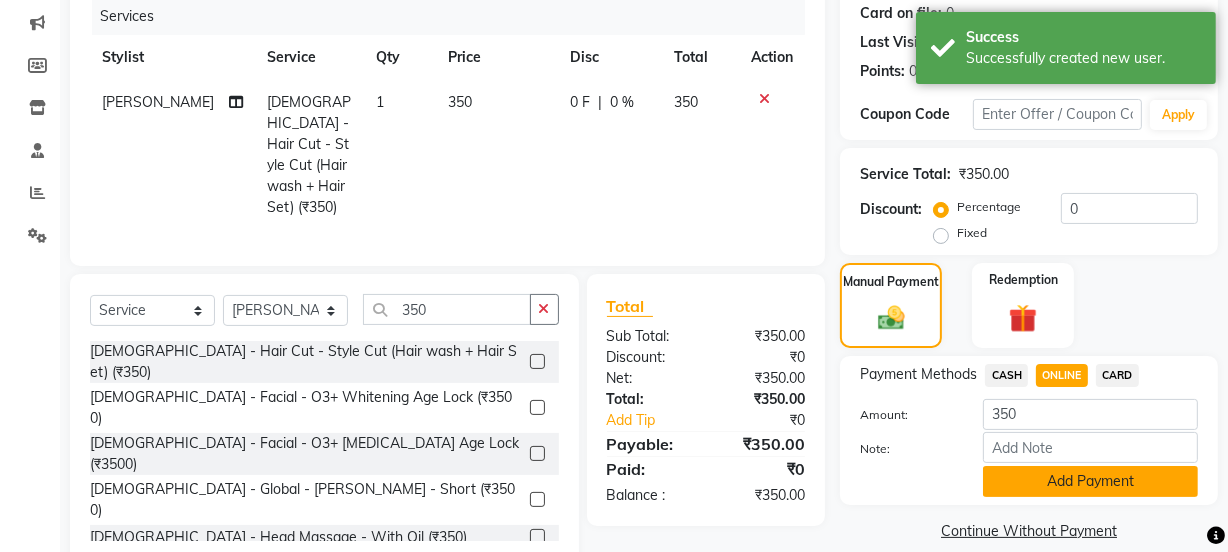 click on "Add Payment" 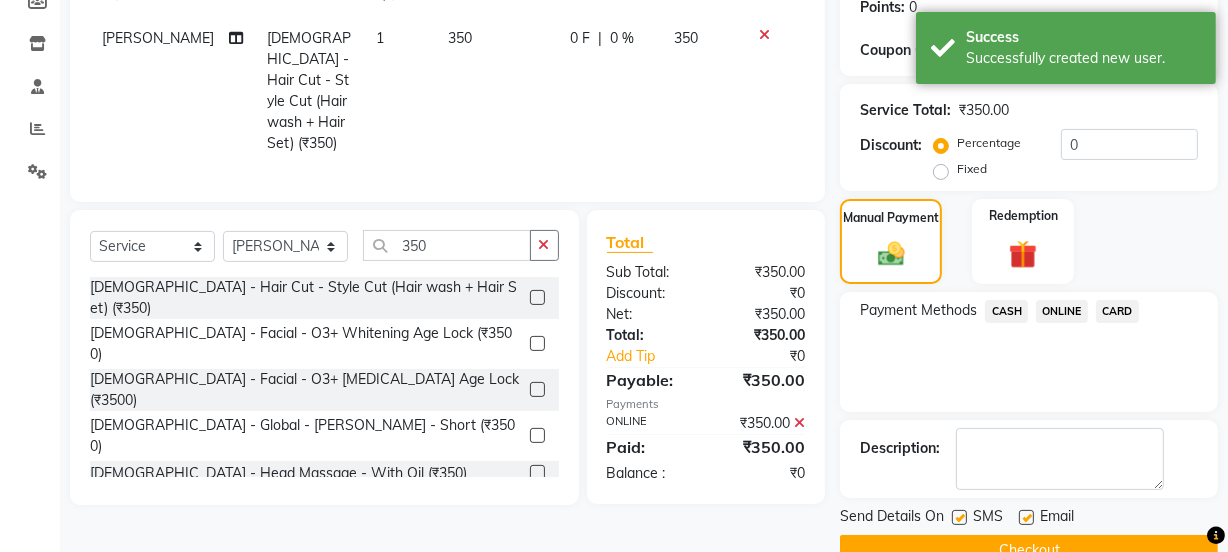 scroll, scrollTop: 357, scrollLeft: 0, axis: vertical 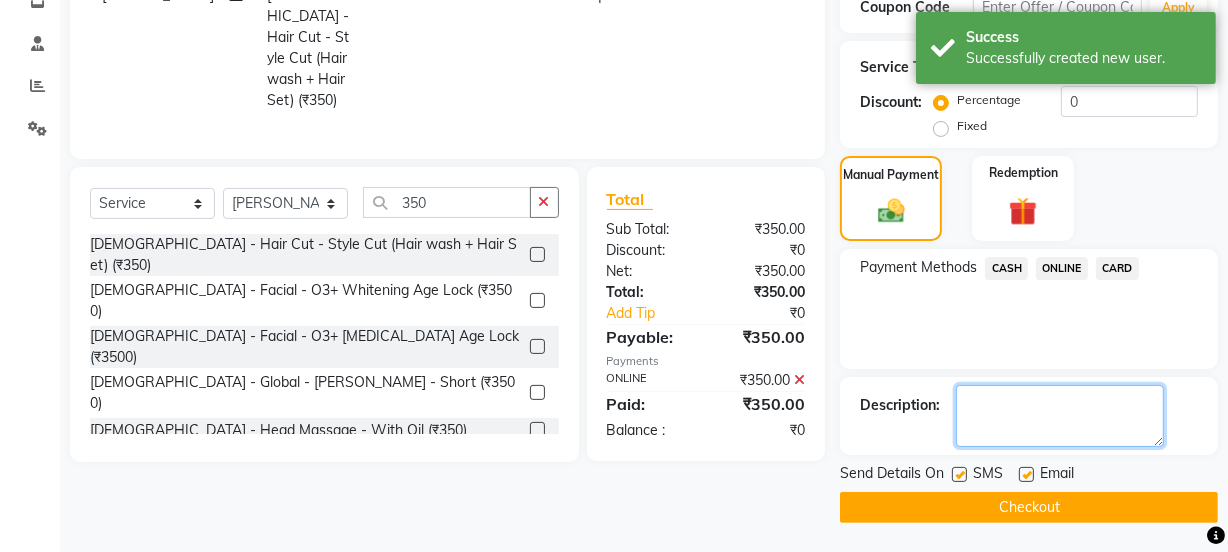 click 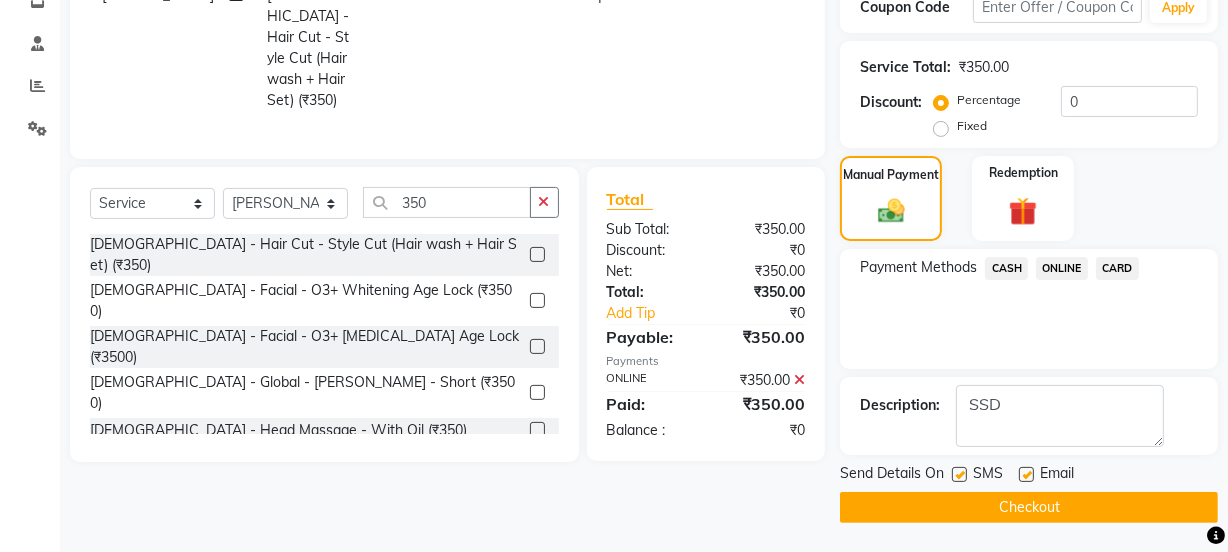 click on "Checkout" 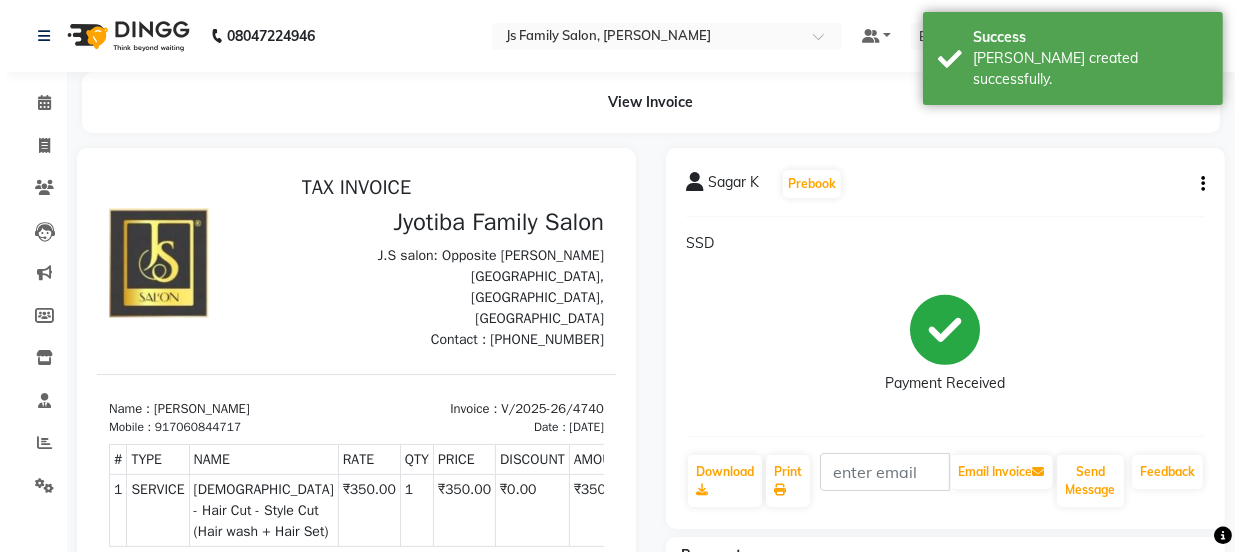 scroll, scrollTop: 0, scrollLeft: 0, axis: both 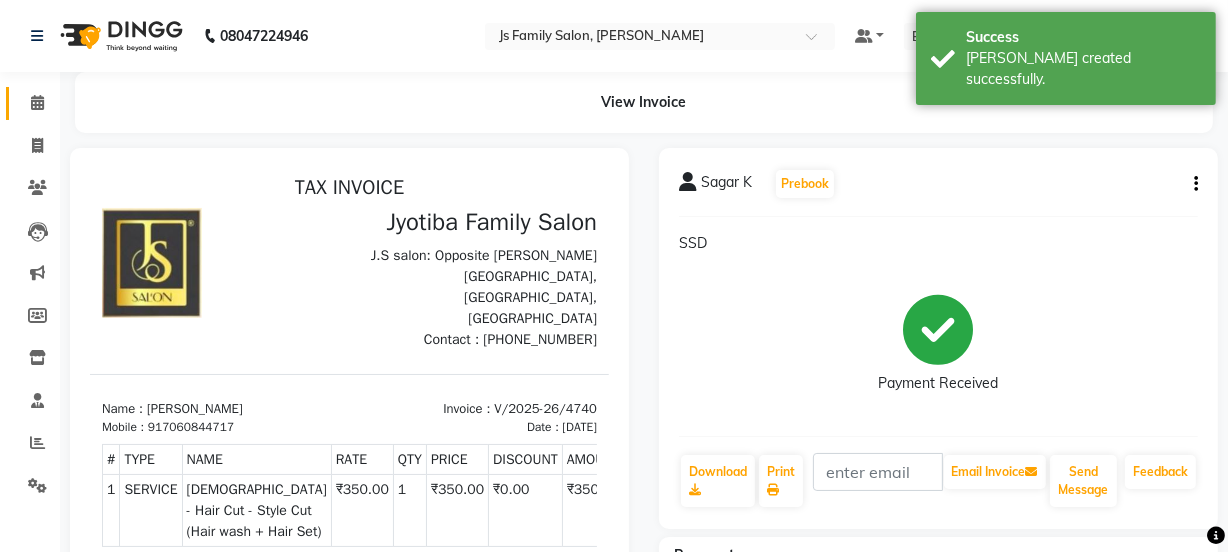 click on "Calendar" 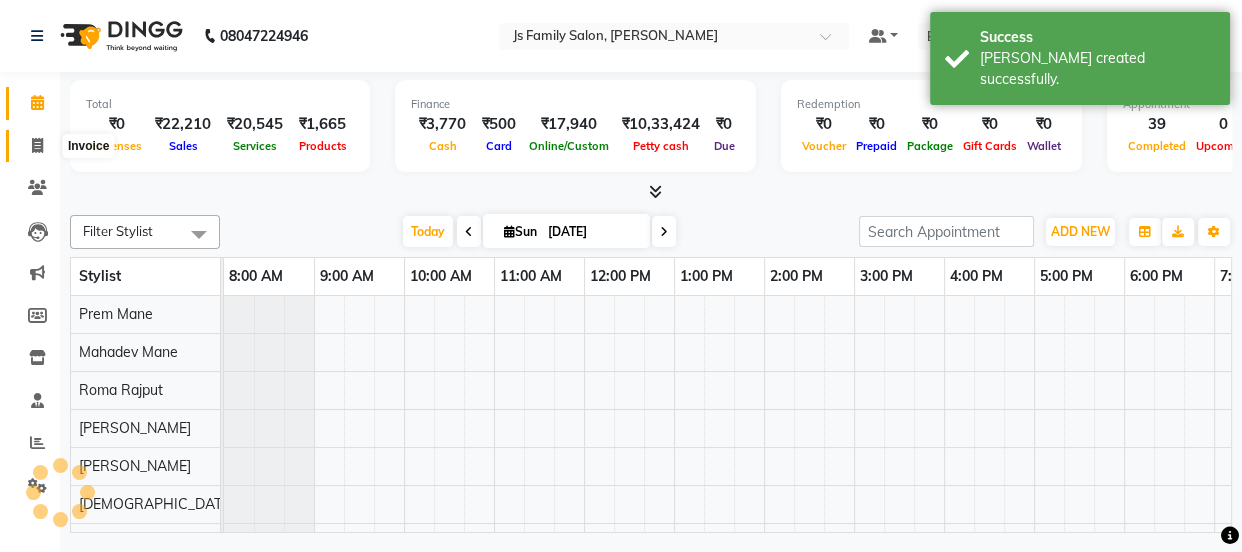 click 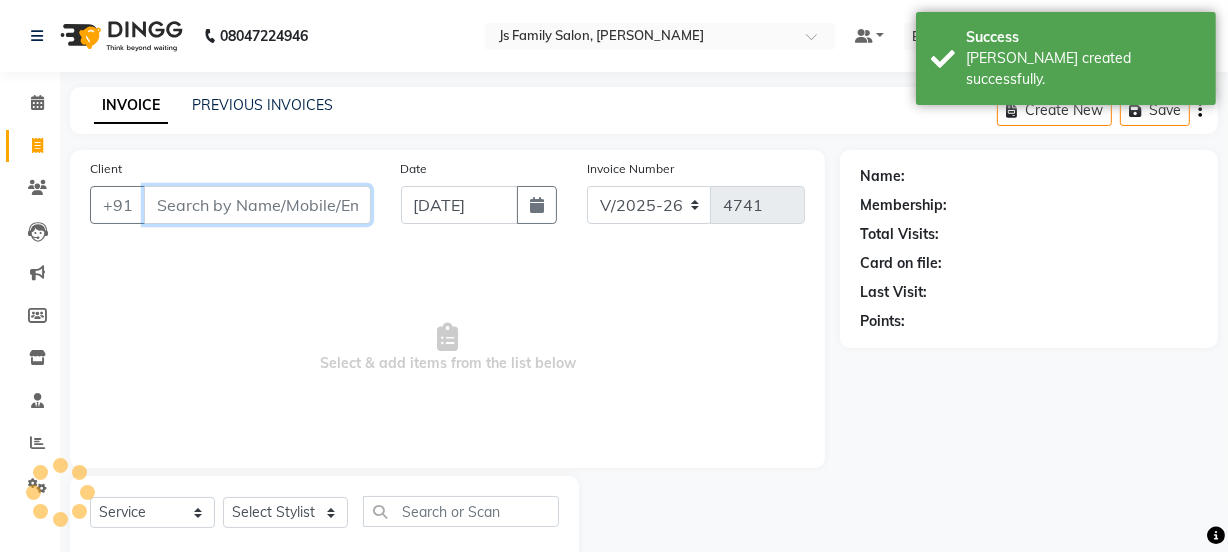 click on "Client" at bounding box center (257, 205) 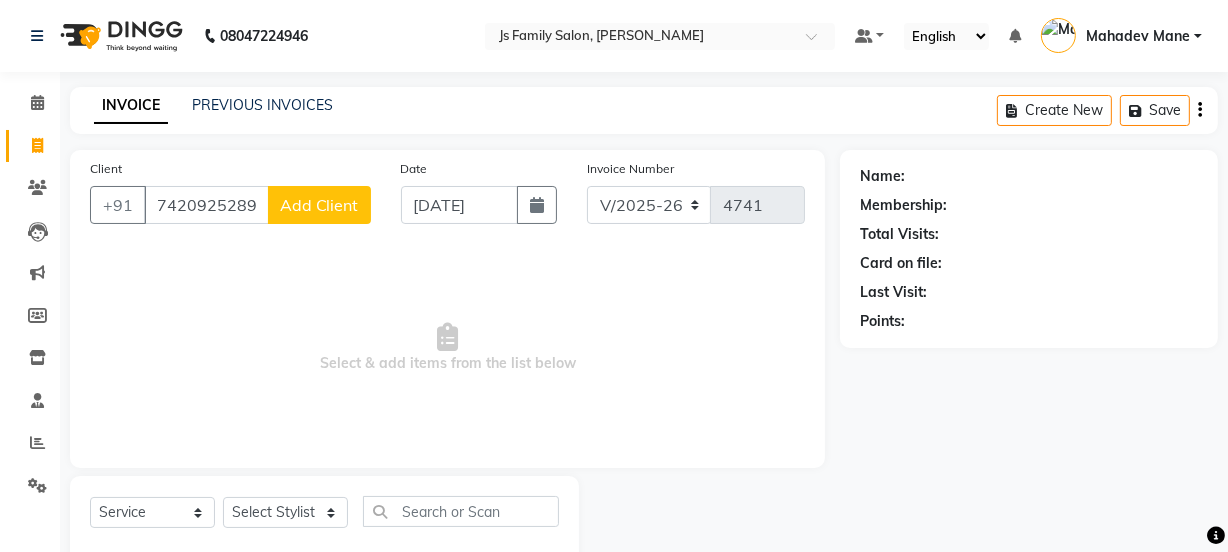 click on "Add Client" 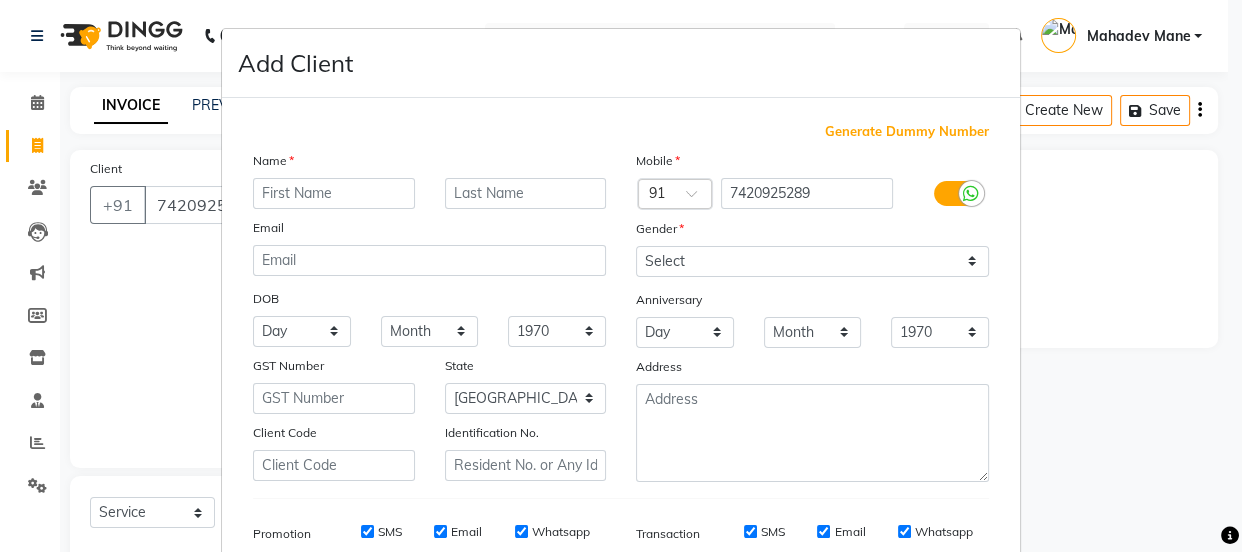 click at bounding box center (334, 193) 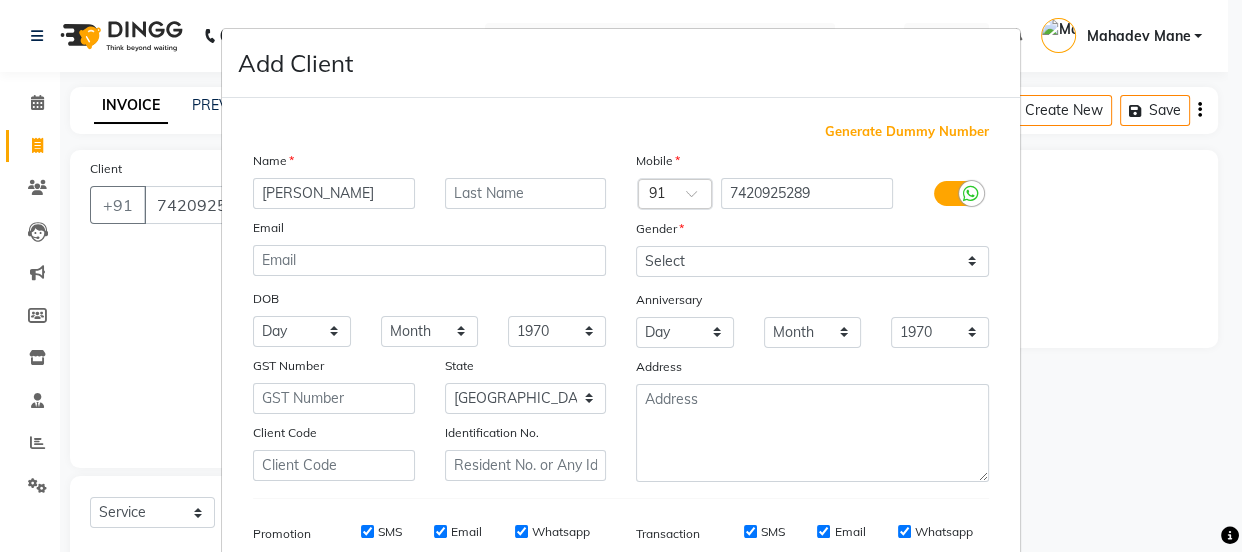 click on "Name [PERSON_NAME] Email DOB Day 01 02 03 04 05 06 07 08 09 10 11 12 13 14 15 16 17 18 19 20 21 22 23 24 25 26 27 28 29 30 31 Month January February March April May June July August September October November [DATE] 1941 1942 1943 1944 1945 1946 1947 1948 1949 1950 1951 1952 1953 1954 1955 1956 1957 1958 1959 1960 1961 1962 1963 1964 1965 1966 1967 1968 1969 1970 1971 1972 1973 1974 1975 1976 1977 1978 1979 1980 1981 1982 1983 1984 1985 1986 1987 1988 1989 1990 1991 1992 1993 1994 1995 1996 1997 1998 1999 2000 2001 2002 2003 2004 2005 2006 2007 2008 2009 2010 2011 2012 2013 2014 2015 2016 2017 2018 2019 2020 2021 2022 2023 2024 GST Number State Select [GEOGRAPHIC_DATA] [GEOGRAPHIC_DATA] [GEOGRAPHIC_DATA] [GEOGRAPHIC_DATA] [GEOGRAPHIC_DATA] [GEOGRAPHIC_DATA] [GEOGRAPHIC_DATA] [GEOGRAPHIC_DATA] [GEOGRAPHIC_DATA] [GEOGRAPHIC_DATA] [GEOGRAPHIC_DATA] [GEOGRAPHIC_DATA] [GEOGRAPHIC_DATA] [GEOGRAPHIC_DATA] [GEOGRAPHIC_DATA] [GEOGRAPHIC_DATA] [GEOGRAPHIC_DATA] [GEOGRAPHIC_DATA] [GEOGRAPHIC_DATA] [GEOGRAPHIC_DATA] [GEOGRAPHIC_DATA] [GEOGRAPHIC_DATA] [GEOGRAPHIC_DATA] [GEOGRAPHIC_DATA] [GEOGRAPHIC_DATA] [GEOGRAPHIC_DATA] [GEOGRAPHIC_DATA] [GEOGRAPHIC_DATA] [GEOGRAPHIC_DATA] [GEOGRAPHIC_DATA] [GEOGRAPHIC_DATA] [GEOGRAPHIC_DATA]" at bounding box center (429, 316) 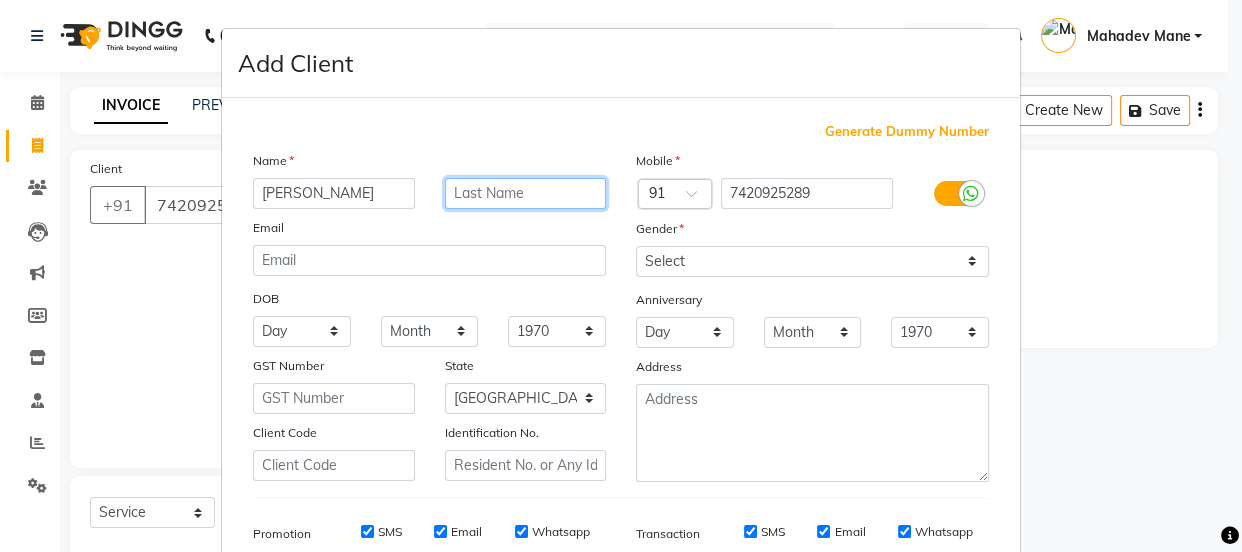 click at bounding box center (526, 193) 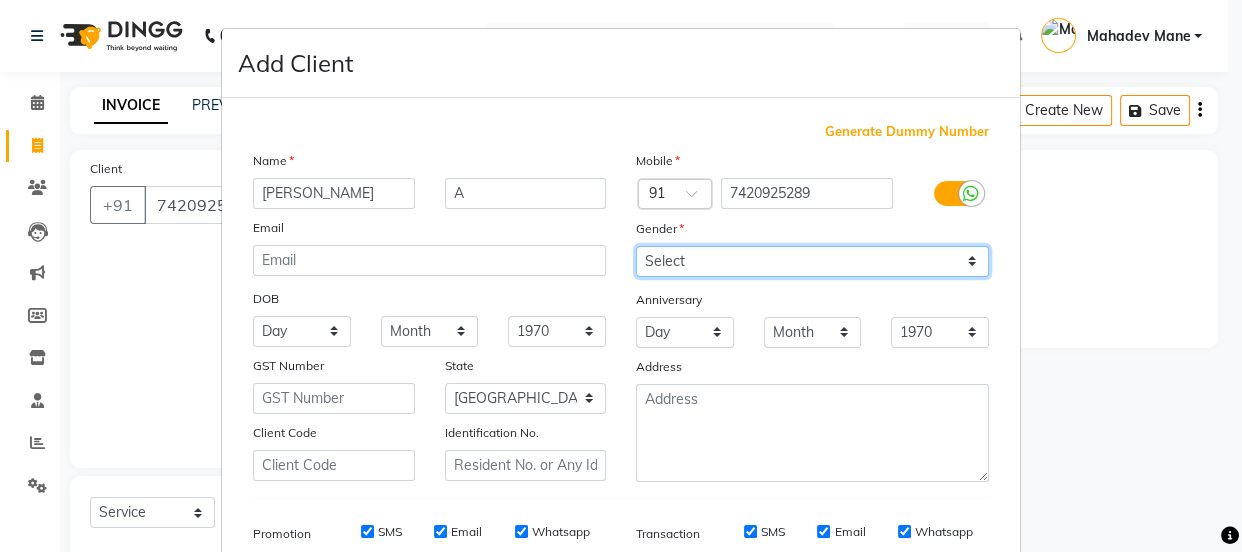 click on "Select [DEMOGRAPHIC_DATA] [DEMOGRAPHIC_DATA] Other Prefer Not To Say" at bounding box center [812, 261] 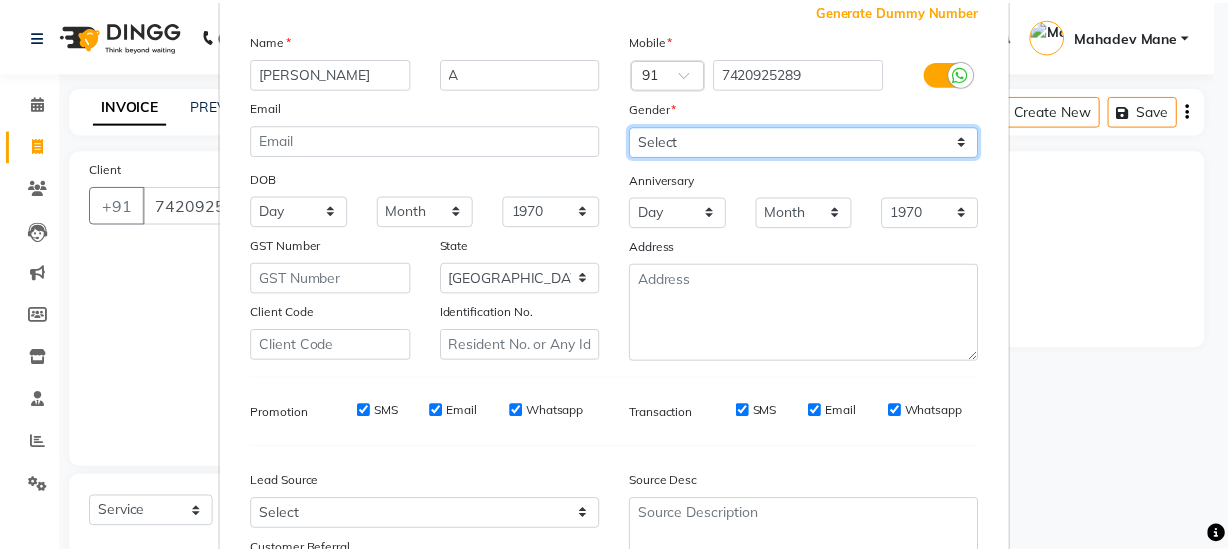 scroll, scrollTop: 301, scrollLeft: 0, axis: vertical 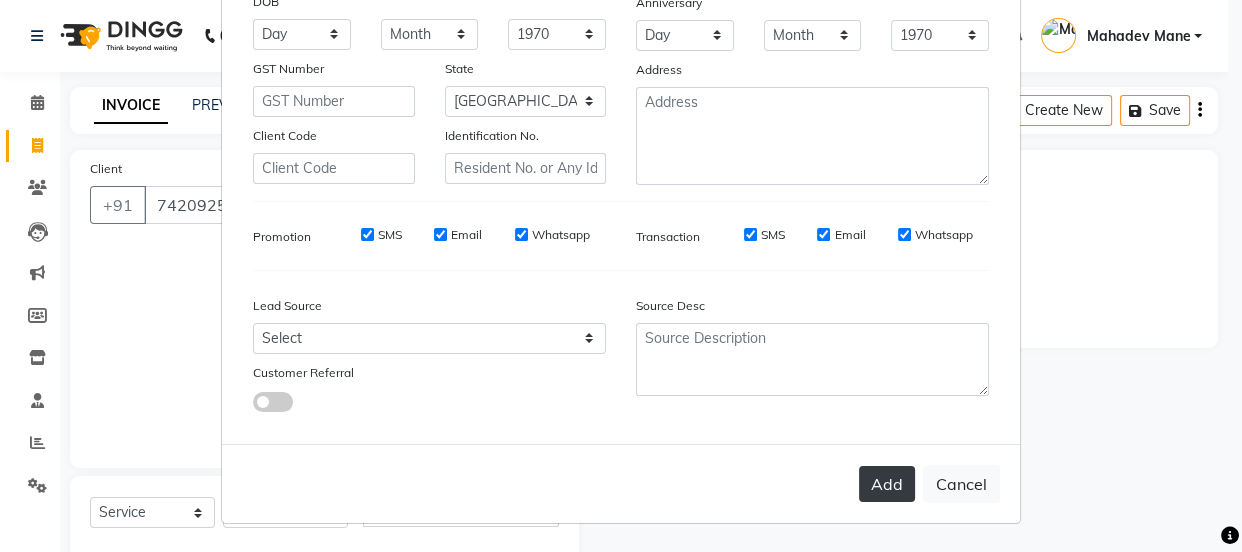 click on "Add" at bounding box center (887, 484) 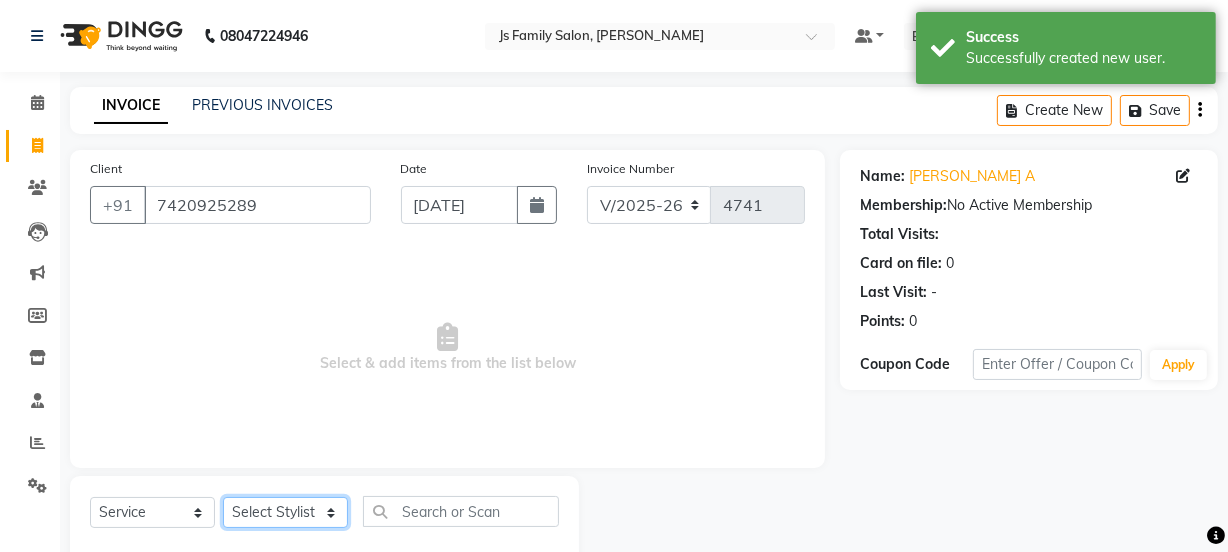 click on "Select Stylist [PERSON_NAME] Vaidyakar kokan  n Mahadev [PERSON_NAME] [PERSON_NAME] [PERSON_NAME]  Prem Mane Rajan Roma Rajput Sai [PERSON_NAME] Shop [PERSON_NAME] [PERSON_NAME] suport staff [PERSON_NAME]  [PERSON_NAME] [PERSON_NAME] [PERSON_NAME]" 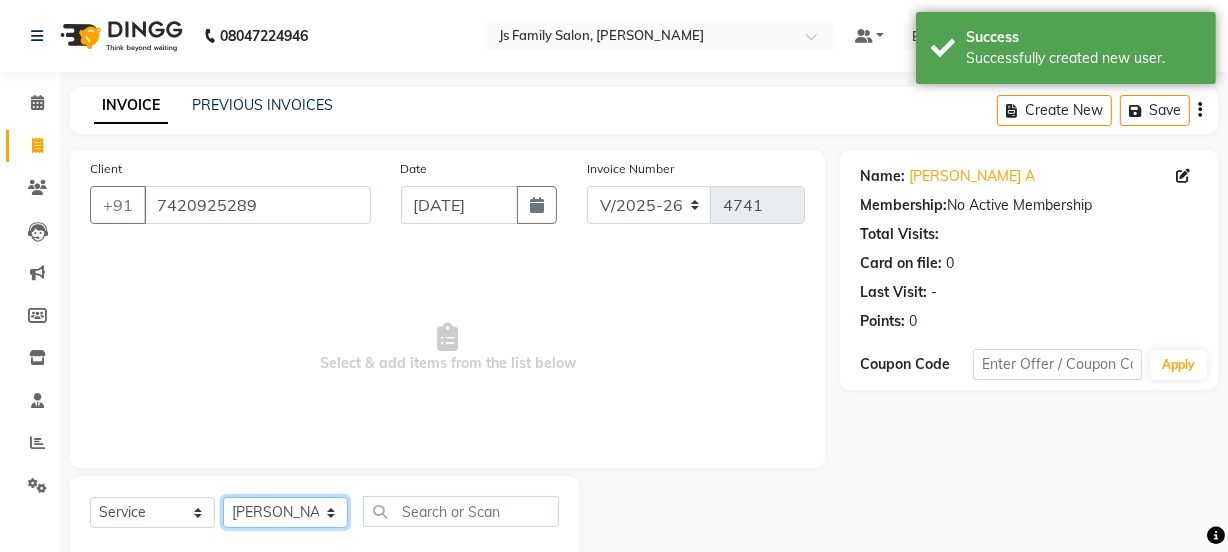 click on "Select Stylist [PERSON_NAME] Vaidyakar kokan  n Mahadev [PERSON_NAME] [PERSON_NAME] [PERSON_NAME]  Prem Mane Rajan Roma Rajput Sai [PERSON_NAME] Shop [PERSON_NAME] [PERSON_NAME] suport staff [PERSON_NAME]  [PERSON_NAME] [PERSON_NAME] [PERSON_NAME]" 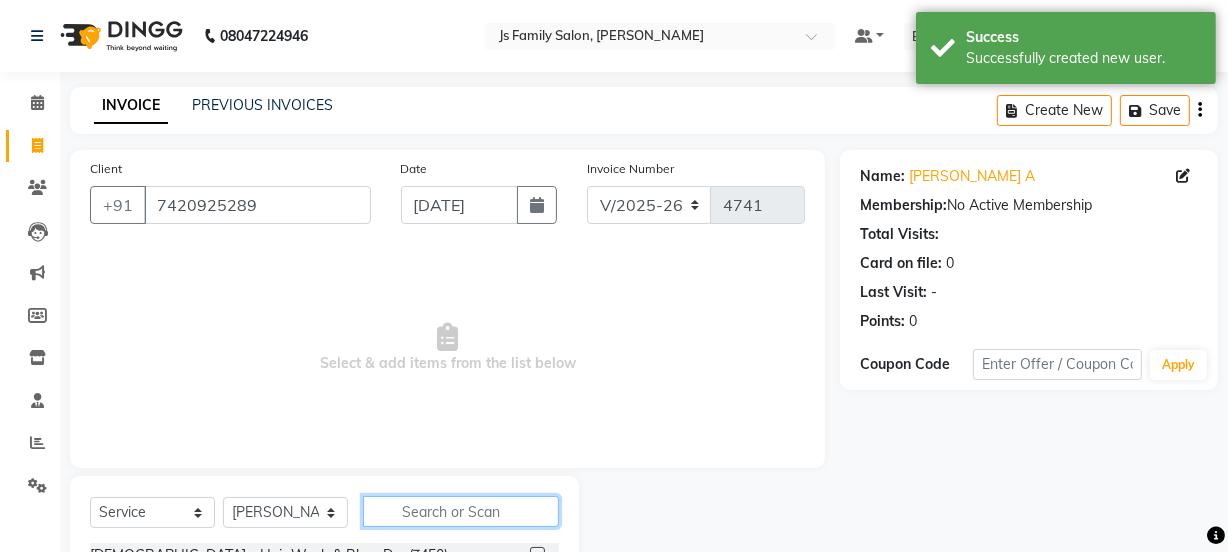click 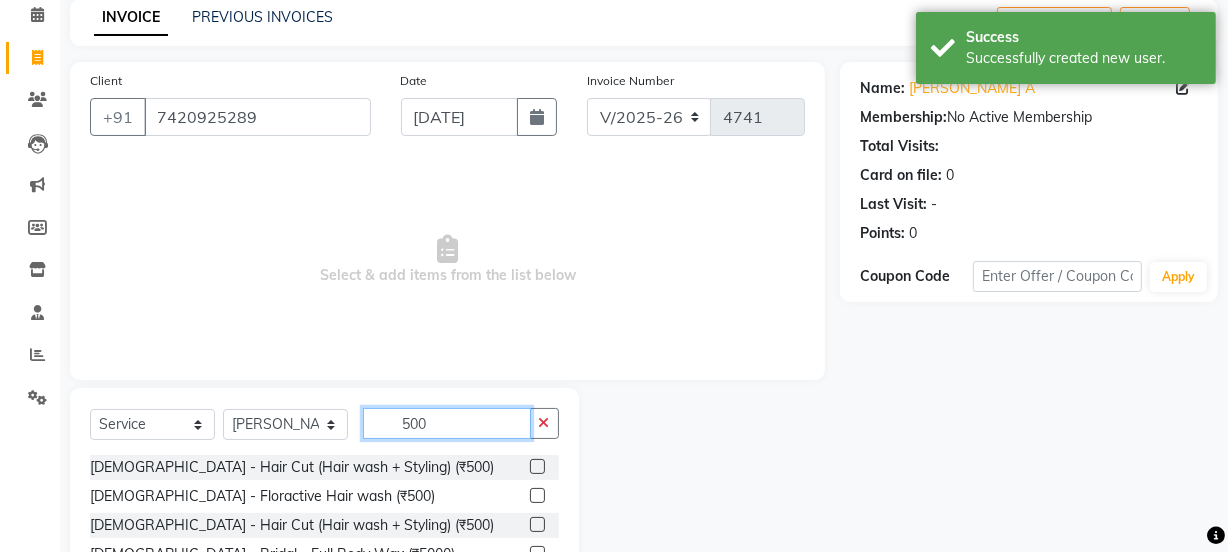 scroll, scrollTop: 250, scrollLeft: 0, axis: vertical 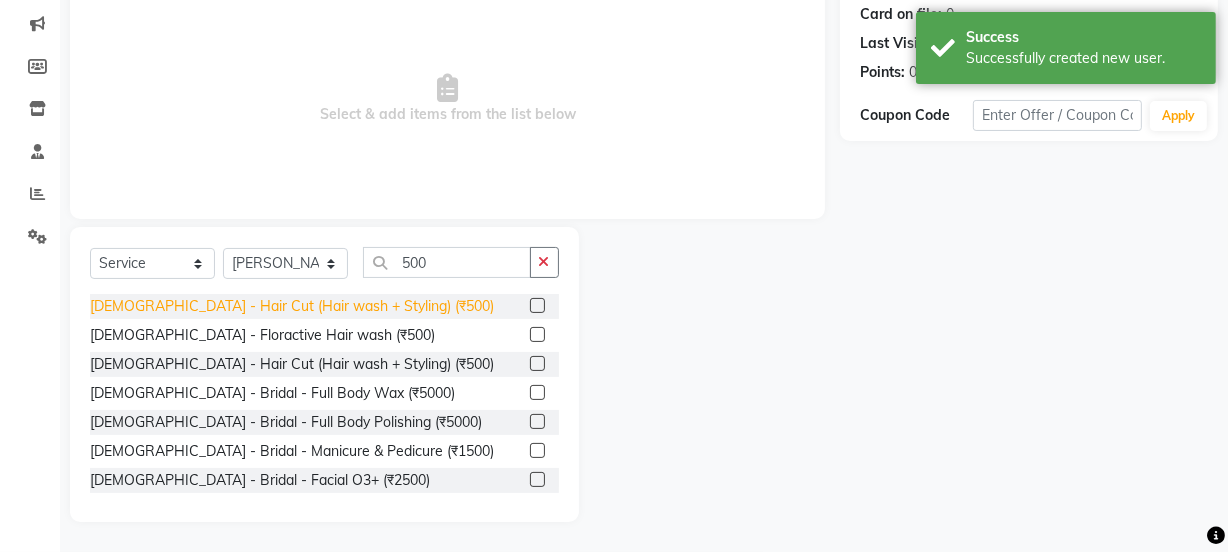 click on "[DEMOGRAPHIC_DATA] - Hair Cut (Hair wash + Styling) (₹500)" 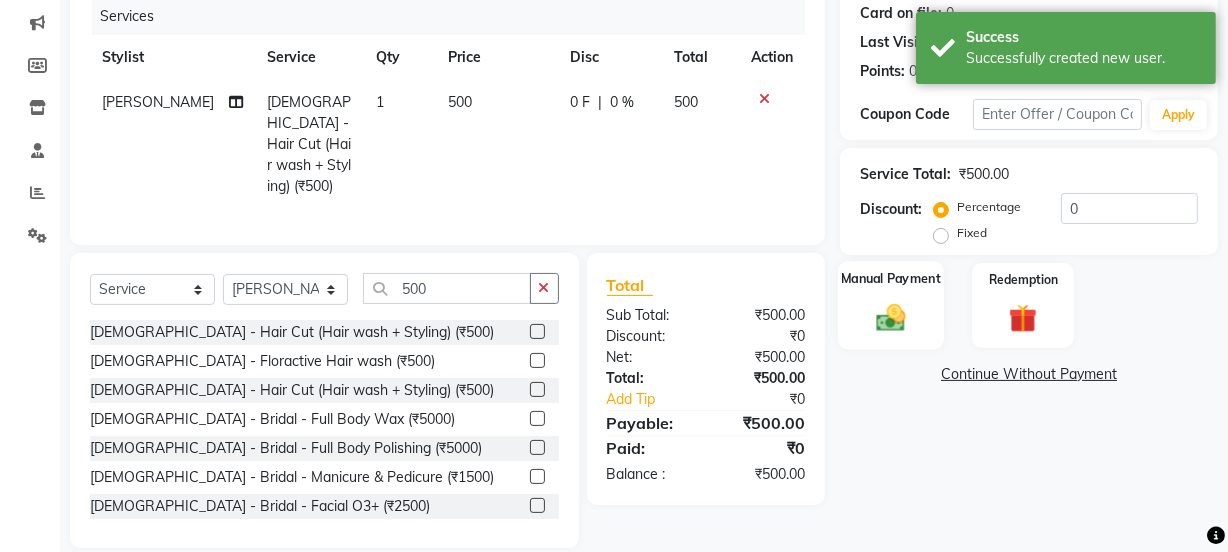 click 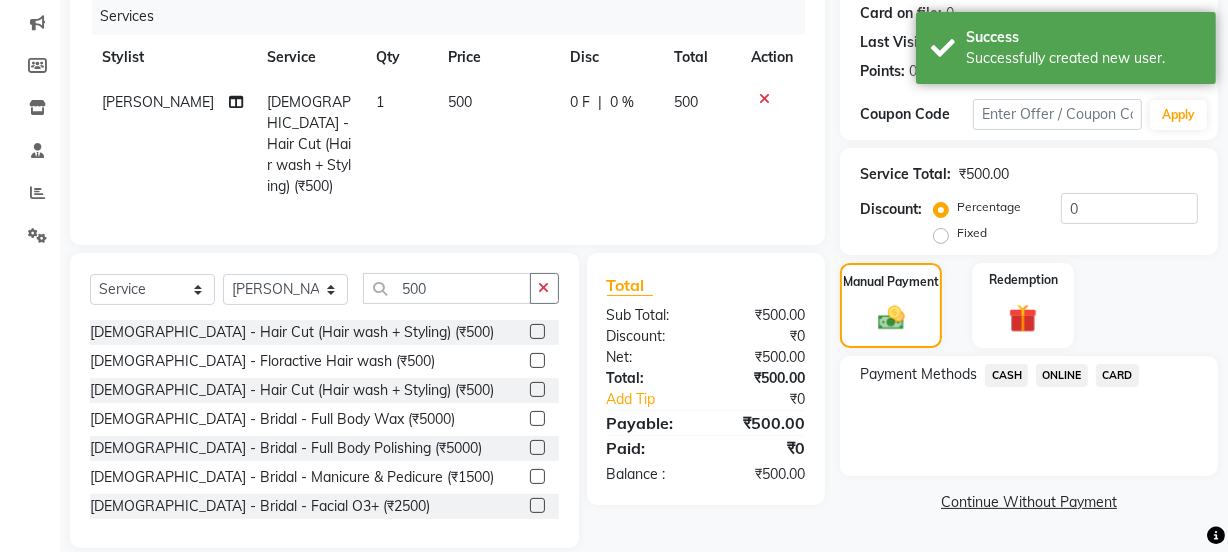 click on "CASH" 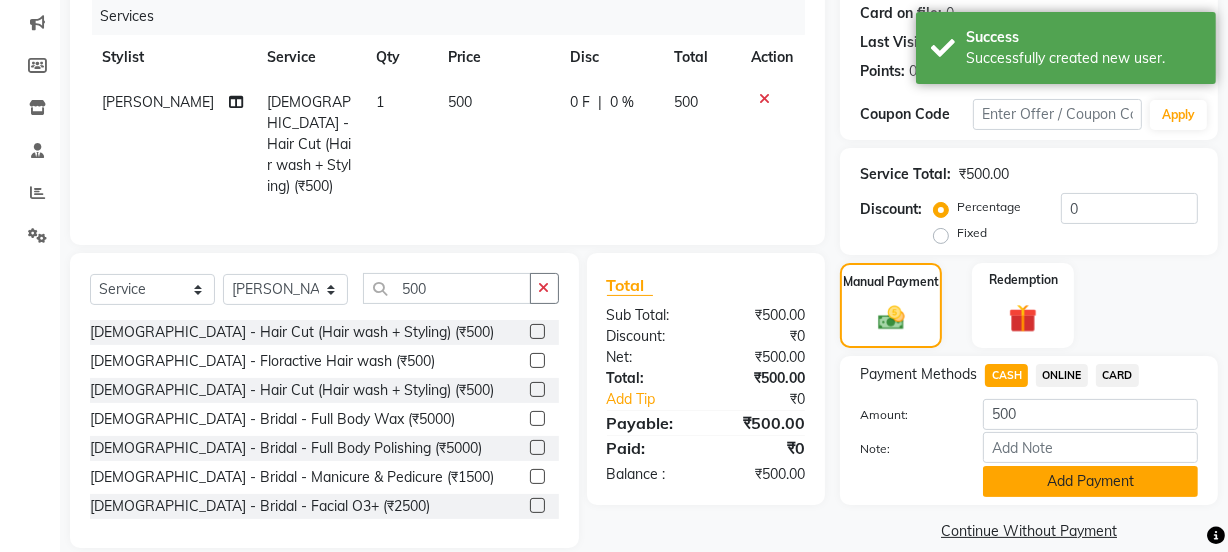click on "Add Payment" 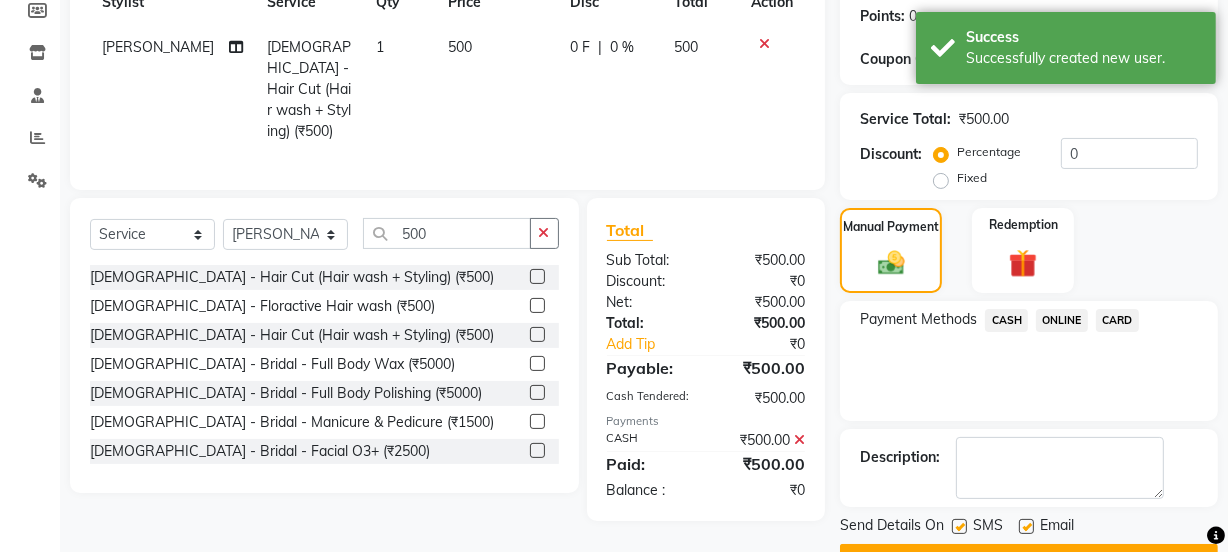 scroll, scrollTop: 357, scrollLeft: 0, axis: vertical 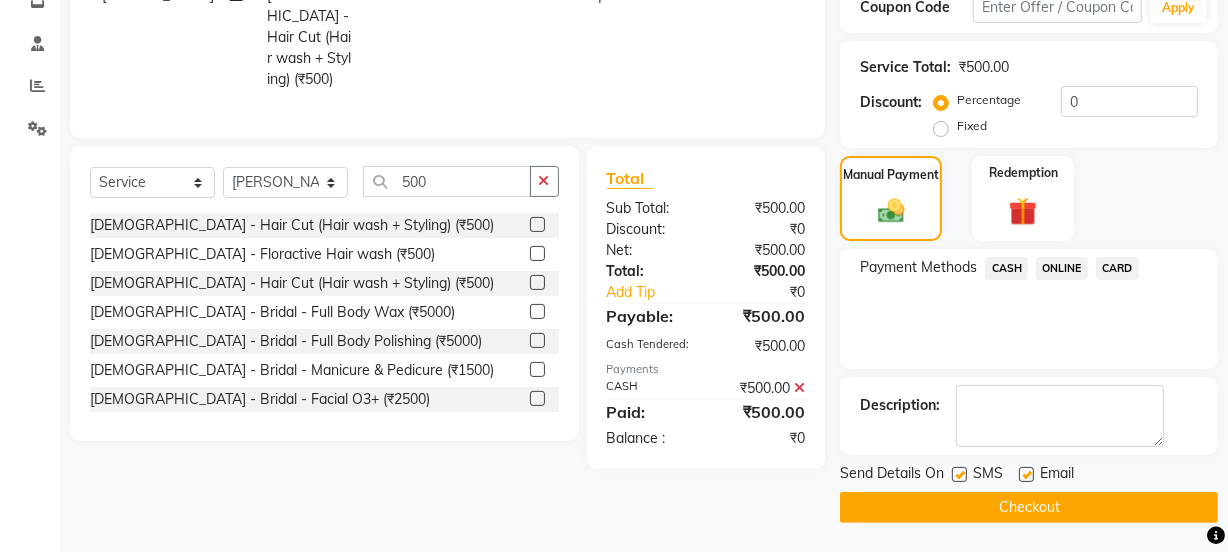 click on "Checkout" 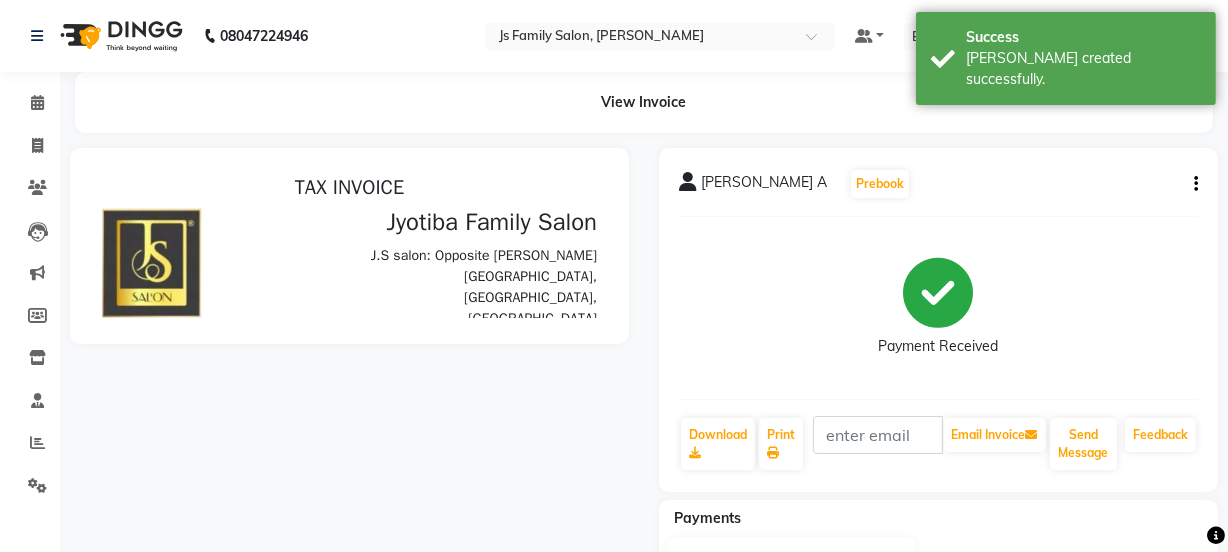 scroll, scrollTop: 0, scrollLeft: 0, axis: both 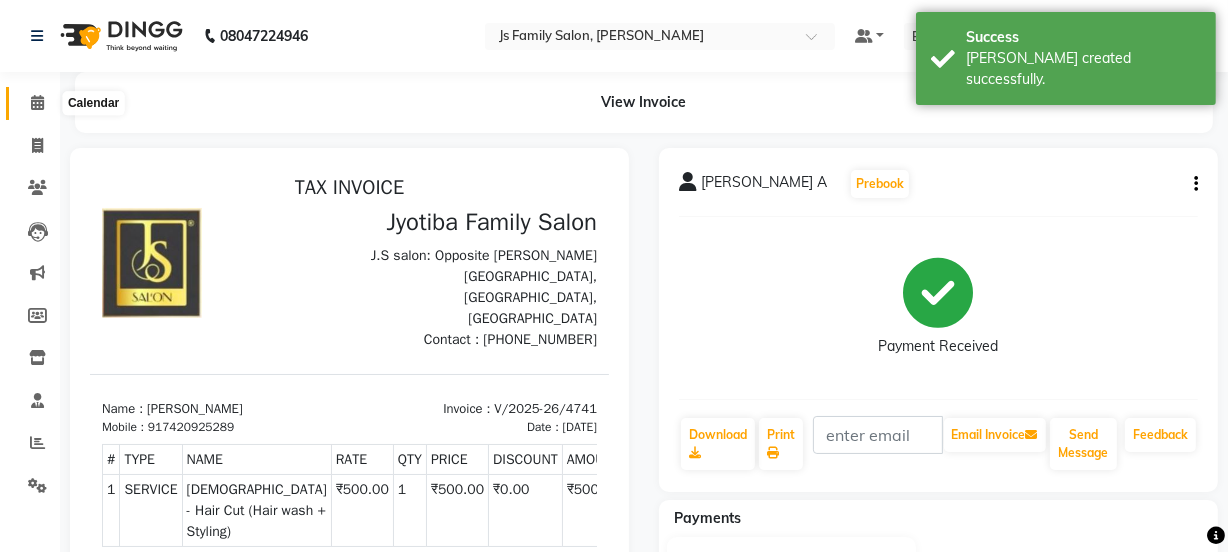 click 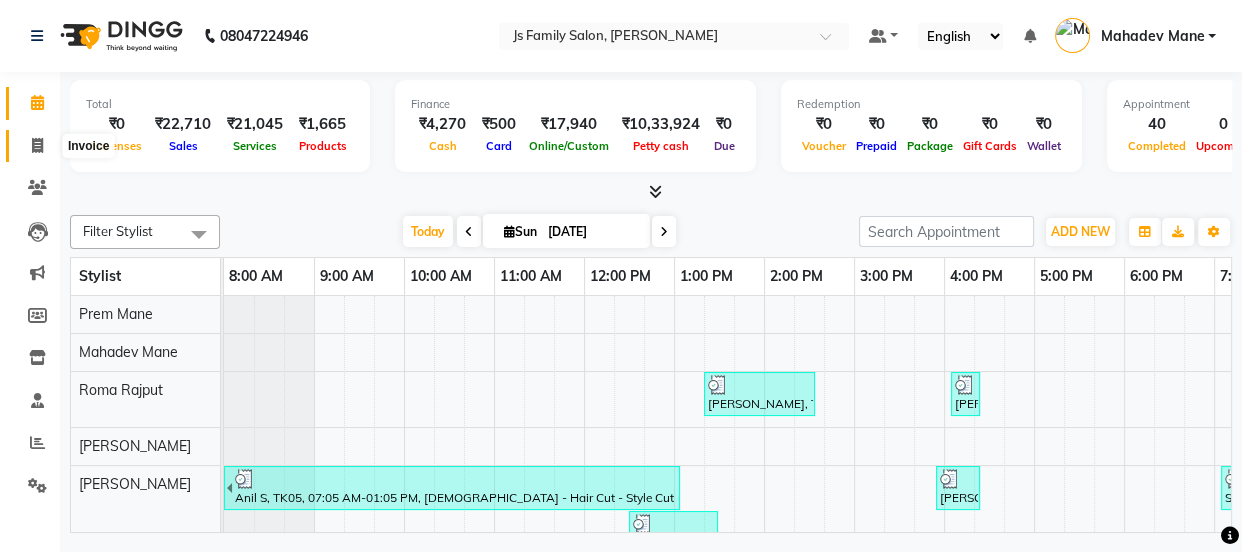 click 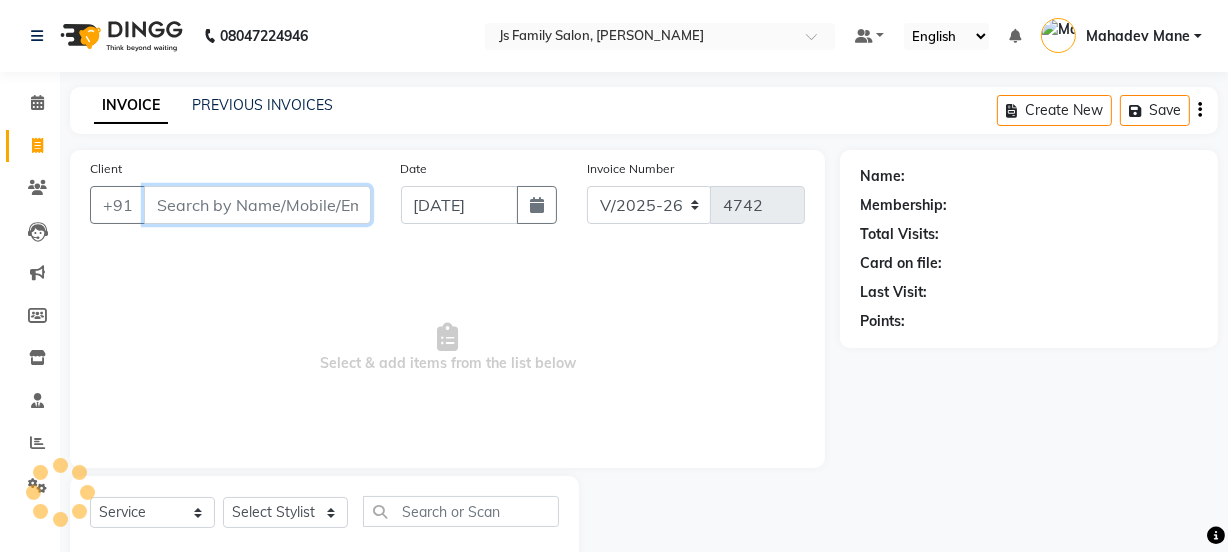 click on "Client" at bounding box center (257, 205) 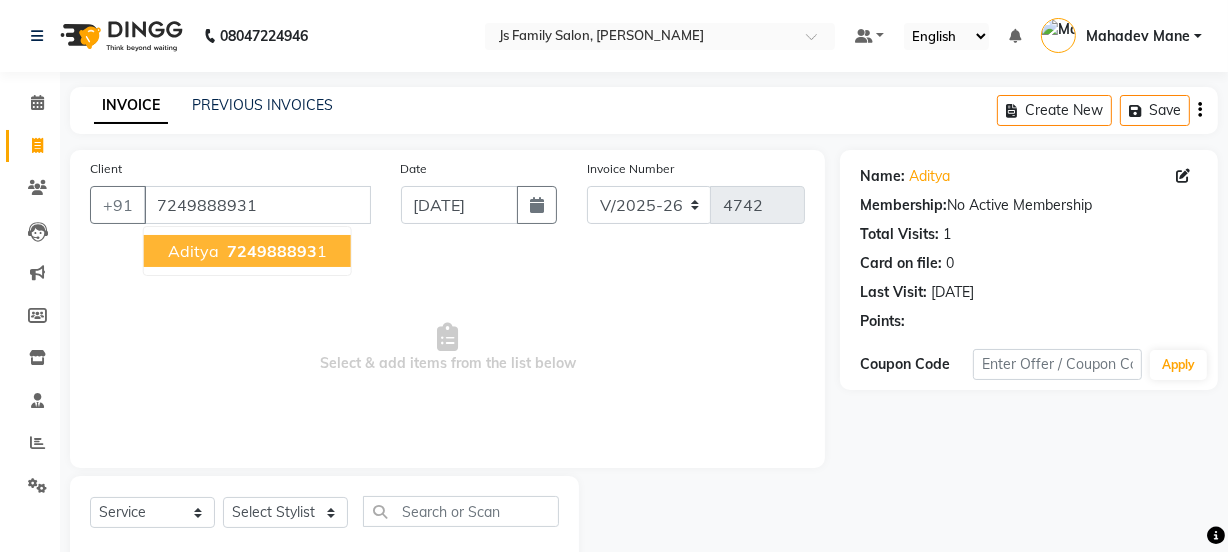 click on "Aditya" at bounding box center (193, 251) 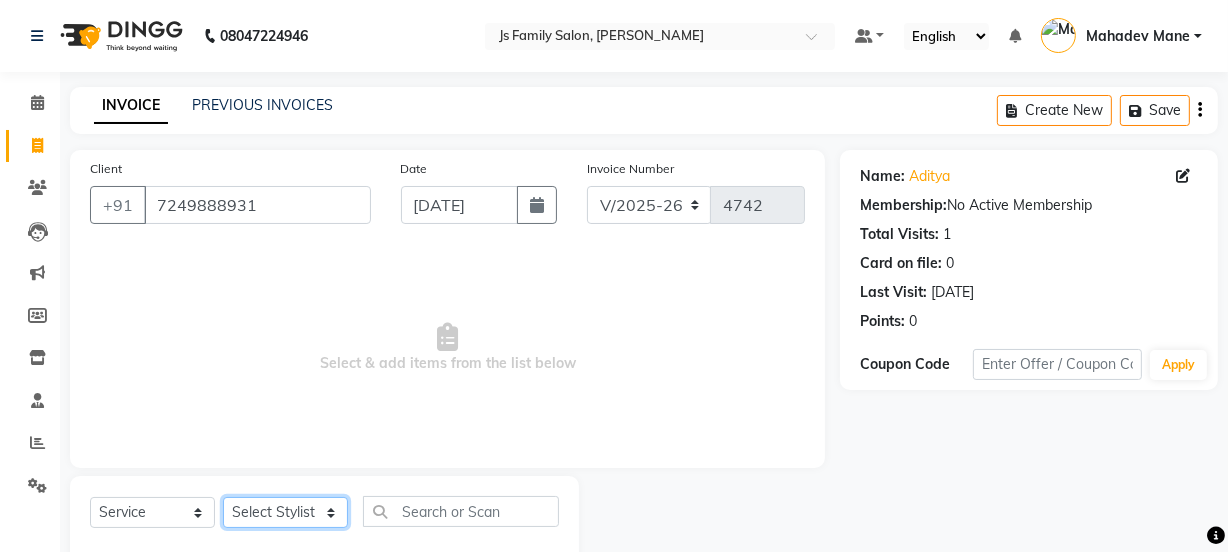click on "Select Stylist [PERSON_NAME] Vaidyakar kokan  n Mahadev [PERSON_NAME] [PERSON_NAME] [PERSON_NAME]  Prem Mane Rajan Roma Rajput Sai [PERSON_NAME] Shop [PERSON_NAME] [PERSON_NAME] suport staff [PERSON_NAME]  [PERSON_NAME] [PERSON_NAME] [PERSON_NAME]" 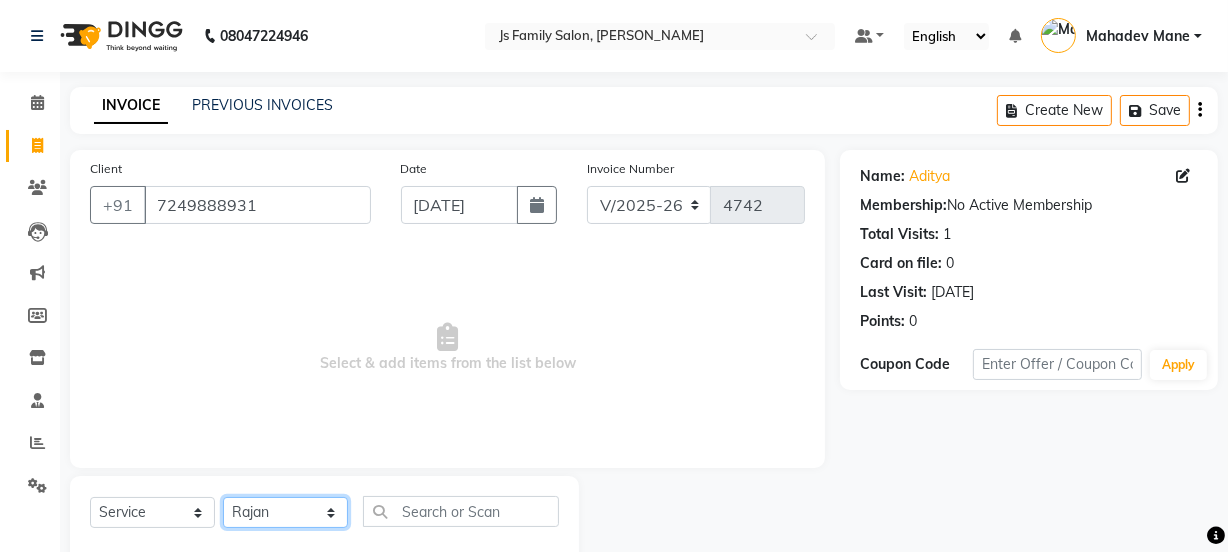 click on "Select Stylist [PERSON_NAME] Vaidyakar kokan  n Mahadev [PERSON_NAME] [PERSON_NAME] [PERSON_NAME]  Prem Mane Rajan Roma Rajput Sai [PERSON_NAME] Shop [PERSON_NAME] [PERSON_NAME] suport staff [PERSON_NAME]  [PERSON_NAME] [PERSON_NAME] [PERSON_NAME]" 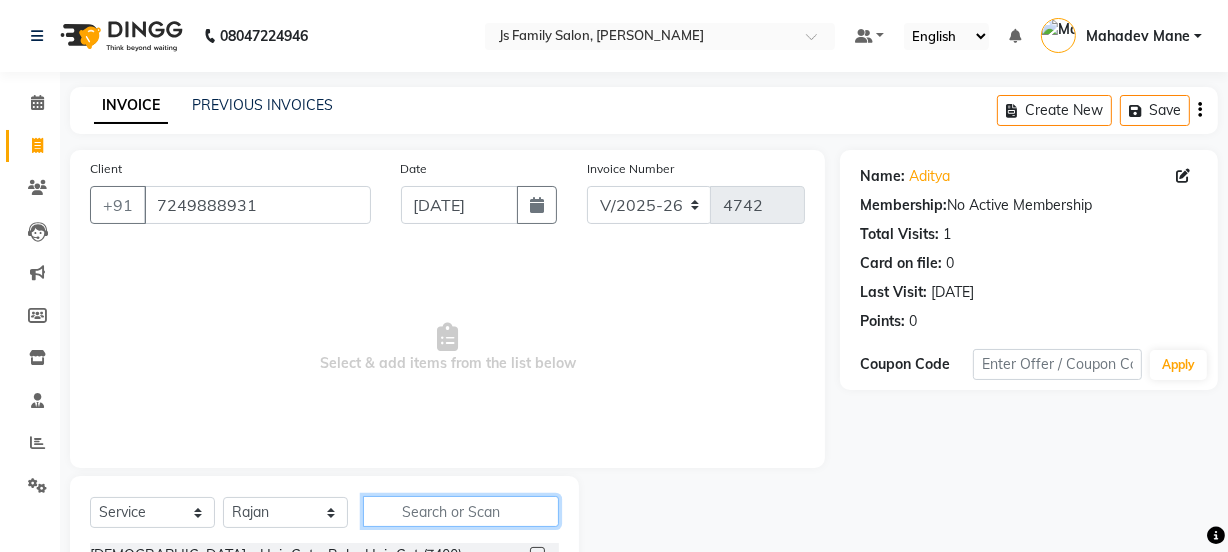 click 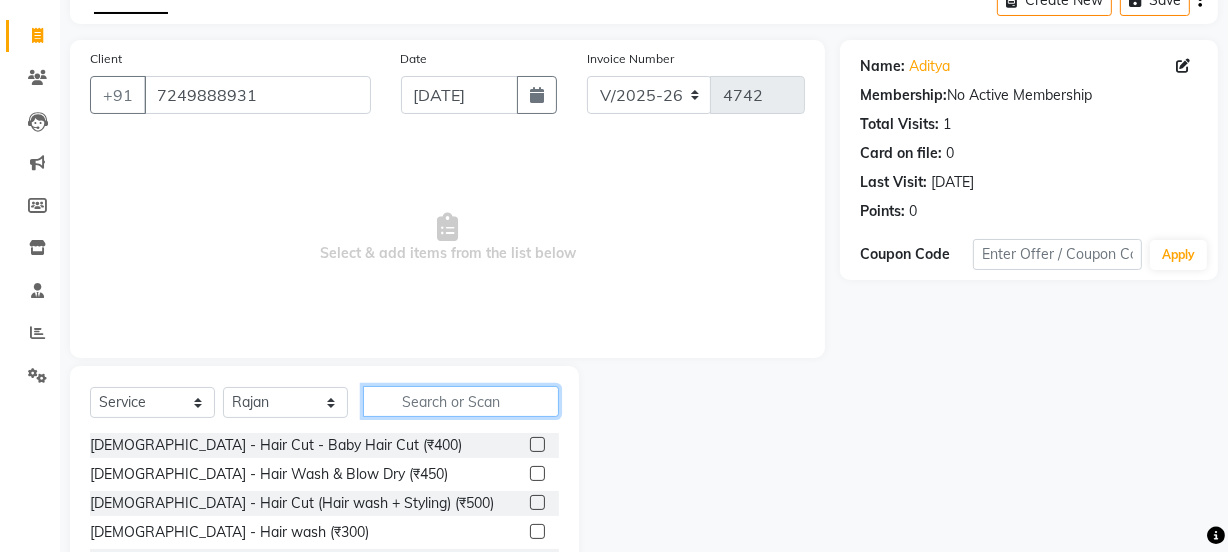 scroll, scrollTop: 250, scrollLeft: 0, axis: vertical 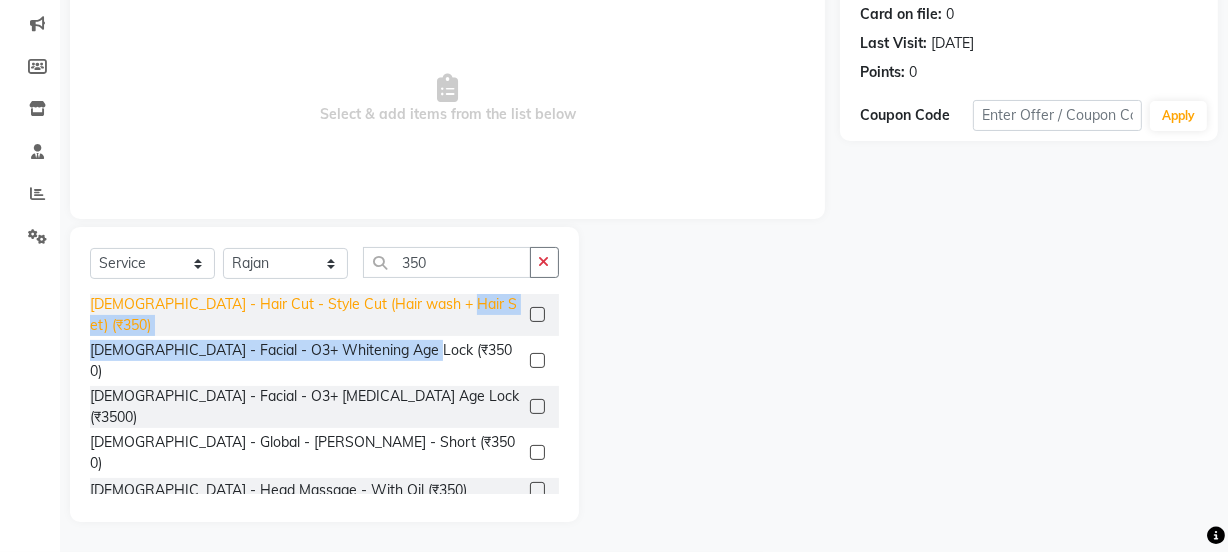 click on "[DEMOGRAPHIC_DATA] - Hair Cut - Style Cut (Hair wash + Hair Set) (₹350)  [DEMOGRAPHIC_DATA] - Facial - O3+ Whitening Age Lock (₹3500)  [DEMOGRAPHIC_DATA] - Facial - O3+ Whitening Age Lock (₹3500)  [DEMOGRAPHIC_DATA] - Global - Loreal Majirel - Short (₹3500)  [DEMOGRAPHIC_DATA] - Head Massage - With Oil (₹350)  [DEMOGRAPHIC_DATA] - Highlights - Per Streak (₹350)  [DEMOGRAPHIC_DATA] - Ozone Pedicure (₹1350)  [DEMOGRAPHIC_DATA] - Ozone Pedicure (₹1350)  [DEMOGRAPHIC_DATA] - Styling - Blow Dry - Medium (₹350)  [DEMOGRAPHIC_DATA] - Hair Treatments - Straitening - Short (₹3500)  [DEMOGRAPHIC_DATA] - Hair Treatments - Smoothing - Short (₹3500)  [DEMOGRAPHIC_DATA] - Hair Treatments - Keratin - Full Hair (₹3500)  [DEMOGRAPHIC_DATA] - Hair Treatment- ola Plex (₹3500)" 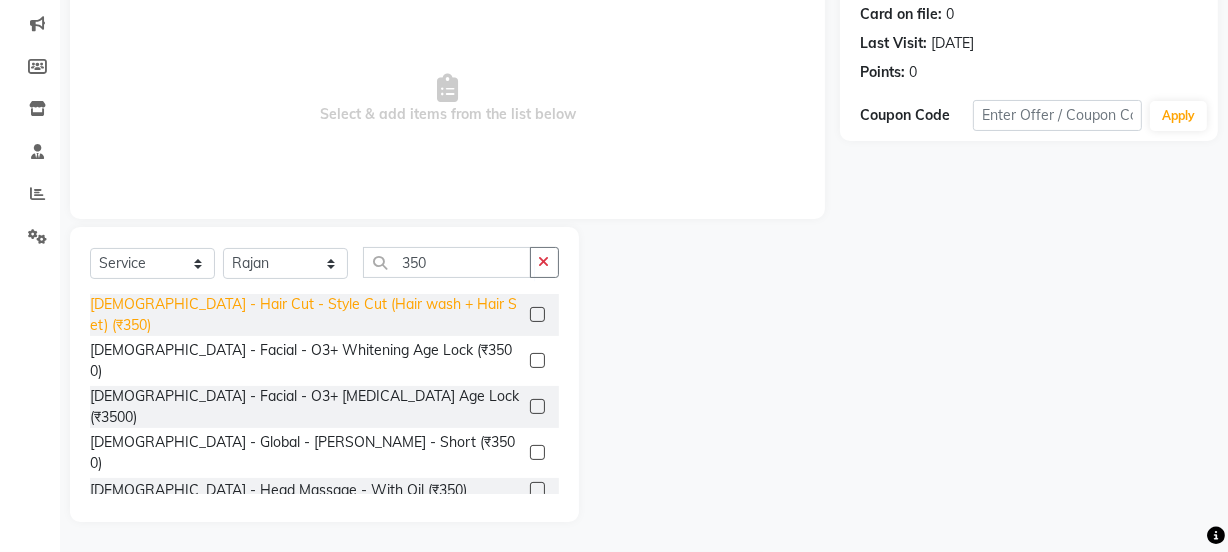 click on "[DEMOGRAPHIC_DATA] - Hair Cut - Style Cut (Hair wash + Hair Set) (₹350)" 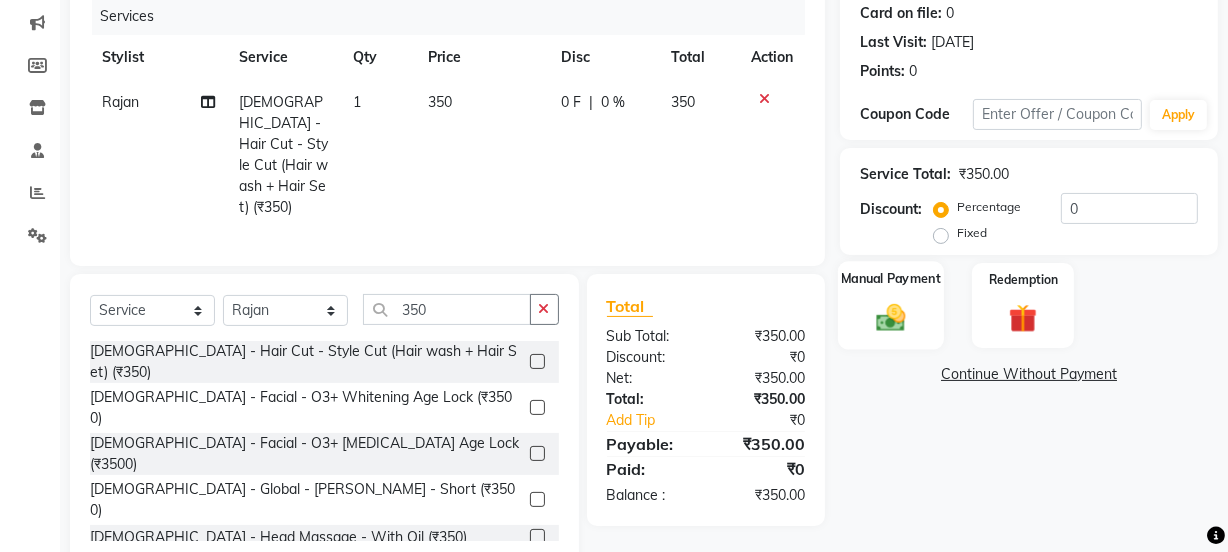 click 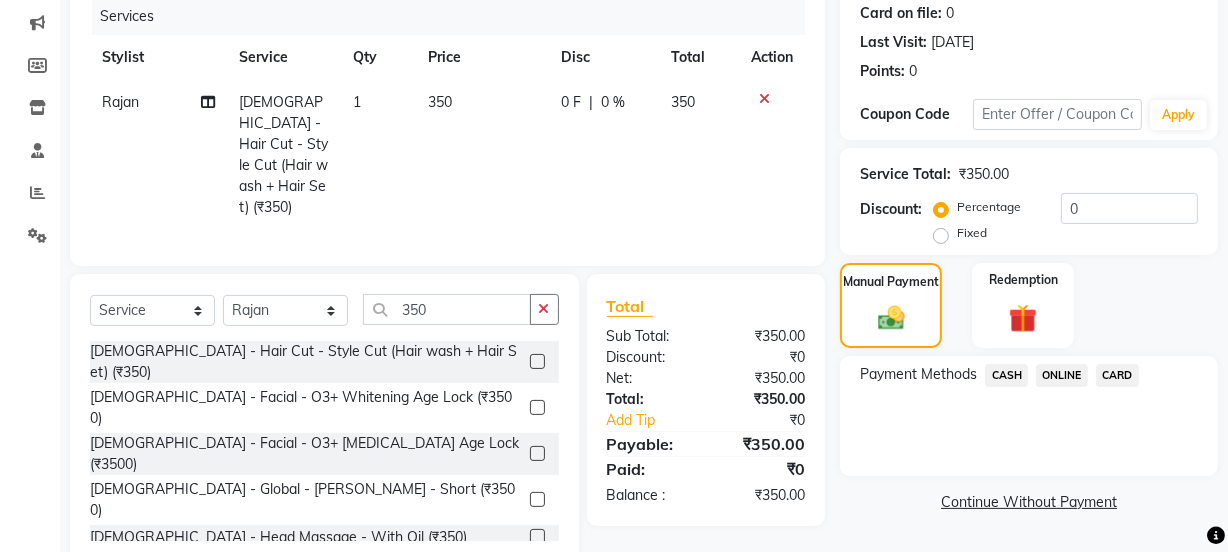 click on "ONLINE" 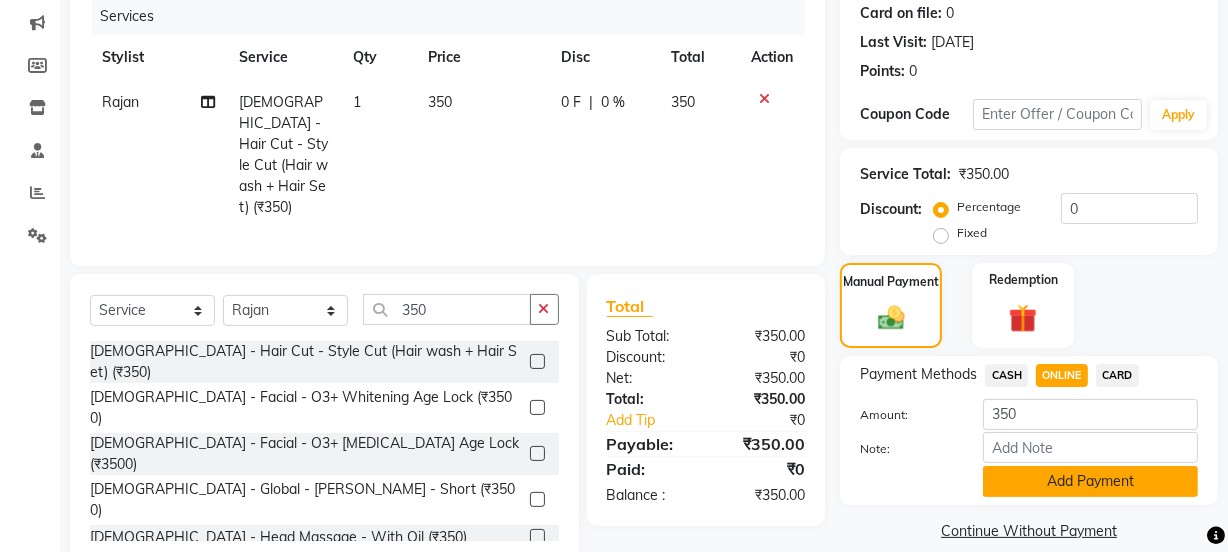 click on "Add Payment" 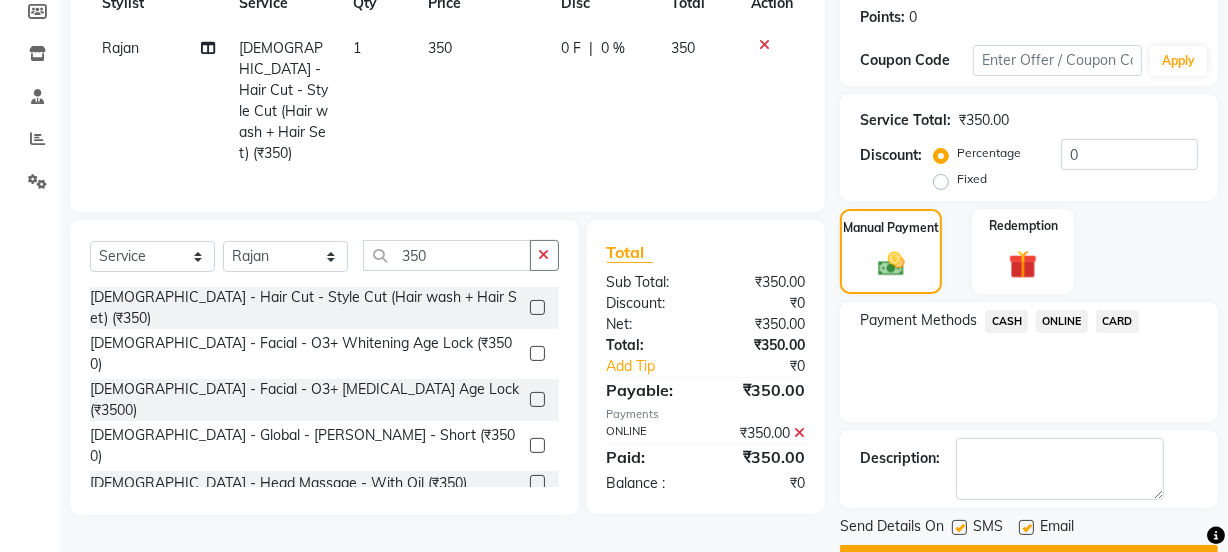 scroll, scrollTop: 357, scrollLeft: 0, axis: vertical 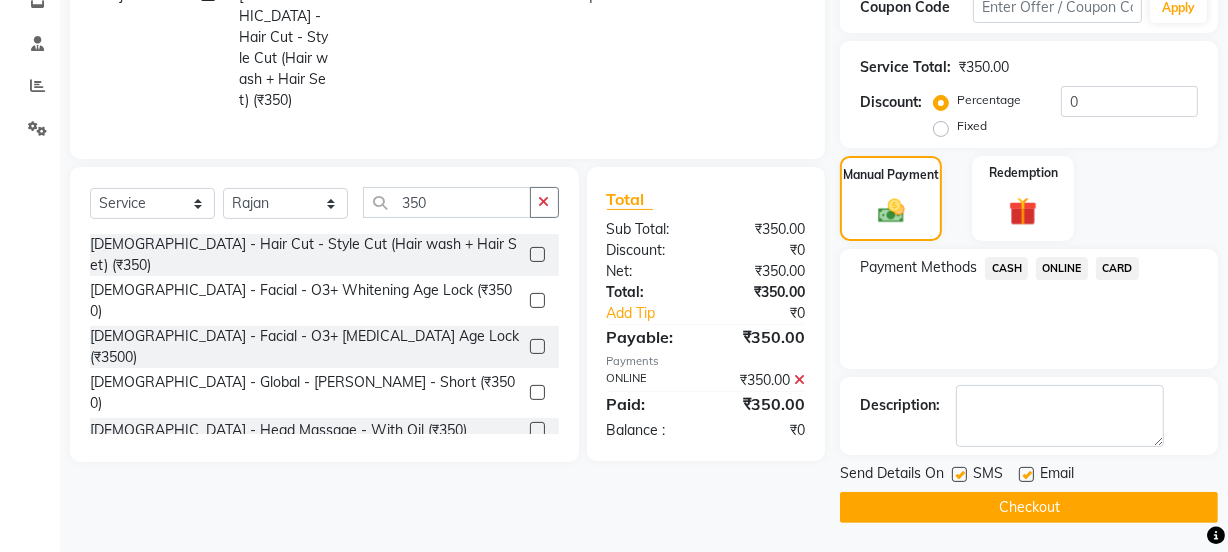 click on "Checkout" 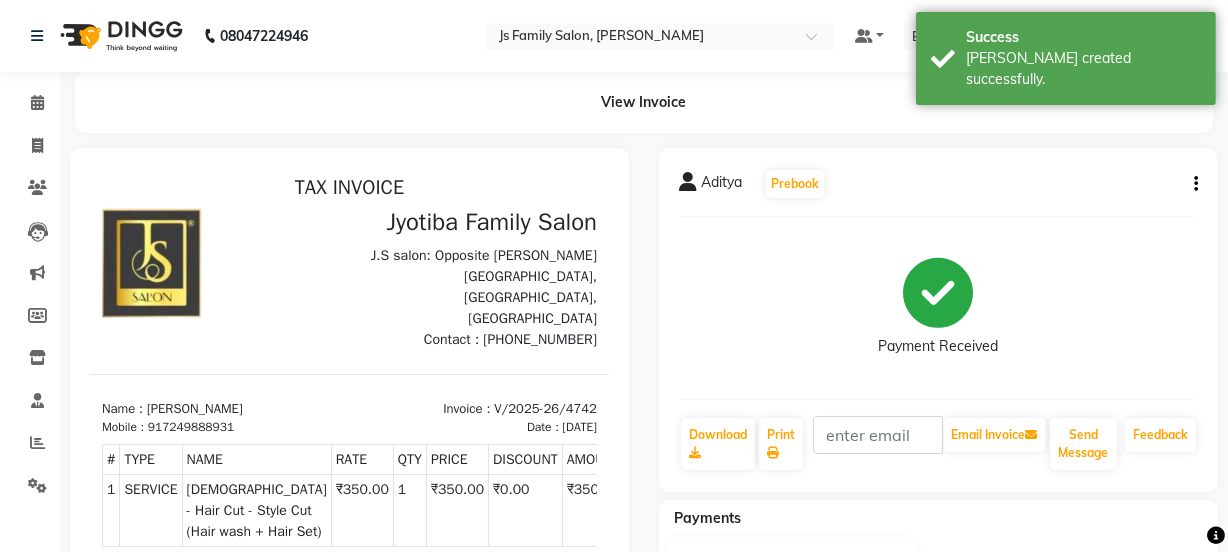 scroll, scrollTop: 0, scrollLeft: 0, axis: both 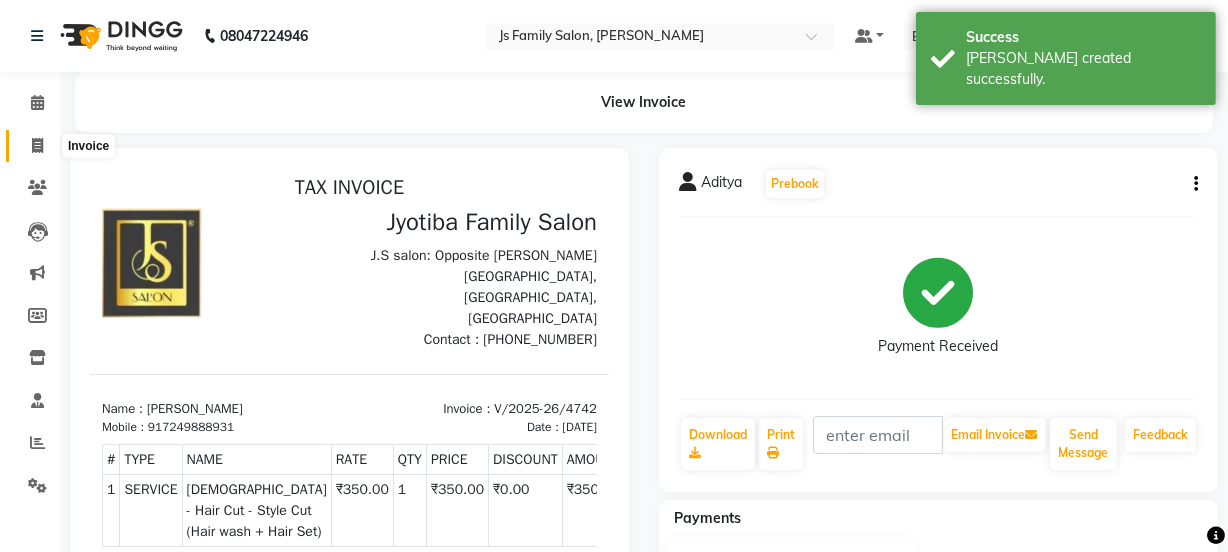 click 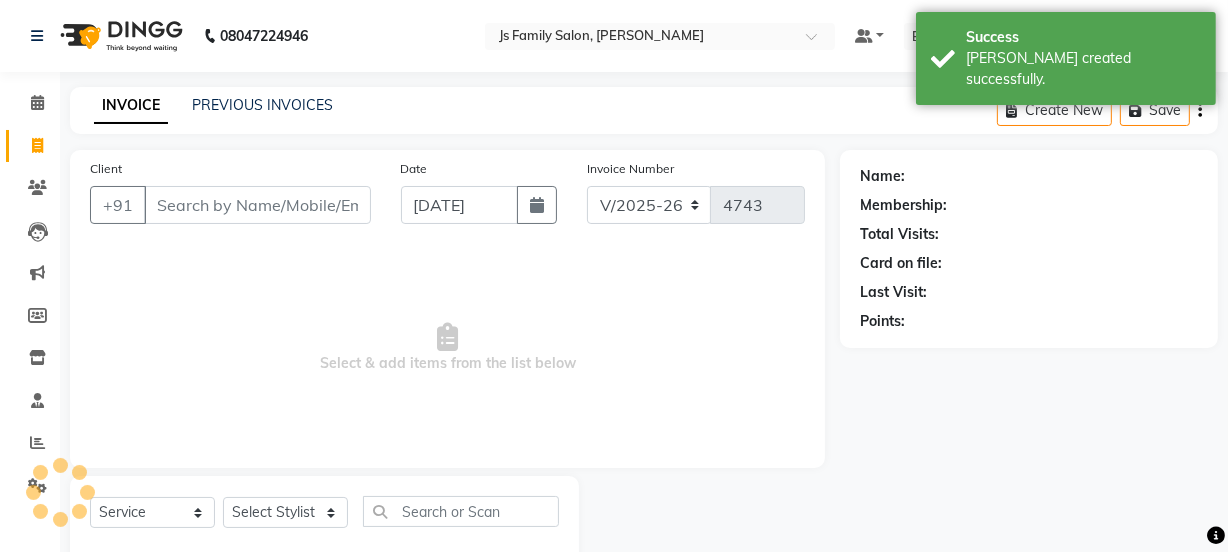 scroll, scrollTop: 50, scrollLeft: 0, axis: vertical 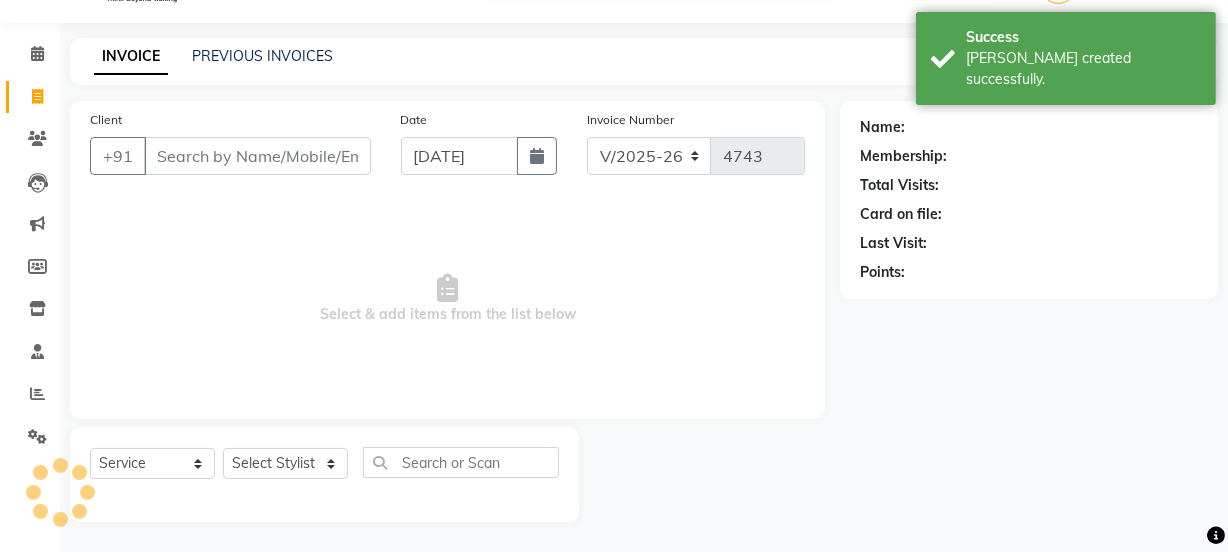 click on "Client" at bounding box center [257, 156] 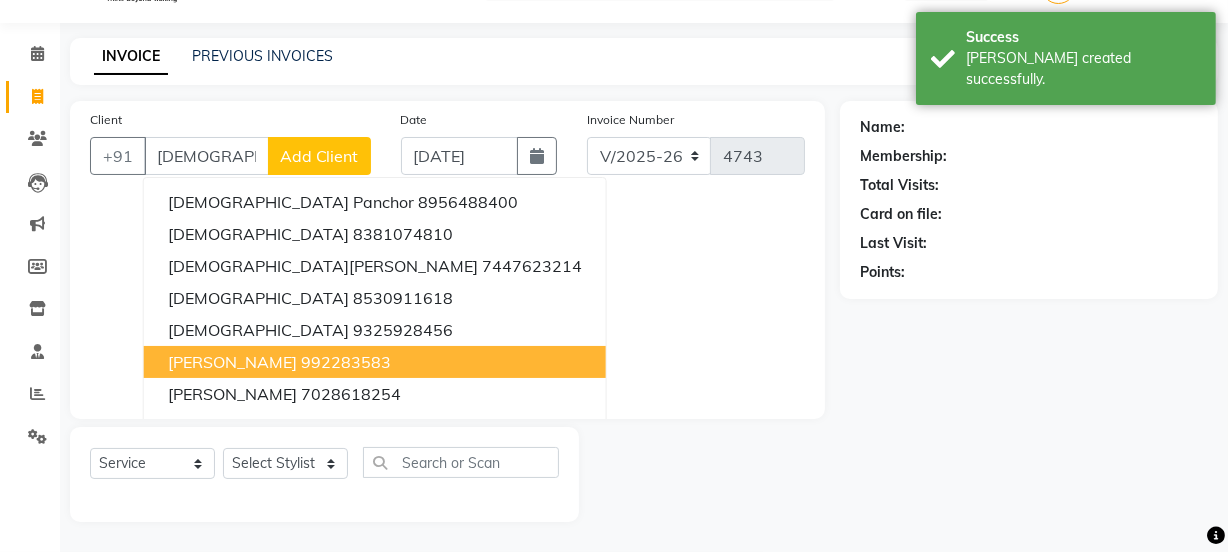 click on "[PERSON_NAME]" at bounding box center [232, 362] 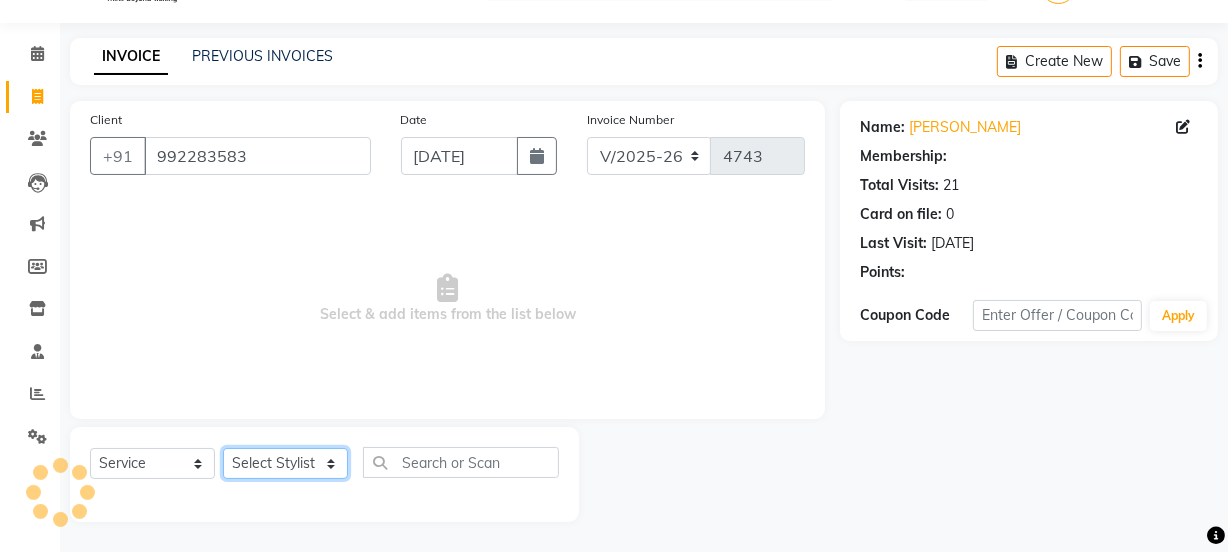 click on "Select Stylist [PERSON_NAME] Vaidyakar kokan  n Mahadev [PERSON_NAME] [PERSON_NAME] [PERSON_NAME]  Prem Mane Rajan Roma Rajput Sai [PERSON_NAME] Shop [PERSON_NAME] [PERSON_NAME] suport staff [PERSON_NAME]  [PERSON_NAME] [PERSON_NAME] [PERSON_NAME]" 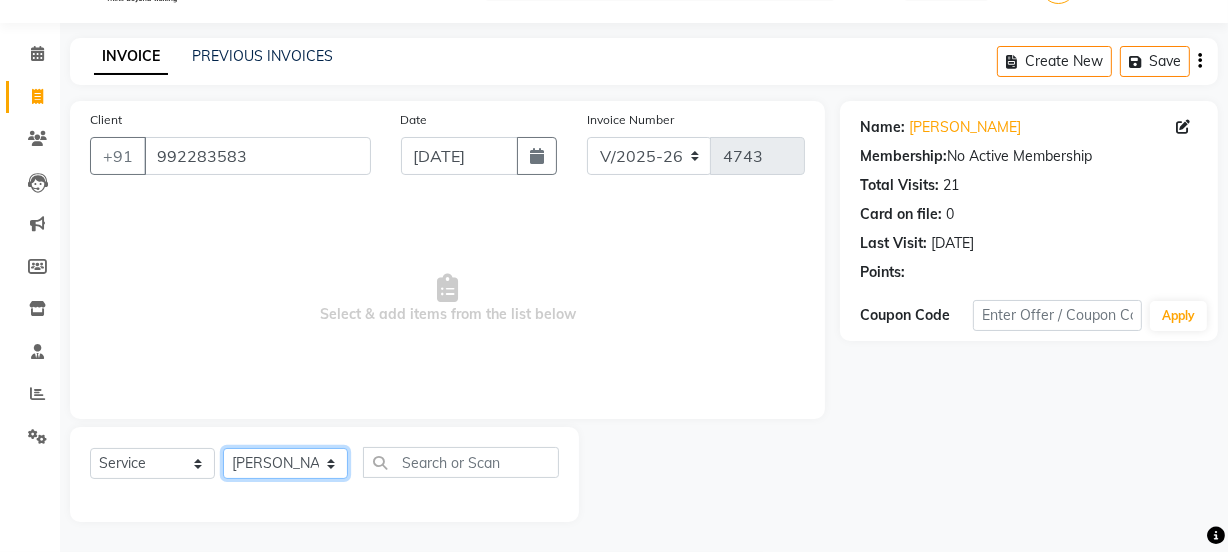 click on "Select Stylist [PERSON_NAME] Vaidyakar kokan  n Mahadev [PERSON_NAME] [PERSON_NAME] [PERSON_NAME]  Prem Mane Rajan Roma Rajput Sai [PERSON_NAME] Shop [PERSON_NAME] [PERSON_NAME] suport staff [PERSON_NAME]  [PERSON_NAME] [PERSON_NAME] [PERSON_NAME]" 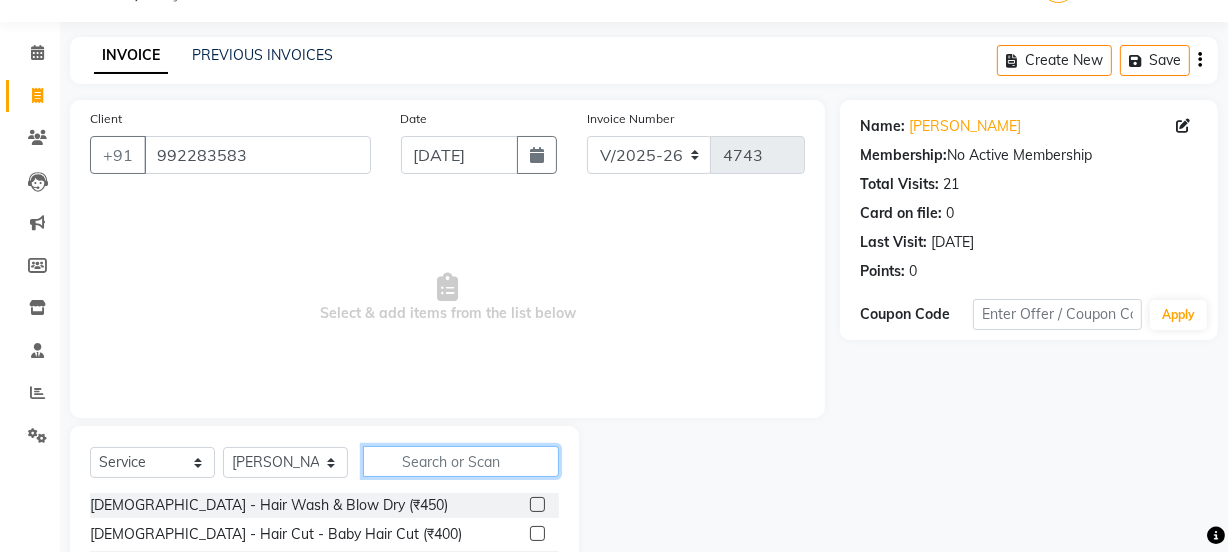 click 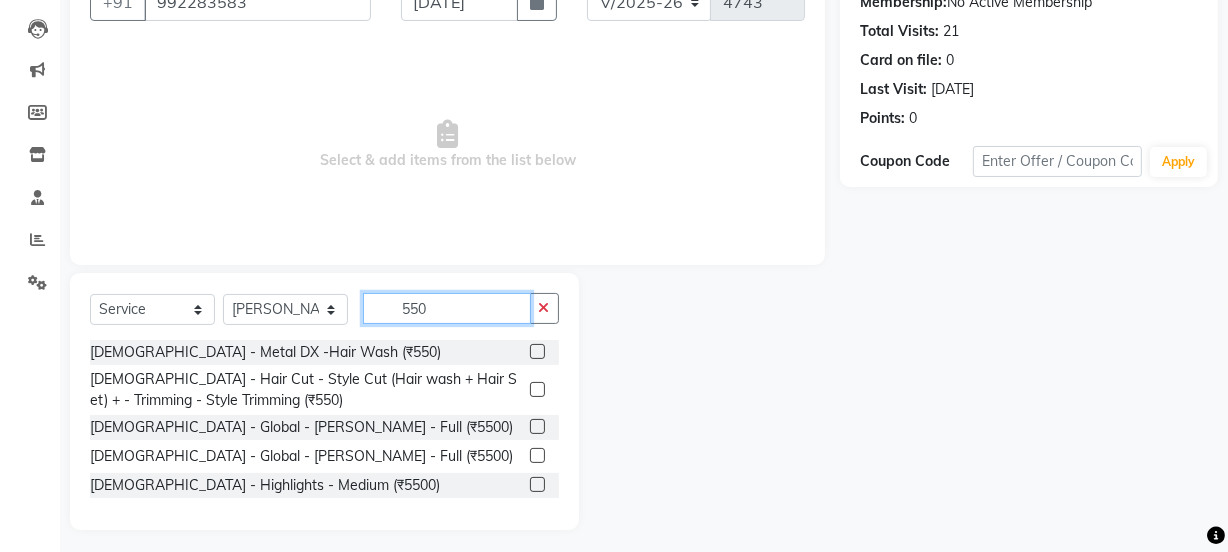 scroll, scrollTop: 211, scrollLeft: 0, axis: vertical 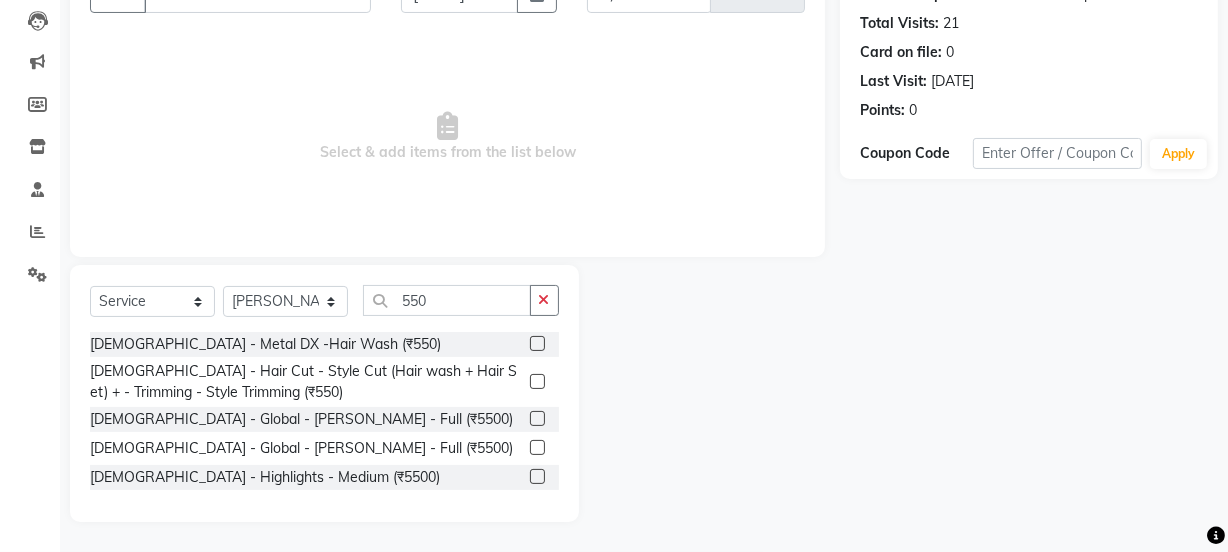 drag, startPoint x: 456, startPoint y: 384, endPoint x: 507, endPoint y: 378, distance: 51.351727 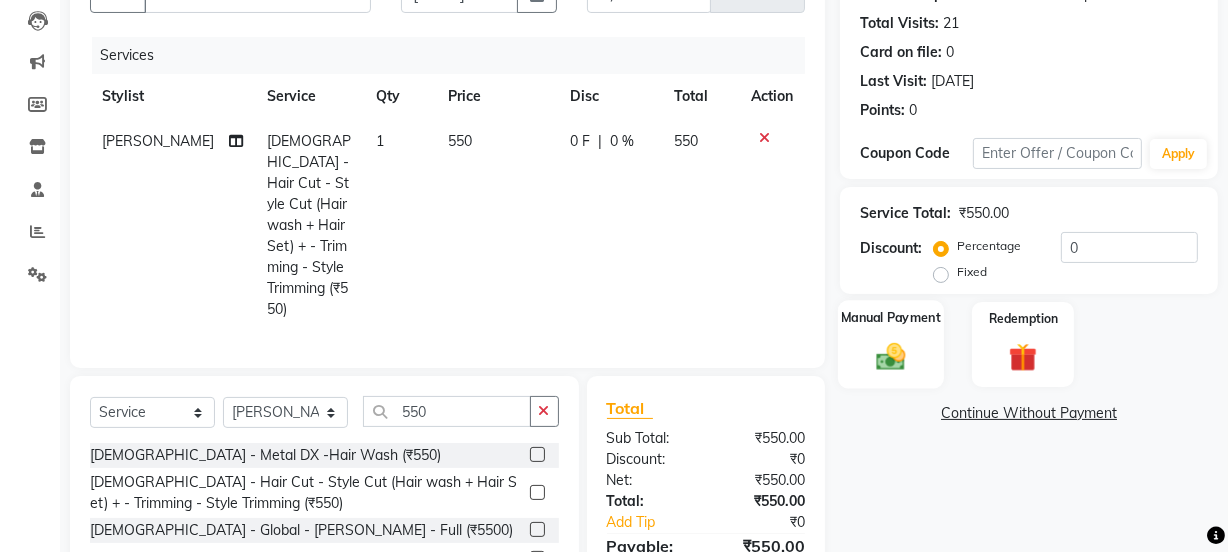 click on "Manual Payment" 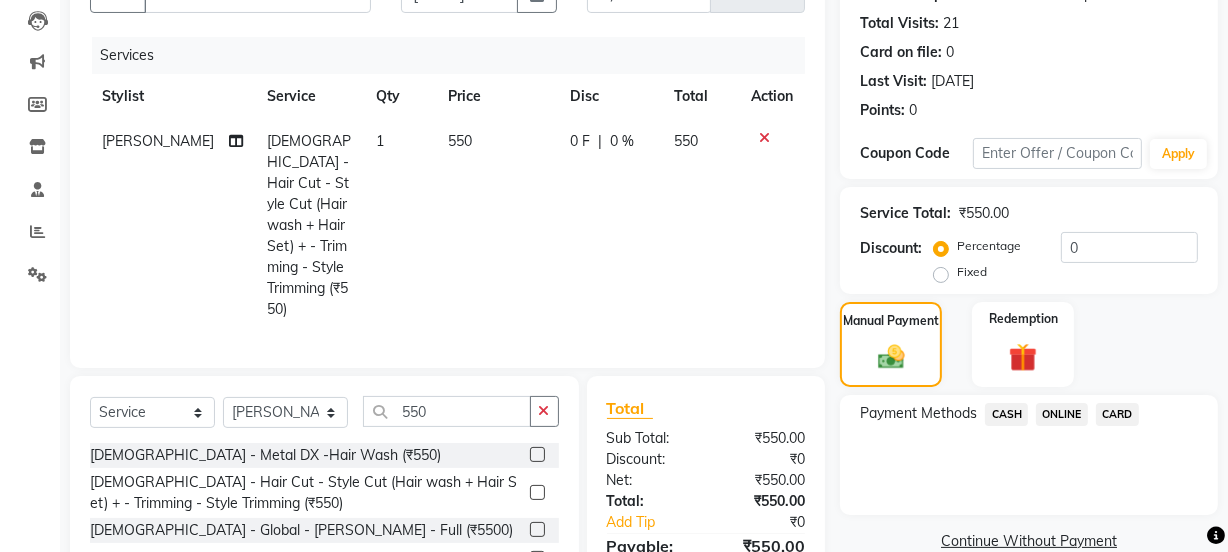 click on "ONLINE" 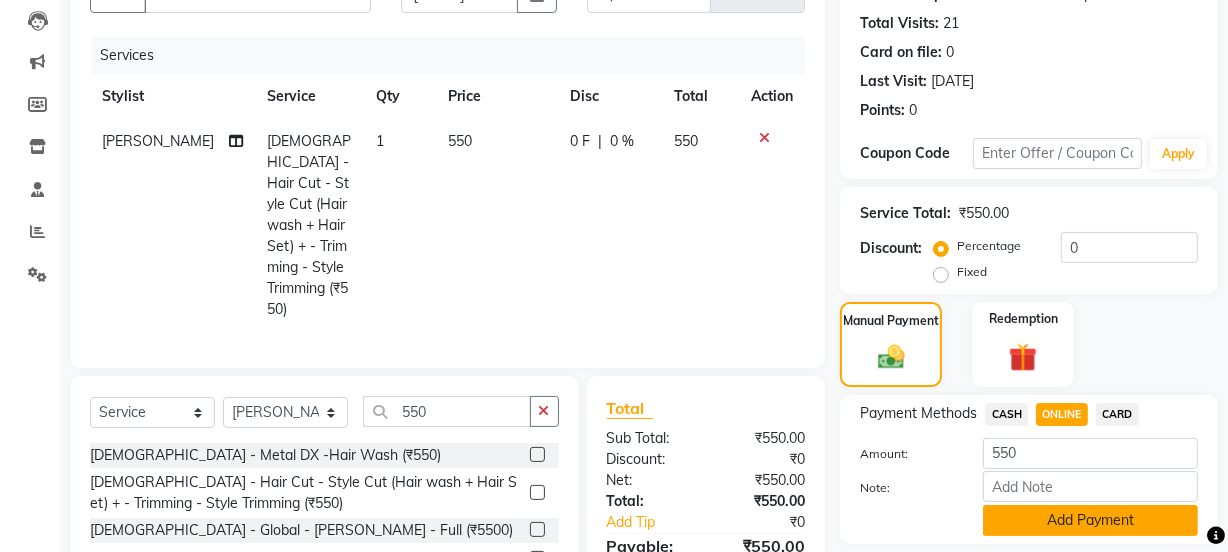 click on "Add Payment" 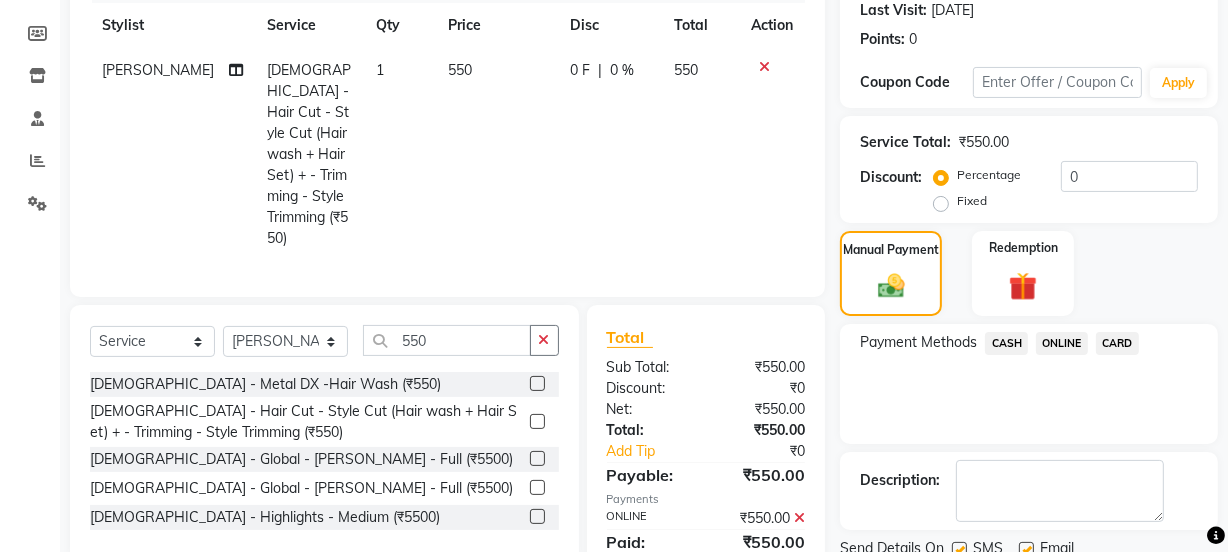 scroll, scrollTop: 357, scrollLeft: 0, axis: vertical 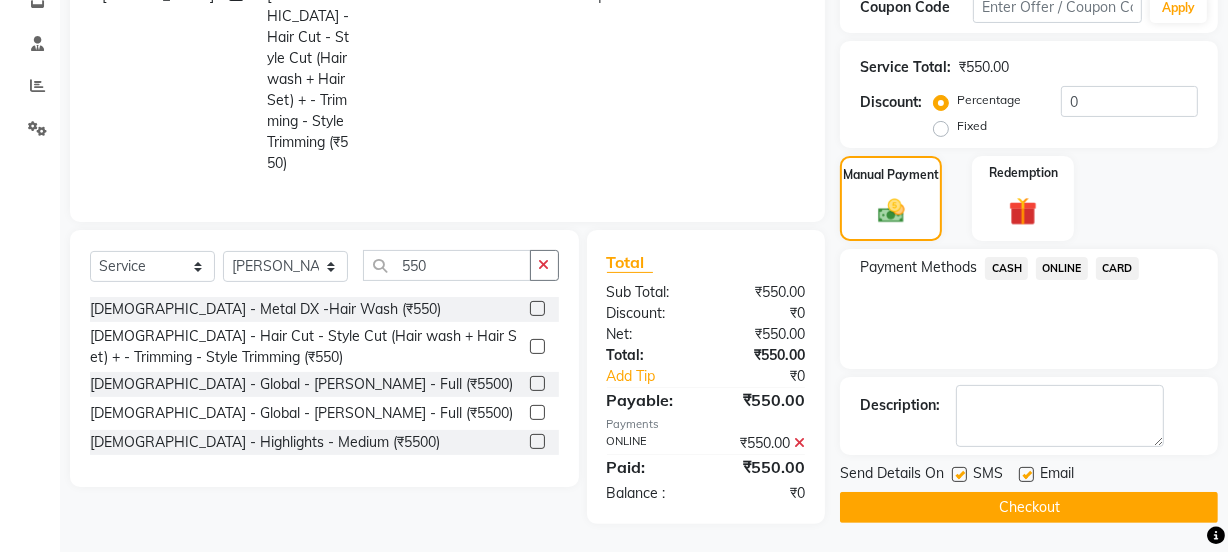 click on "Checkout" 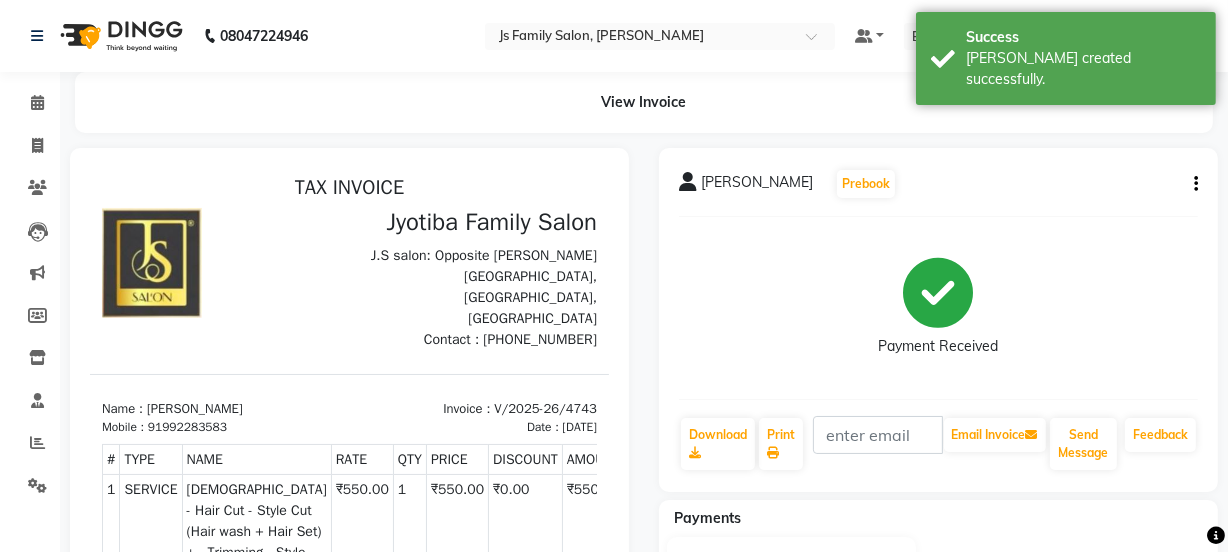 scroll, scrollTop: 0, scrollLeft: 0, axis: both 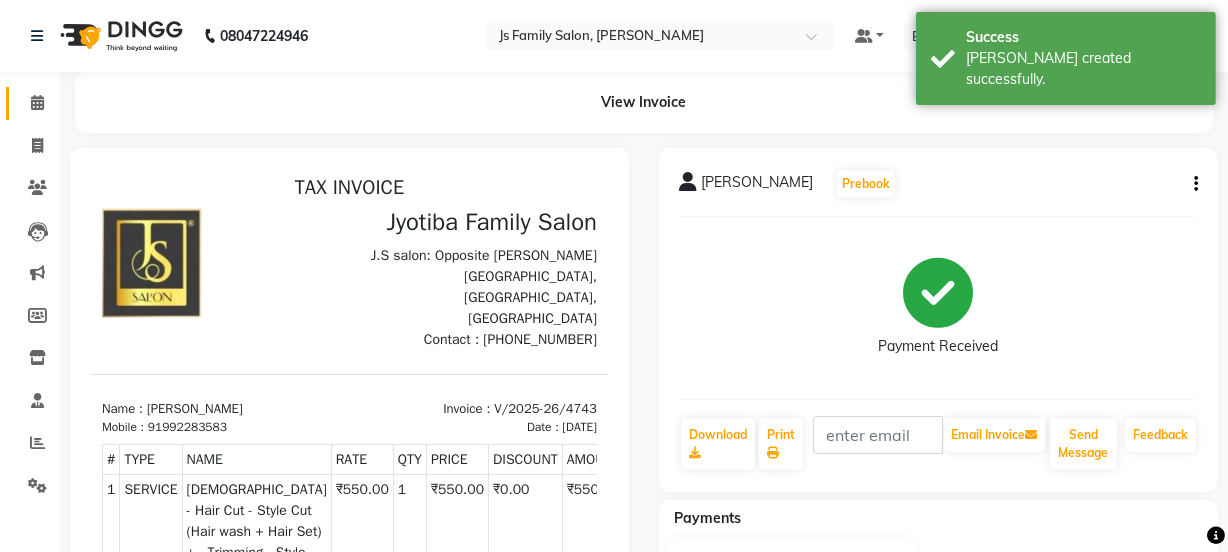 click on "Calendar" 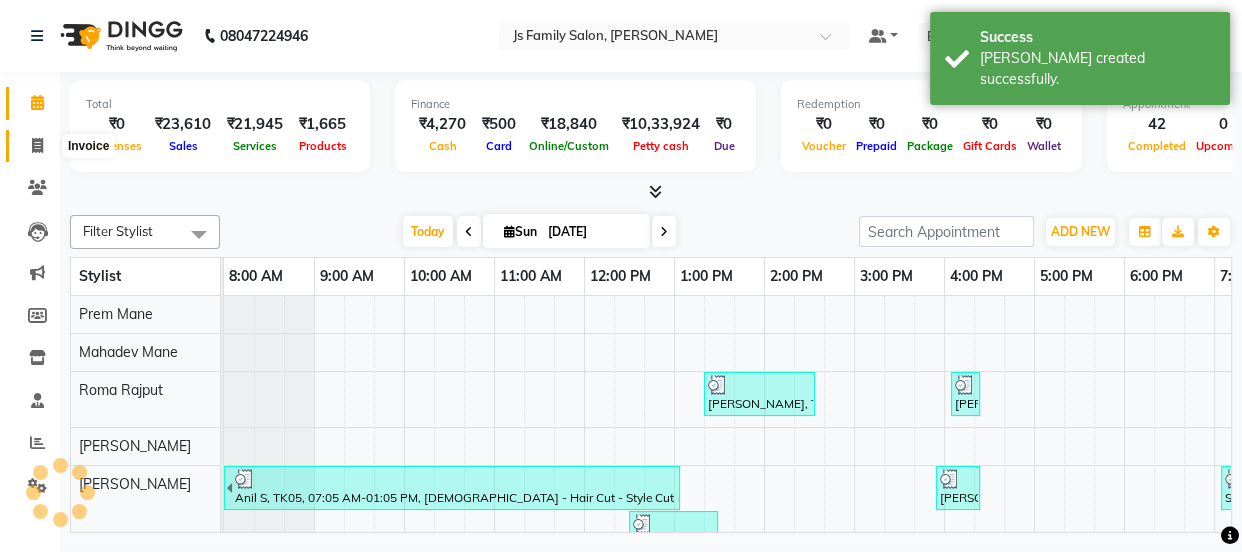 click 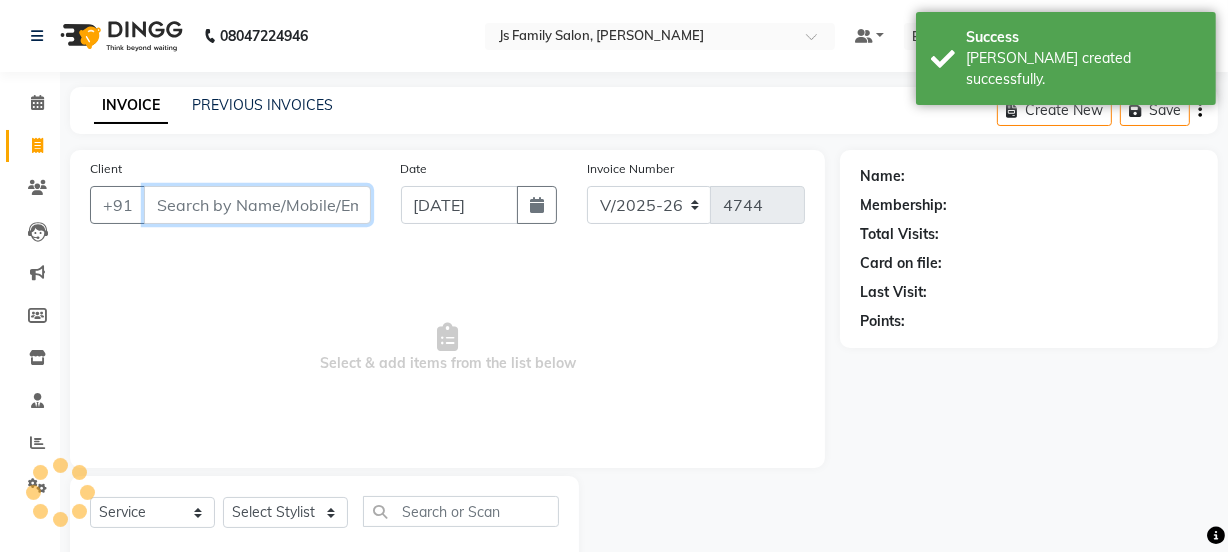 click on "Client" at bounding box center (257, 205) 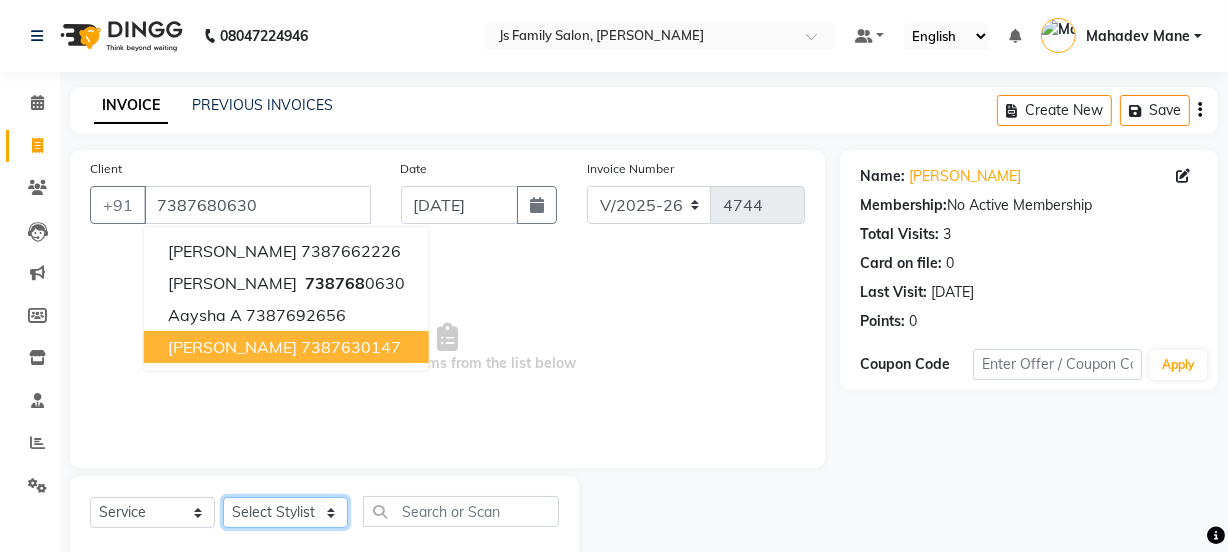 click on "Select Stylist [PERSON_NAME] Vaidyakar kokan  n Mahadev [PERSON_NAME] [PERSON_NAME] [PERSON_NAME]  Prem Mane Rajan Roma Rajput Sai [PERSON_NAME] Shop [PERSON_NAME] [PERSON_NAME] suport staff [PERSON_NAME]  [PERSON_NAME] [PERSON_NAME] [PERSON_NAME]" 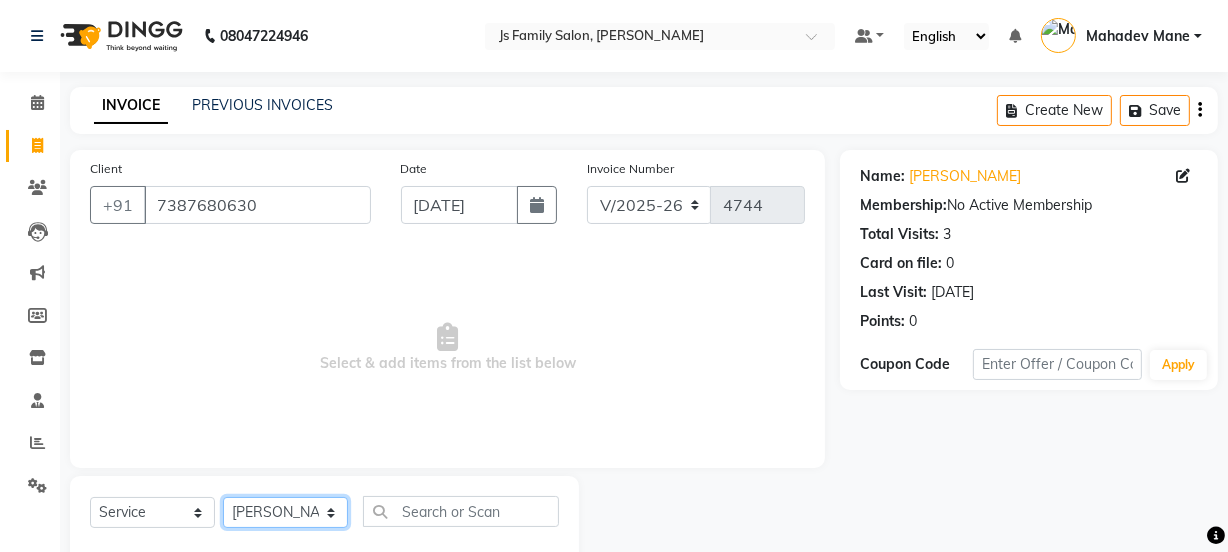 click on "Select Stylist [PERSON_NAME] Vaidyakar kokan  n Mahadev [PERSON_NAME] [PERSON_NAME] [PERSON_NAME]  Prem Mane Rajan Roma Rajput Sai [PERSON_NAME] Shop [PERSON_NAME] [PERSON_NAME] suport staff [PERSON_NAME]  [PERSON_NAME] [PERSON_NAME] [PERSON_NAME]" 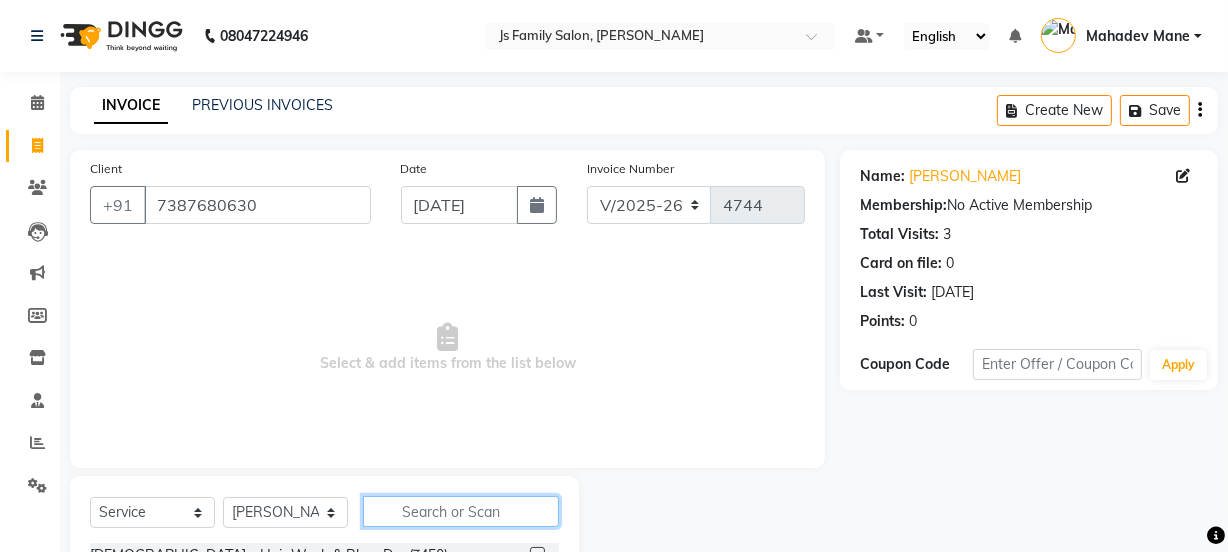 click 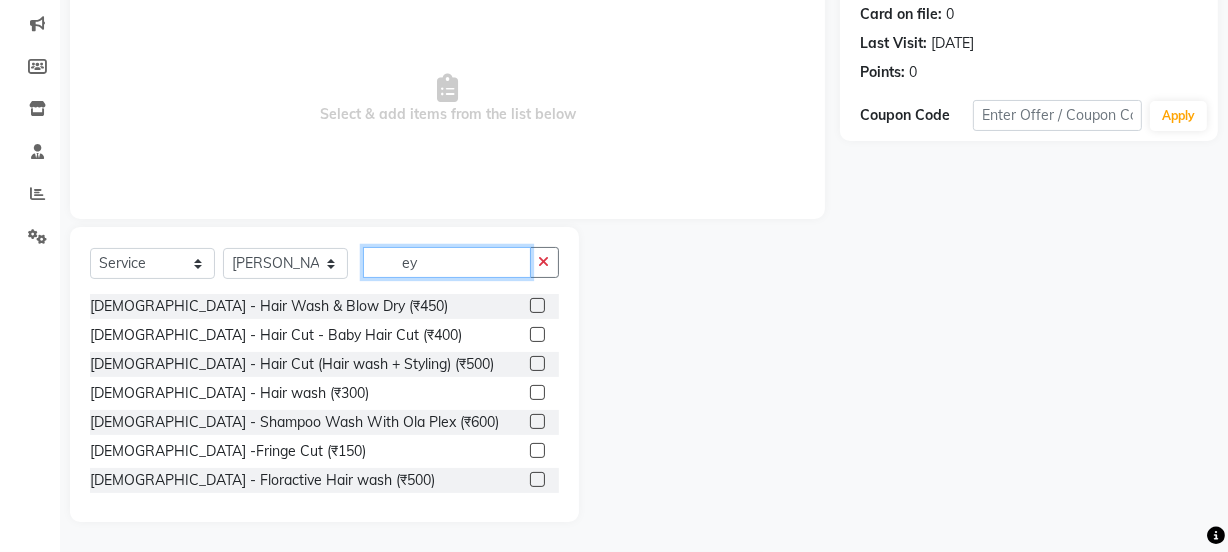 scroll, scrollTop: 107, scrollLeft: 0, axis: vertical 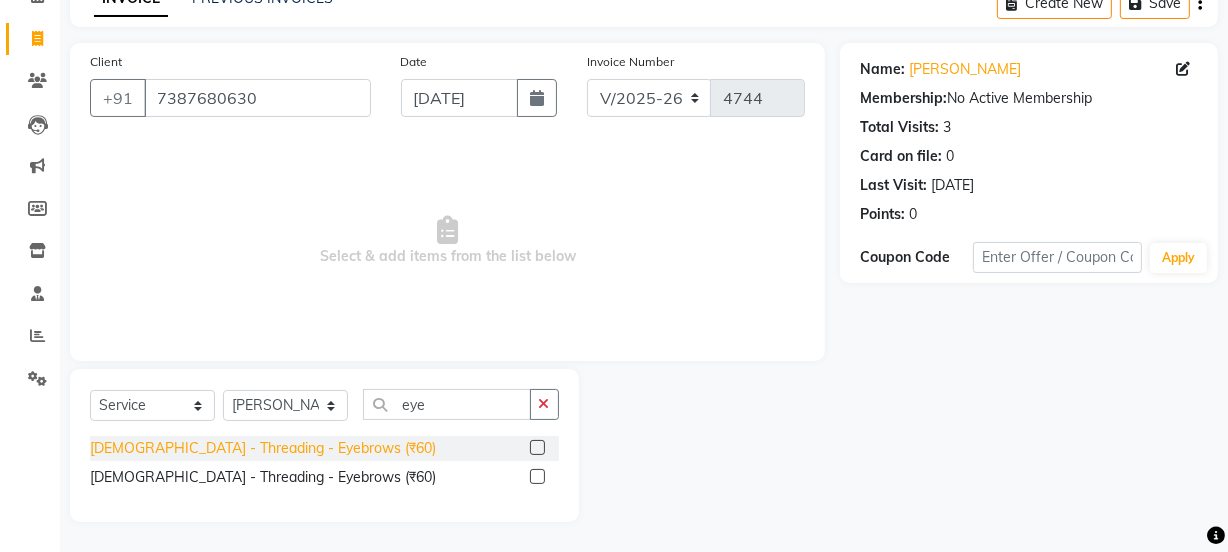 click on "[DEMOGRAPHIC_DATA] - Threading - Eyebrows (₹60)" 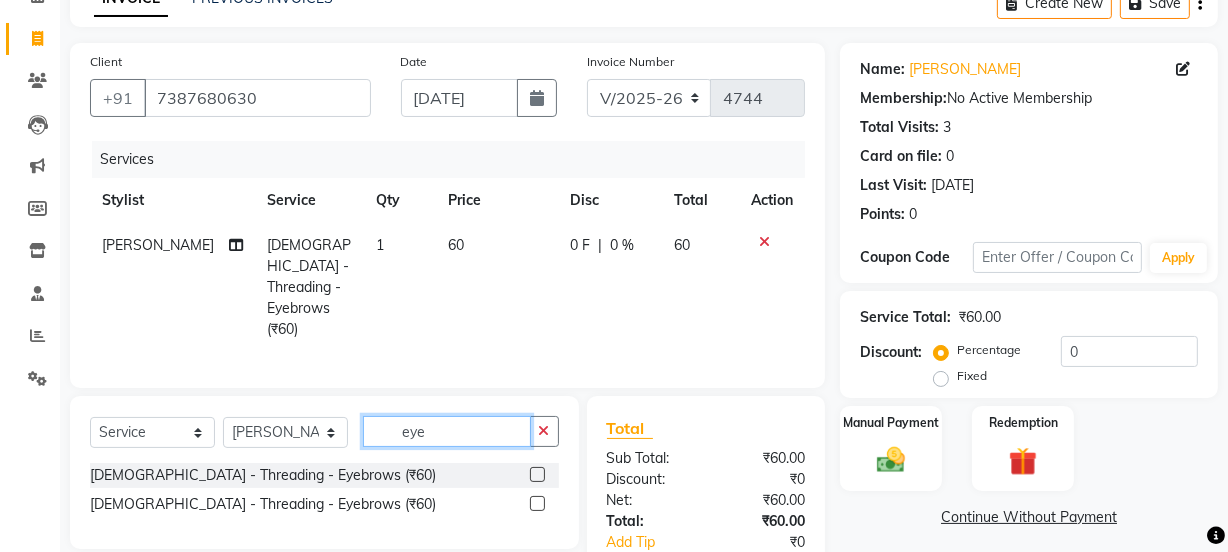 click on "eye" 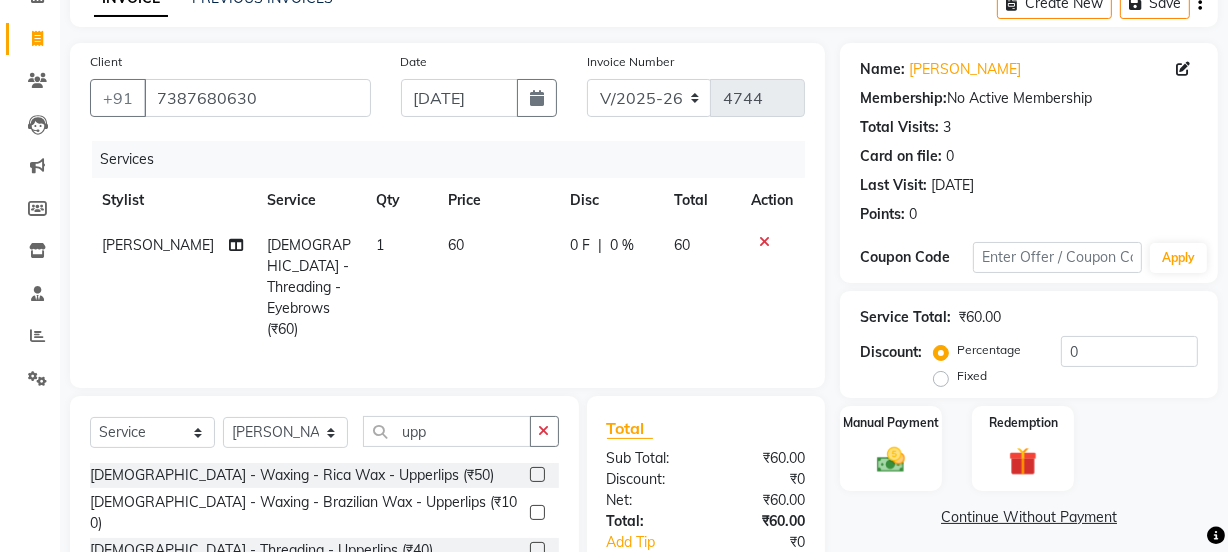 drag, startPoint x: 322, startPoint y: 503, endPoint x: 560, endPoint y: 313, distance: 304.539 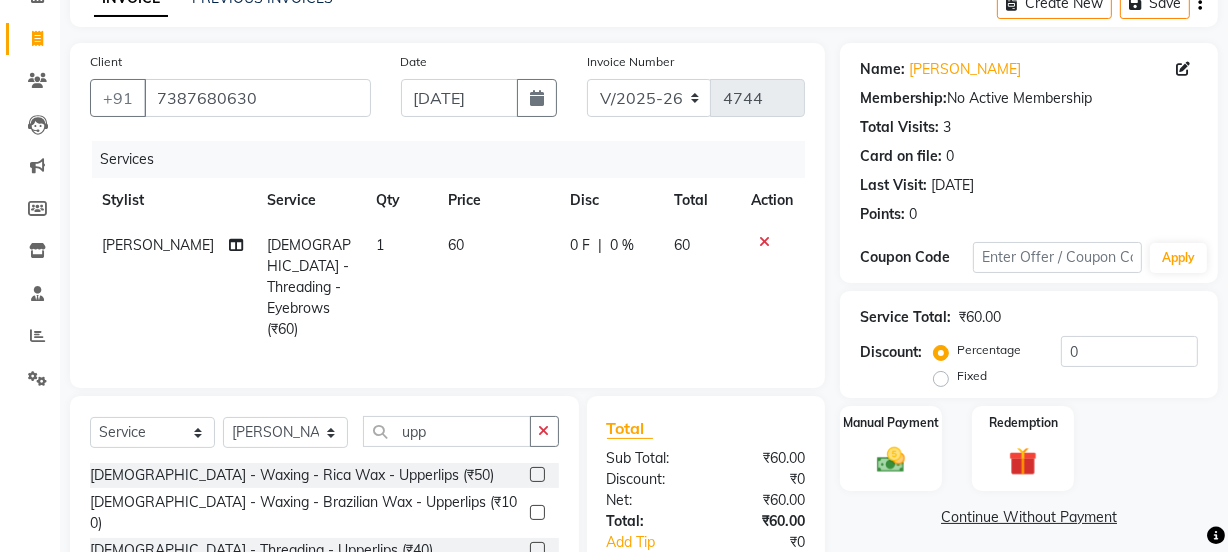 click on "[DEMOGRAPHIC_DATA] - Threading - Upperlips (₹40)" 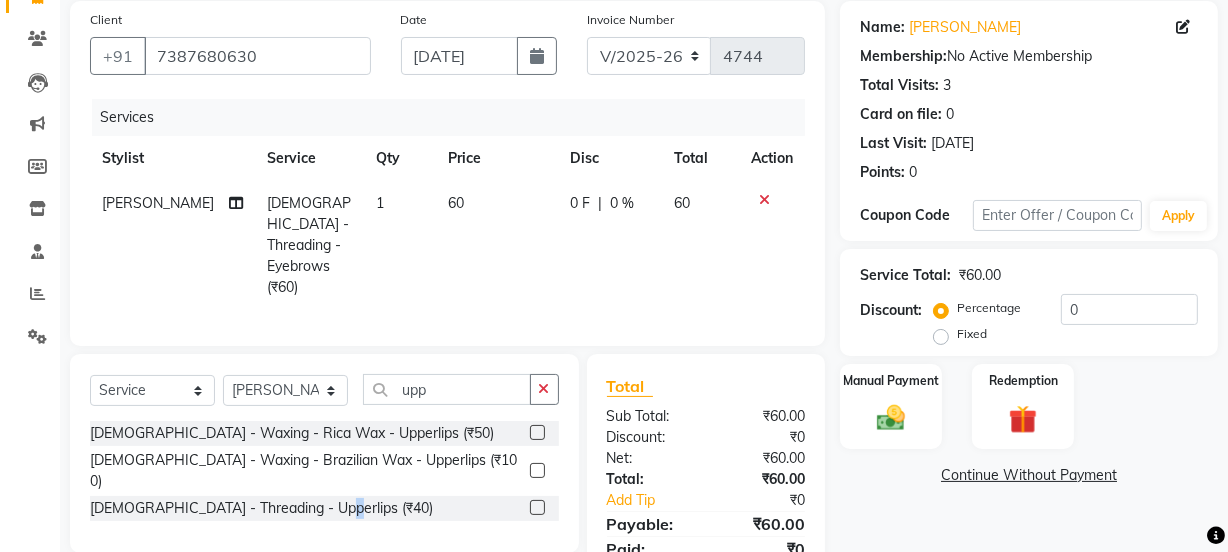 scroll, scrollTop: 206, scrollLeft: 0, axis: vertical 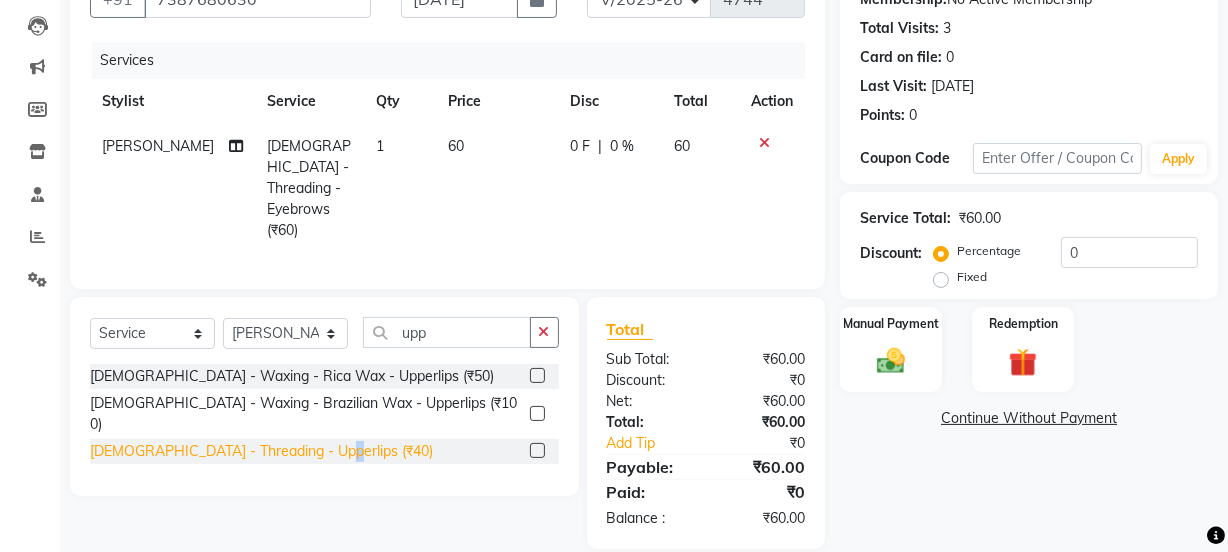 click on "[DEMOGRAPHIC_DATA] - Threading - Upperlips (₹40)" 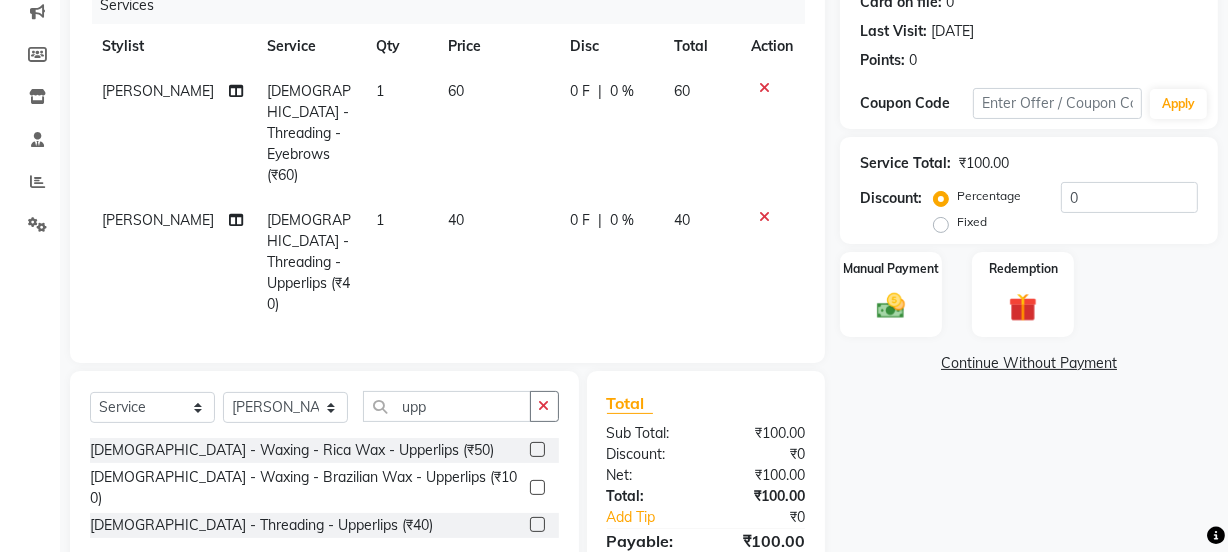 scroll, scrollTop: 291, scrollLeft: 0, axis: vertical 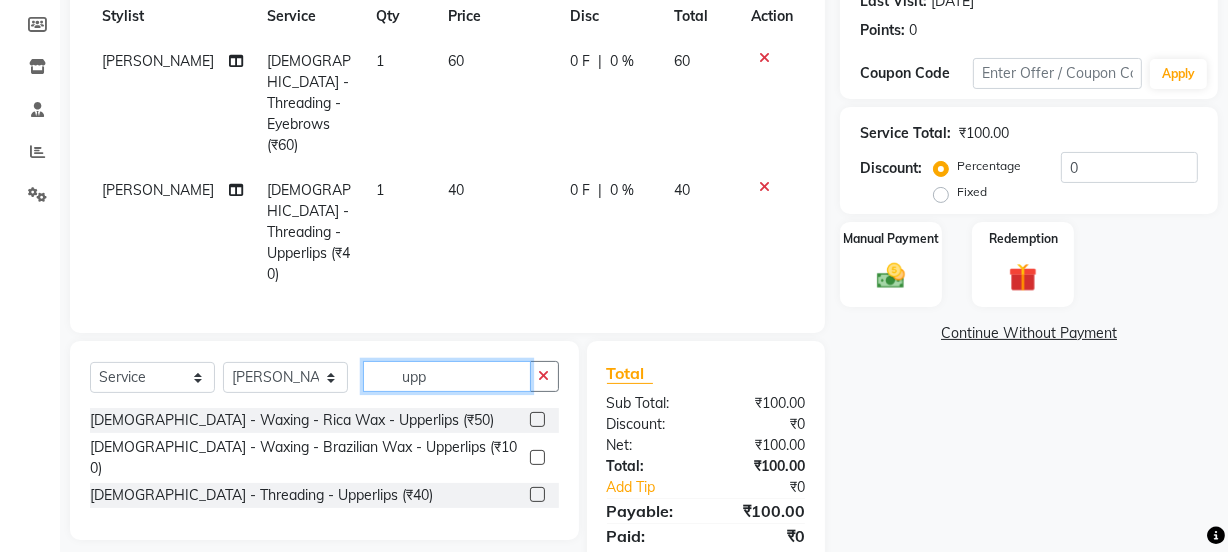 click on "upp" 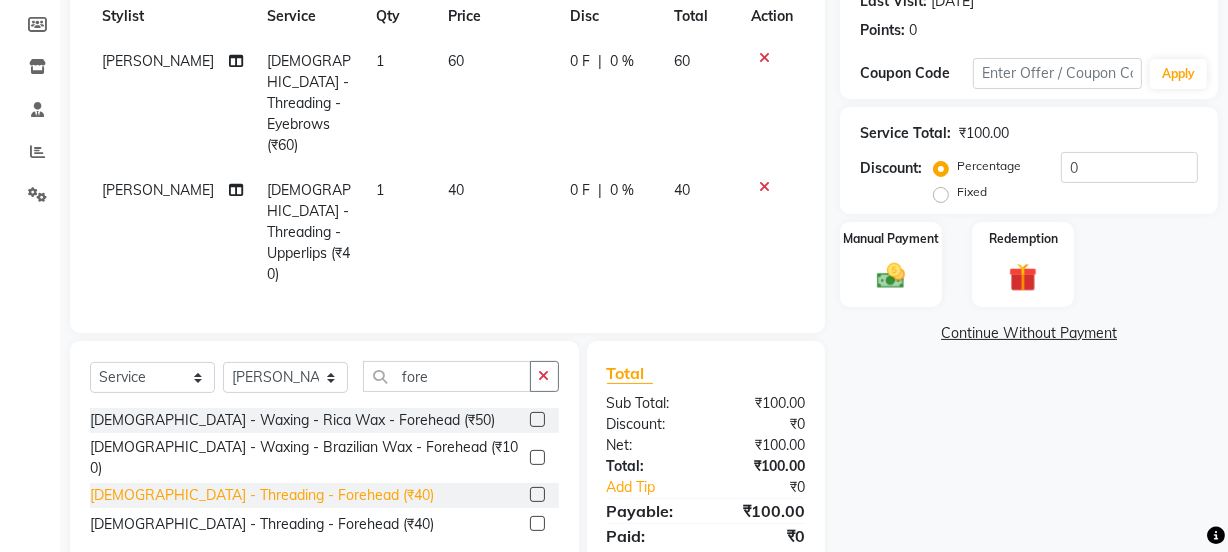 click on "[DEMOGRAPHIC_DATA] - Threading - Forehead (₹40)" 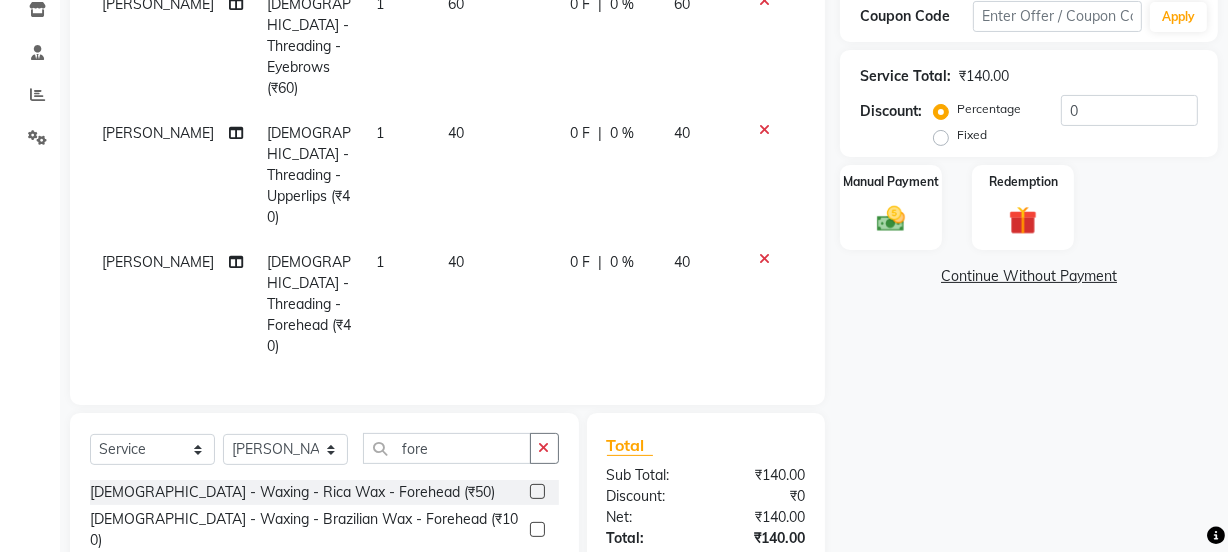 scroll, scrollTop: 379, scrollLeft: 0, axis: vertical 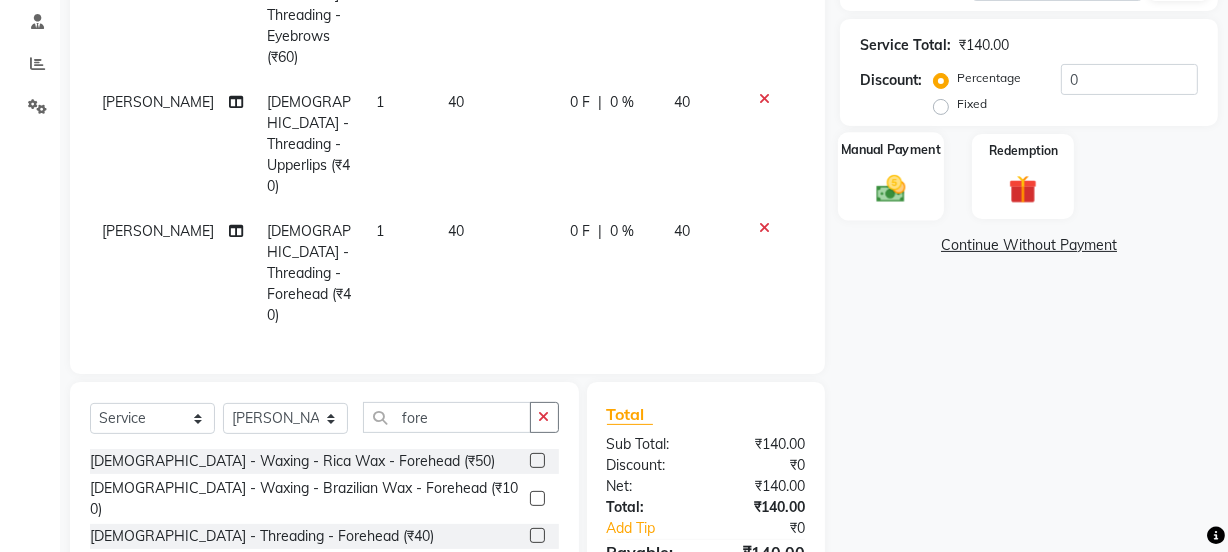 click on "Manual Payment" 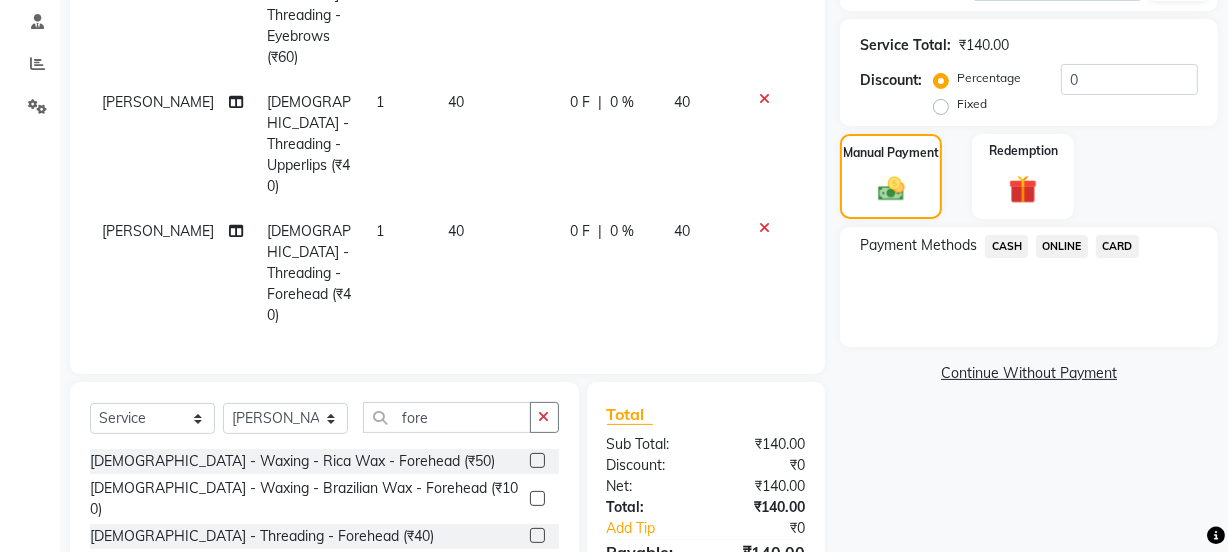 click on "ONLINE" 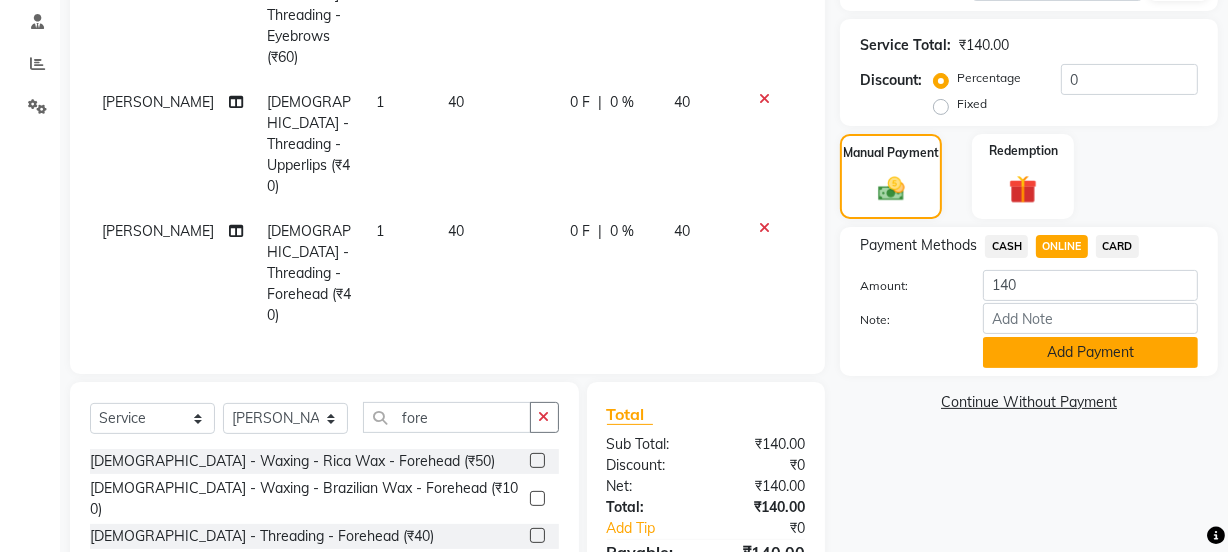 click on "Add Payment" 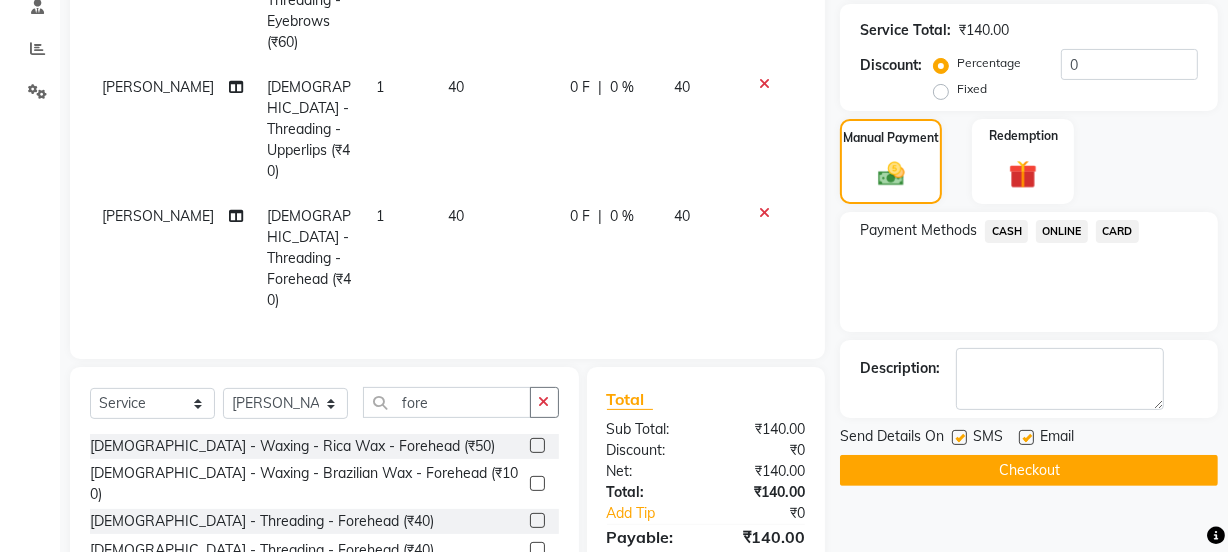 scroll, scrollTop: 420, scrollLeft: 0, axis: vertical 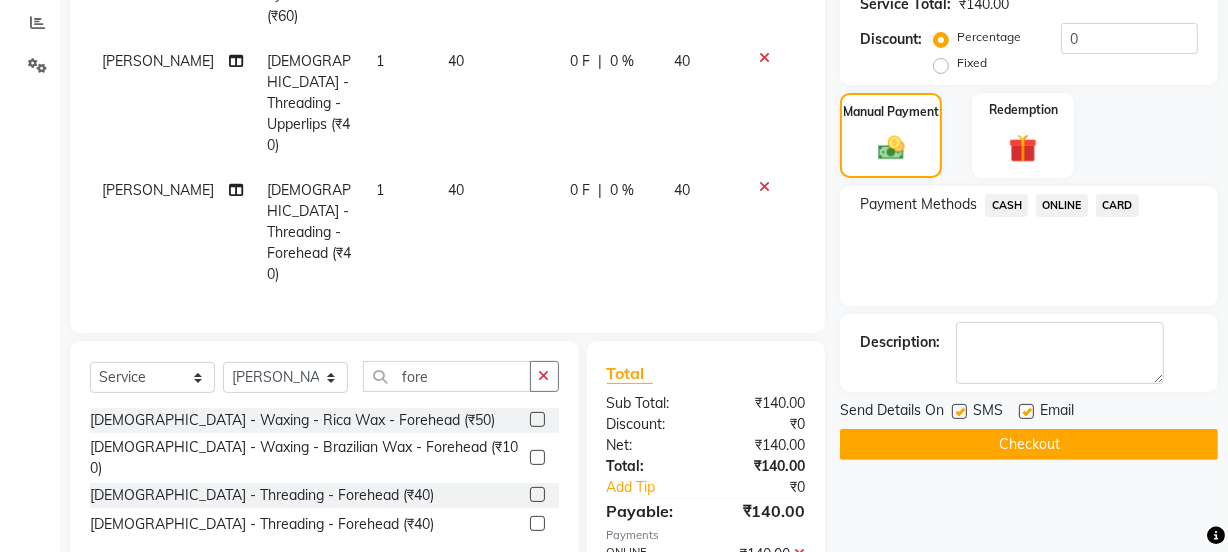 click on "Checkout" 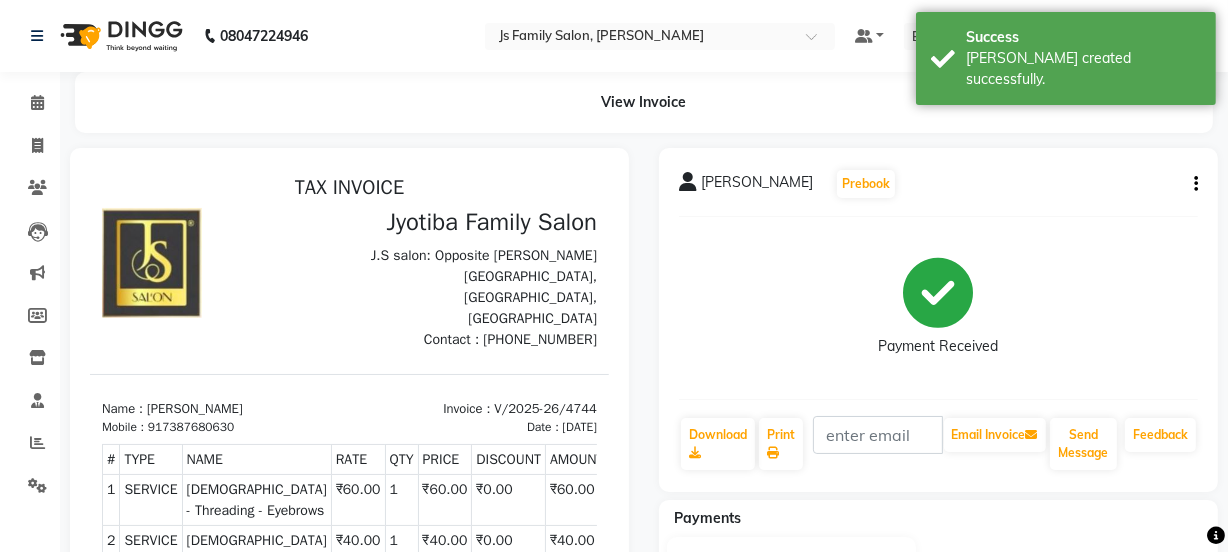 scroll, scrollTop: 0, scrollLeft: 0, axis: both 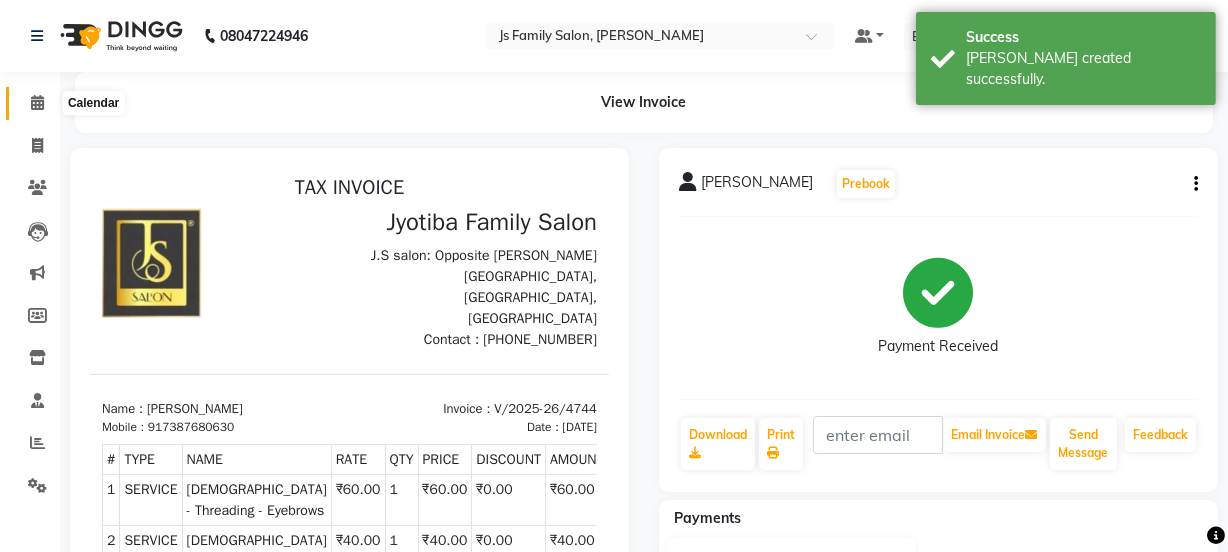 click 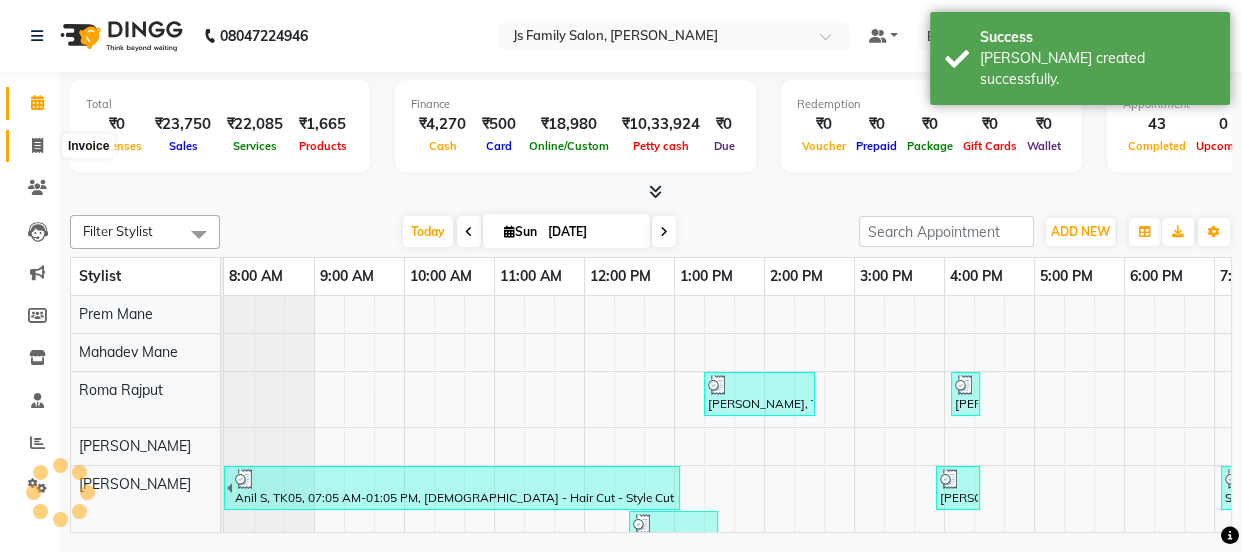 click 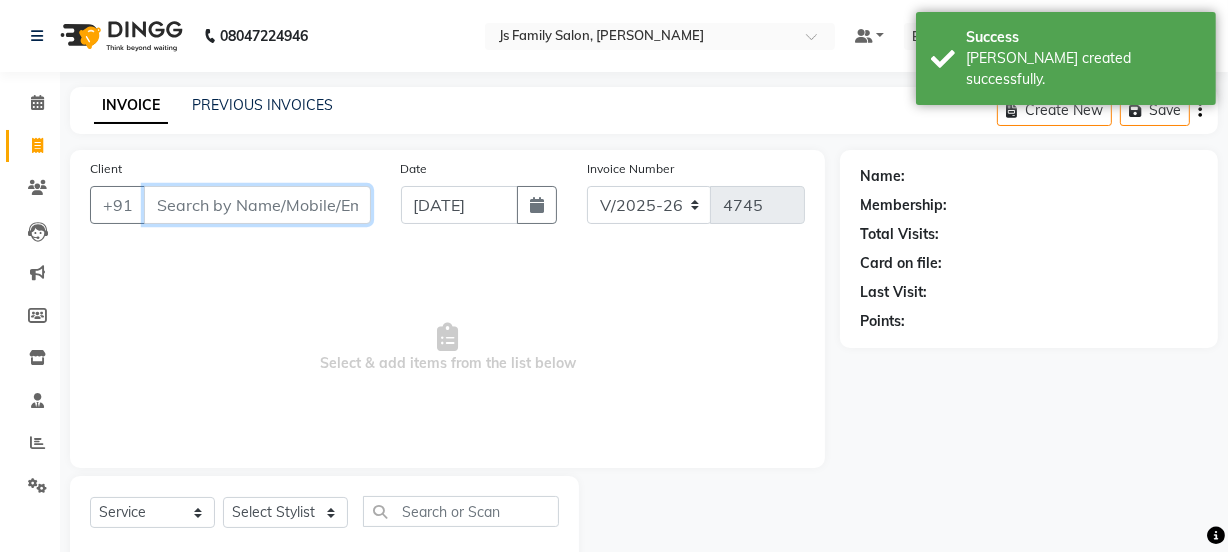 click on "Client" at bounding box center (257, 205) 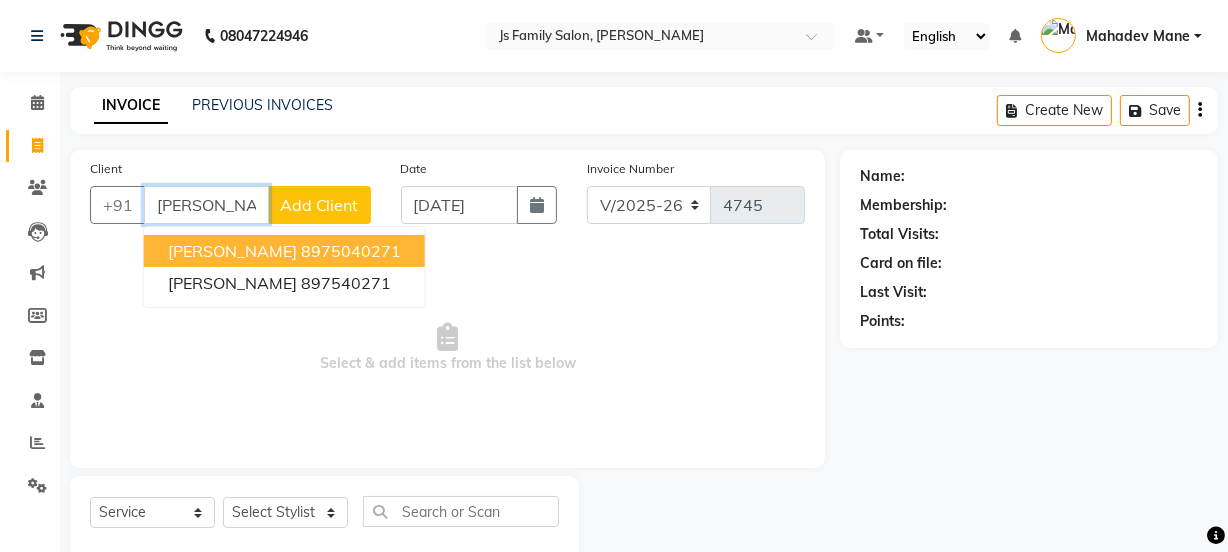 click on "[PERSON_NAME]" at bounding box center (232, 251) 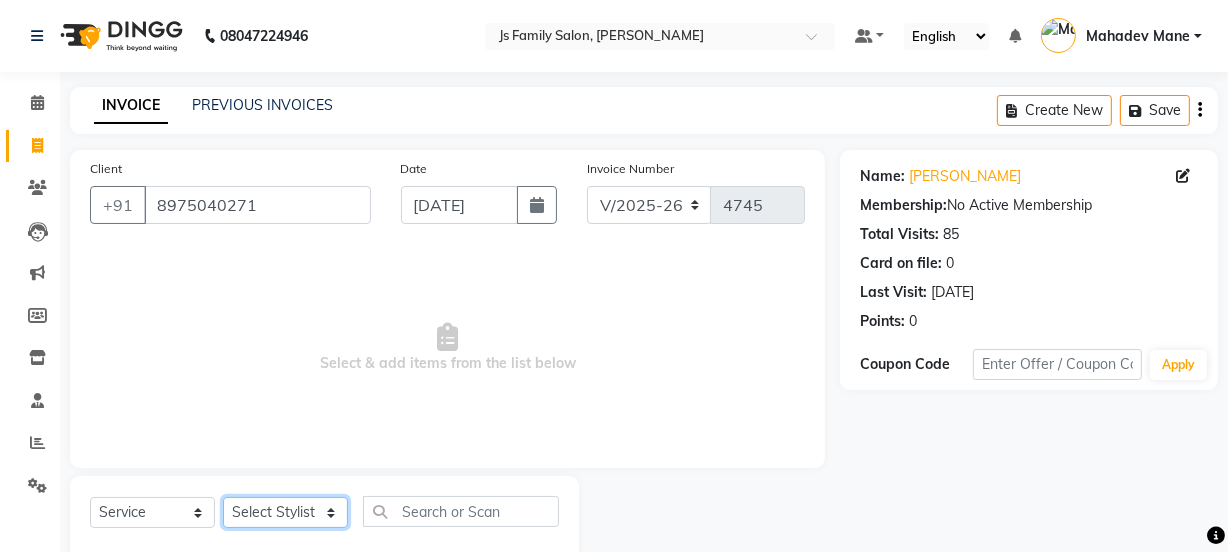 click on "Select Stylist [PERSON_NAME] Vaidyakar kokan  n Mahadev [PERSON_NAME] [PERSON_NAME] [PERSON_NAME]  Prem Mane Rajan Roma Rajput Sai [PERSON_NAME] Shop [PERSON_NAME] [PERSON_NAME] suport staff [PERSON_NAME]  [PERSON_NAME] [PERSON_NAME] [PERSON_NAME]" 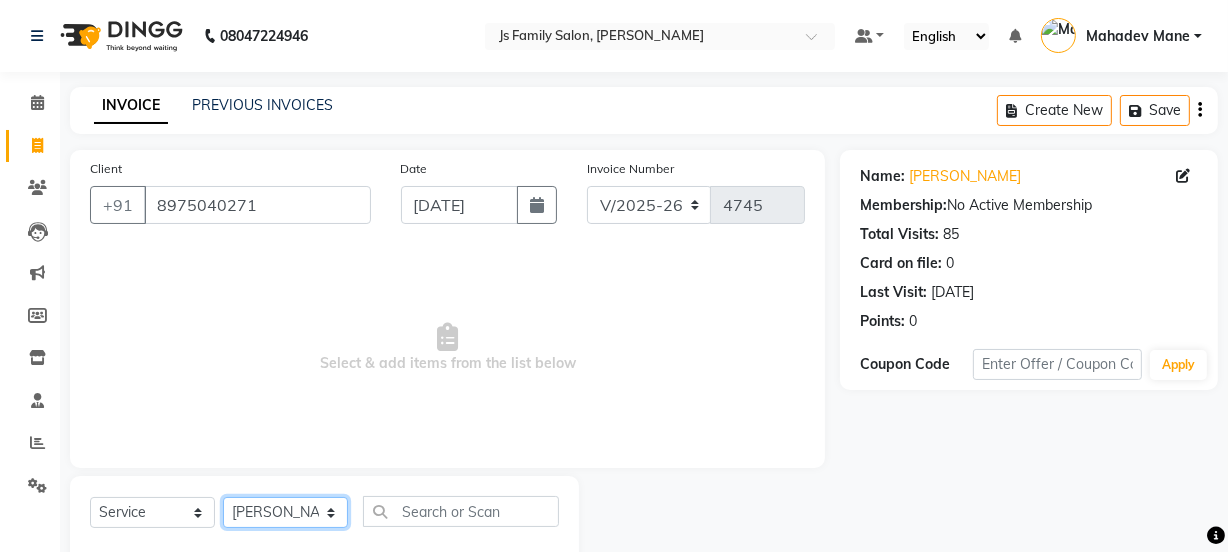 click on "Select Stylist [PERSON_NAME] Vaidyakar kokan  n Mahadev [PERSON_NAME] [PERSON_NAME] [PERSON_NAME]  Prem Mane Rajan Roma Rajput Sai [PERSON_NAME] Shop [PERSON_NAME] [PERSON_NAME] suport staff [PERSON_NAME]  [PERSON_NAME] [PERSON_NAME] [PERSON_NAME]" 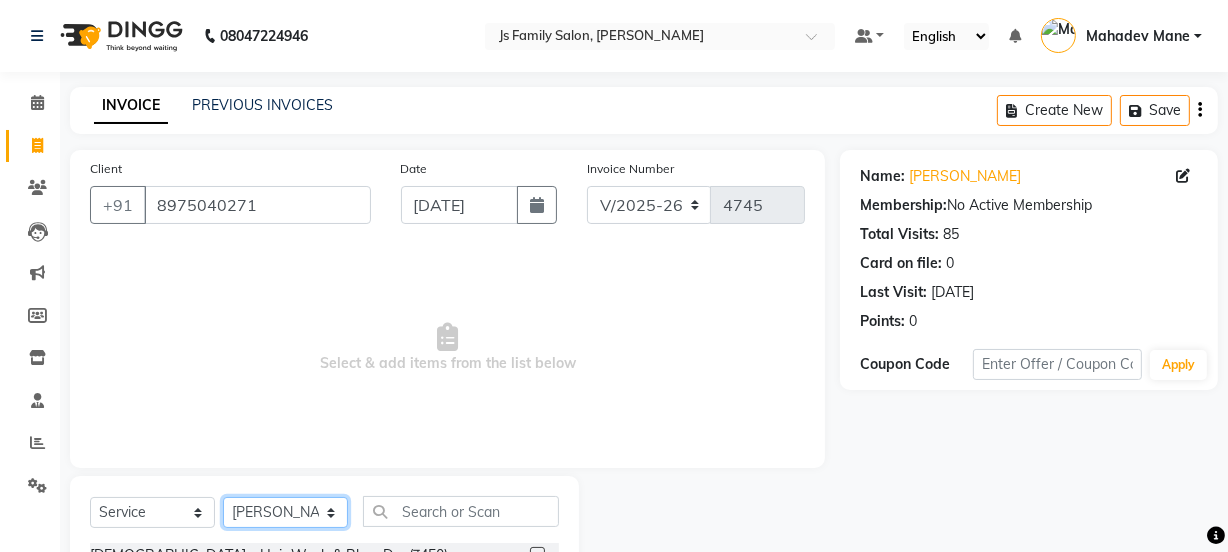 click on "Select Stylist [PERSON_NAME] Vaidyakar kokan  n Mahadev [PERSON_NAME] [PERSON_NAME] [PERSON_NAME]  Prem Mane Rajan Roma Rajput Sai [PERSON_NAME] Shop [PERSON_NAME] [PERSON_NAME] suport staff [PERSON_NAME]  [PERSON_NAME] [PERSON_NAME] [PERSON_NAME]" 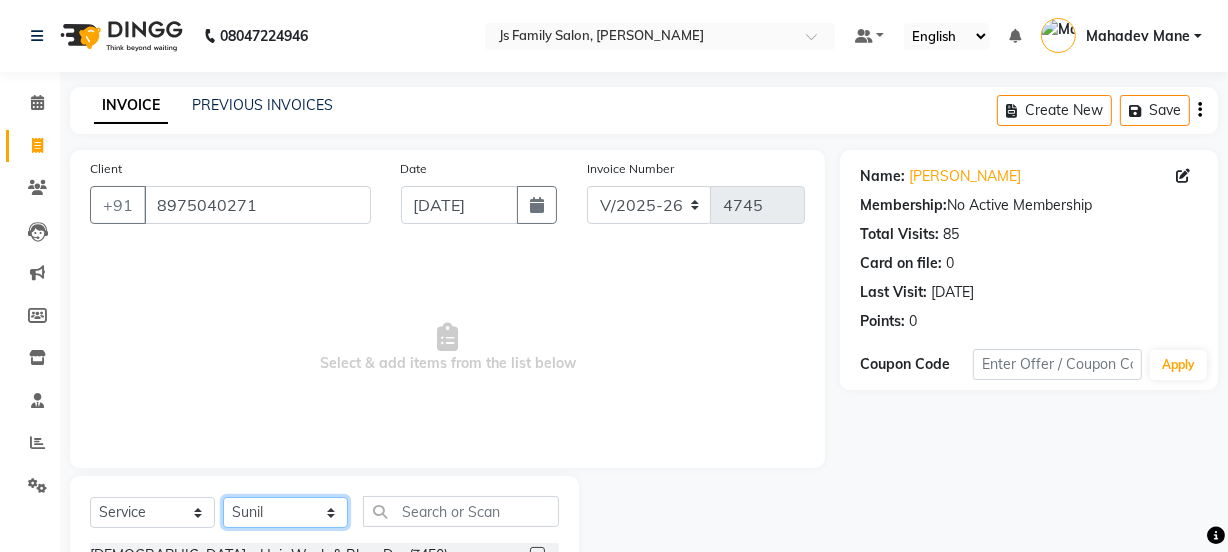 click on "Select Stylist [PERSON_NAME] Vaidyakar kokan  n Mahadev [PERSON_NAME] [PERSON_NAME] [PERSON_NAME]  Prem Mane Rajan Roma Rajput Sai [PERSON_NAME] Shop [PERSON_NAME] [PERSON_NAME] suport staff [PERSON_NAME]  [PERSON_NAME] [PERSON_NAME] [PERSON_NAME]" 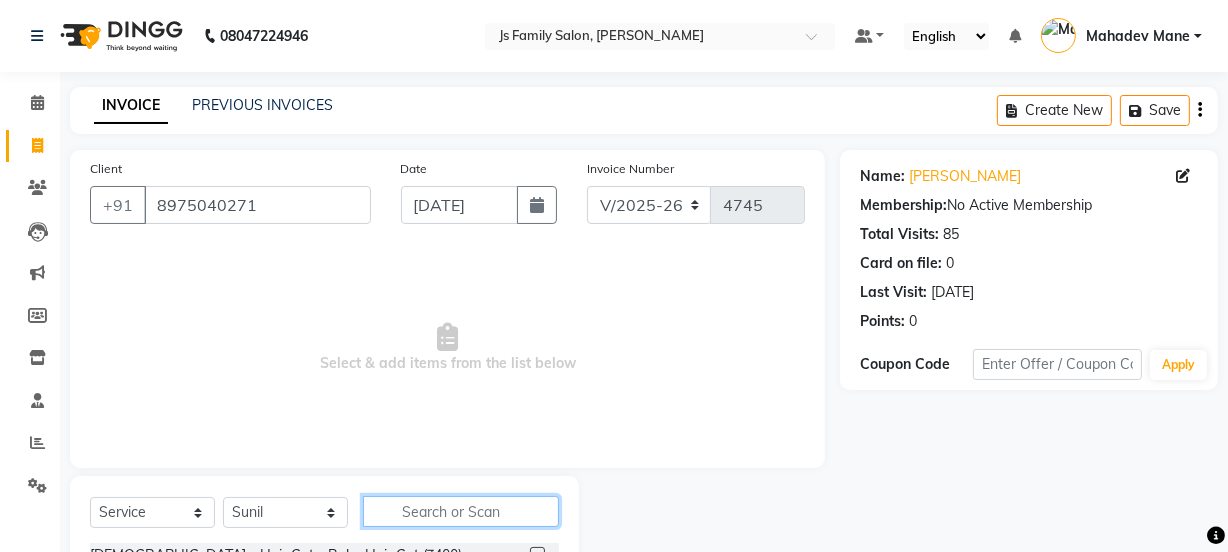 click 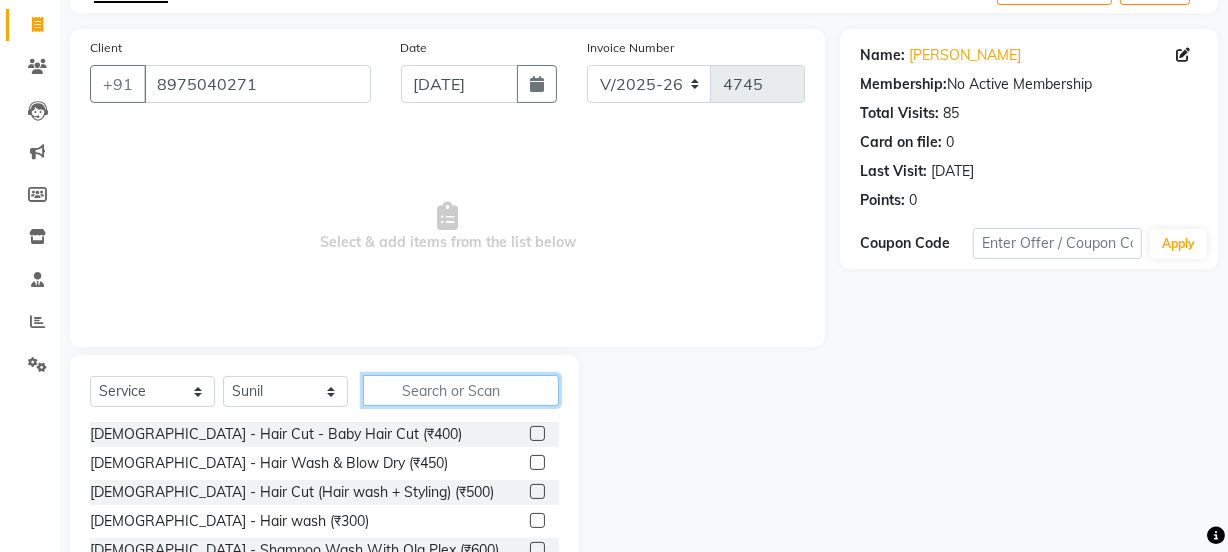 scroll, scrollTop: 250, scrollLeft: 0, axis: vertical 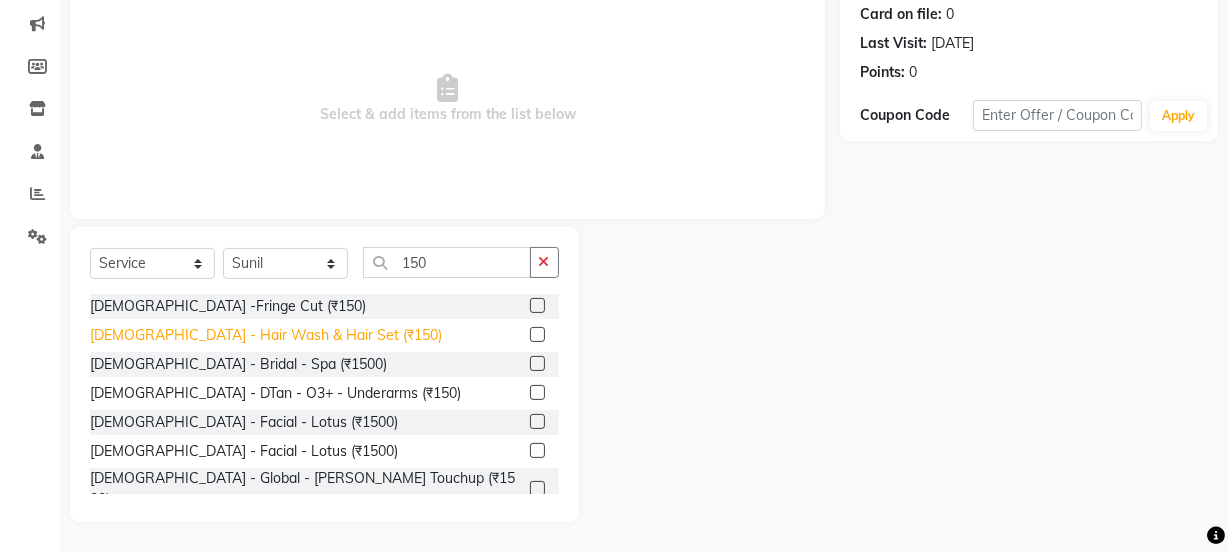 drag, startPoint x: 304, startPoint y: 340, endPoint x: 410, endPoint y: 324, distance: 107.200745 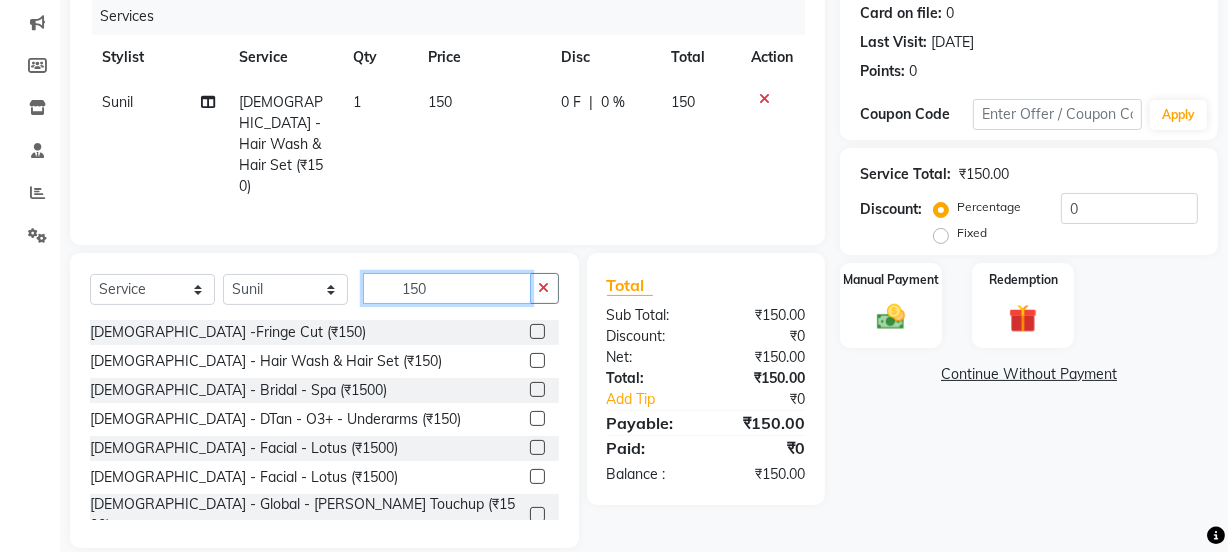 click on "150" 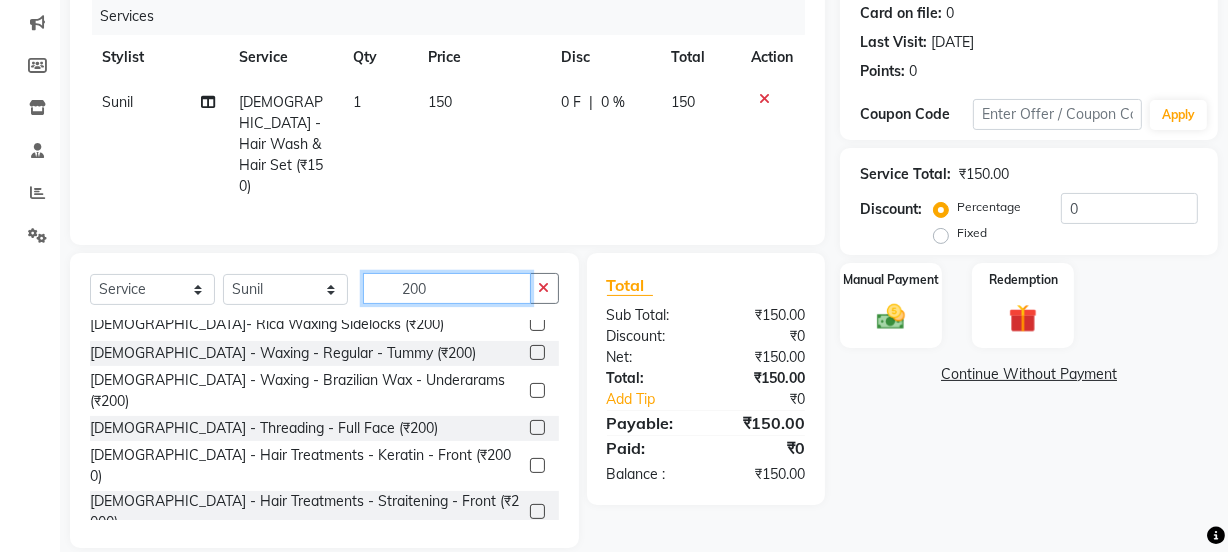 scroll, scrollTop: 843, scrollLeft: 0, axis: vertical 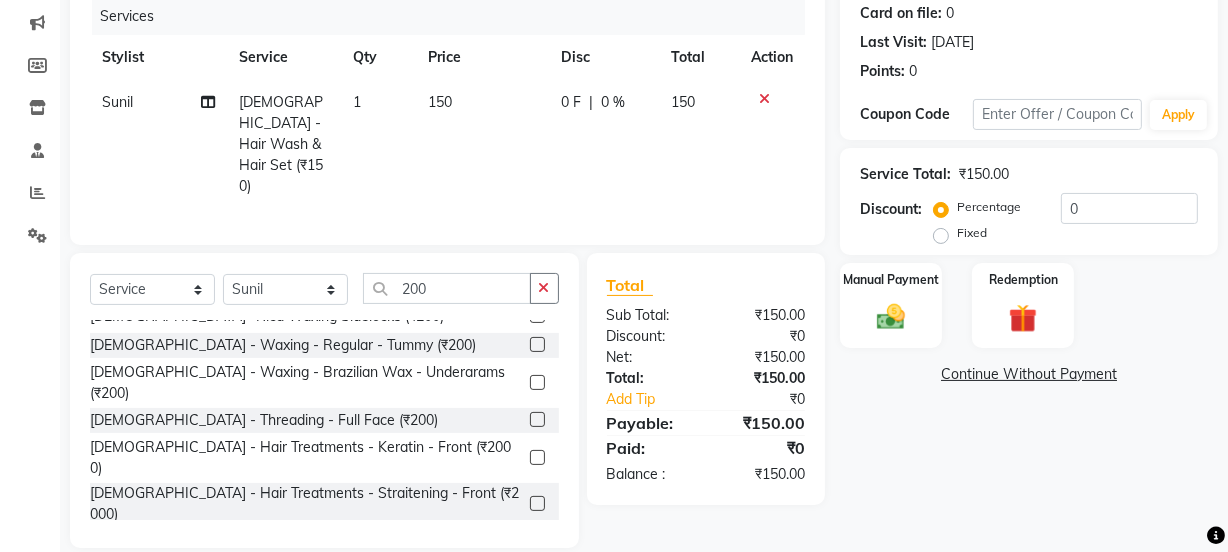 drag, startPoint x: 334, startPoint y: 472, endPoint x: 800, endPoint y: 455, distance: 466.31 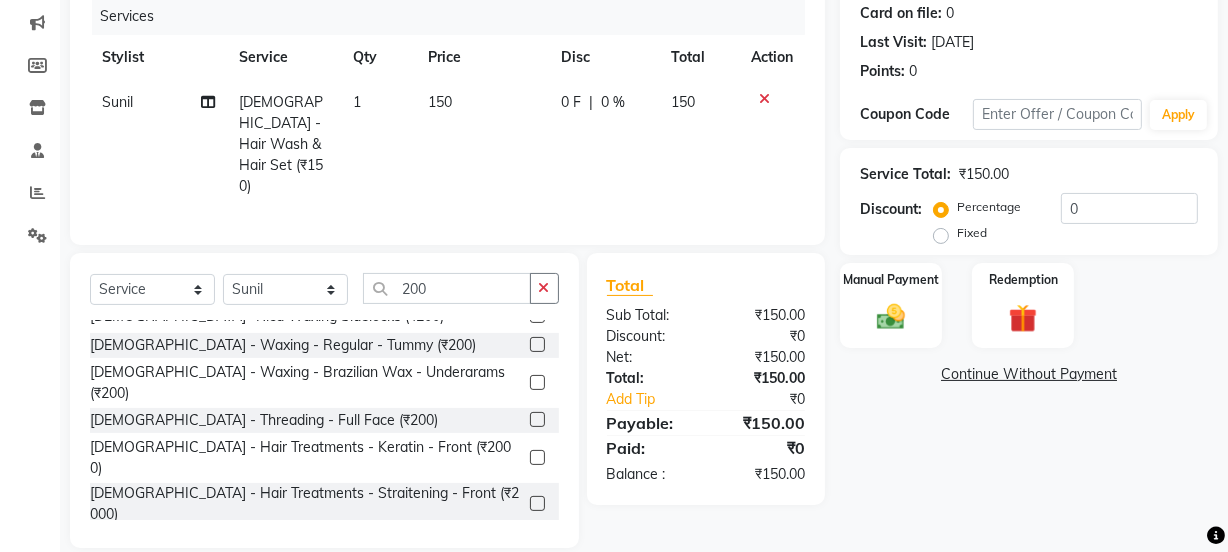 click on "[DEMOGRAPHIC_DATA] - Trimming - Style Trimming (₹200)" 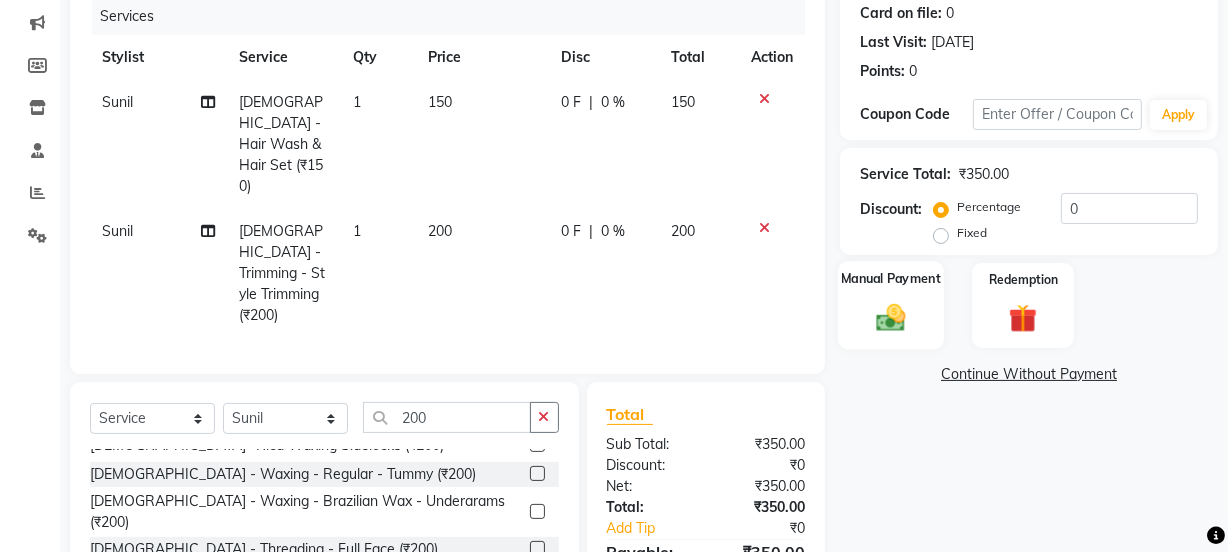 click on "Manual Payment" 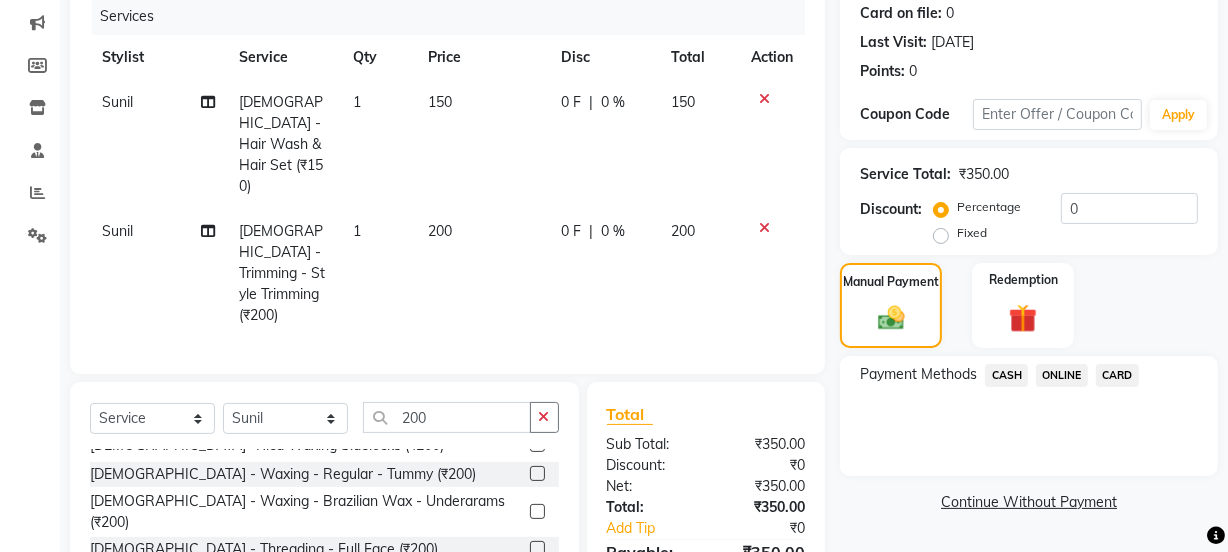 click on "ONLINE" 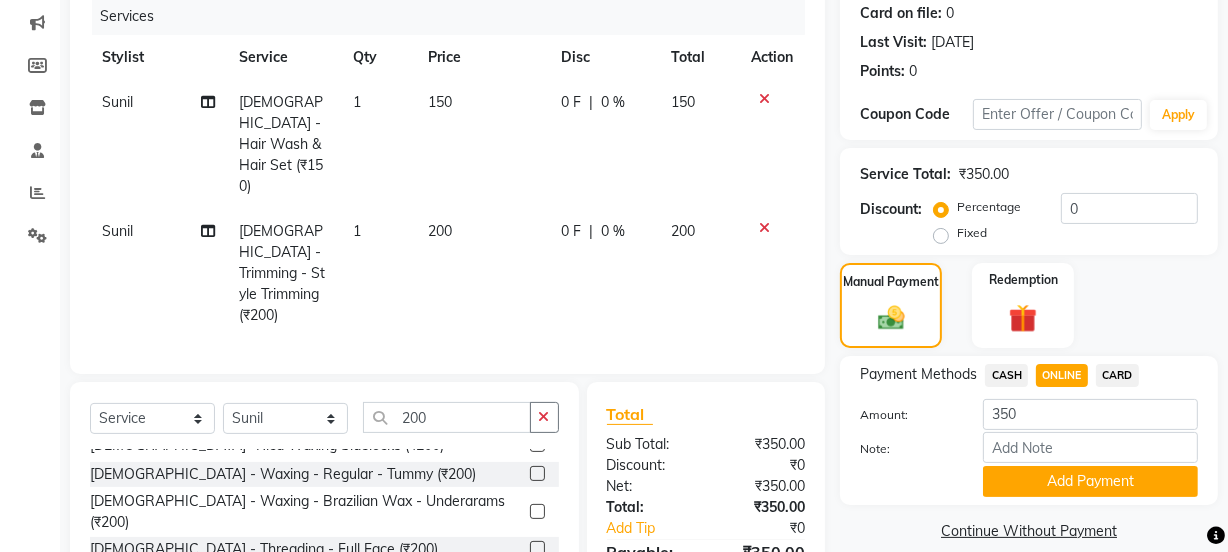 drag, startPoint x: 1038, startPoint y: 466, endPoint x: 1039, endPoint y: 479, distance: 13.038404 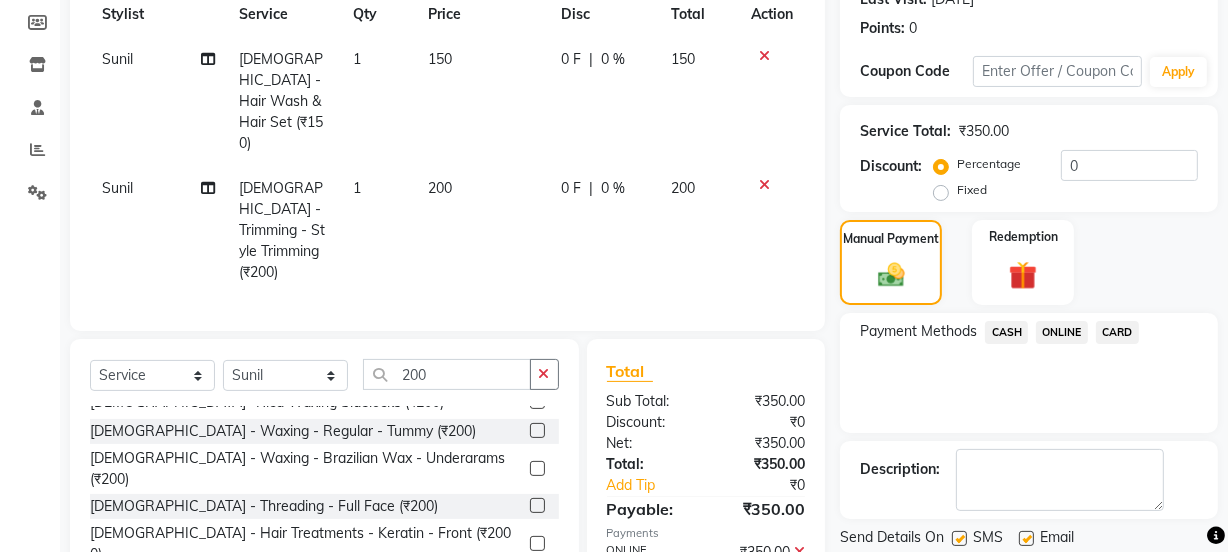 scroll, scrollTop: 357, scrollLeft: 0, axis: vertical 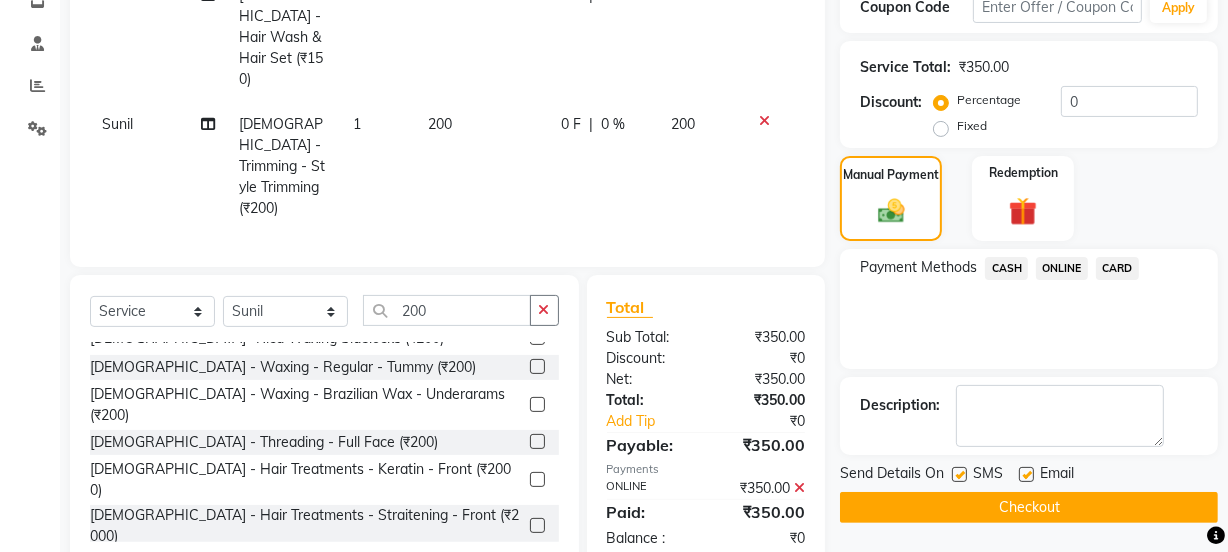 click on "Checkout" 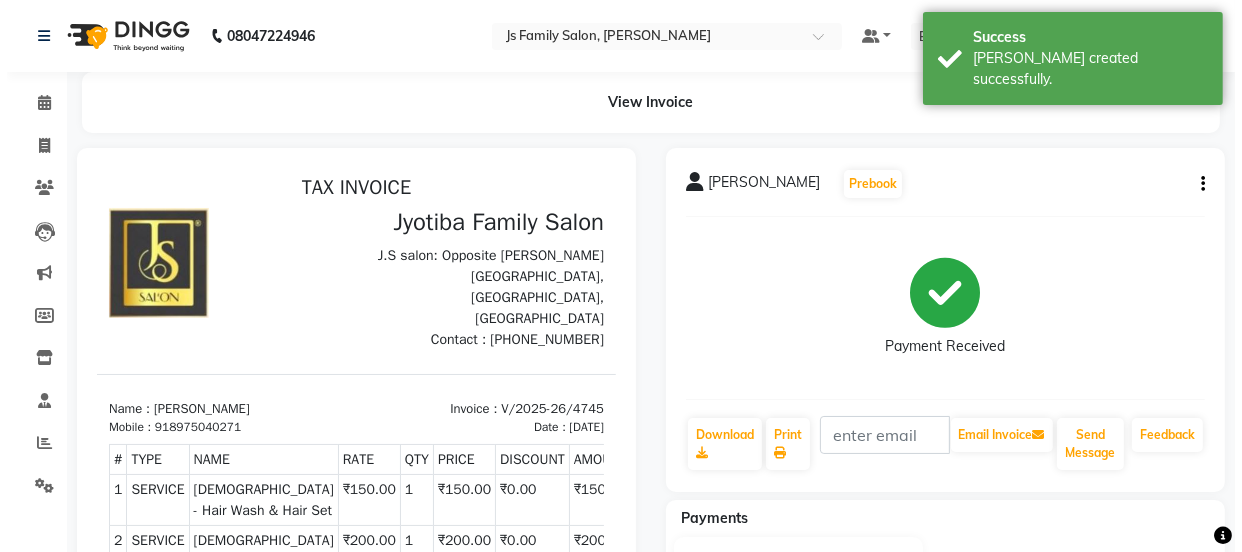 scroll, scrollTop: 0, scrollLeft: 0, axis: both 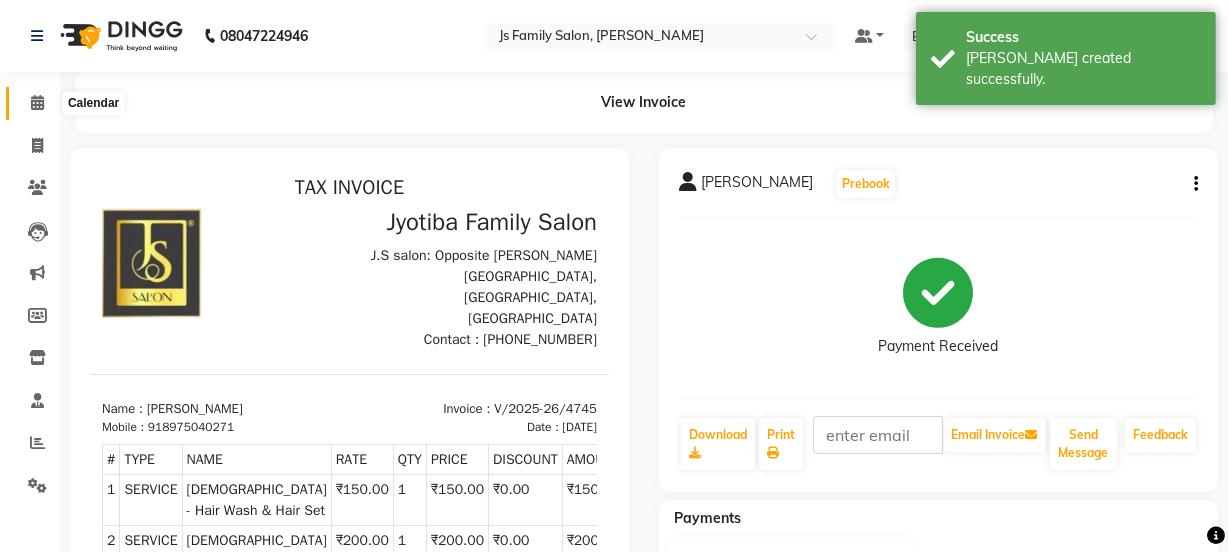 drag, startPoint x: 25, startPoint y: 94, endPoint x: 45, endPoint y: 136, distance: 46.518814 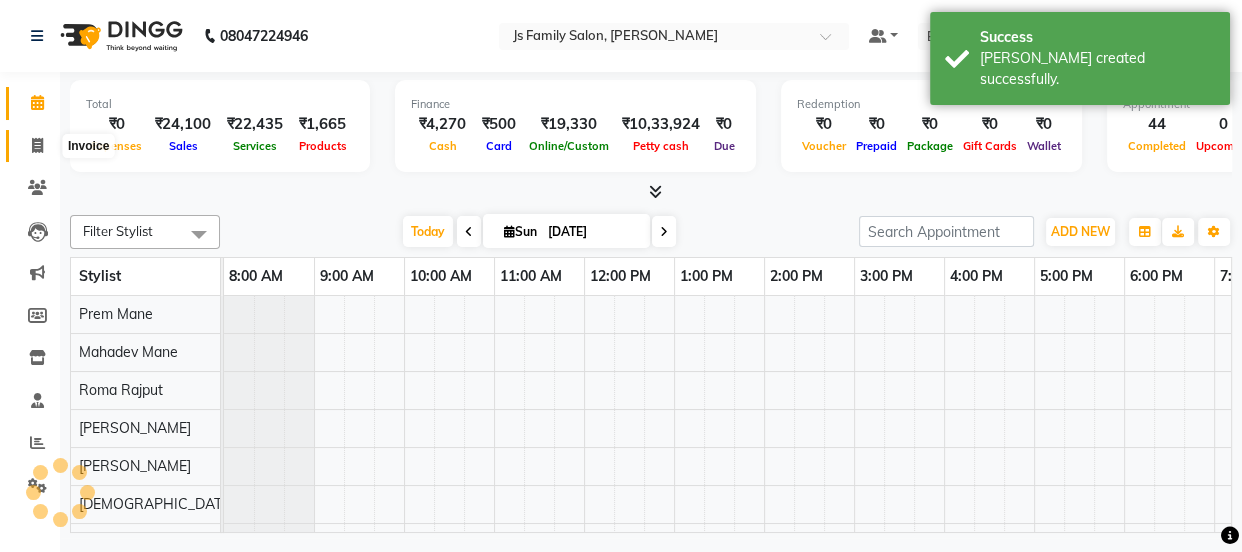 drag, startPoint x: 37, startPoint y: 139, endPoint x: 51, endPoint y: 146, distance: 15.652476 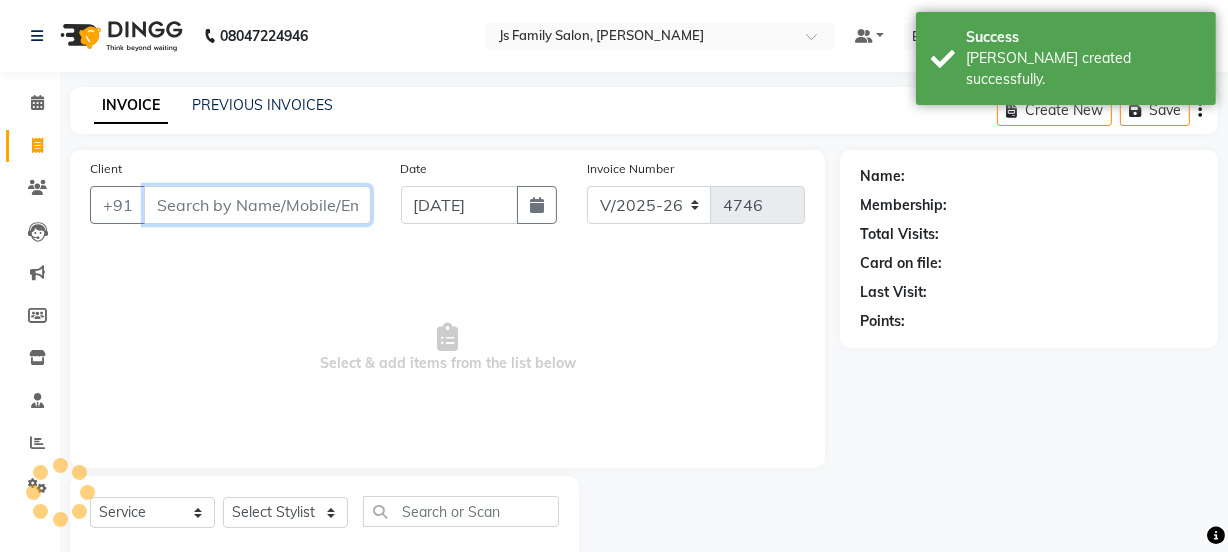 click on "Client" at bounding box center (257, 205) 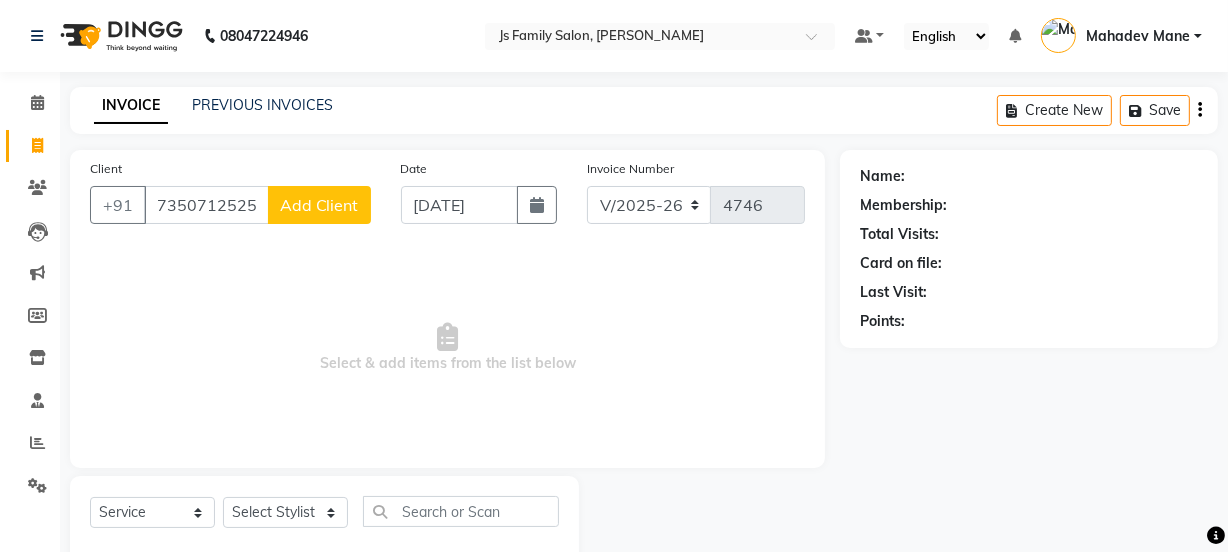 click on "Add Client" 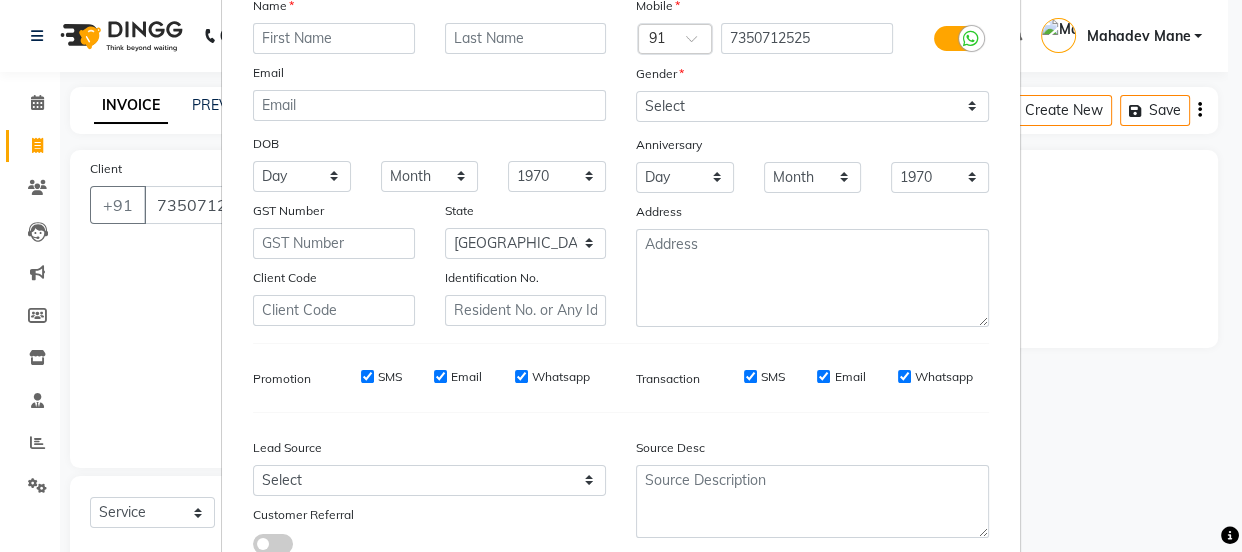 scroll, scrollTop: 0, scrollLeft: 0, axis: both 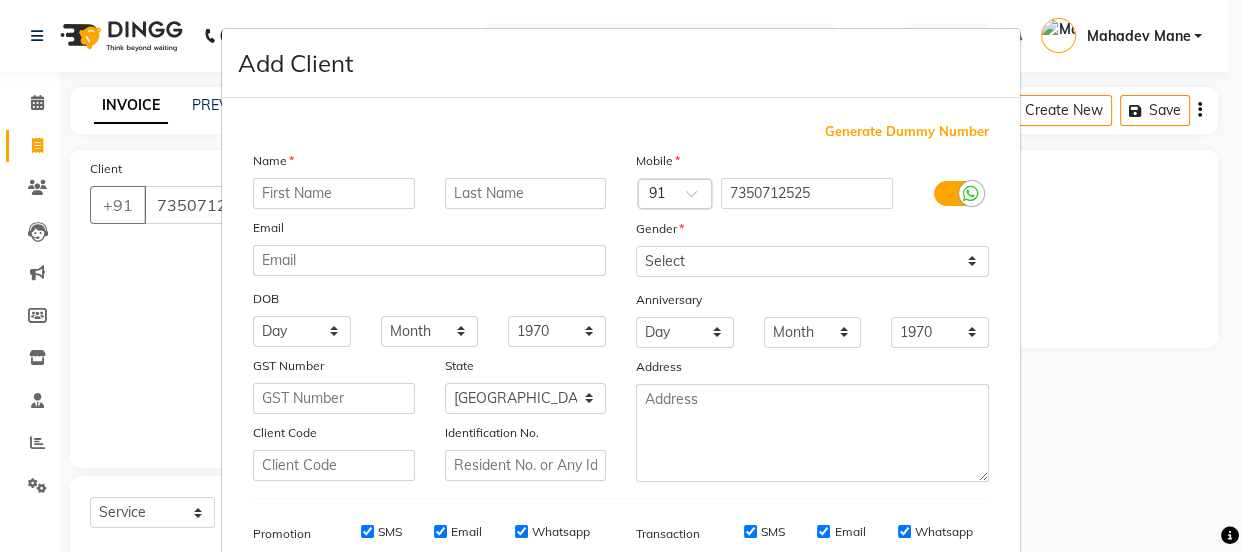 click at bounding box center (334, 193) 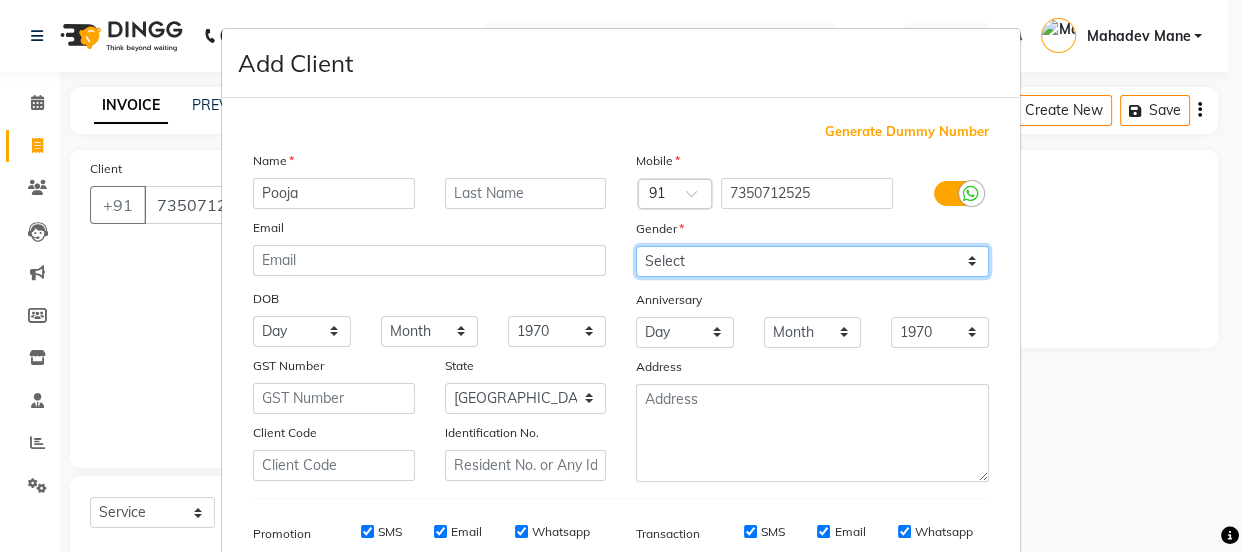 click on "Select [DEMOGRAPHIC_DATA] [DEMOGRAPHIC_DATA] Other Prefer Not To Say" at bounding box center [812, 261] 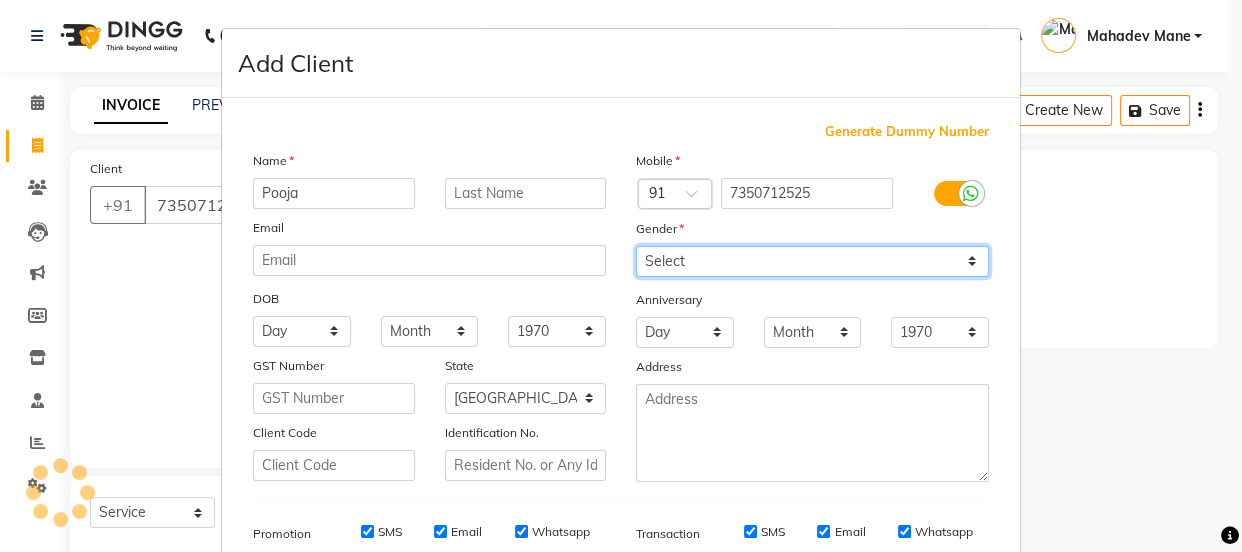 click on "Select [DEMOGRAPHIC_DATA] [DEMOGRAPHIC_DATA] Other Prefer Not To Say" at bounding box center [812, 261] 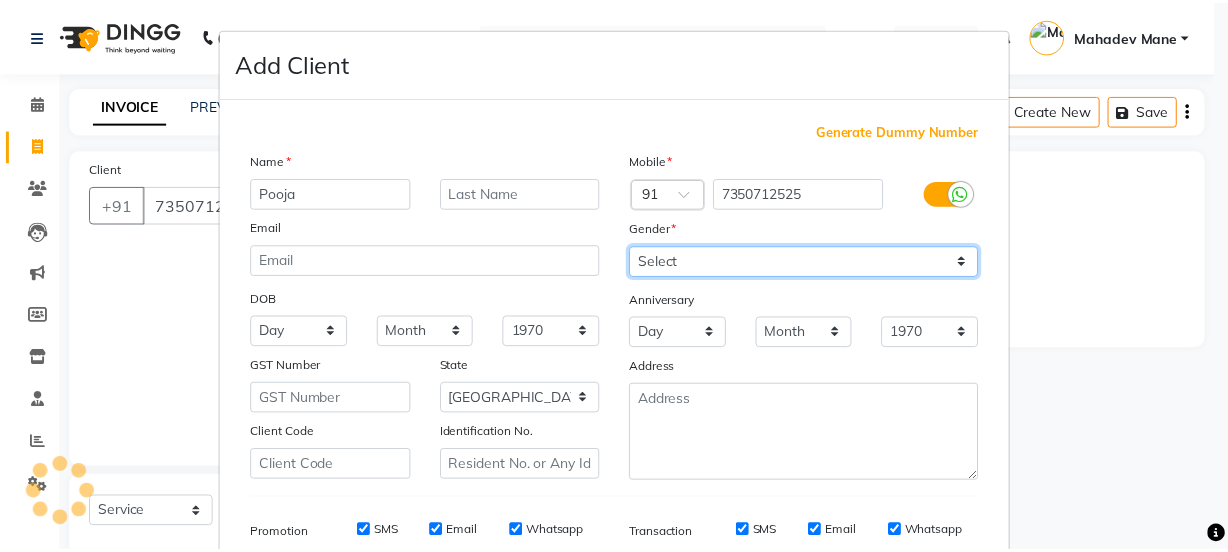 scroll, scrollTop: 301, scrollLeft: 0, axis: vertical 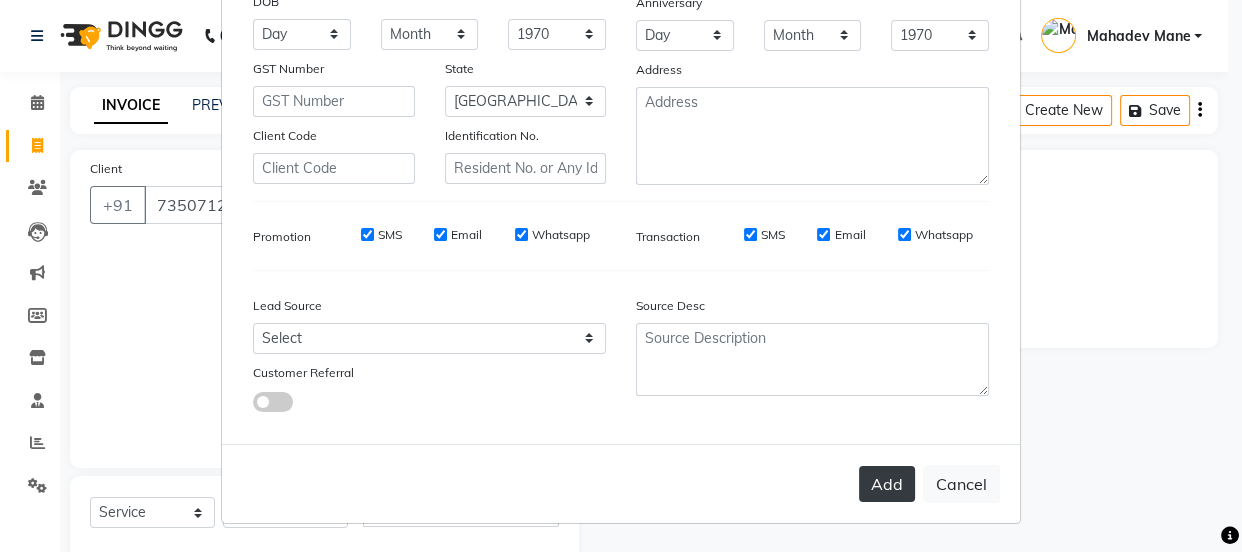 click on "Add" at bounding box center (887, 484) 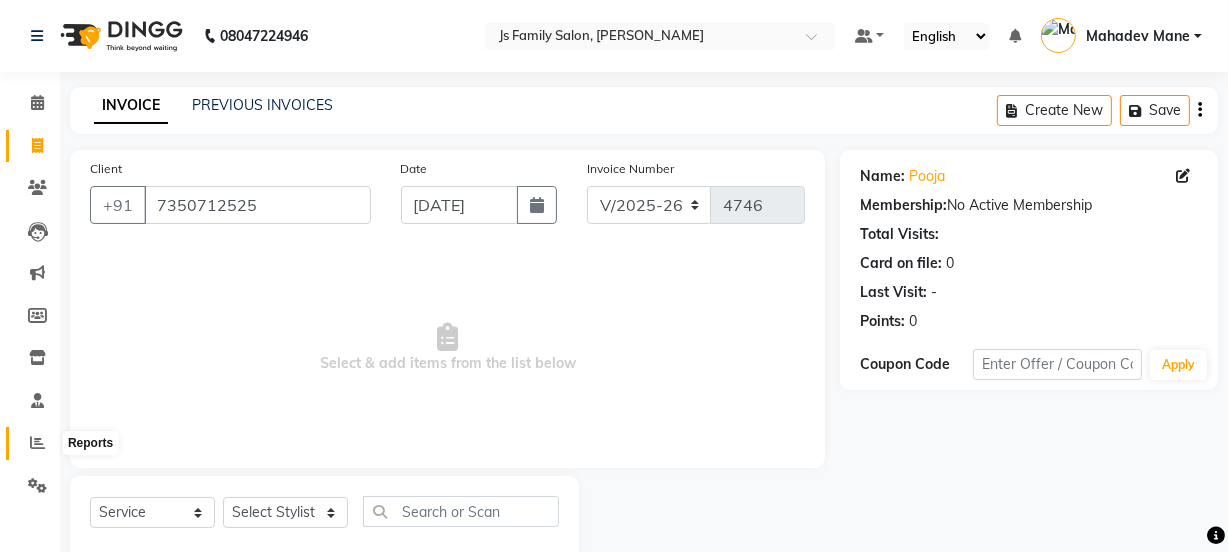 click 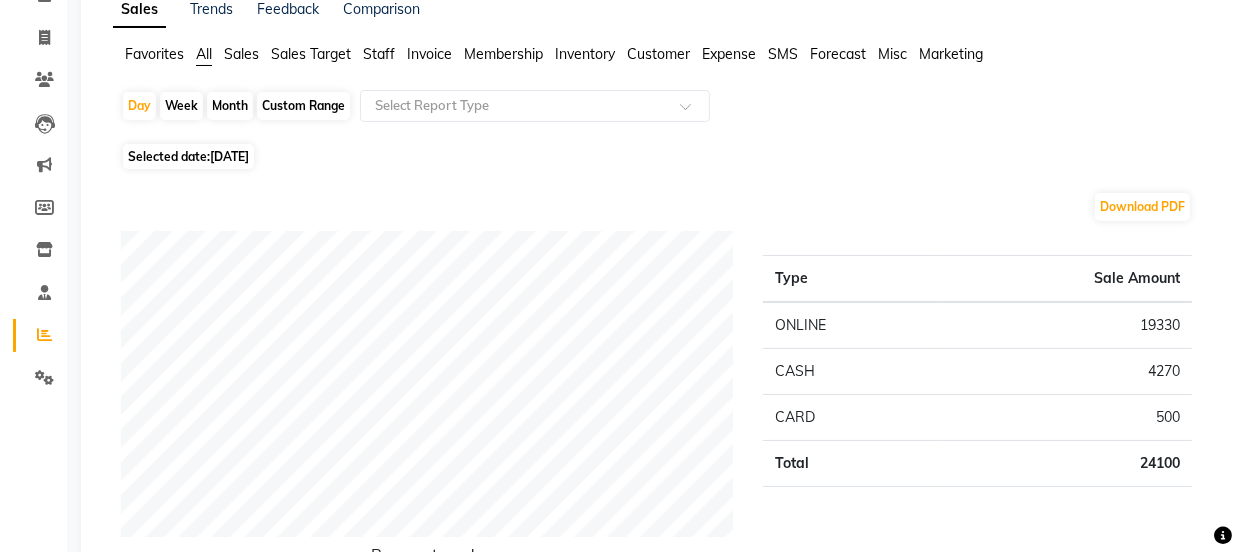 scroll, scrollTop: 0, scrollLeft: 0, axis: both 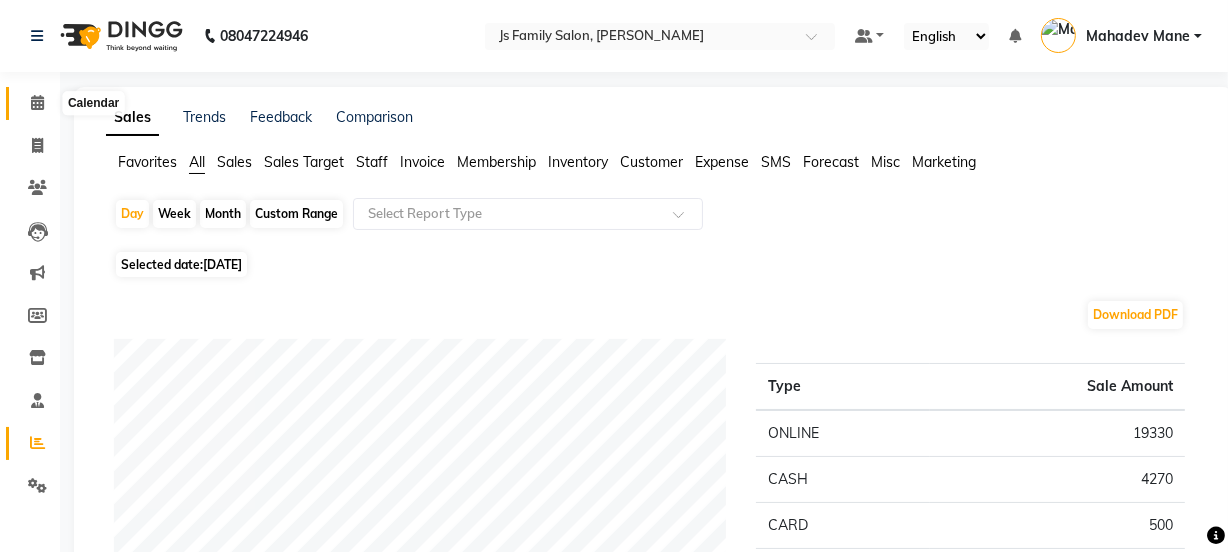 click 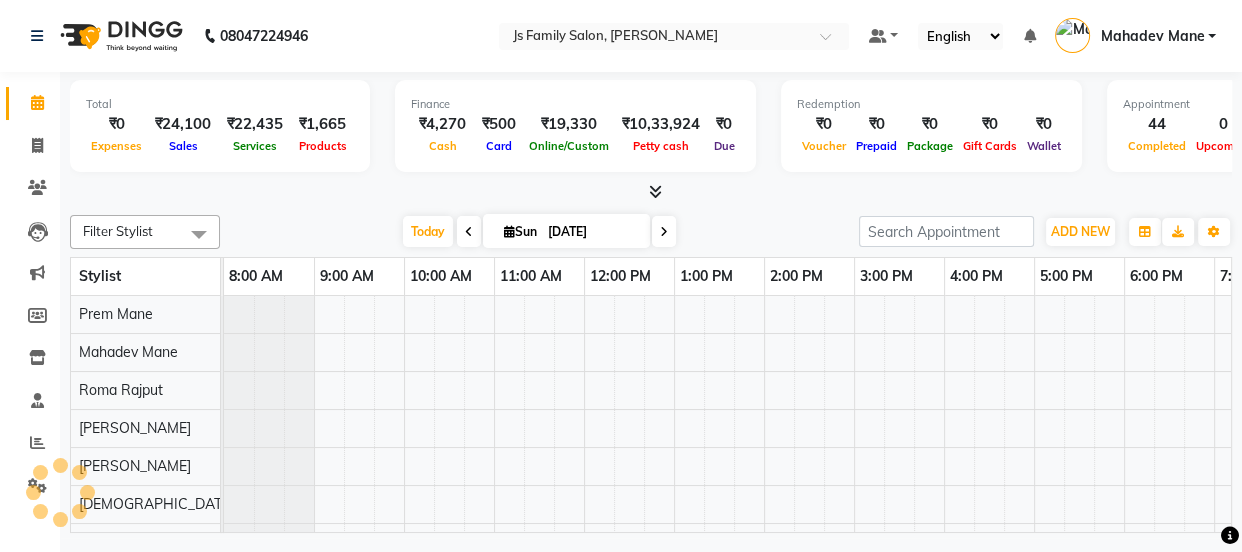 scroll, scrollTop: 0, scrollLeft: 0, axis: both 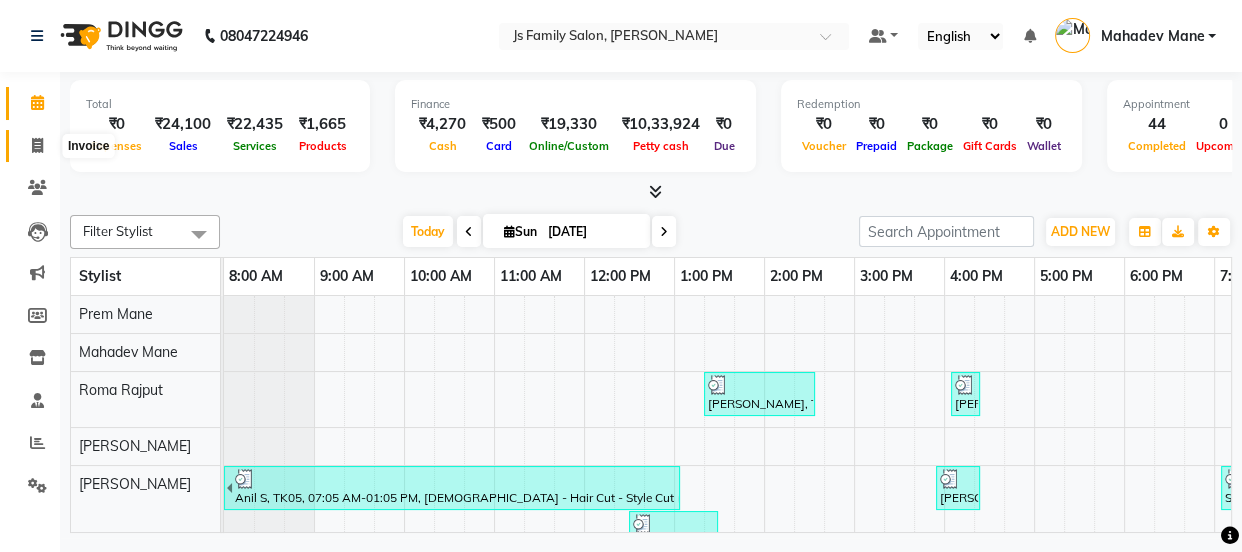 click 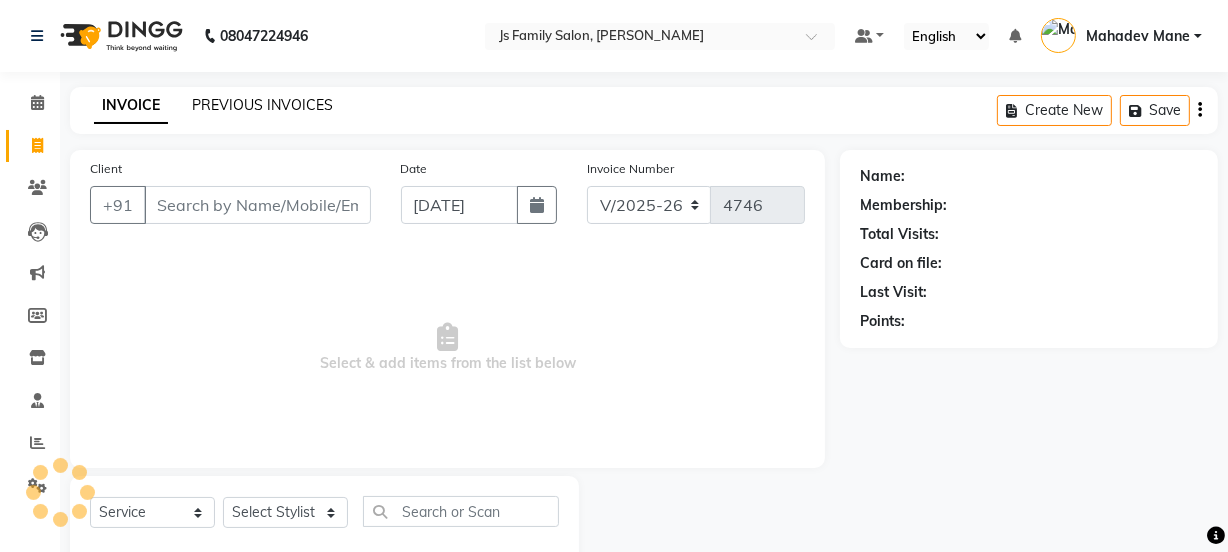 click on "PREVIOUS INVOICES" 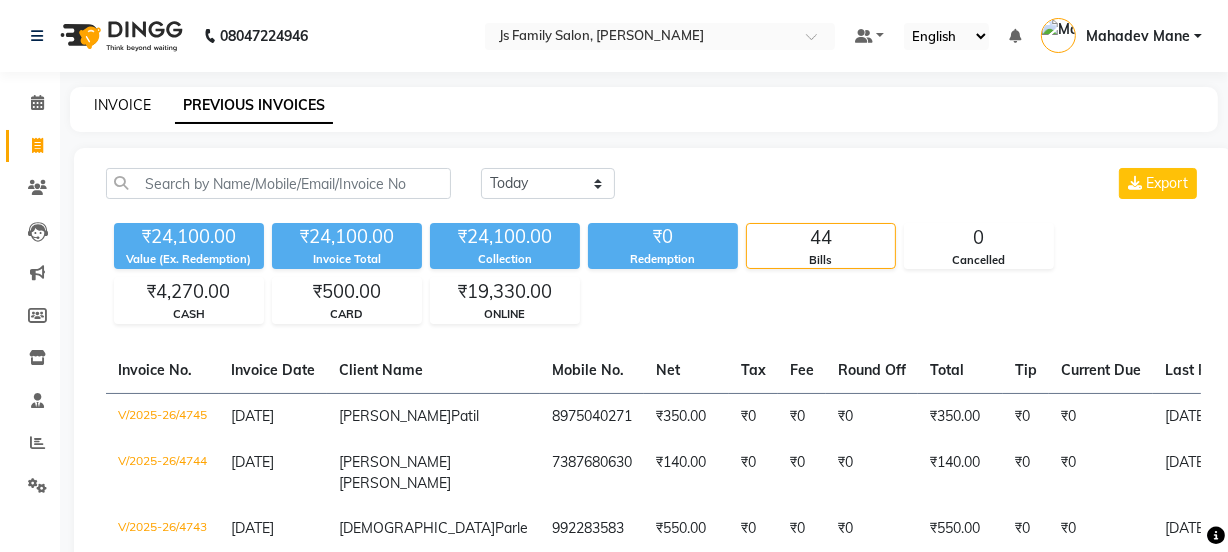 click on "INVOICE" 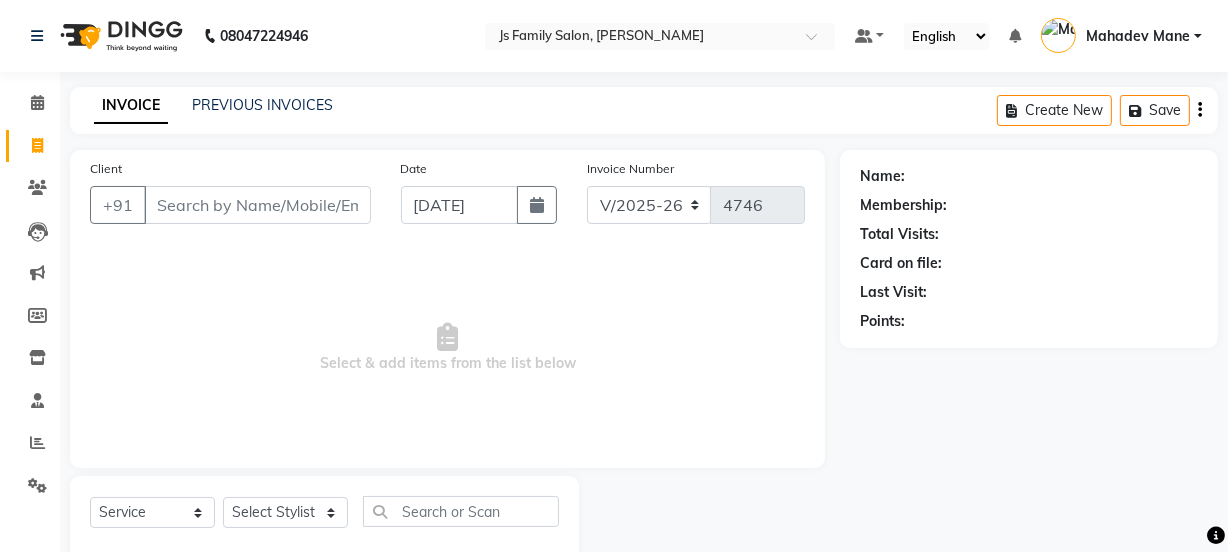 scroll, scrollTop: 50, scrollLeft: 0, axis: vertical 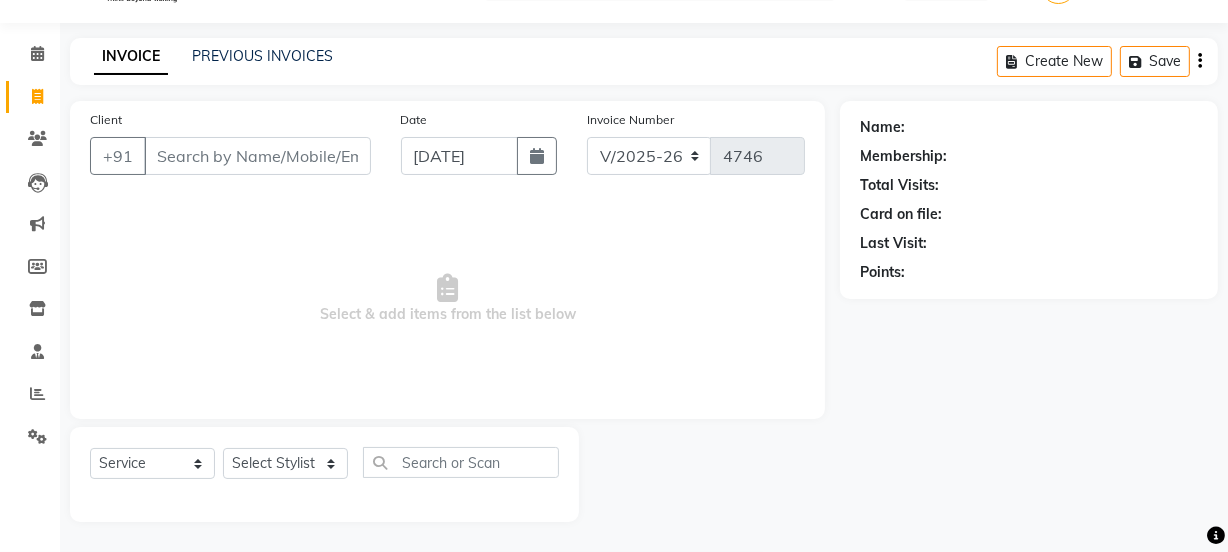 click on "Client" at bounding box center (257, 156) 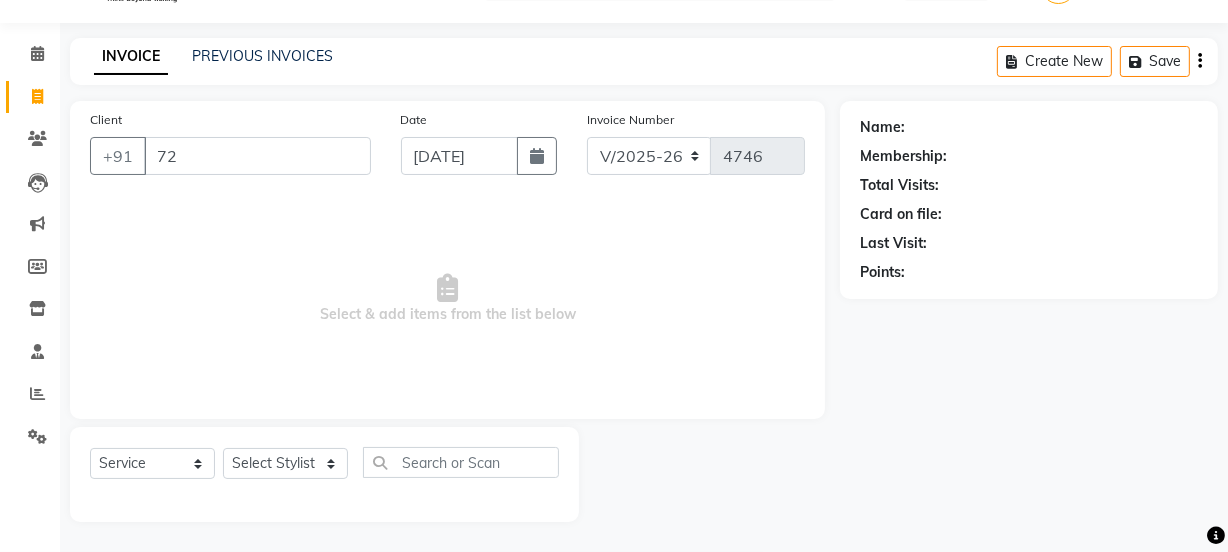 scroll, scrollTop: 0, scrollLeft: 0, axis: both 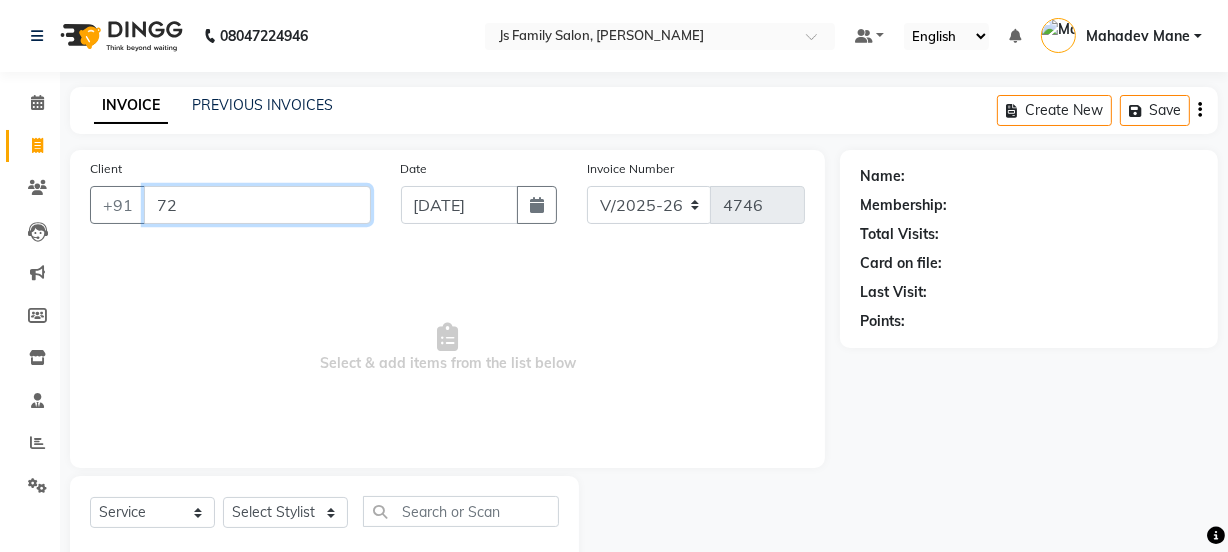 click on "72" at bounding box center [257, 205] 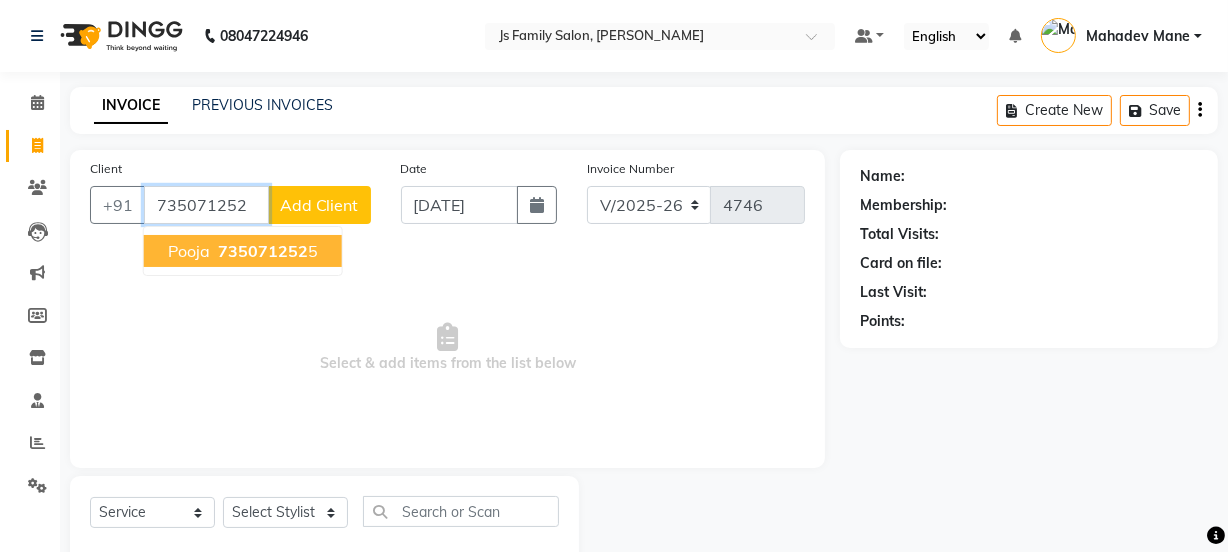 click on "Pooja   735071252 5" at bounding box center (243, 251) 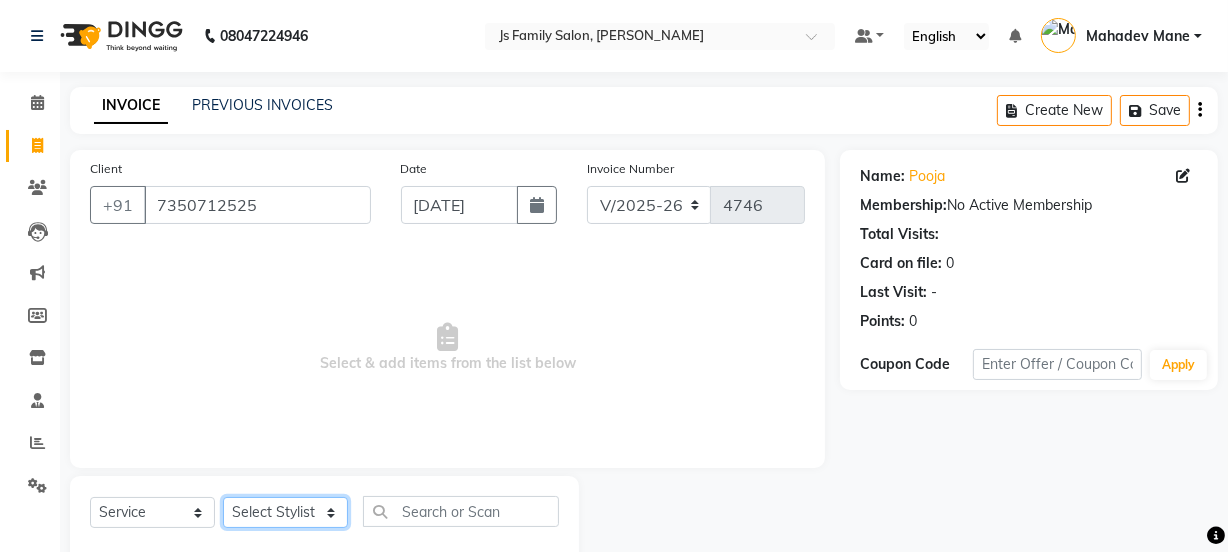 click on "Select Stylist [PERSON_NAME] Vaidyakar kokan  n Mahadev [PERSON_NAME] [PERSON_NAME] [PERSON_NAME]  Prem Mane Rajan Roma Rajput Sai [PERSON_NAME] Shop [PERSON_NAME] [PERSON_NAME] suport staff [PERSON_NAME]  [PERSON_NAME] [PERSON_NAME] [PERSON_NAME]" 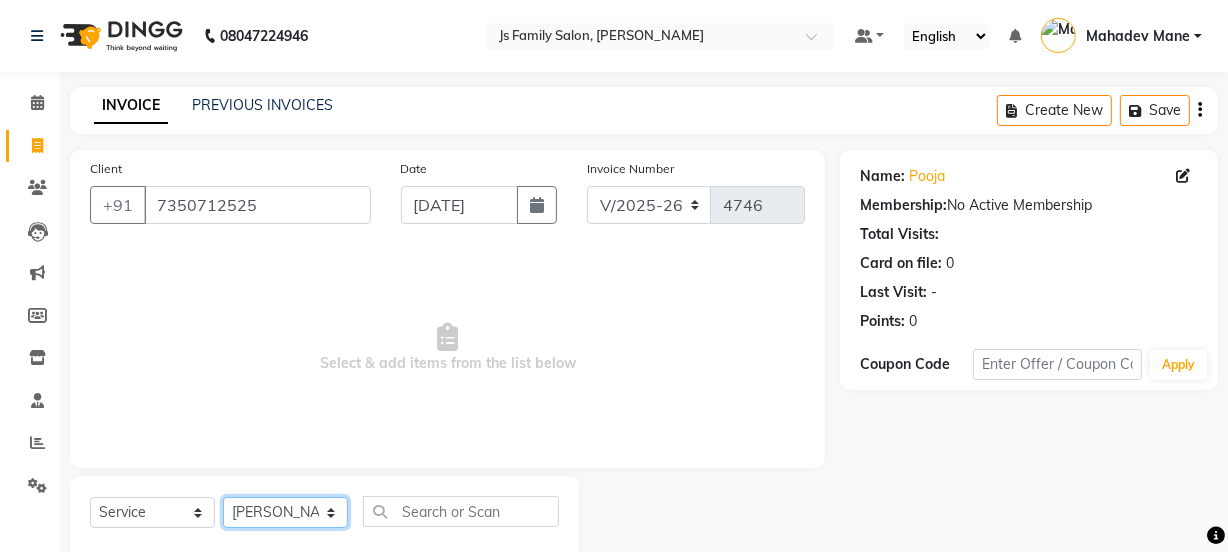 click on "Select Stylist [PERSON_NAME] Vaidyakar kokan  n Mahadev [PERSON_NAME] [PERSON_NAME] [PERSON_NAME]  Prem Mane Rajan Roma Rajput Sai [PERSON_NAME] Shop [PERSON_NAME] [PERSON_NAME] suport staff [PERSON_NAME]  [PERSON_NAME] [PERSON_NAME] [PERSON_NAME]" 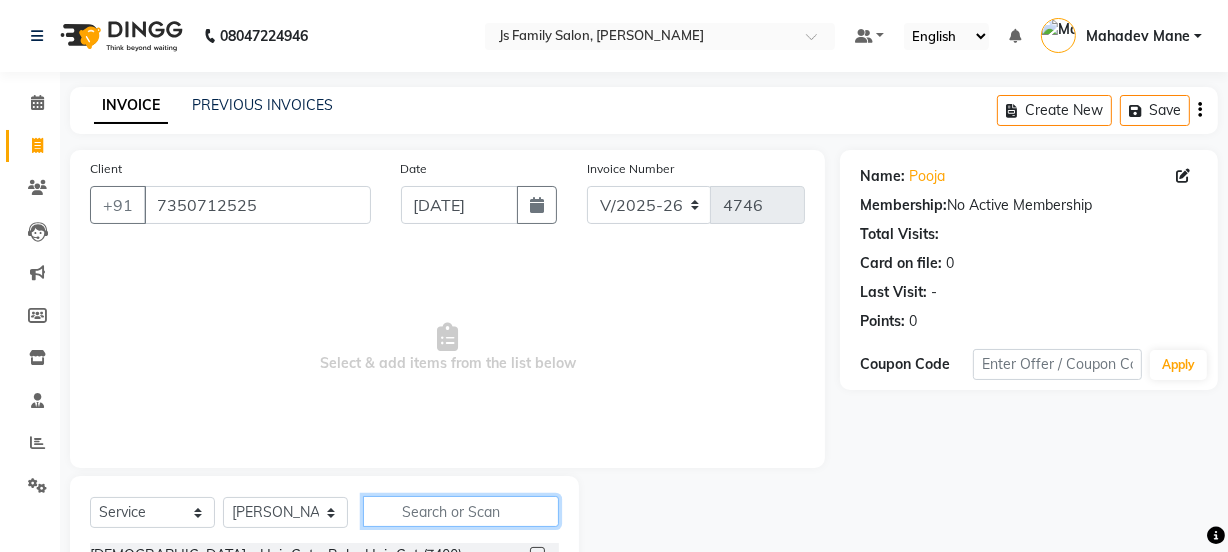 click 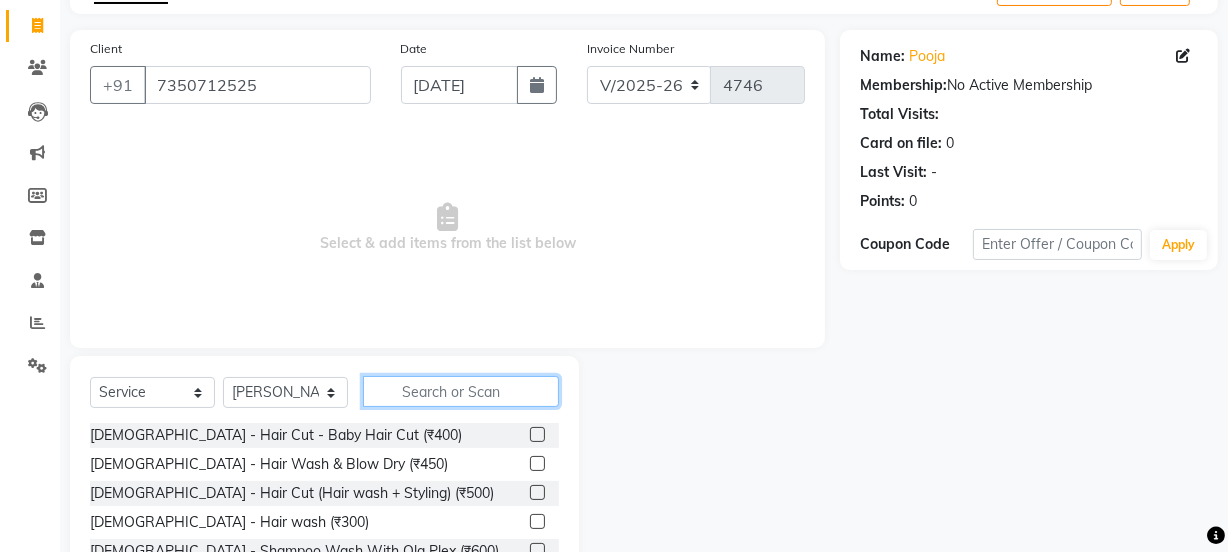 scroll, scrollTop: 250, scrollLeft: 0, axis: vertical 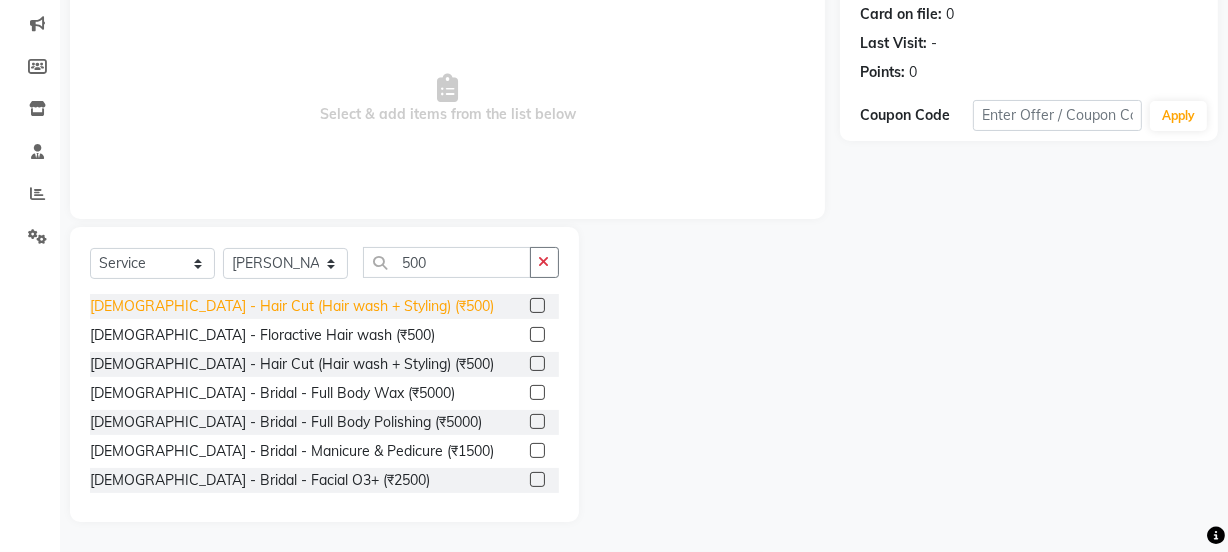 click on "[DEMOGRAPHIC_DATA] - Hair Cut (Hair wash + Styling) (₹500)" 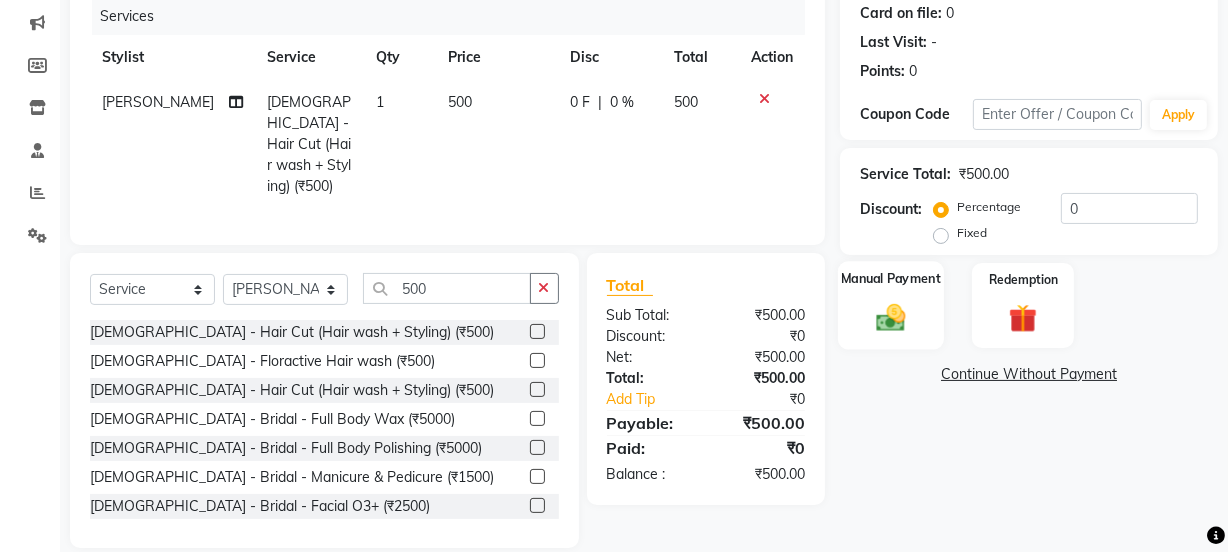 click on "Manual Payment" 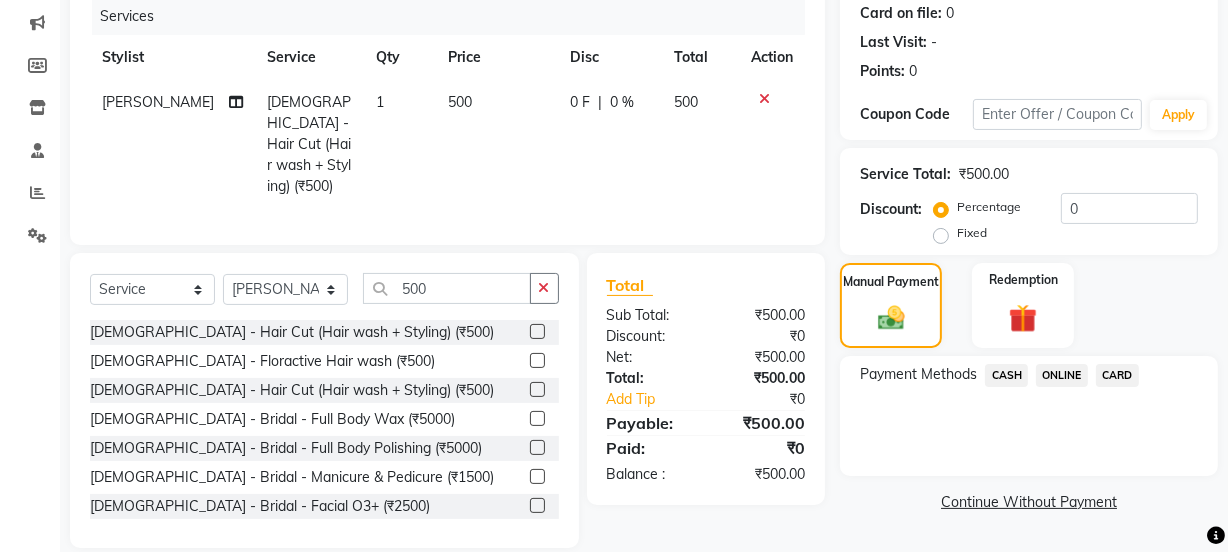 click on "ONLINE" 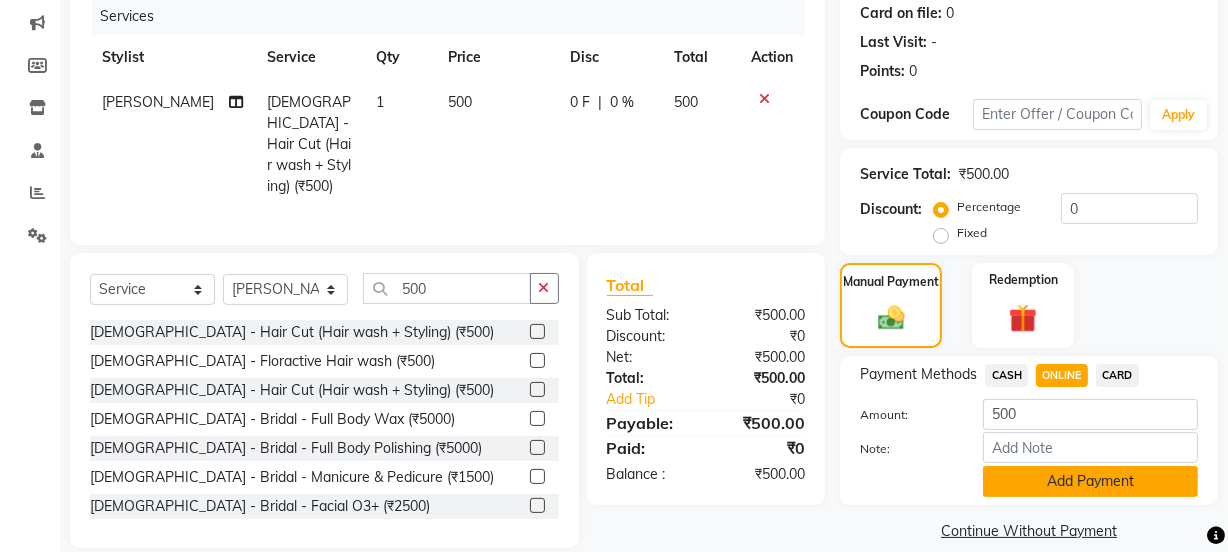 click on "Add Payment" 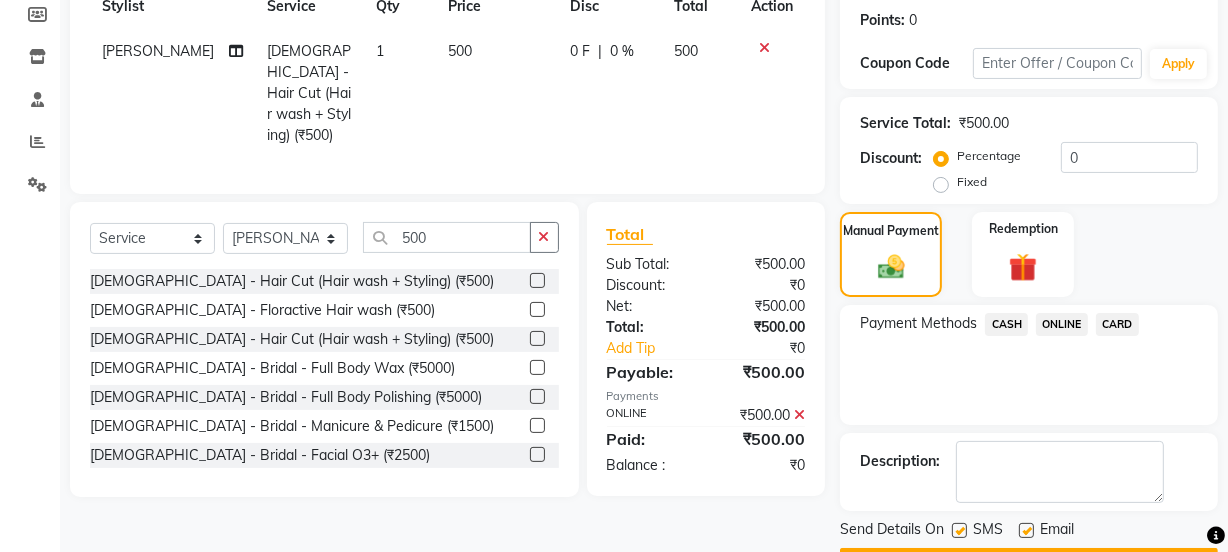 scroll, scrollTop: 357, scrollLeft: 0, axis: vertical 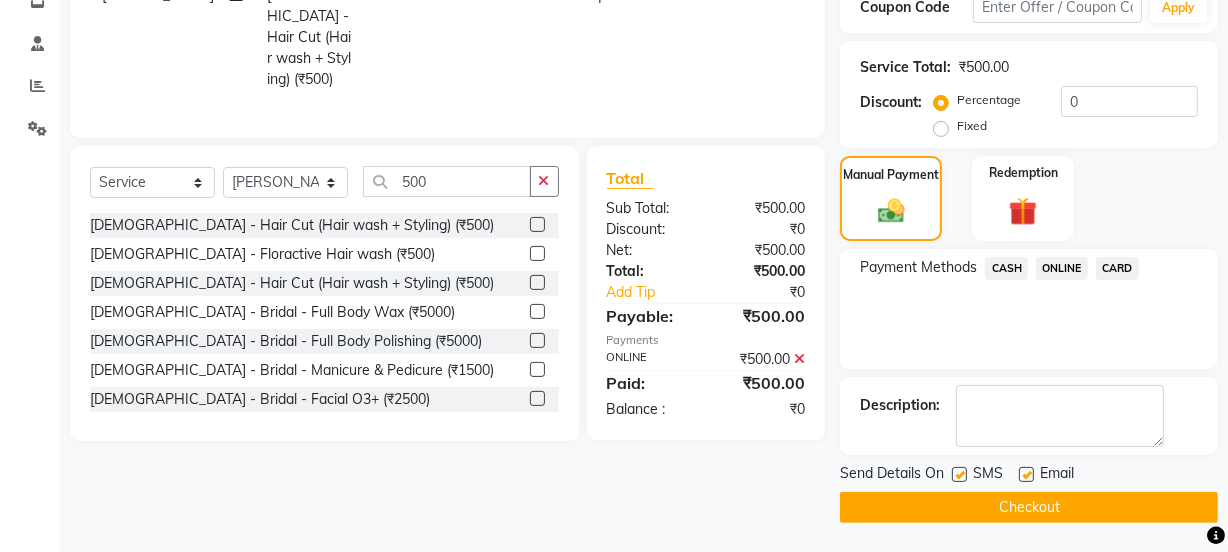 click on "Checkout" 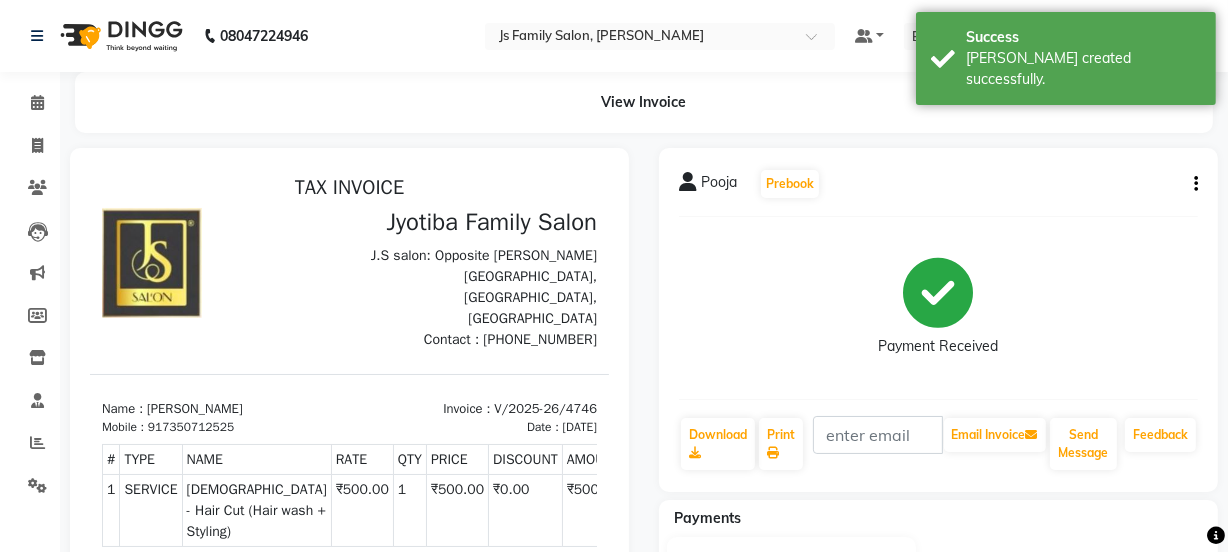 scroll, scrollTop: 0, scrollLeft: 0, axis: both 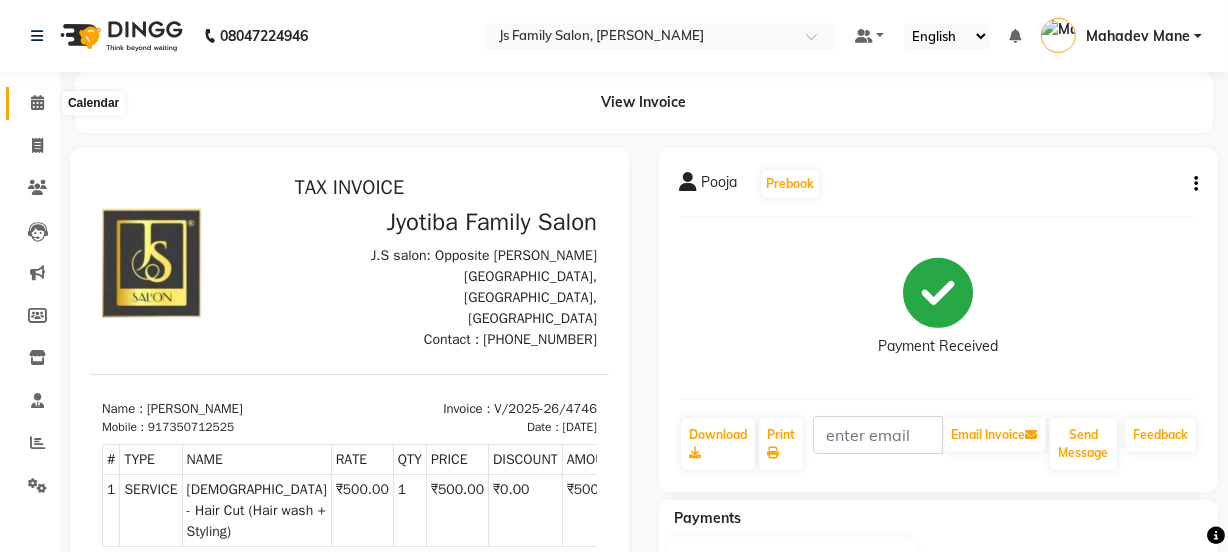 click 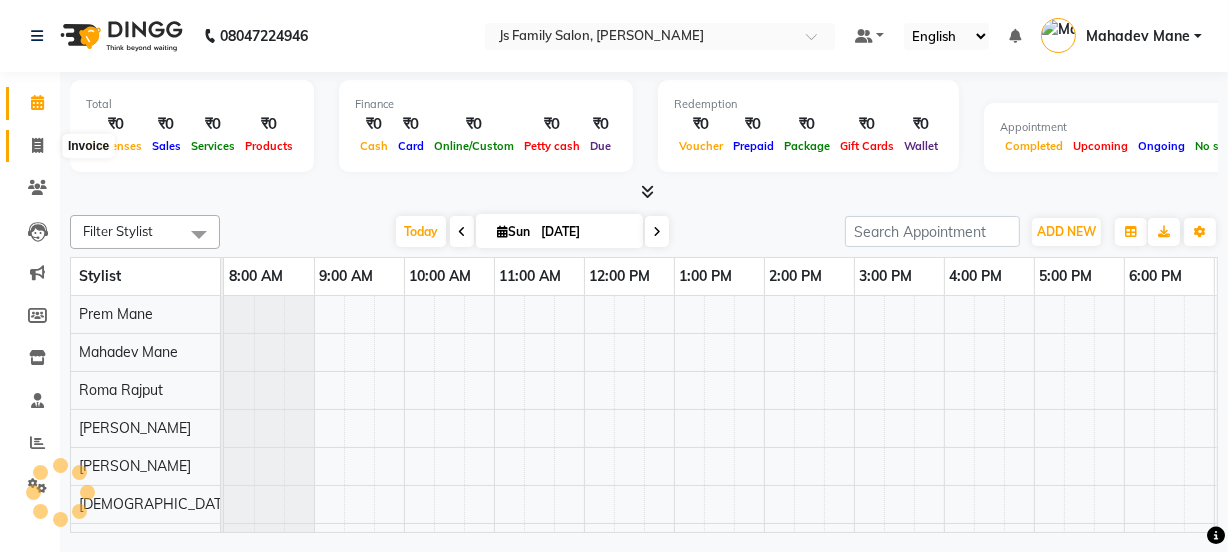 click 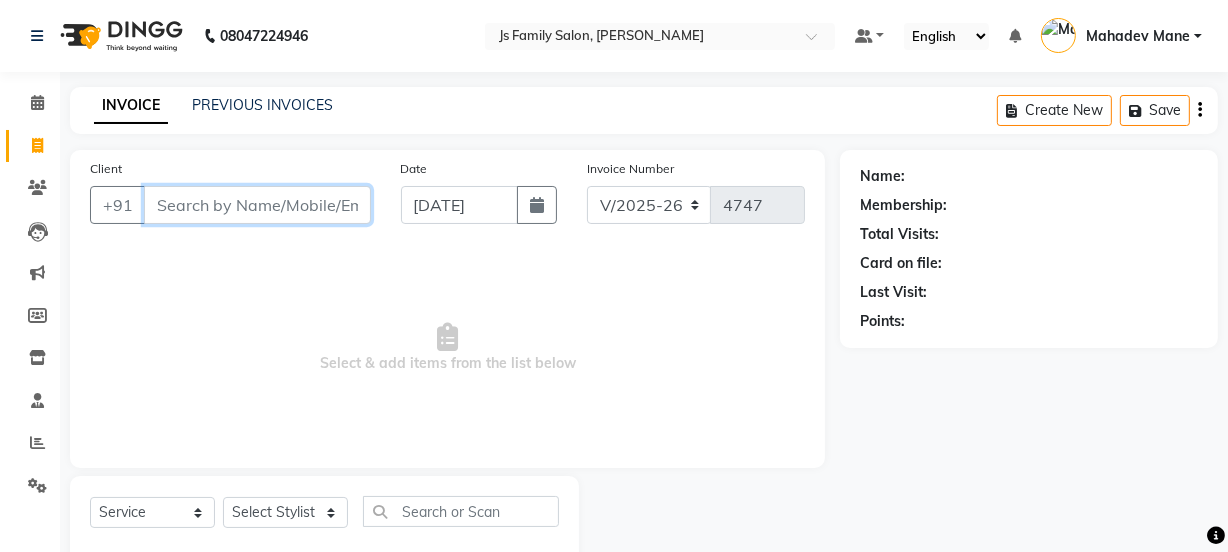 click on "Client" at bounding box center [257, 205] 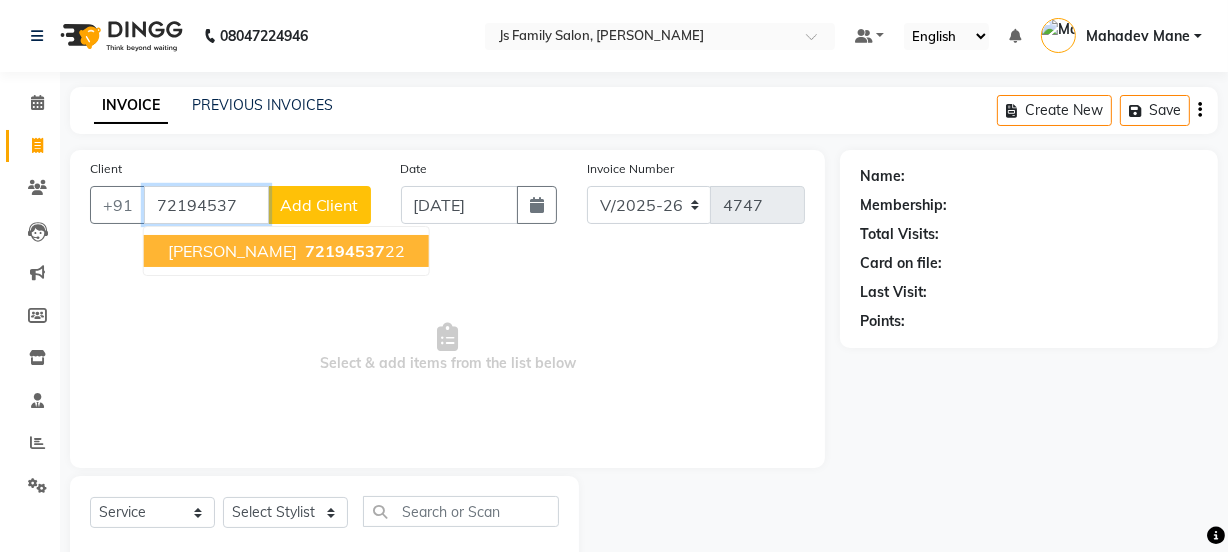 click on "72194537" at bounding box center [345, 251] 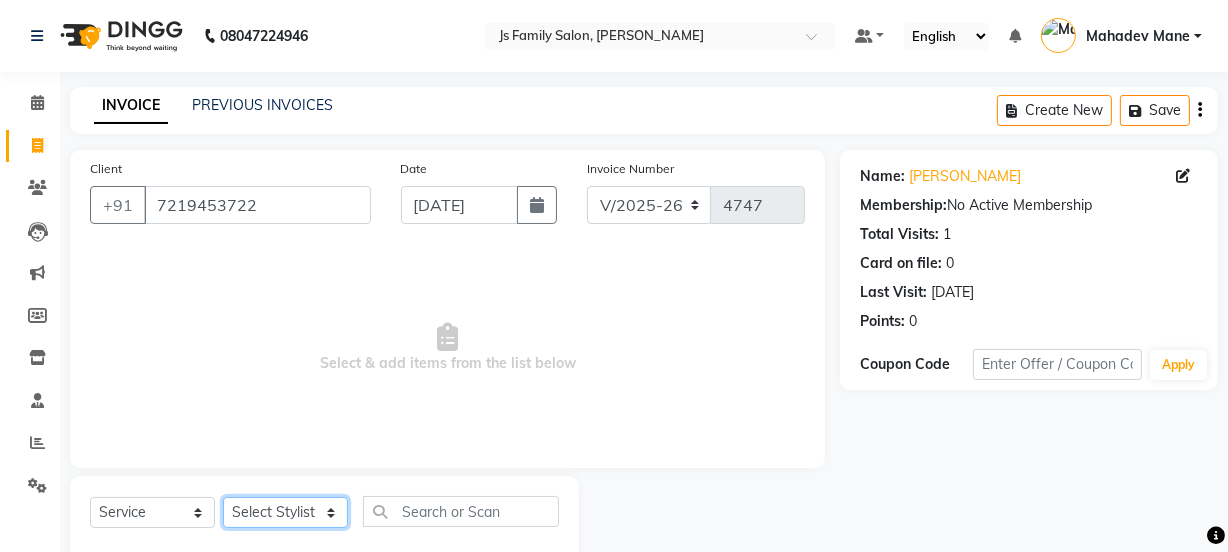 click on "Select Stylist [PERSON_NAME] Vaidyakar kokan  n Mahadev [PERSON_NAME] [PERSON_NAME] [PERSON_NAME]  Prem Mane Rajan Roma Rajput Sai [PERSON_NAME] Shop [PERSON_NAME] [PERSON_NAME] suport staff [PERSON_NAME]  [PERSON_NAME] [PERSON_NAME] [PERSON_NAME]" 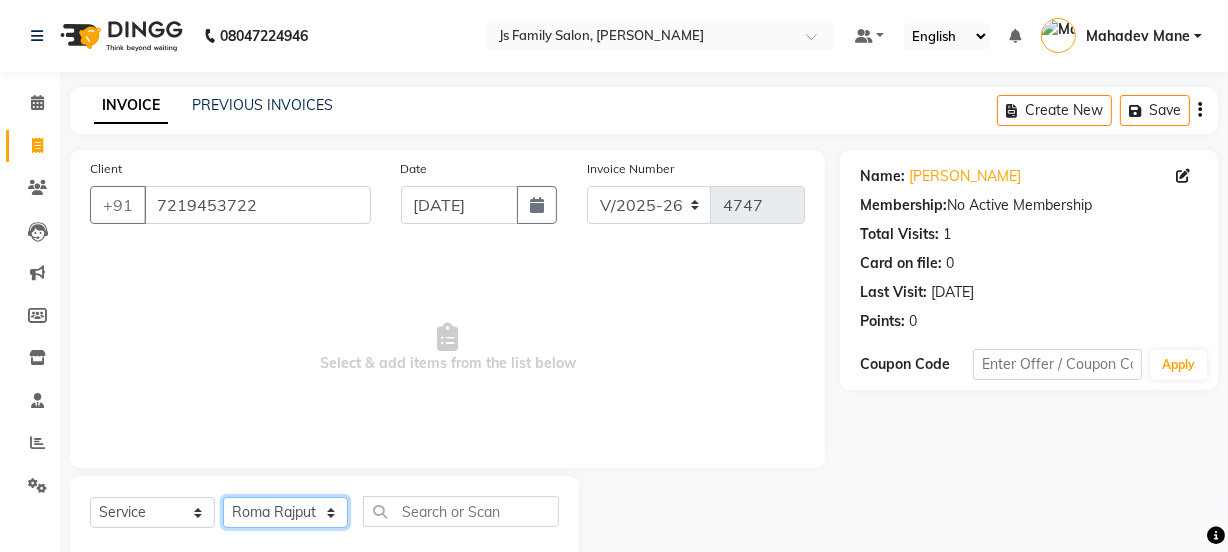 click on "Select Stylist [PERSON_NAME] Vaidyakar kokan  n Mahadev [PERSON_NAME] [PERSON_NAME] [PERSON_NAME]  Prem Mane Rajan Roma Rajput Sai [PERSON_NAME] Shop [PERSON_NAME] [PERSON_NAME] suport staff [PERSON_NAME]  [PERSON_NAME] [PERSON_NAME] [PERSON_NAME]" 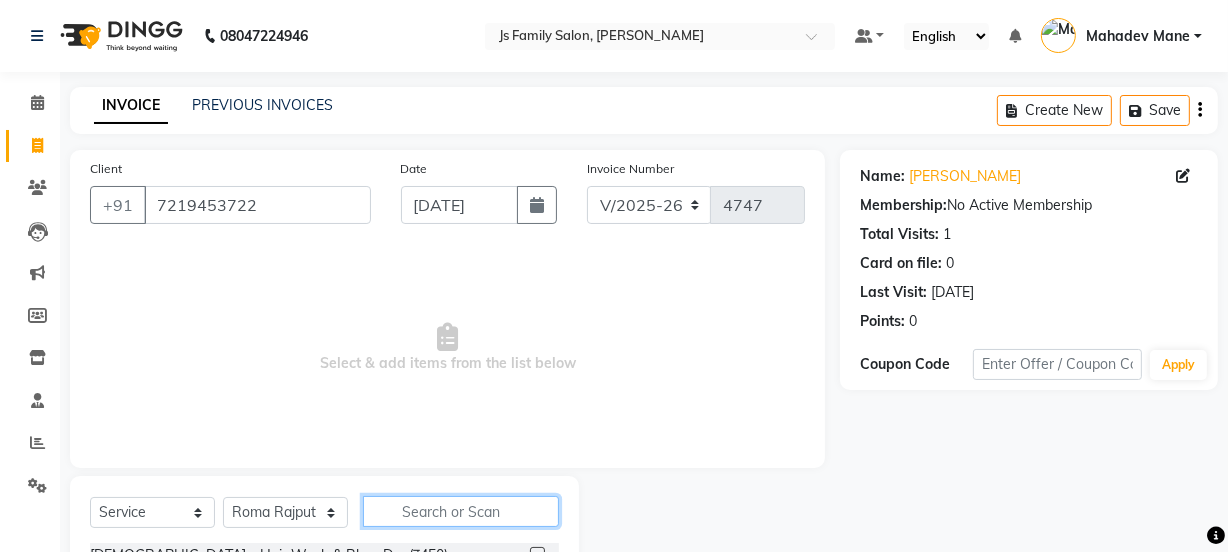 drag, startPoint x: 427, startPoint y: 505, endPoint x: 441, endPoint y: 506, distance: 14.035668 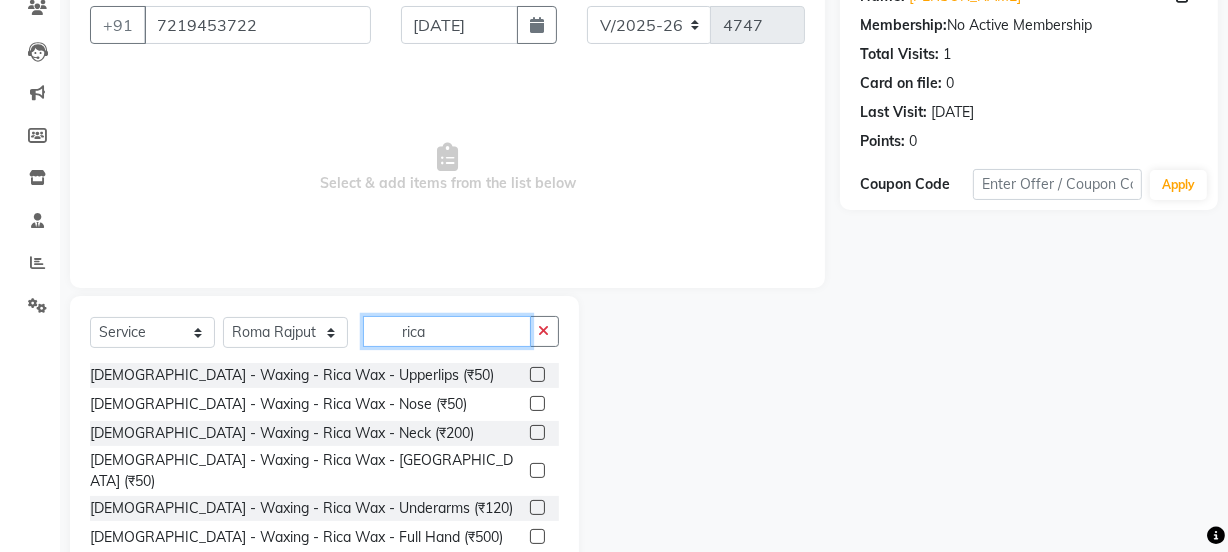 scroll, scrollTop: 181, scrollLeft: 0, axis: vertical 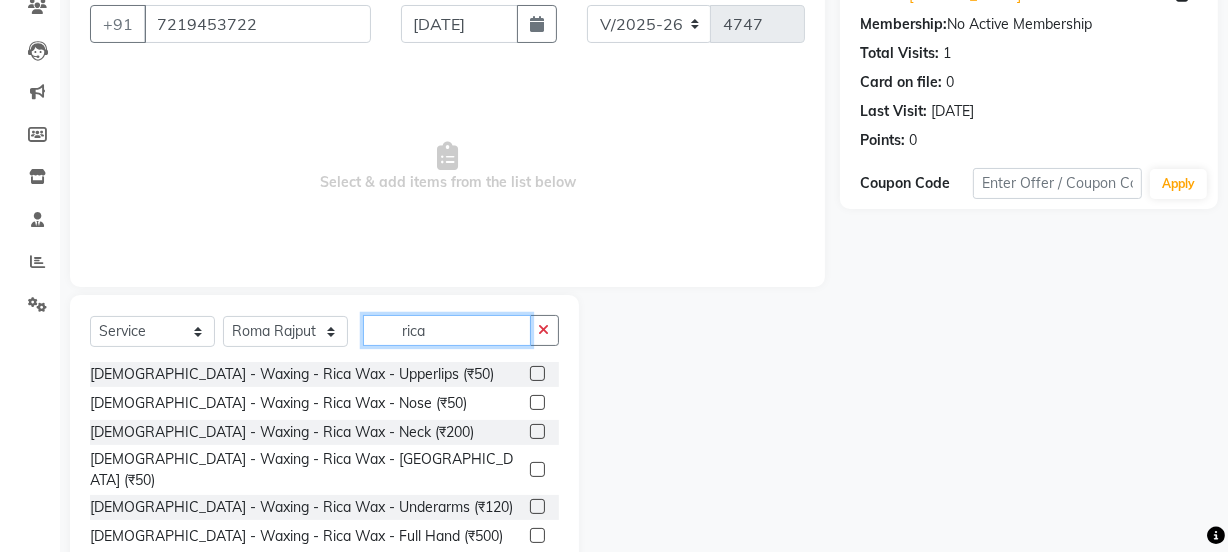 click on "rica" 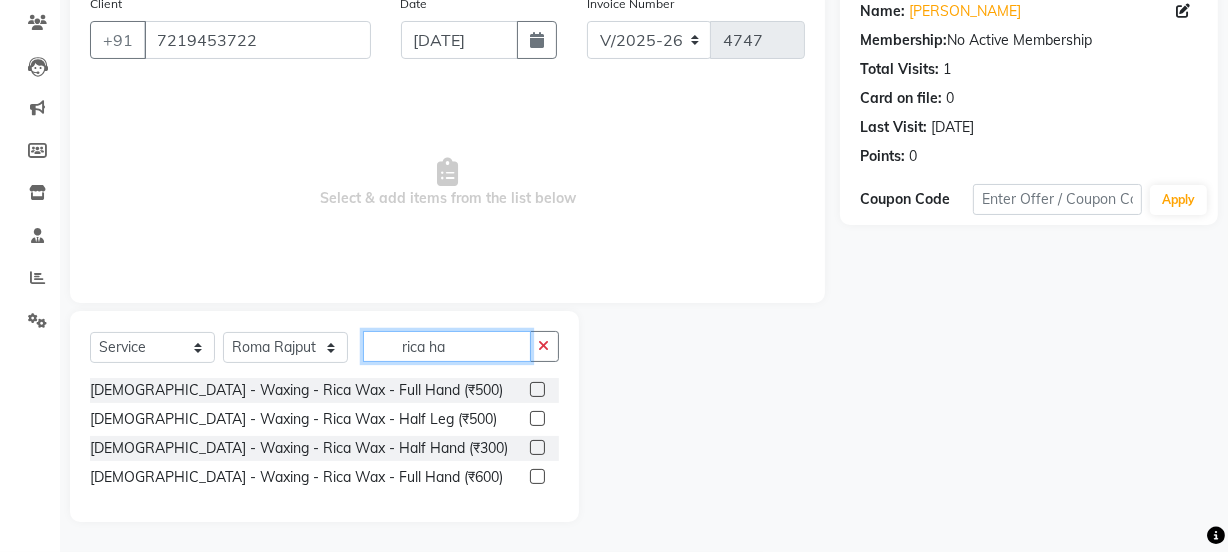 scroll, scrollTop: 165, scrollLeft: 0, axis: vertical 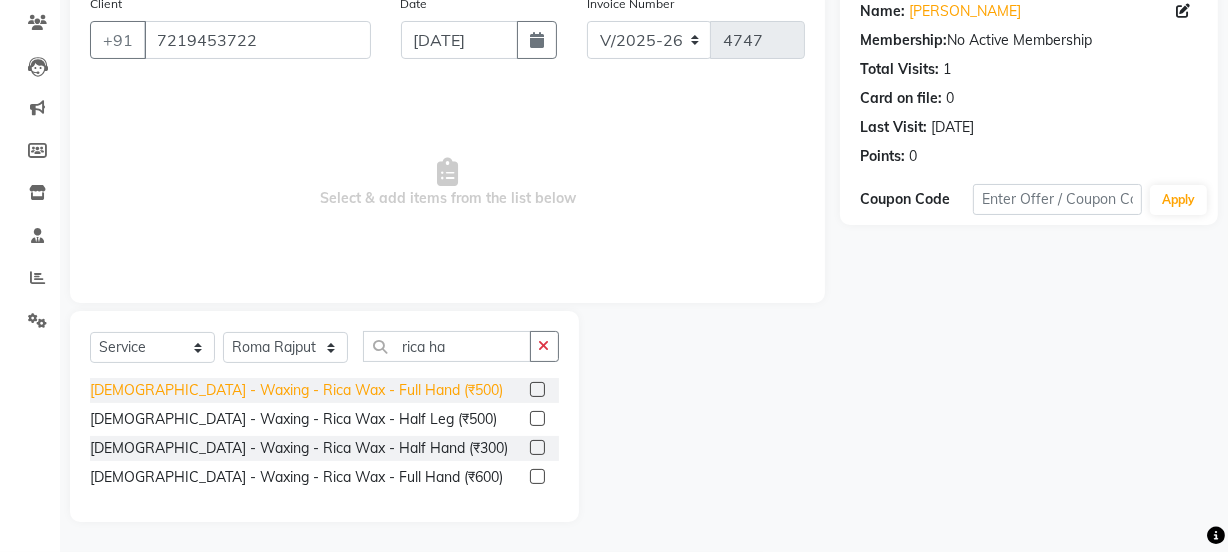 click on "[DEMOGRAPHIC_DATA] - Waxing - Rica Wax - Full Hand (₹500)" 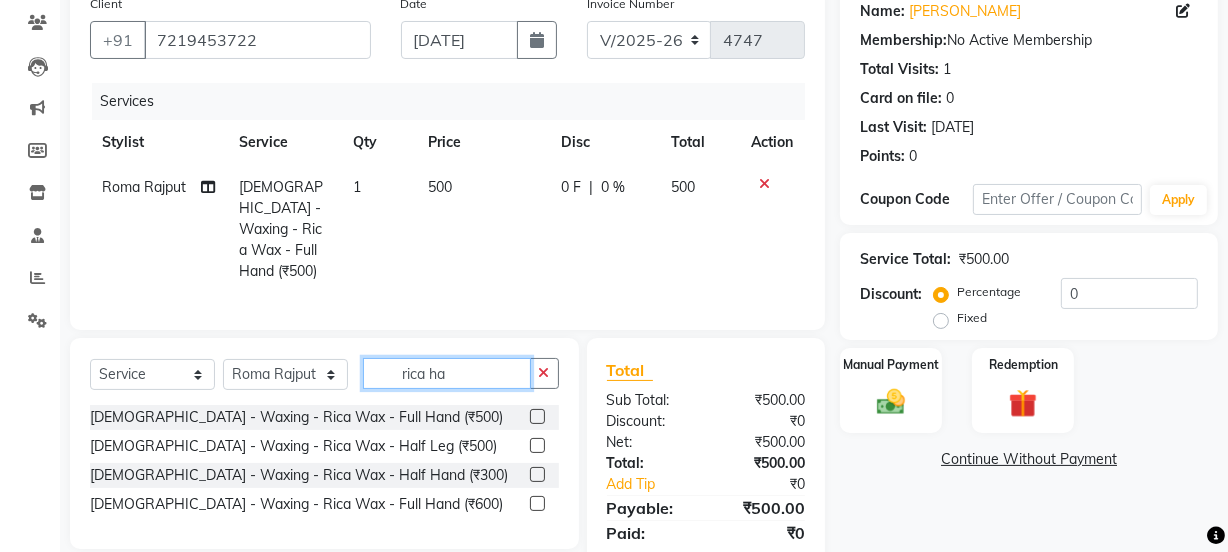 click on "rica ha" 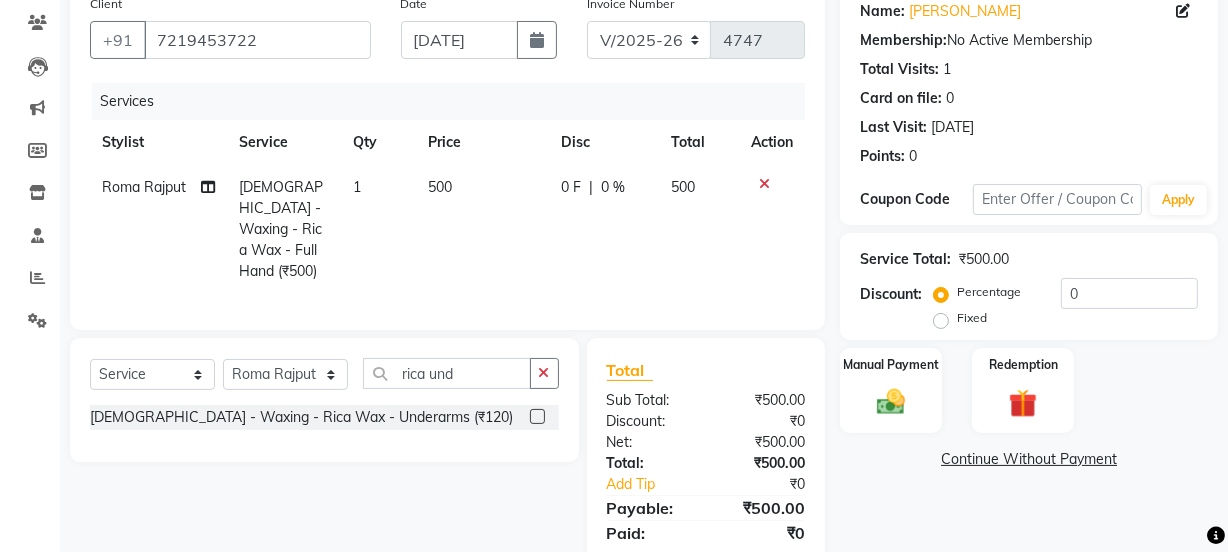 click on "[DEMOGRAPHIC_DATA] - Waxing - Rica Wax - Underarms (₹120)" 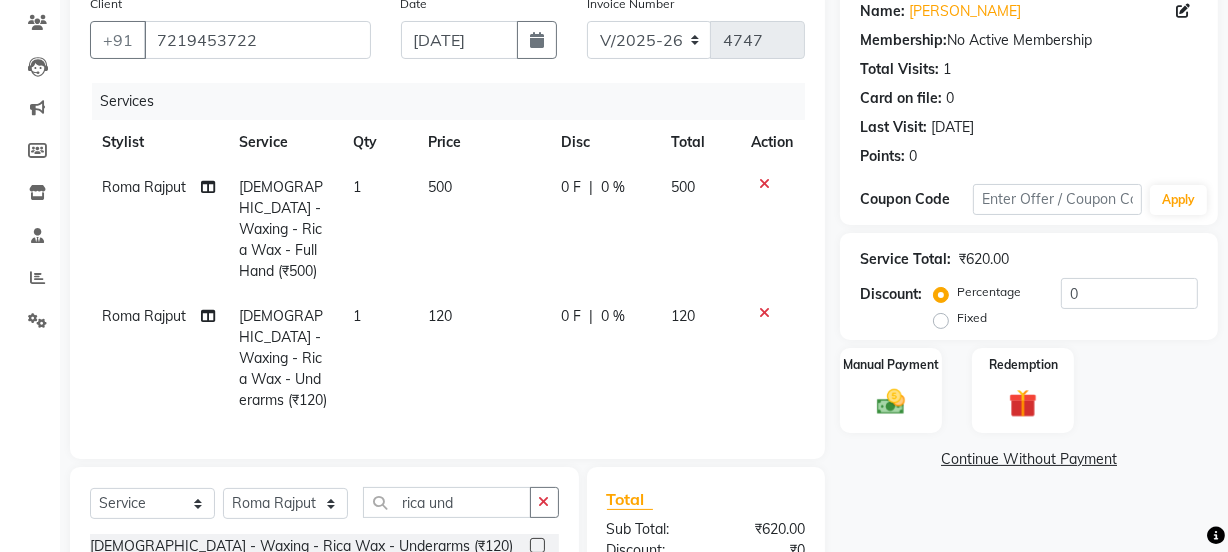 scroll, scrollTop: 334, scrollLeft: 0, axis: vertical 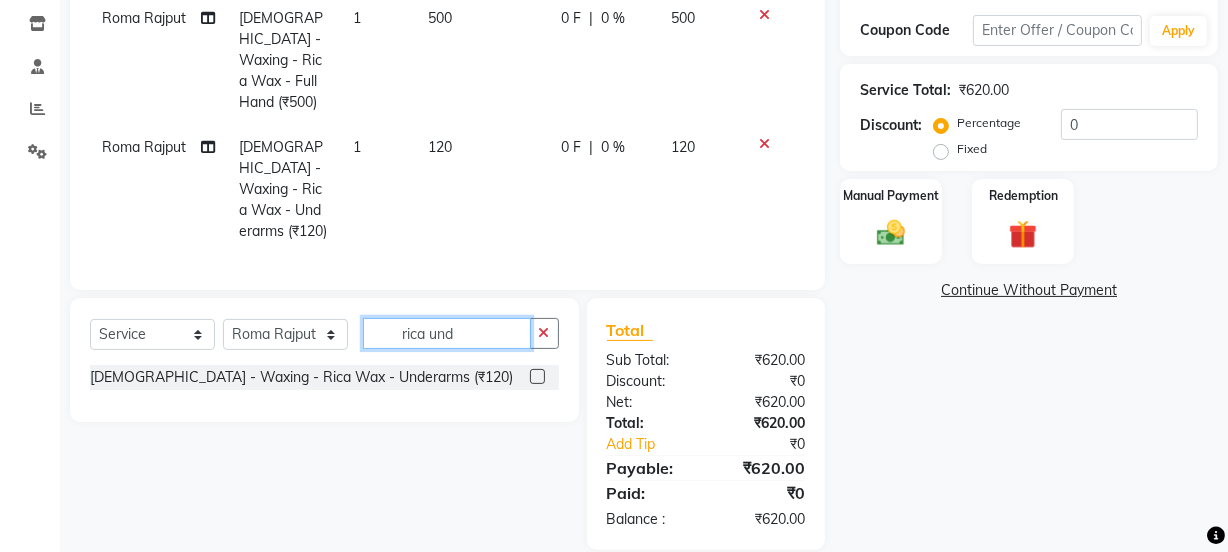 click on "rica und" 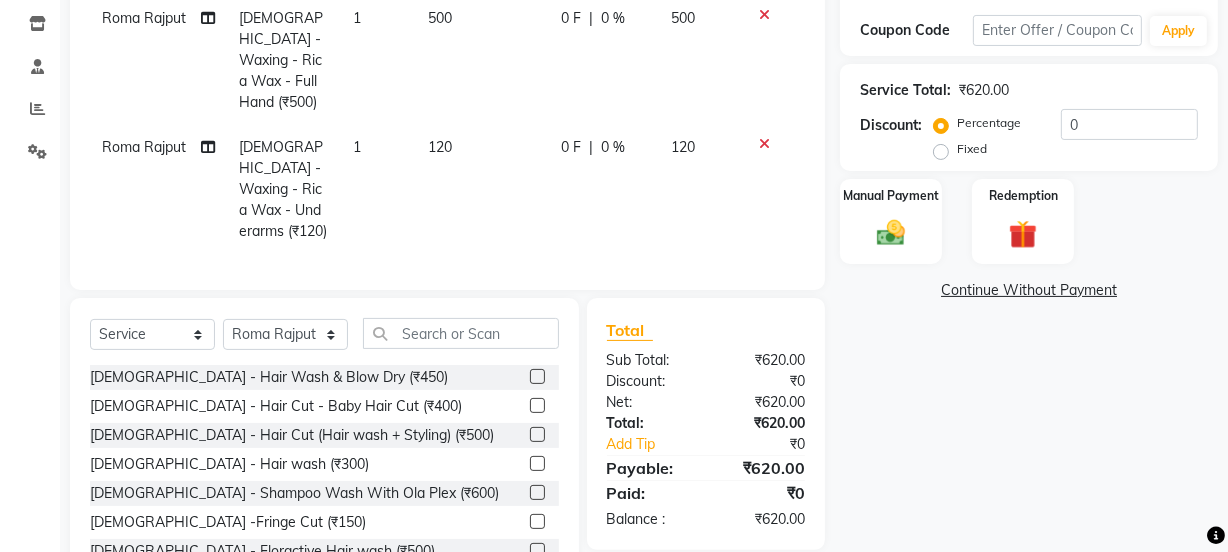 click 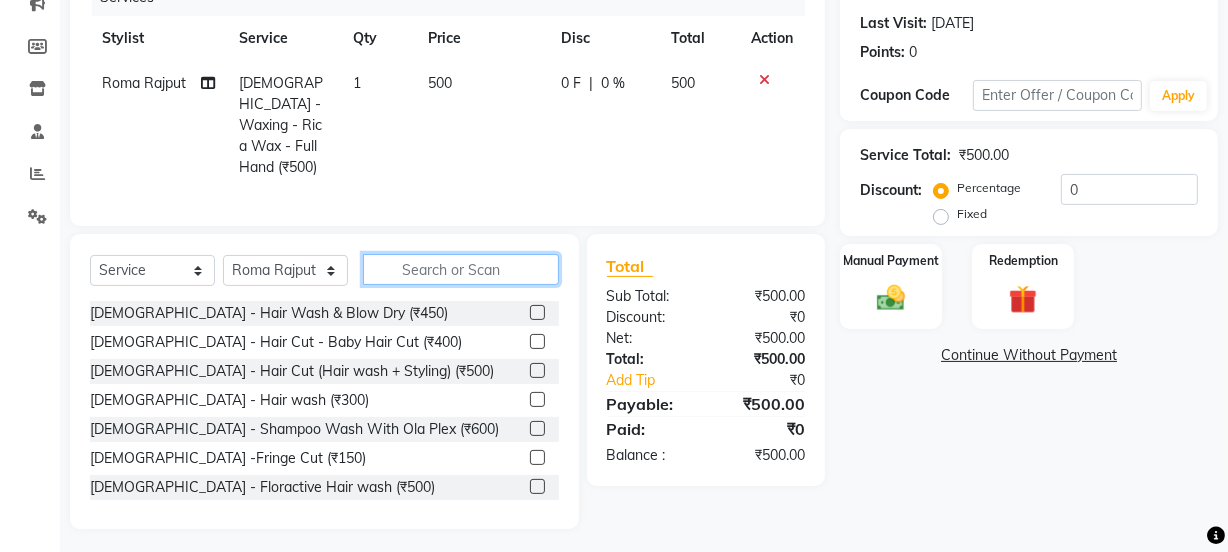 click 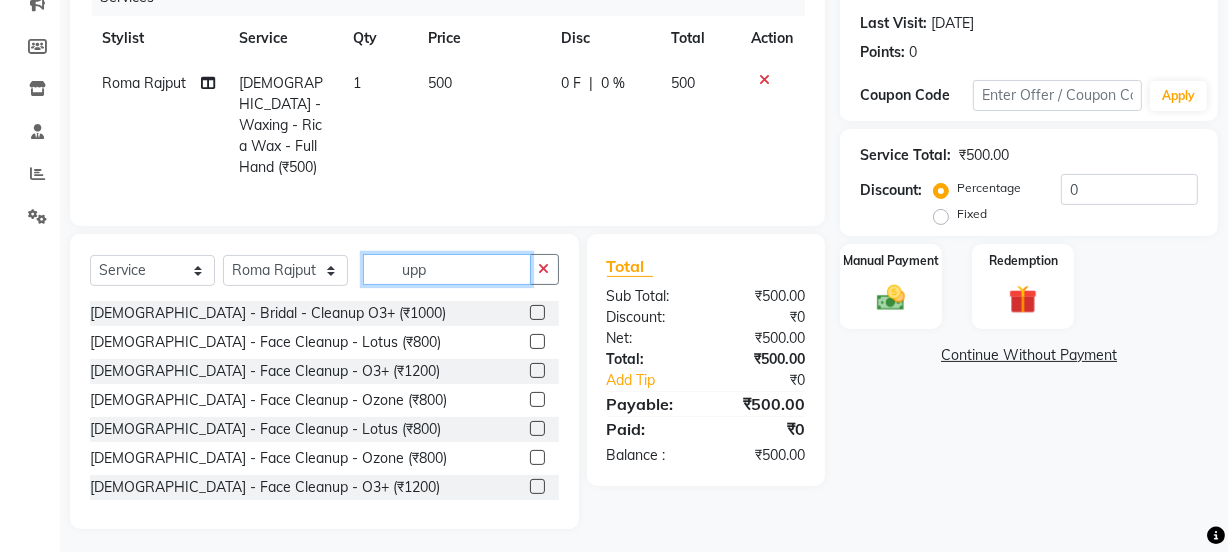 scroll, scrollTop: 226, scrollLeft: 0, axis: vertical 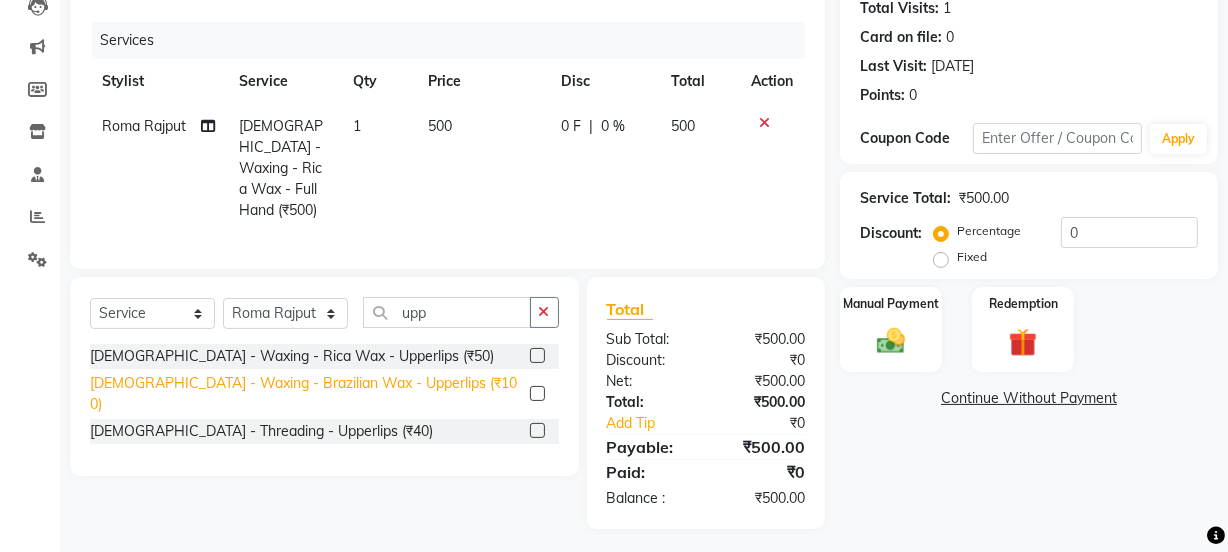 click on "[DEMOGRAPHIC_DATA] - Waxing - Brazilian Wax - Upperlips (₹100)" 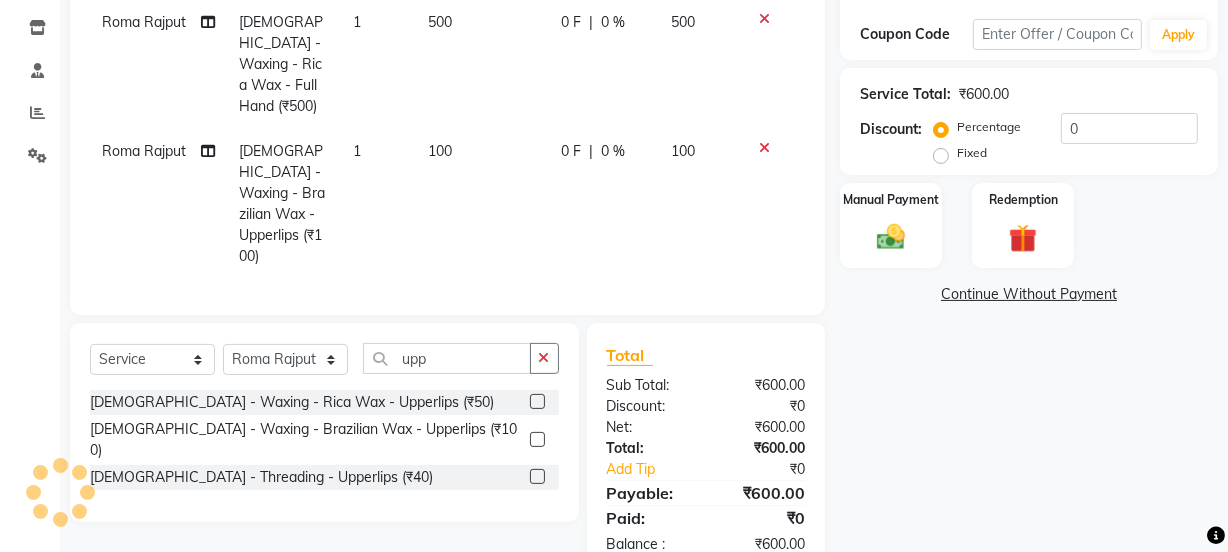 scroll, scrollTop: 334, scrollLeft: 0, axis: vertical 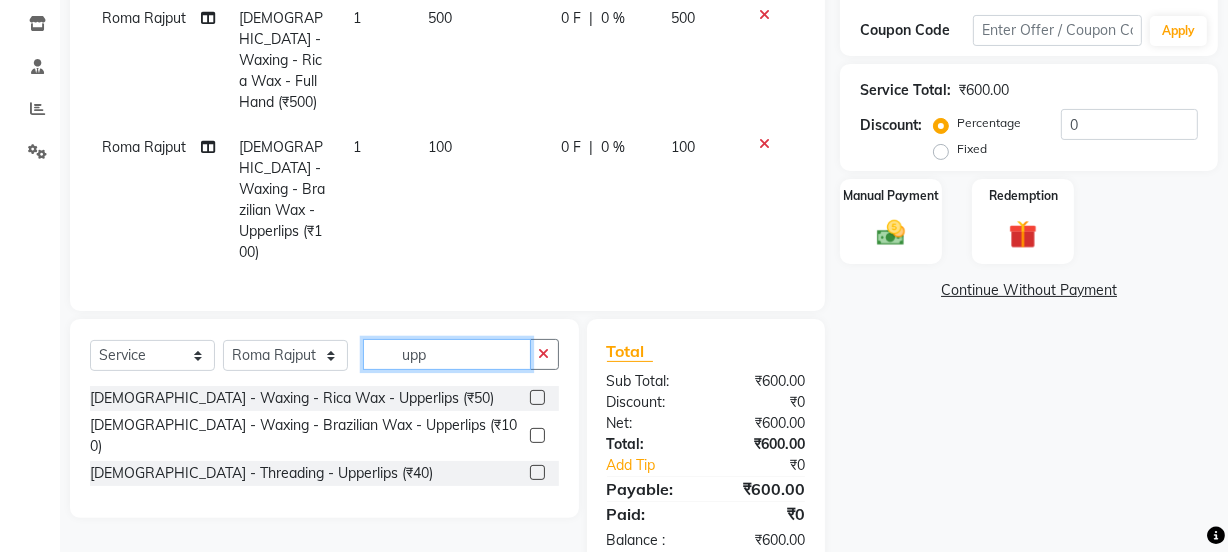 click on "upp" 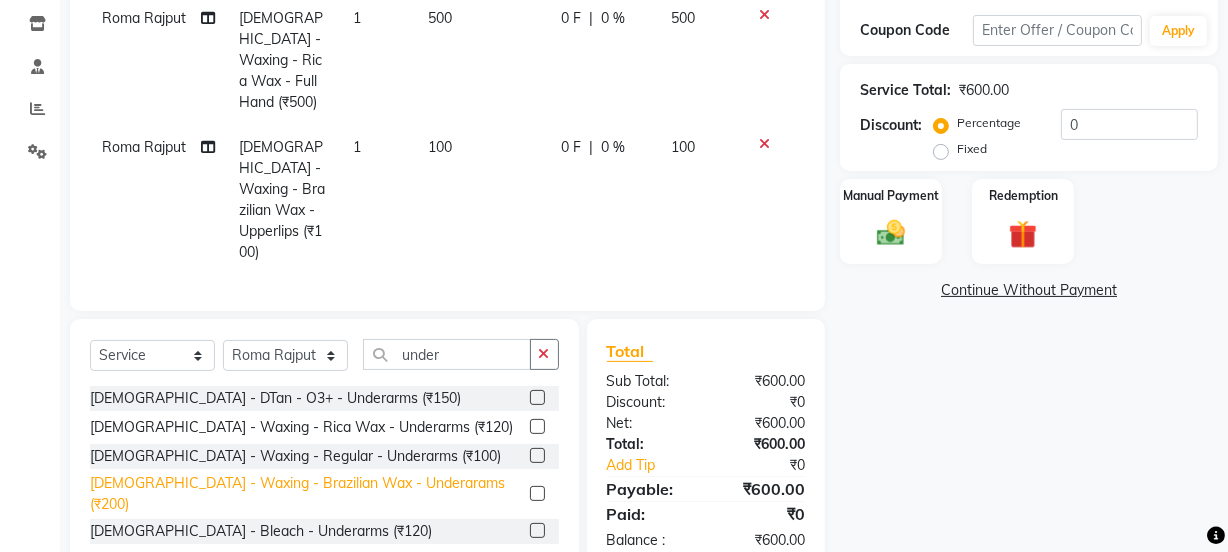 click on "[DEMOGRAPHIC_DATA] - Waxing - Brazilian Wax - Underarams (₹200)" 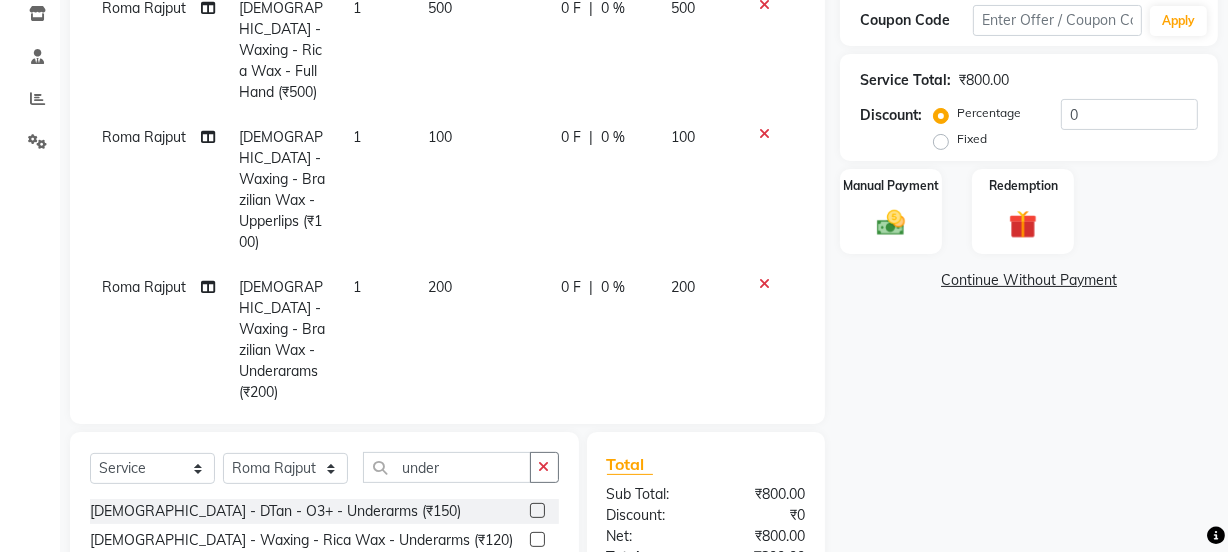 scroll, scrollTop: 462, scrollLeft: 0, axis: vertical 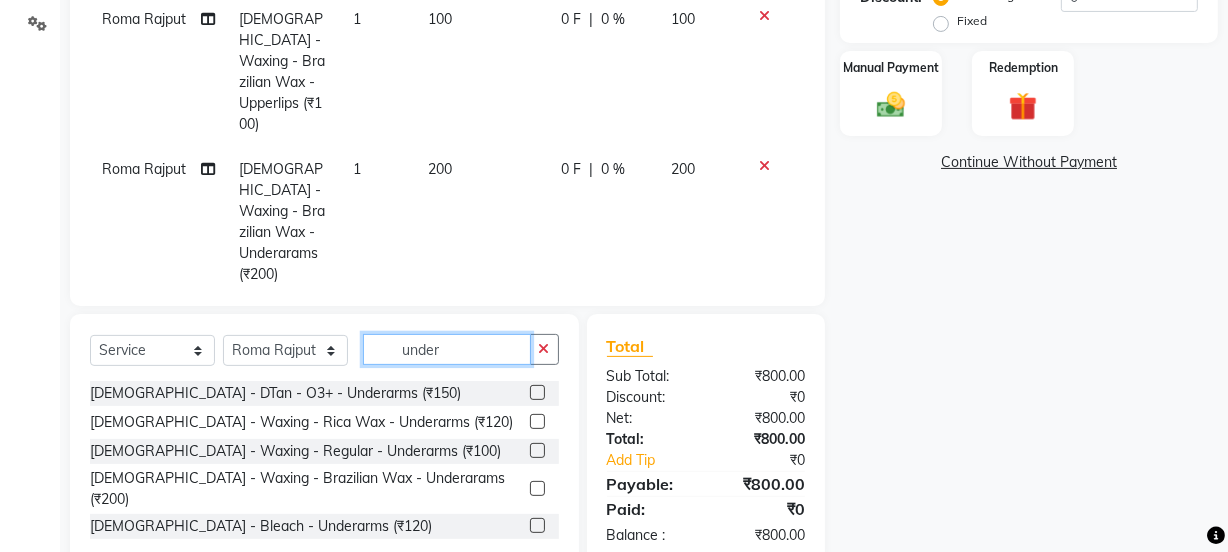 click on "under" 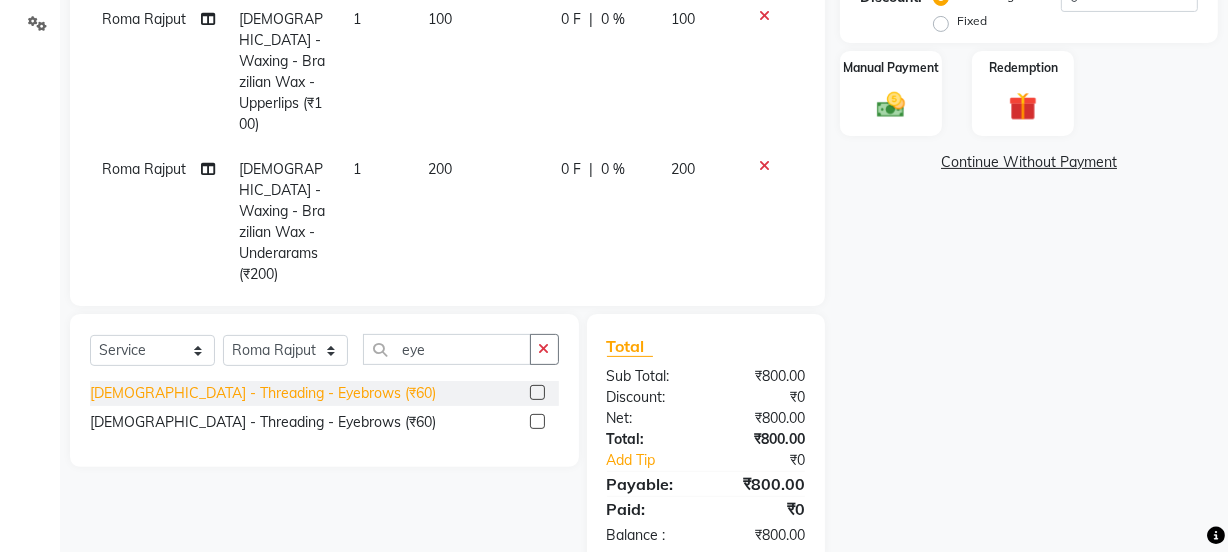 click on "[DEMOGRAPHIC_DATA] - Threading - Eyebrows (₹60)" 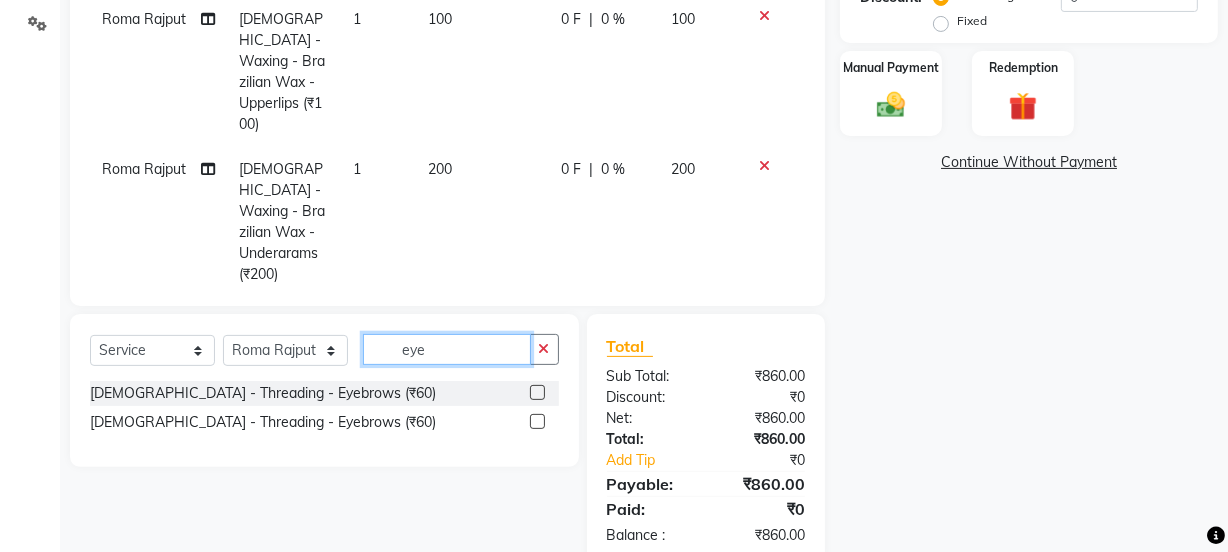 click on "eye" 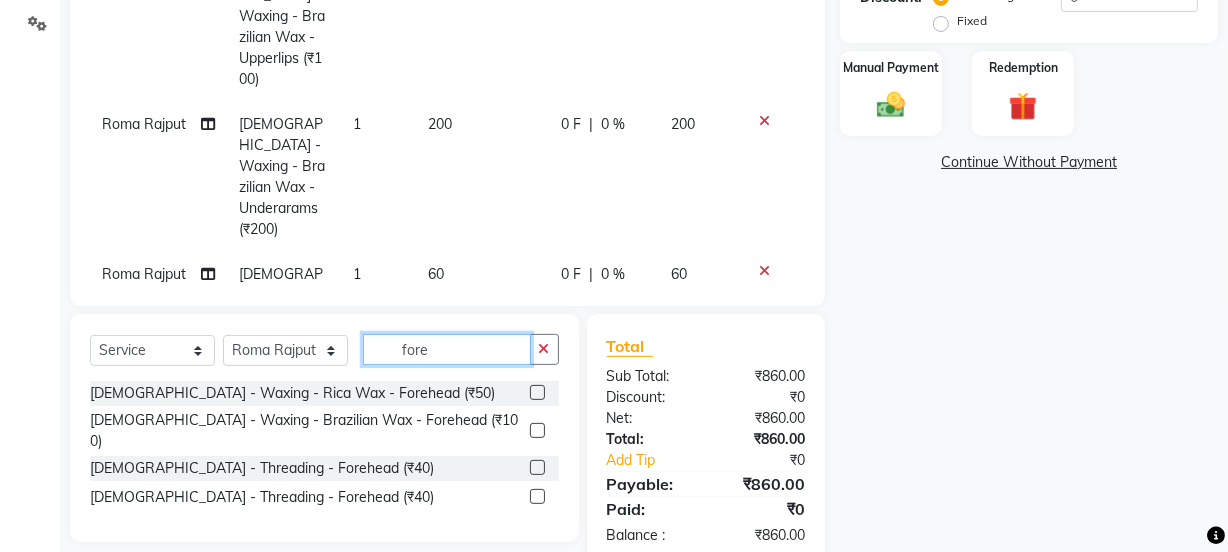 scroll, scrollTop: 64, scrollLeft: 0, axis: vertical 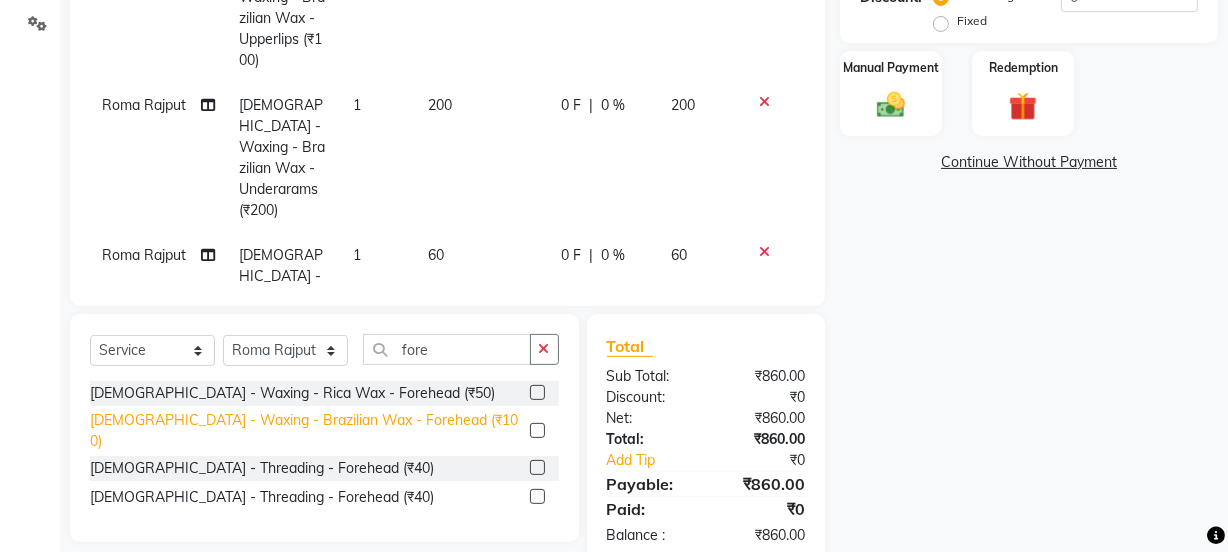 click on "[DEMOGRAPHIC_DATA] - Waxing - Brazilian Wax - Forehead (₹100)" 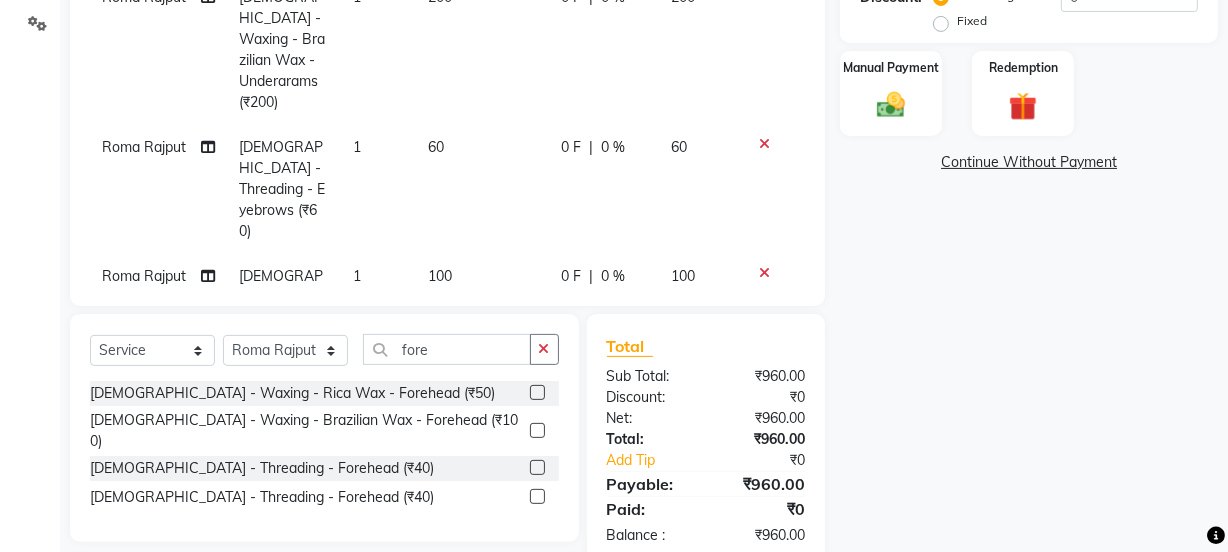 click on "60" 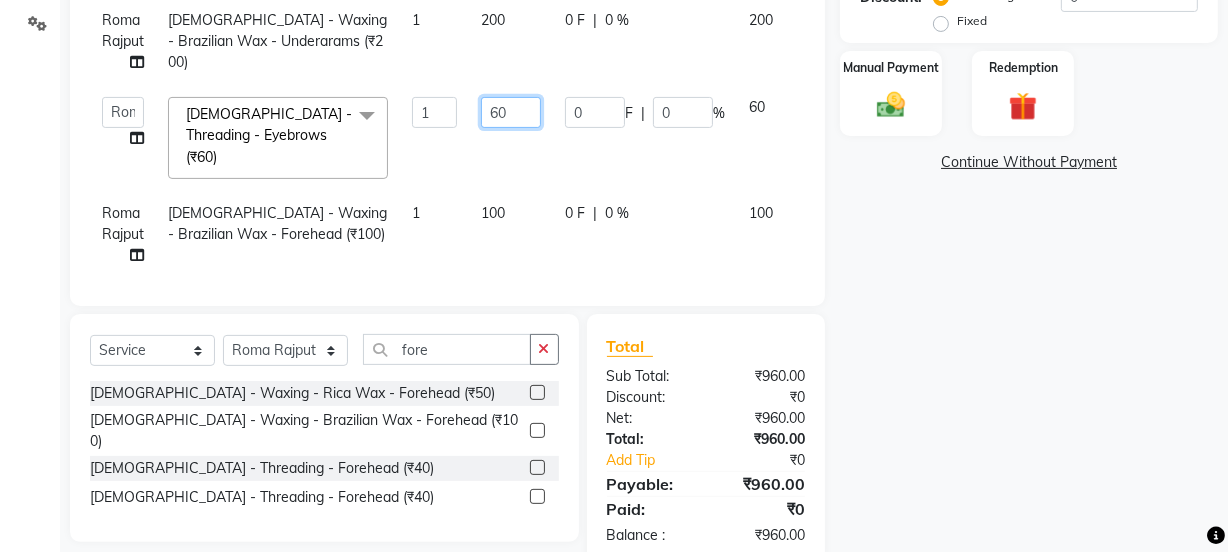 click on "60" 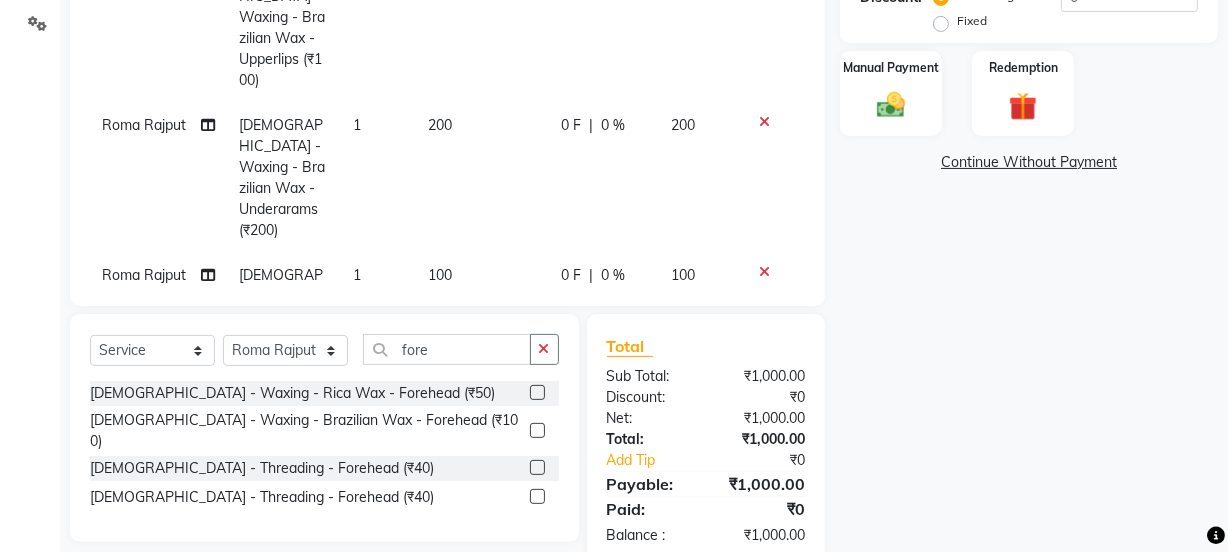 click on "Roma Rajput [DEMOGRAPHIC_DATA] - Waxing - Rica Wax - Full Hand (₹500) 1 500 0 F | 0 % 500 Roma Rajput [DEMOGRAPHIC_DATA] - Waxing - Brazilian Wax - Upperlips (₹100) 1 100 0 F | 0 % 100 Roma Rajput [DEMOGRAPHIC_DATA] - Waxing - Brazilian Wax - Underarams (₹200) 1 200 0 F | 0 % 200 Roma Rajput [DEMOGRAPHIC_DATA] - Threading - Eyebrows (₹60) 1 100 0 F | 0 % 100 Roma Rajput [DEMOGRAPHIC_DATA] - Waxing - Brazilian Wax - Forehead (₹100) 1 100 0 F | 0 % 100" 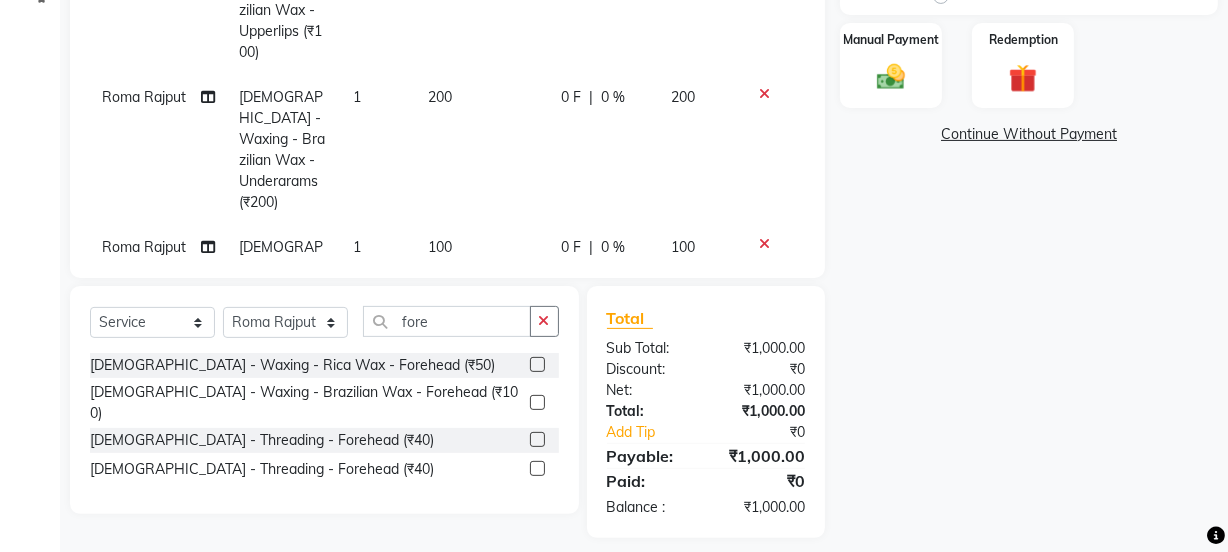 scroll, scrollTop: 506, scrollLeft: 0, axis: vertical 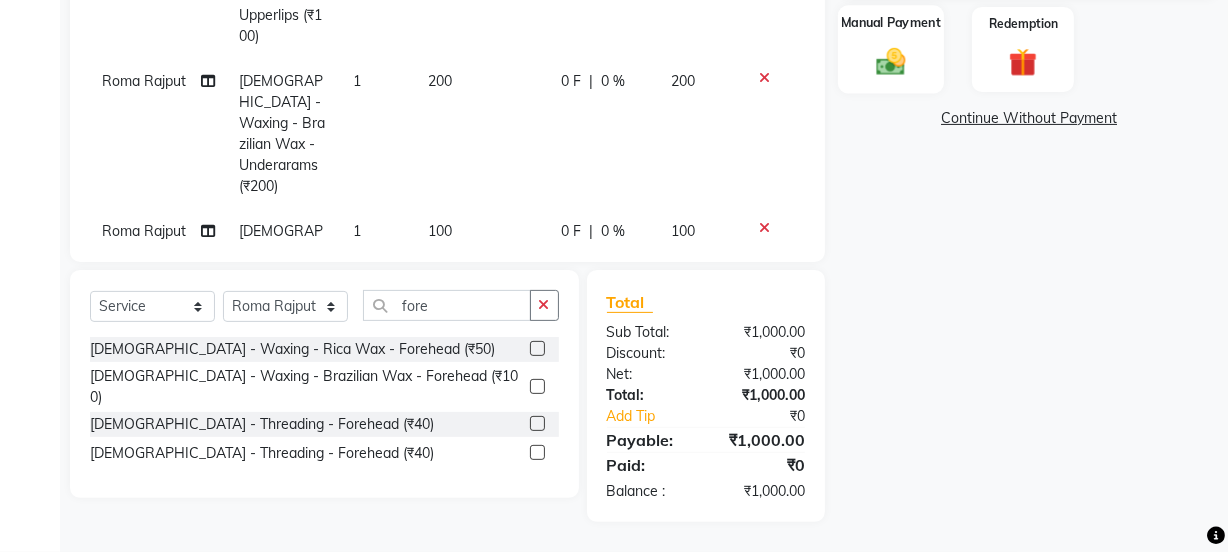 click 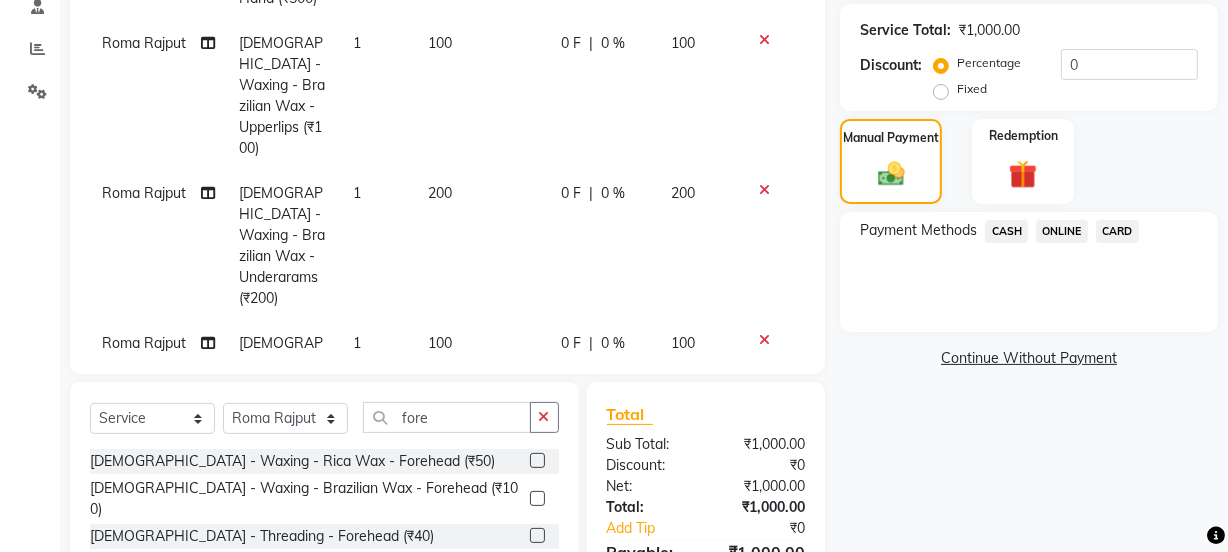 scroll, scrollTop: 233, scrollLeft: 0, axis: vertical 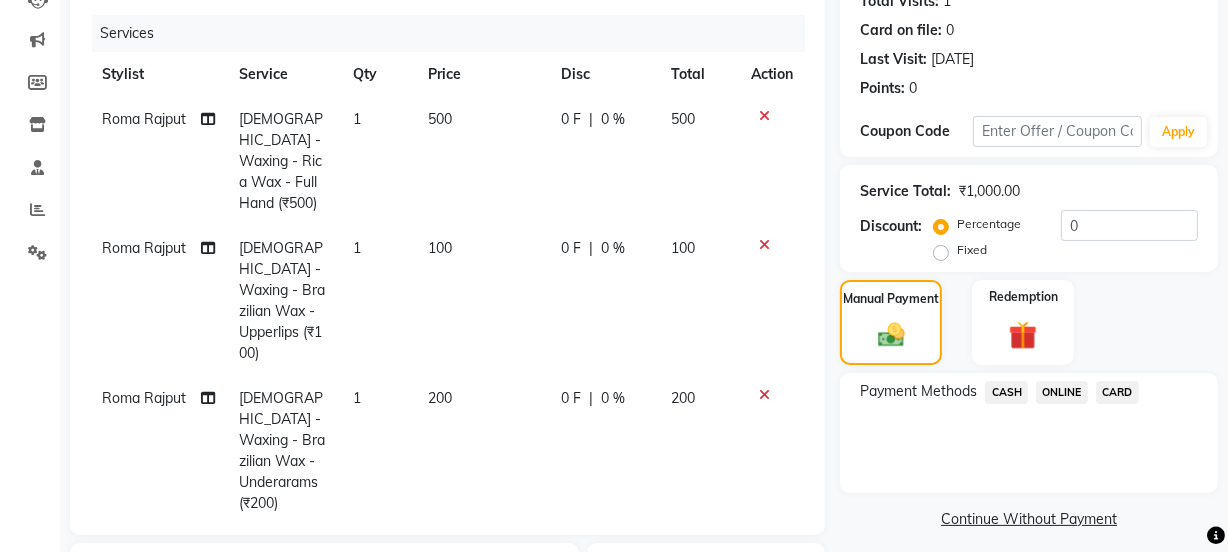 click on "1" 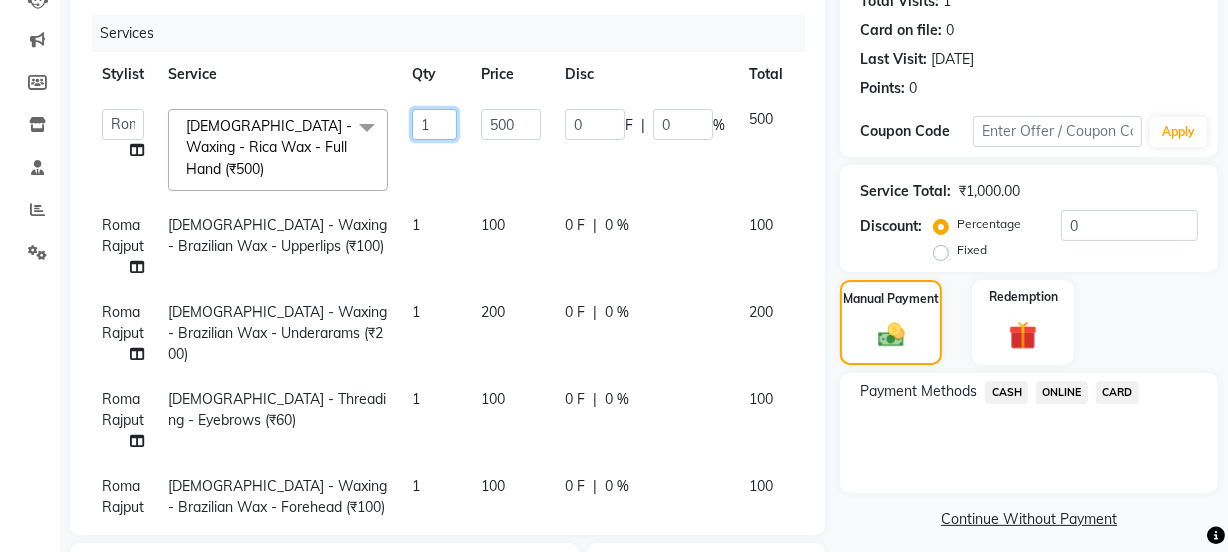 click on "1" 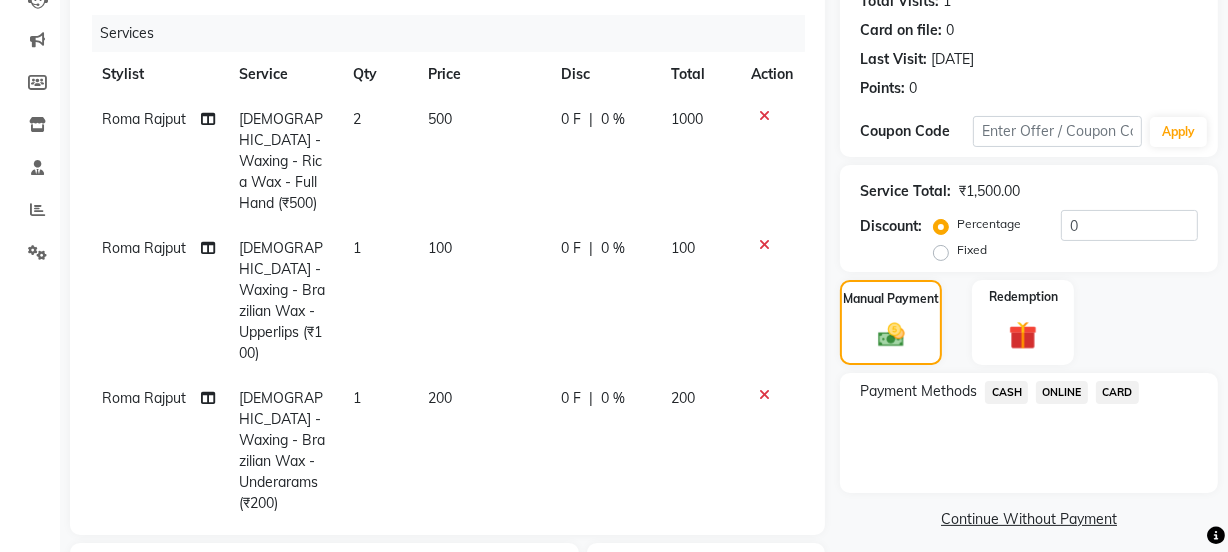 click on "500" 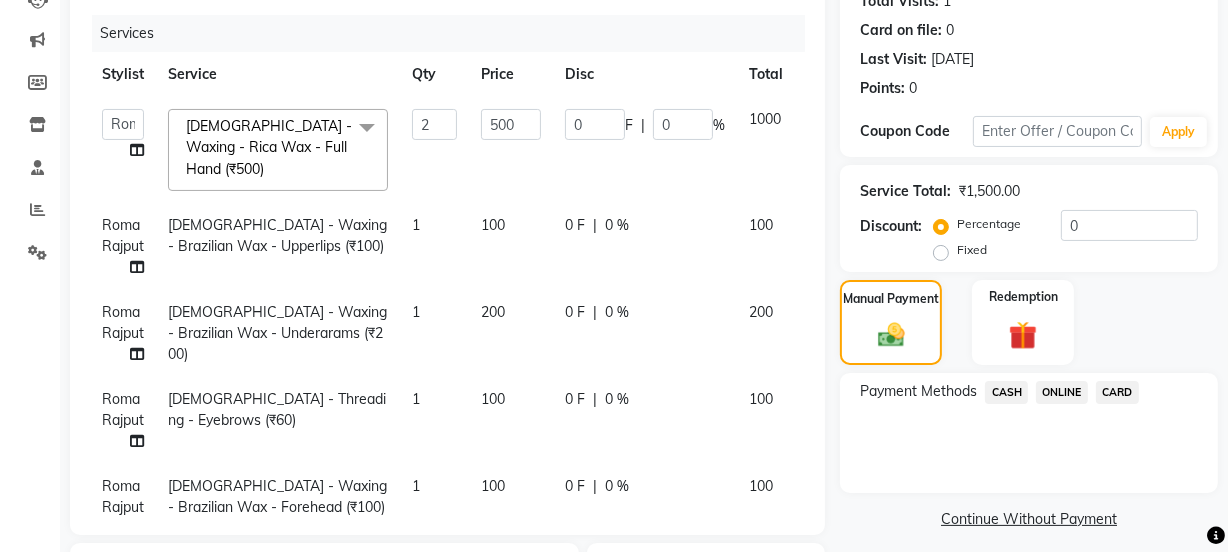 click on "1" 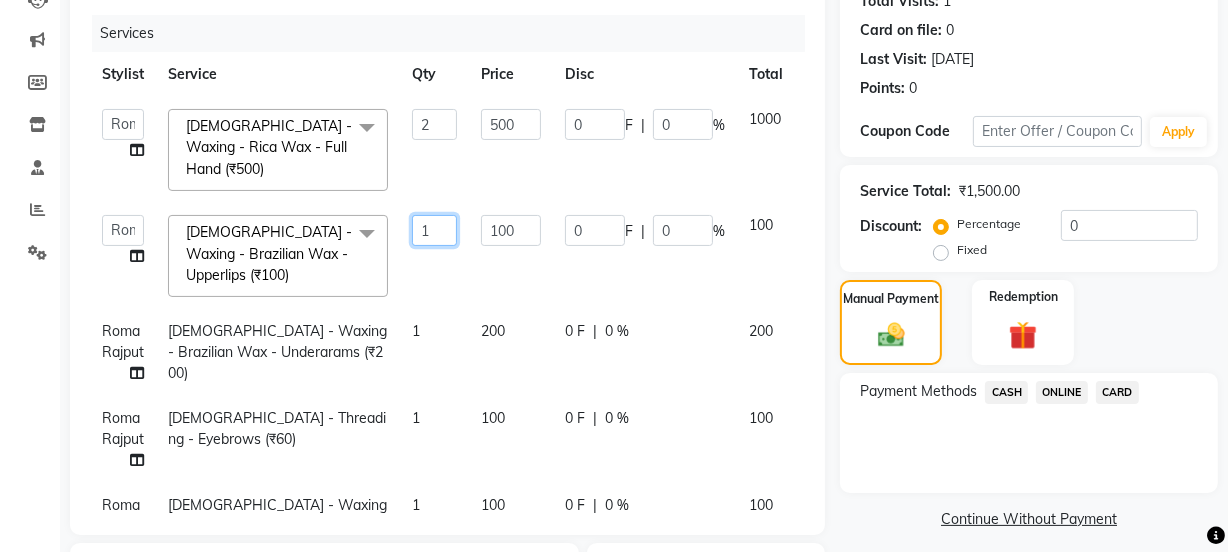 click on "1" 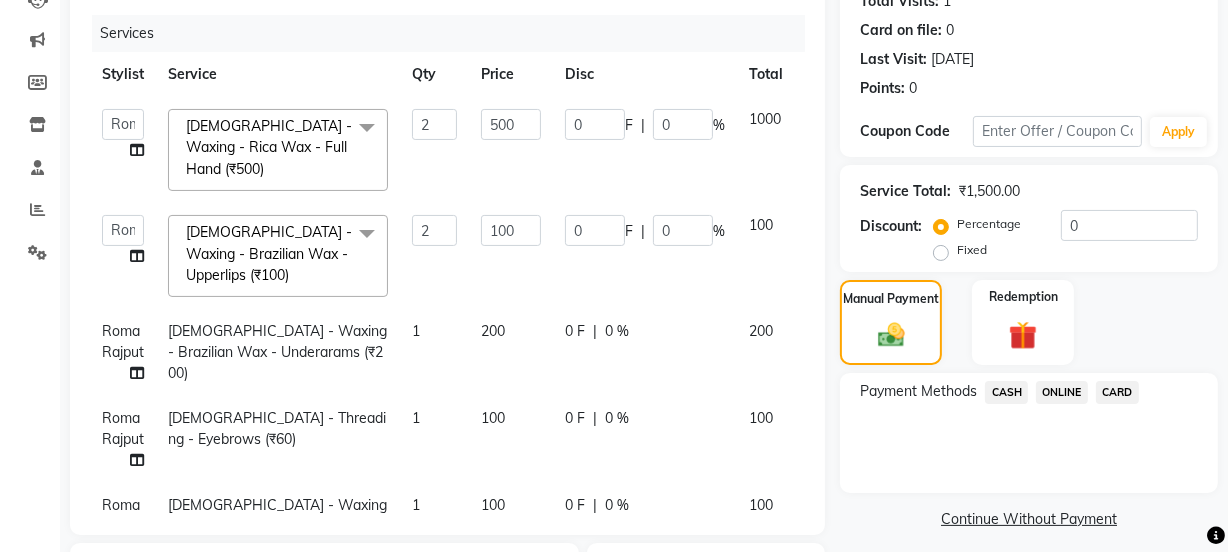 drag, startPoint x: 489, startPoint y: 239, endPoint x: 459, endPoint y: 256, distance: 34.48188 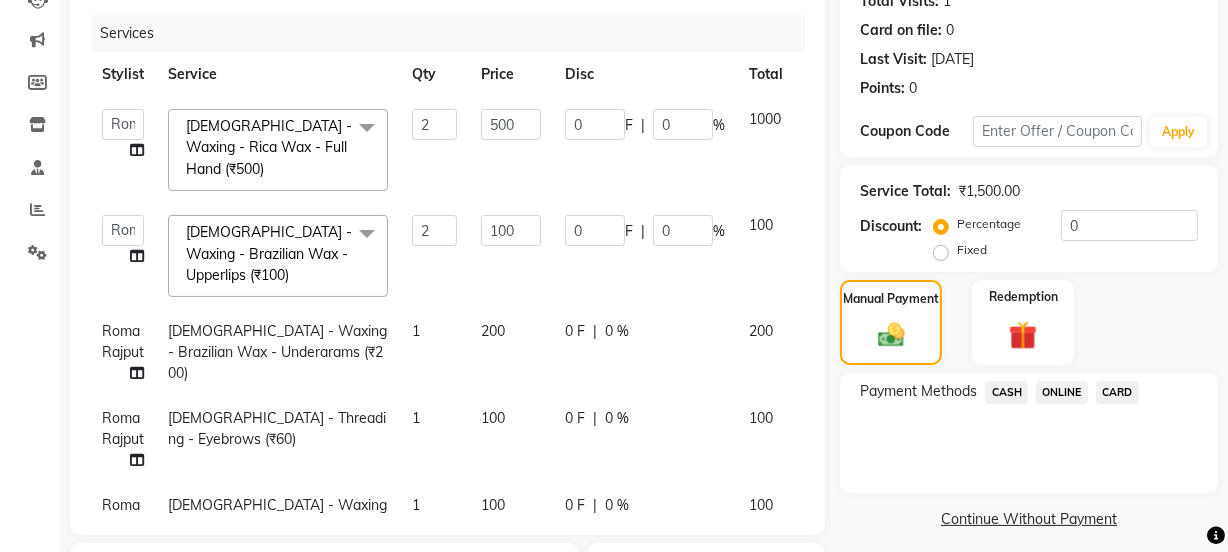 click on "100" 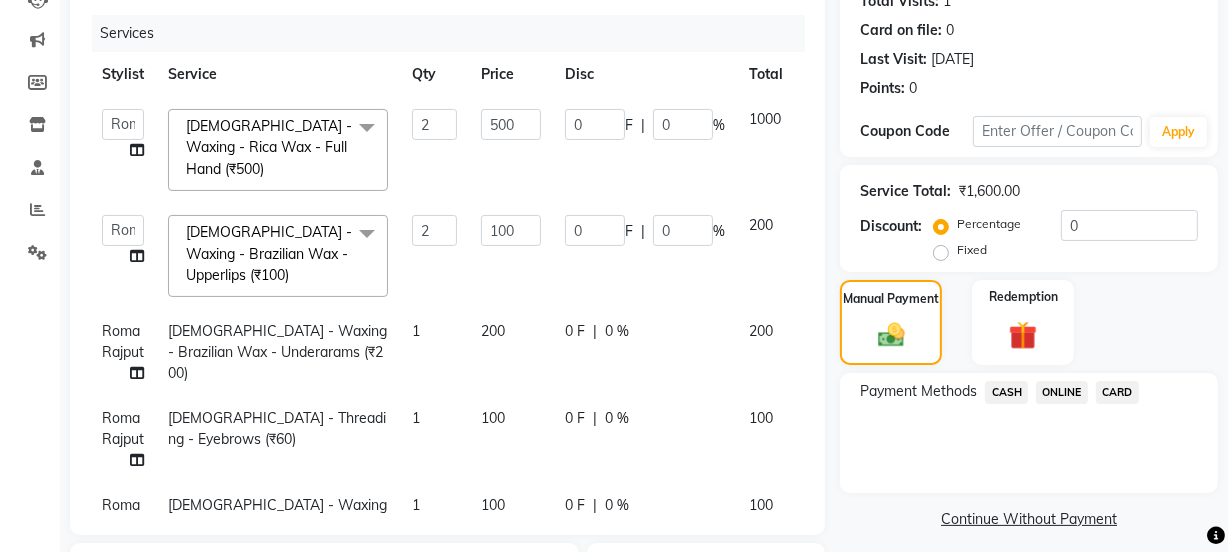 click on "1" 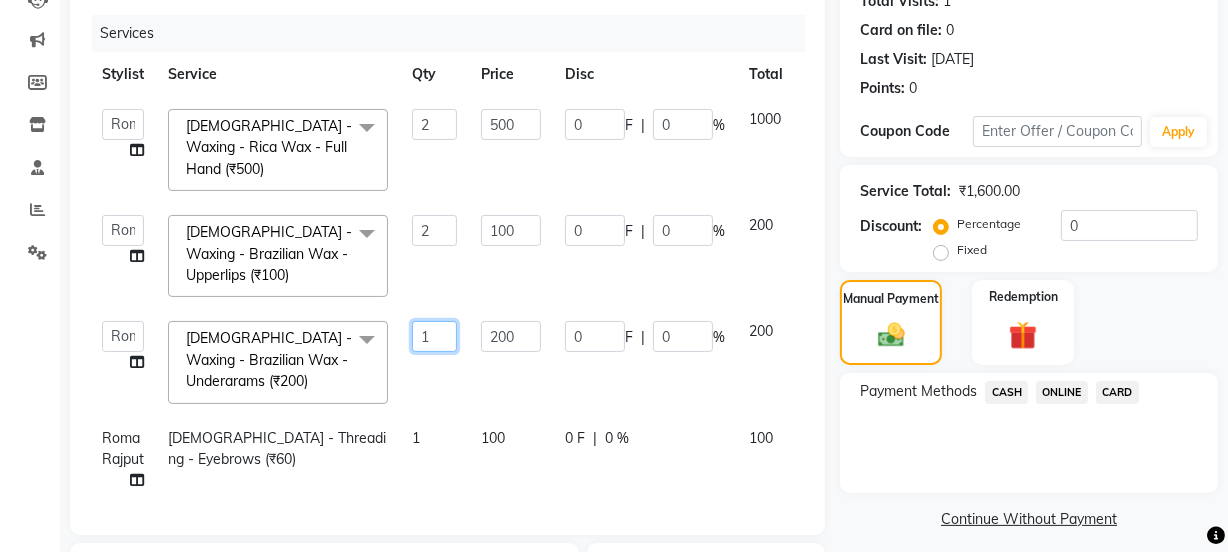click on "1" 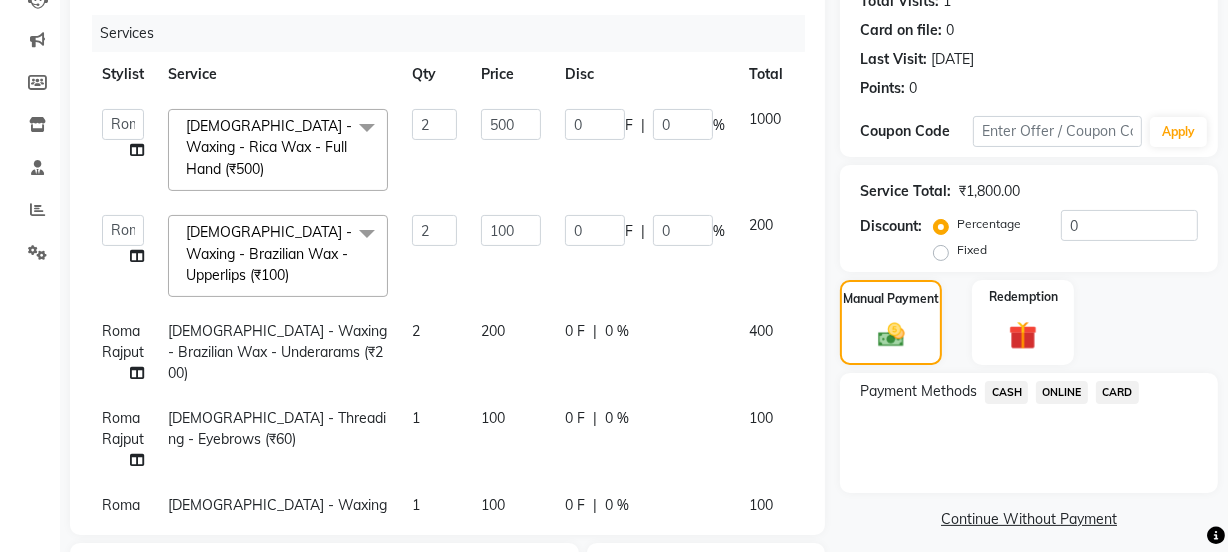 click on "2" 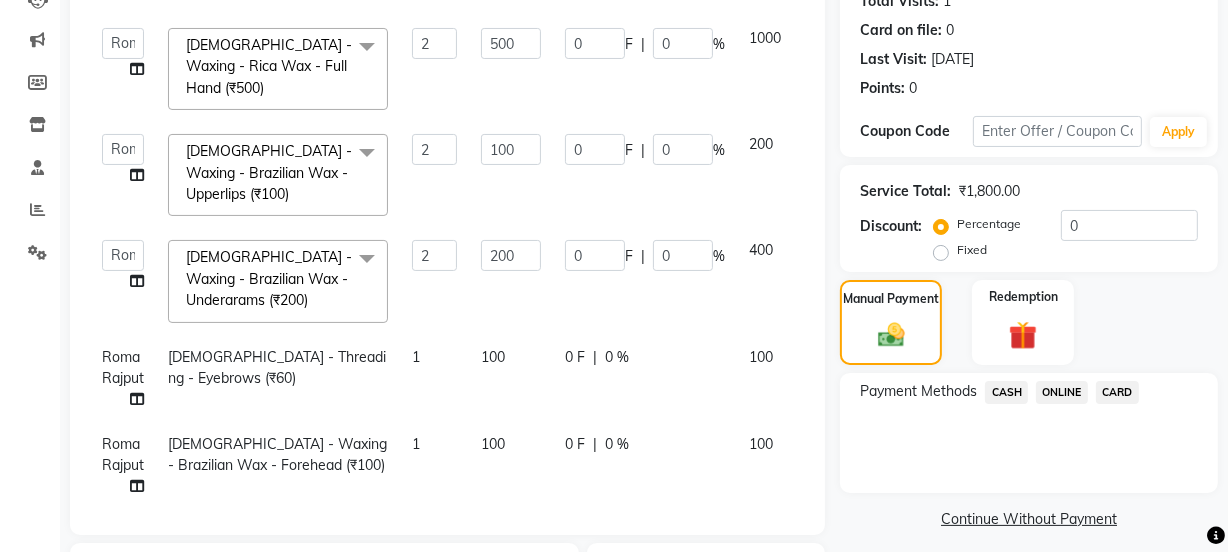 click on "1" 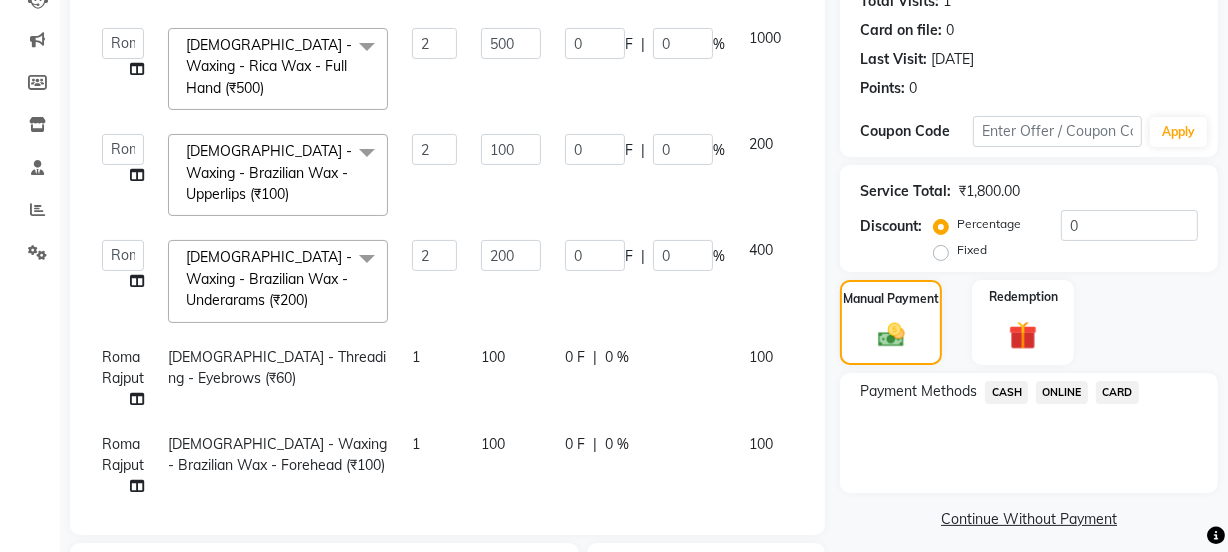 scroll, scrollTop: 80, scrollLeft: 0, axis: vertical 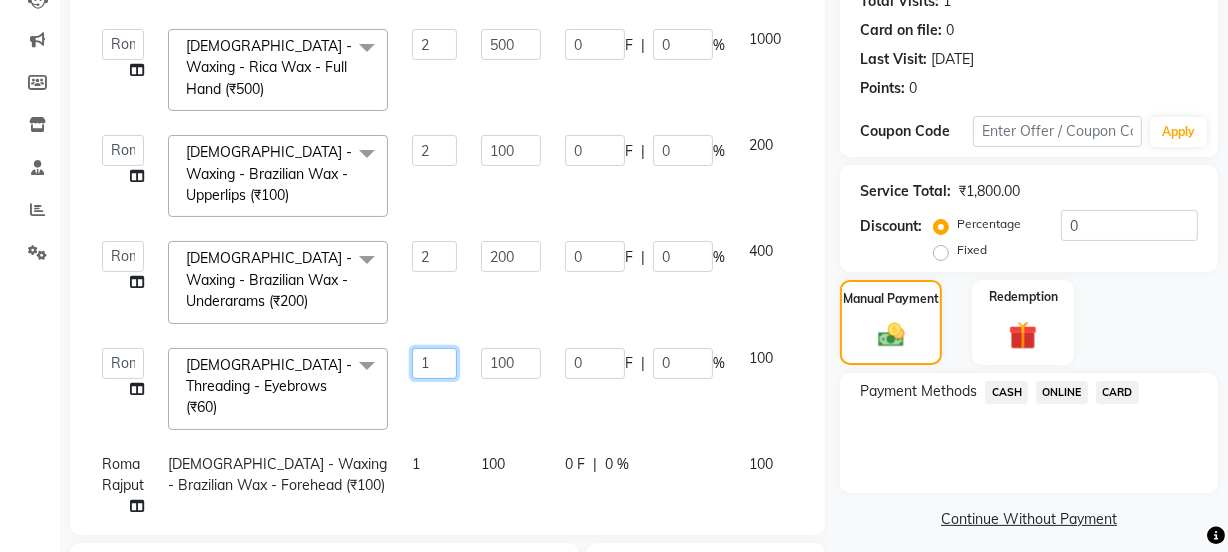 click on "1" 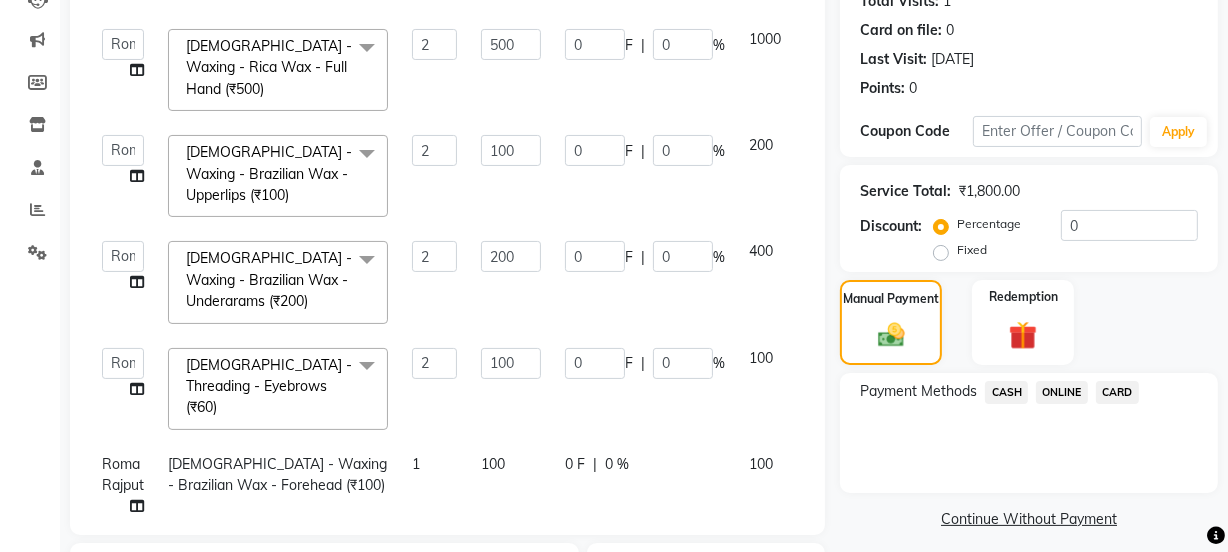 click on "100" 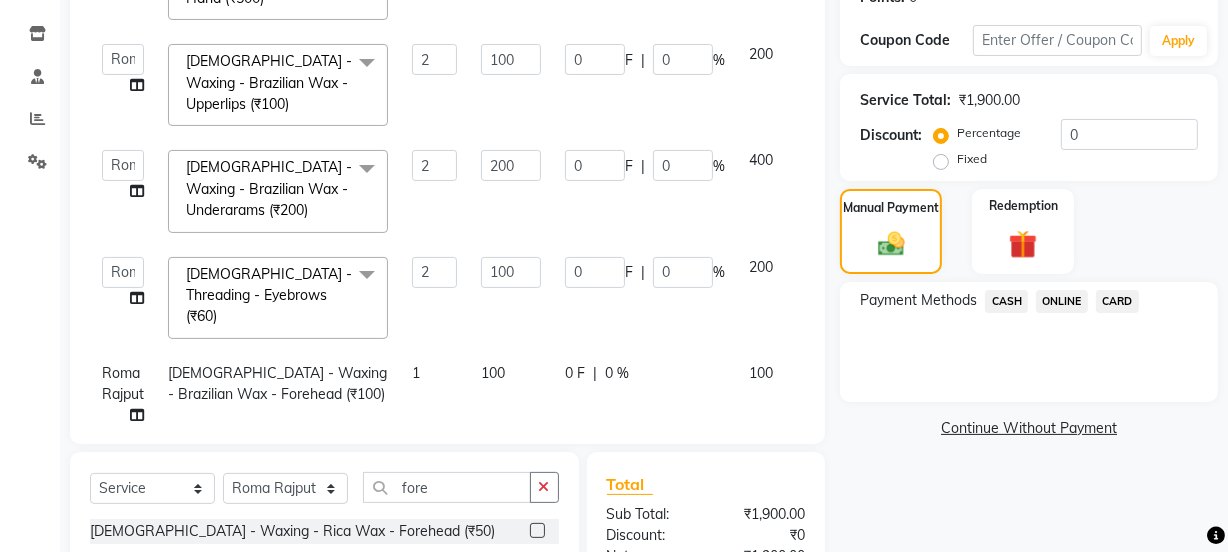 scroll, scrollTop: 506, scrollLeft: 0, axis: vertical 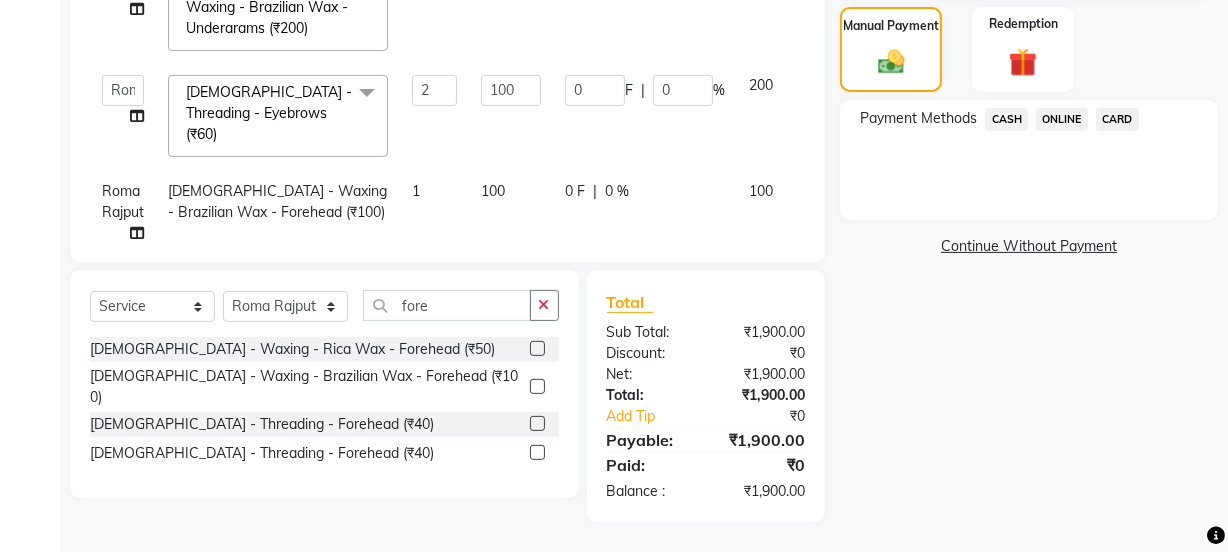 click on "1" 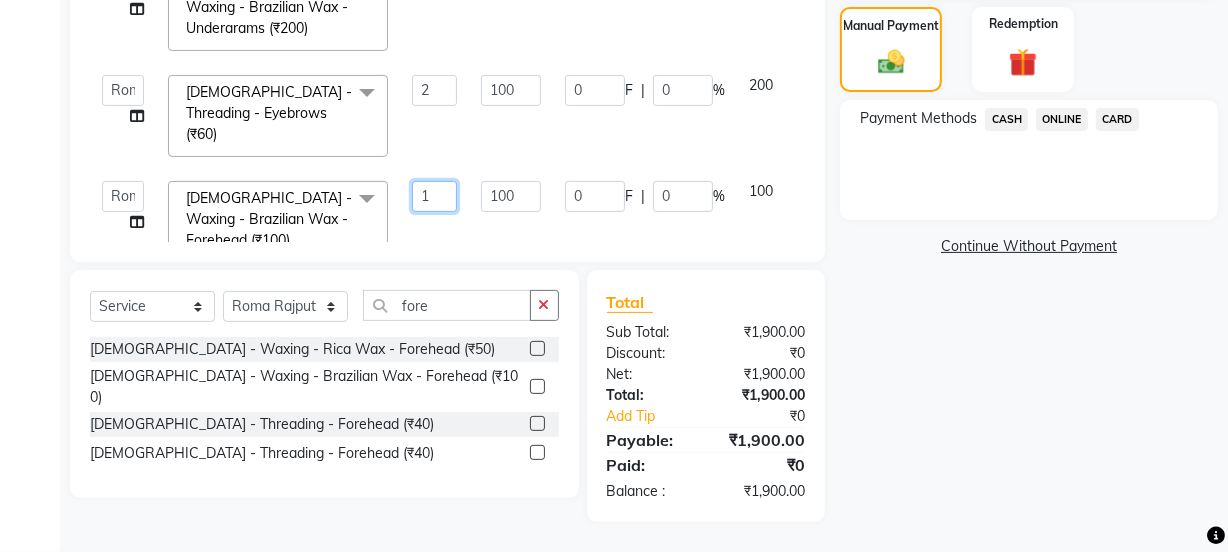 click on "1" 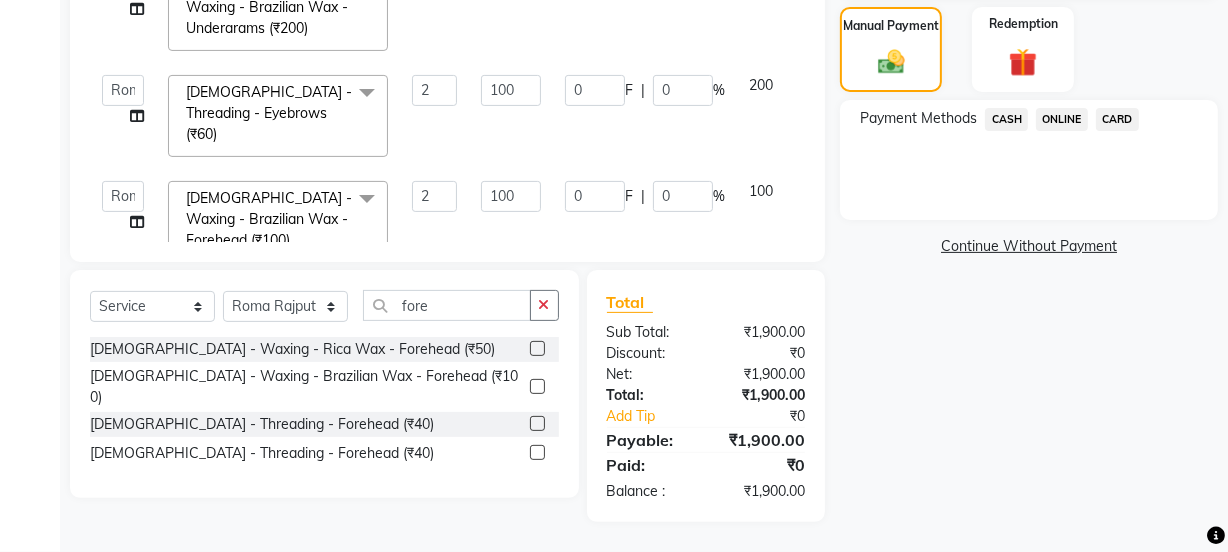 click on "2" 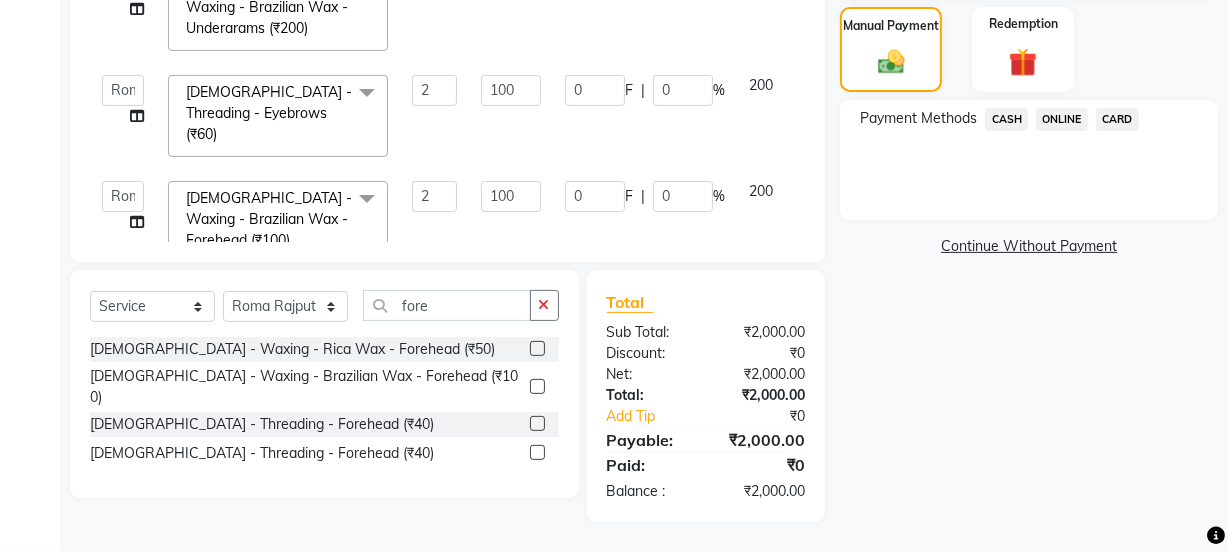 click on "ONLINE" 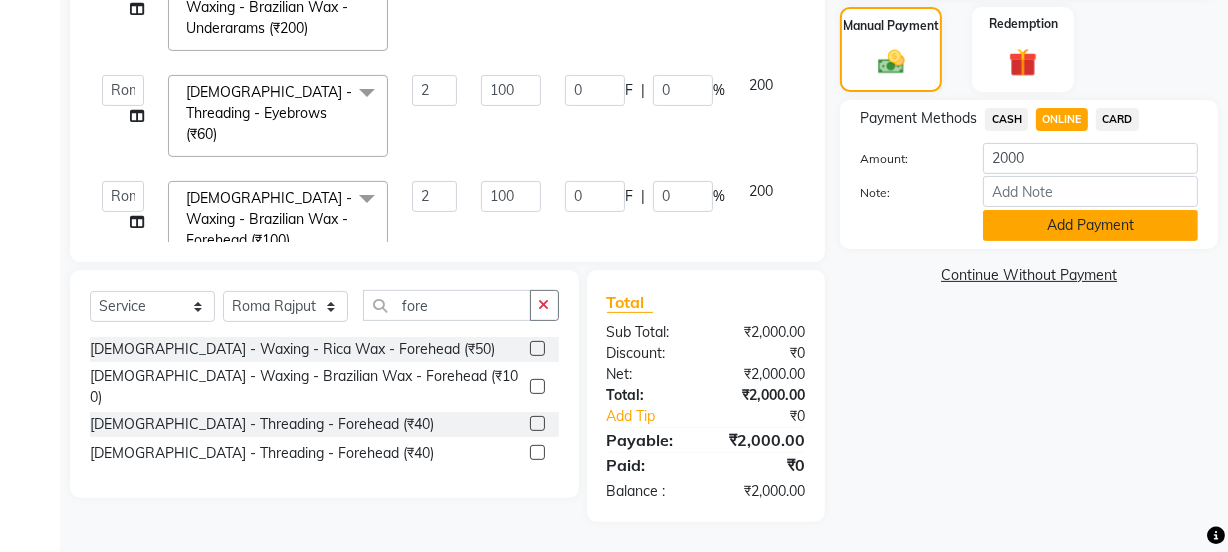 click on "Add Payment" 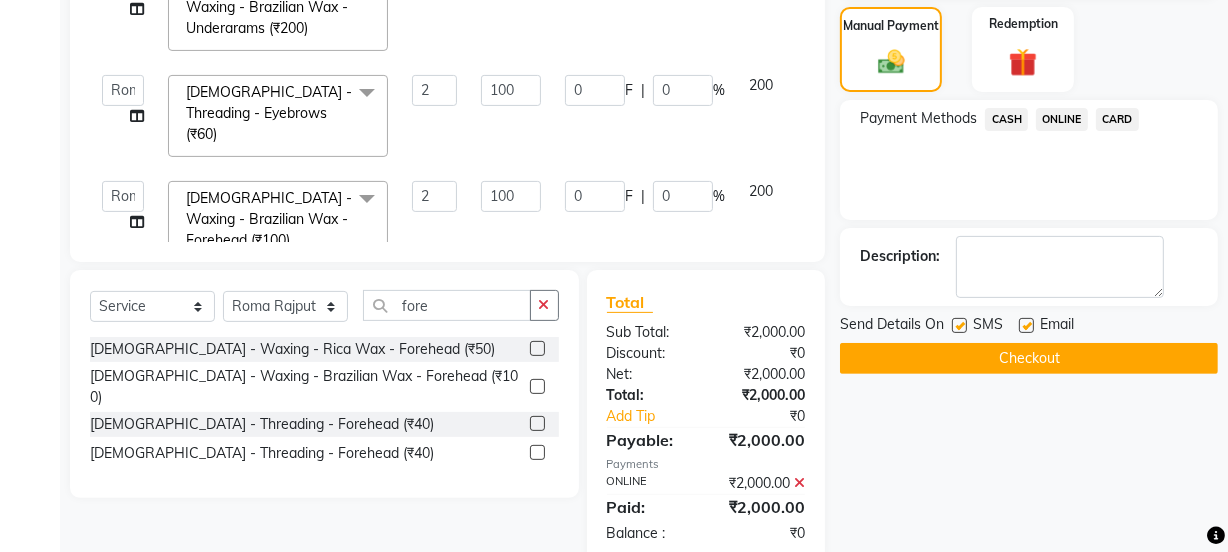 click on "Checkout" 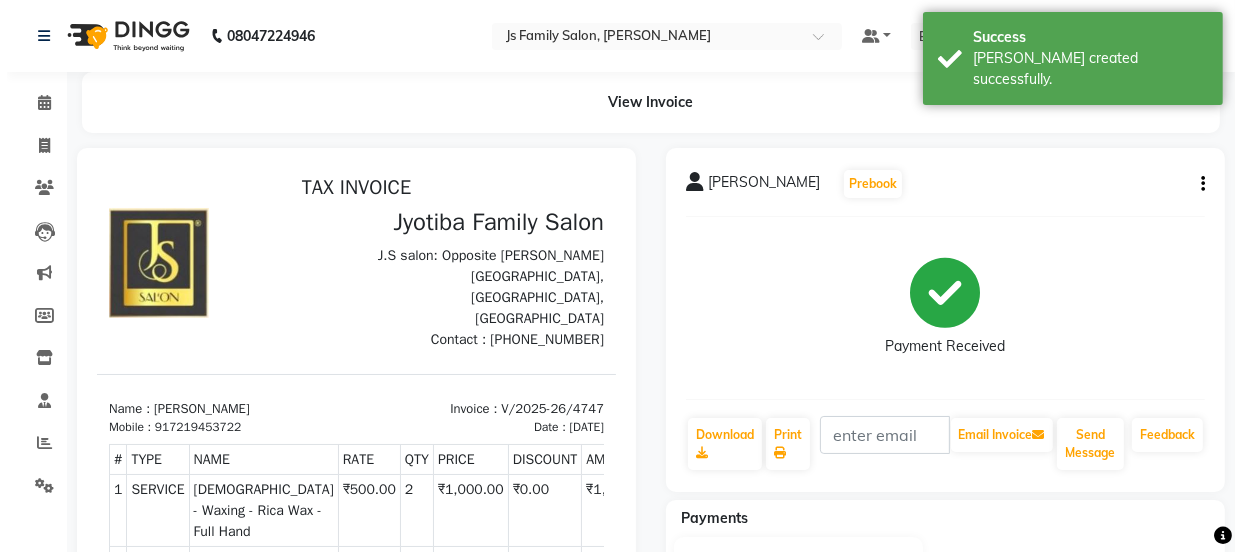 scroll, scrollTop: 0, scrollLeft: 0, axis: both 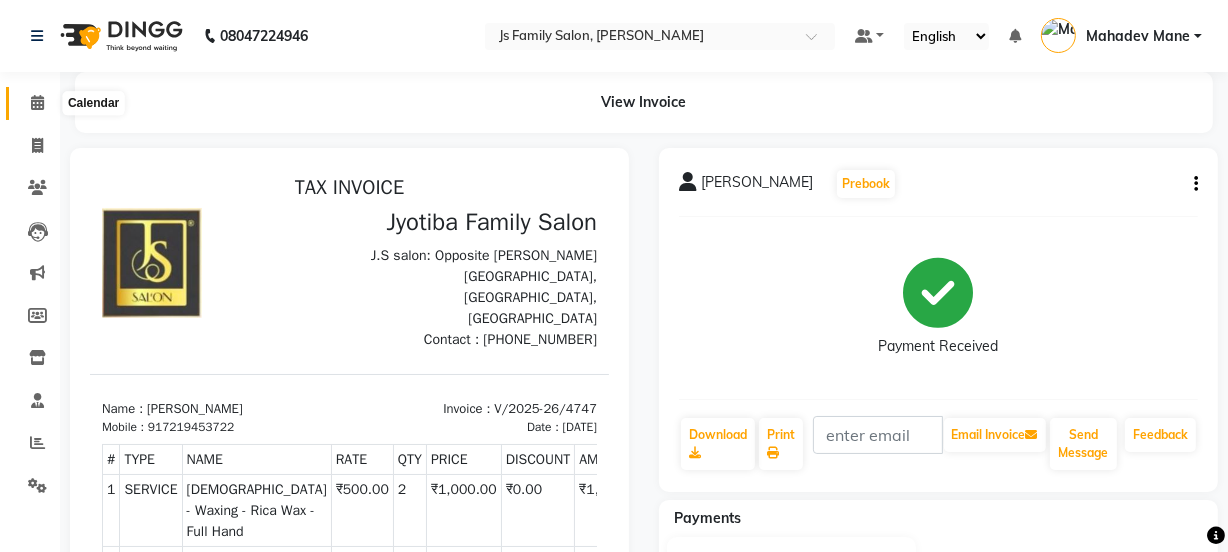 click 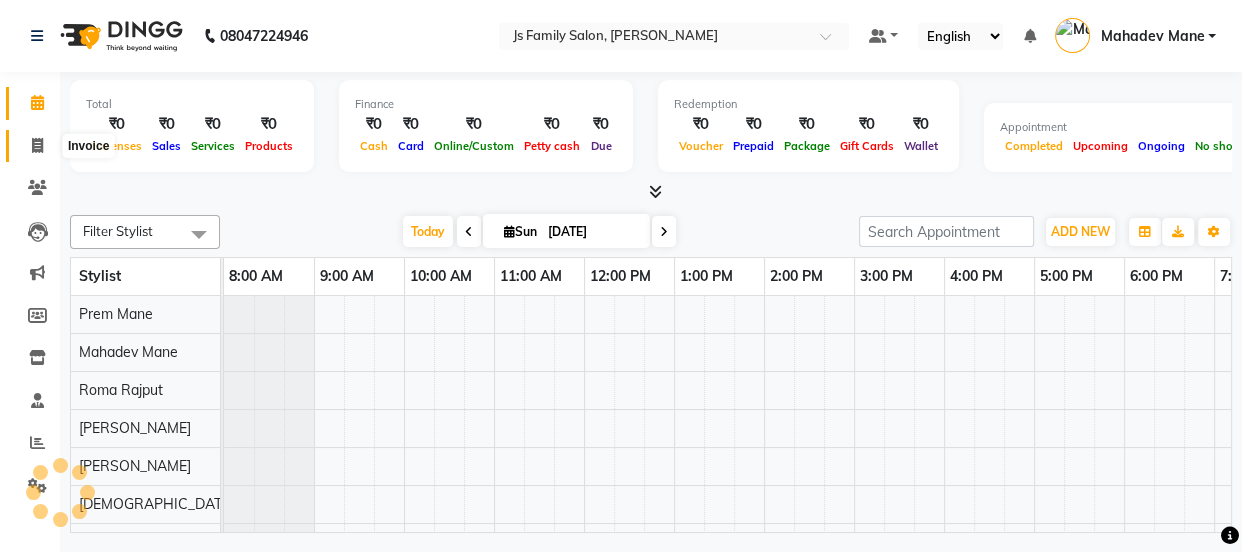 scroll, scrollTop: 0, scrollLeft: 0, axis: both 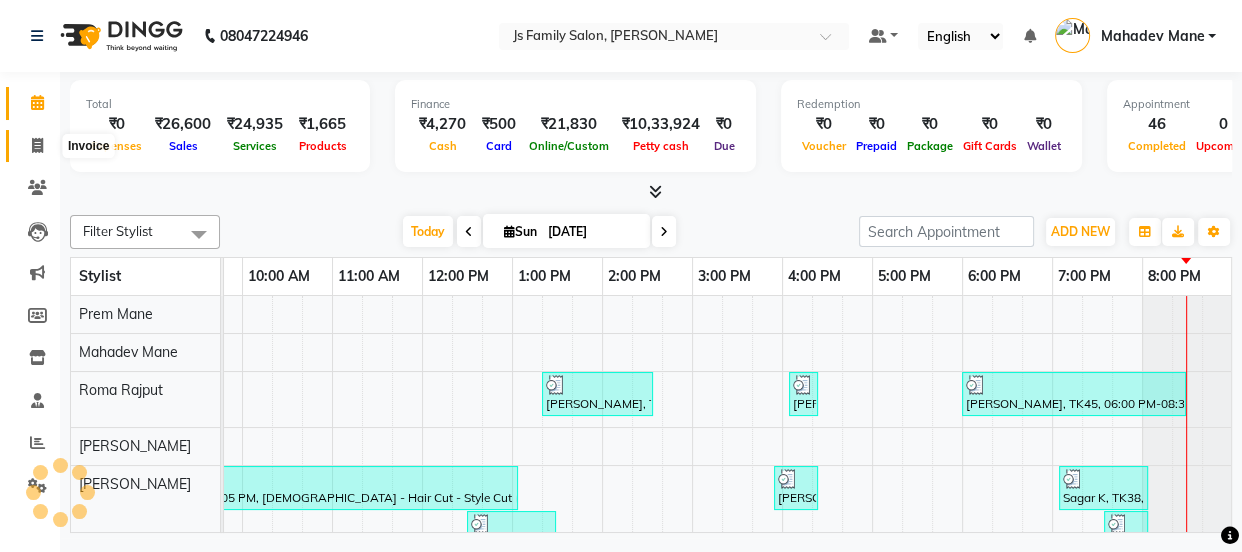 click 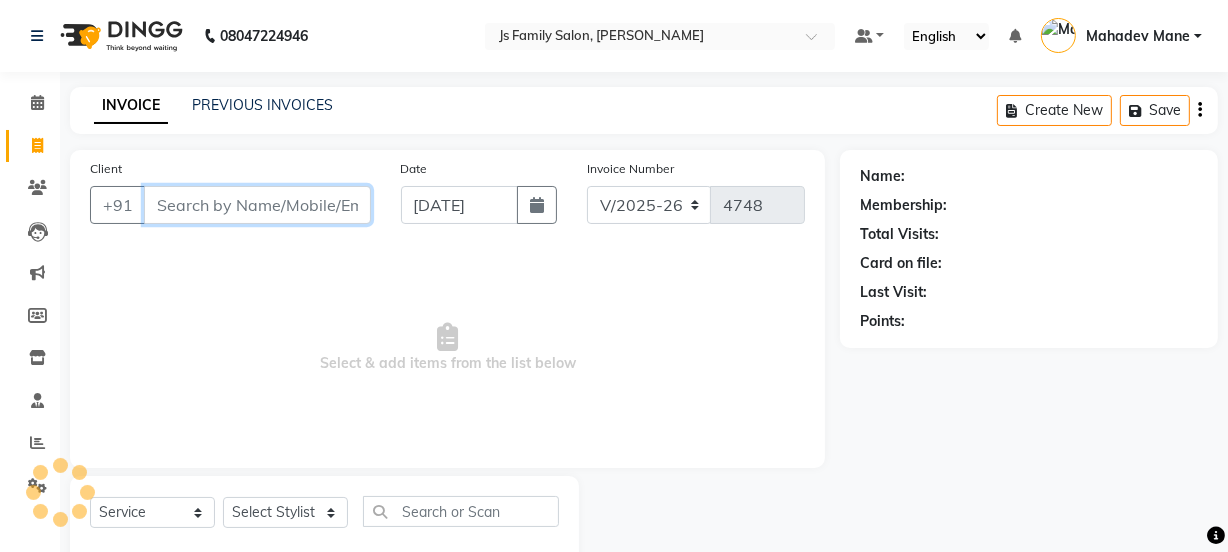 click on "Client" at bounding box center (257, 205) 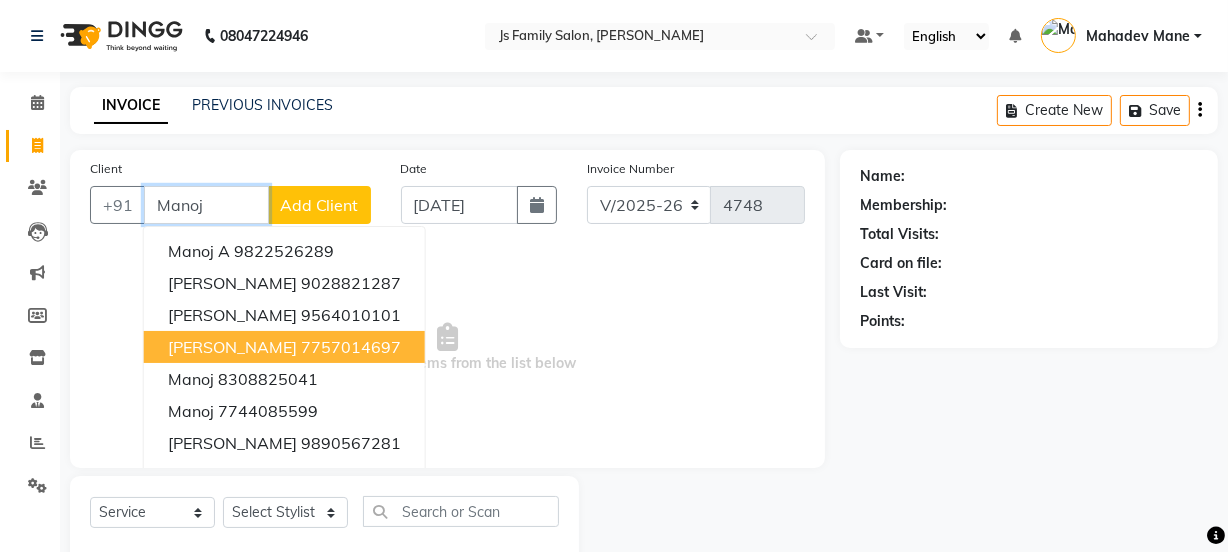 click on "[PERSON_NAME]" at bounding box center [232, 347] 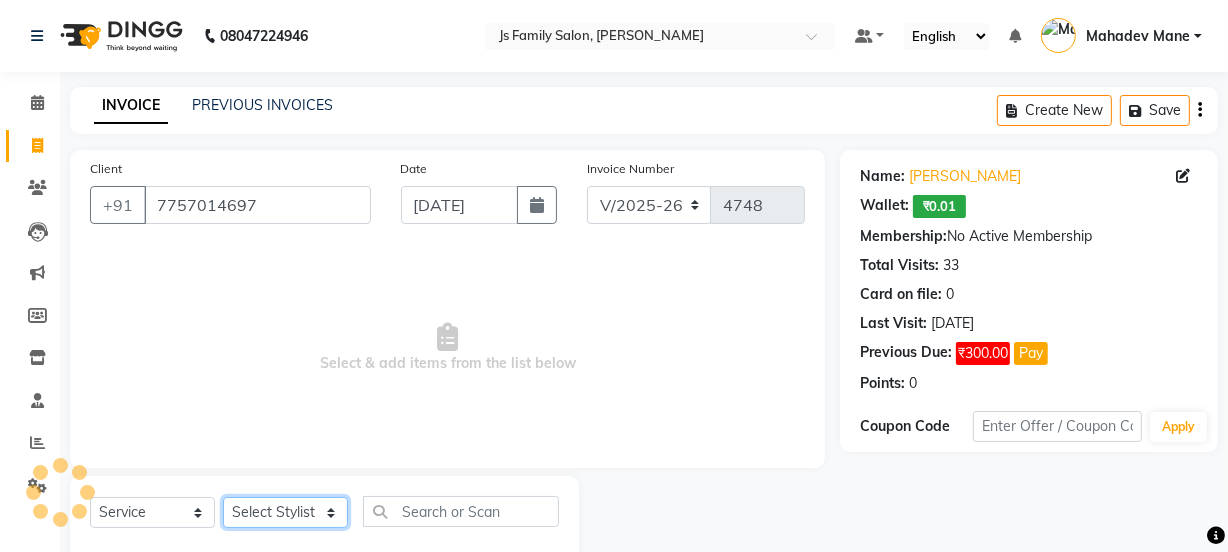 click on "Select Stylist [PERSON_NAME] Vaidyakar kokan  n Mahadev [PERSON_NAME] [PERSON_NAME] [PERSON_NAME]  Prem Mane Rajan Roma Rajput Sai [PERSON_NAME] Shop [PERSON_NAME] [PERSON_NAME] suport staff [PERSON_NAME]  [PERSON_NAME] [PERSON_NAME] [PERSON_NAME]" 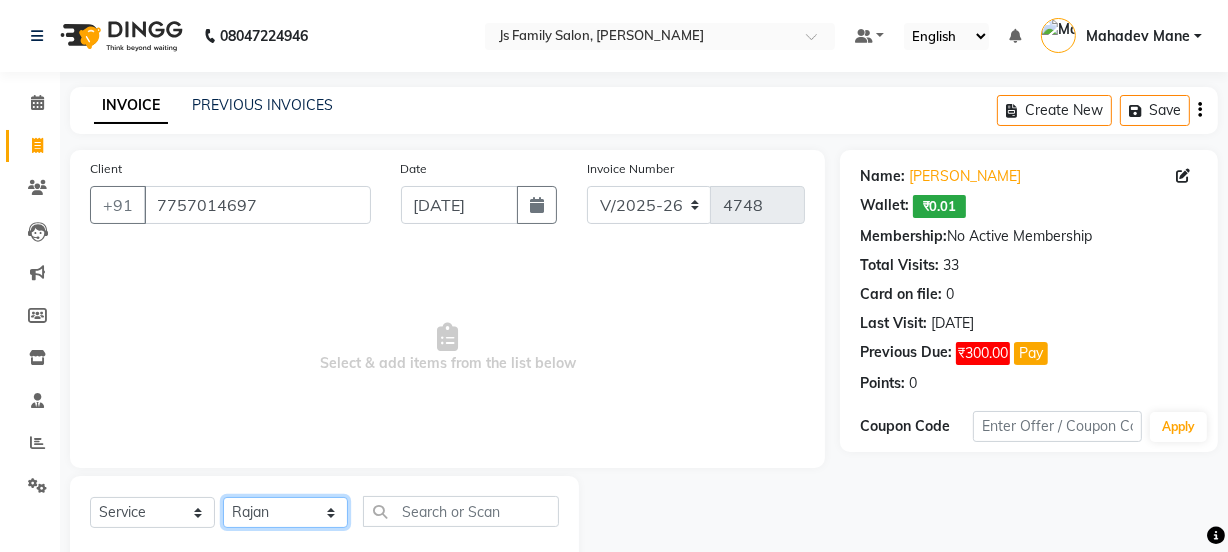 click on "Select Stylist [PERSON_NAME] Vaidyakar kokan  n Mahadev [PERSON_NAME] [PERSON_NAME] [PERSON_NAME]  Prem Mane Rajan Roma Rajput Sai [PERSON_NAME] Shop [PERSON_NAME] [PERSON_NAME] suport staff [PERSON_NAME]  [PERSON_NAME] [PERSON_NAME] [PERSON_NAME]" 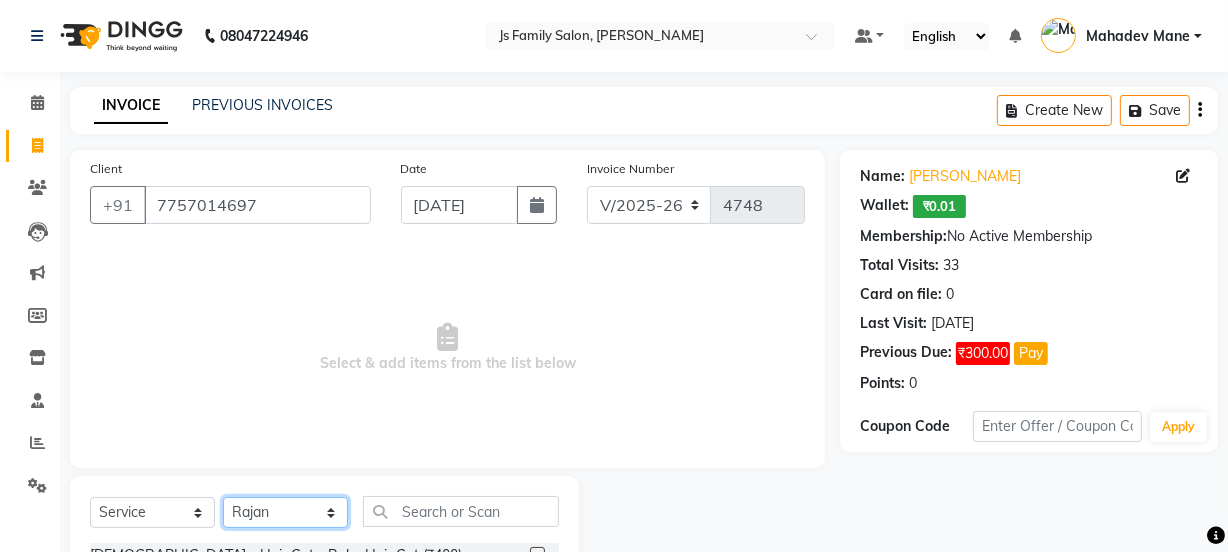 scroll, scrollTop: 250, scrollLeft: 0, axis: vertical 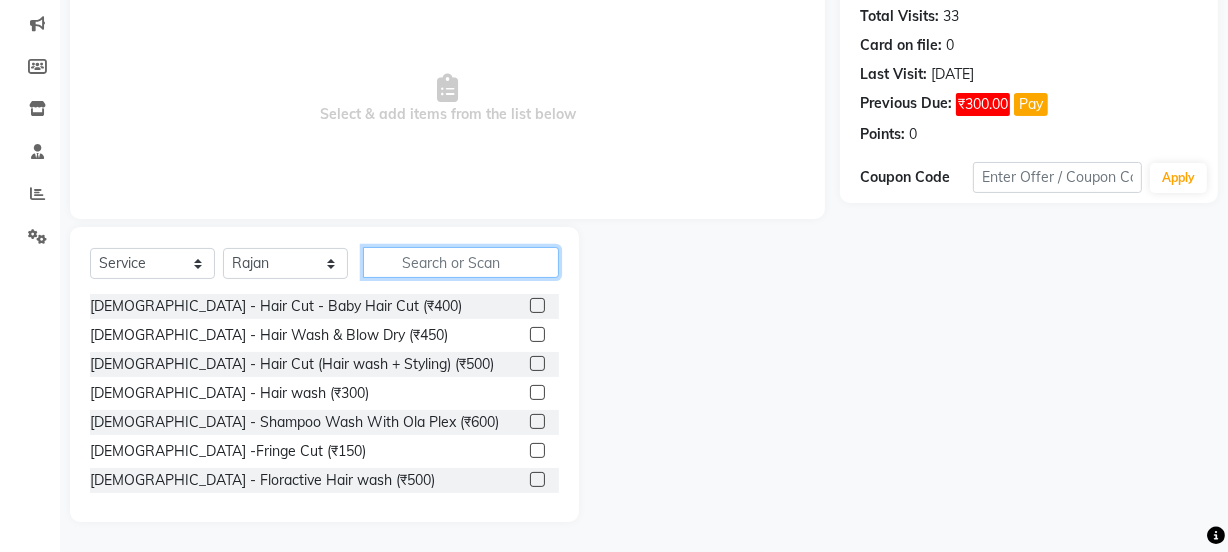 click 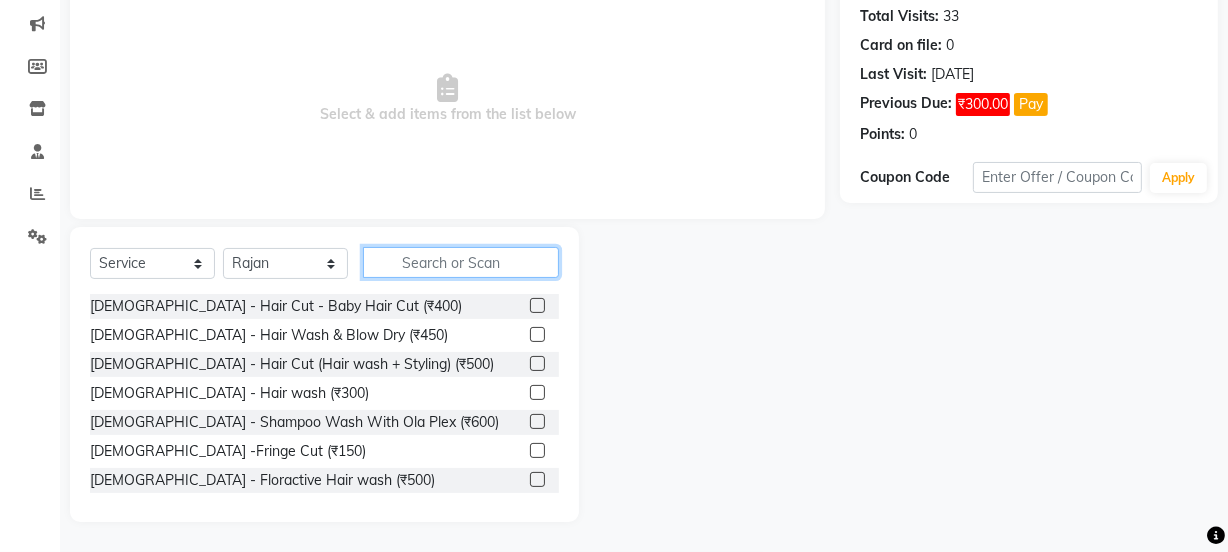 scroll, scrollTop: 250, scrollLeft: 0, axis: vertical 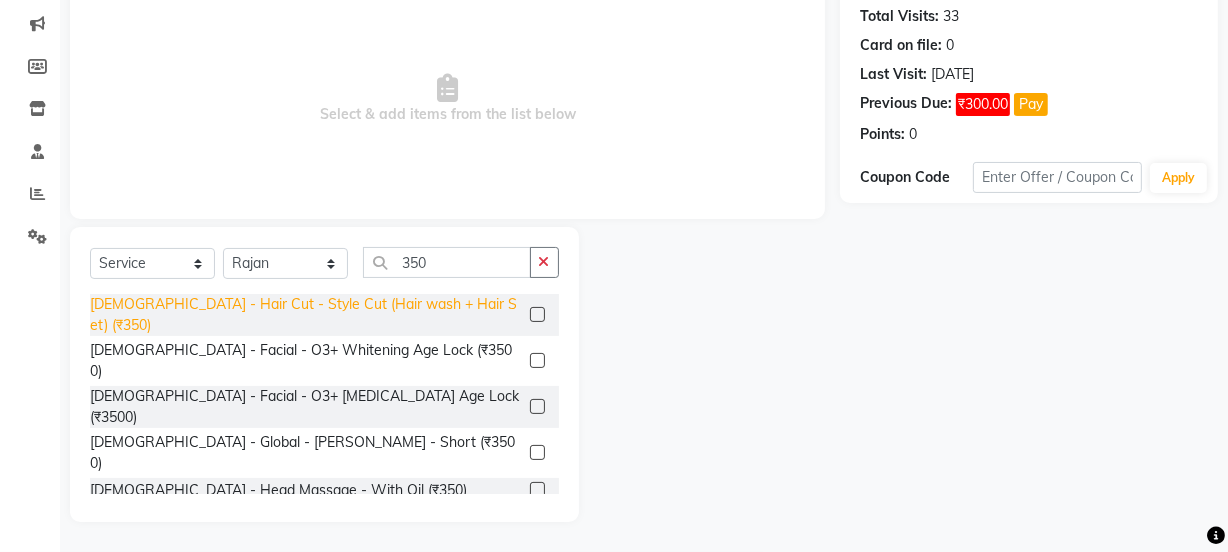 click on "[DEMOGRAPHIC_DATA] - Hair Cut - Style Cut (Hair wash + Hair Set) (₹350)" 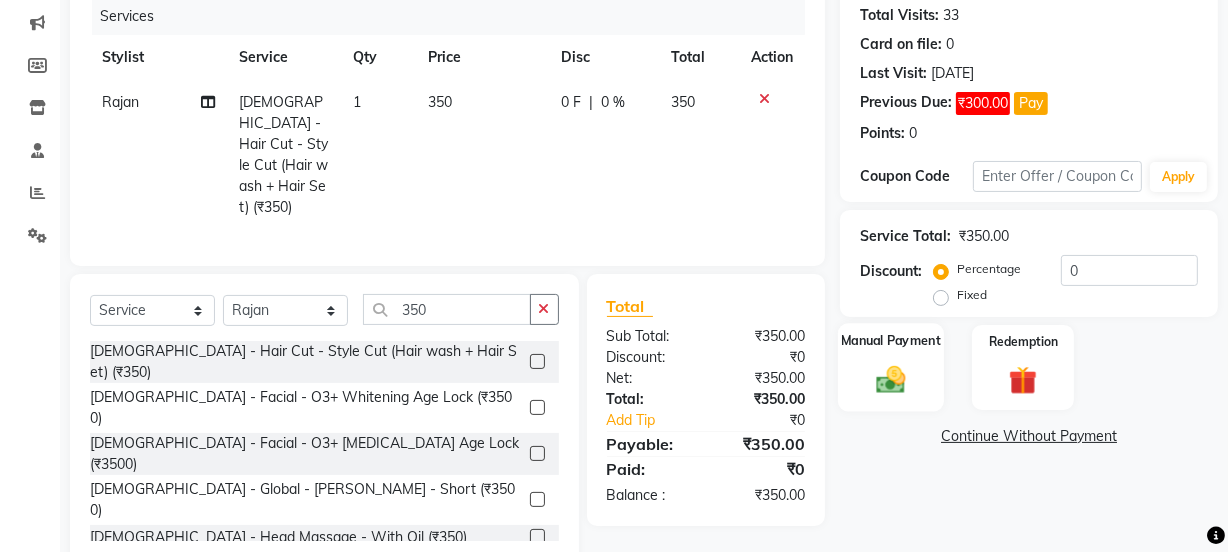 click 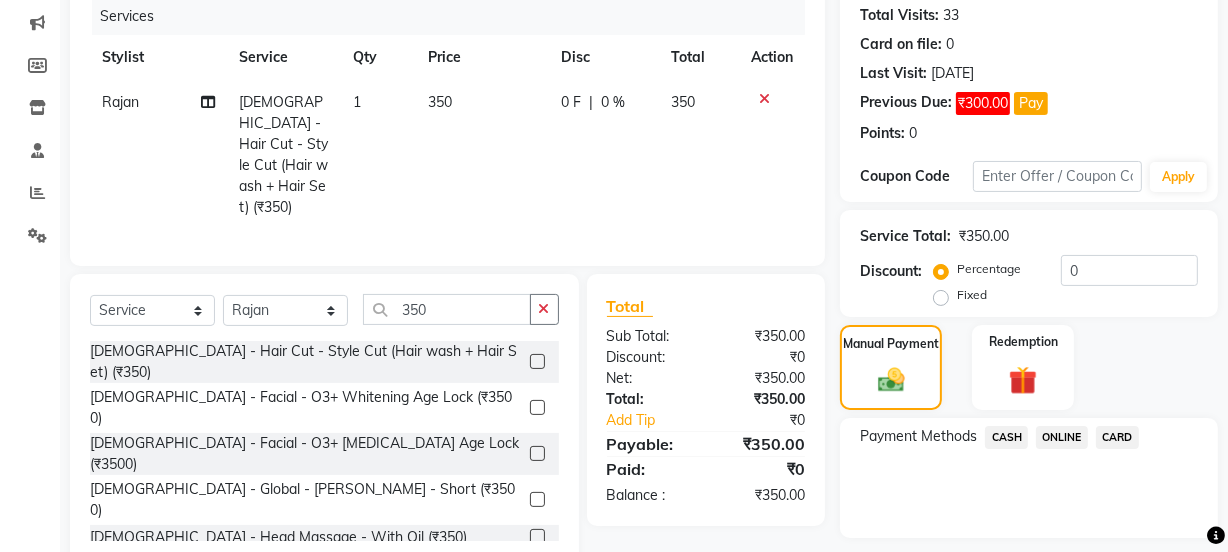 click on "CASH" 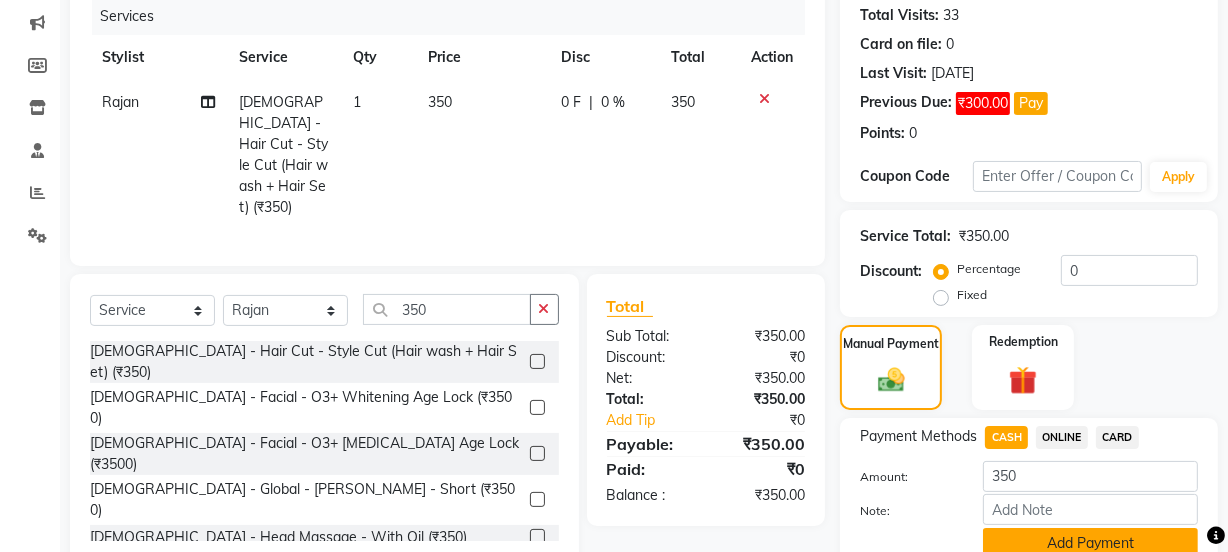 click on "Add Payment" 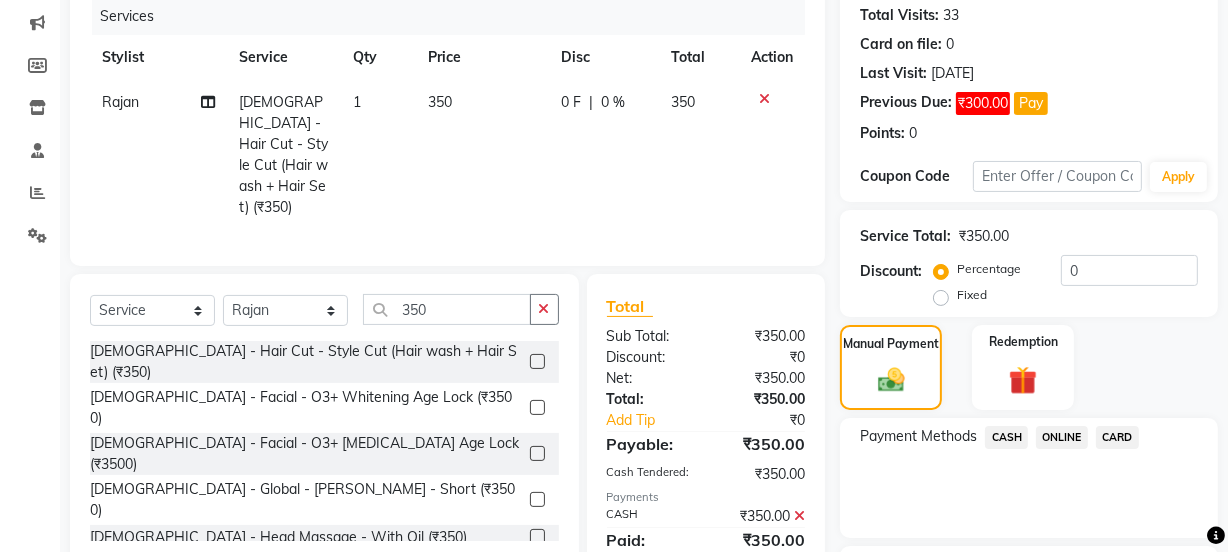 scroll, scrollTop: 419, scrollLeft: 0, axis: vertical 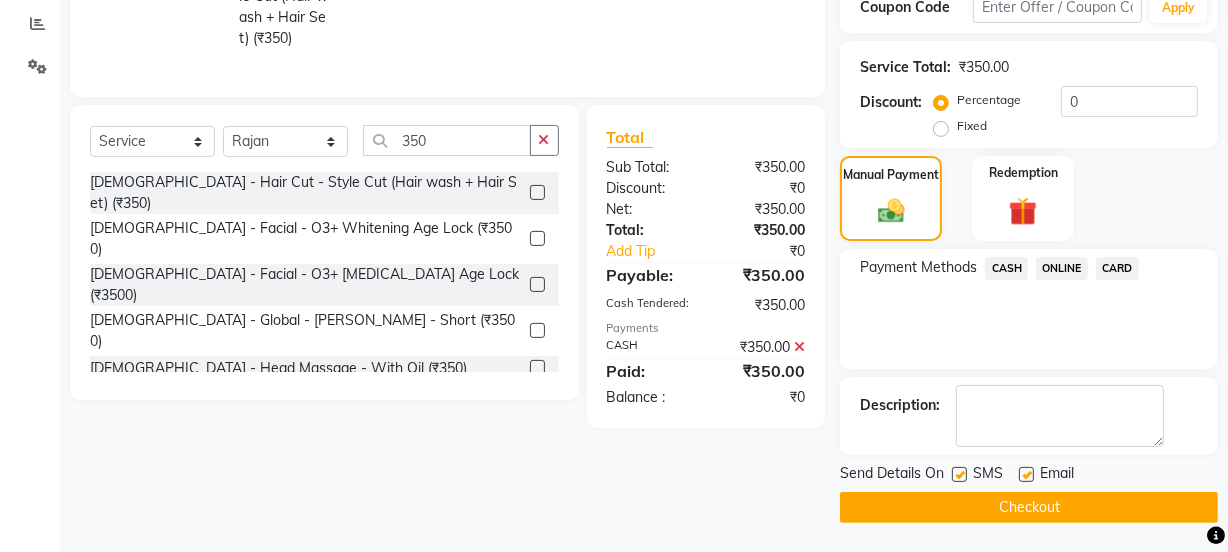 click on "Checkout" 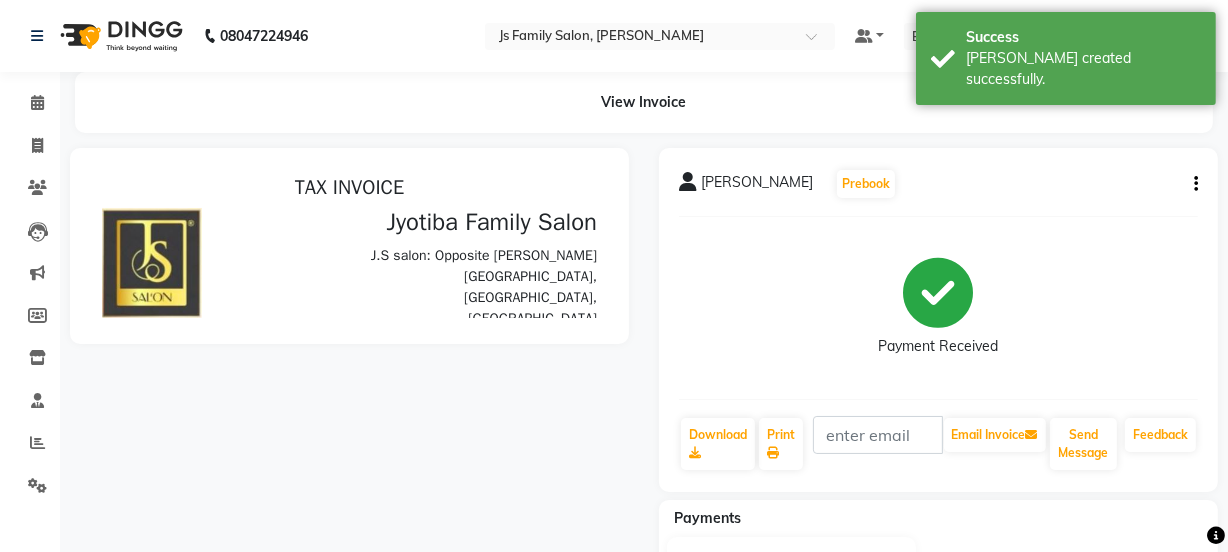 scroll, scrollTop: 0, scrollLeft: 0, axis: both 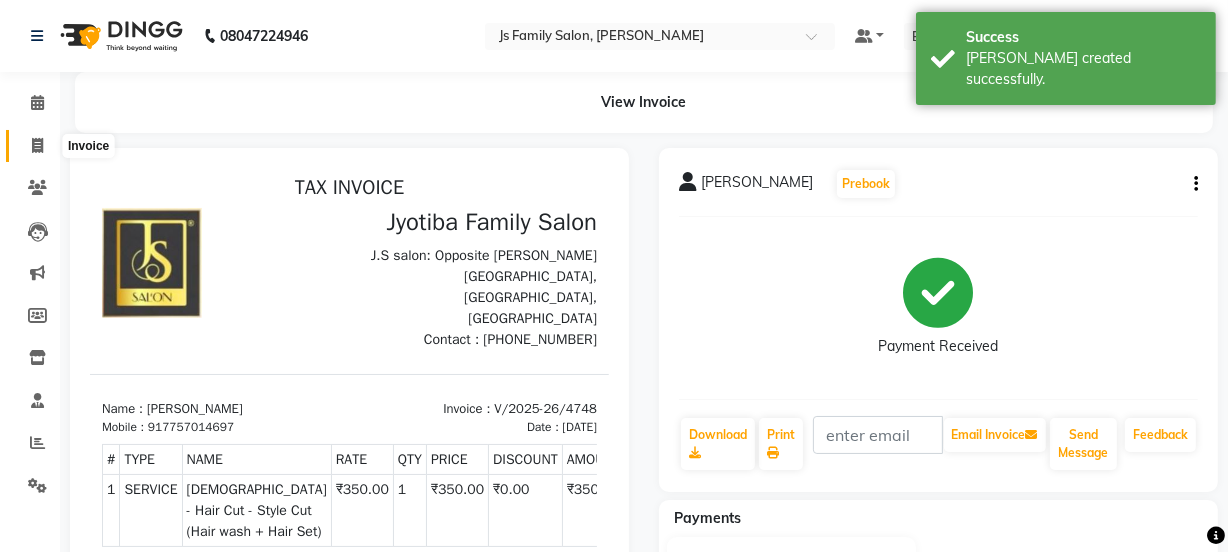 click 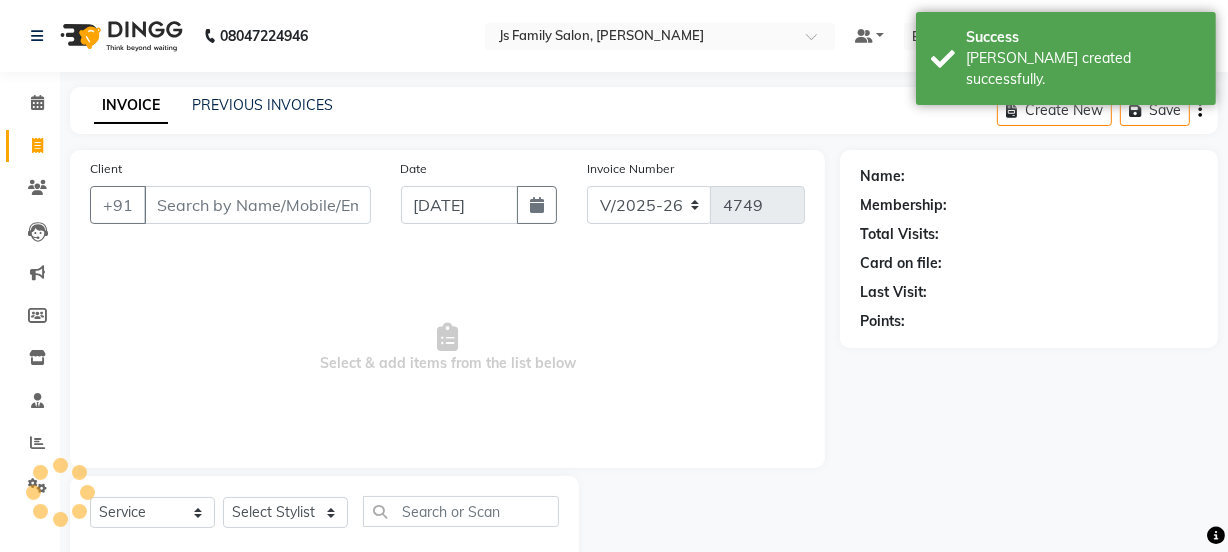 scroll, scrollTop: 50, scrollLeft: 0, axis: vertical 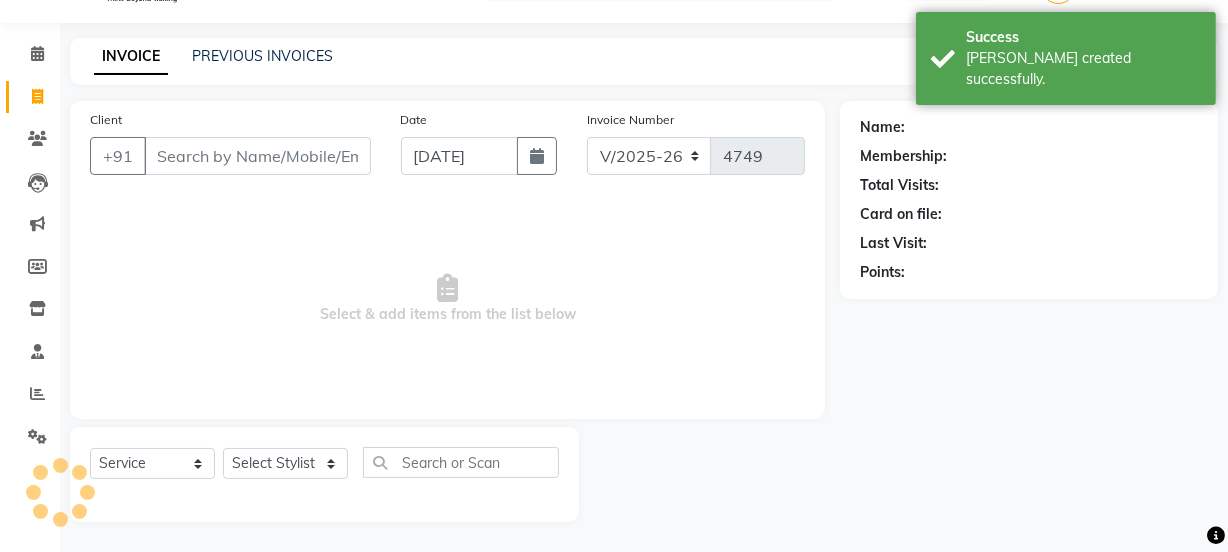 click on "Client" at bounding box center (257, 156) 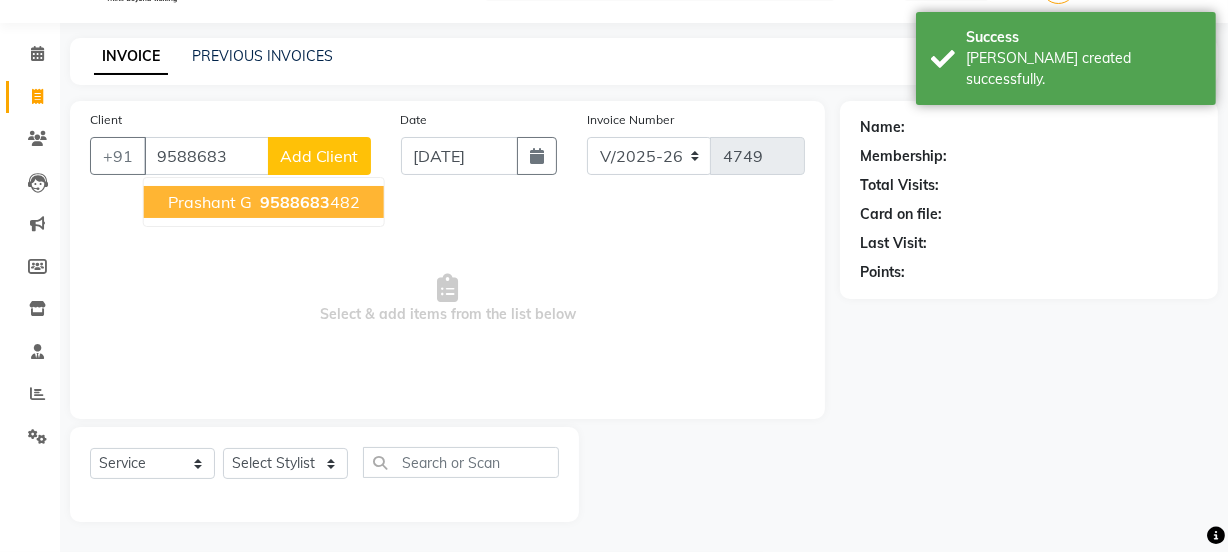 click on "Prashant G" at bounding box center [210, 202] 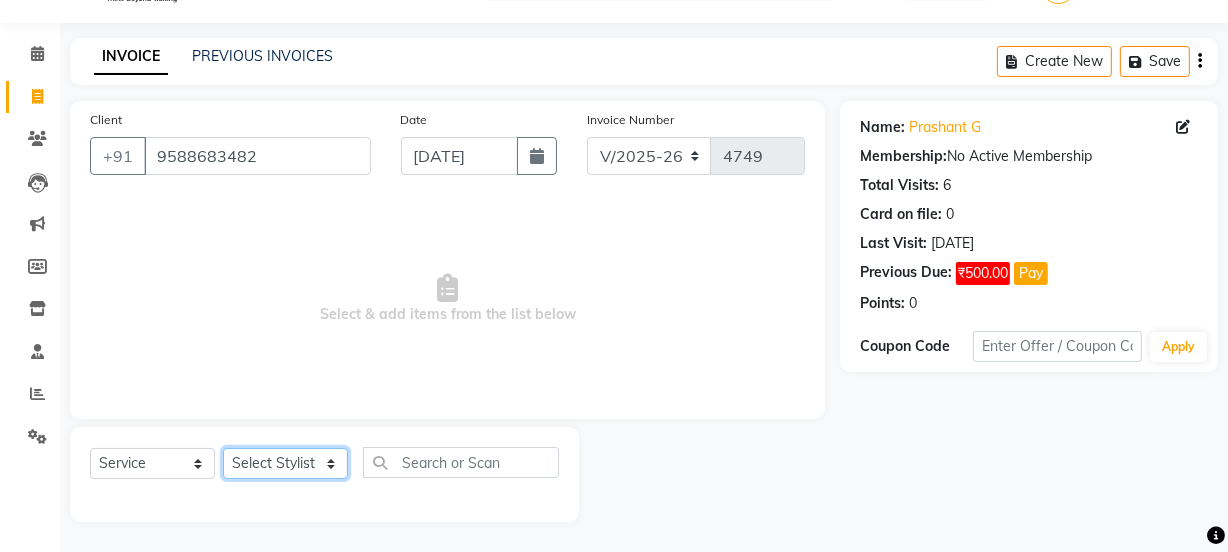 click on "Select Stylist [PERSON_NAME] Vaidyakar kokan  n Mahadev [PERSON_NAME] [PERSON_NAME] [PERSON_NAME]  Prem Mane Rajan Roma Rajput Sai [PERSON_NAME] Shop [PERSON_NAME] [PERSON_NAME] suport staff [PERSON_NAME]  [PERSON_NAME] [PERSON_NAME] [PERSON_NAME]" 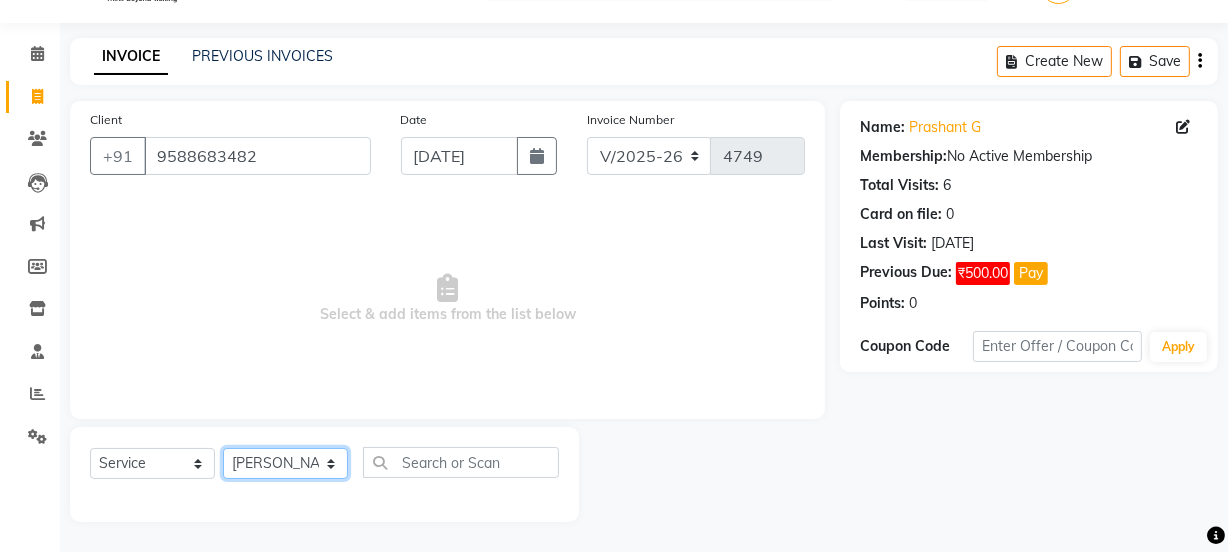 click on "Select Stylist [PERSON_NAME] Vaidyakar kokan  n Mahadev [PERSON_NAME] [PERSON_NAME] [PERSON_NAME]  Prem Mane Rajan Roma Rajput Sai [PERSON_NAME] Shop [PERSON_NAME] [PERSON_NAME] suport staff [PERSON_NAME]  [PERSON_NAME] [PERSON_NAME] [PERSON_NAME]" 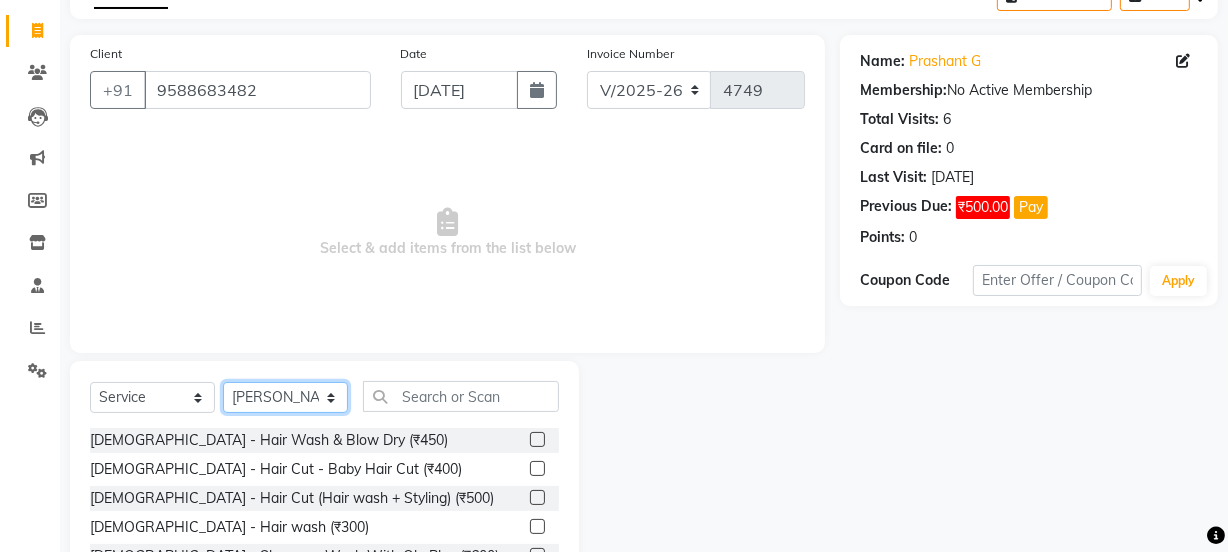 scroll, scrollTop: 250, scrollLeft: 0, axis: vertical 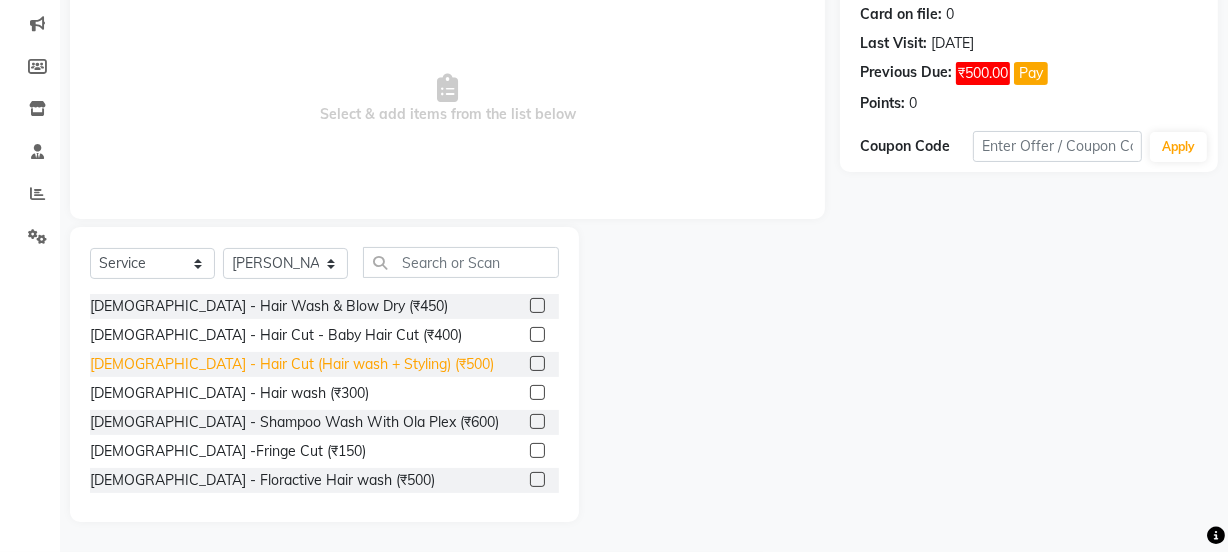 click on "[DEMOGRAPHIC_DATA] - Hair Cut (Hair wash + Styling) (₹500)" 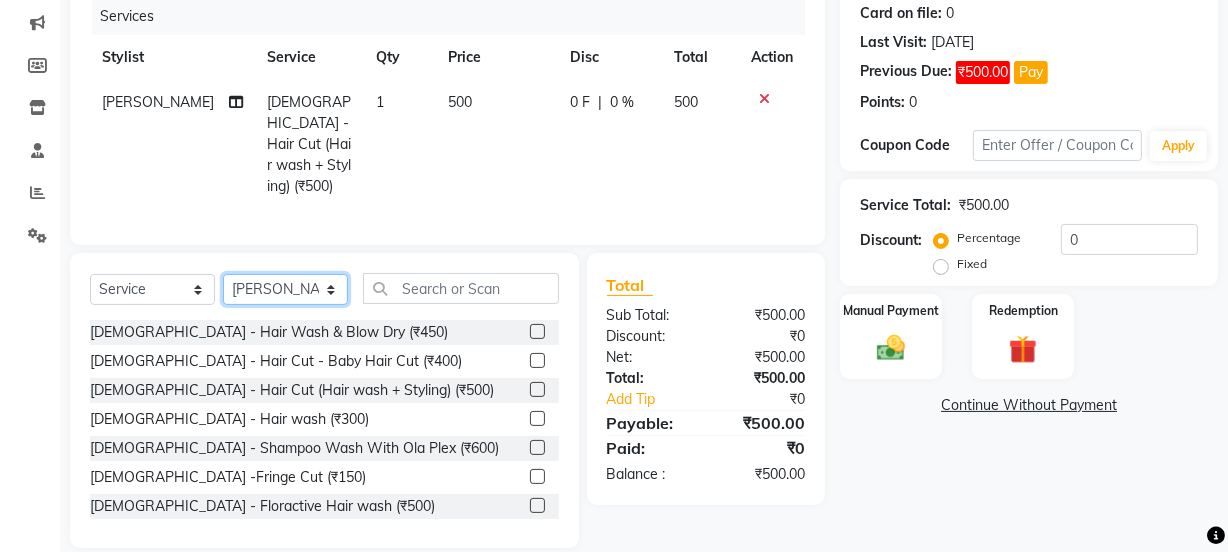 click on "Select Stylist [PERSON_NAME] Vaidyakar kokan  n Mahadev [PERSON_NAME] [PERSON_NAME] [PERSON_NAME]  Prem Mane Rajan Roma Rajput Sai [PERSON_NAME] Shop [PERSON_NAME] [PERSON_NAME] suport staff [PERSON_NAME]  [PERSON_NAME] [PERSON_NAME] [PERSON_NAME]" 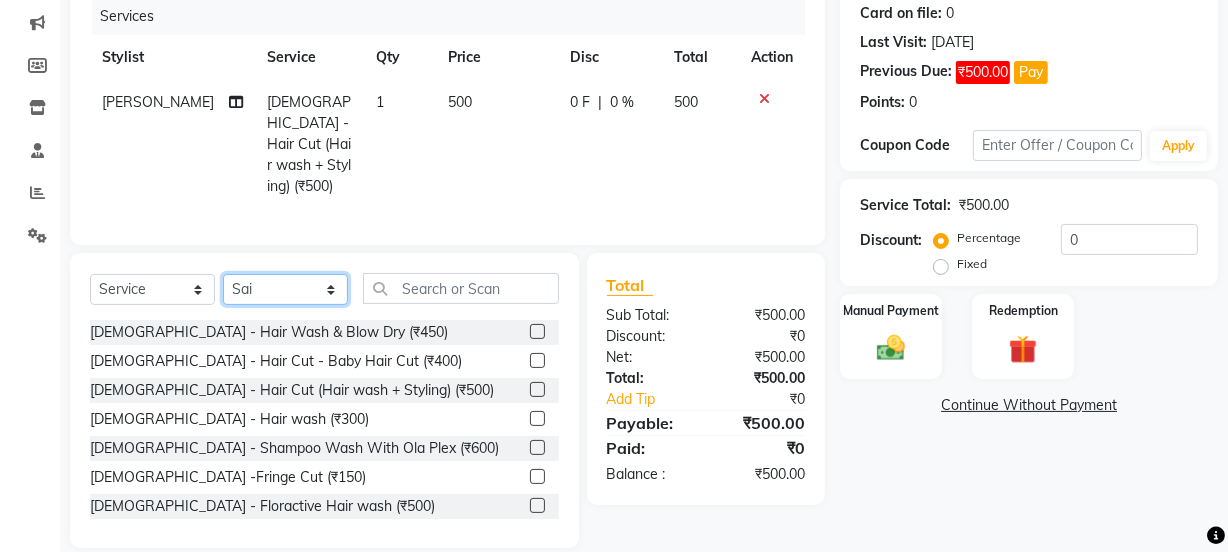 click on "Select Stylist [PERSON_NAME] Vaidyakar kokan  n Mahadev [PERSON_NAME] [PERSON_NAME] [PERSON_NAME]  Prem Mane Rajan Roma Rajput Sai [PERSON_NAME] Shop [PERSON_NAME] [PERSON_NAME] suport staff [PERSON_NAME]  [PERSON_NAME] [PERSON_NAME] [PERSON_NAME]" 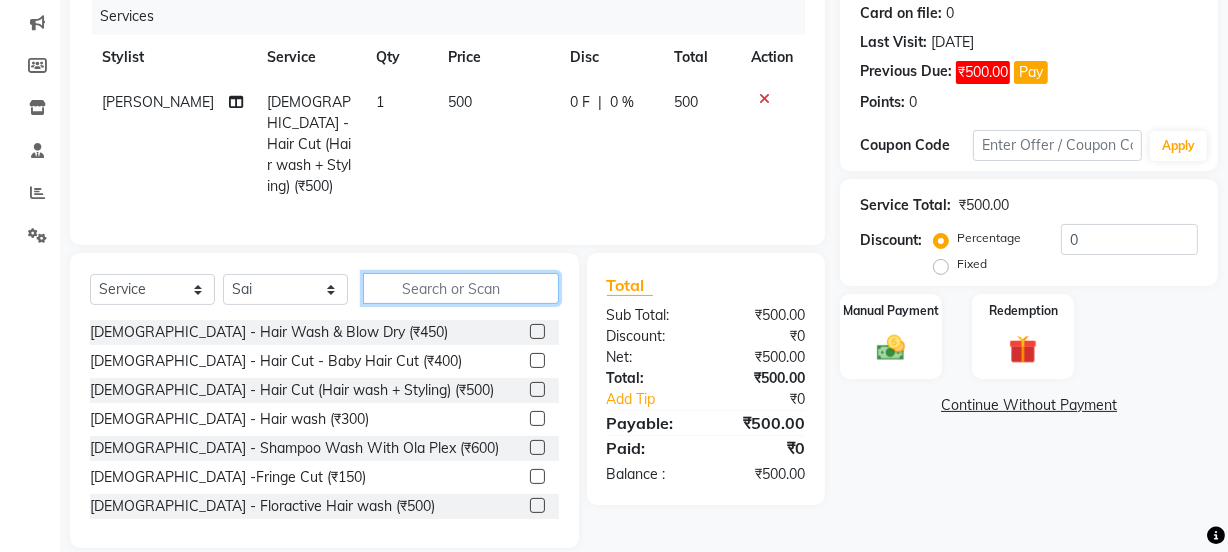 click 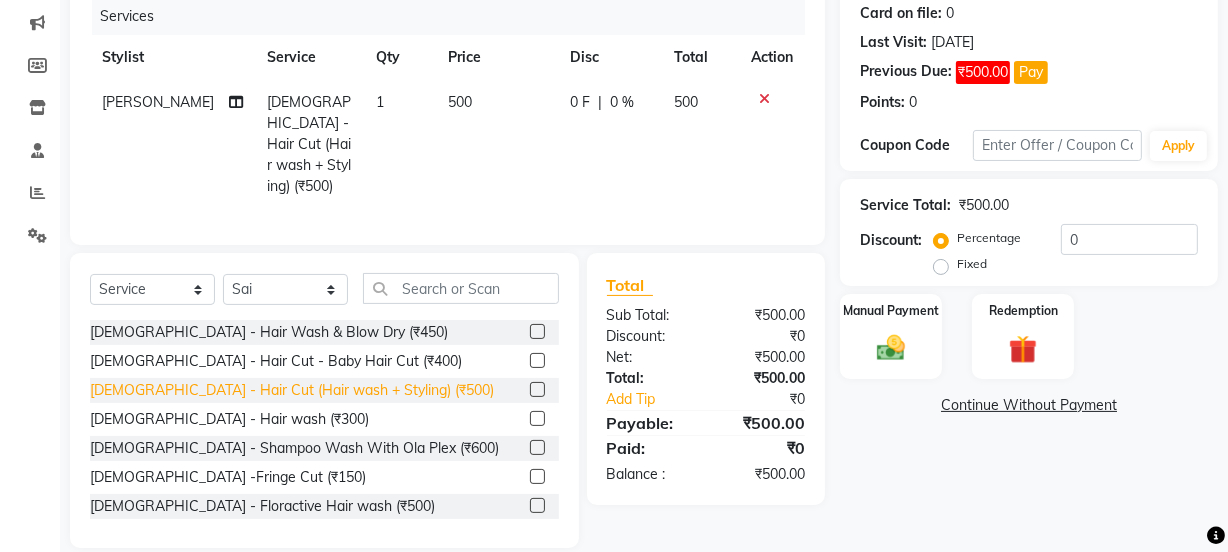 click on "[DEMOGRAPHIC_DATA] - Hair Cut (Hair wash + Styling) (₹500)" 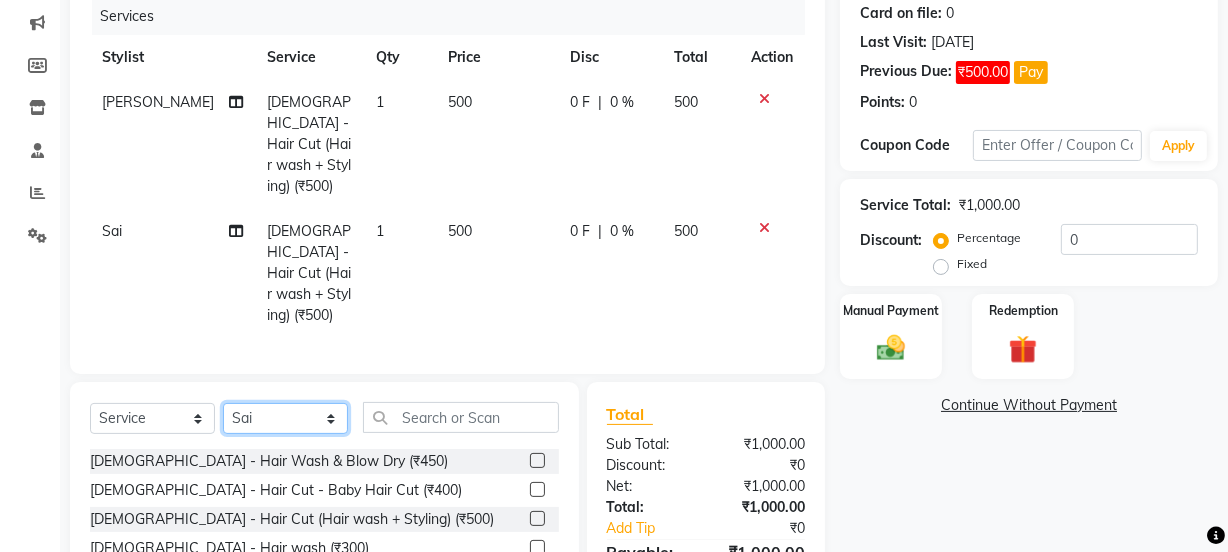 click on "Select Stylist [PERSON_NAME] Vaidyakar kokan  n Mahadev [PERSON_NAME] [PERSON_NAME] [PERSON_NAME]  Prem Mane Rajan Roma Rajput Sai [PERSON_NAME] Shop [PERSON_NAME] [PERSON_NAME] suport staff [PERSON_NAME]  [PERSON_NAME] [PERSON_NAME] [PERSON_NAME]" 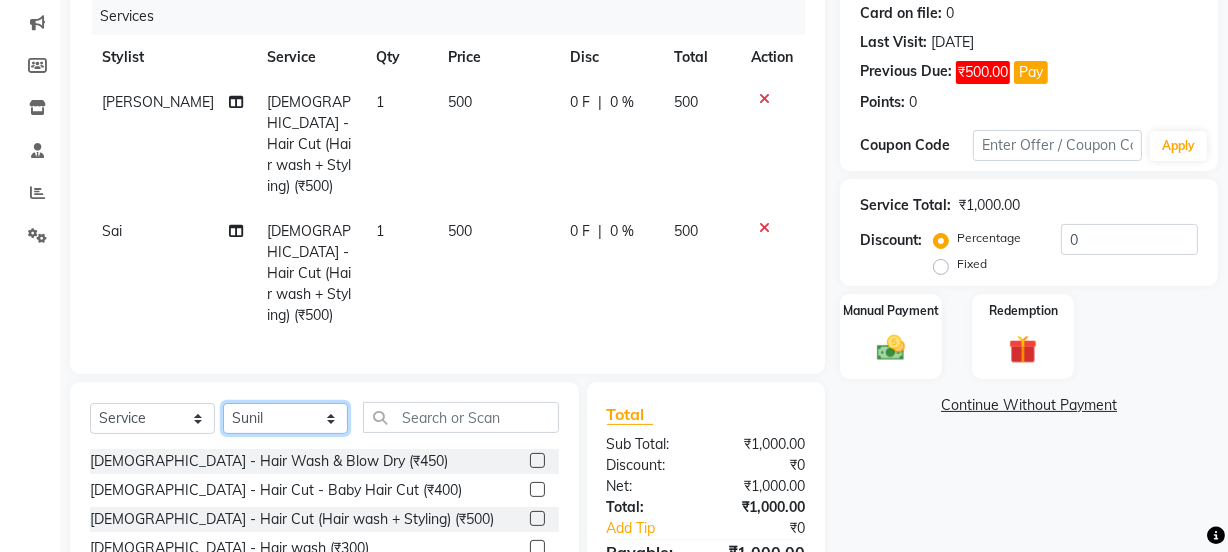 click on "Select Stylist [PERSON_NAME] Vaidyakar kokan  n Mahadev [PERSON_NAME] [PERSON_NAME] [PERSON_NAME]  Prem Mane Rajan Roma Rajput Sai [PERSON_NAME] Shop [PERSON_NAME] [PERSON_NAME] suport staff [PERSON_NAME]  [PERSON_NAME] [PERSON_NAME] [PERSON_NAME]" 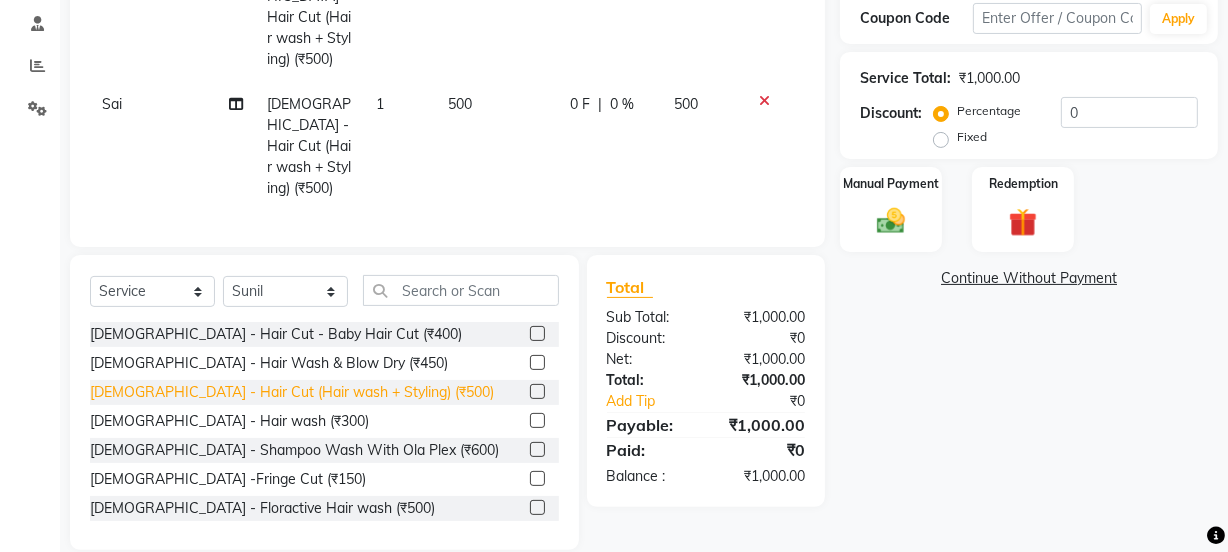 click on "[DEMOGRAPHIC_DATA] - Hair Cut (Hair wash + Styling) (₹500)" 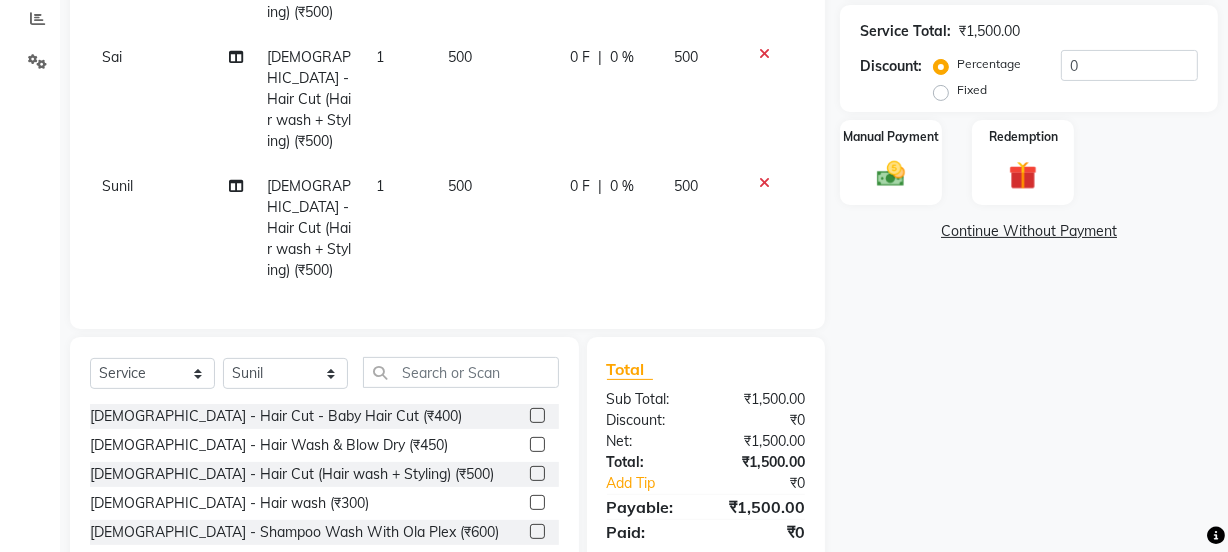 scroll, scrollTop: 303, scrollLeft: 0, axis: vertical 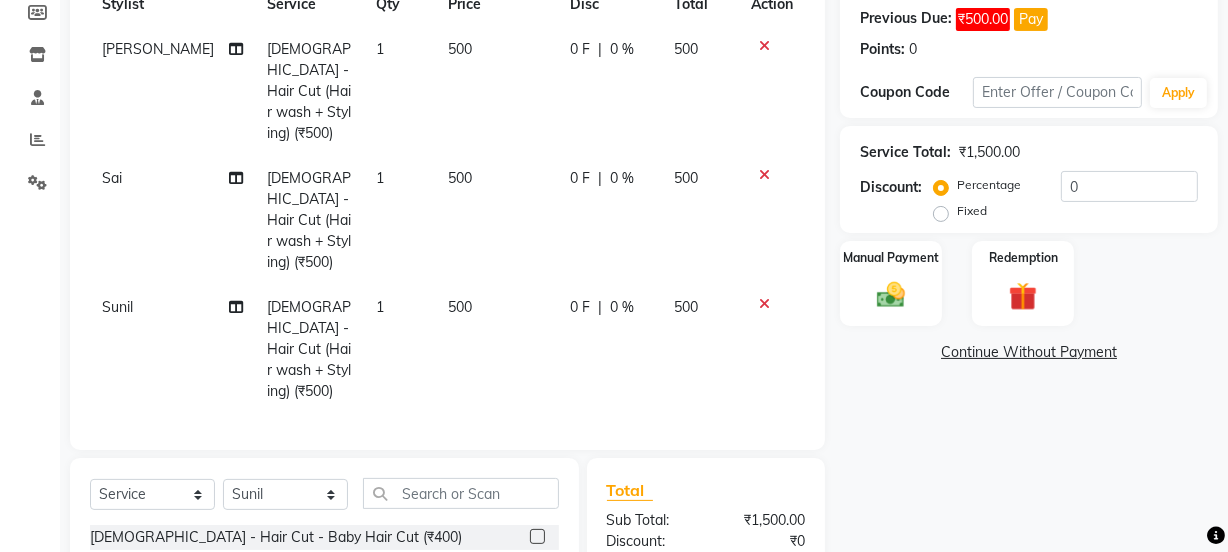 click on "Fixed" 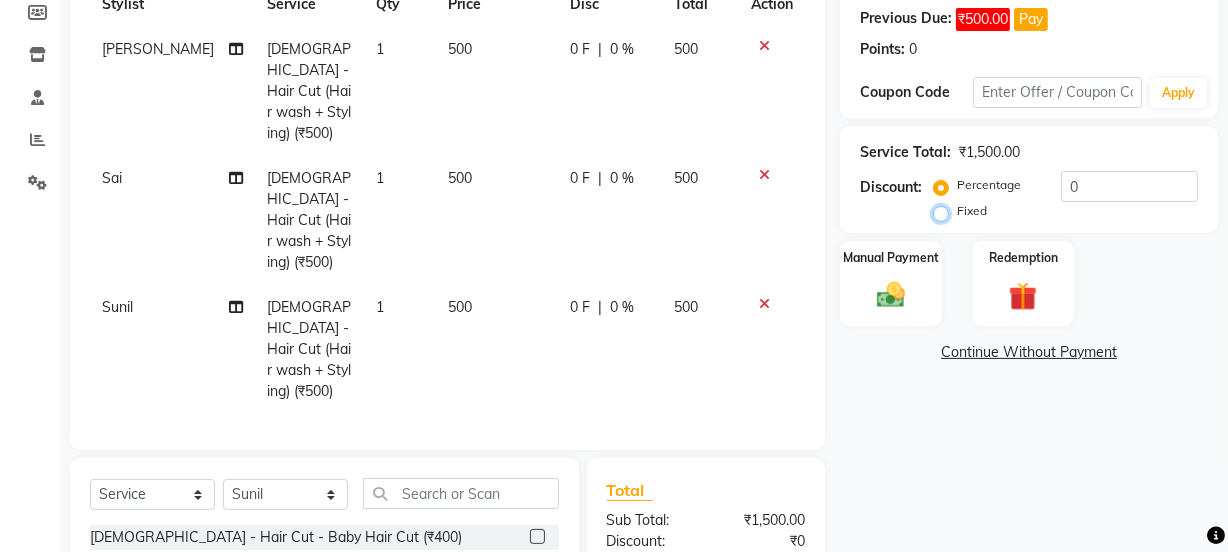 click on "Fixed" at bounding box center (945, 211) 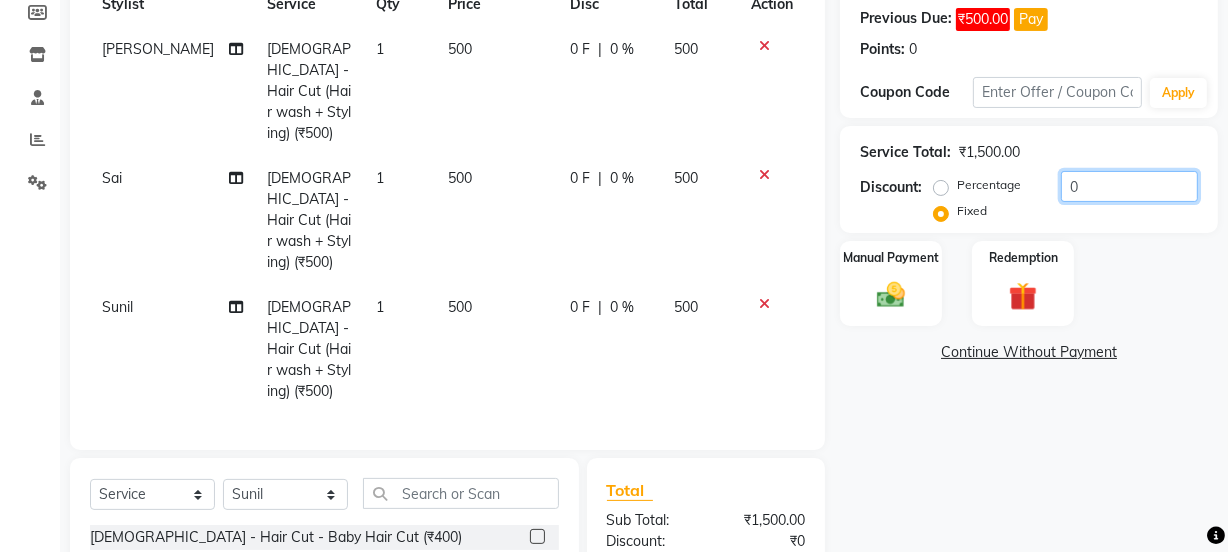 click on "0" 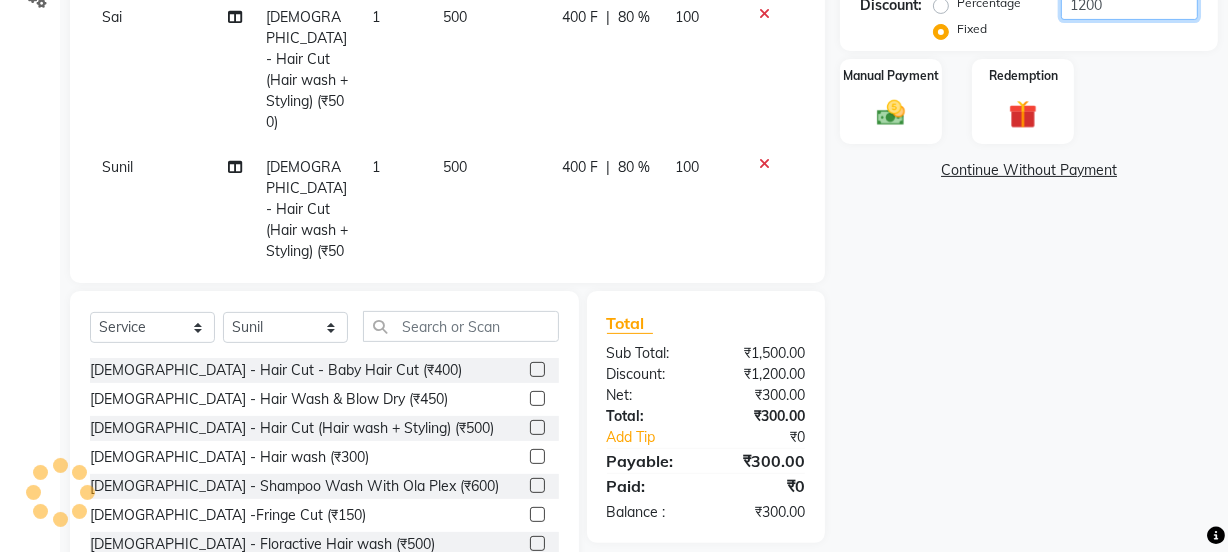 scroll, scrollTop: 303, scrollLeft: 0, axis: vertical 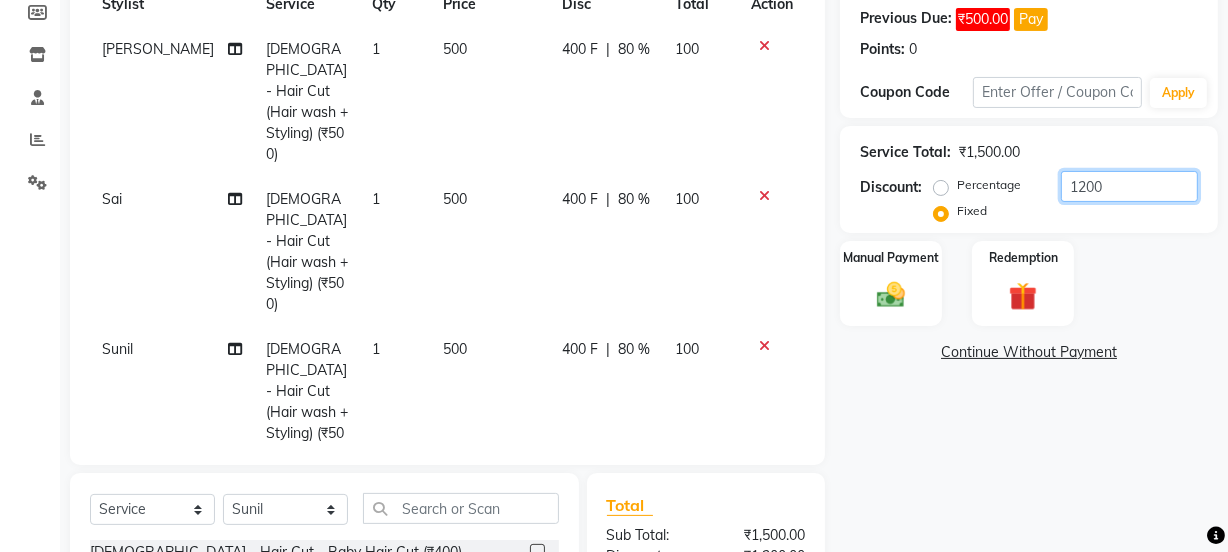 click on "1200" 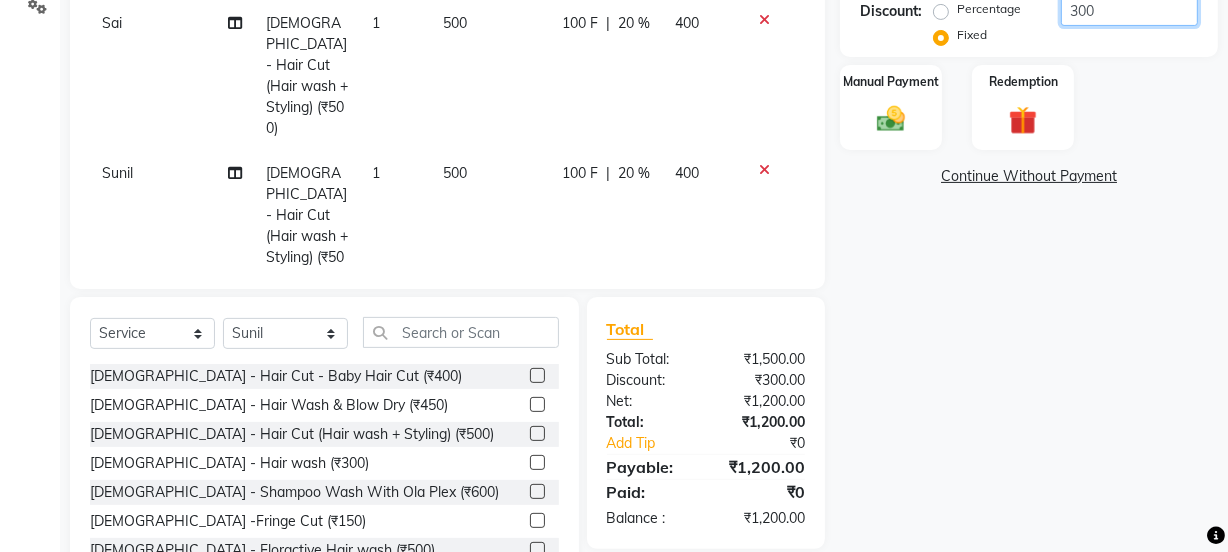 scroll, scrollTop: 485, scrollLeft: 0, axis: vertical 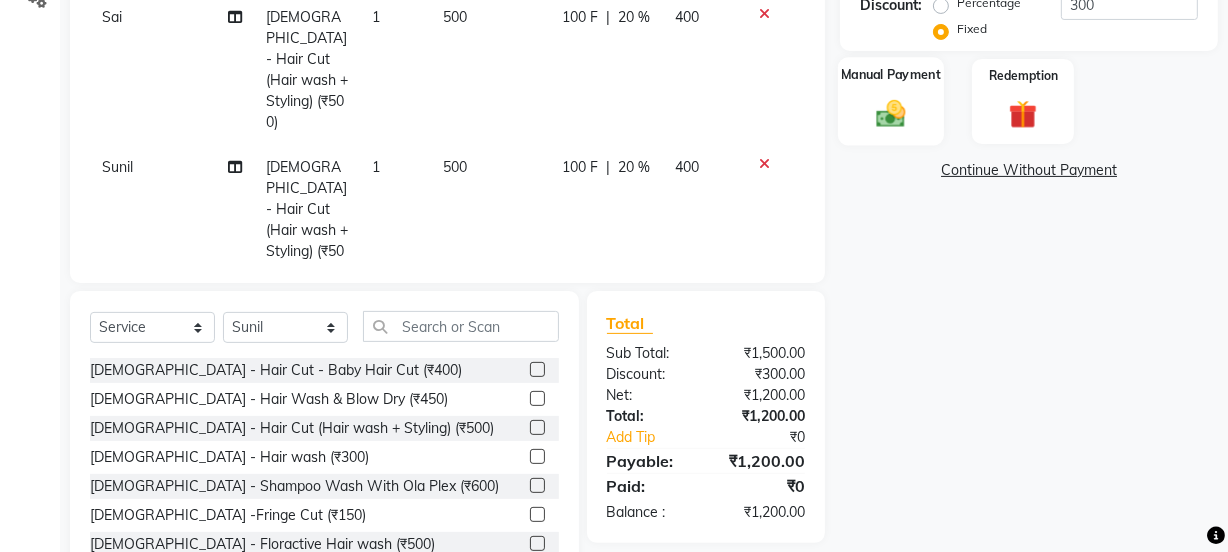 click on "Manual Payment" 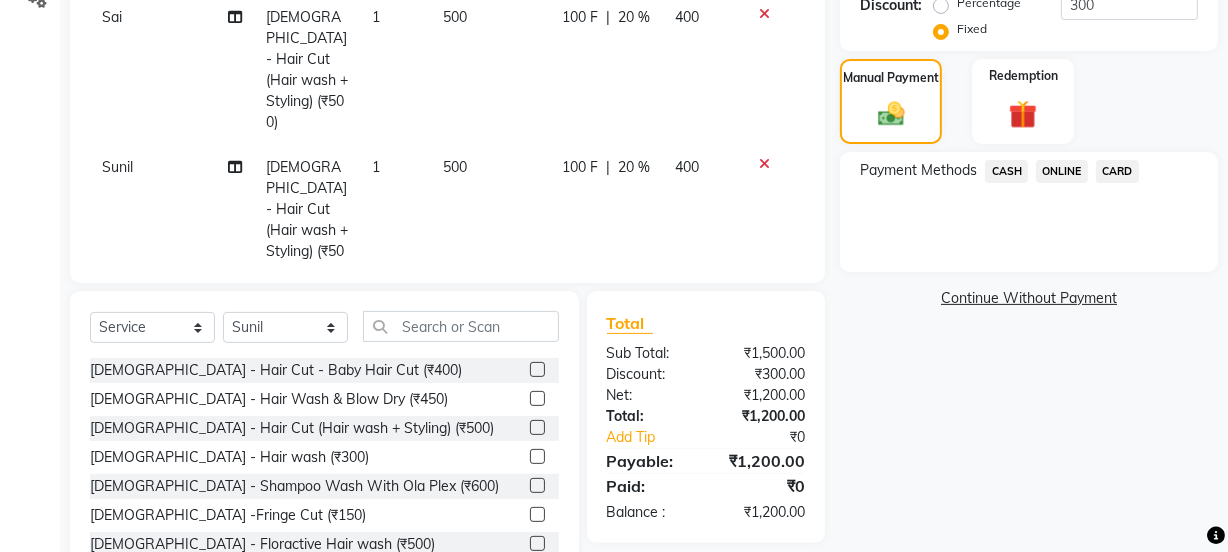 click on "ONLINE" 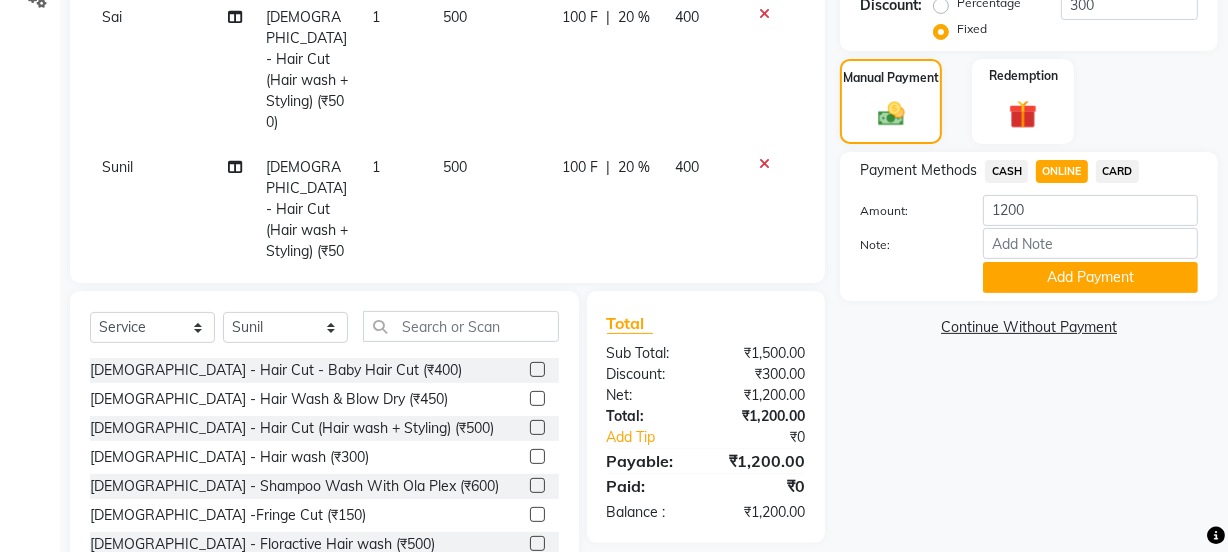 click on "CASH" 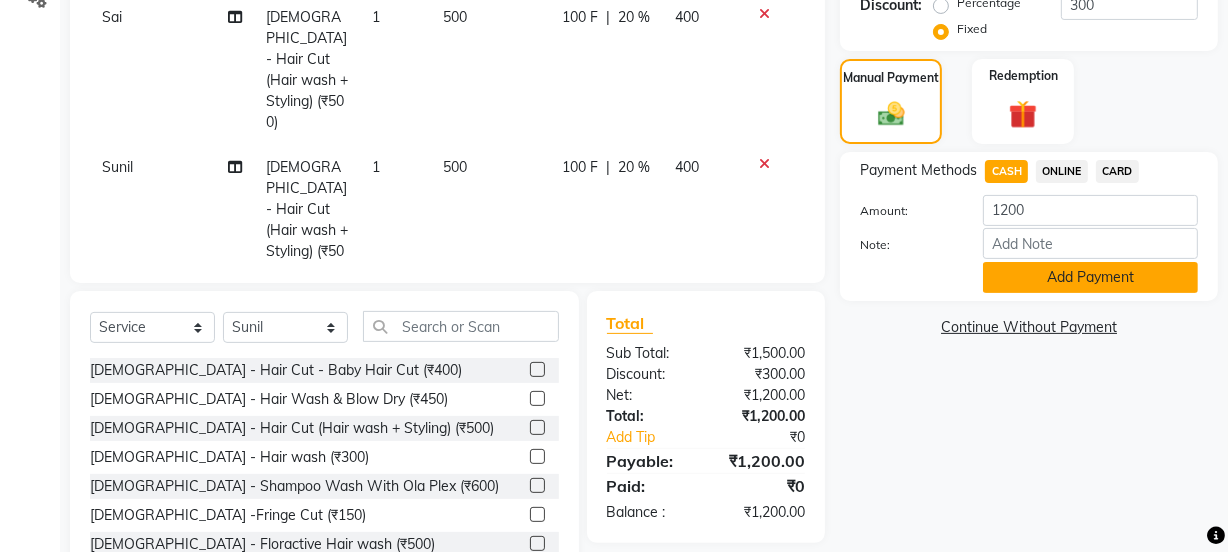 click on "Add Payment" 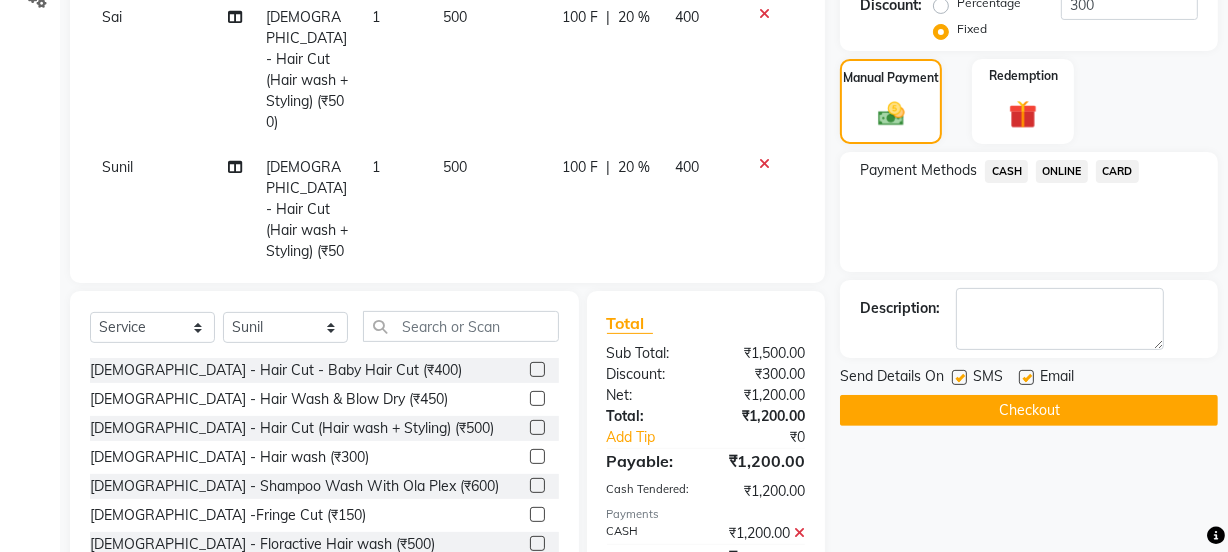 click on "Checkout" 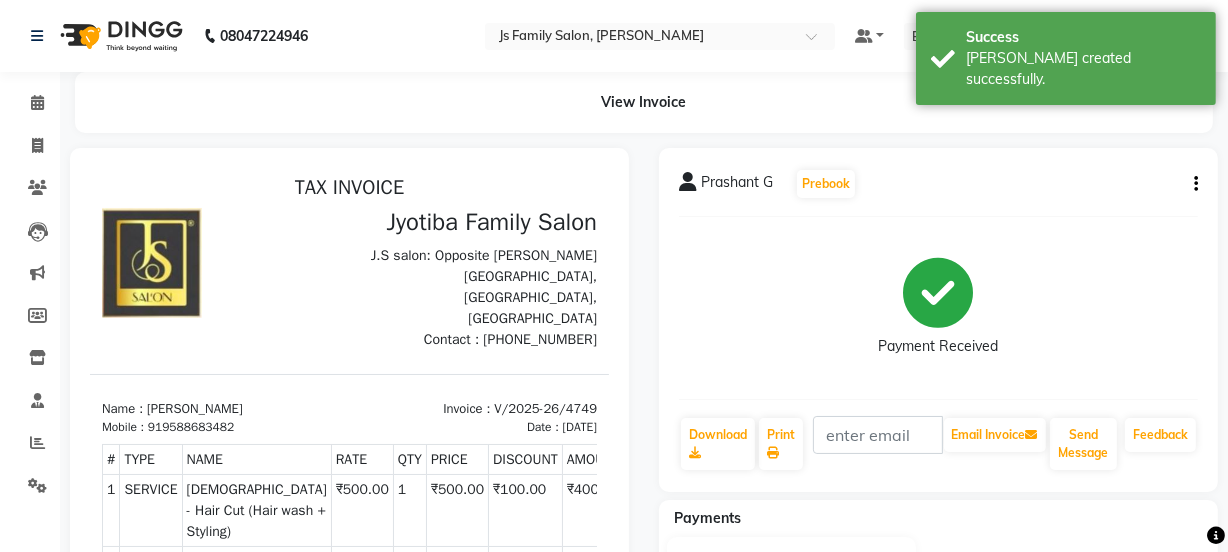 scroll, scrollTop: 0, scrollLeft: 0, axis: both 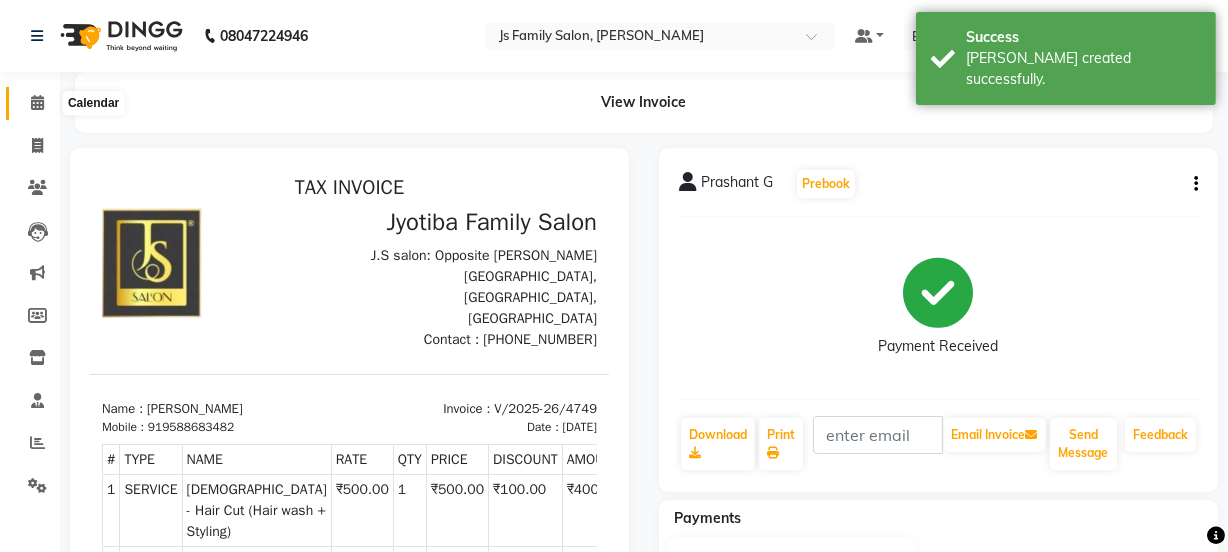click 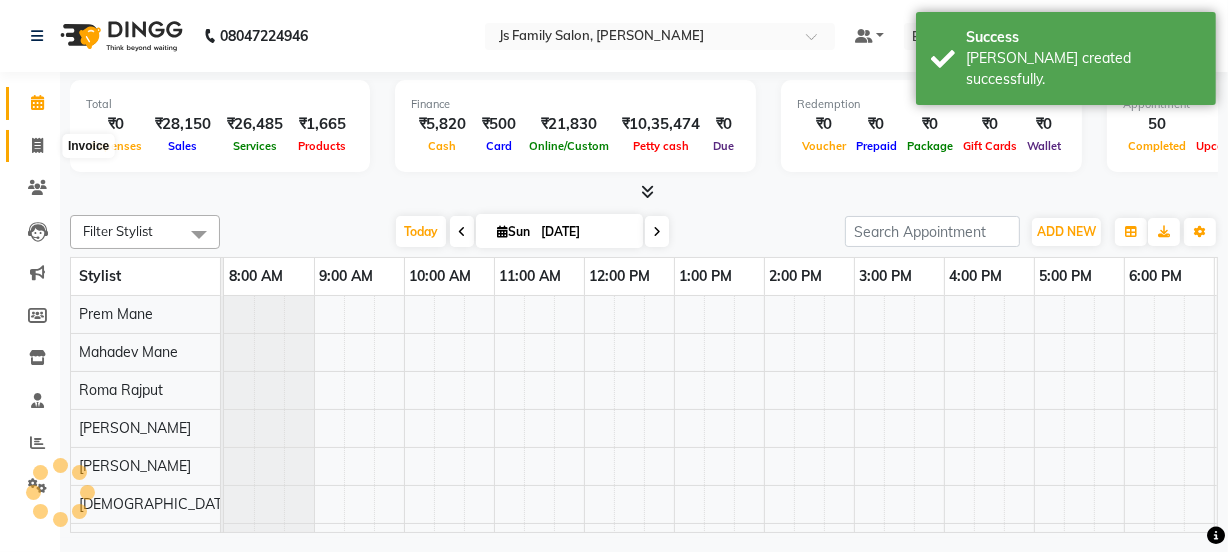 drag, startPoint x: 33, startPoint y: 147, endPoint x: 63, endPoint y: 154, distance: 30.805843 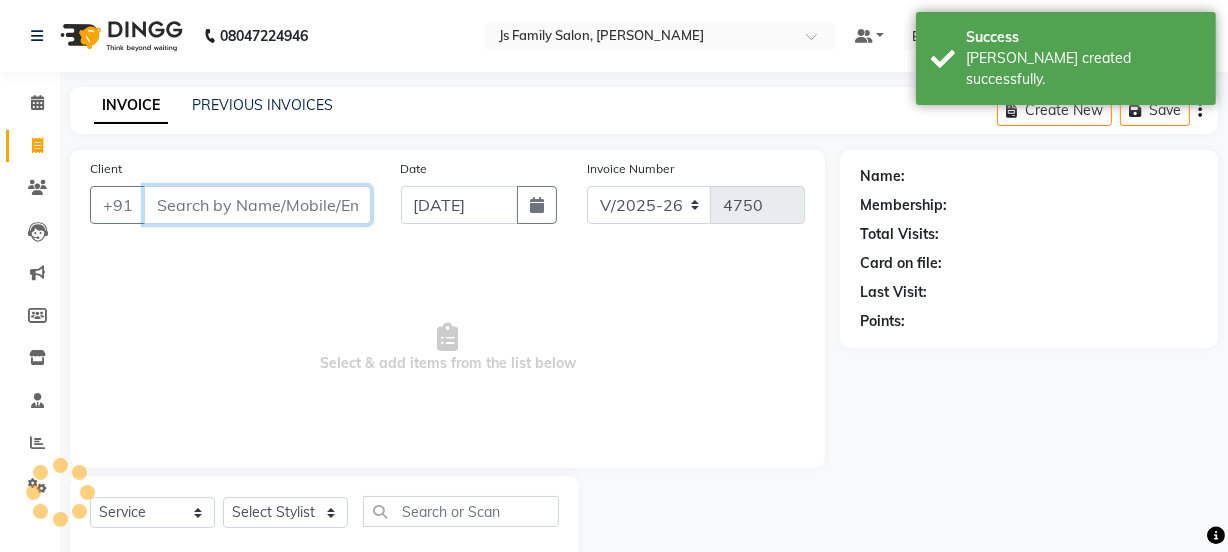 click on "Client" at bounding box center (257, 205) 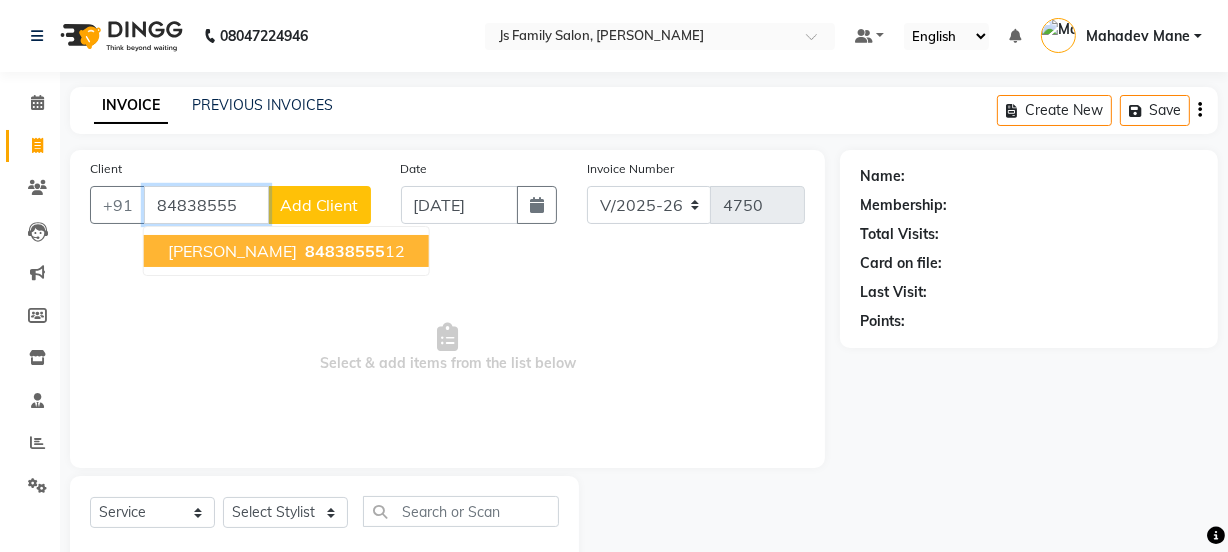 click on "84838555" at bounding box center [345, 251] 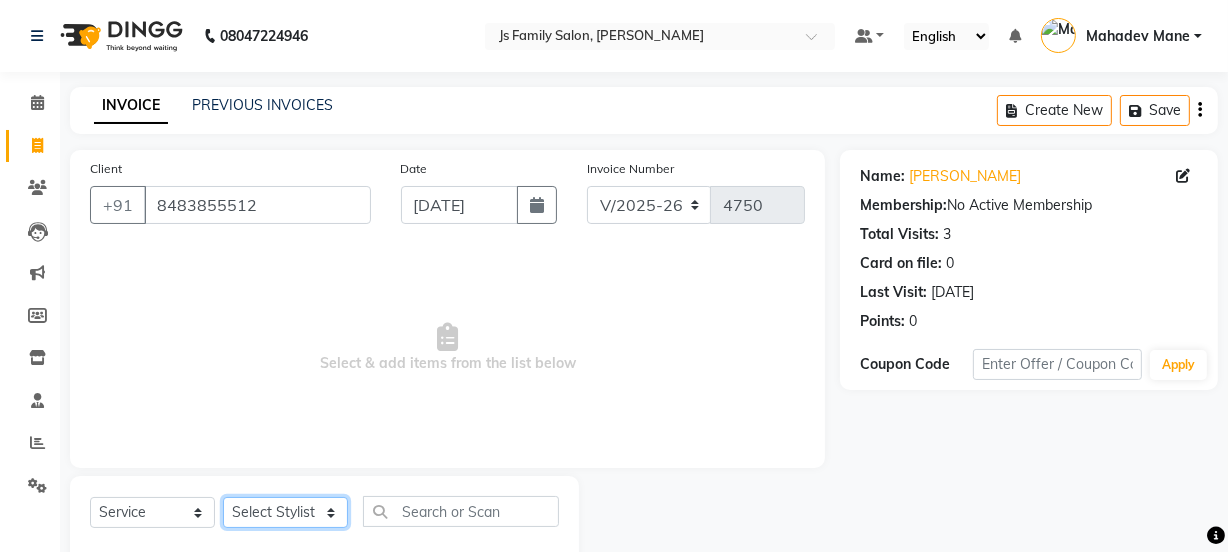 click on "Select Stylist [PERSON_NAME] Vaidyakar kokan  n Mahadev [PERSON_NAME] [PERSON_NAME] [PERSON_NAME]  Prem Mane Rajan Roma Rajput Sai [PERSON_NAME] Shop [PERSON_NAME] [PERSON_NAME] suport staff [PERSON_NAME]  [PERSON_NAME] [PERSON_NAME] [PERSON_NAME]" 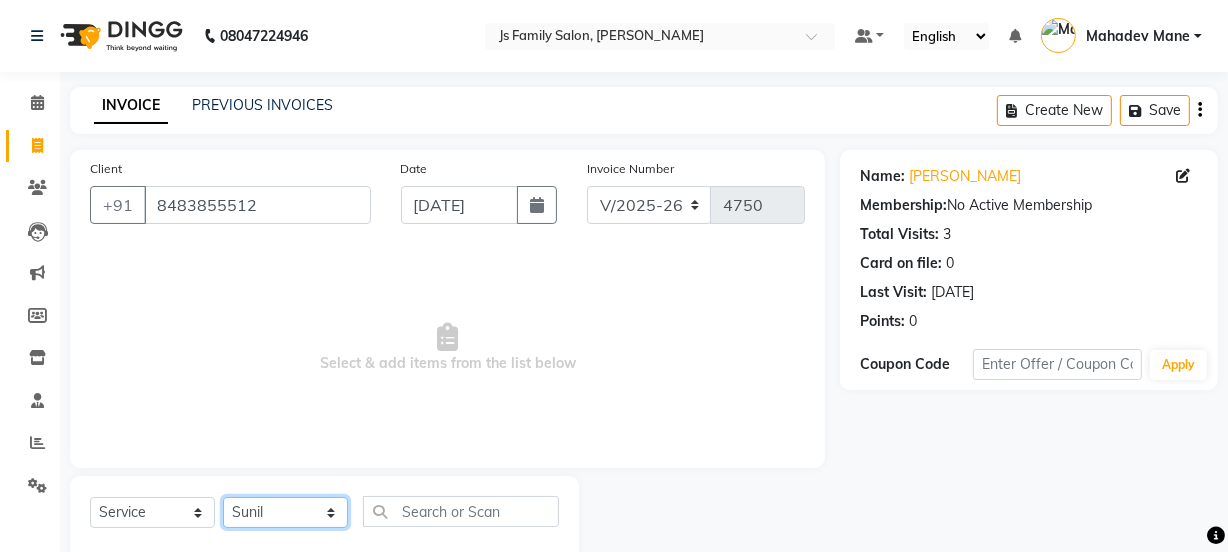 click on "Select Stylist [PERSON_NAME] Vaidyakar kokan  n Mahadev [PERSON_NAME] [PERSON_NAME] [PERSON_NAME]  Prem Mane Rajan Roma Rajput Sai [PERSON_NAME] Shop [PERSON_NAME] [PERSON_NAME] suport staff [PERSON_NAME]  [PERSON_NAME] [PERSON_NAME] [PERSON_NAME]" 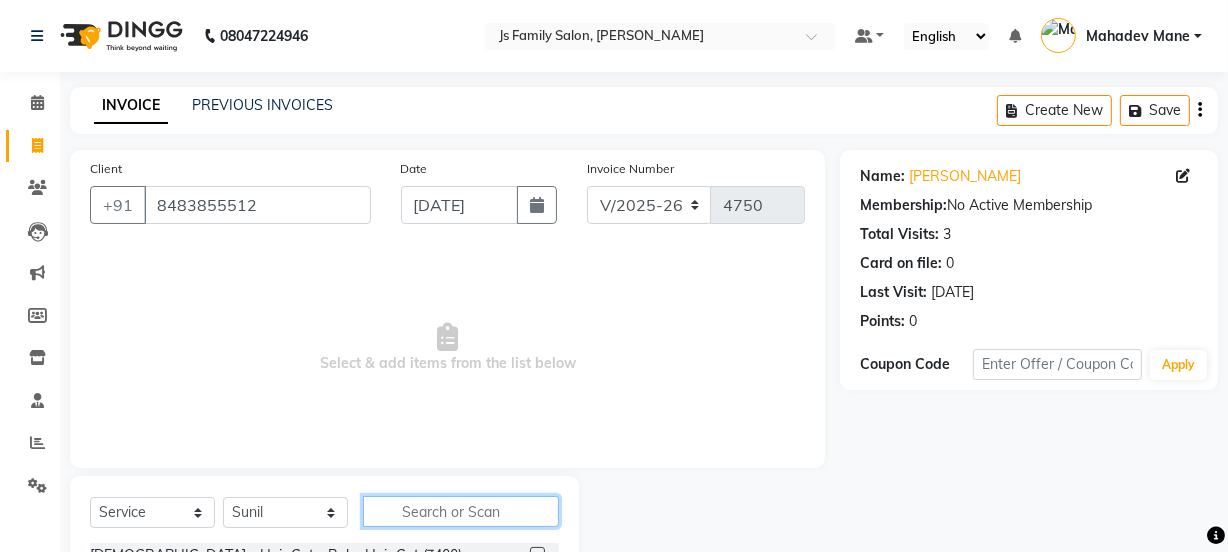 click 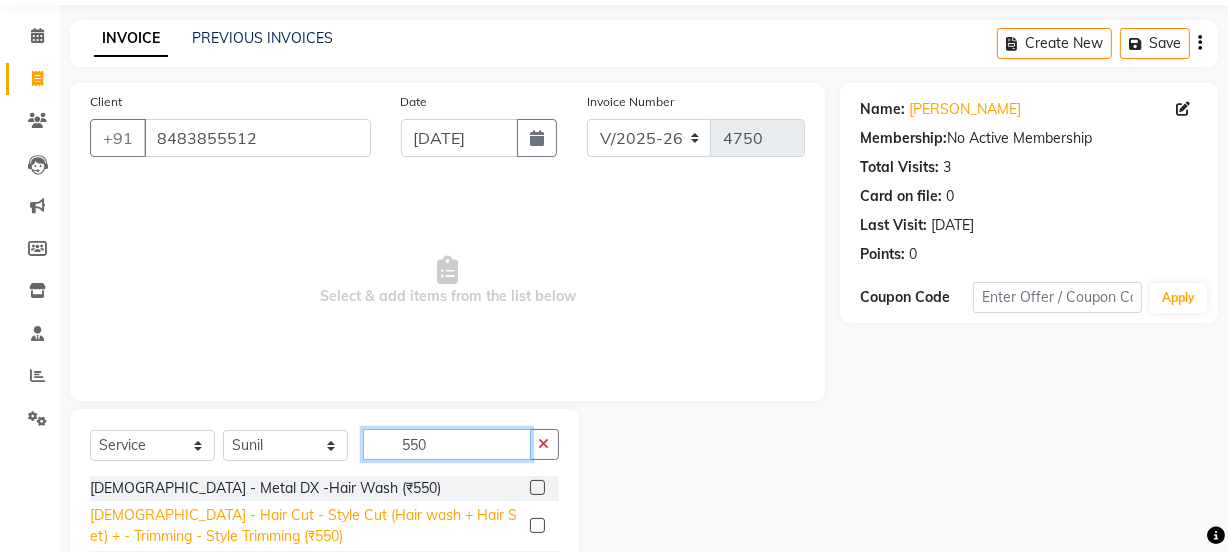 scroll, scrollTop: 211, scrollLeft: 0, axis: vertical 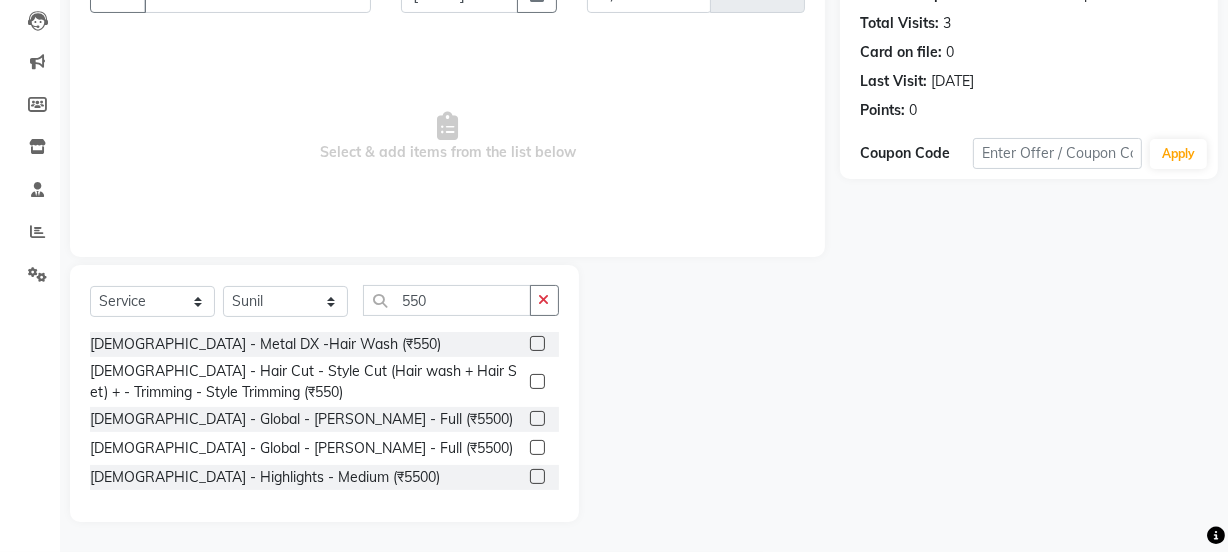 click on "[DEMOGRAPHIC_DATA] - Hair Cut - Style Cut (Hair wash + Hair Set) + - Trimming - Style Trimming (₹550)" 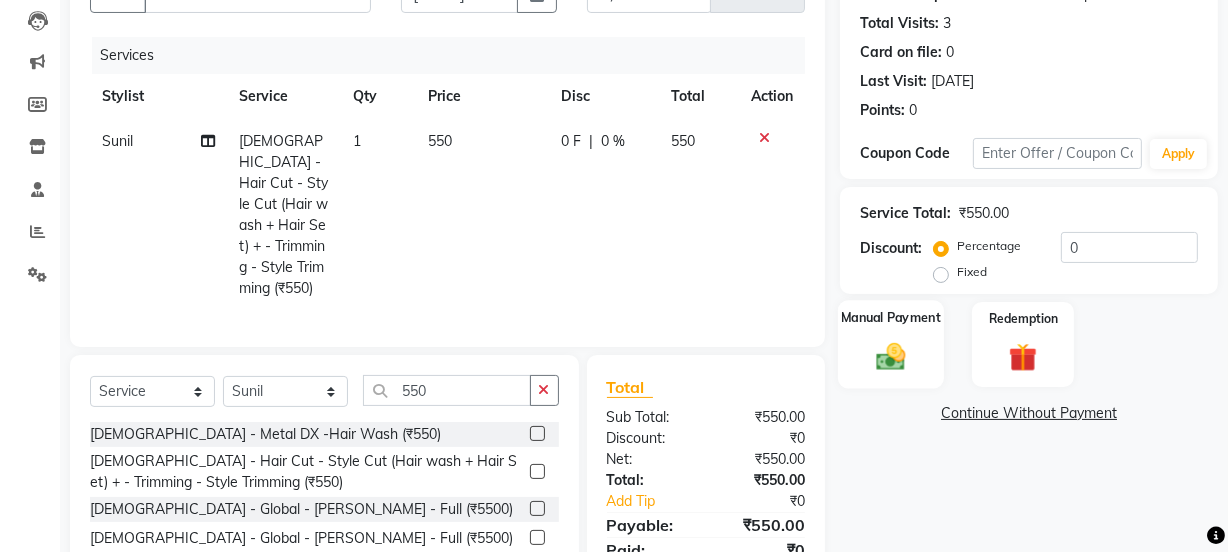 click 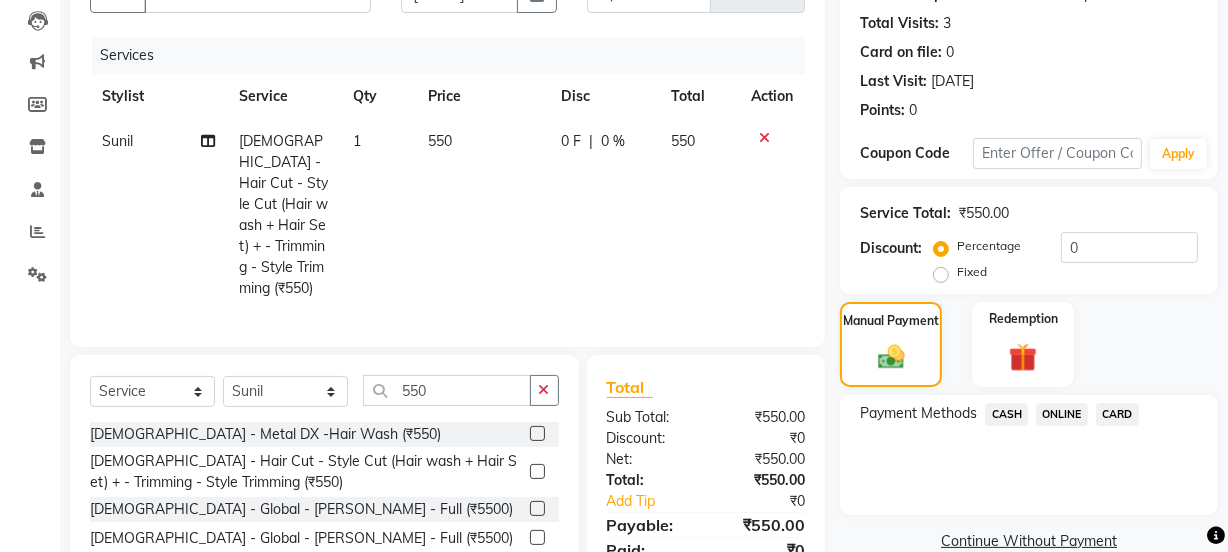 click on "CASH" 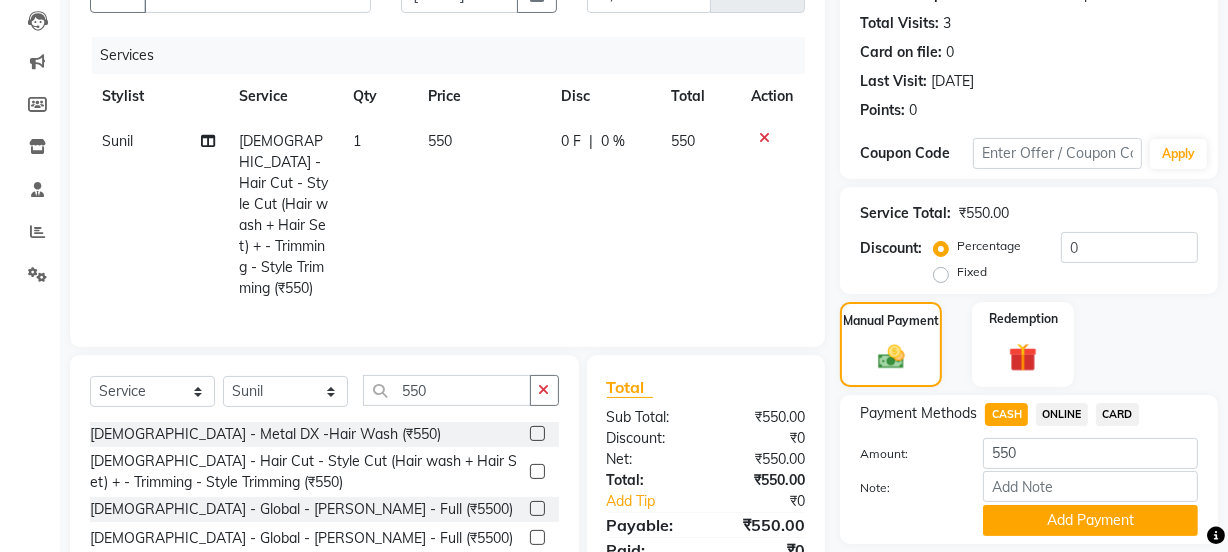 click on "Payment Methods  CASH   ONLINE   CARD  Amount: 550 Note: Add Payment" 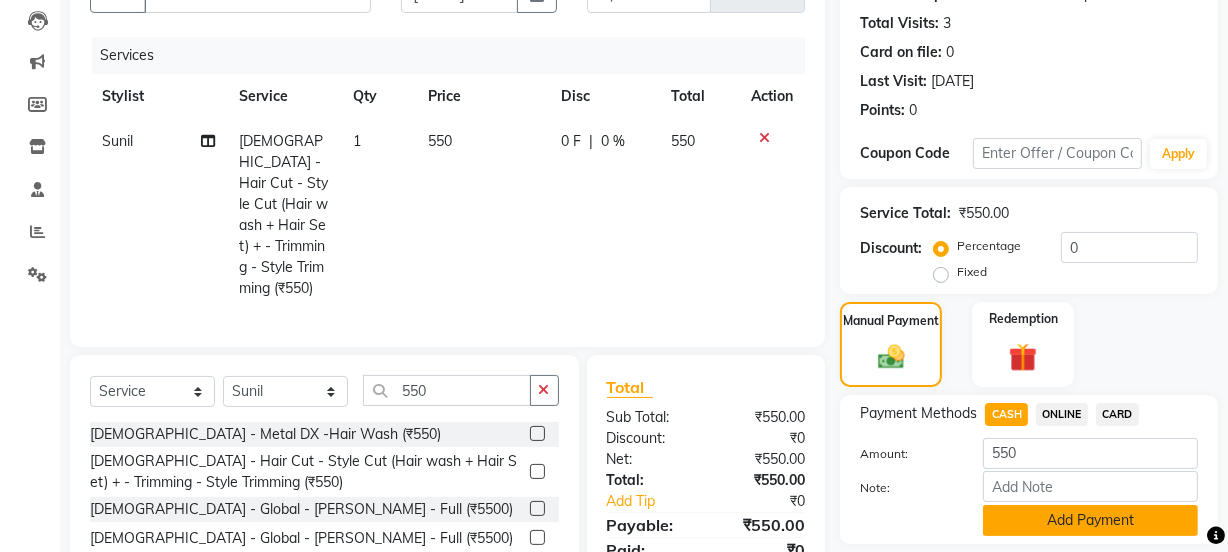 click on "Add Payment" 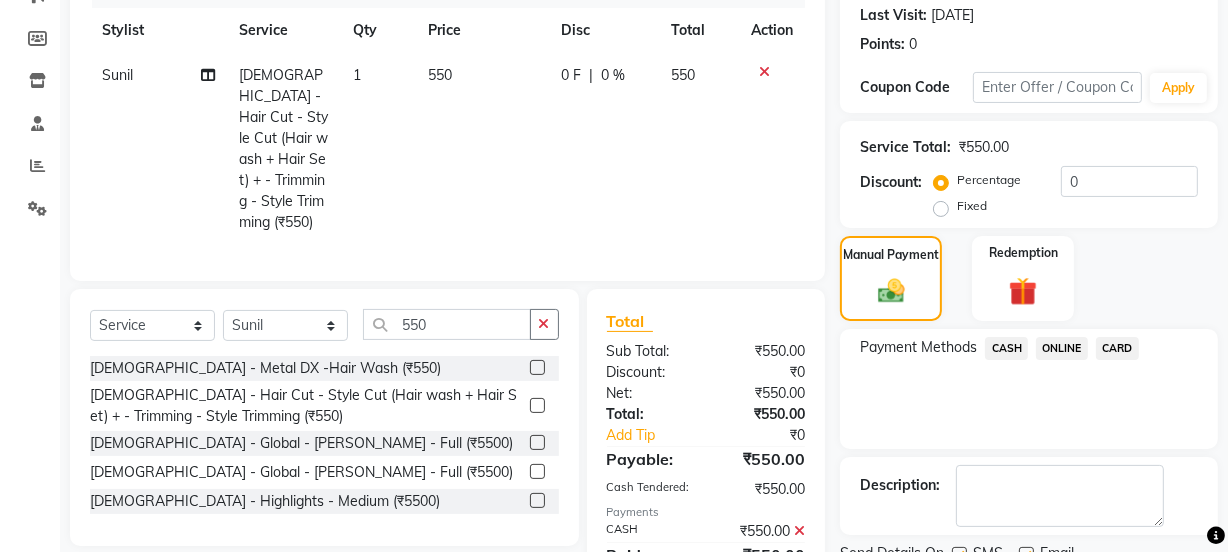 scroll, scrollTop: 360, scrollLeft: 0, axis: vertical 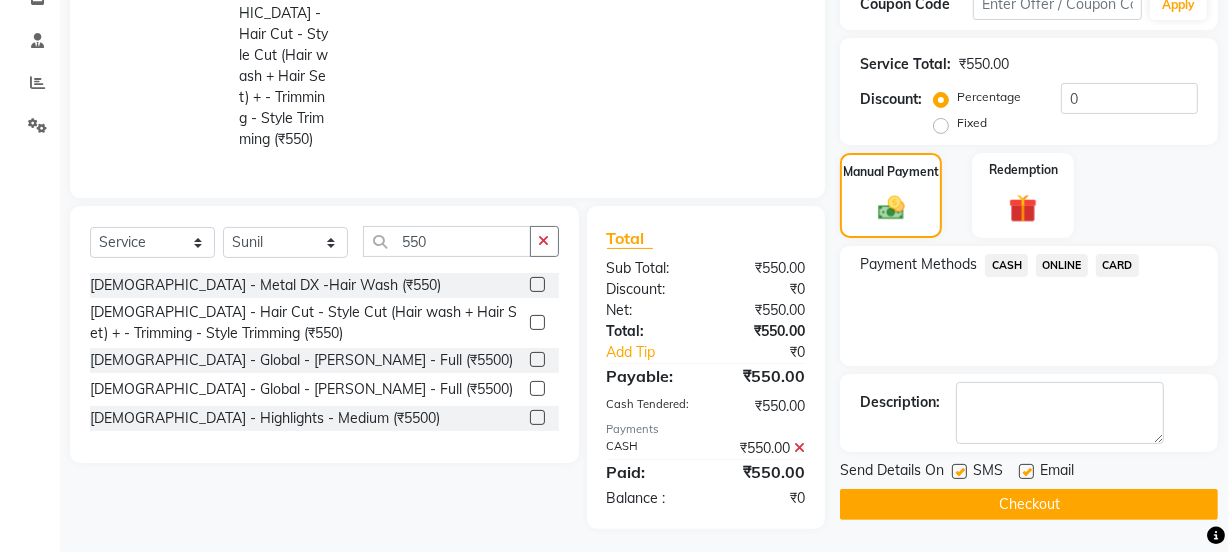 click on "Checkout" 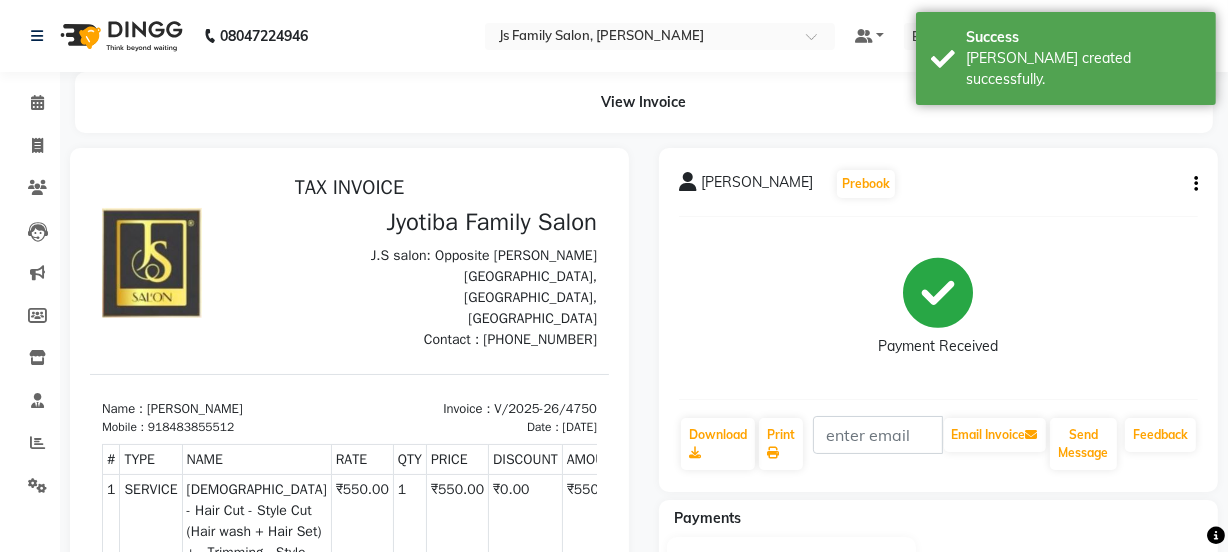 scroll, scrollTop: 0, scrollLeft: 0, axis: both 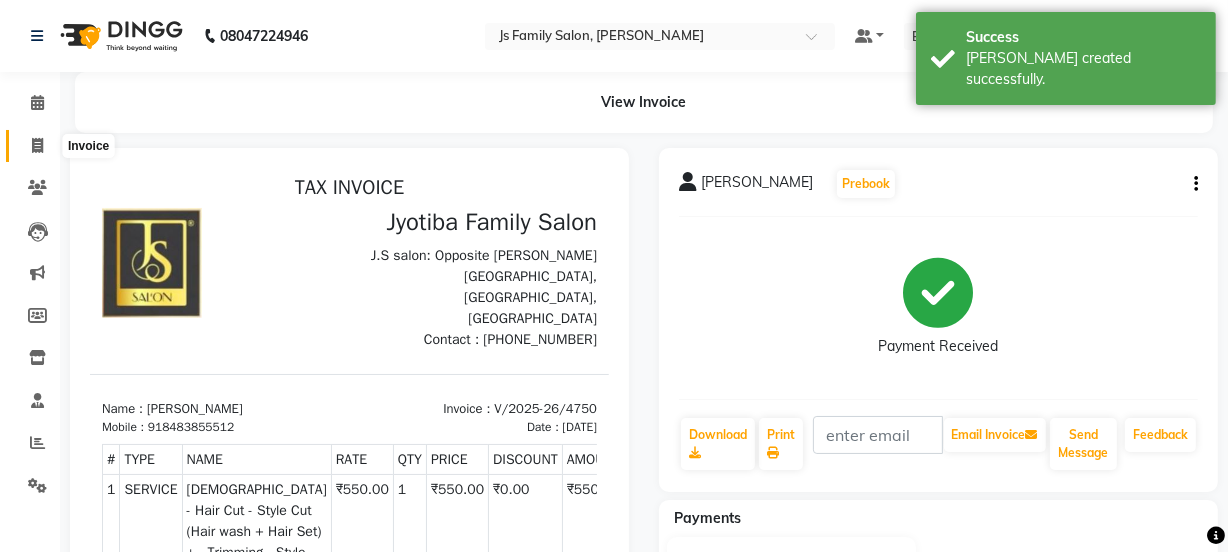 click 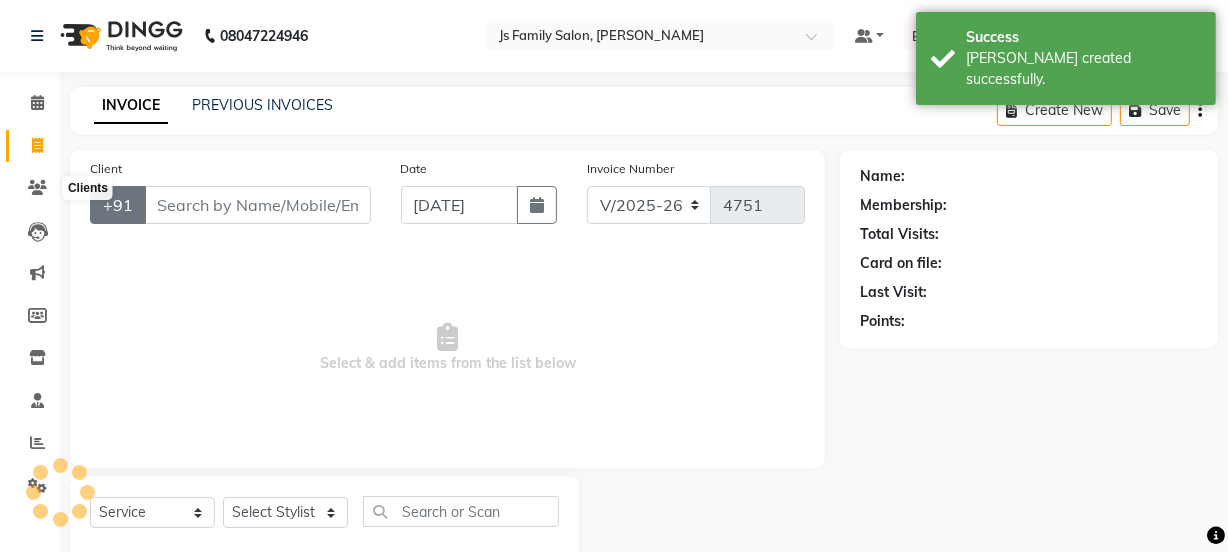 scroll, scrollTop: 50, scrollLeft: 0, axis: vertical 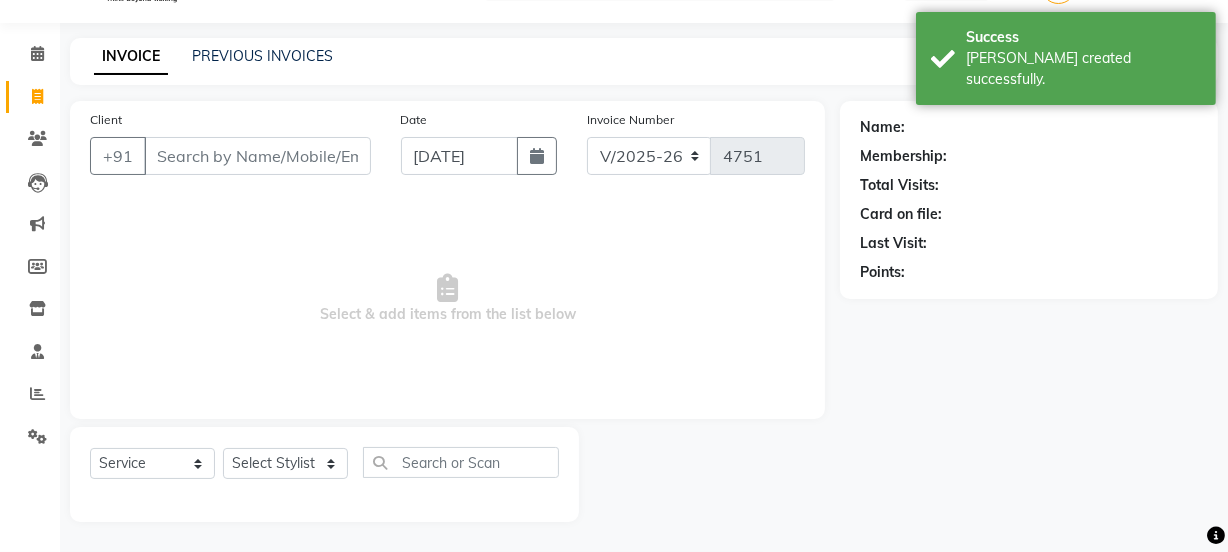 click on "Client" at bounding box center (257, 156) 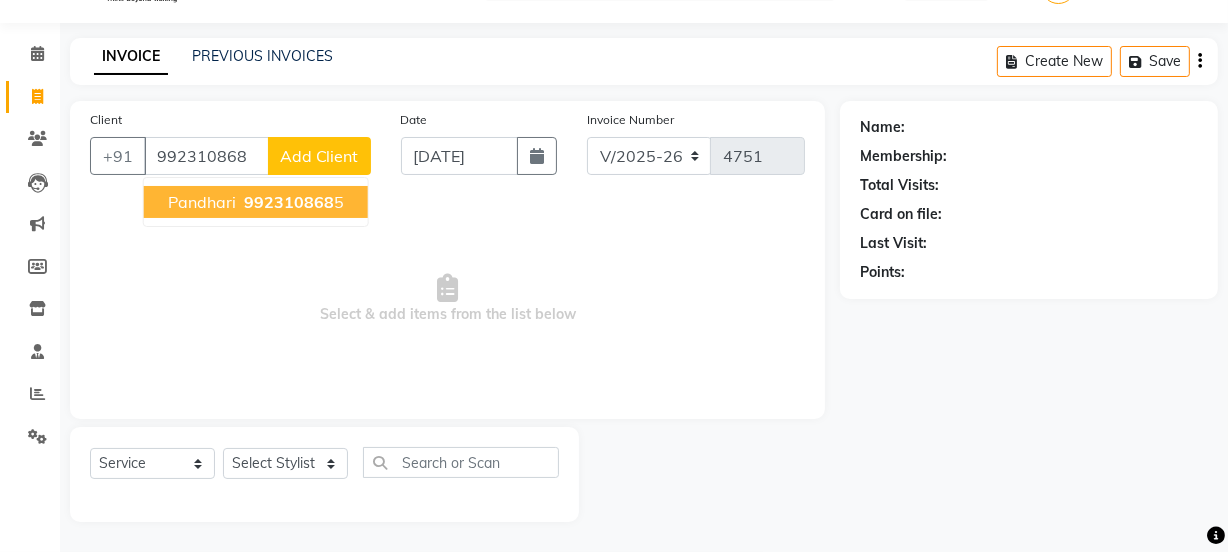 click on "Pandhari" at bounding box center [202, 202] 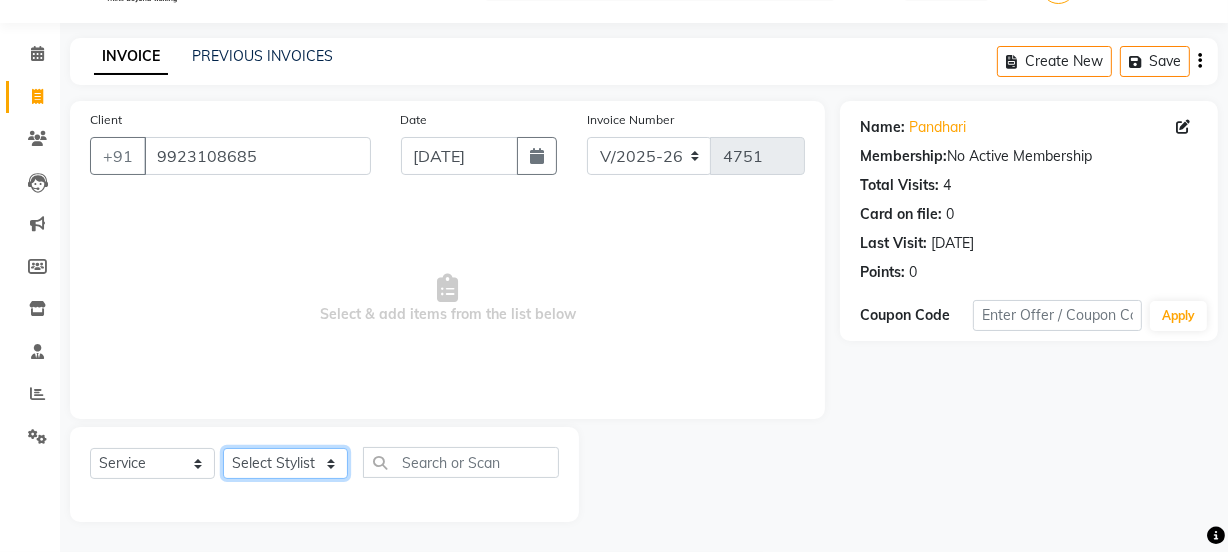 click on "Select Stylist [PERSON_NAME] Vaidyakar kokan  n Mahadev [PERSON_NAME] [PERSON_NAME] [PERSON_NAME]  Prem Mane Rajan Roma Rajput Sai [PERSON_NAME] Shop [PERSON_NAME] [PERSON_NAME] suport staff [PERSON_NAME]  [PERSON_NAME] [PERSON_NAME] [PERSON_NAME]" 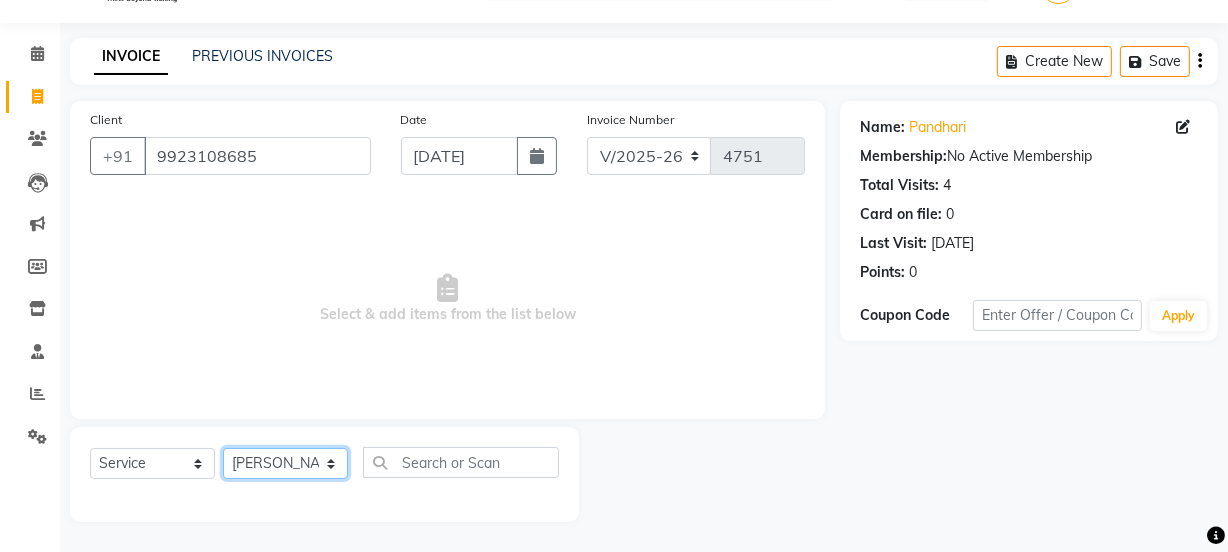 click on "Select Stylist [PERSON_NAME] Vaidyakar kokan  n Mahadev [PERSON_NAME] [PERSON_NAME] [PERSON_NAME]  Prem Mane Rajan Roma Rajput Sai [PERSON_NAME] Shop [PERSON_NAME] [PERSON_NAME] suport staff [PERSON_NAME]  [PERSON_NAME] [PERSON_NAME] [PERSON_NAME]" 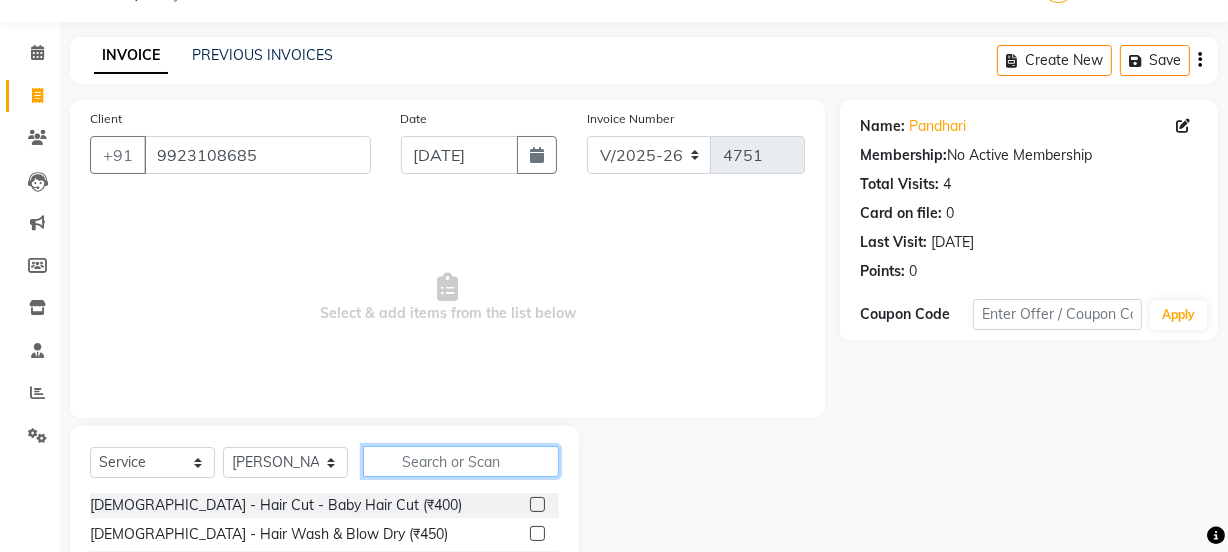 click 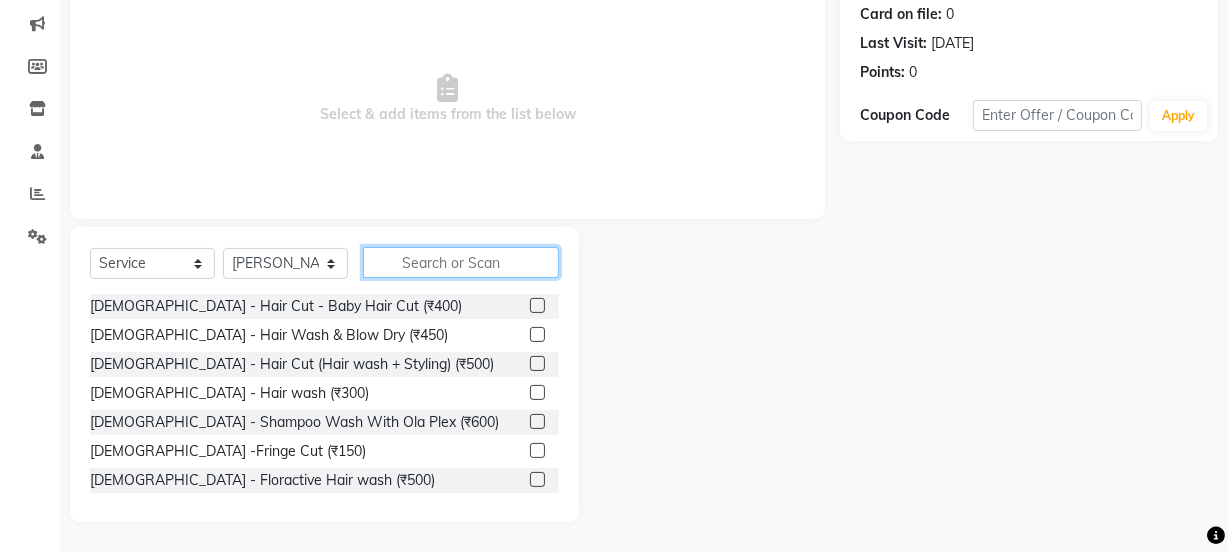 scroll, scrollTop: 250, scrollLeft: 0, axis: vertical 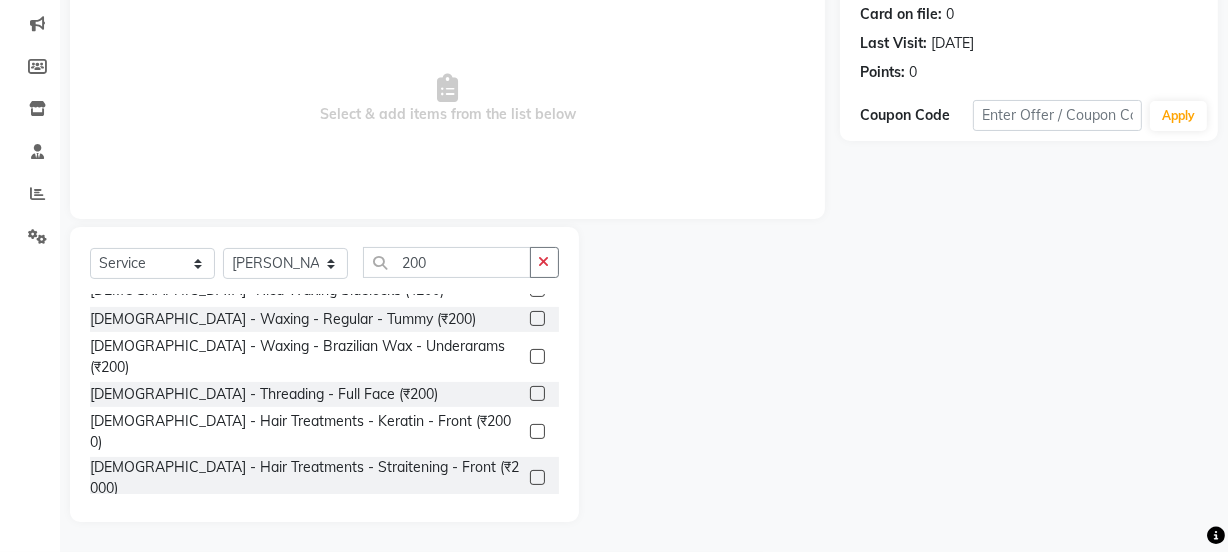 click on "[DEMOGRAPHIC_DATA] - Trimming - Style Trimming (₹200)" 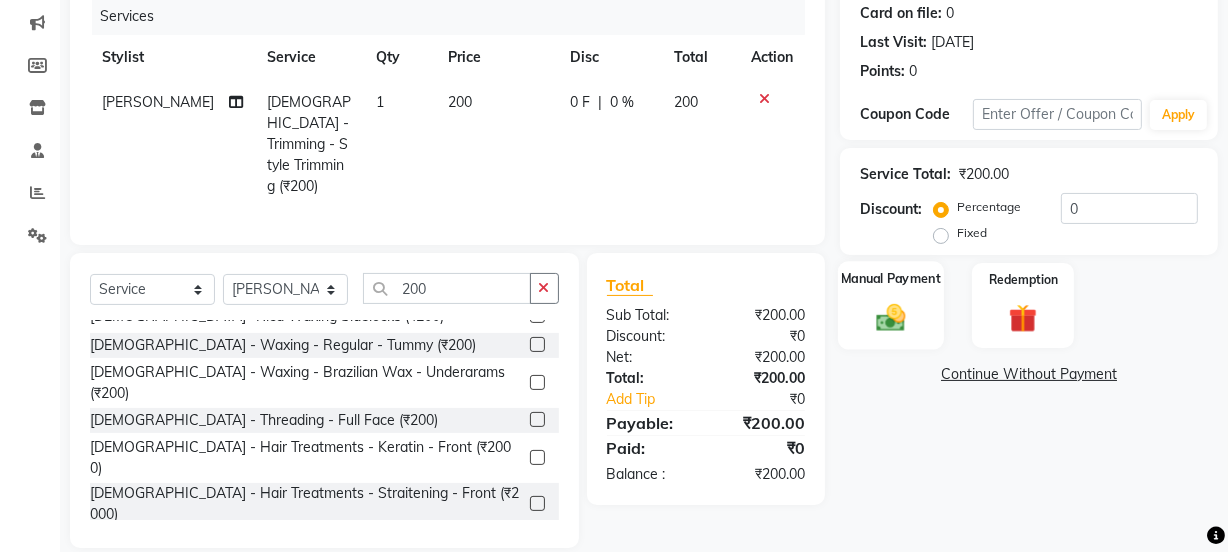click on "Manual Payment" 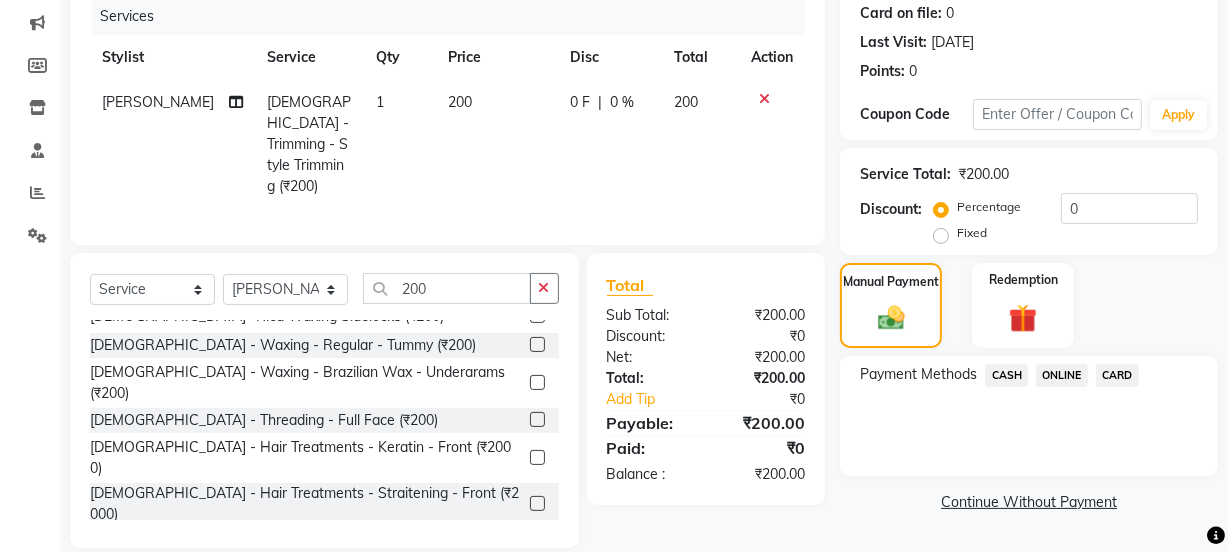 click on "ONLINE" 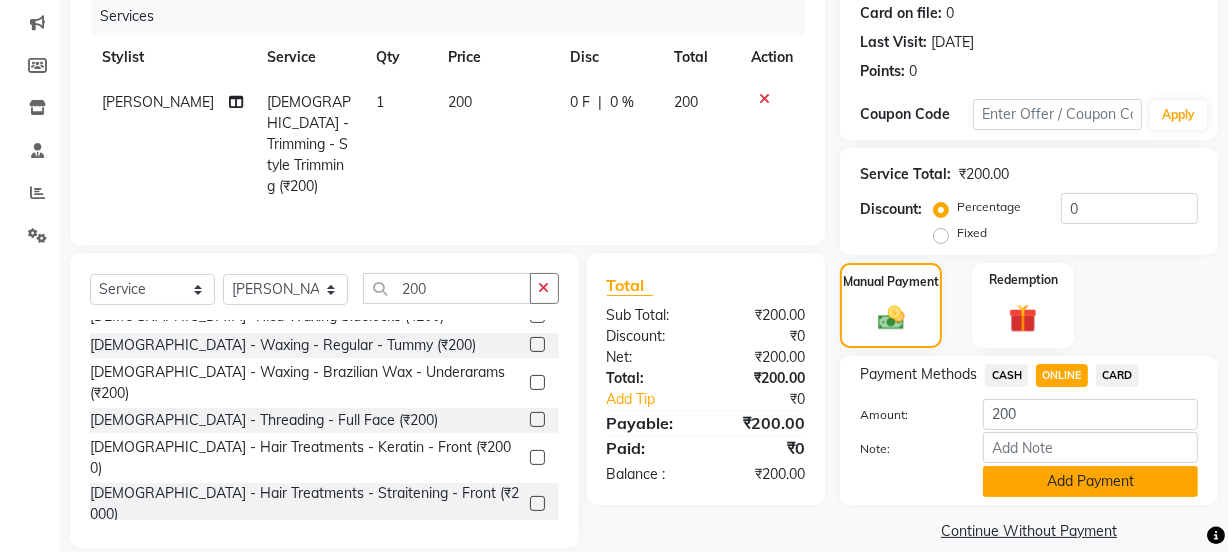 click on "Add Payment" 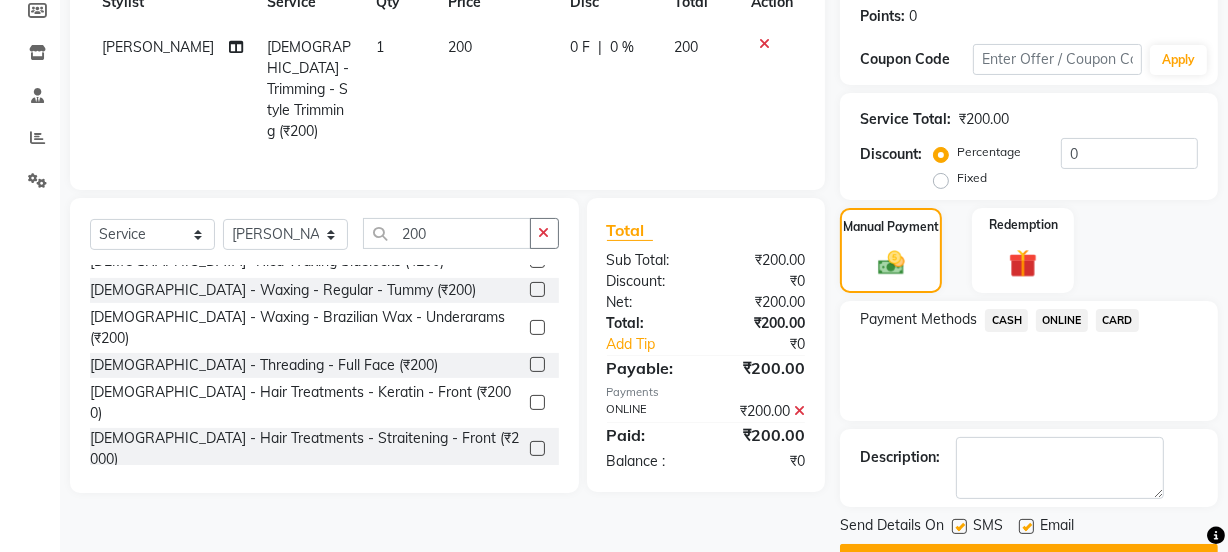 scroll, scrollTop: 357, scrollLeft: 0, axis: vertical 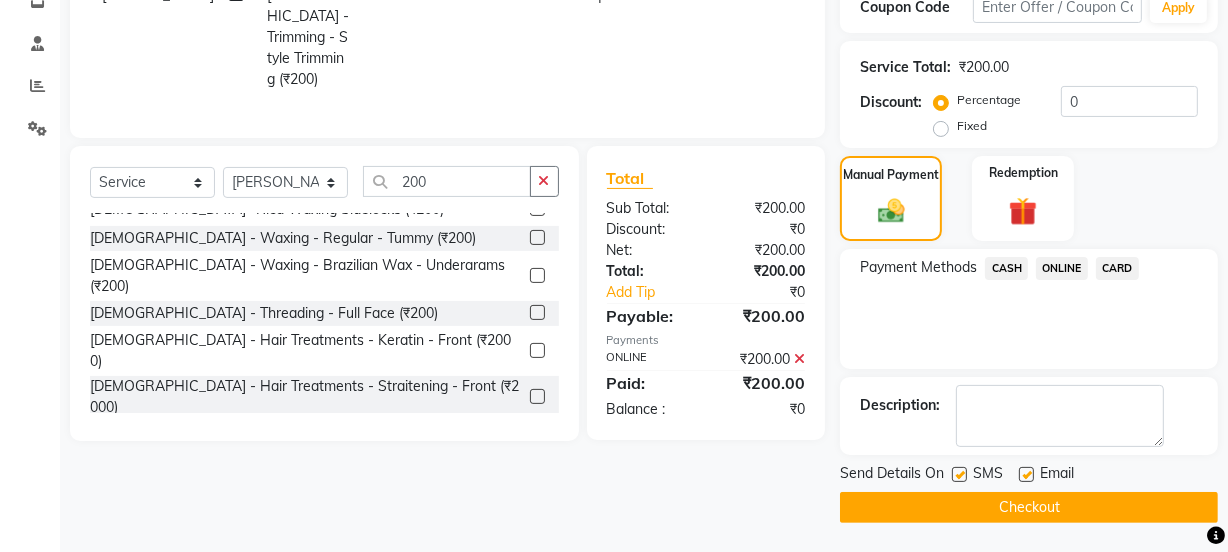click on "Checkout" 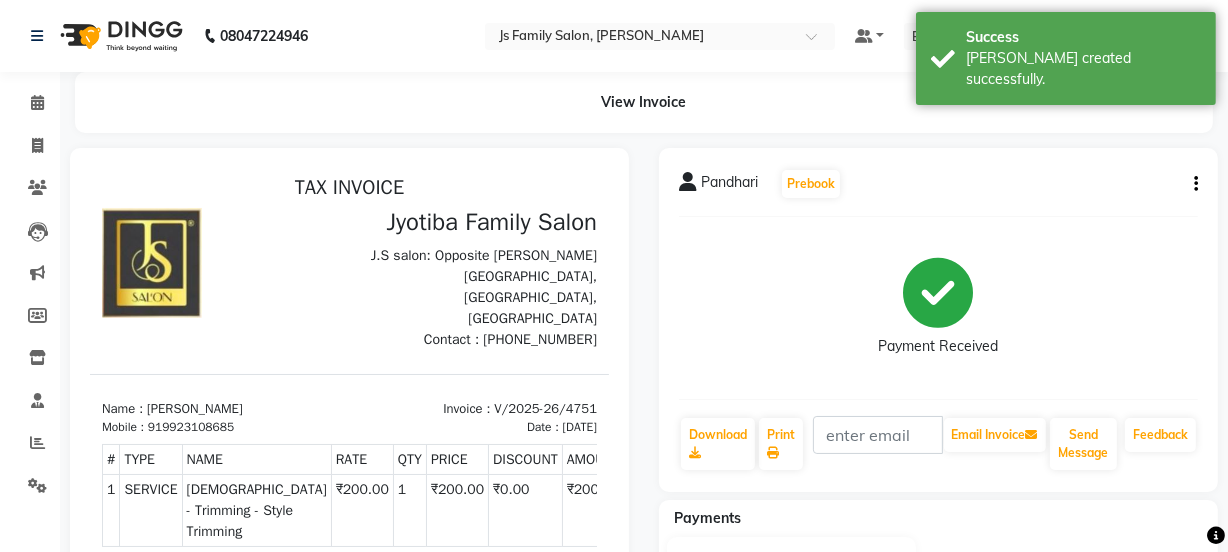 scroll, scrollTop: 0, scrollLeft: 0, axis: both 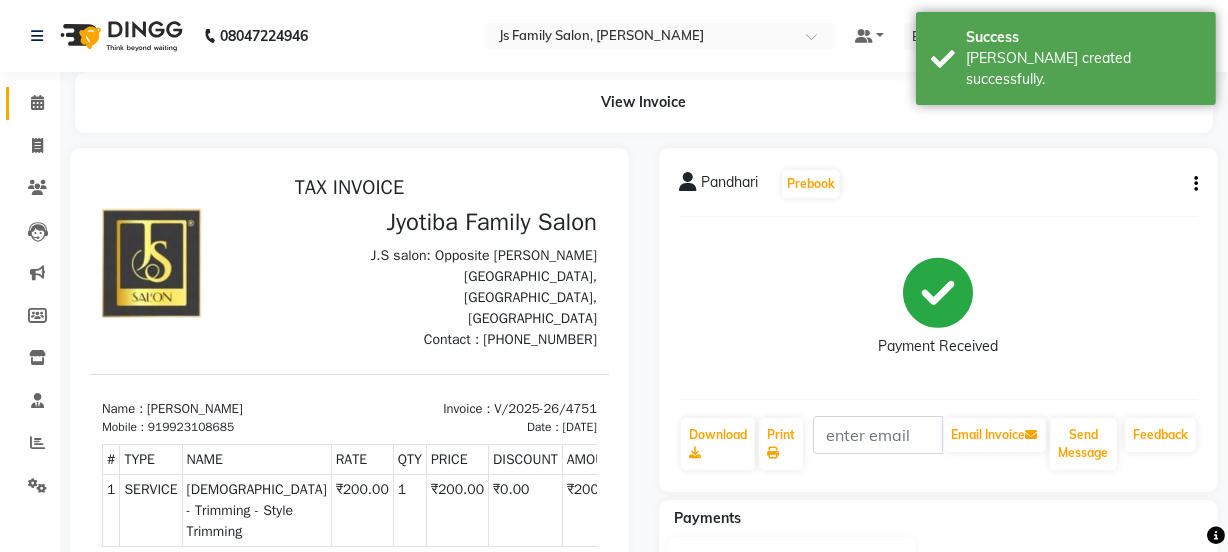click 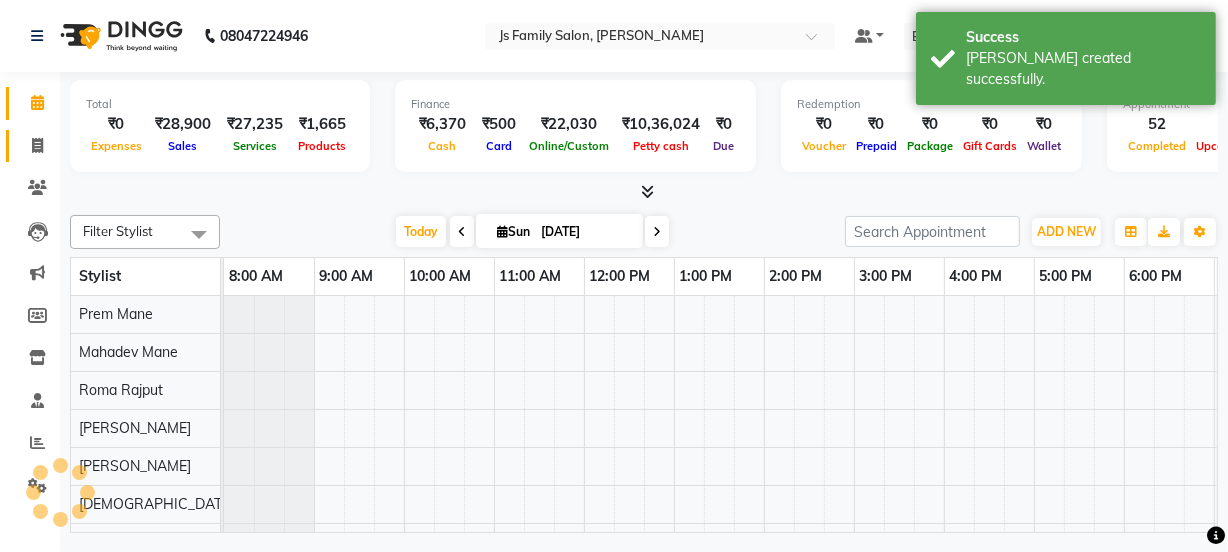 click 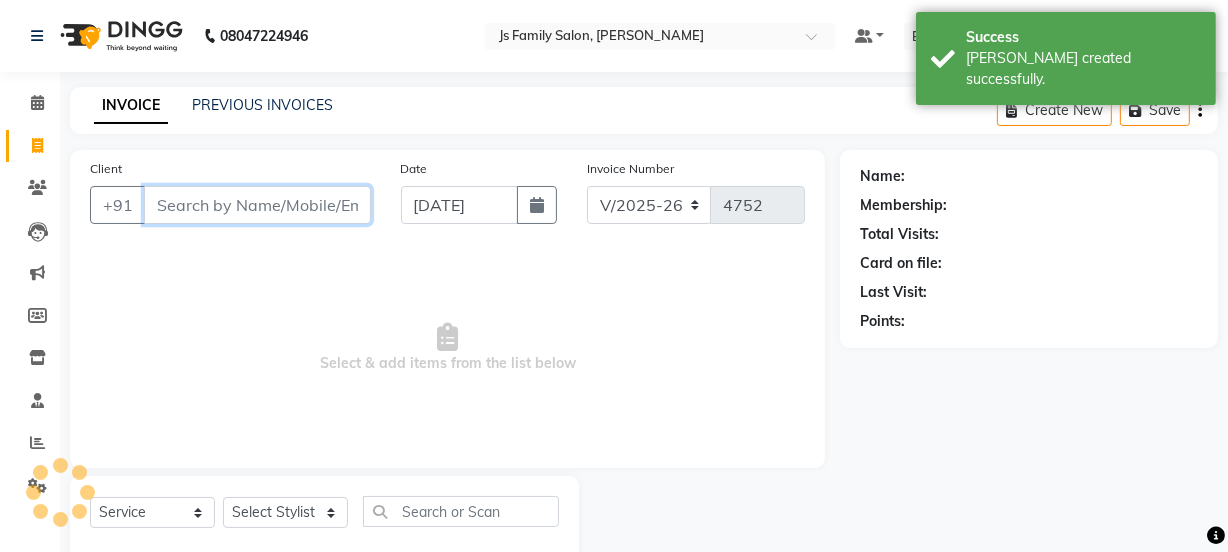 click on "Client" at bounding box center (257, 205) 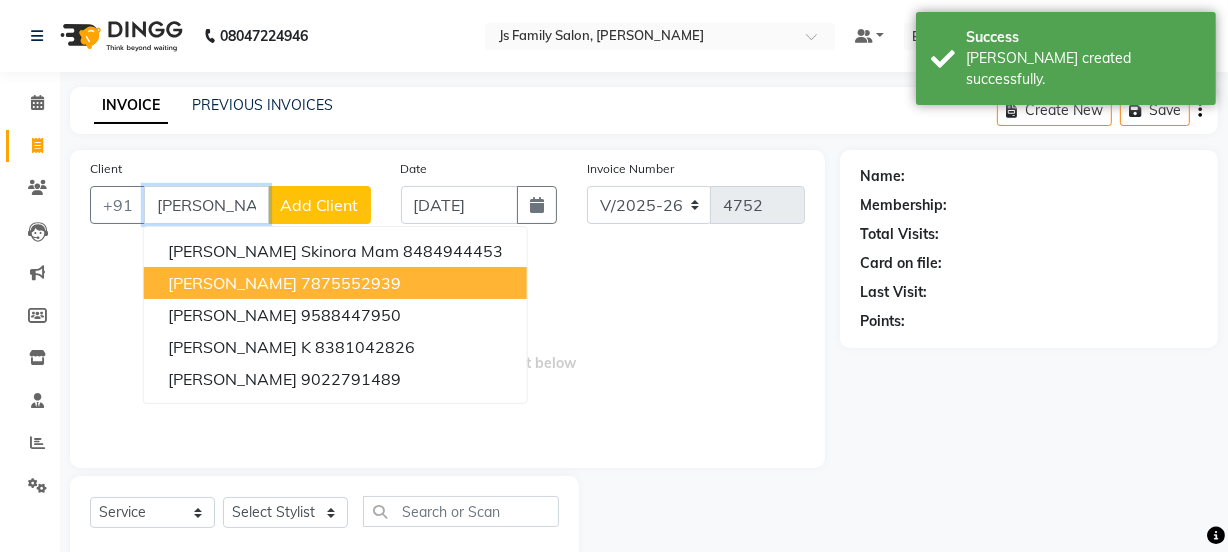 click on "[PERSON_NAME]" at bounding box center [232, 283] 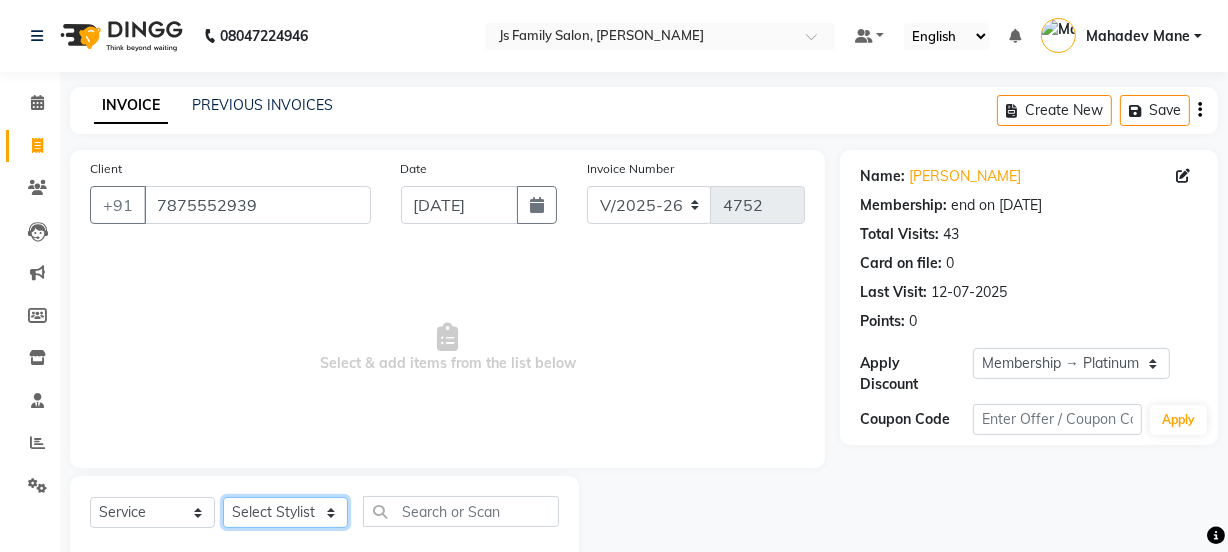 click on "Select Stylist [PERSON_NAME] Vaidyakar kokan  n Mahadev [PERSON_NAME] [PERSON_NAME] [PERSON_NAME]  Prem Mane Rajan Roma Rajput Sai [PERSON_NAME] Shop [PERSON_NAME] [PERSON_NAME] suport staff [PERSON_NAME]  [PERSON_NAME] [PERSON_NAME] [PERSON_NAME]" 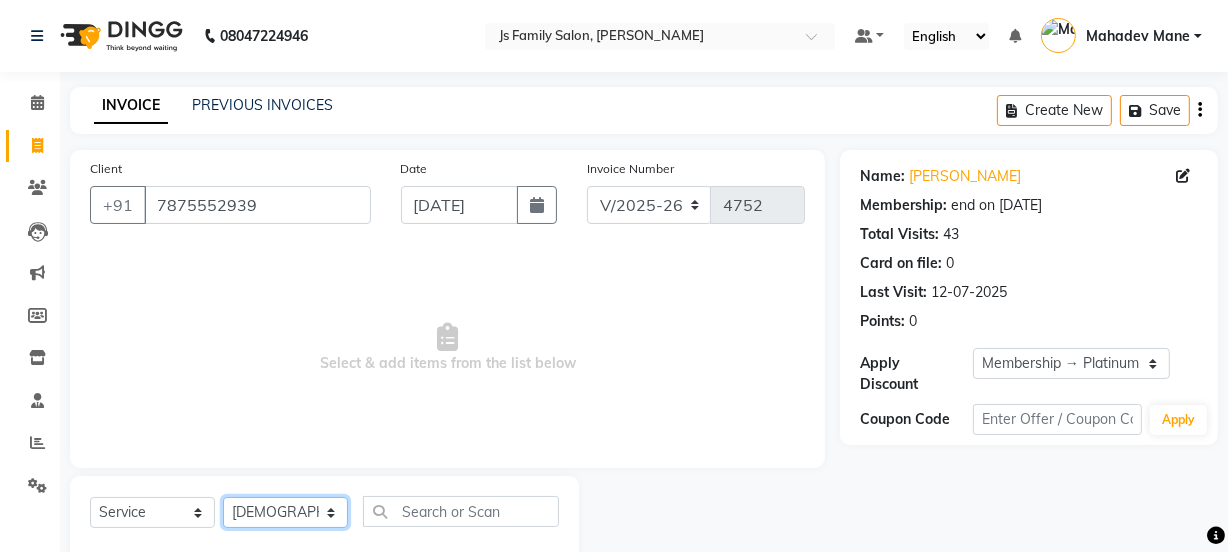 click on "Select Stylist [PERSON_NAME] Vaidyakar kokan  n Mahadev [PERSON_NAME] [PERSON_NAME] [PERSON_NAME]  Prem Mane Rajan Roma Rajput Sai [PERSON_NAME] Shop [PERSON_NAME] [PERSON_NAME] suport staff [PERSON_NAME]  [PERSON_NAME] [PERSON_NAME] [PERSON_NAME]" 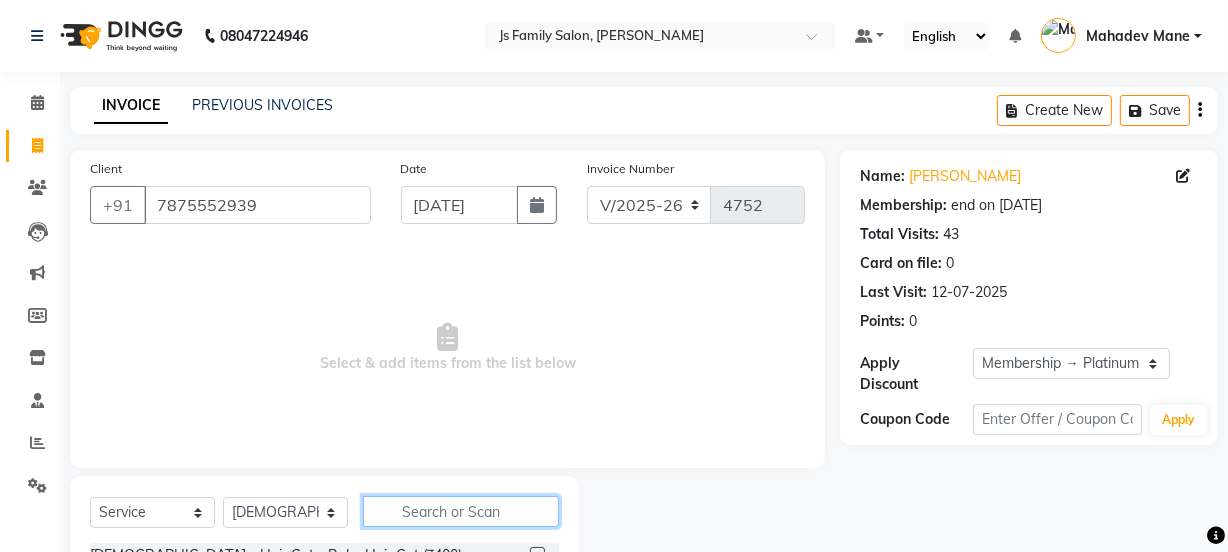 click 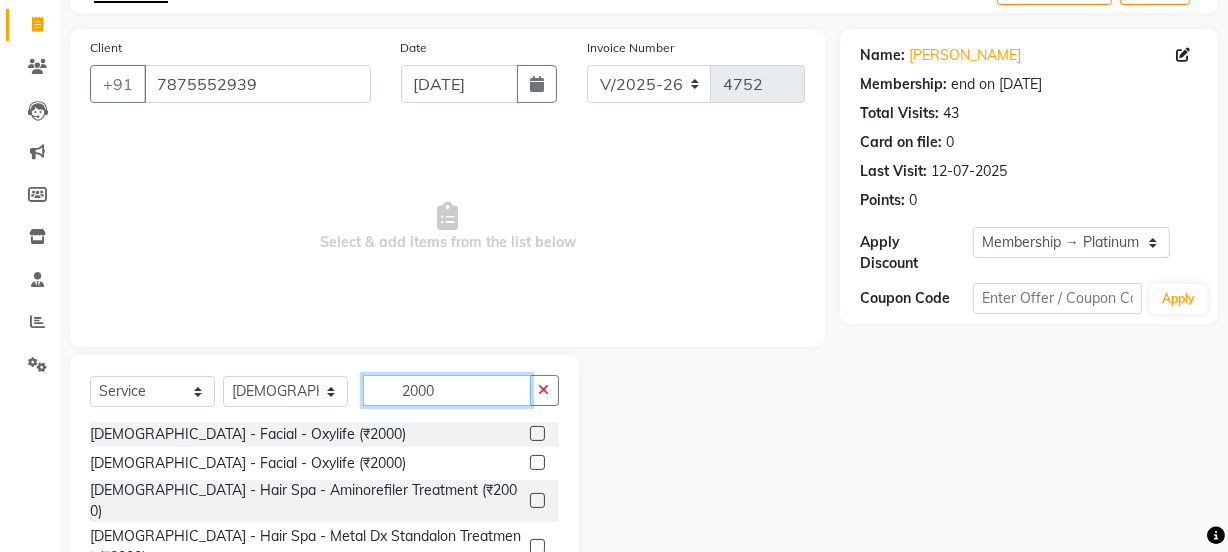 scroll, scrollTop: 250, scrollLeft: 0, axis: vertical 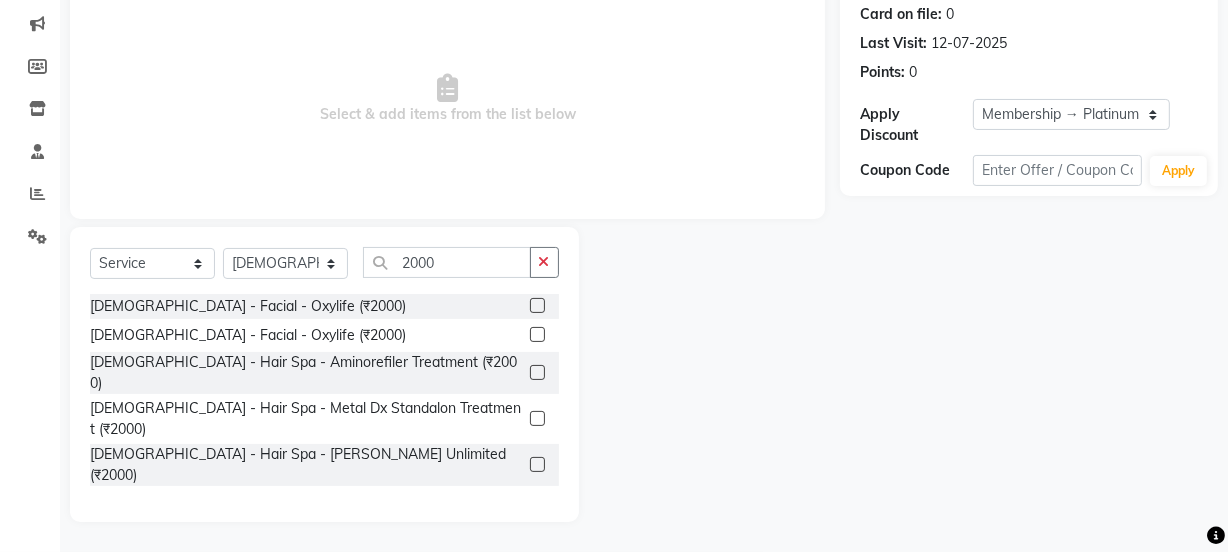drag, startPoint x: 283, startPoint y: 447, endPoint x: 442, endPoint y: 421, distance: 161.11176 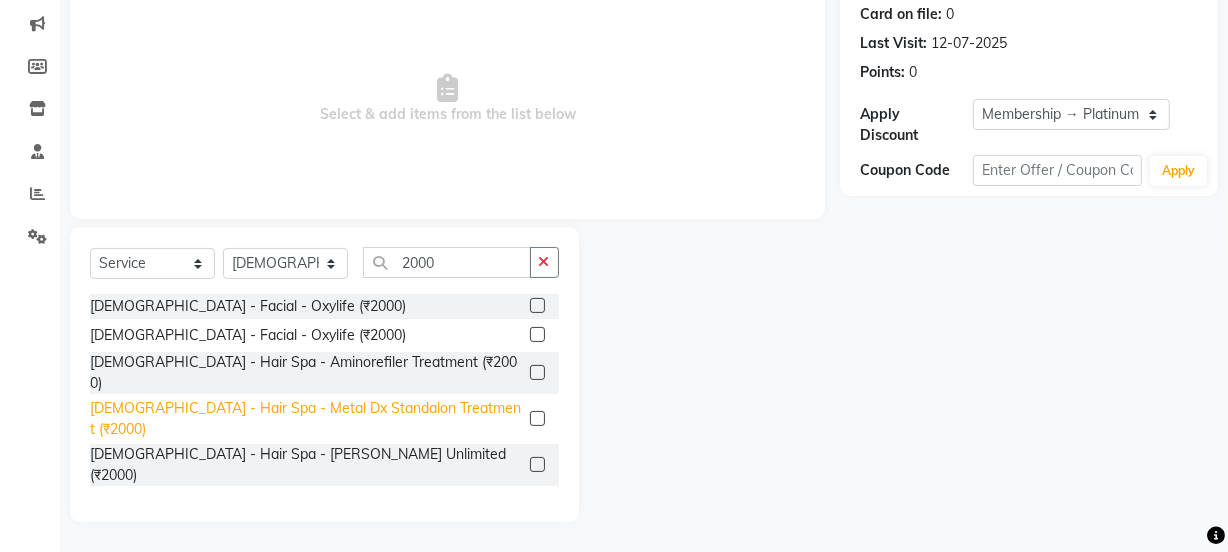 click on "[DEMOGRAPHIC_DATA] - Hair Spa - Fusion Spa (₹2000)" 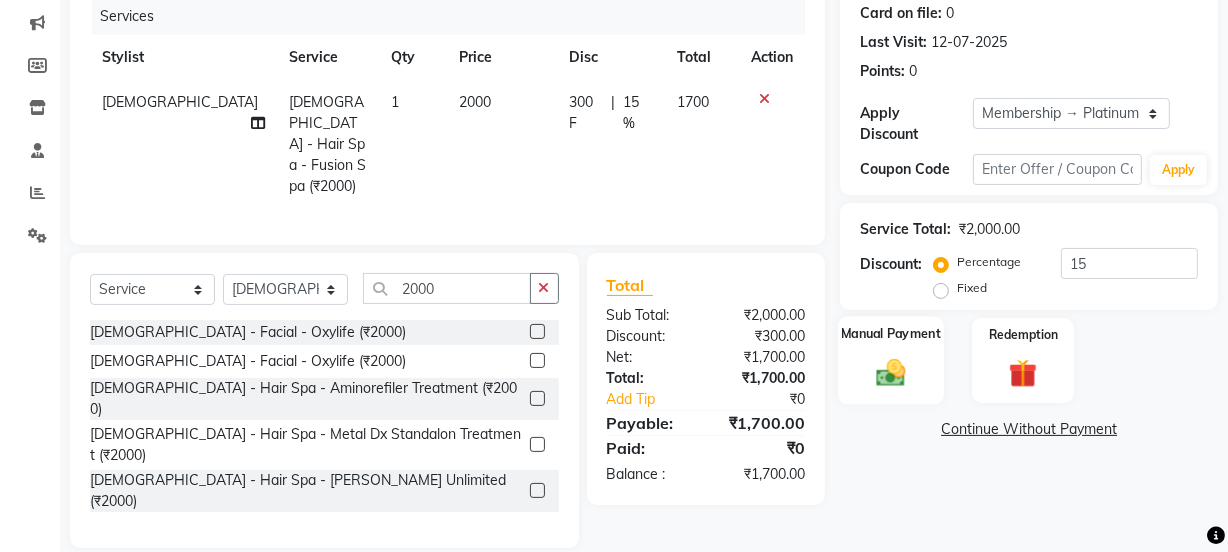 click on "Manual Payment" 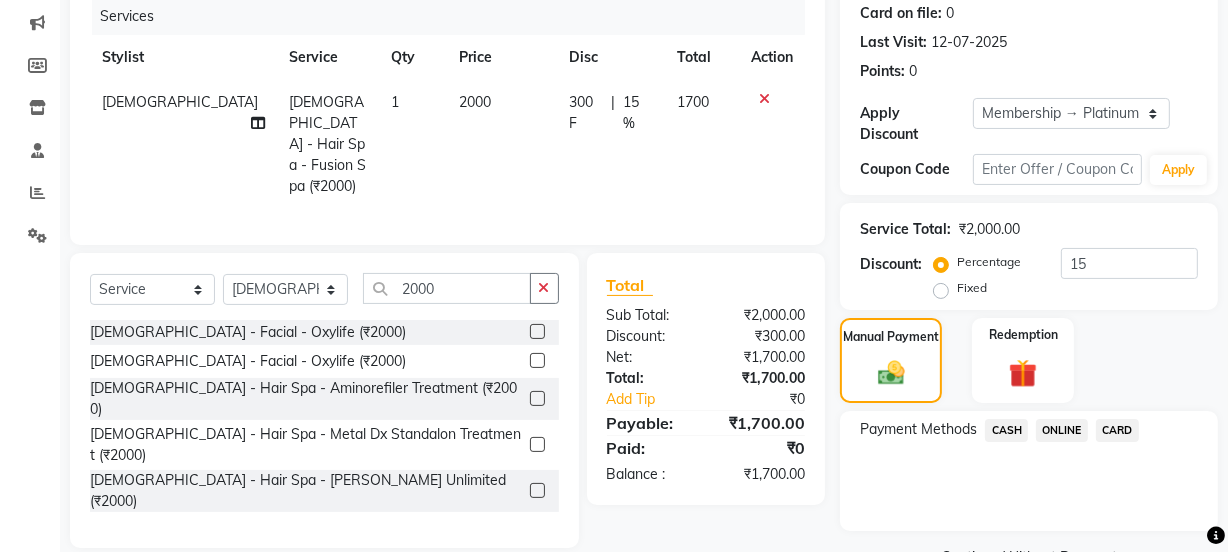 click on "CARD" 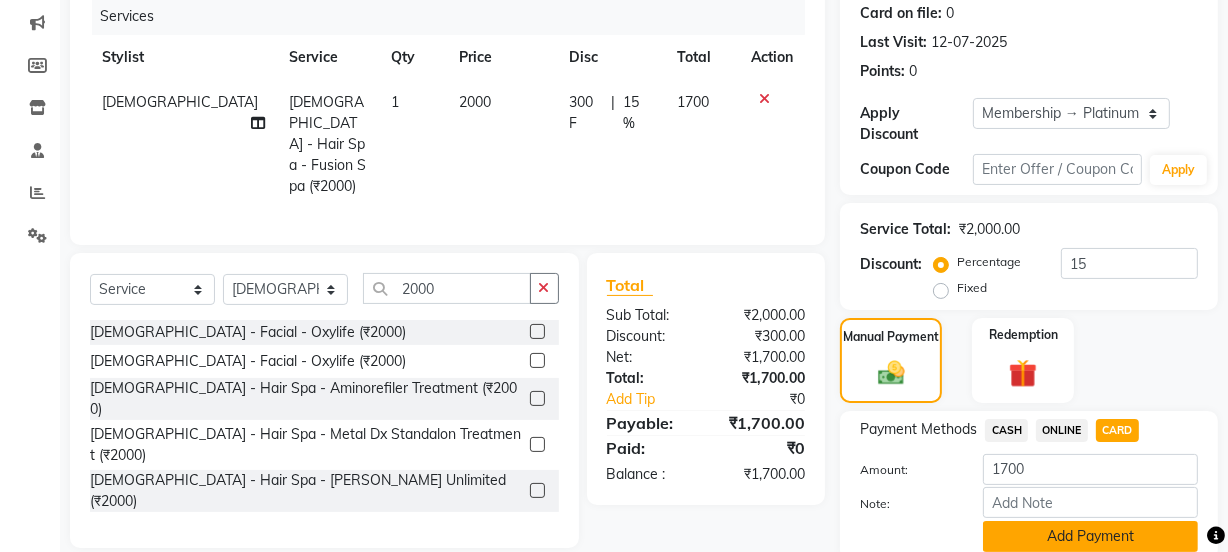 click on "Add Payment" 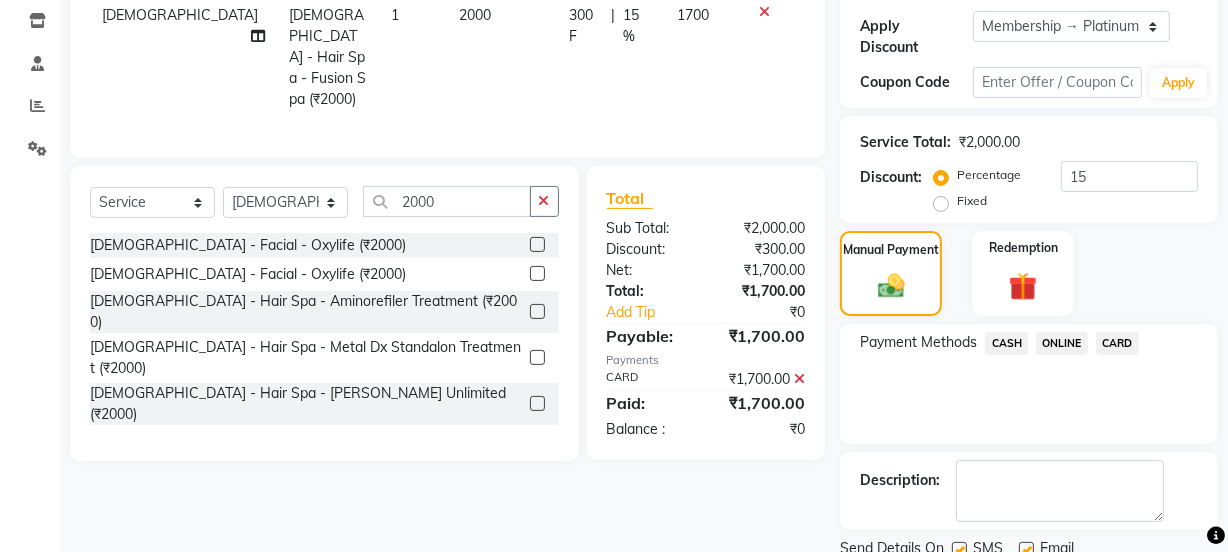 scroll, scrollTop: 412, scrollLeft: 0, axis: vertical 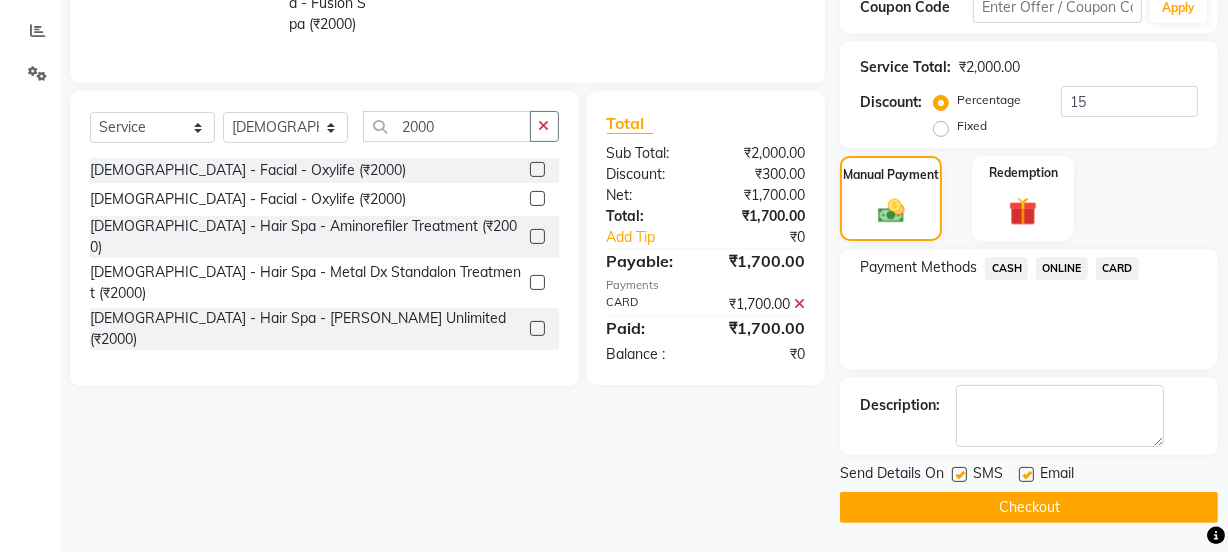 click on "Checkout" 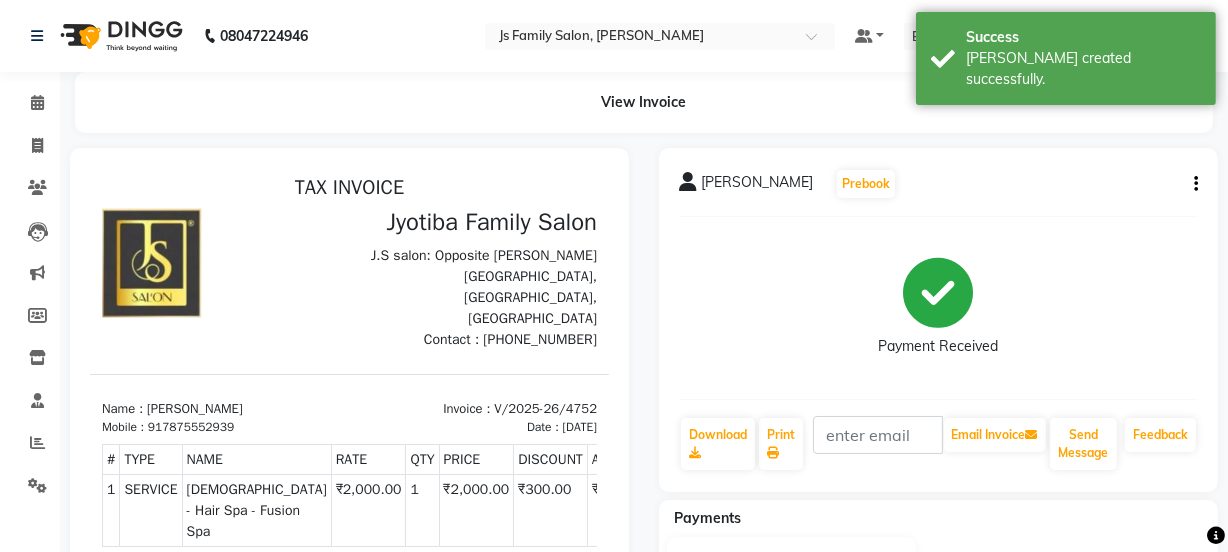 scroll, scrollTop: 0, scrollLeft: 0, axis: both 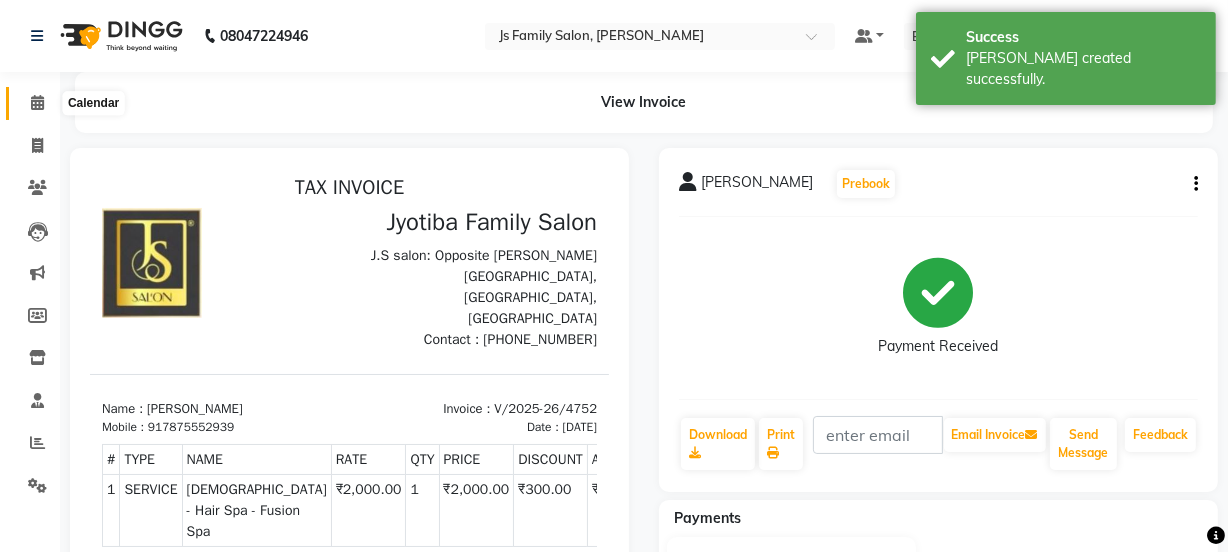 click 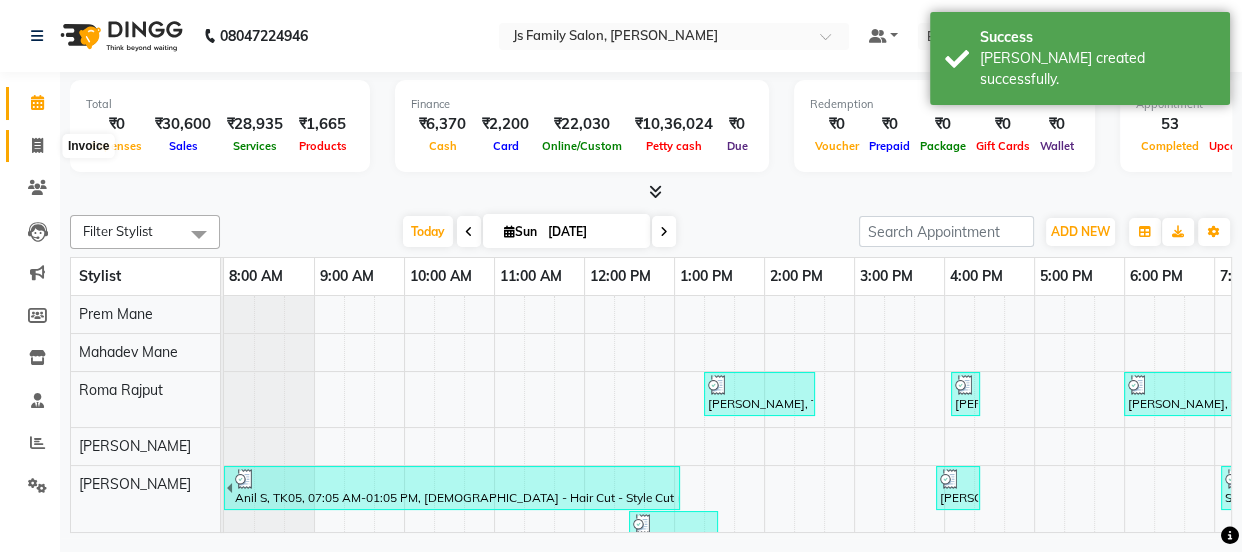 click 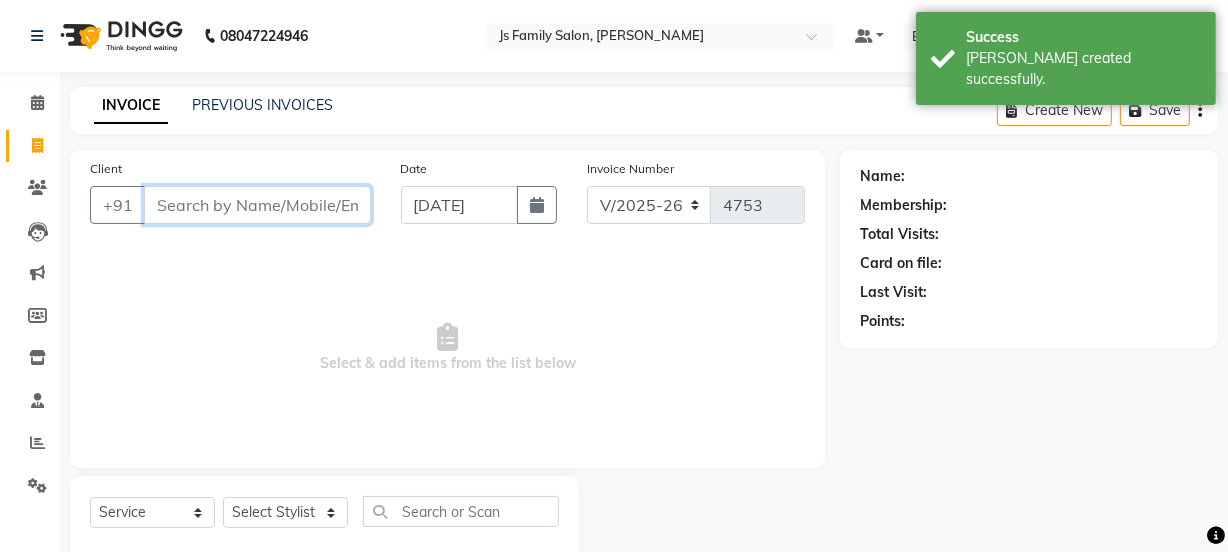 click on "Client" at bounding box center [257, 205] 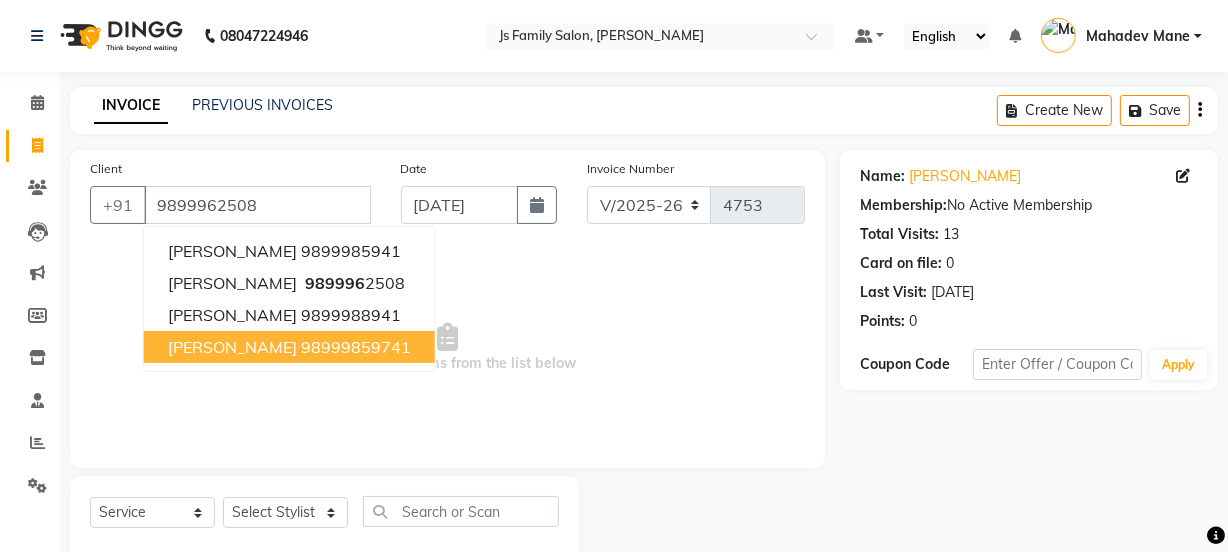 click on "Select  Service  Product  Membership  Package Voucher Prepaid Gift Card  Select Stylist [PERSON_NAME] Vaidyakar kokan  n Mahadev Mane Mosin [PERSON_NAME] [PERSON_NAME]  Prem Mane Rajan Roma Rajput Sai [PERSON_NAME] Shop [PERSON_NAME] [PERSON_NAME] suport staff [PERSON_NAME]  [PERSON_NAME] [PERSON_NAME] [PERSON_NAME]" 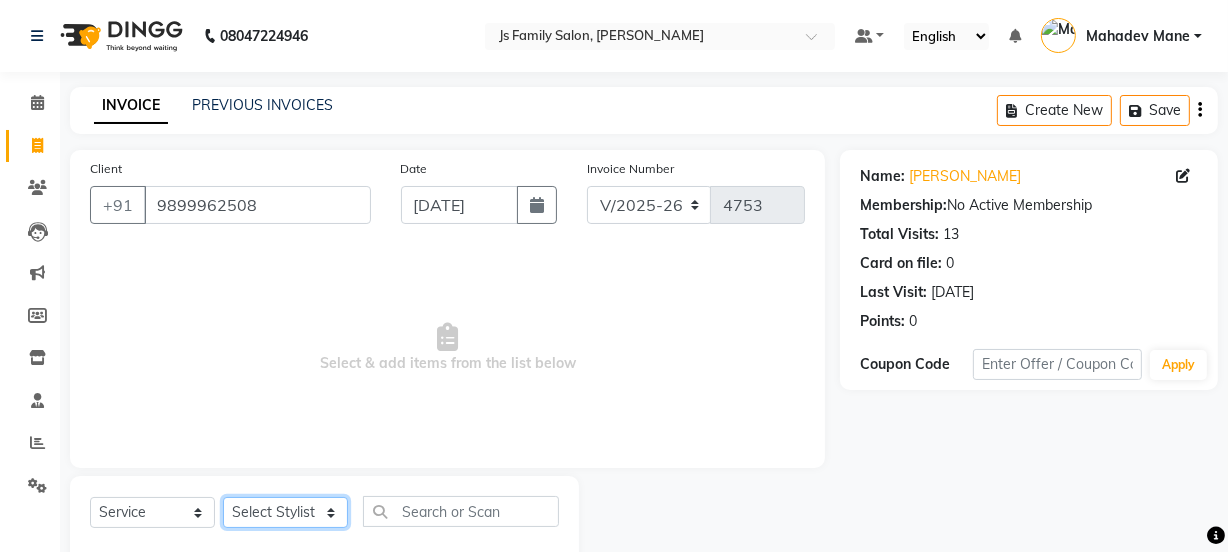 click on "Select Stylist [PERSON_NAME] Vaidyakar kokan  n Mahadev [PERSON_NAME] [PERSON_NAME] [PERSON_NAME]  Prem Mane Rajan Roma Rajput Sai [PERSON_NAME] Shop [PERSON_NAME] [PERSON_NAME] suport staff [PERSON_NAME]  [PERSON_NAME] [PERSON_NAME] [PERSON_NAME]" 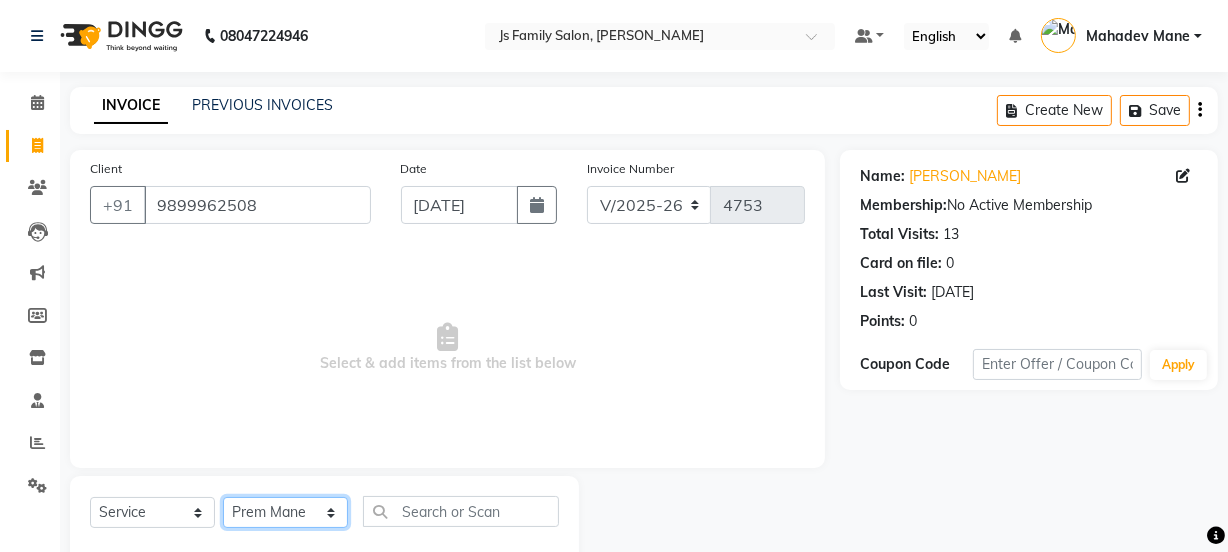 click on "Select Stylist [PERSON_NAME] Vaidyakar kokan  n Mahadev [PERSON_NAME] [PERSON_NAME] [PERSON_NAME]  Prem Mane Rajan Roma Rajput Sai [PERSON_NAME] Shop [PERSON_NAME] [PERSON_NAME] suport staff [PERSON_NAME]  [PERSON_NAME] [PERSON_NAME] [PERSON_NAME]" 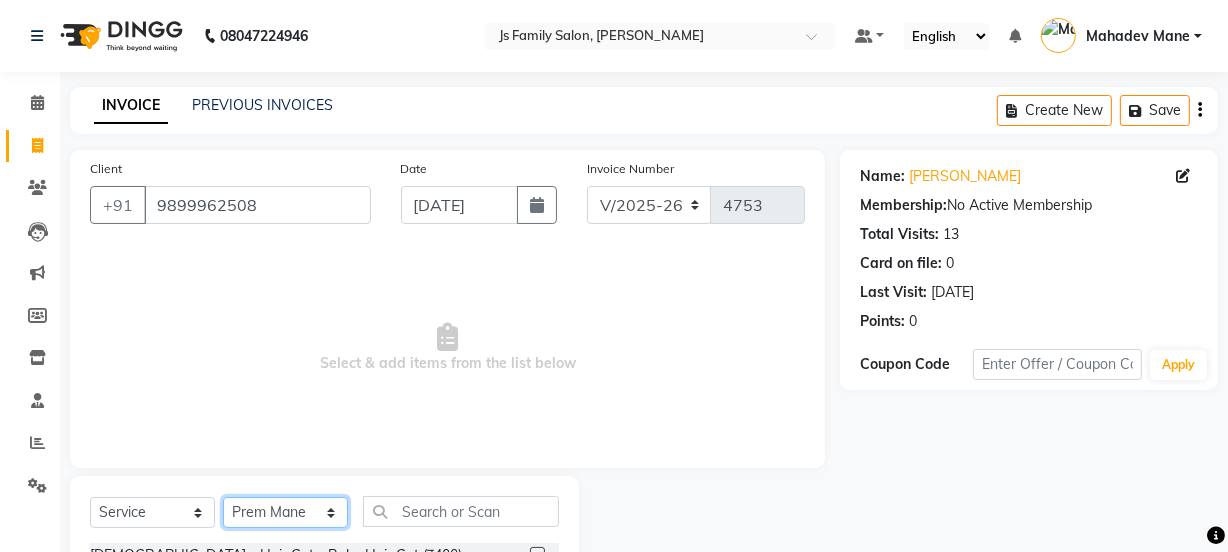 drag, startPoint x: 294, startPoint y: 517, endPoint x: 294, endPoint y: 500, distance: 17 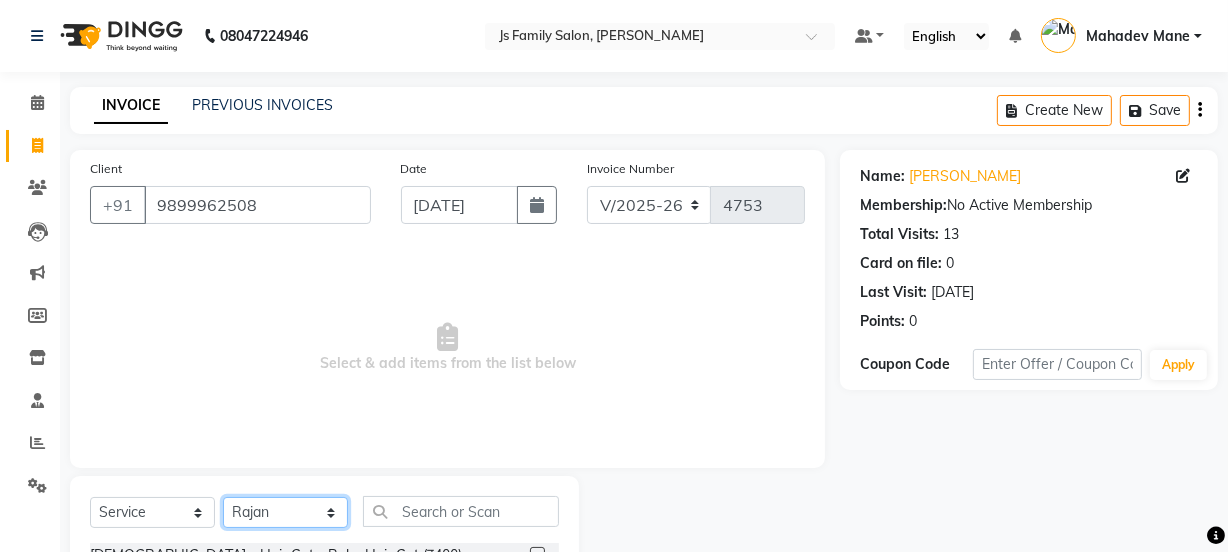 click on "Select Stylist [PERSON_NAME] Vaidyakar kokan  n Mahadev [PERSON_NAME] [PERSON_NAME] [PERSON_NAME]  Prem Mane Rajan Roma Rajput Sai [PERSON_NAME] Shop [PERSON_NAME] [PERSON_NAME] suport staff [PERSON_NAME]  [PERSON_NAME] [PERSON_NAME] [PERSON_NAME]" 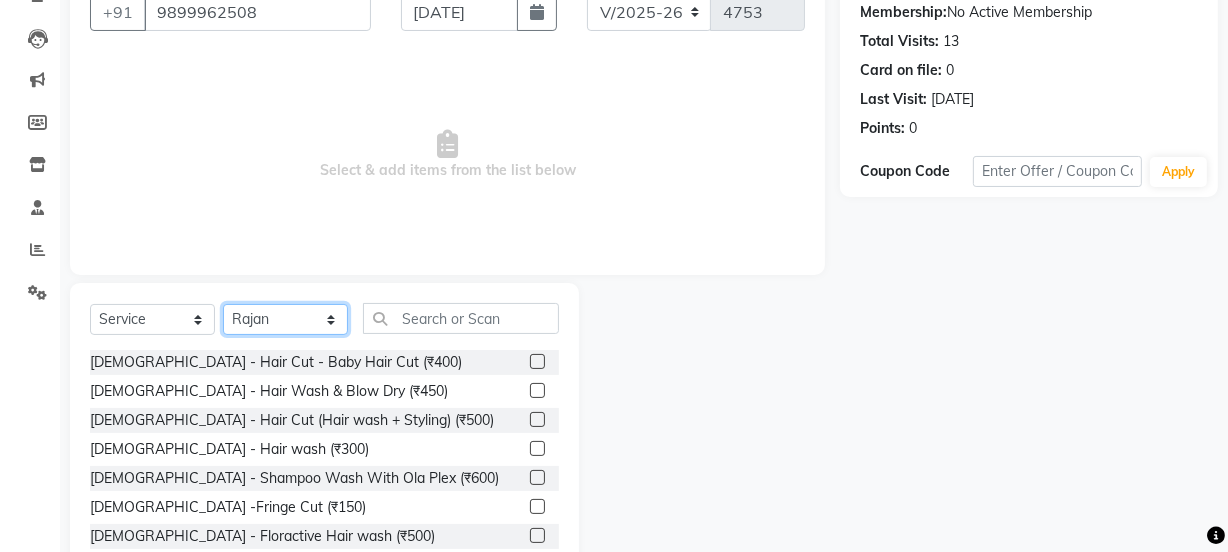 scroll, scrollTop: 250, scrollLeft: 0, axis: vertical 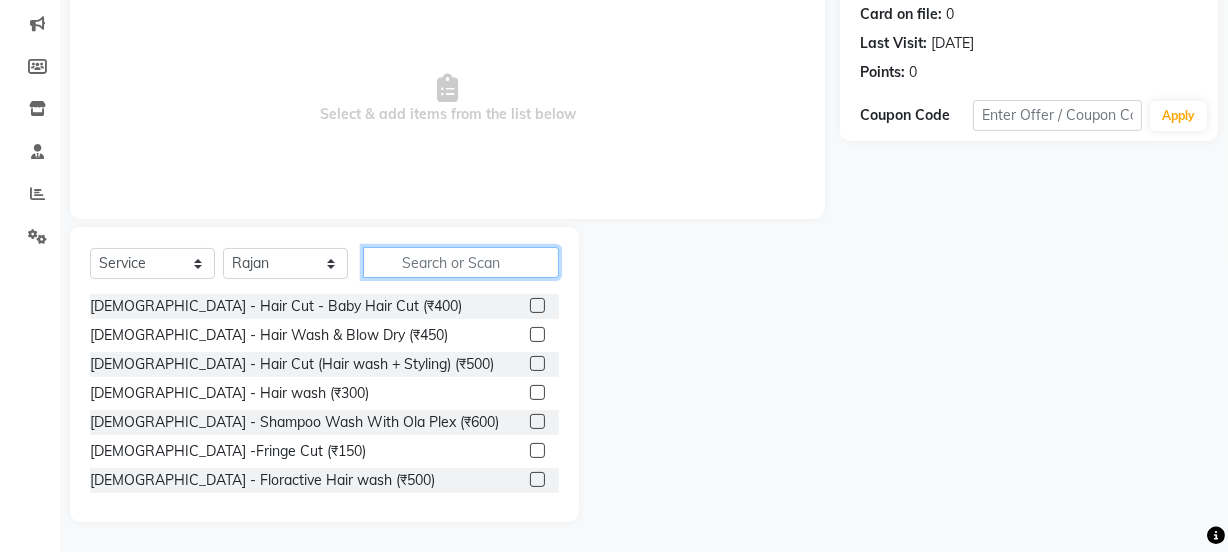 click 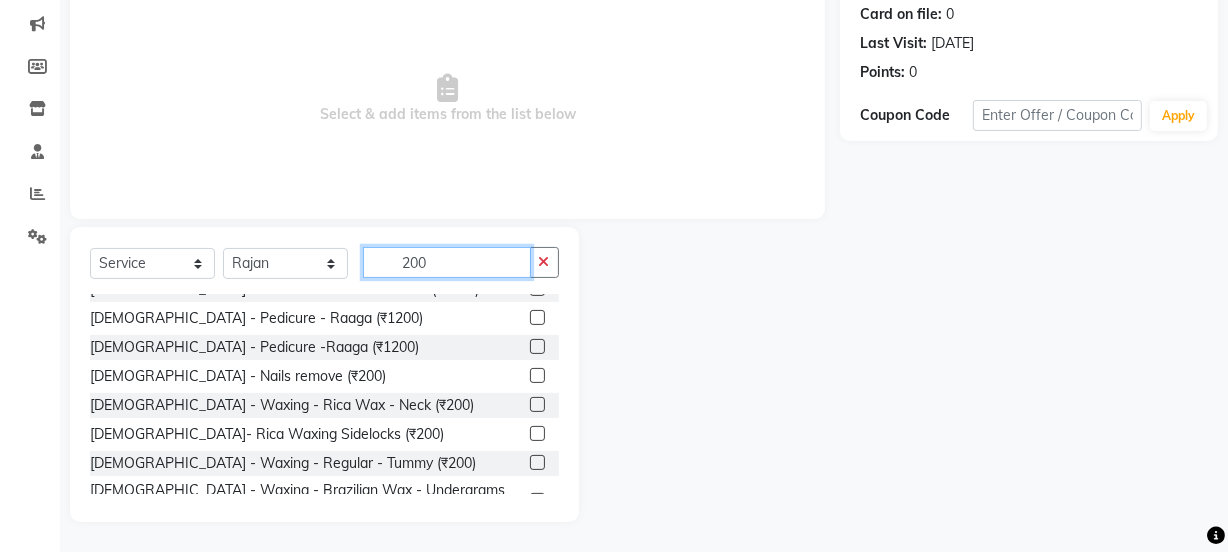 scroll, scrollTop: 843, scrollLeft: 0, axis: vertical 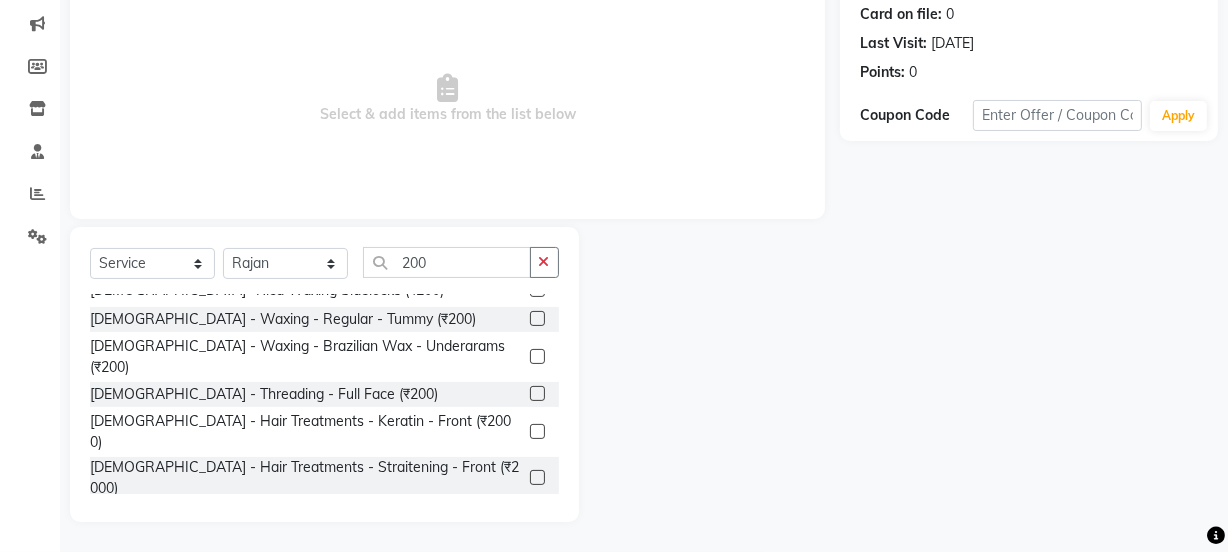 click on "[DEMOGRAPHIC_DATA] - Trimming - Style Trimming (₹200)" 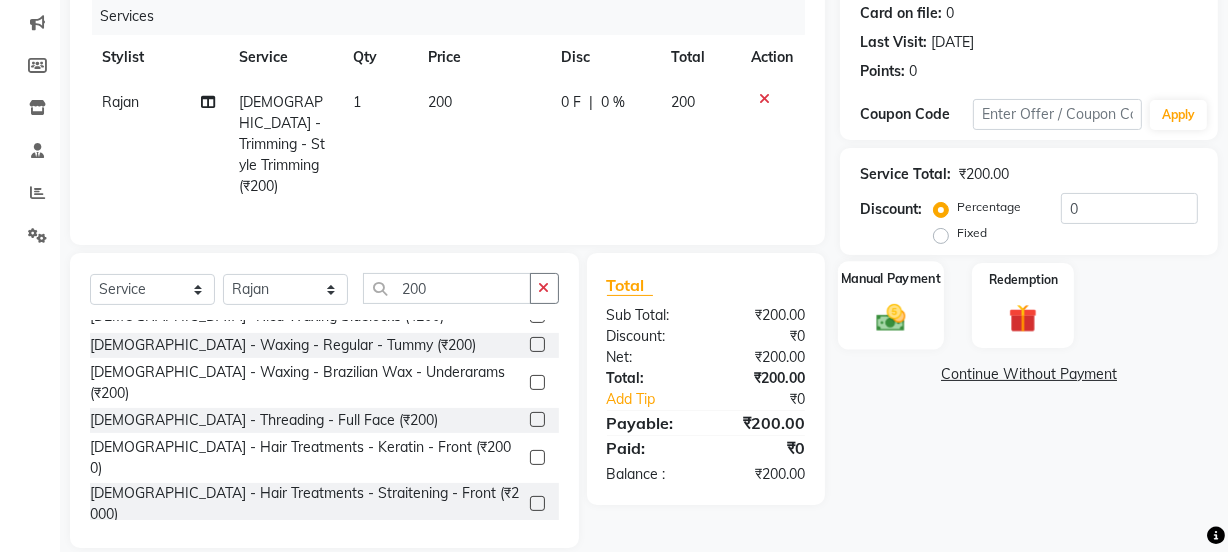 drag, startPoint x: 910, startPoint y: 324, endPoint x: 920, endPoint y: 342, distance: 20.59126 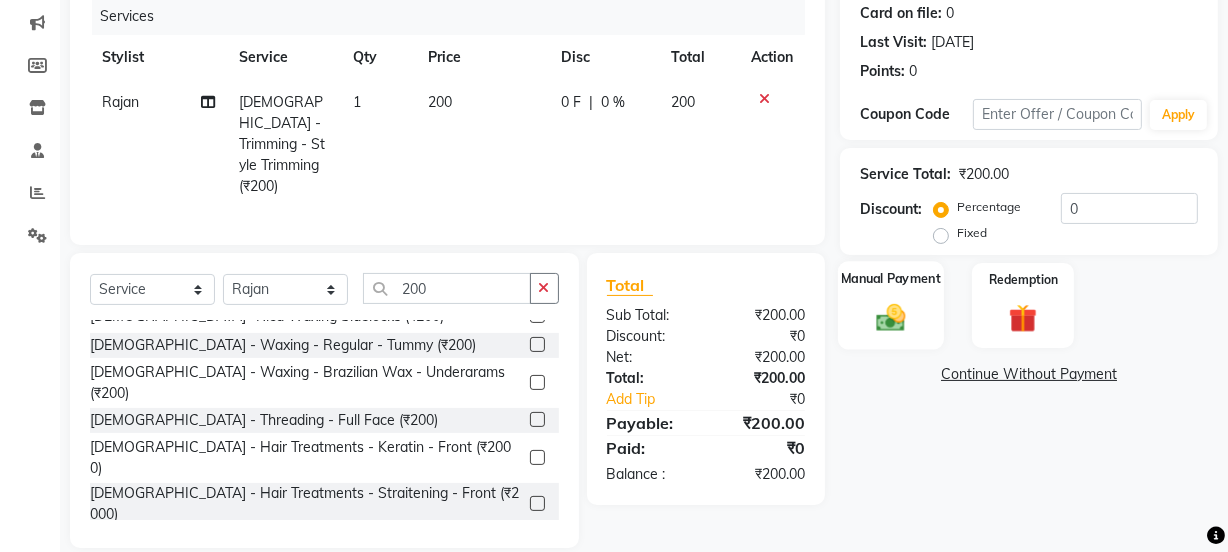 click 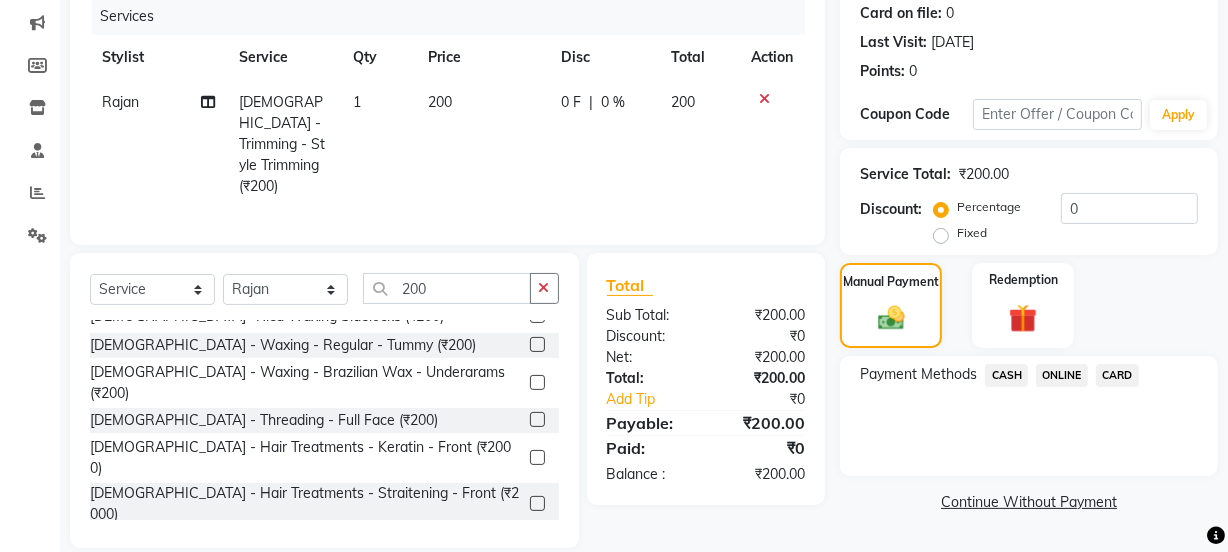 click on "ONLINE" 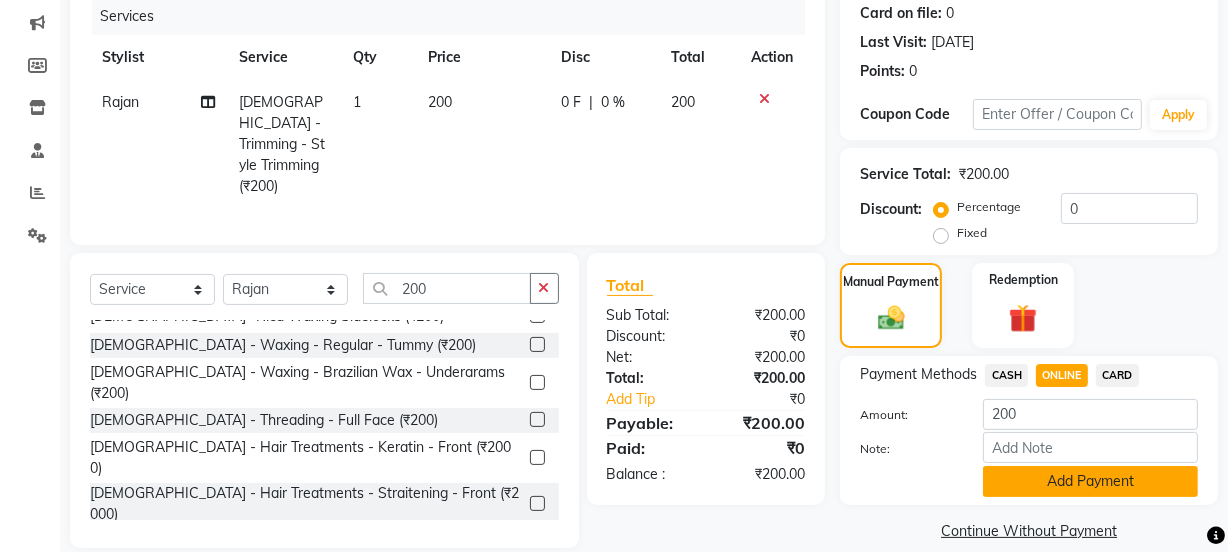 click on "Add Payment" 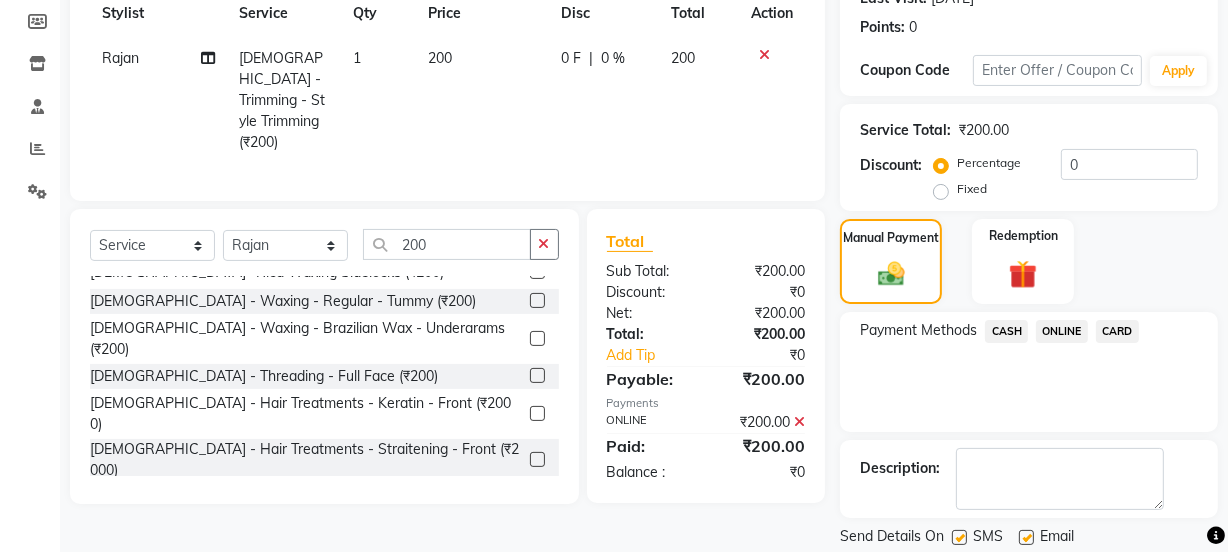 scroll, scrollTop: 357, scrollLeft: 0, axis: vertical 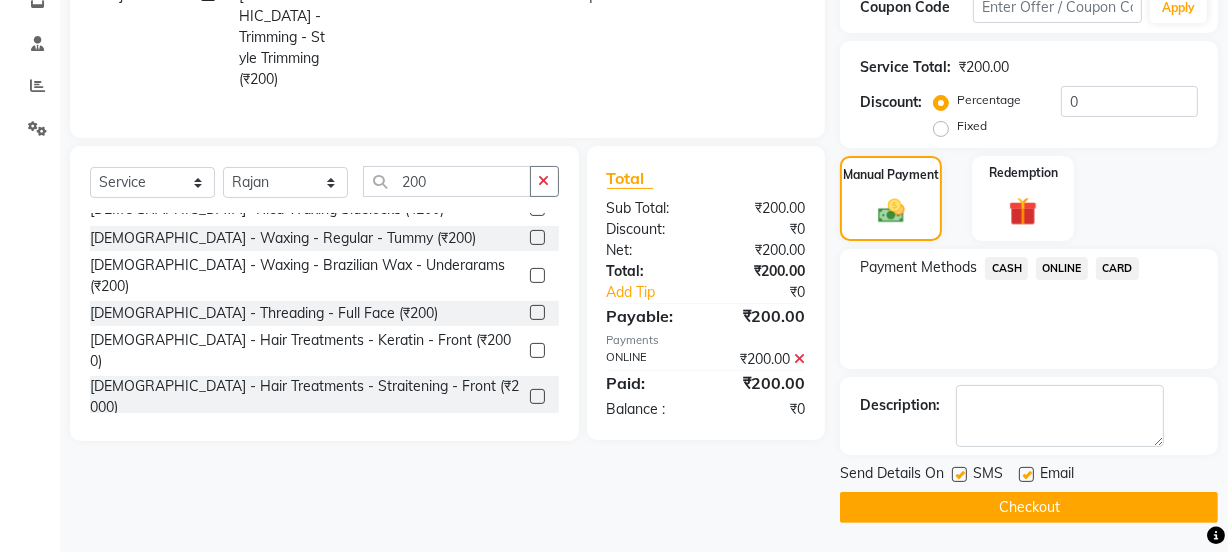 click on "Checkout" 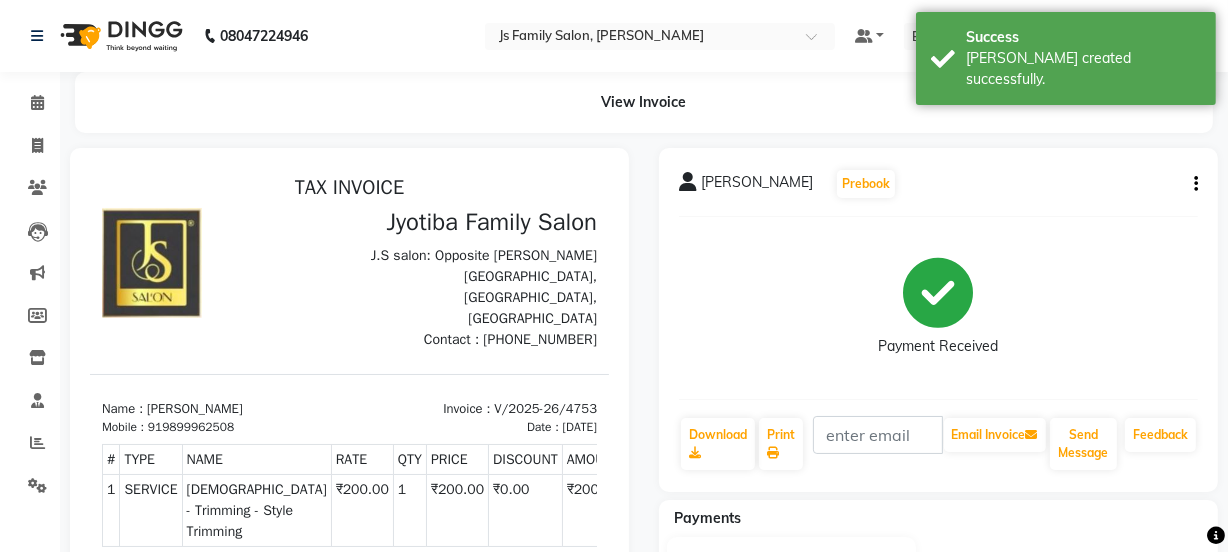 scroll, scrollTop: 0, scrollLeft: 0, axis: both 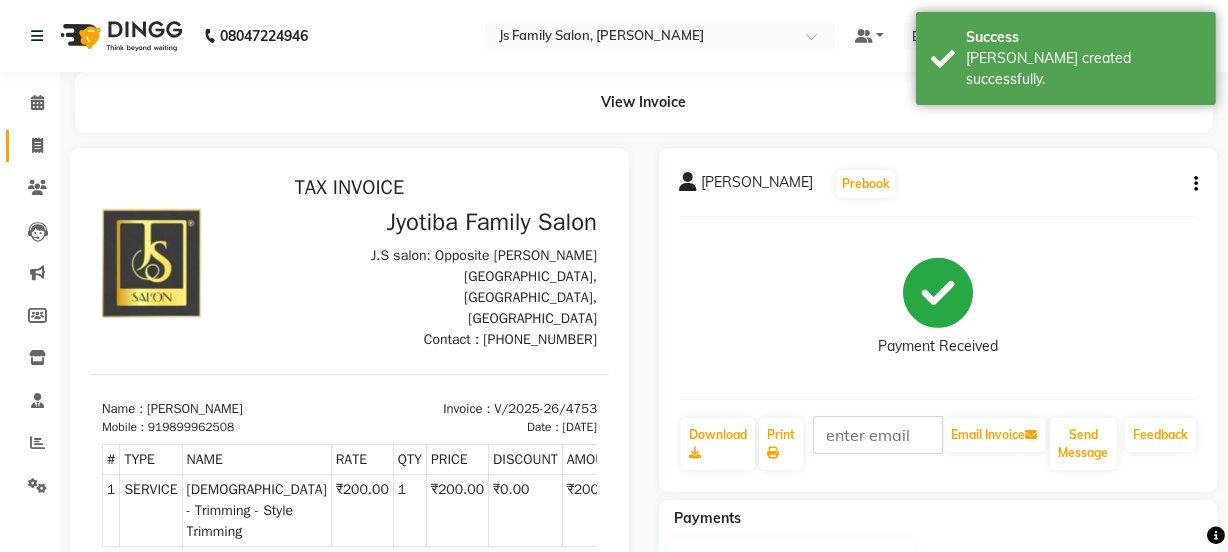click 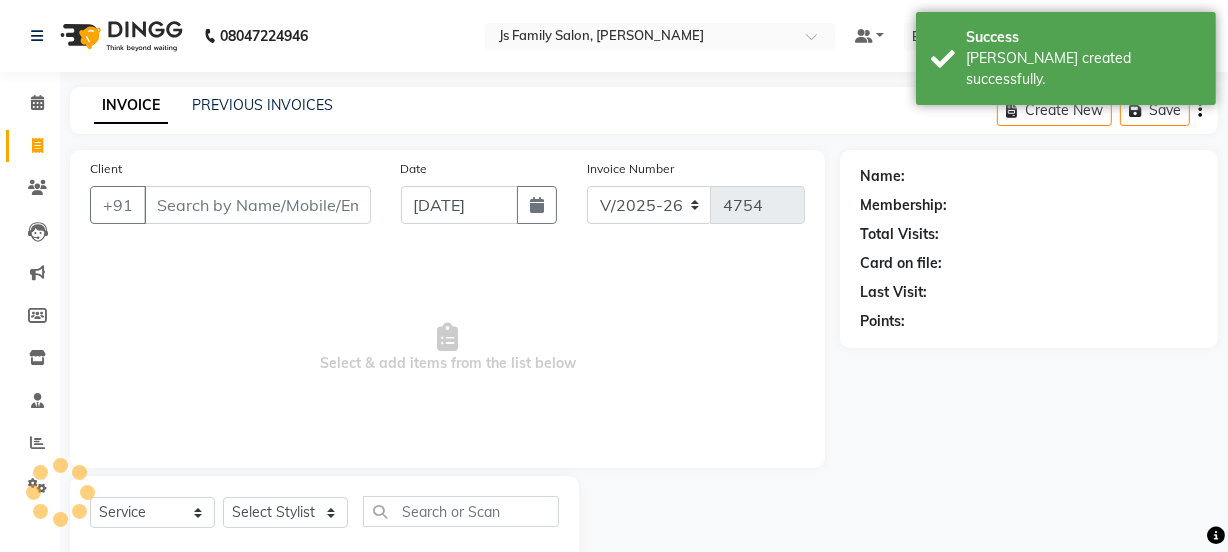 scroll, scrollTop: 50, scrollLeft: 0, axis: vertical 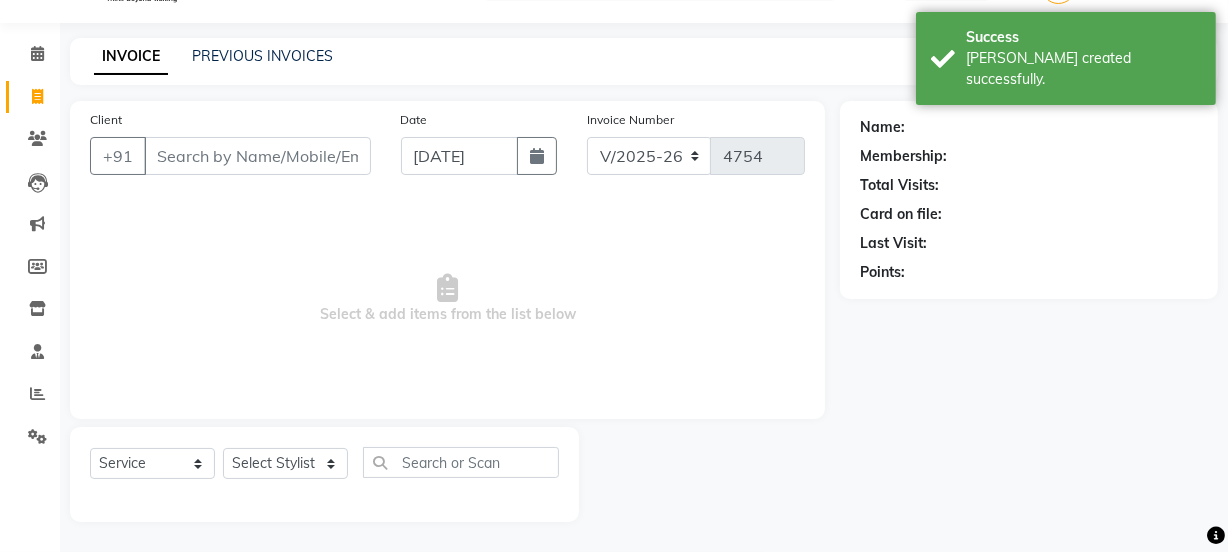 click on "Client" at bounding box center (257, 156) 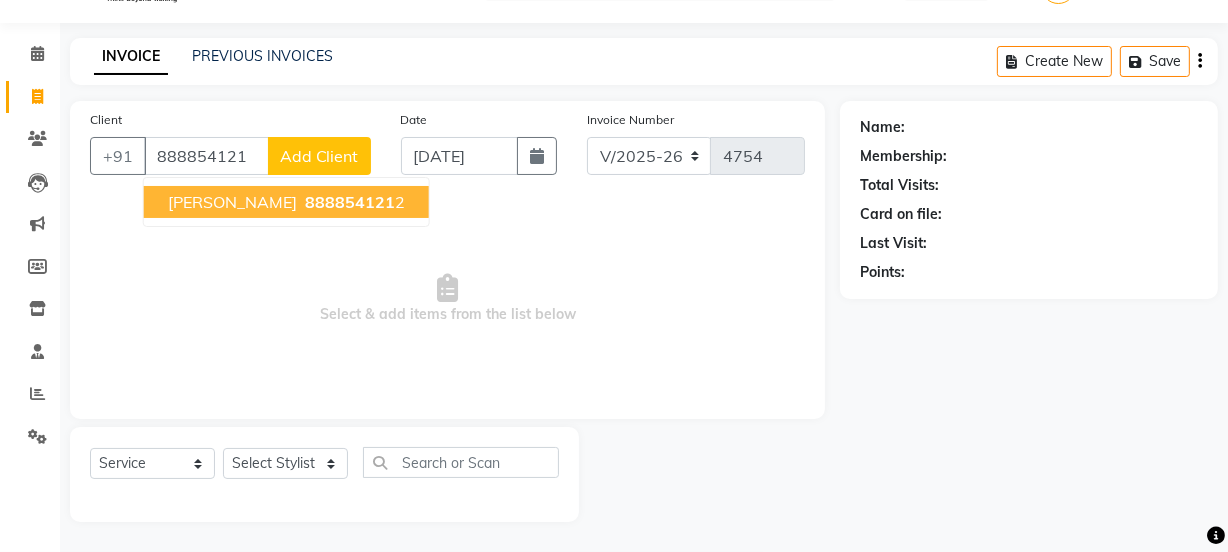 click on "[PERSON_NAME]   888854121 2" at bounding box center [286, 202] 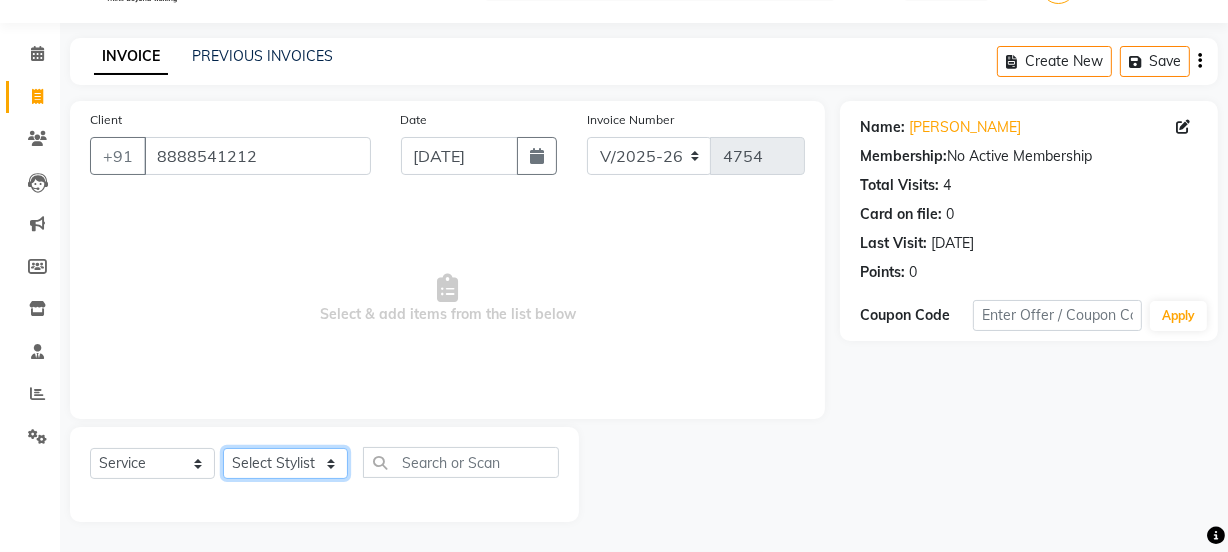 click on "Select Stylist [PERSON_NAME] Vaidyakar kokan  n Mahadev [PERSON_NAME] [PERSON_NAME] [PERSON_NAME]  Prem Mane Rajan Roma Rajput Sai [PERSON_NAME] Shop [PERSON_NAME] [PERSON_NAME] suport staff [PERSON_NAME]  [PERSON_NAME] [PERSON_NAME] [PERSON_NAME]" 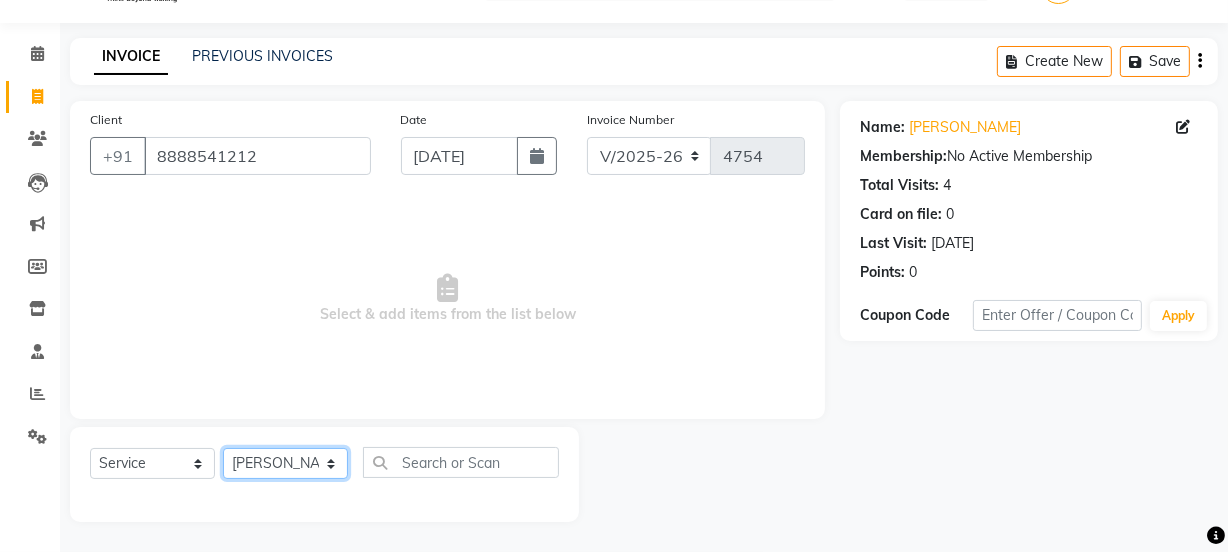 click on "Select Stylist [PERSON_NAME] Vaidyakar kokan  n Mahadev [PERSON_NAME] [PERSON_NAME] [PERSON_NAME]  Prem Mane Rajan Roma Rajput Sai [PERSON_NAME] Shop [PERSON_NAME] [PERSON_NAME] suport staff [PERSON_NAME]  [PERSON_NAME] [PERSON_NAME] [PERSON_NAME]" 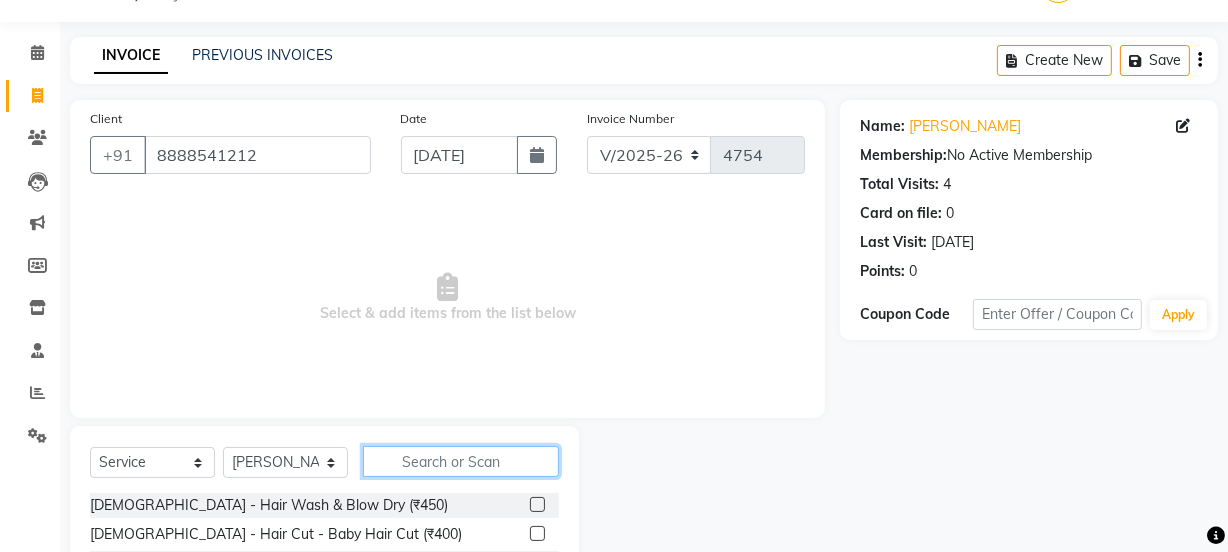 click 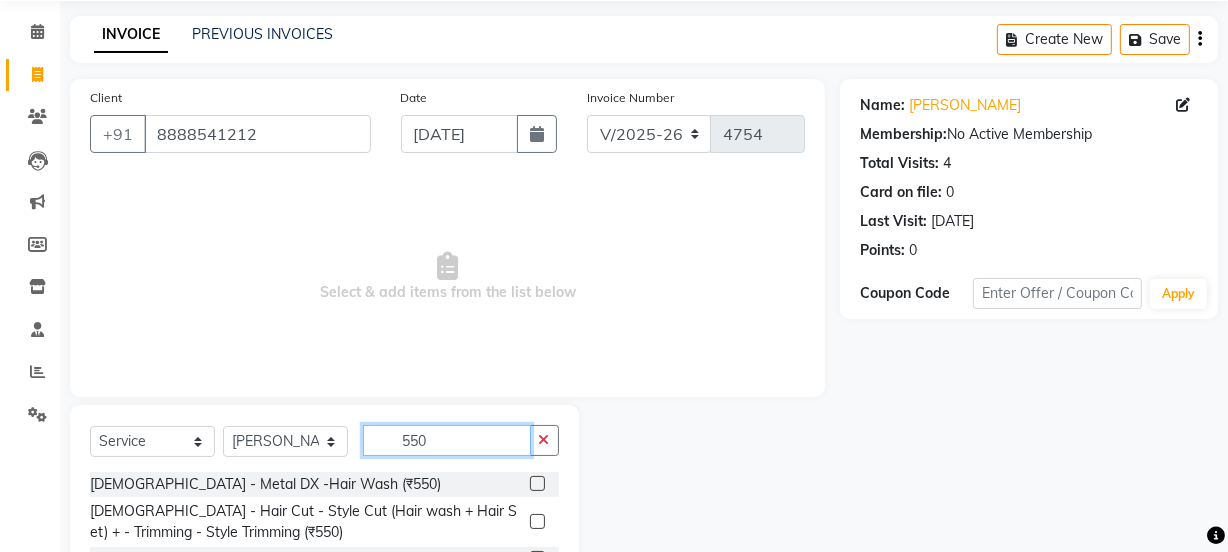 scroll, scrollTop: 211, scrollLeft: 0, axis: vertical 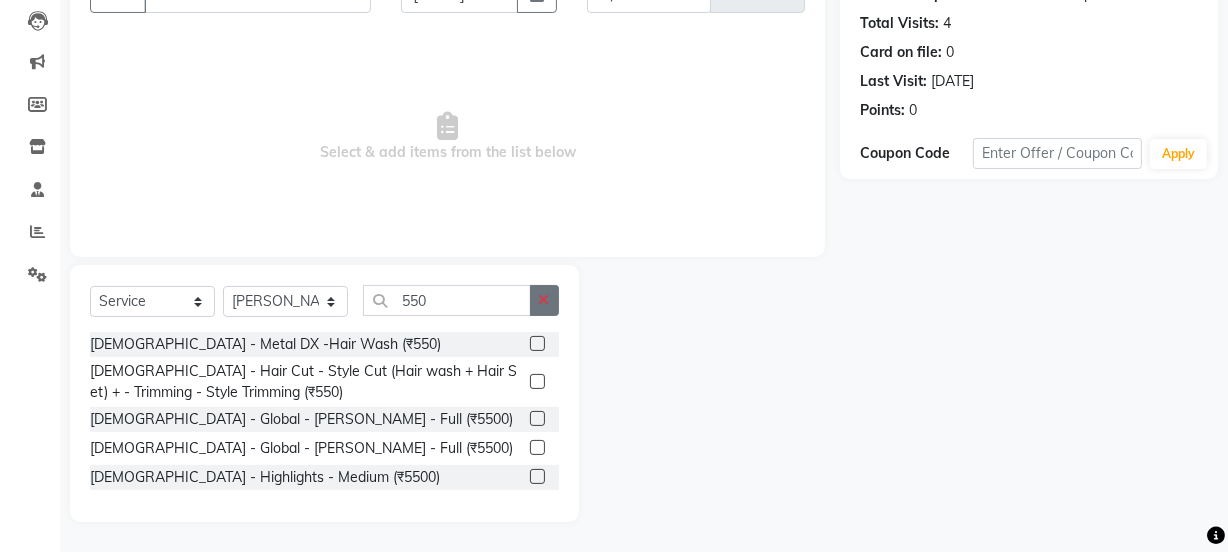 drag, startPoint x: 488, startPoint y: 385, endPoint x: 558, endPoint y: 381, distance: 70.11419 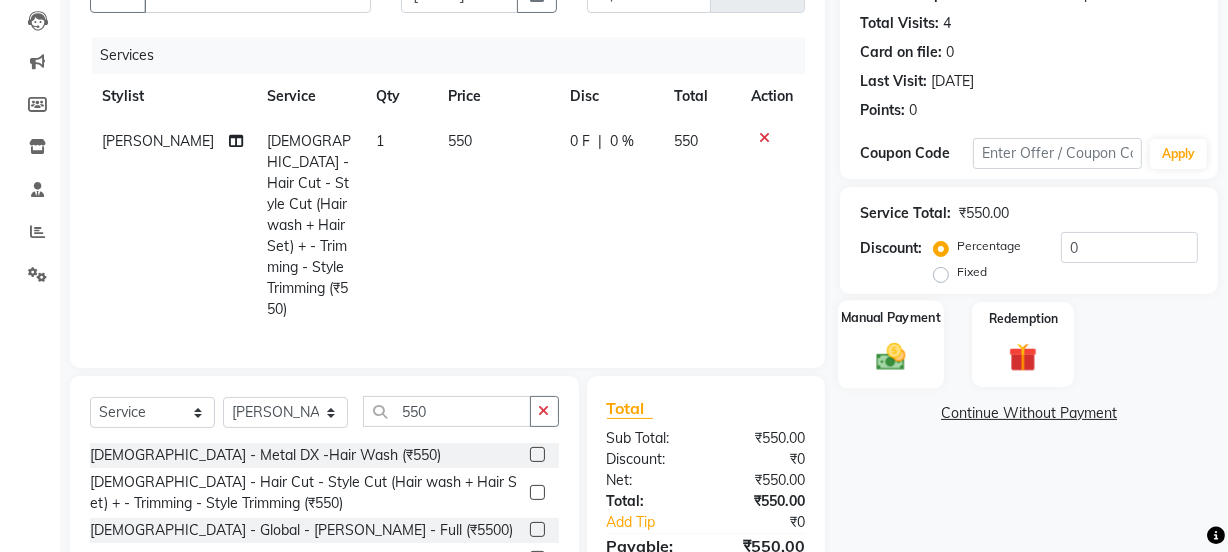 click 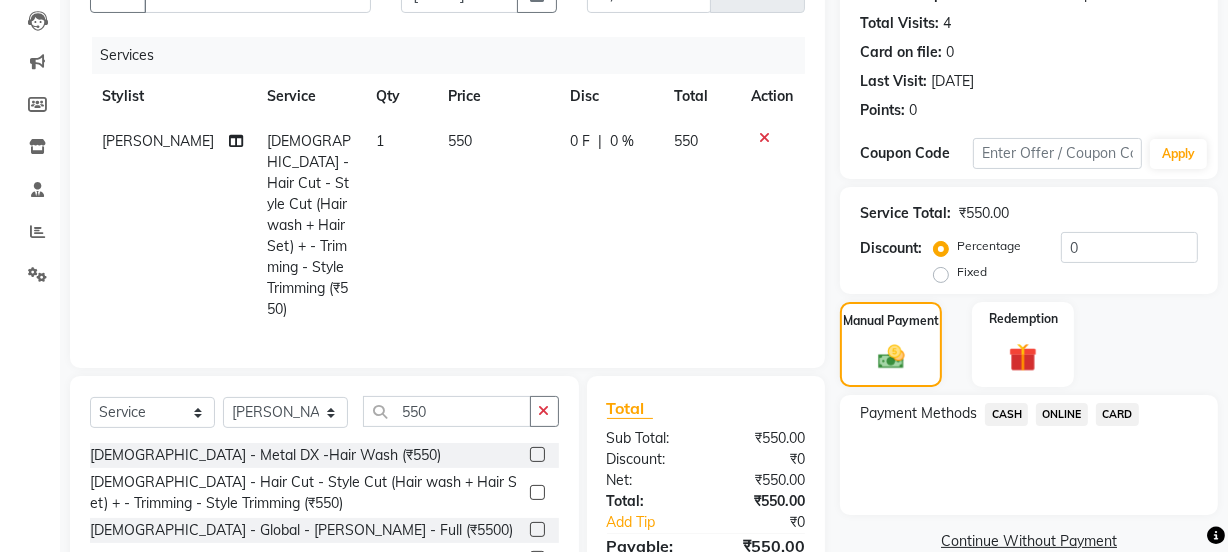 click on "CASH" 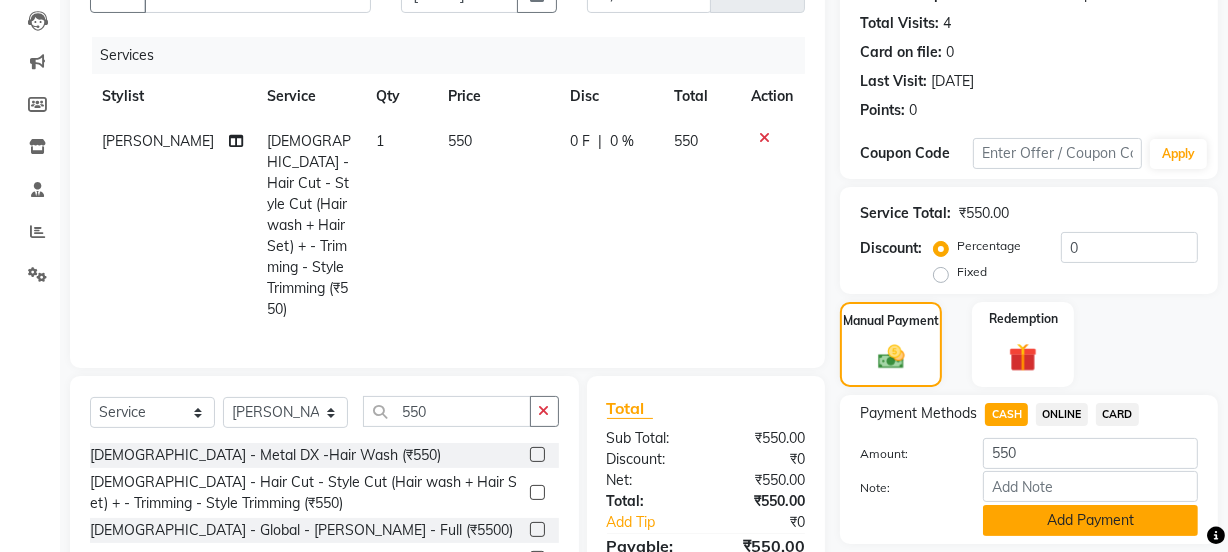 click on "Add Payment" 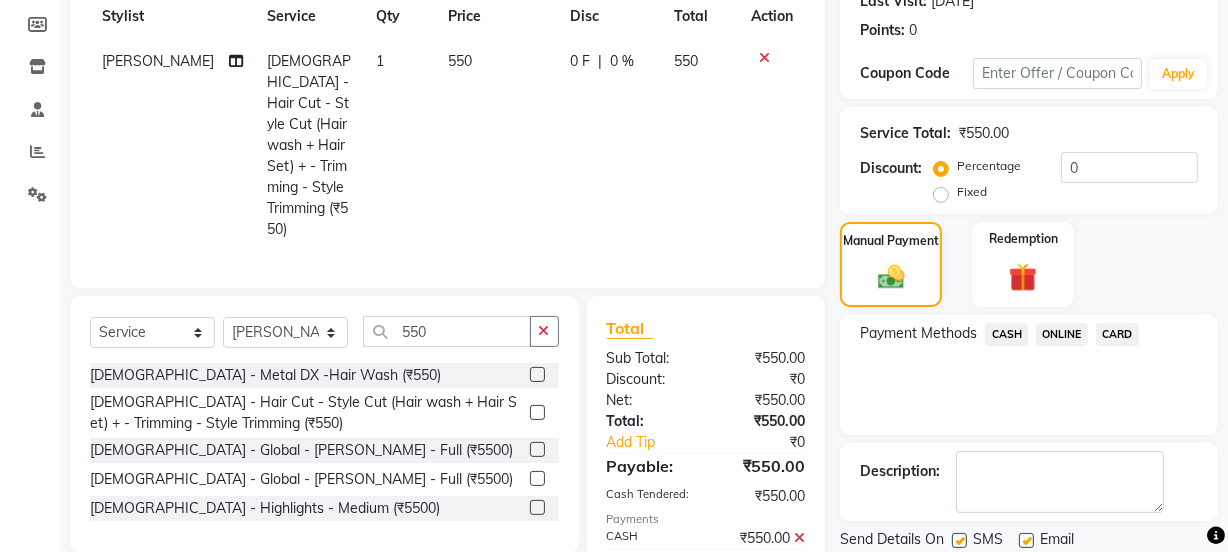 scroll, scrollTop: 360, scrollLeft: 0, axis: vertical 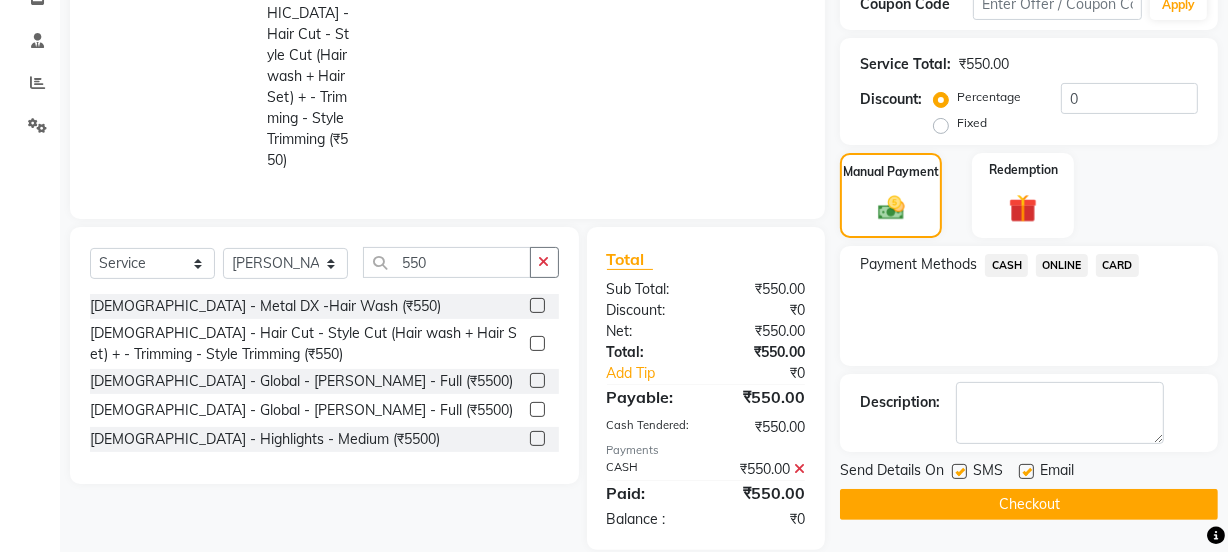 click on "Checkout" 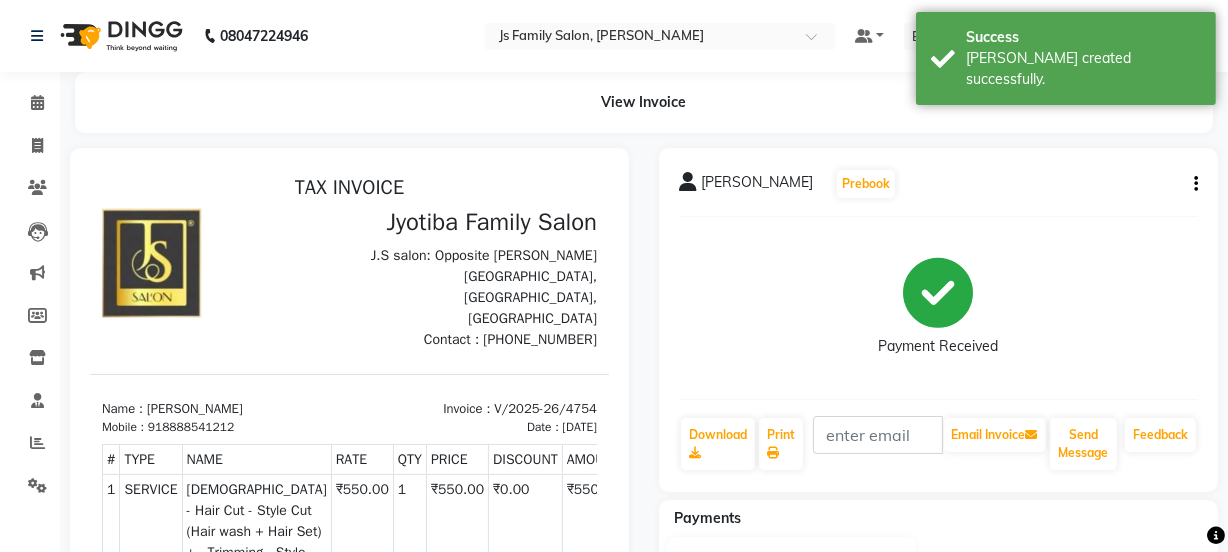 scroll, scrollTop: 0, scrollLeft: 0, axis: both 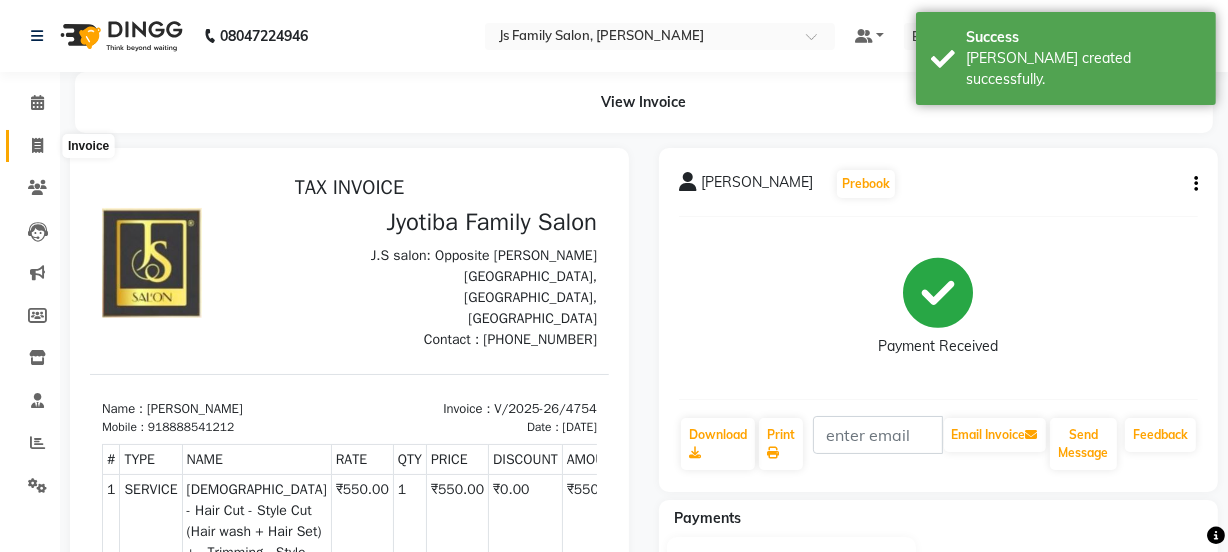 click 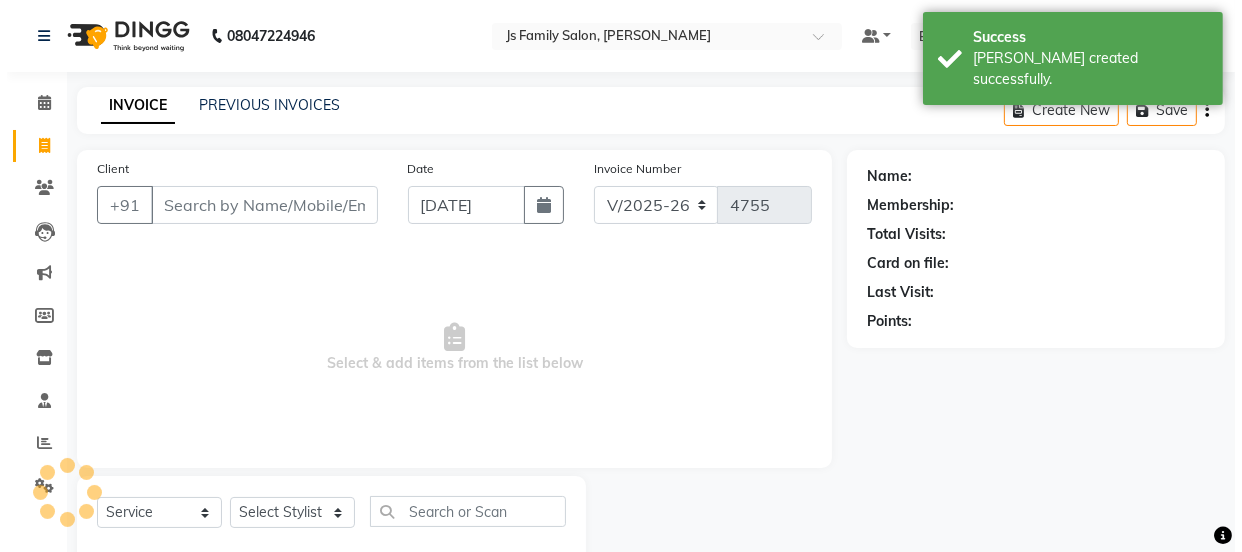 scroll, scrollTop: 50, scrollLeft: 0, axis: vertical 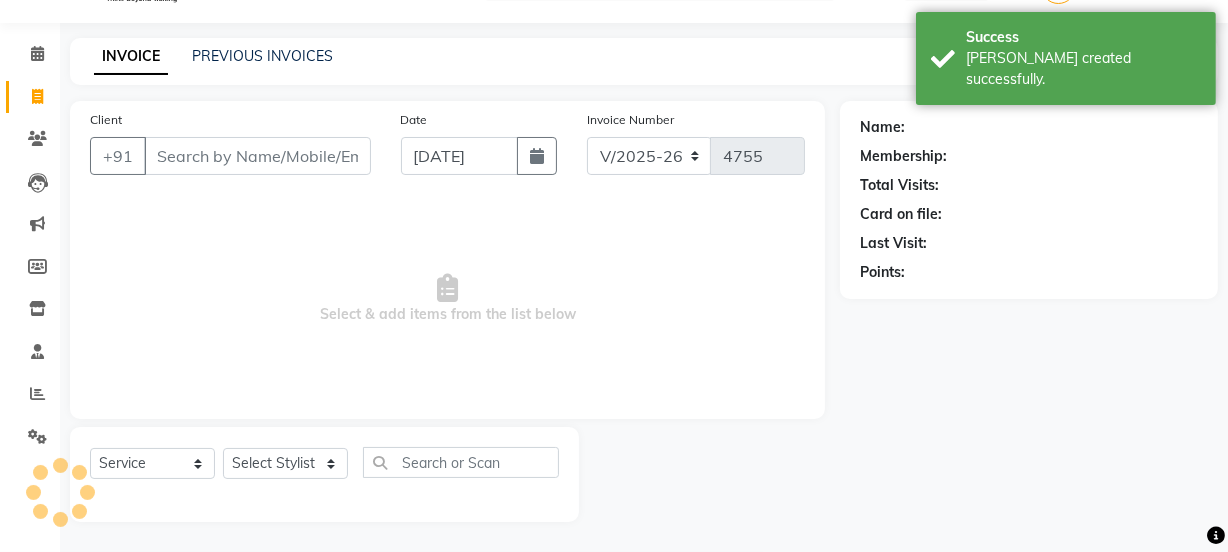 click on "Client" at bounding box center (257, 156) 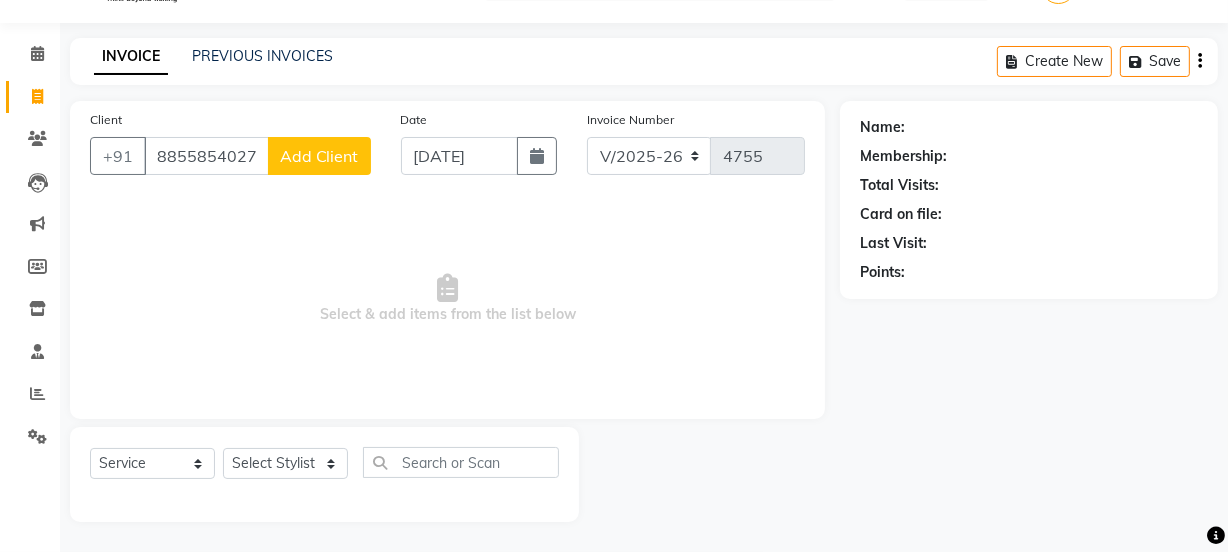click on "Add Client" 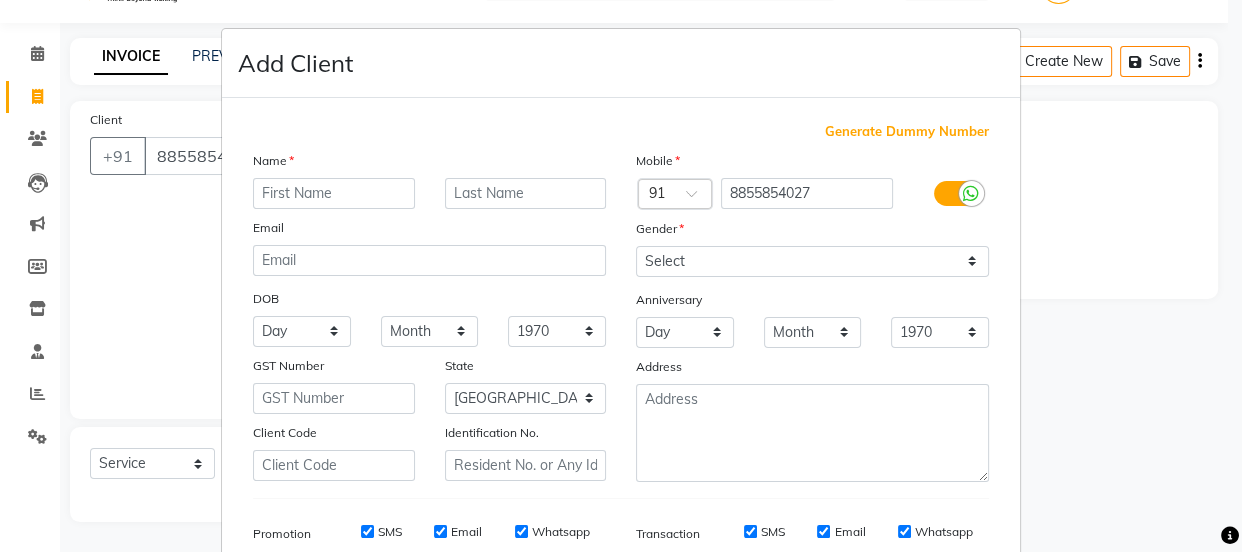 click at bounding box center (334, 193) 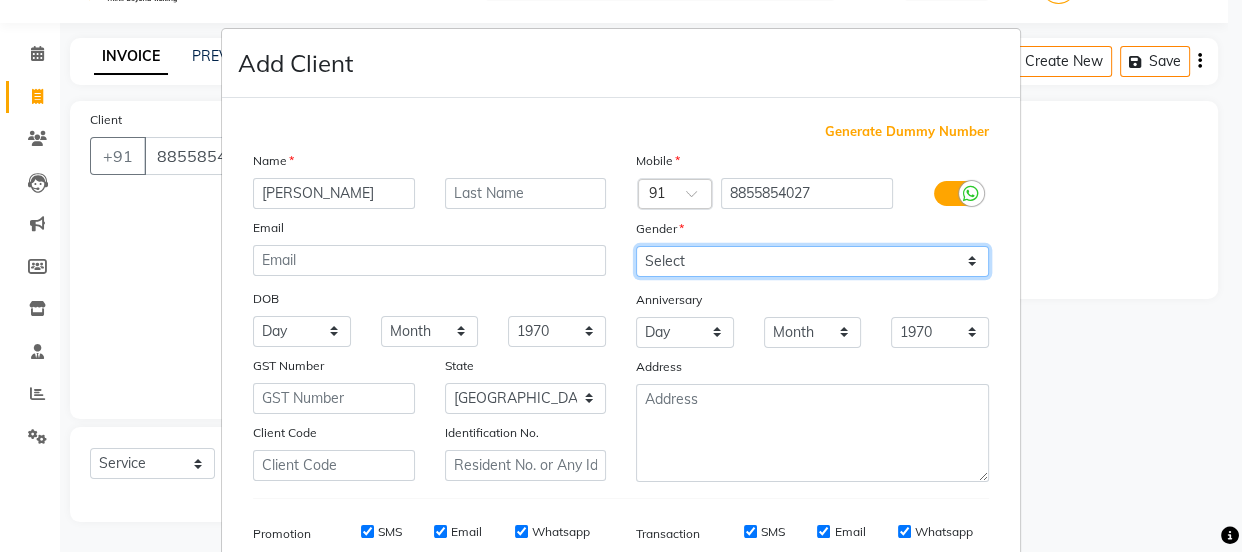 click on "Select [DEMOGRAPHIC_DATA] [DEMOGRAPHIC_DATA] Other Prefer Not To Say" at bounding box center (812, 261) 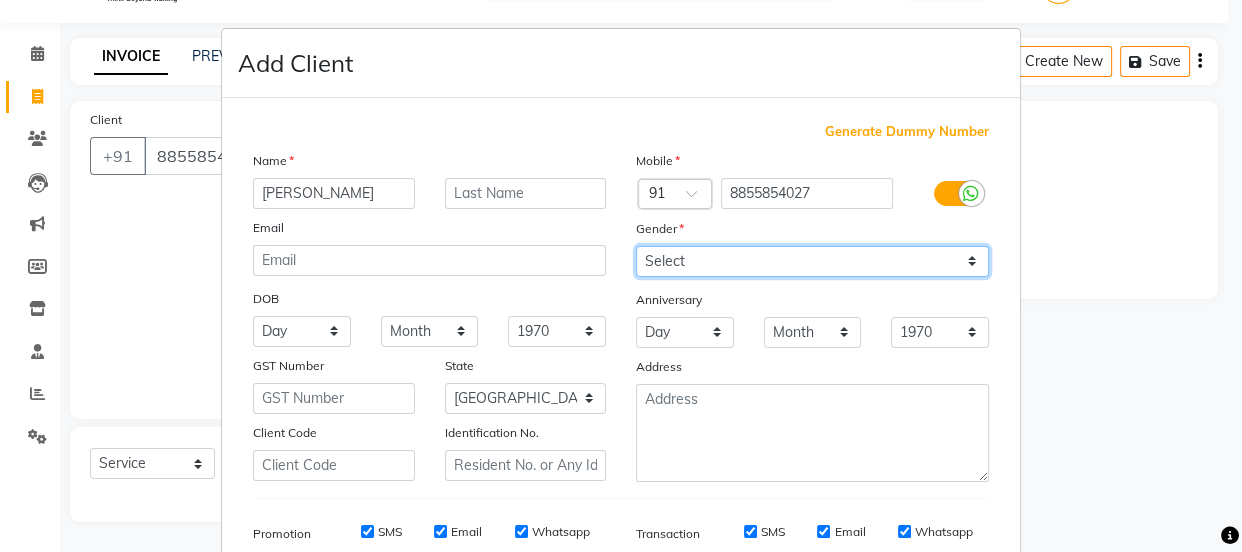 click on "Select [DEMOGRAPHIC_DATA] [DEMOGRAPHIC_DATA] Other Prefer Not To Say" at bounding box center [812, 261] 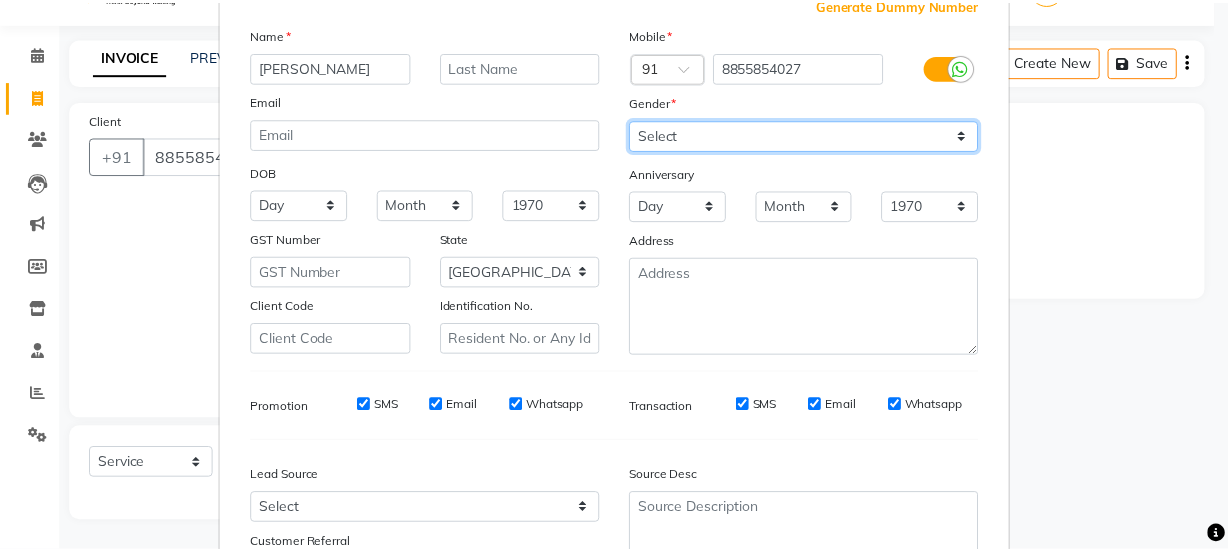 scroll, scrollTop: 301, scrollLeft: 0, axis: vertical 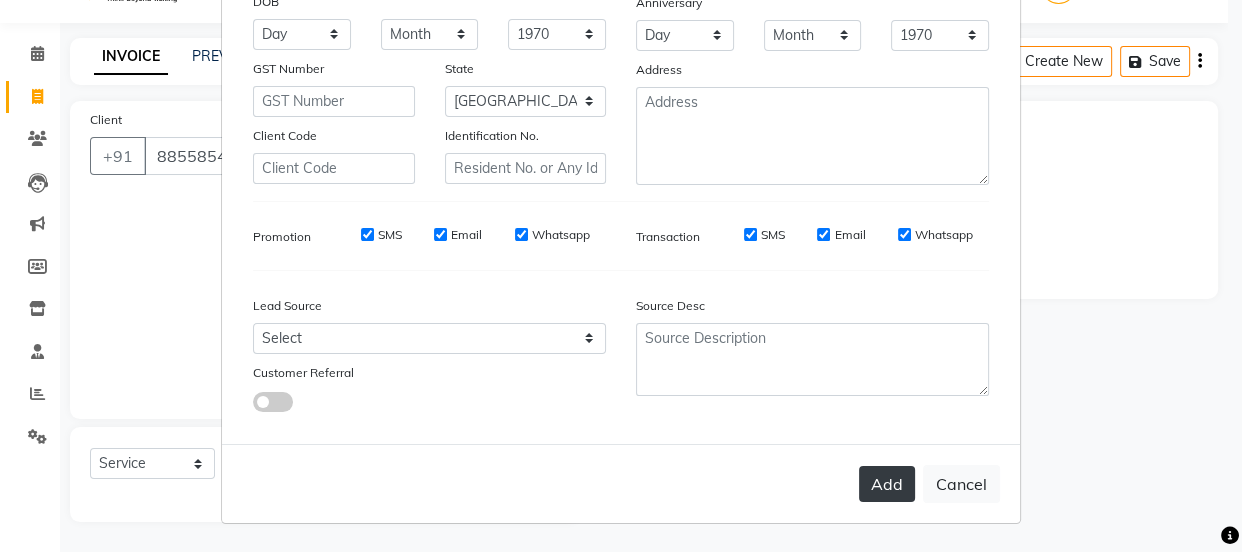 click on "Add" at bounding box center (887, 484) 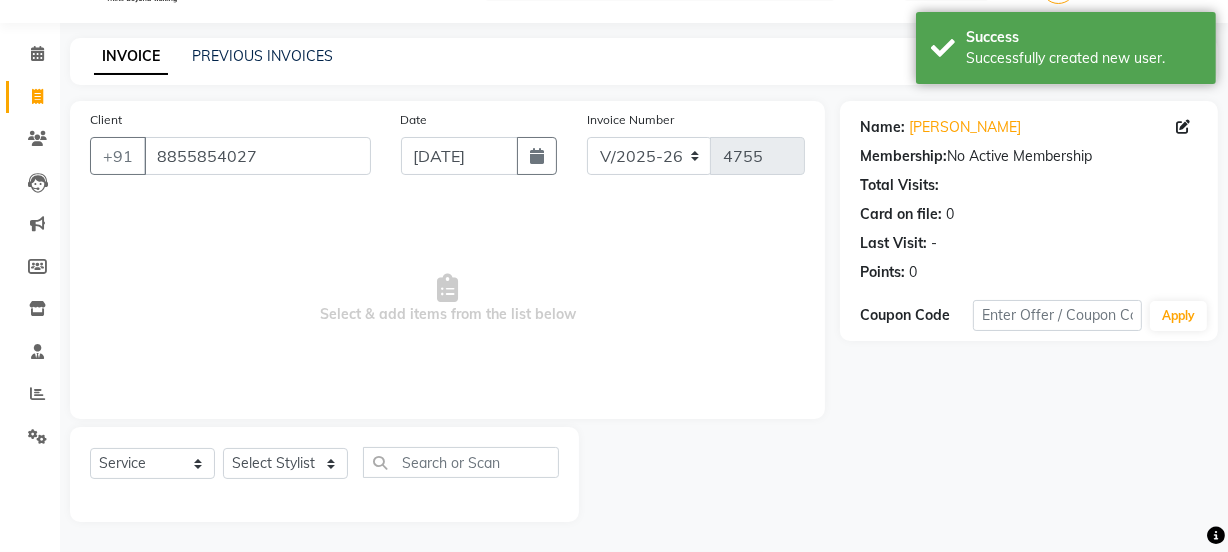 click on "Select  Service  Product  Membership  Package Voucher Prepaid Gift Card  Select Stylist [PERSON_NAME] Vaidyakar kokan  n Mahadev Mane Mosin [PERSON_NAME] [PERSON_NAME]  Prem Mane Rajan Roma Rajput Sai [PERSON_NAME] Shop [PERSON_NAME] [PERSON_NAME] suport staff [PERSON_NAME]  [PERSON_NAME] [PERSON_NAME] [PERSON_NAME]" 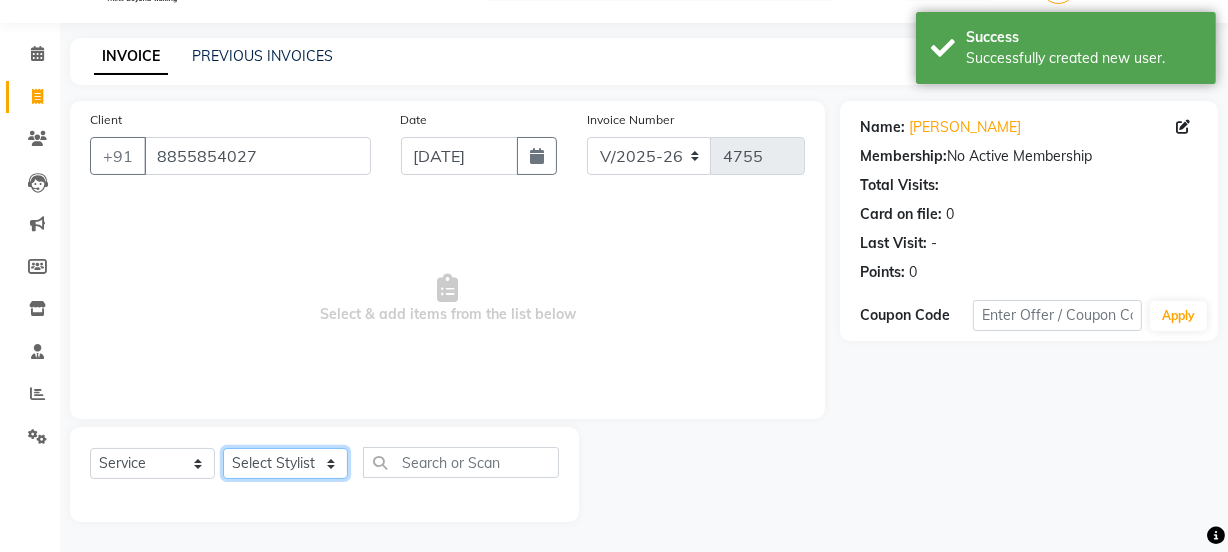 click on "Select Stylist [PERSON_NAME] Vaidyakar kokan  n Mahadev [PERSON_NAME] [PERSON_NAME] [PERSON_NAME]  Prem Mane Rajan Roma Rajput Sai [PERSON_NAME] Shop [PERSON_NAME] [PERSON_NAME] suport staff [PERSON_NAME]  [PERSON_NAME] [PERSON_NAME] [PERSON_NAME]" 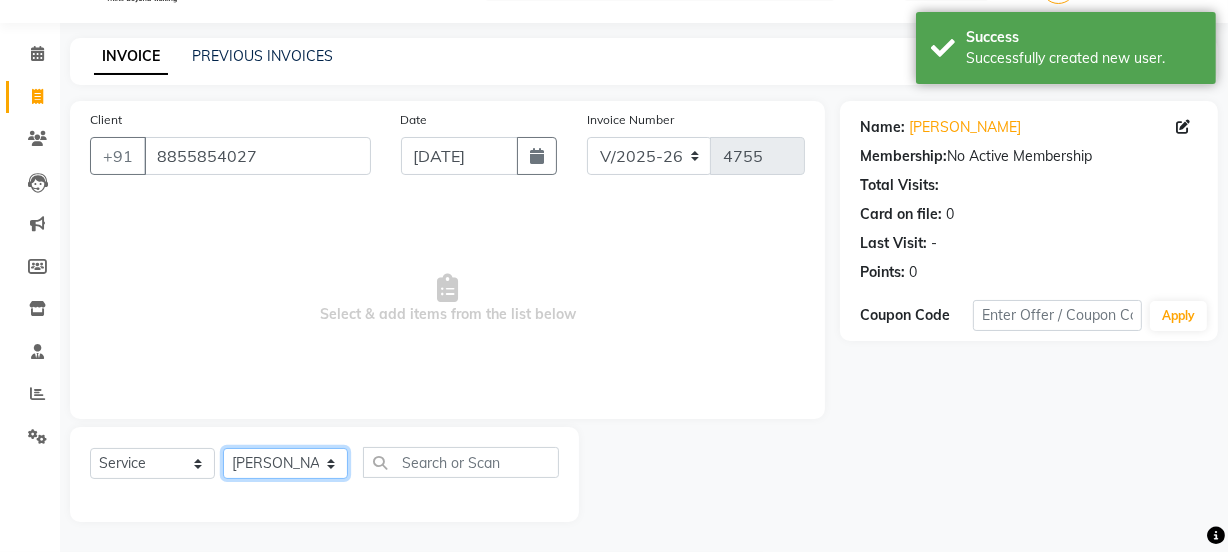 click on "Select Stylist [PERSON_NAME] Vaidyakar kokan  n Mahadev [PERSON_NAME] [PERSON_NAME] [PERSON_NAME]  Prem Mane Rajan Roma Rajput Sai [PERSON_NAME] Shop [PERSON_NAME] [PERSON_NAME] suport staff [PERSON_NAME]  [PERSON_NAME] [PERSON_NAME] [PERSON_NAME]" 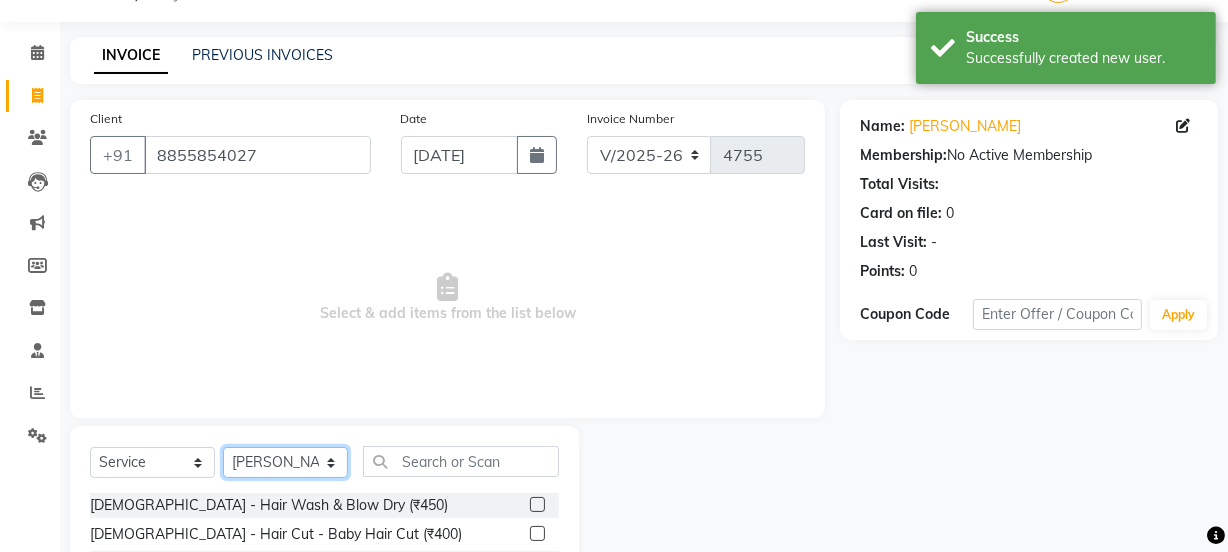 scroll, scrollTop: 250, scrollLeft: 0, axis: vertical 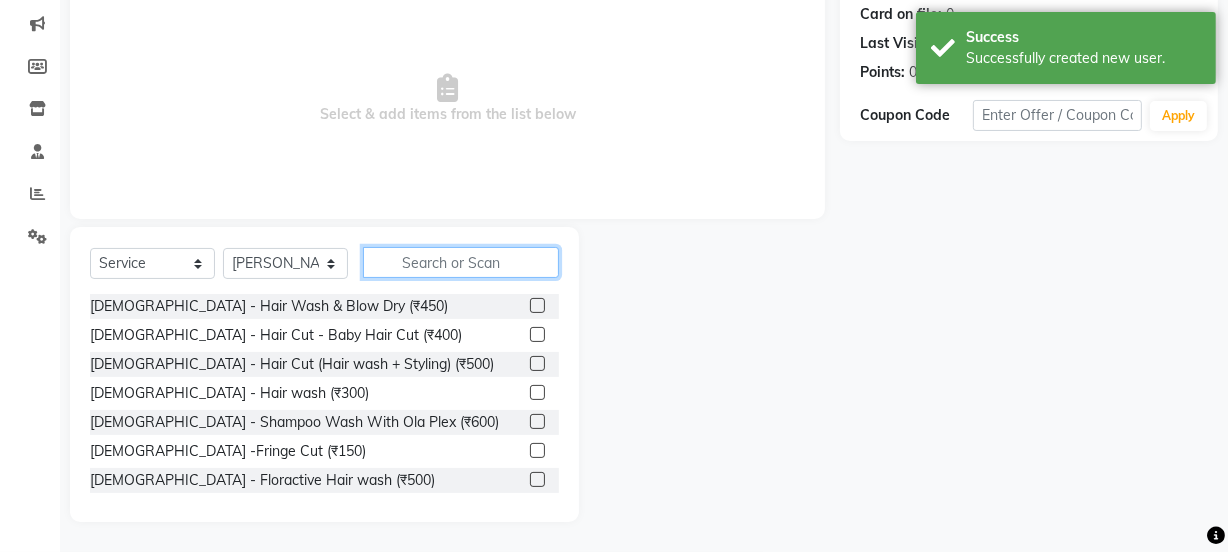 drag, startPoint x: 478, startPoint y: 260, endPoint x: 462, endPoint y: 271, distance: 19.416489 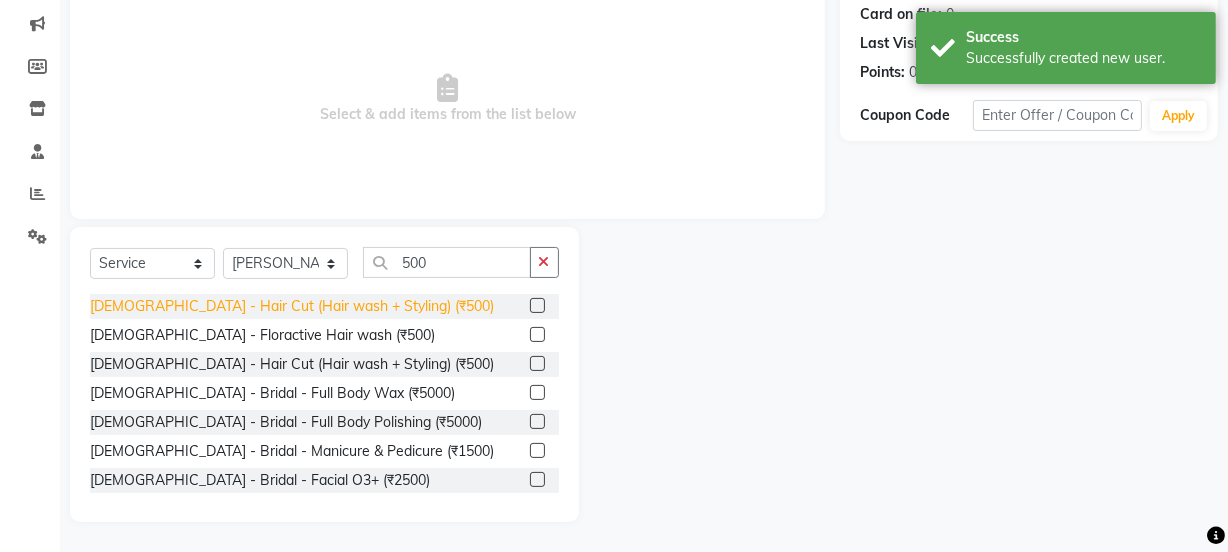 click on "[DEMOGRAPHIC_DATA] - Hair Cut (Hair wash + Styling) (₹500)" 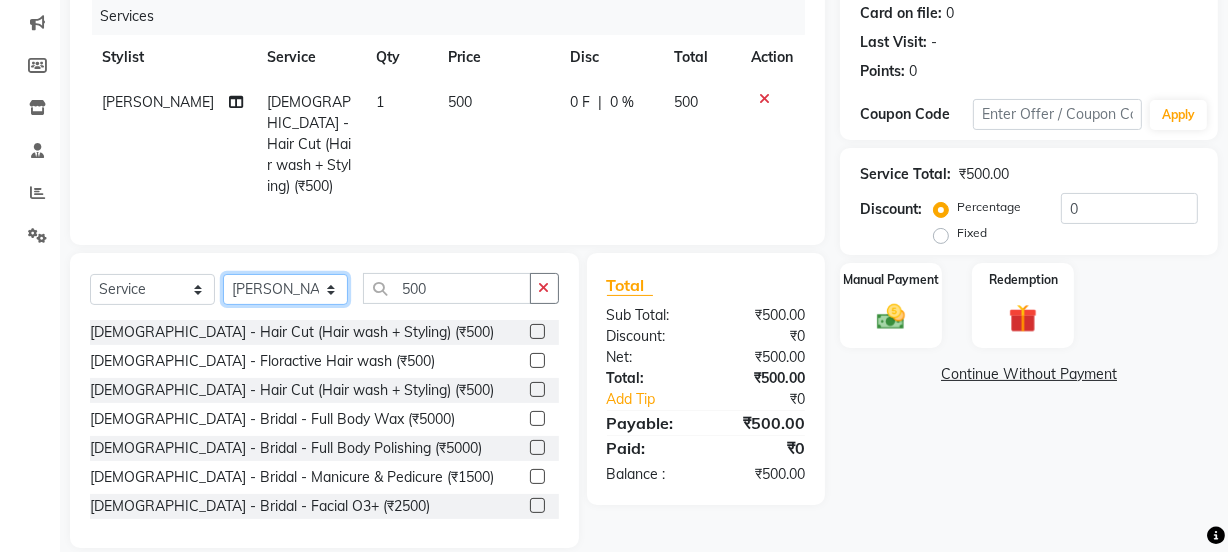 click on "Select Stylist [PERSON_NAME] Vaidyakar kokan  n Mahadev [PERSON_NAME] [PERSON_NAME] [PERSON_NAME]  Prem Mane Rajan Roma Rajput Sai [PERSON_NAME] Shop [PERSON_NAME] [PERSON_NAME] suport staff [PERSON_NAME]  [PERSON_NAME] [PERSON_NAME] [PERSON_NAME]" 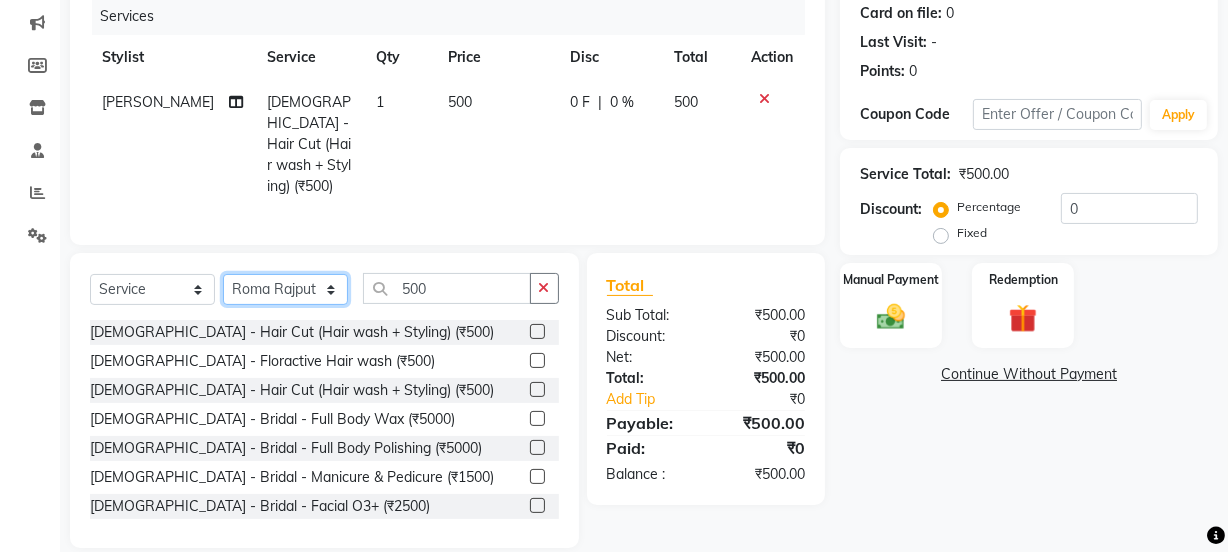 click on "Select Stylist [PERSON_NAME] Vaidyakar kokan  n Mahadev [PERSON_NAME] [PERSON_NAME] [PERSON_NAME]  Prem Mane Rajan Roma Rajput Sai [PERSON_NAME] Shop [PERSON_NAME] [PERSON_NAME] suport staff [PERSON_NAME]  [PERSON_NAME] [PERSON_NAME] [PERSON_NAME]" 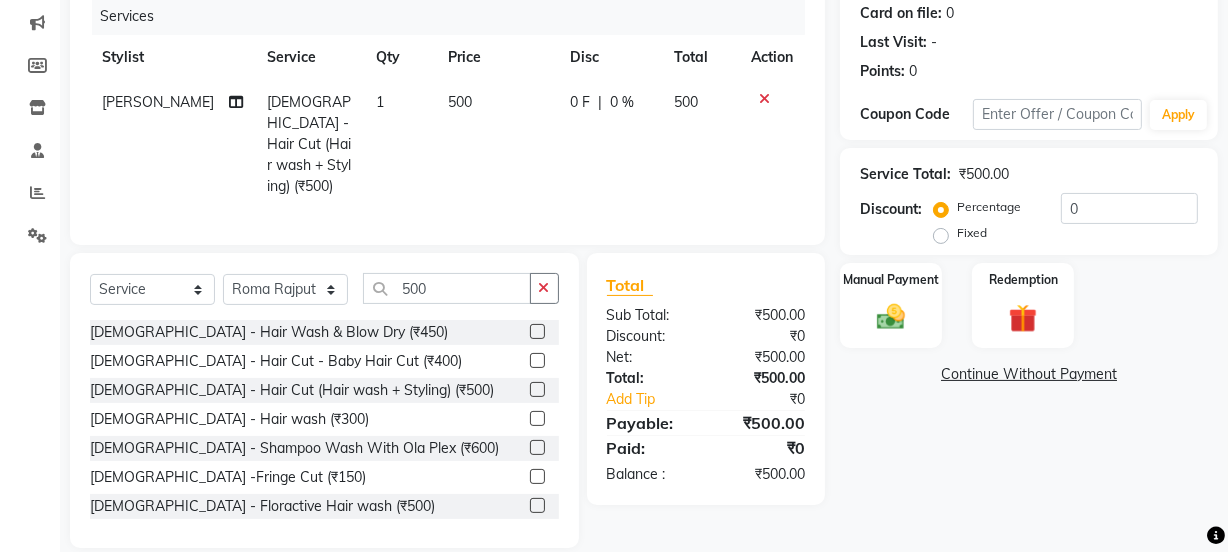 click on "Select  Service  Product  Membership  Package Voucher Prepaid Gift Card  Select Stylist [PERSON_NAME] Vaidyakar kokan  n Mahadev Mane Mosin [PERSON_NAME] [PERSON_NAME]  Prem Mane Rajan Roma Rajput Sai [PERSON_NAME] Shop [PERSON_NAME] [PERSON_NAME] suport staff [PERSON_NAME]  [PERSON_NAME] [PERSON_NAME] [PERSON_NAME] 500 [DEMOGRAPHIC_DATA]  - Hair Wash & Blow Dry (₹450)  [DEMOGRAPHIC_DATA] - Hair Cut - Baby Hair Cut (₹400)  [DEMOGRAPHIC_DATA] - Hair Cut (Hair wash + Styling) (₹500)  [DEMOGRAPHIC_DATA] - Hair wash (₹300)  [DEMOGRAPHIC_DATA] - Shampoo Wash With Ola Plex (₹600)  [DEMOGRAPHIC_DATA] -Fringe Cut (₹150)  [DEMOGRAPHIC_DATA] - Floractive Hair wash (₹500)  [DEMOGRAPHIC_DATA] - Hair Wash & Hair Set (₹150)  [DEMOGRAPHIC_DATA] - Hair Cut - Style Cut (Hair wash + Hair Set) (₹350)  [DEMOGRAPHIC_DATA] - Hair Cut - Baby Hair Cut (₹300)  [DEMOGRAPHIC_DATA] - Hair Cut (Hair wash + Styling) (₹500)  [DEMOGRAPHIC_DATA] - Metal DX -Hair Wash (₹550)  [DEMOGRAPHIC_DATA] - Hair Cut - Style Cut (Hair wash + Hair Set)  Senior Stylish (₹499)  [DEMOGRAPHIC_DATA] - Hair Cut - Style Cut (Hair wash + Hair Set) + - Trimming - Style Trimming (₹550)  [DEMOGRAPHIC_DATA] - Bridal - Full Body Wax (₹5000)" 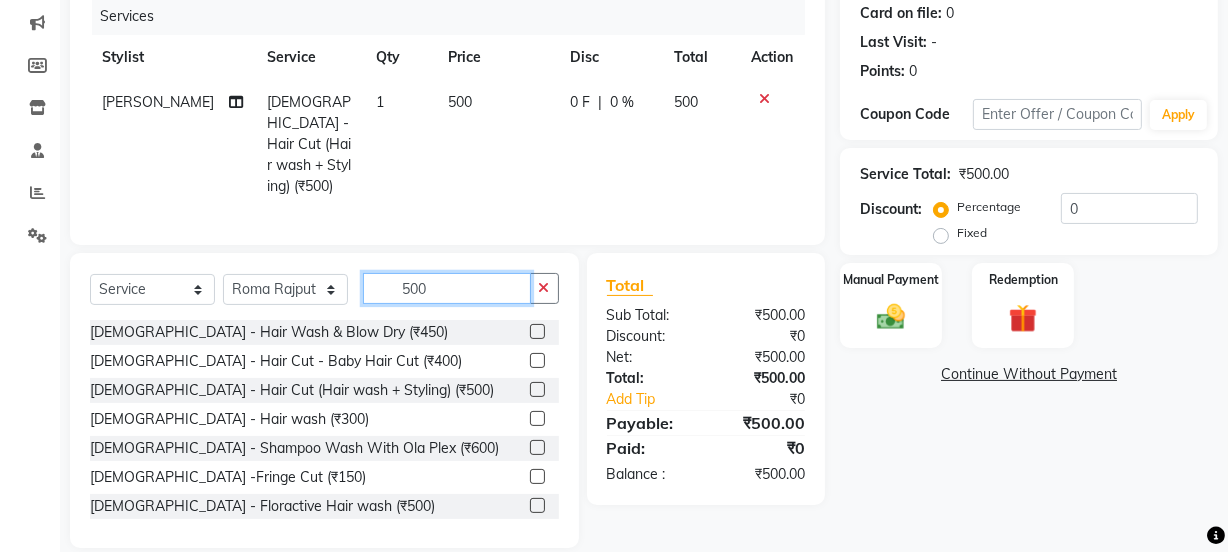click on "500" 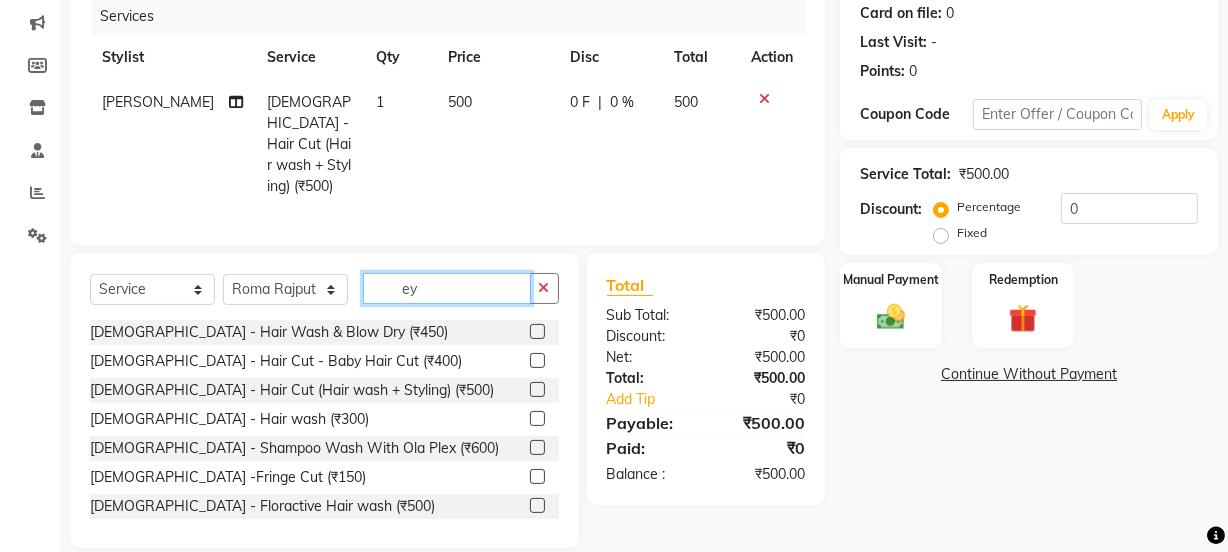 scroll, scrollTop: 226, scrollLeft: 0, axis: vertical 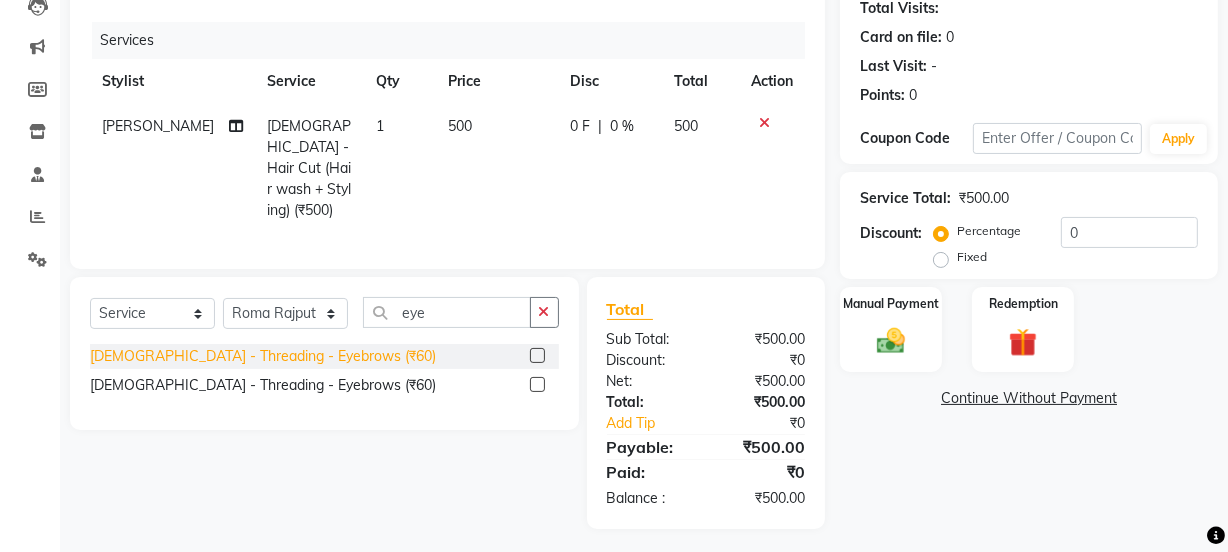 click on "[DEMOGRAPHIC_DATA] - Threading - Eyebrows (₹60)" 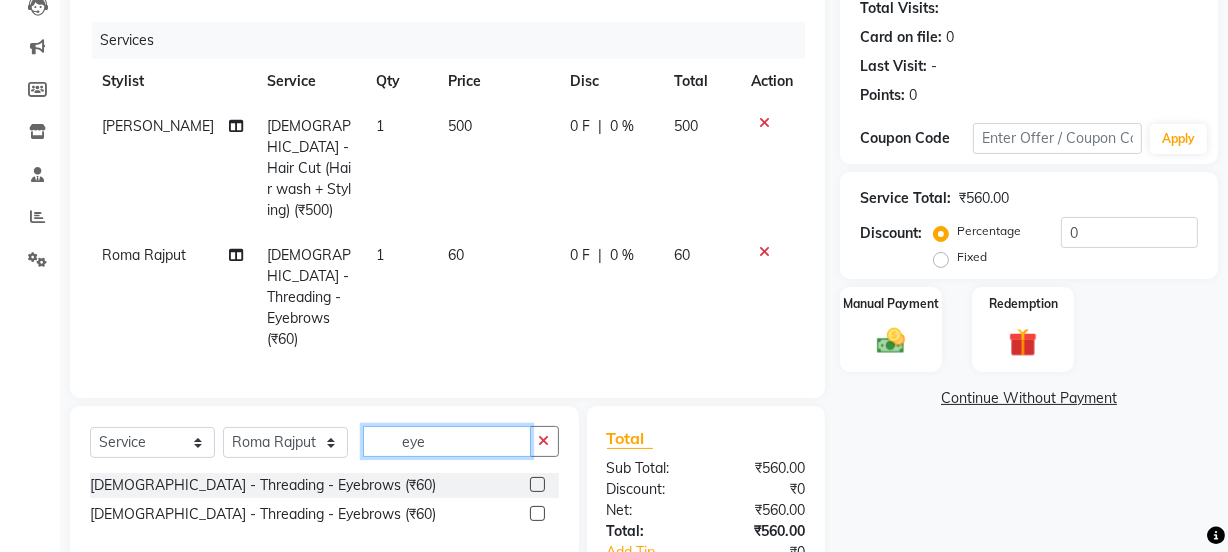 click on "eye" 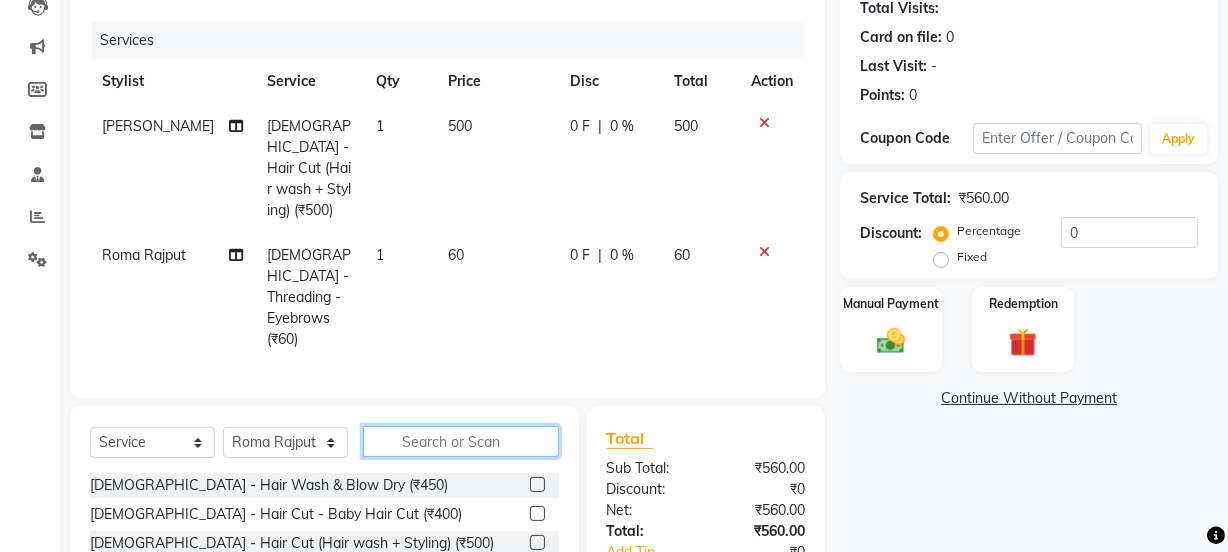 click 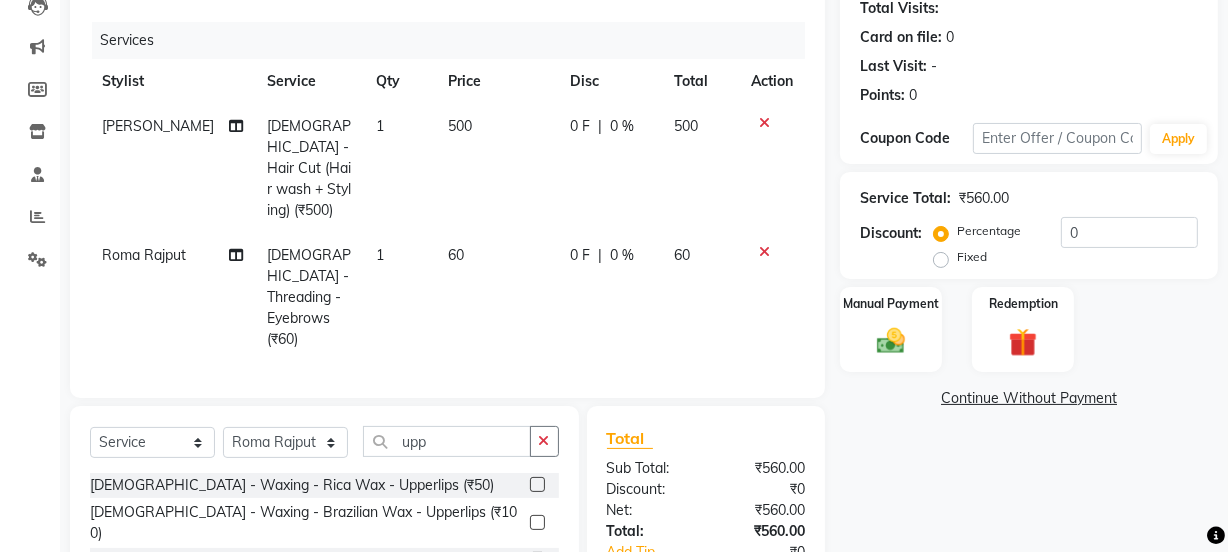 drag, startPoint x: 295, startPoint y: 499, endPoint x: 471, endPoint y: 237, distance: 315.62637 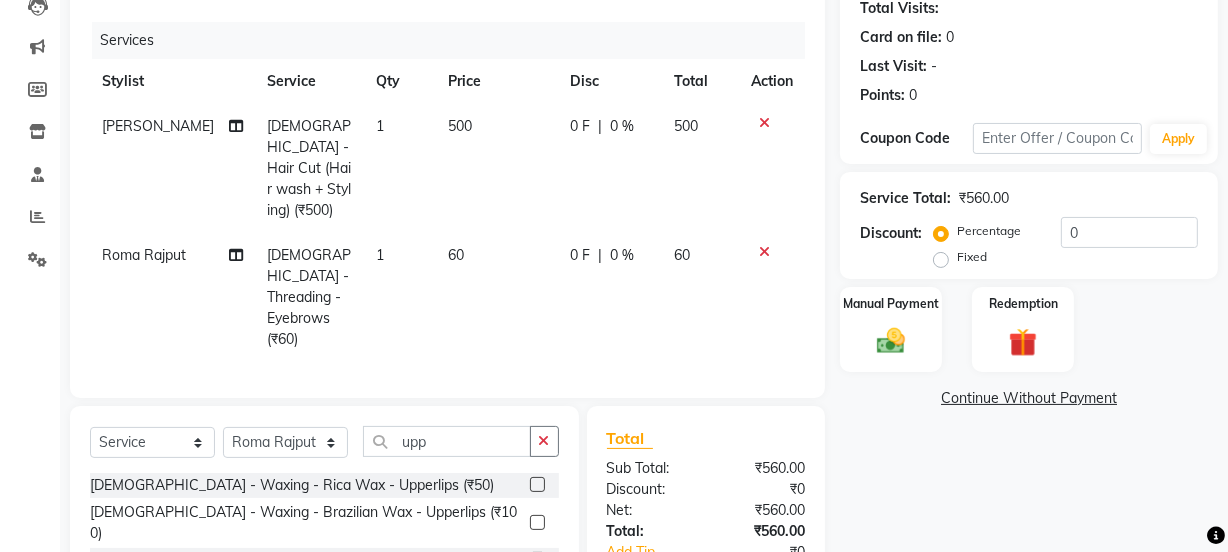 click on "[DEMOGRAPHIC_DATA] - Threading - Upperlips (₹40)" 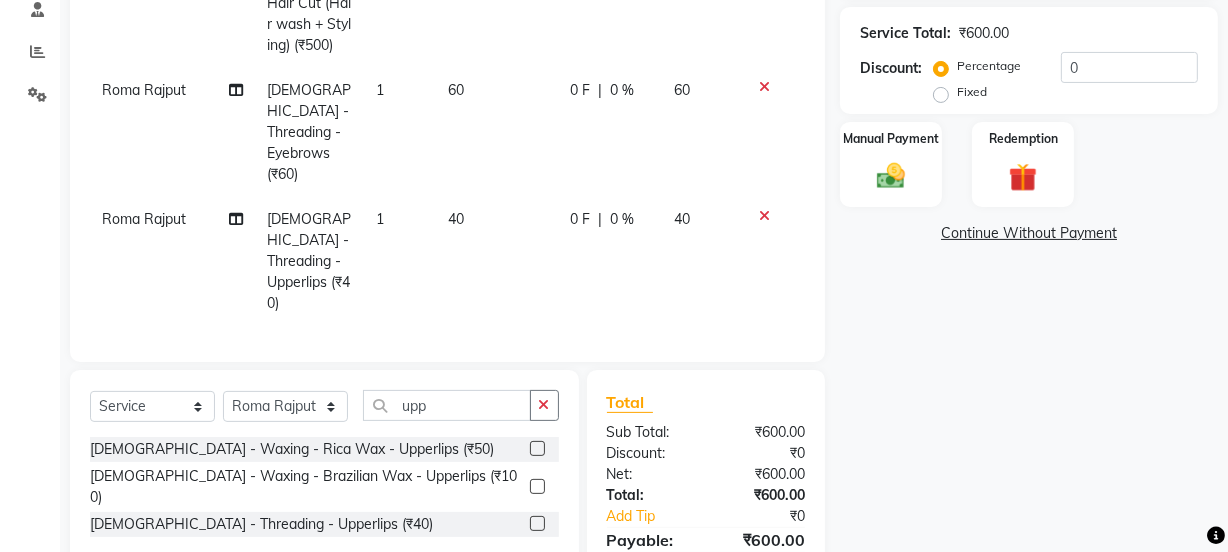 scroll, scrollTop: 400, scrollLeft: 0, axis: vertical 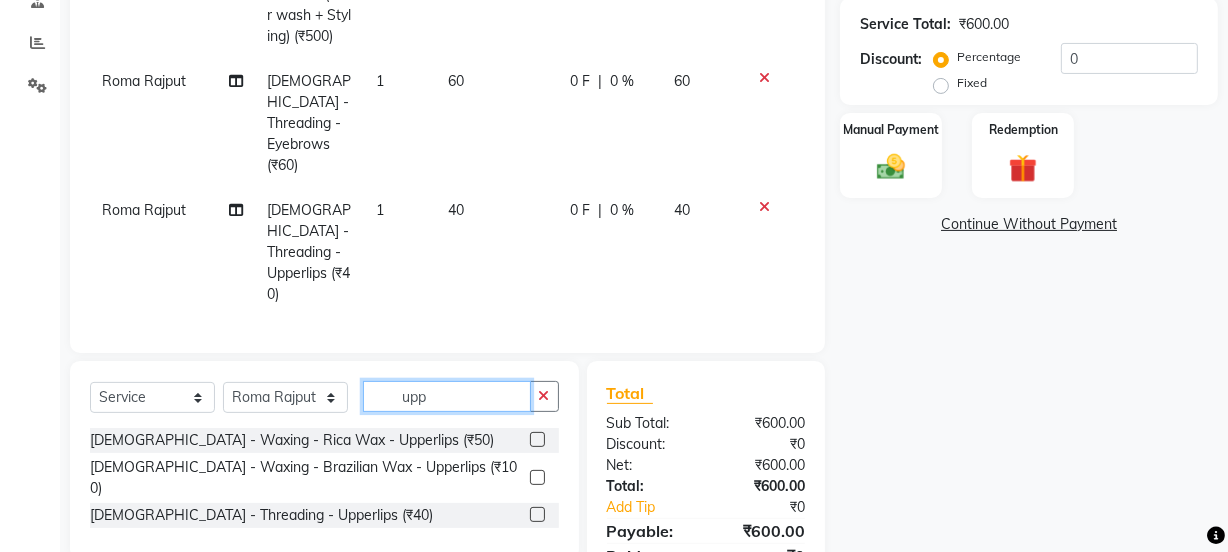 click on "upp" 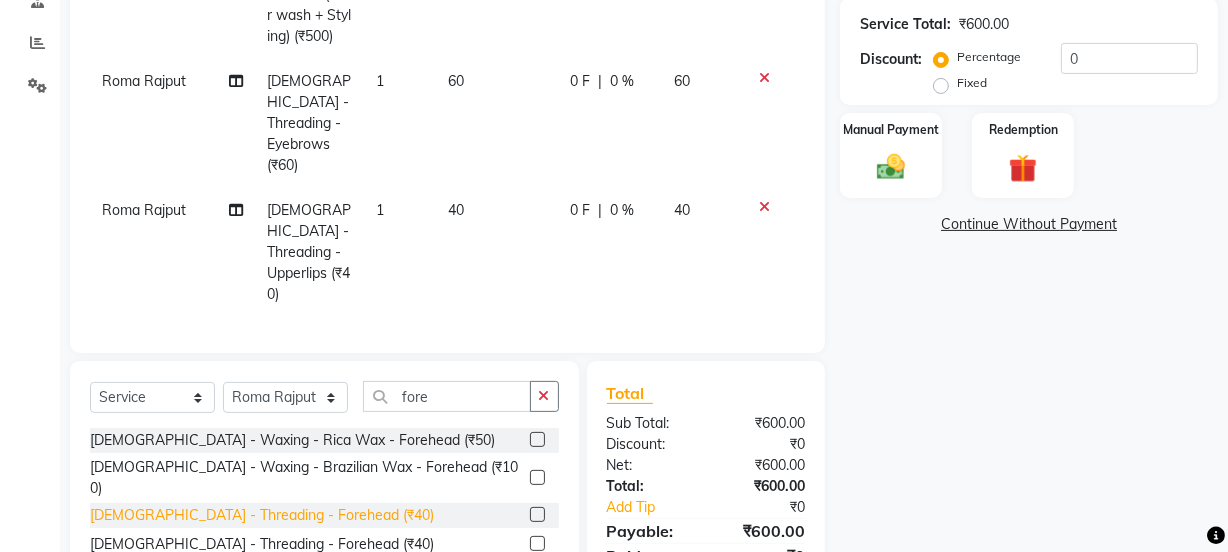 click on "[DEMOGRAPHIC_DATA] - Threading - Forehead (₹40)" 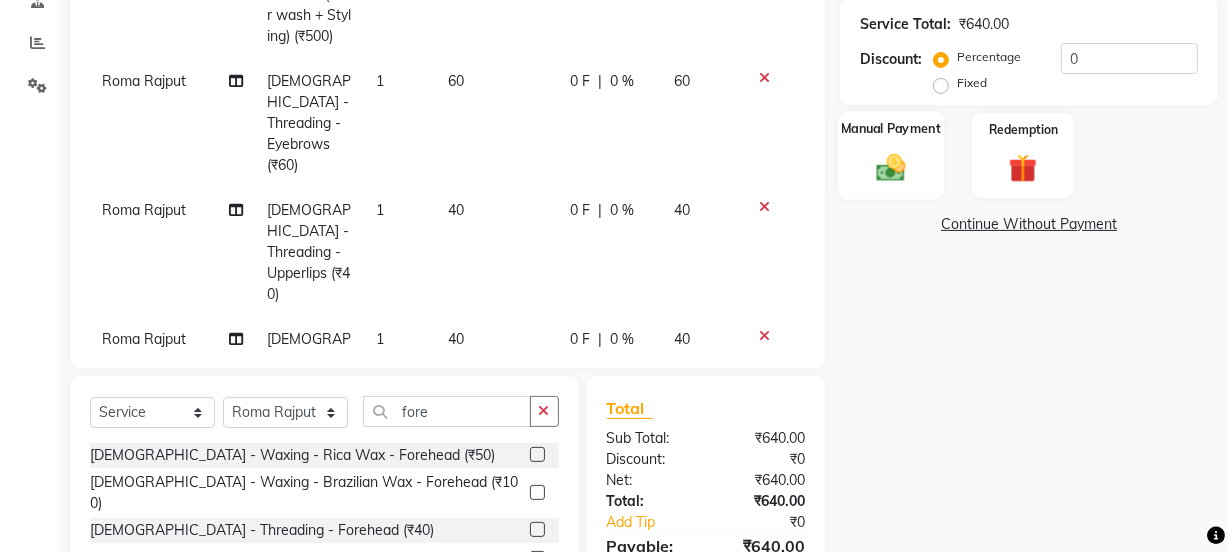 click on "Manual Payment" 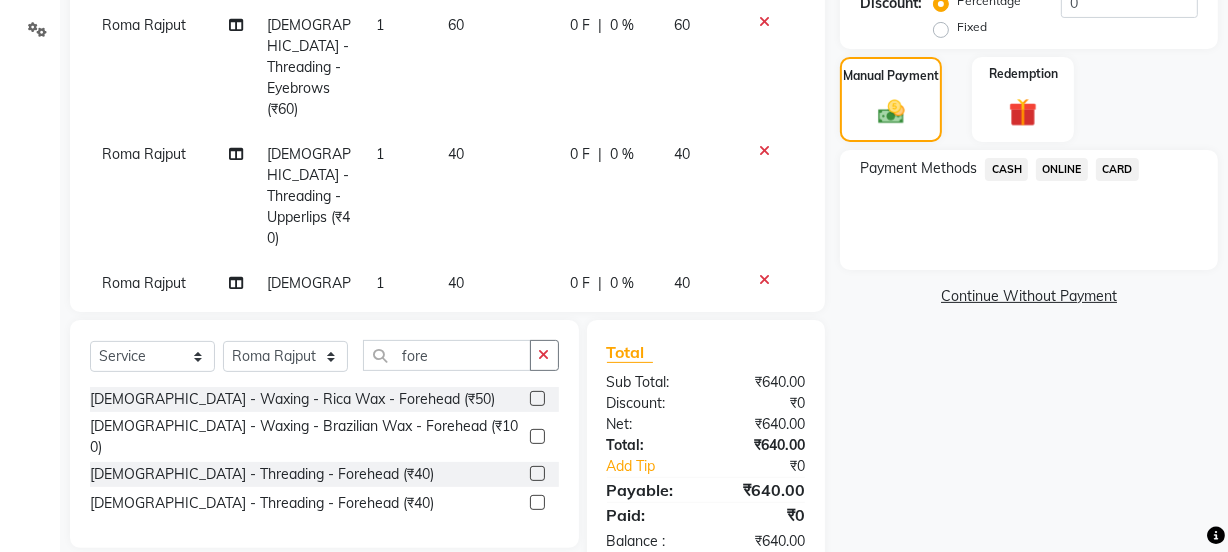 scroll, scrollTop: 487, scrollLeft: 0, axis: vertical 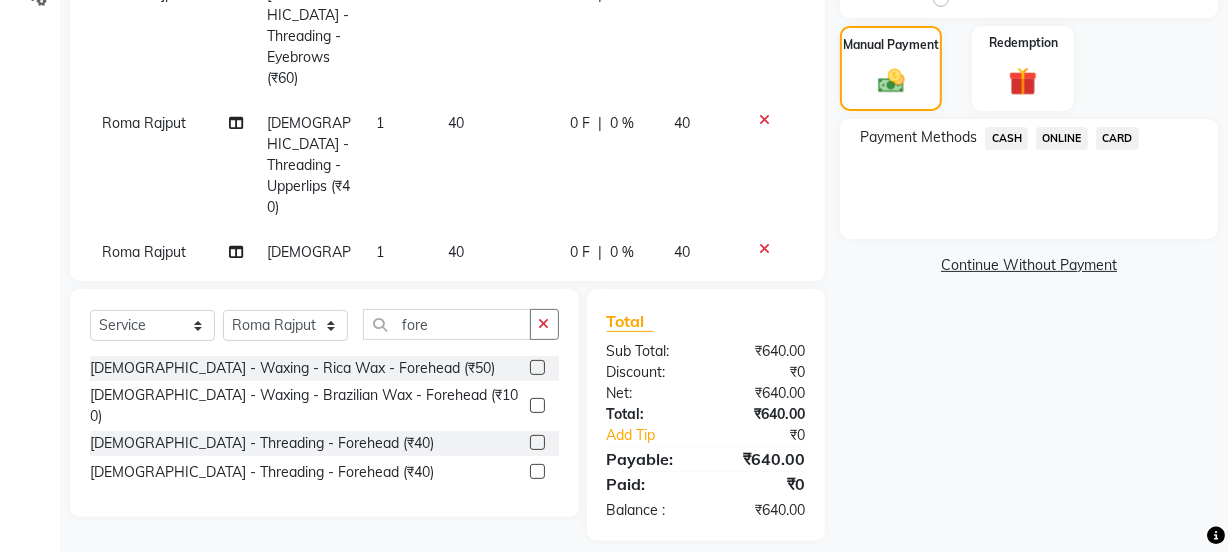 click on "ONLINE" 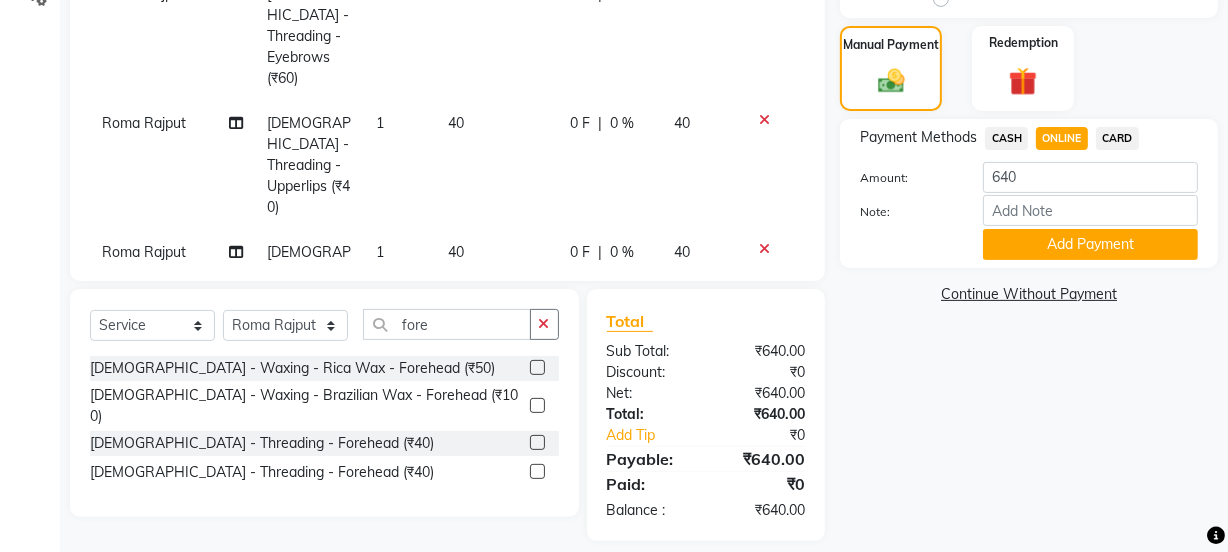 drag, startPoint x: 1053, startPoint y: 230, endPoint x: 1053, endPoint y: 242, distance: 12 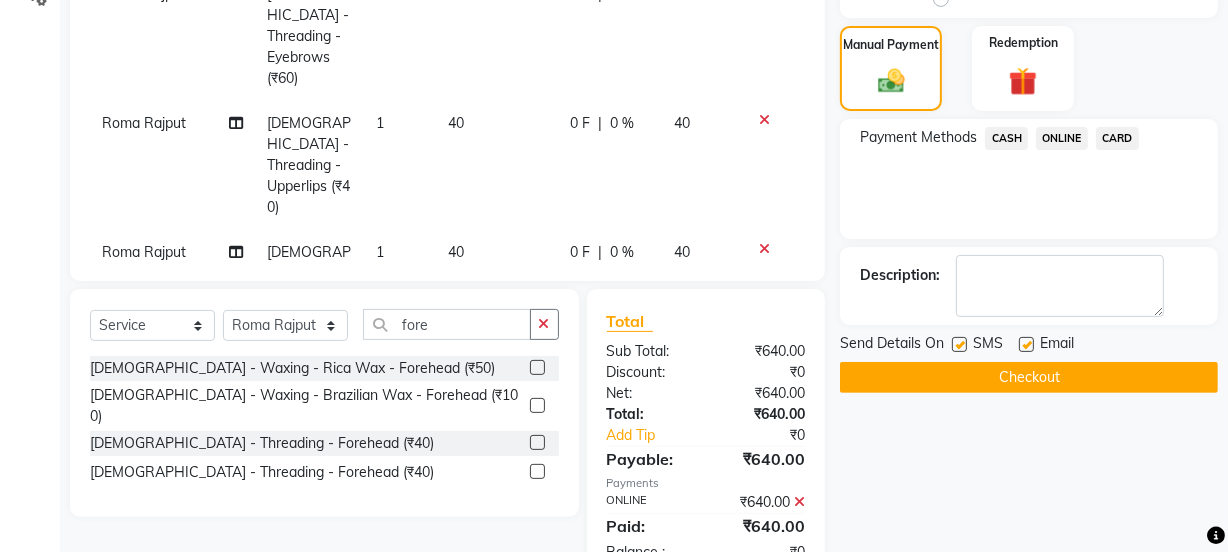 click on "Checkout" 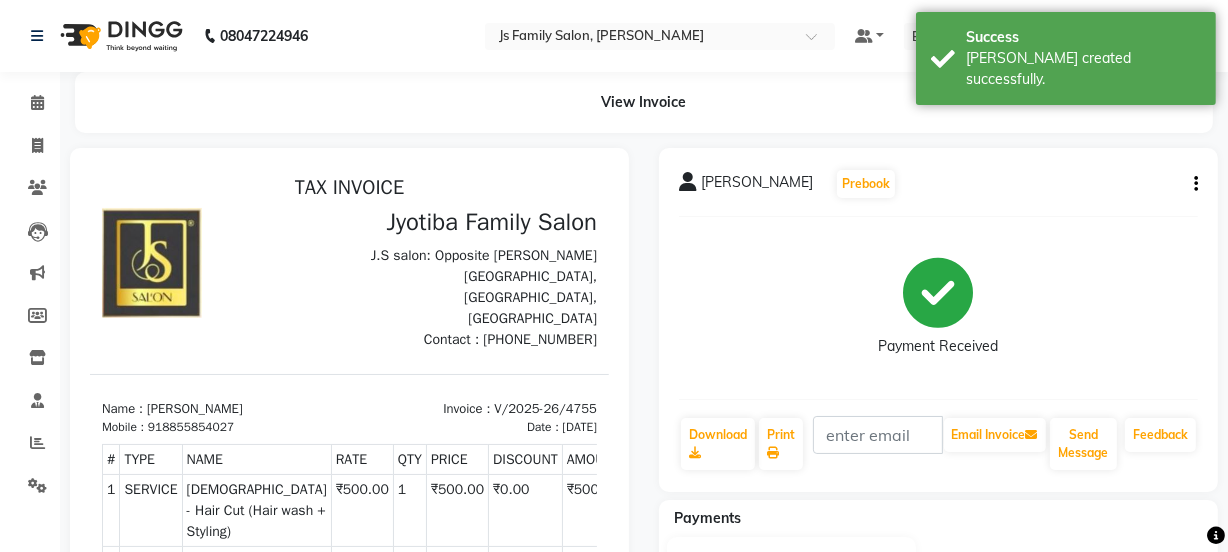 scroll, scrollTop: 0, scrollLeft: 0, axis: both 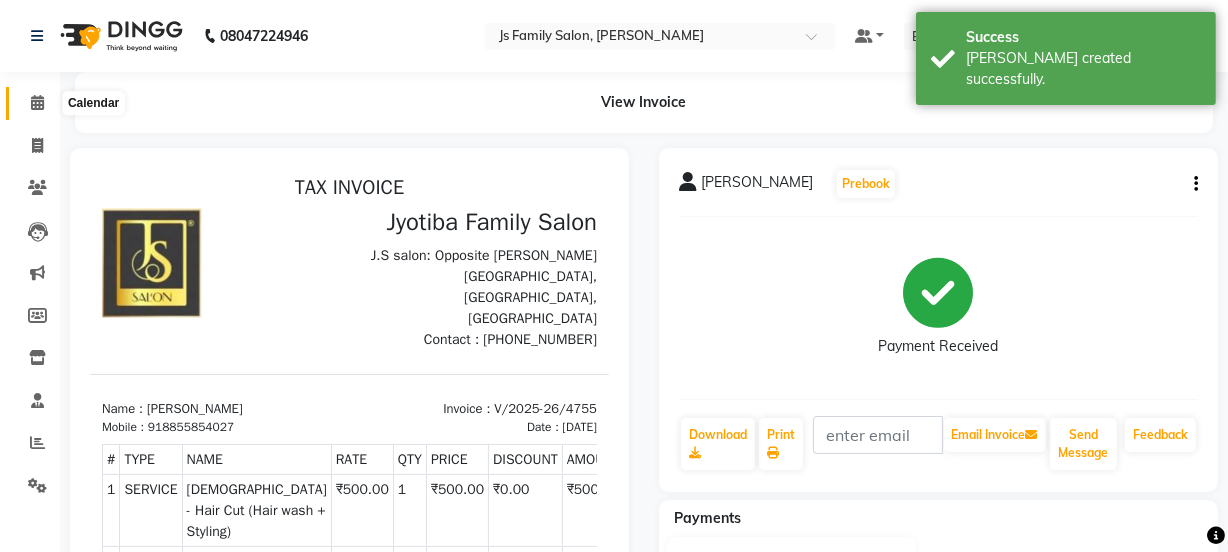 click 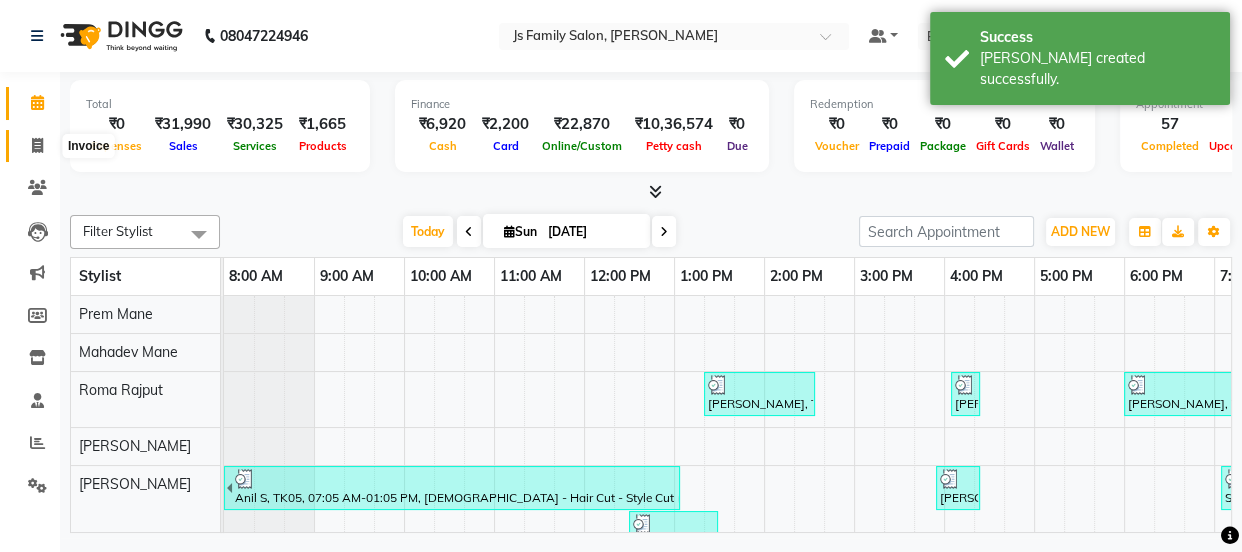 click 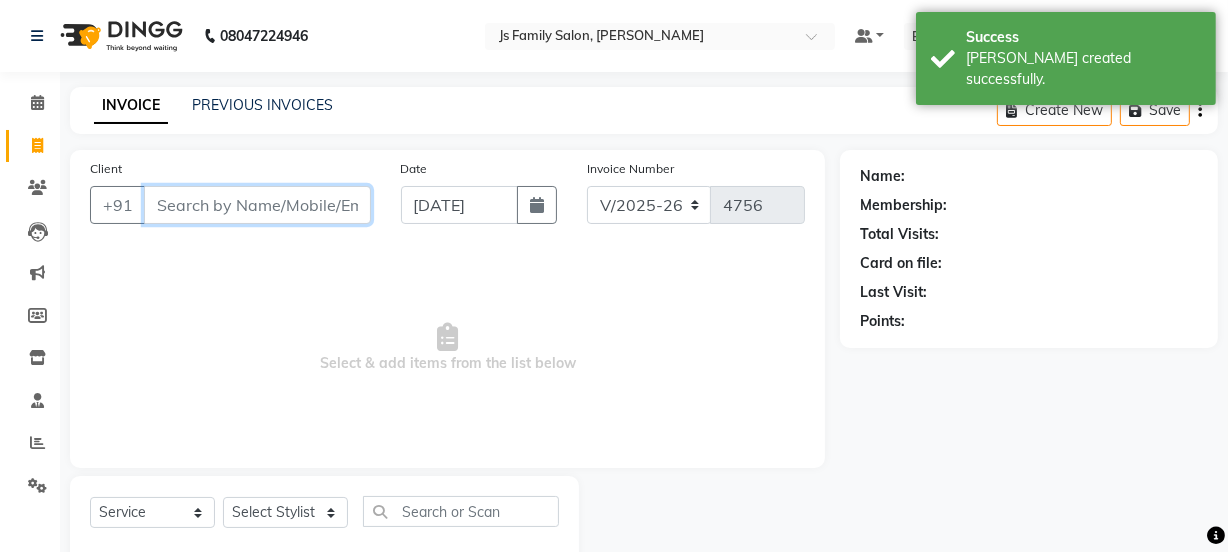 click on "Client" at bounding box center [257, 205] 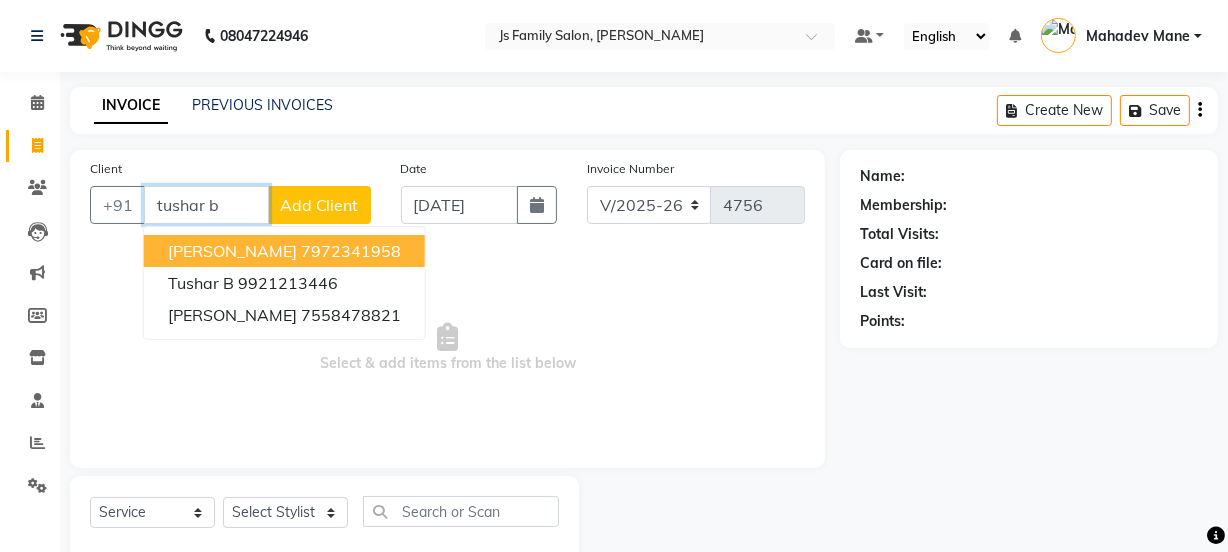 click on "[PERSON_NAME]" at bounding box center (232, 251) 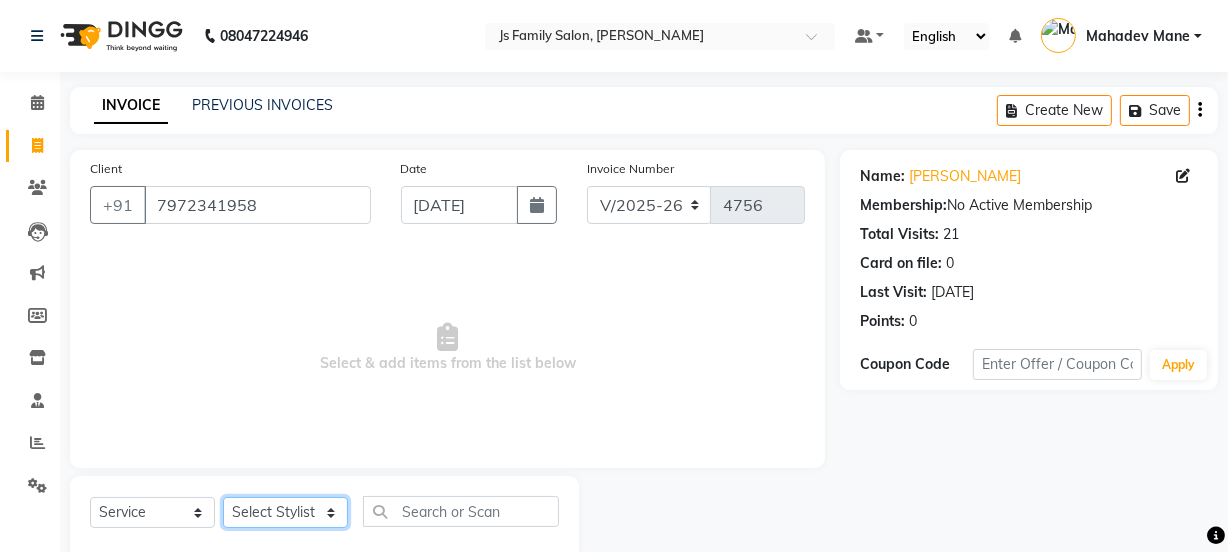 click on "Select Stylist [PERSON_NAME] Vaidyakar kokan  n Mahadev [PERSON_NAME] [PERSON_NAME] [PERSON_NAME]  Prem Mane Rajan Roma Rajput Sai [PERSON_NAME] Shop [PERSON_NAME] [PERSON_NAME] suport staff [PERSON_NAME]  [PERSON_NAME] [PERSON_NAME] [PERSON_NAME]" 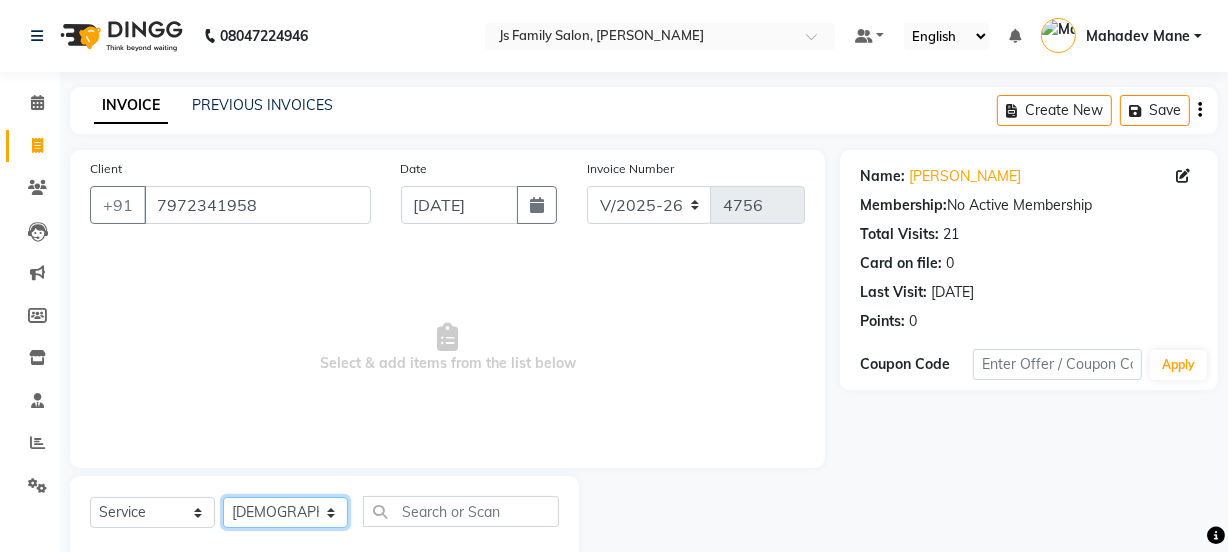 click on "Select Stylist [PERSON_NAME] Vaidyakar kokan  n Mahadev [PERSON_NAME] [PERSON_NAME] [PERSON_NAME]  Prem Mane Rajan Roma Rajput Sai [PERSON_NAME] Shop [PERSON_NAME] [PERSON_NAME] suport staff [PERSON_NAME]  [PERSON_NAME] [PERSON_NAME] [PERSON_NAME]" 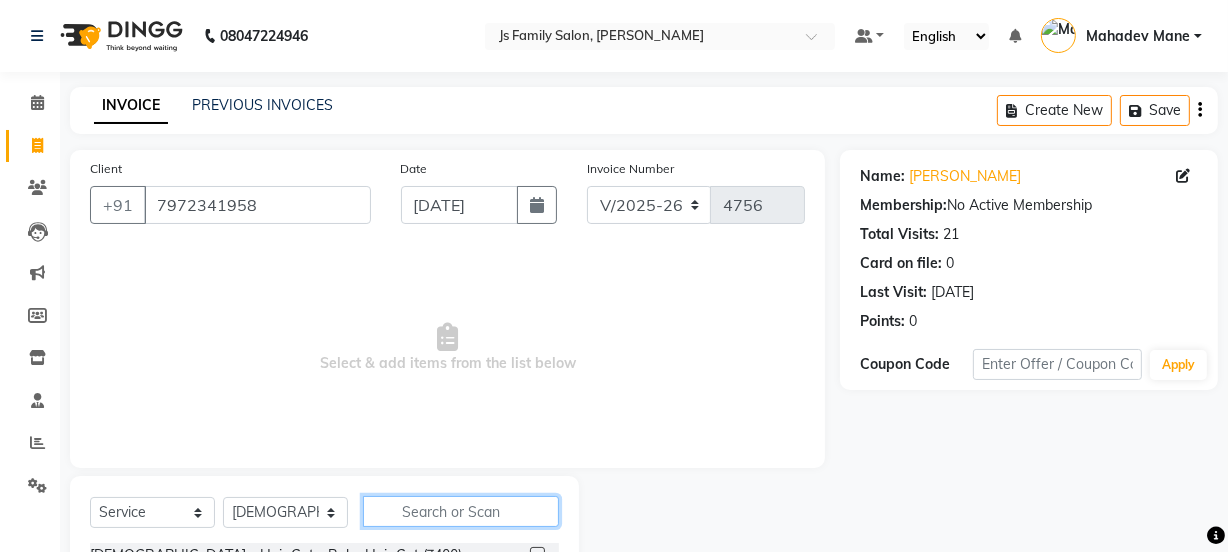 click 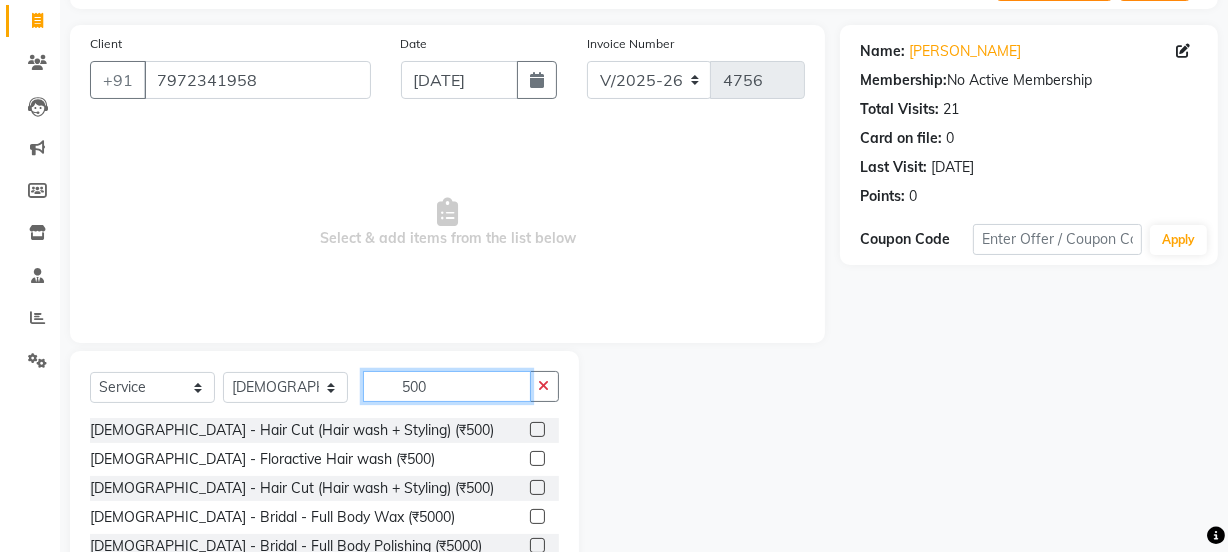 scroll, scrollTop: 250, scrollLeft: 0, axis: vertical 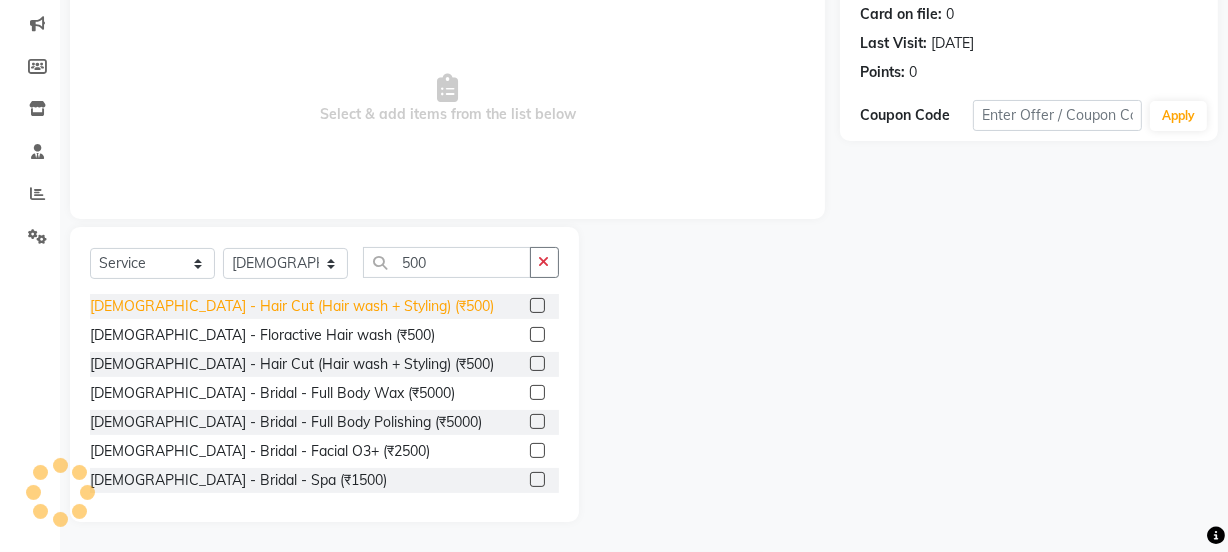 click on "[DEMOGRAPHIC_DATA] - Hair Cut (Hair wash + Styling) (₹500)" 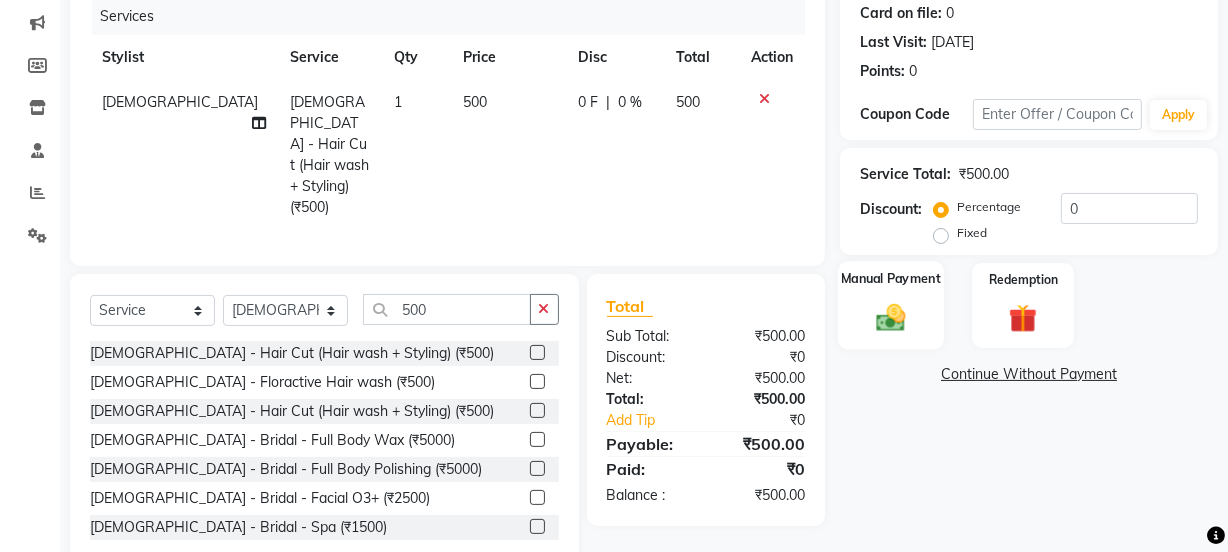 click 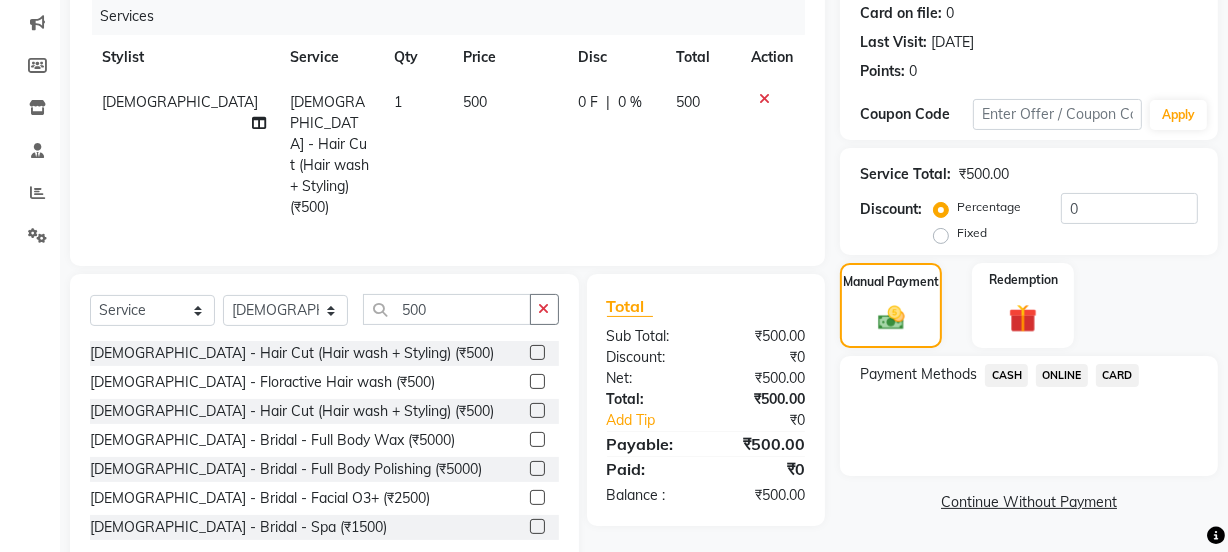click on "ONLINE" 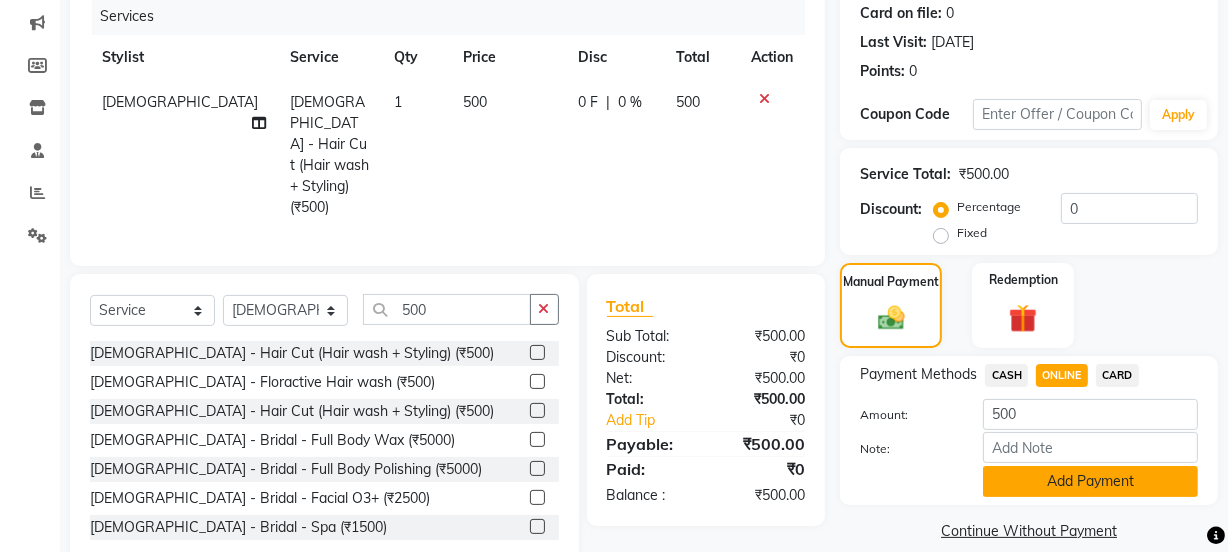 click on "Add Payment" 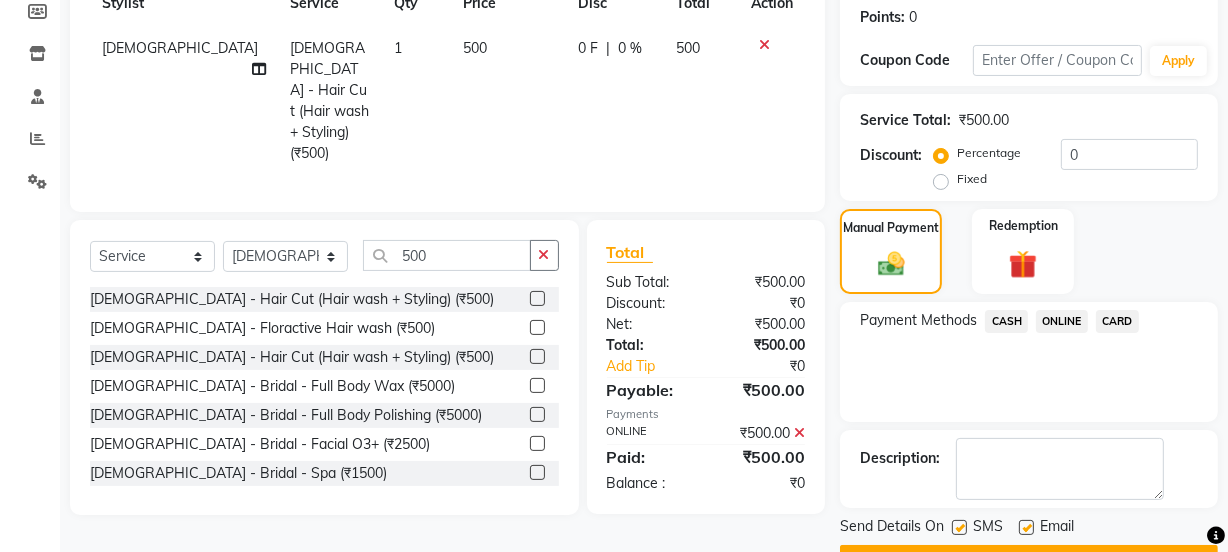 scroll, scrollTop: 357, scrollLeft: 0, axis: vertical 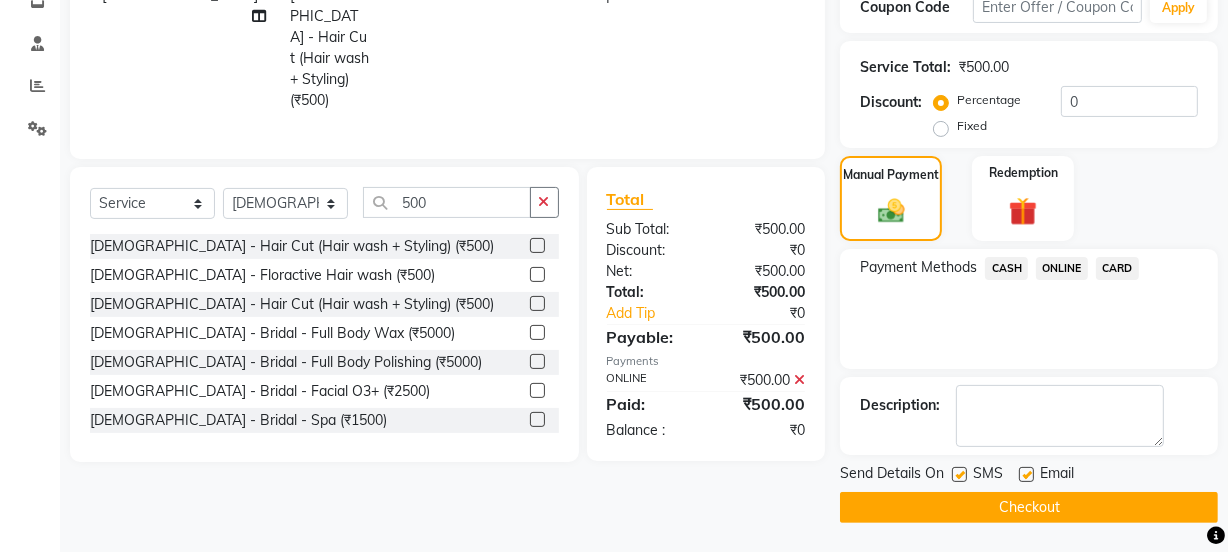 click on "Checkout" 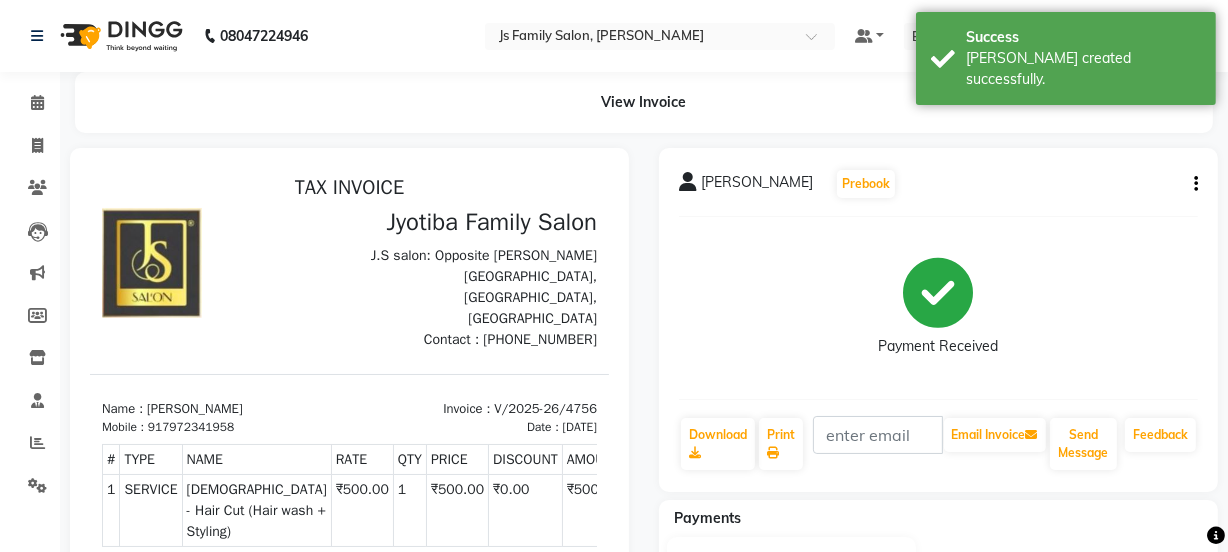 scroll, scrollTop: 0, scrollLeft: 0, axis: both 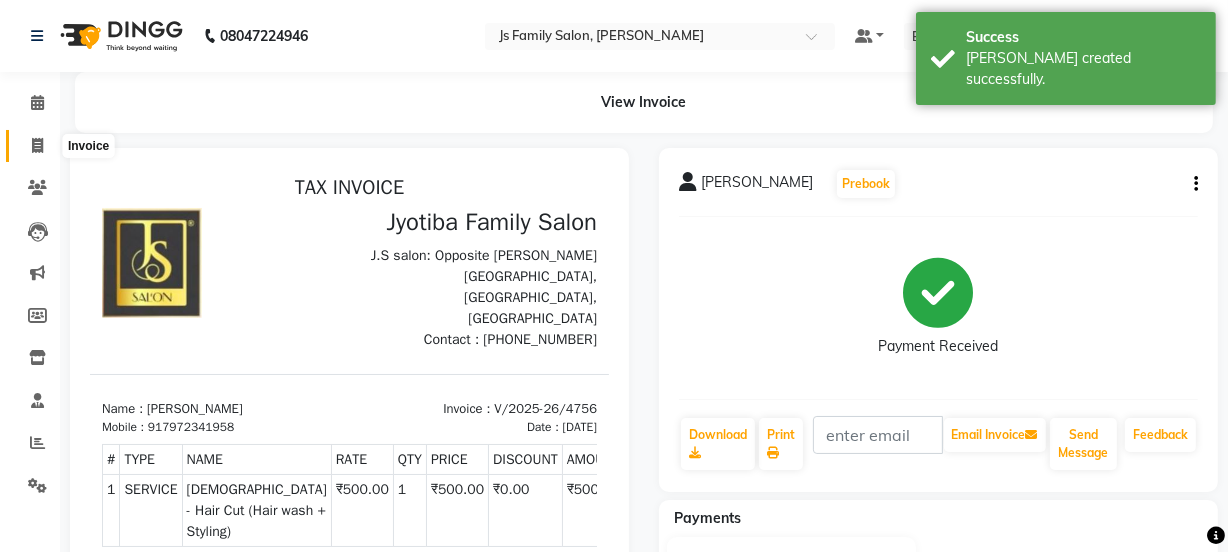 click 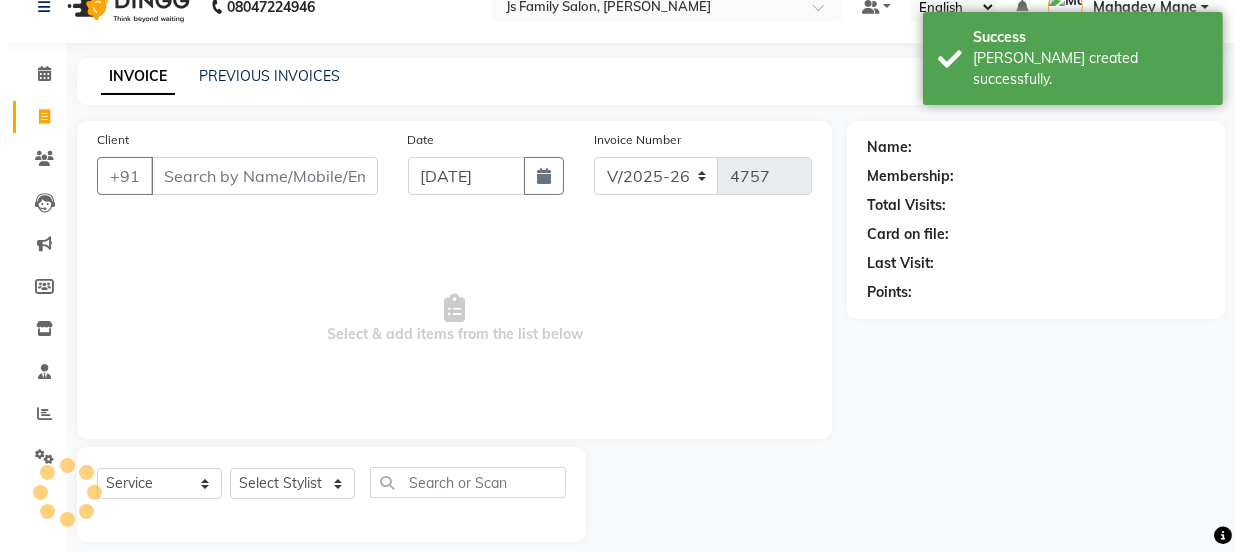 scroll, scrollTop: 50, scrollLeft: 0, axis: vertical 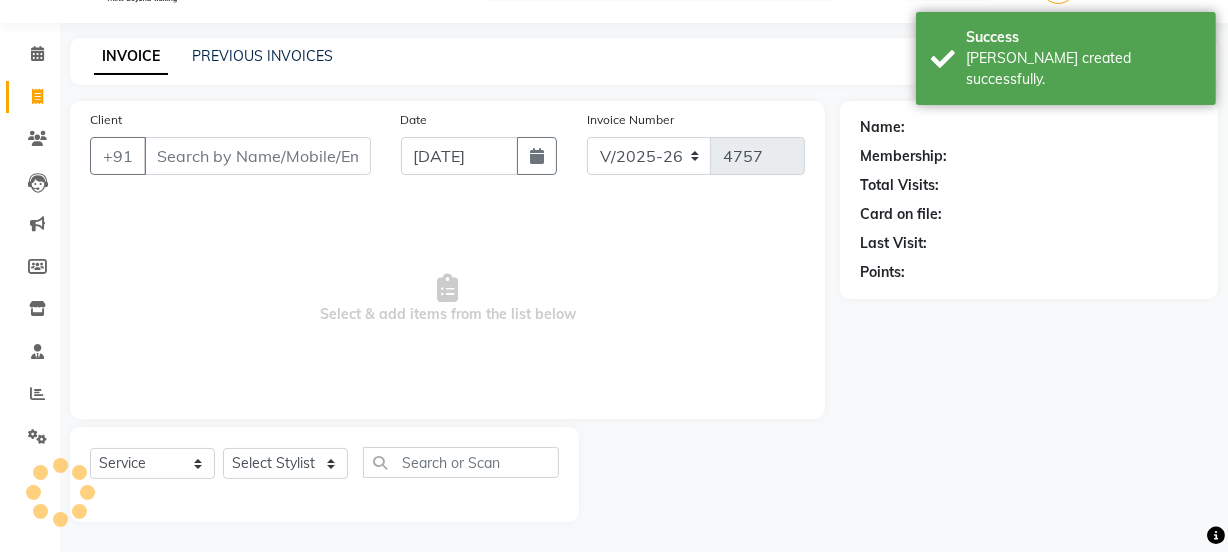 click on "Client" at bounding box center (257, 156) 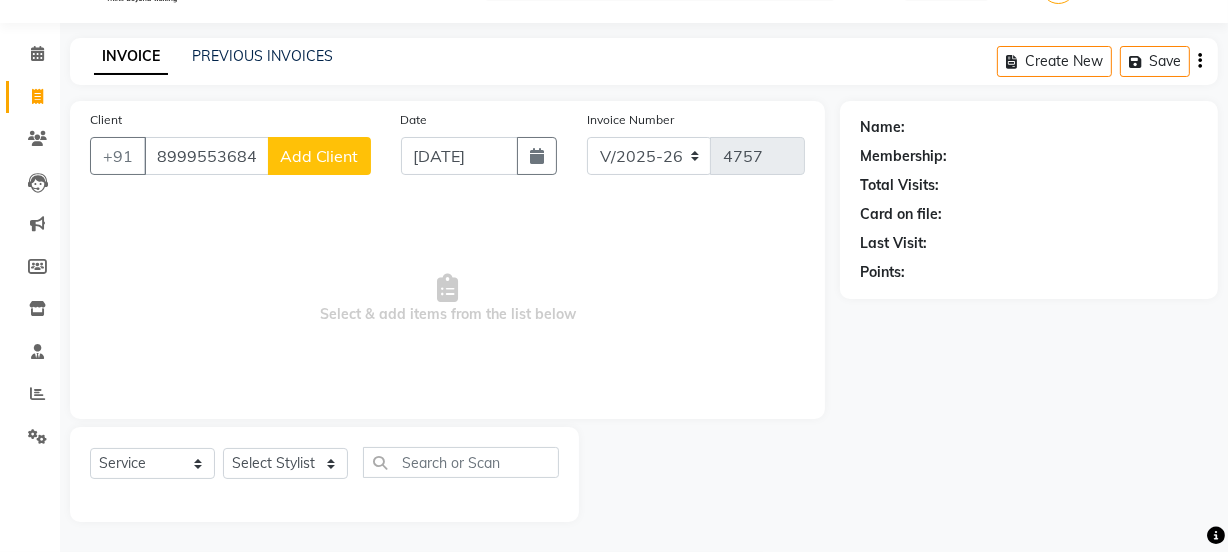 click on "Add Client" 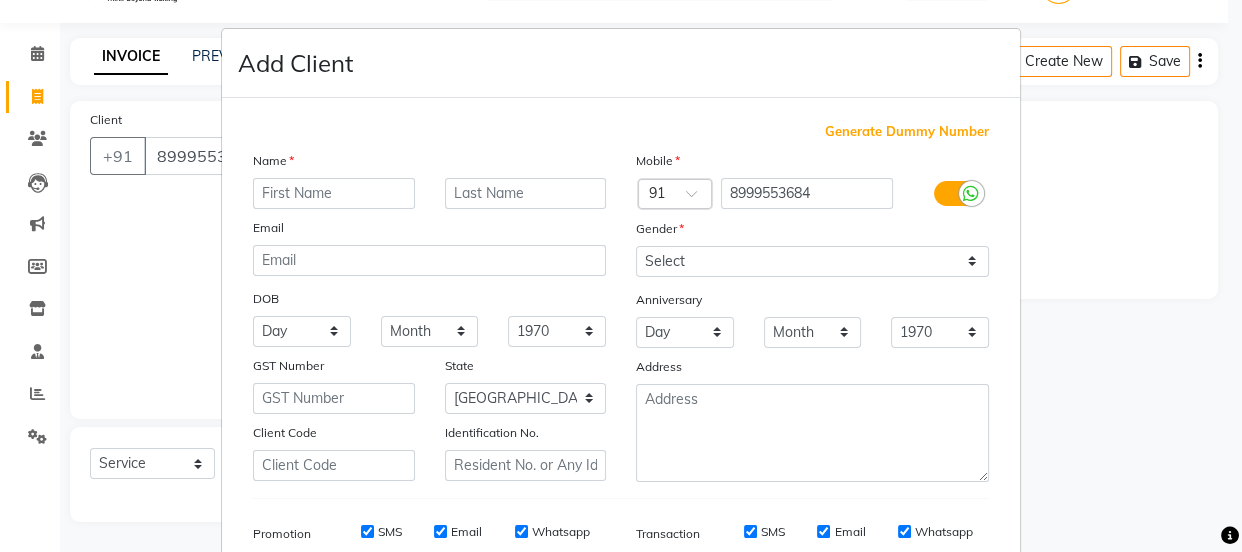 click at bounding box center (334, 193) 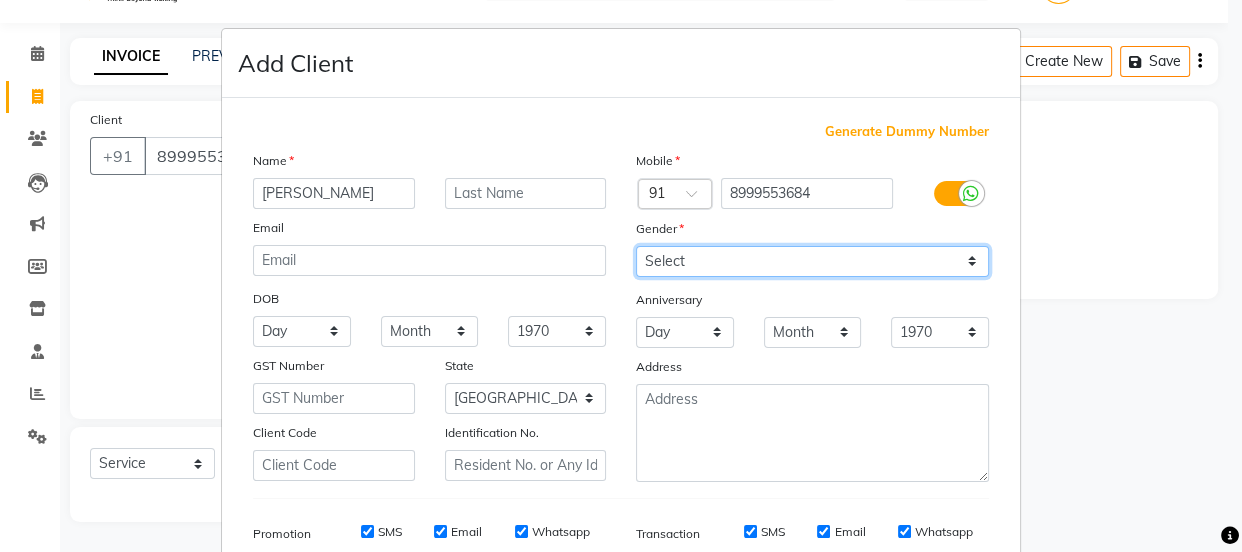 click on "Select [DEMOGRAPHIC_DATA] [DEMOGRAPHIC_DATA] Other Prefer Not To Say" at bounding box center (812, 261) 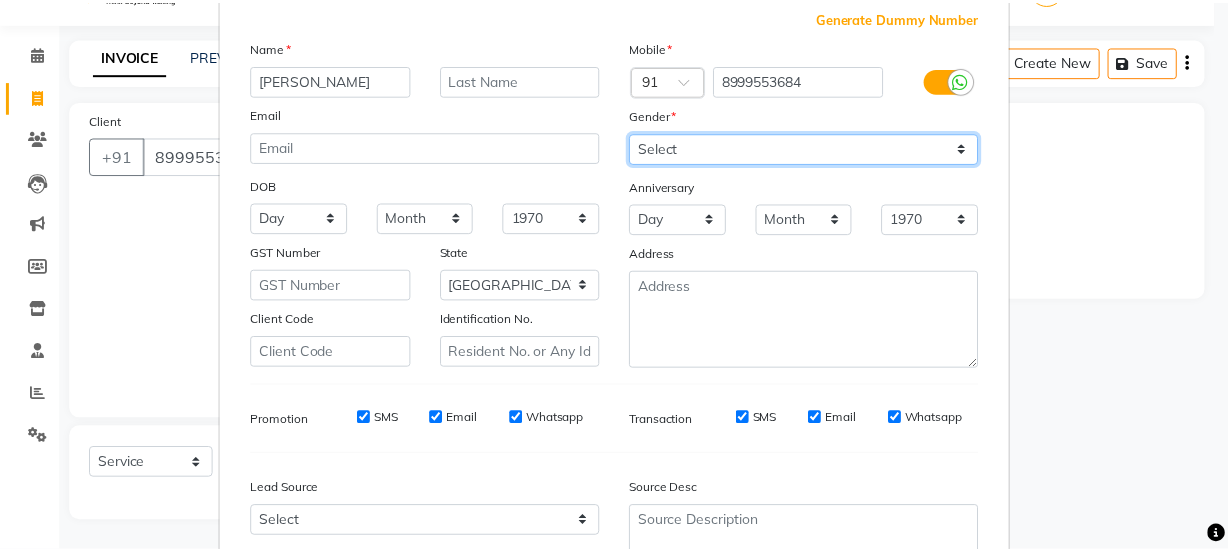 scroll, scrollTop: 301, scrollLeft: 0, axis: vertical 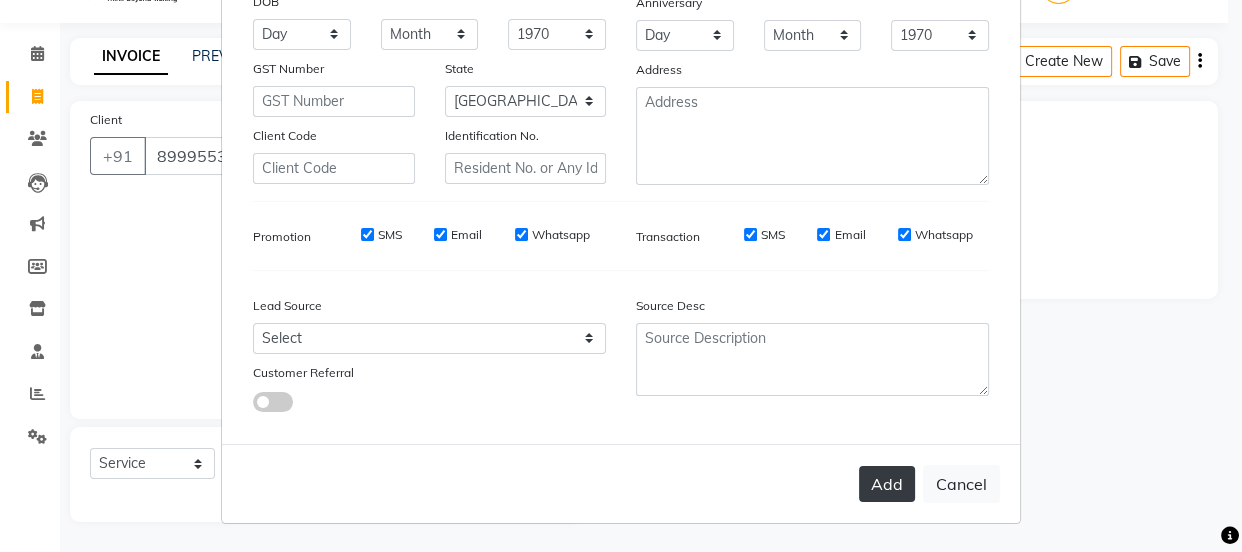 click on "Add" at bounding box center (887, 484) 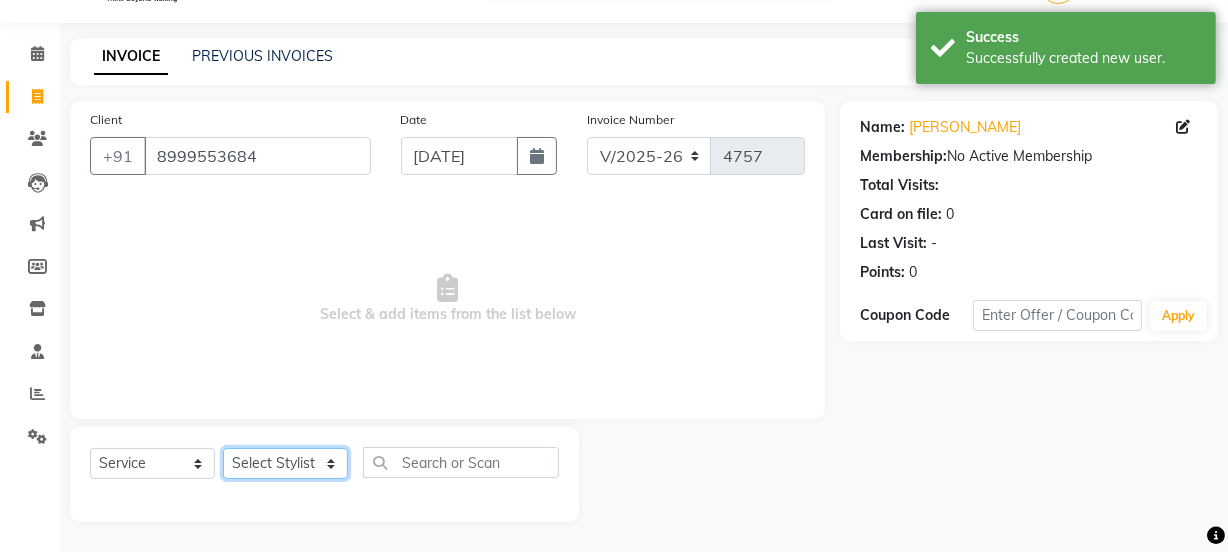click on "Select Stylist [PERSON_NAME] Vaidyakar kokan  n Mahadev [PERSON_NAME] [PERSON_NAME] [PERSON_NAME]  Prem Mane Rajan Roma Rajput Sai [PERSON_NAME] Shop [PERSON_NAME] [PERSON_NAME] suport staff [PERSON_NAME]  [PERSON_NAME] [PERSON_NAME] [PERSON_NAME]" 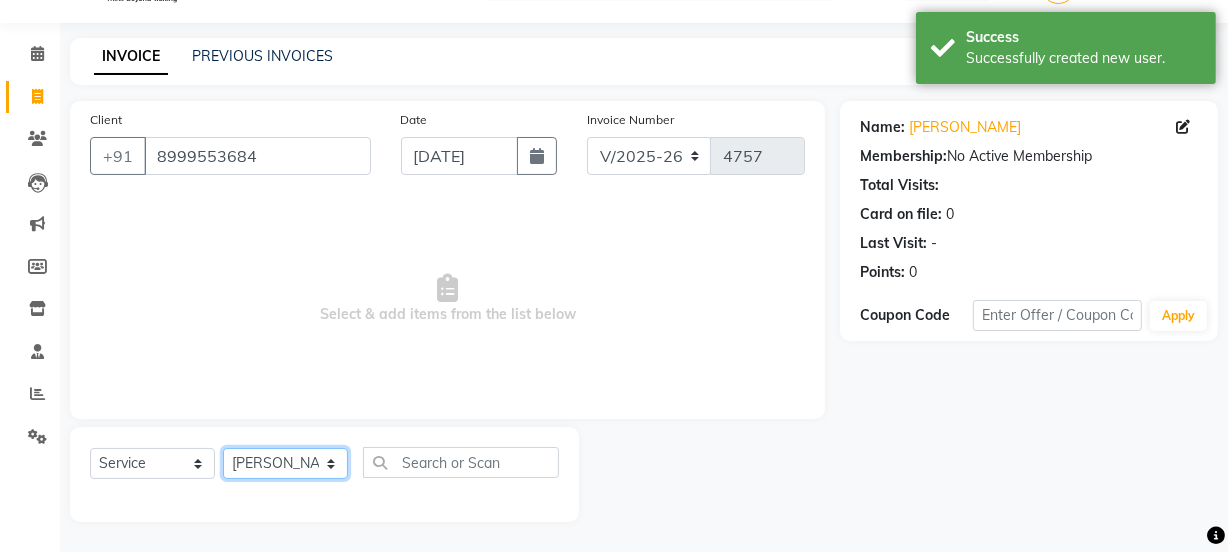 click on "Select Stylist [PERSON_NAME] Vaidyakar kokan  n Mahadev [PERSON_NAME] [PERSON_NAME] [PERSON_NAME]  Prem Mane Rajan Roma Rajput Sai [PERSON_NAME] Shop [PERSON_NAME] [PERSON_NAME] suport staff [PERSON_NAME]  [PERSON_NAME] [PERSON_NAME] [PERSON_NAME]" 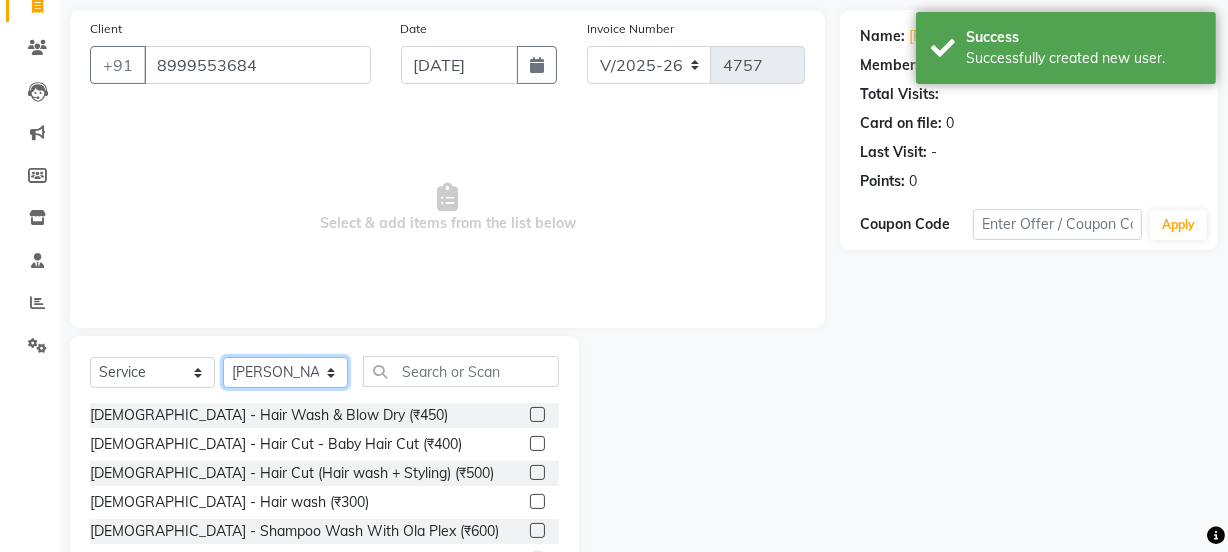 scroll, scrollTop: 250, scrollLeft: 0, axis: vertical 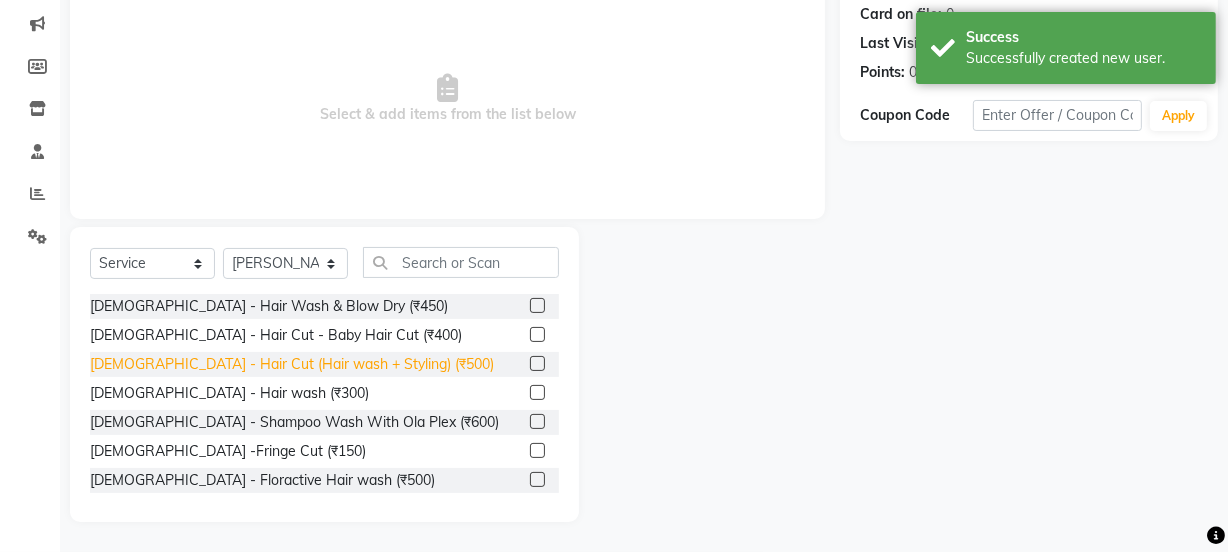 click on "[DEMOGRAPHIC_DATA] - Hair Cut (Hair wash + Styling) (₹500)" 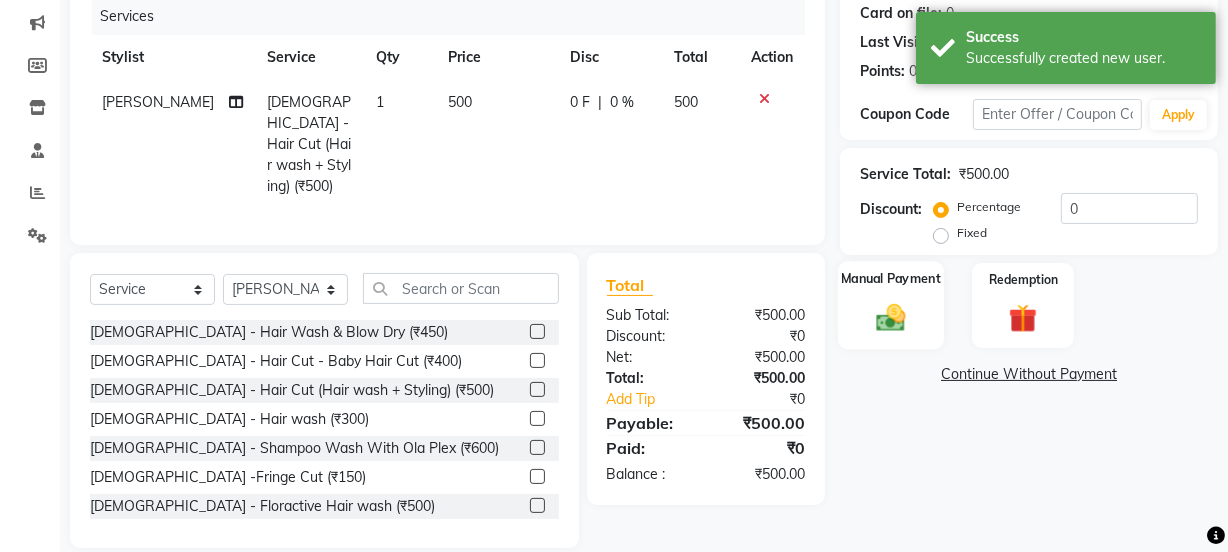 click on "Manual Payment" 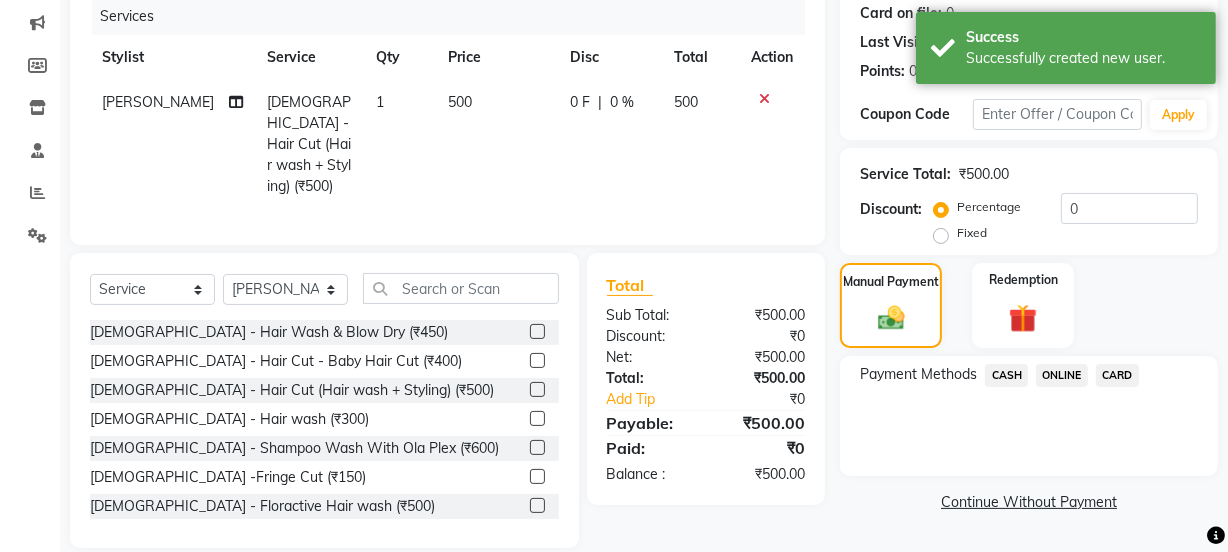 drag, startPoint x: 1062, startPoint y: 371, endPoint x: 1063, endPoint y: 392, distance: 21.023796 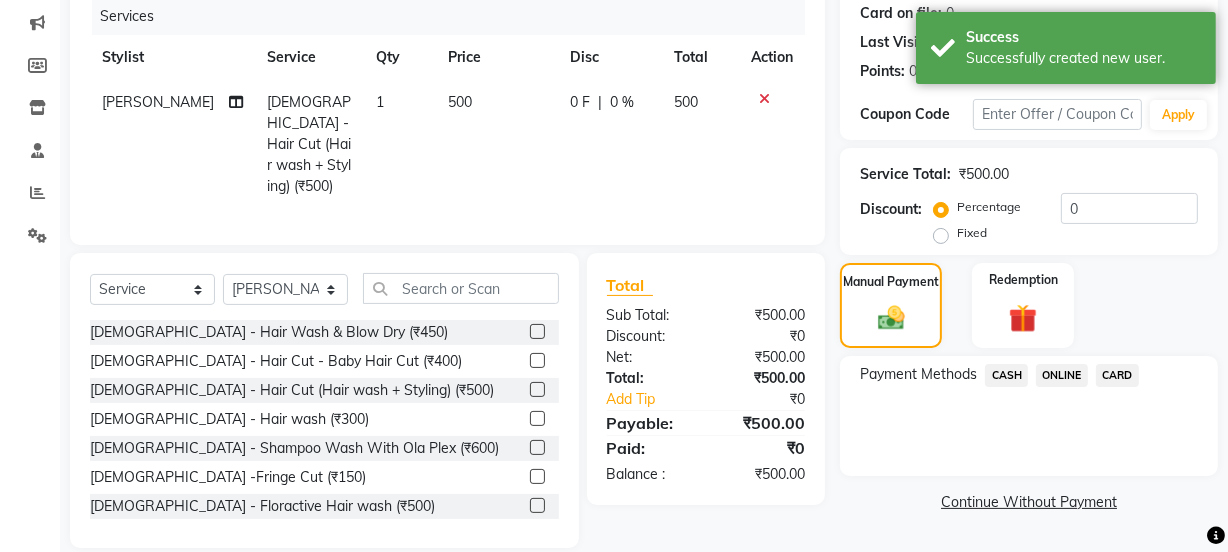click on "ONLINE" 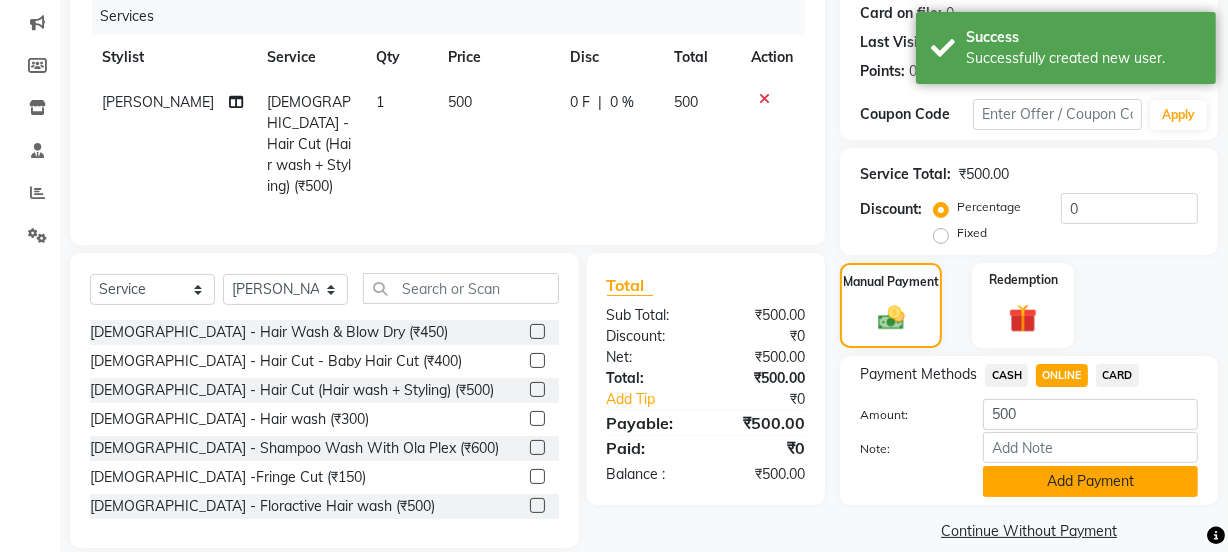 click on "Add Payment" 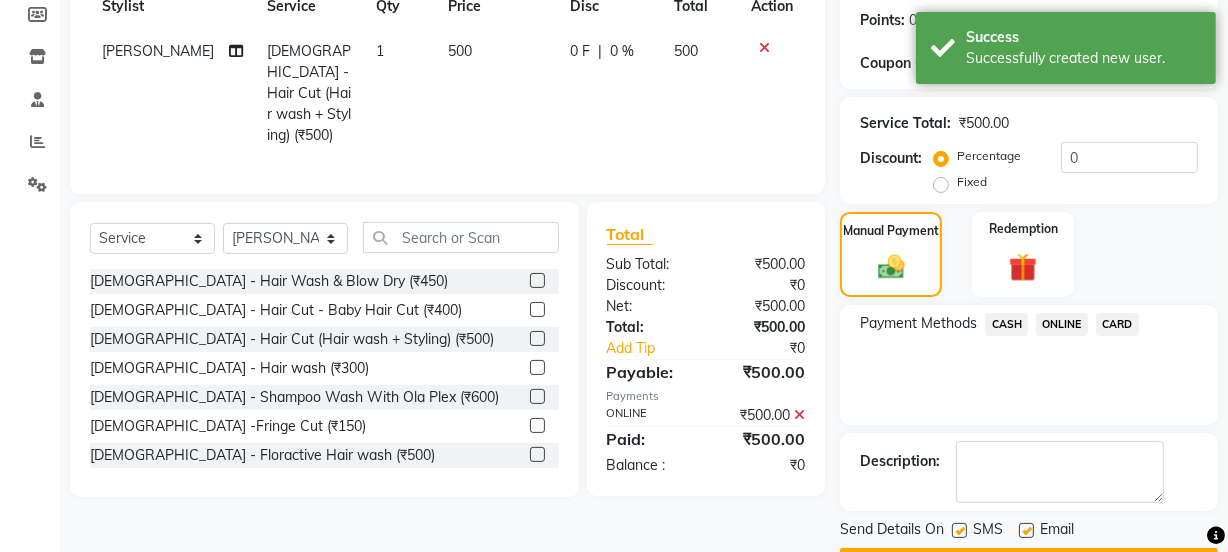 scroll, scrollTop: 357, scrollLeft: 0, axis: vertical 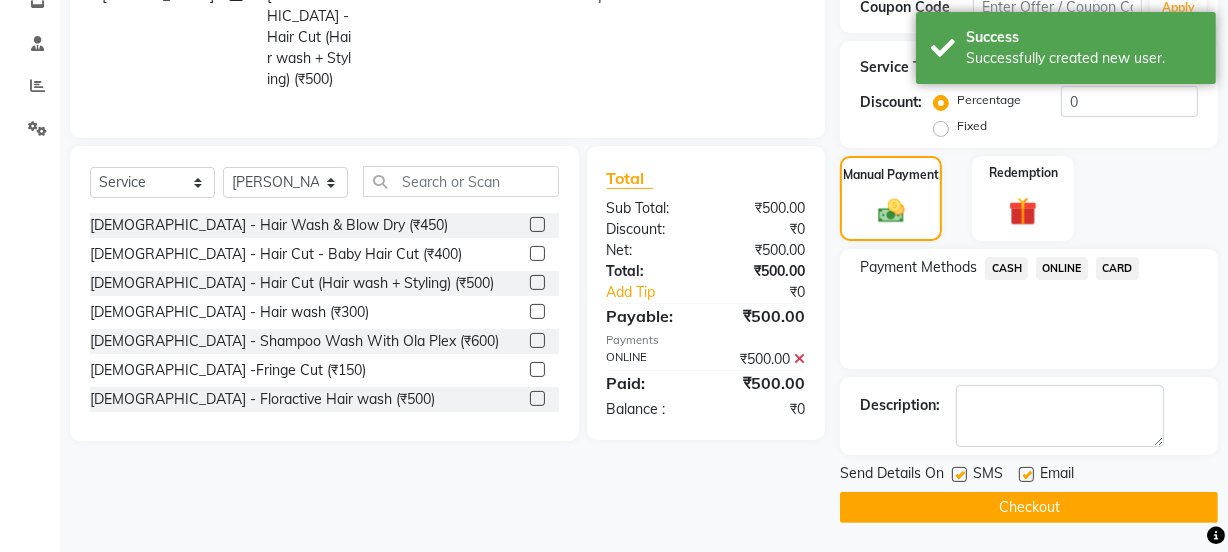 click on "Checkout" 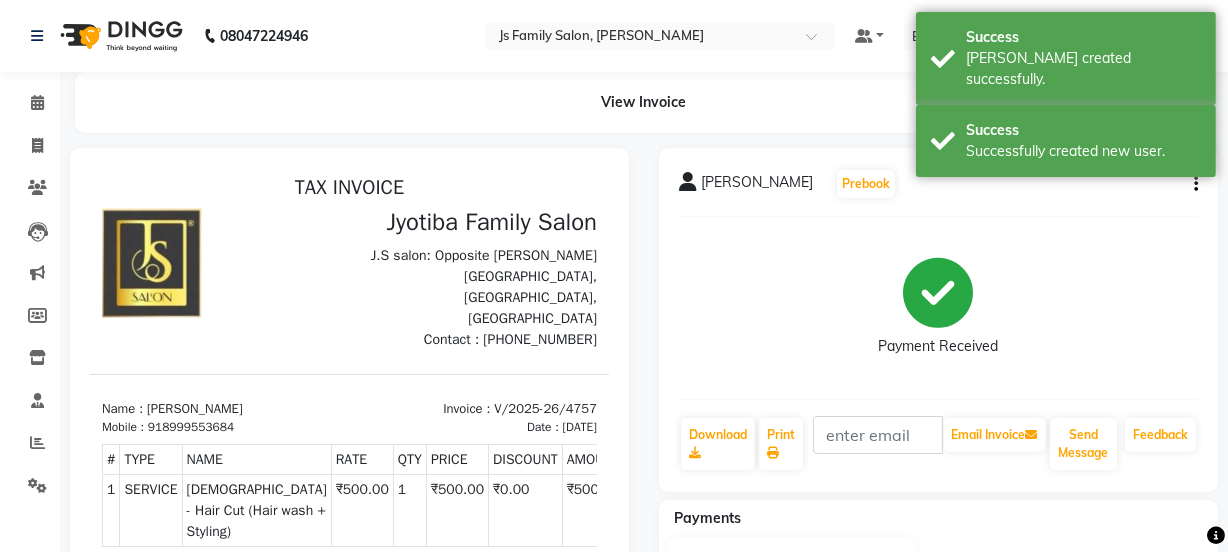 scroll, scrollTop: 0, scrollLeft: 0, axis: both 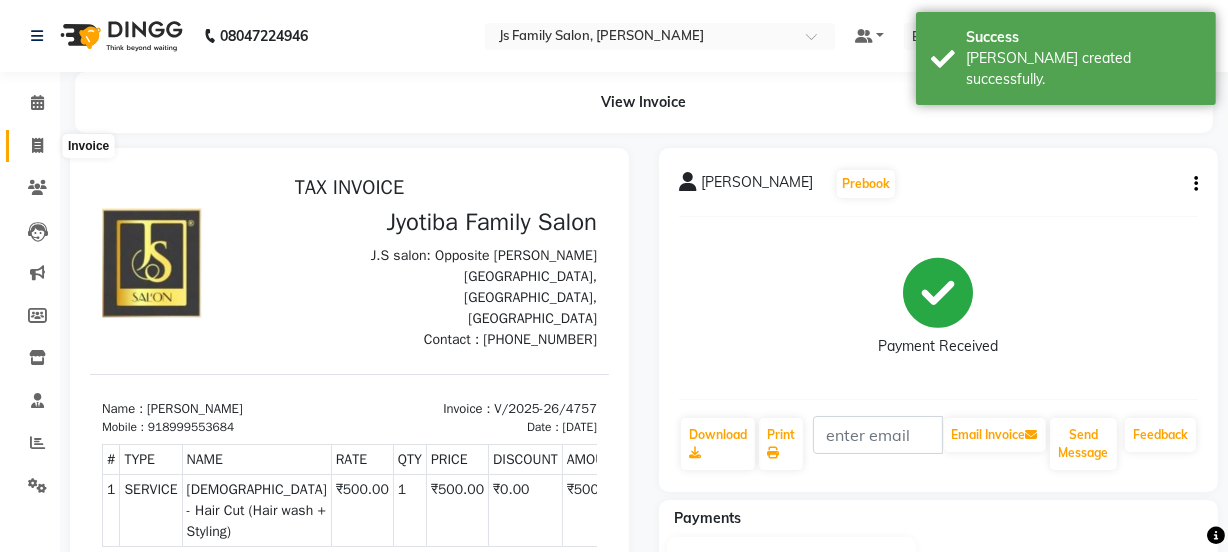 click 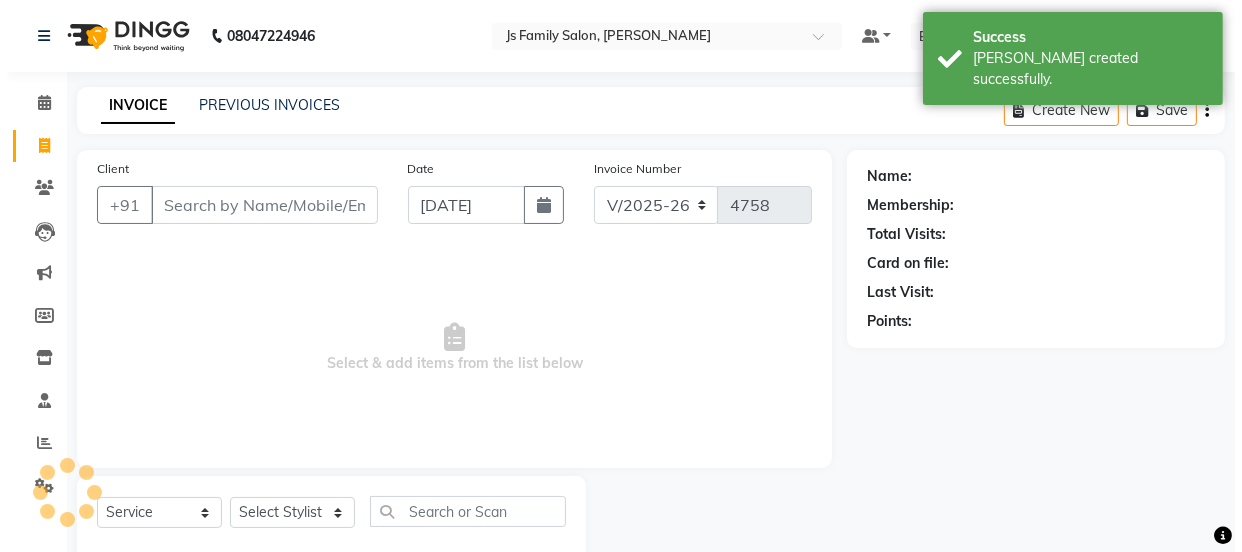 scroll, scrollTop: 50, scrollLeft: 0, axis: vertical 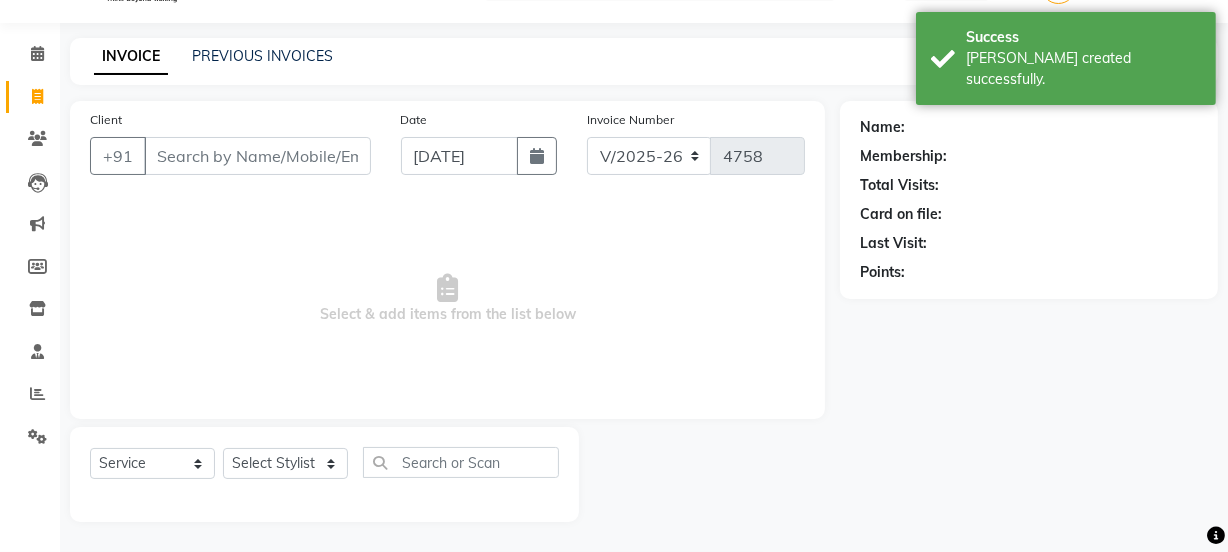 click on "Client" at bounding box center (257, 156) 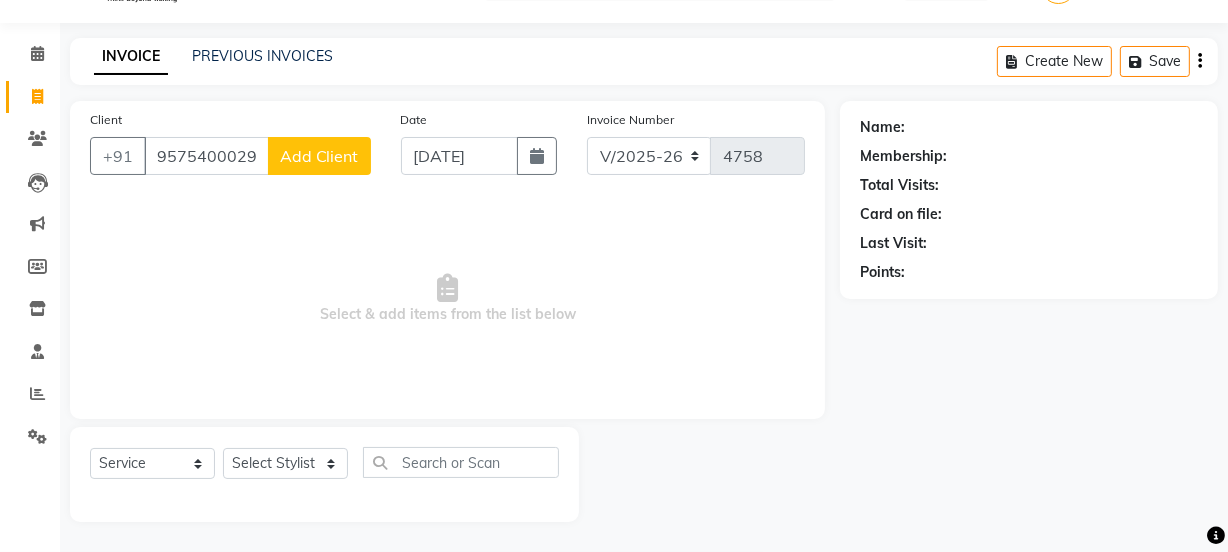 click on "Add Client" 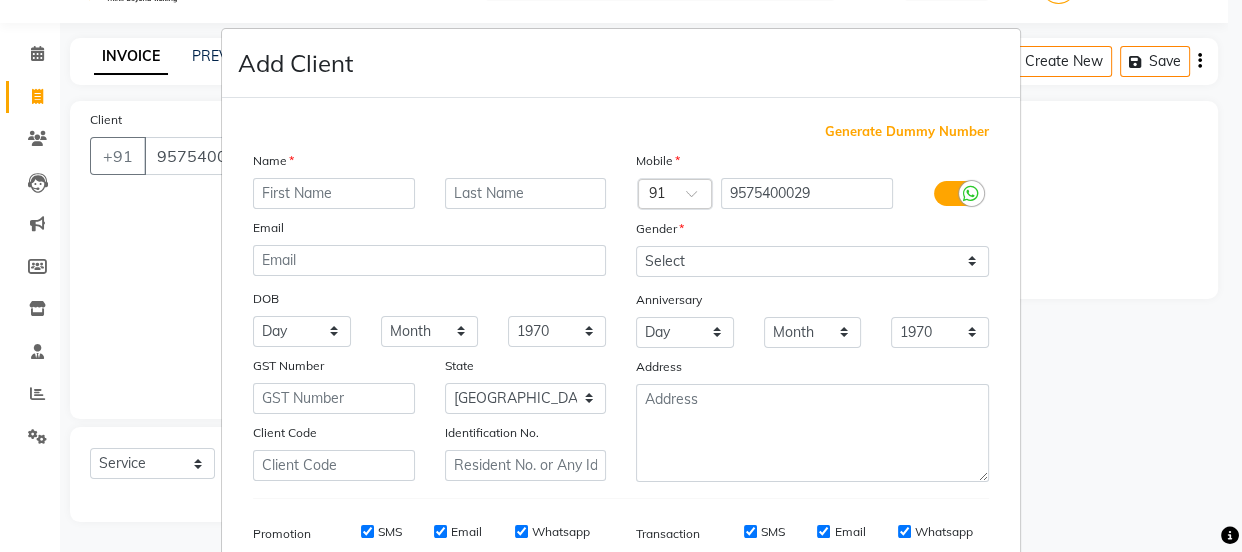 click at bounding box center (334, 193) 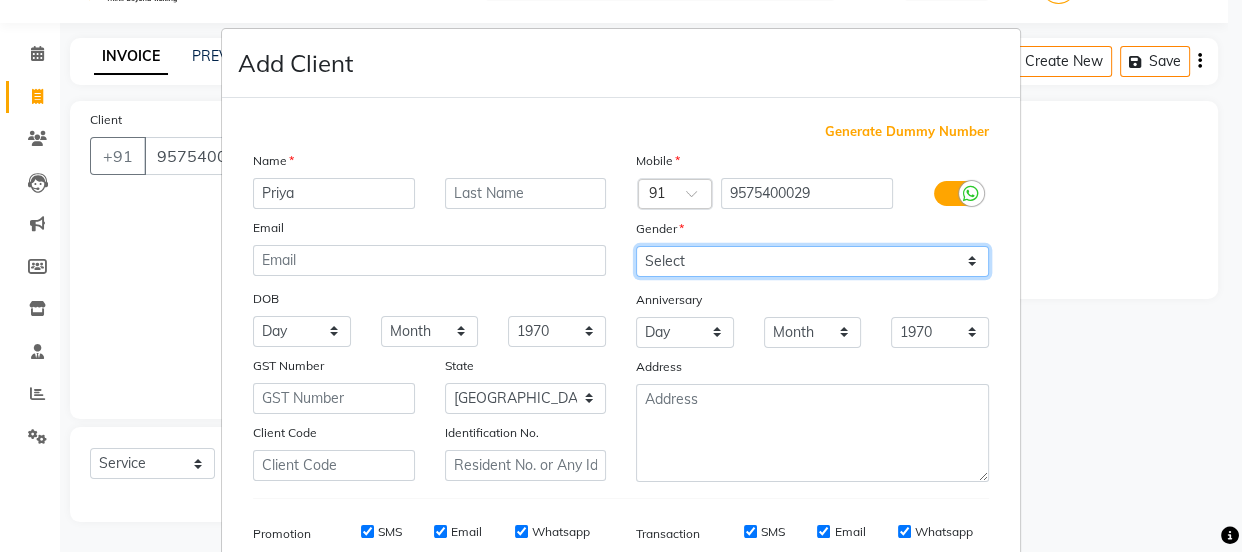 click on "Select [DEMOGRAPHIC_DATA] [DEMOGRAPHIC_DATA] Other Prefer Not To Say" at bounding box center [812, 261] 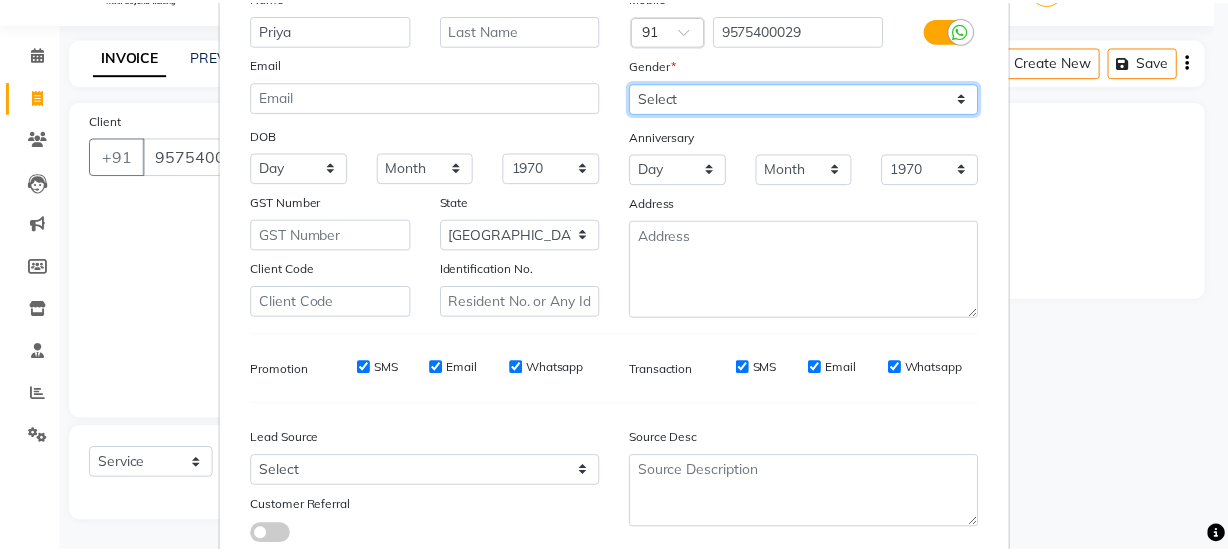 scroll, scrollTop: 301, scrollLeft: 0, axis: vertical 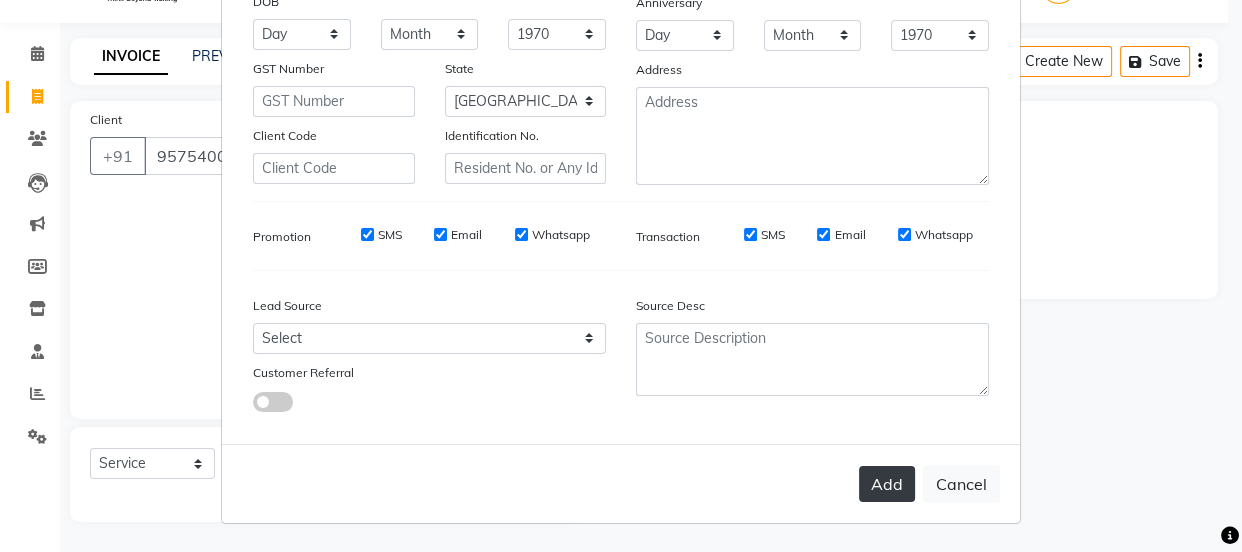 click on "Add" at bounding box center (887, 484) 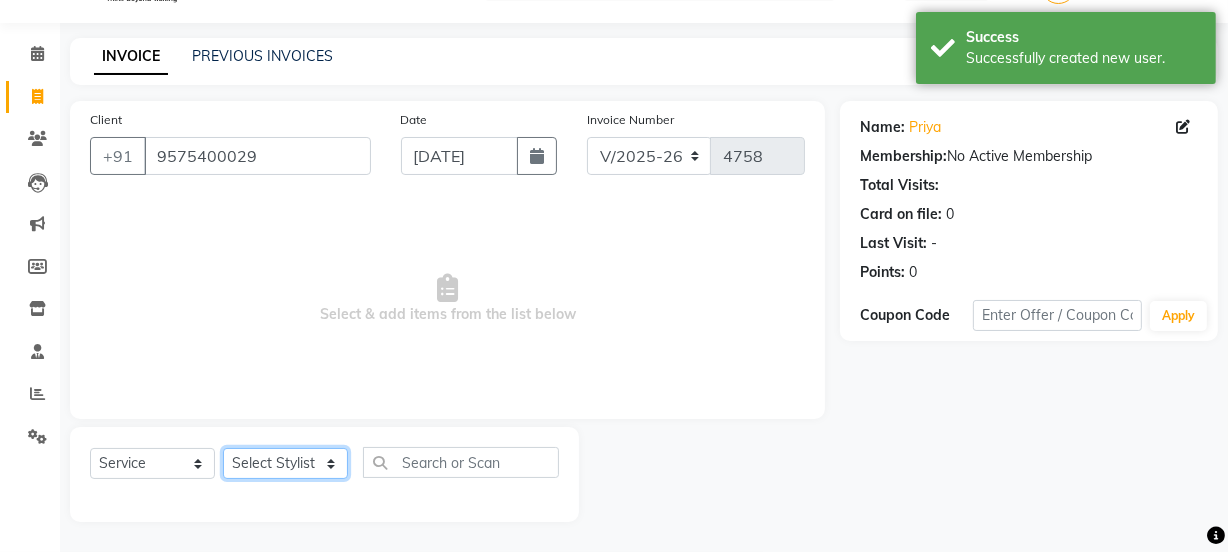 click on "Select Stylist [PERSON_NAME] Vaidyakar kokan  n Mahadev [PERSON_NAME] [PERSON_NAME] [PERSON_NAME]  Prem Mane Rajan Roma Rajput Sai [PERSON_NAME] Shop [PERSON_NAME] [PERSON_NAME] suport staff [PERSON_NAME]  [PERSON_NAME] [PERSON_NAME] [PERSON_NAME]" 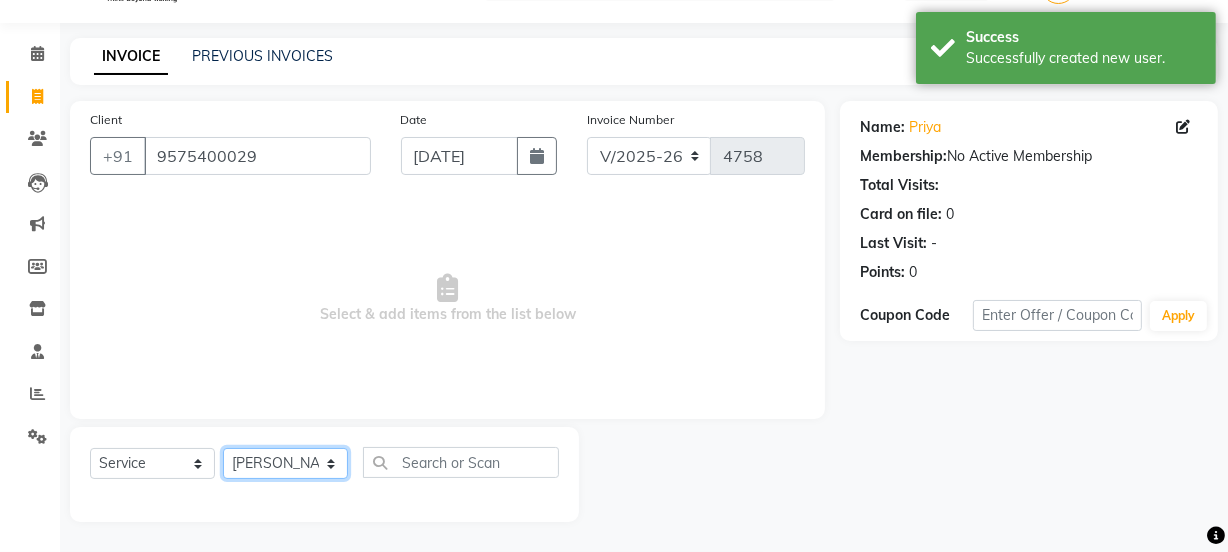 click on "Select Stylist [PERSON_NAME] Vaidyakar kokan  n Mahadev [PERSON_NAME] [PERSON_NAME] [PERSON_NAME]  Prem Mane Rajan Roma Rajput Sai [PERSON_NAME] Shop [PERSON_NAME] [PERSON_NAME] suport staff [PERSON_NAME]  [PERSON_NAME] [PERSON_NAME] [PERSON_NAME]" 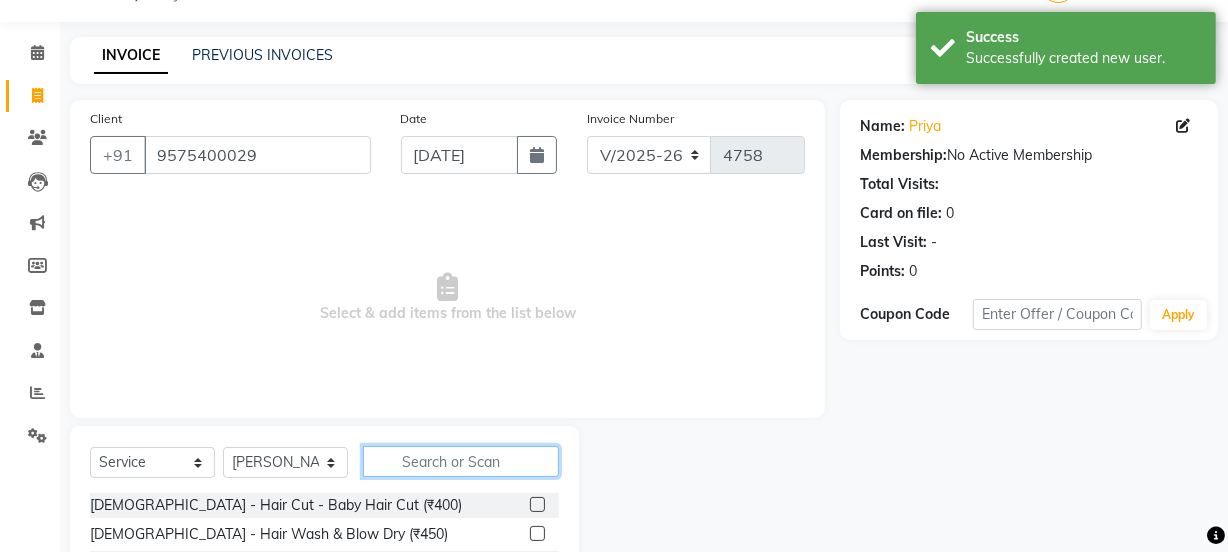 click 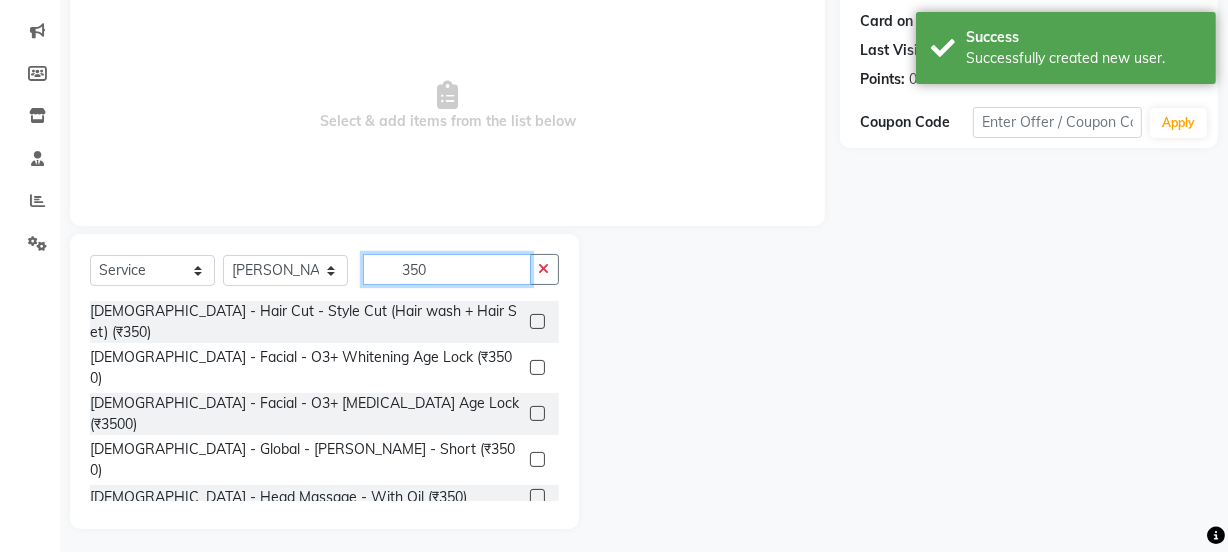scroll, scrollTop: 250, scrollLeft: 0, axis: vertical 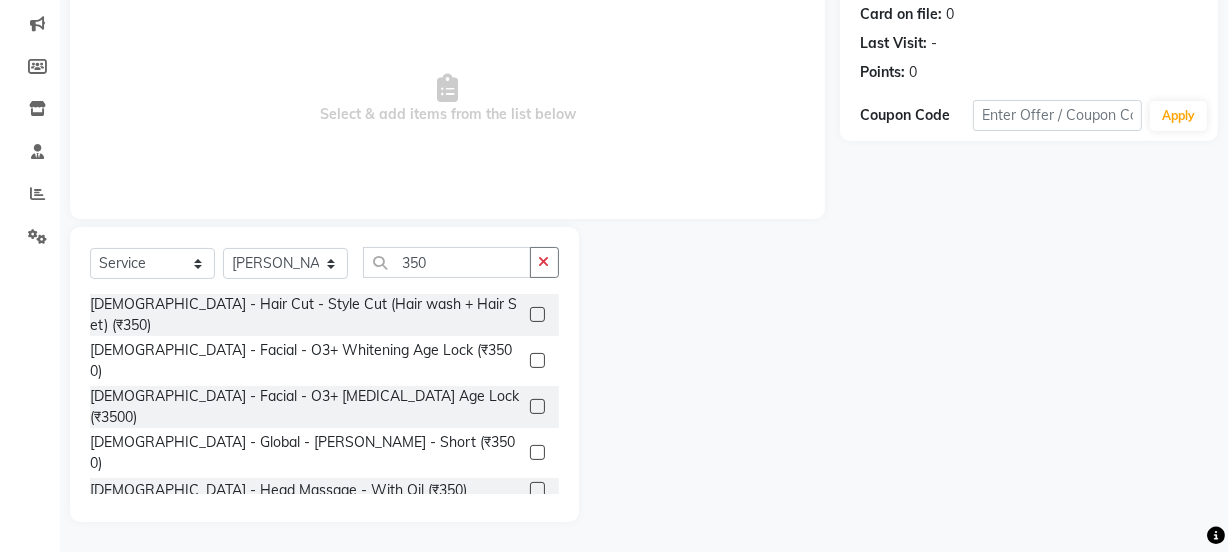 click on "[DEMOGRAPHIC_DATA] - Hair Cut - Style Cut (Hair wash + Hair Set) (₹350)" 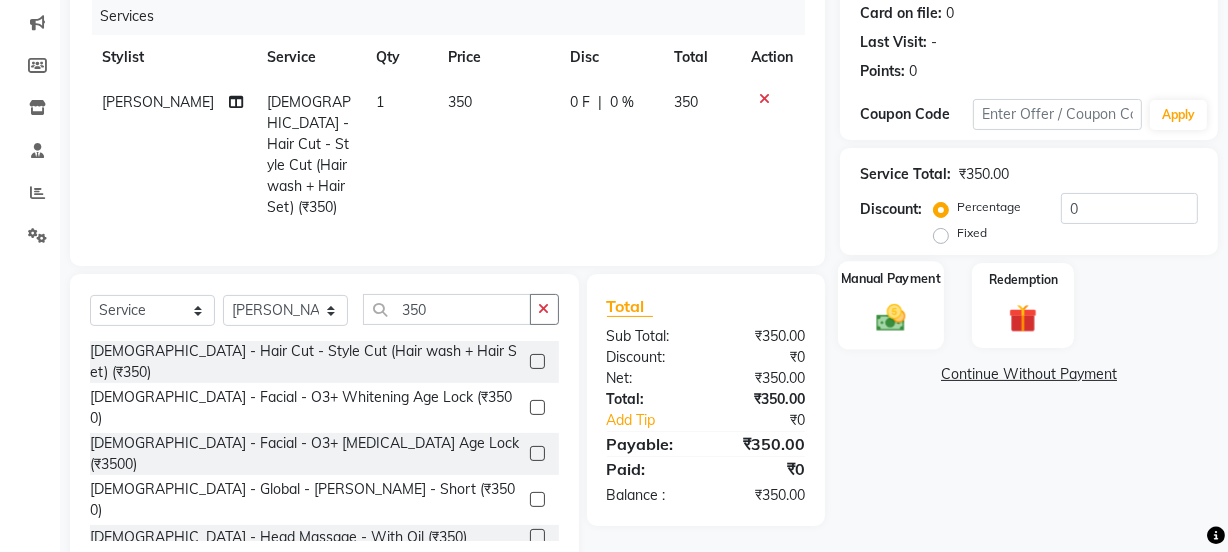 click 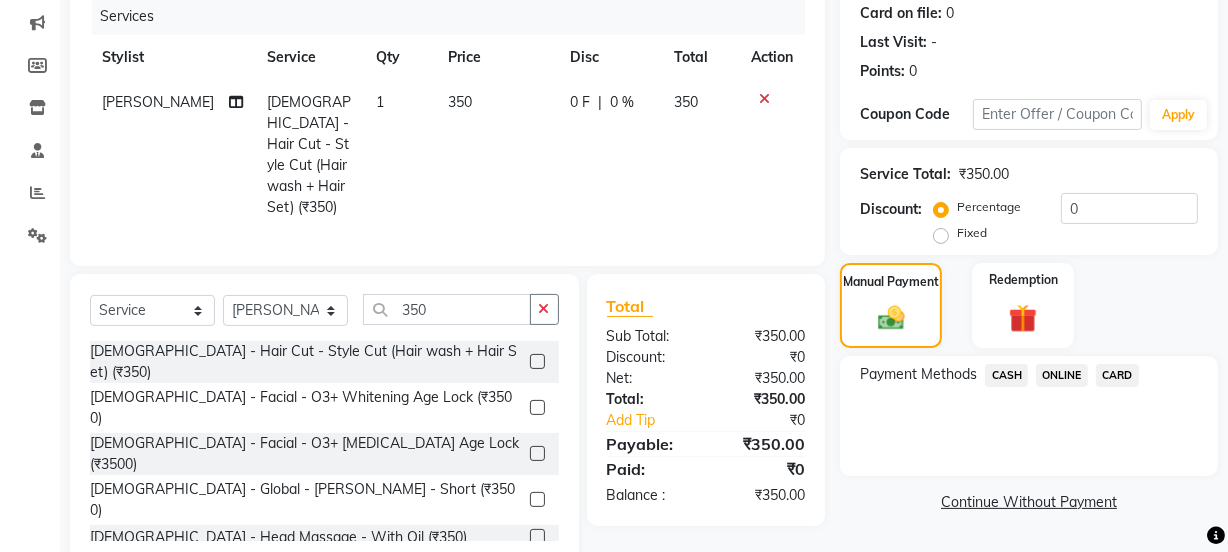 click on "ONLINE" 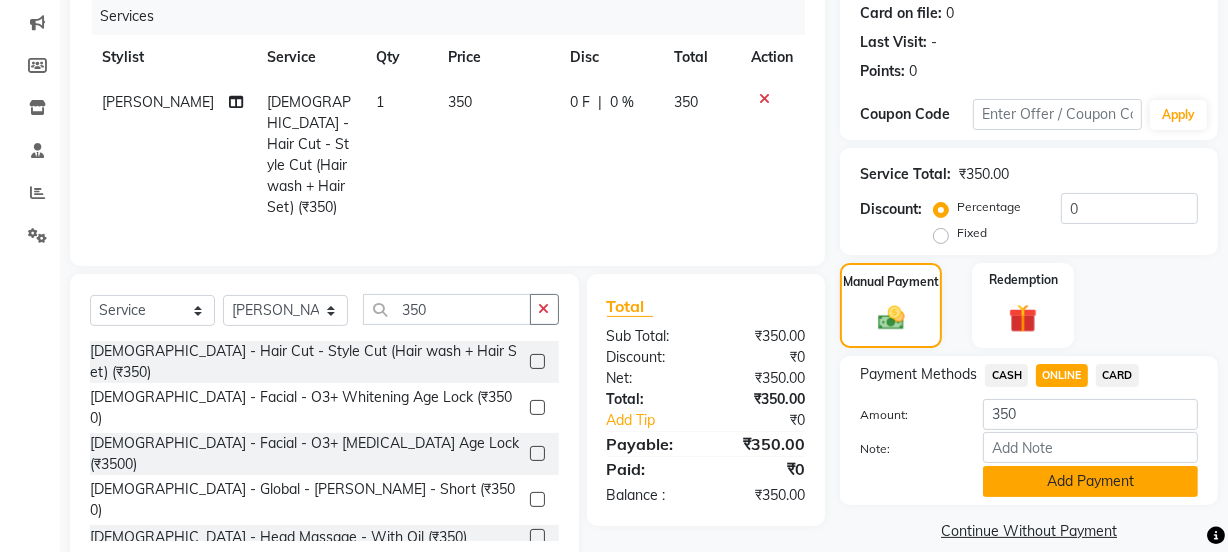 click on "Add Payment" 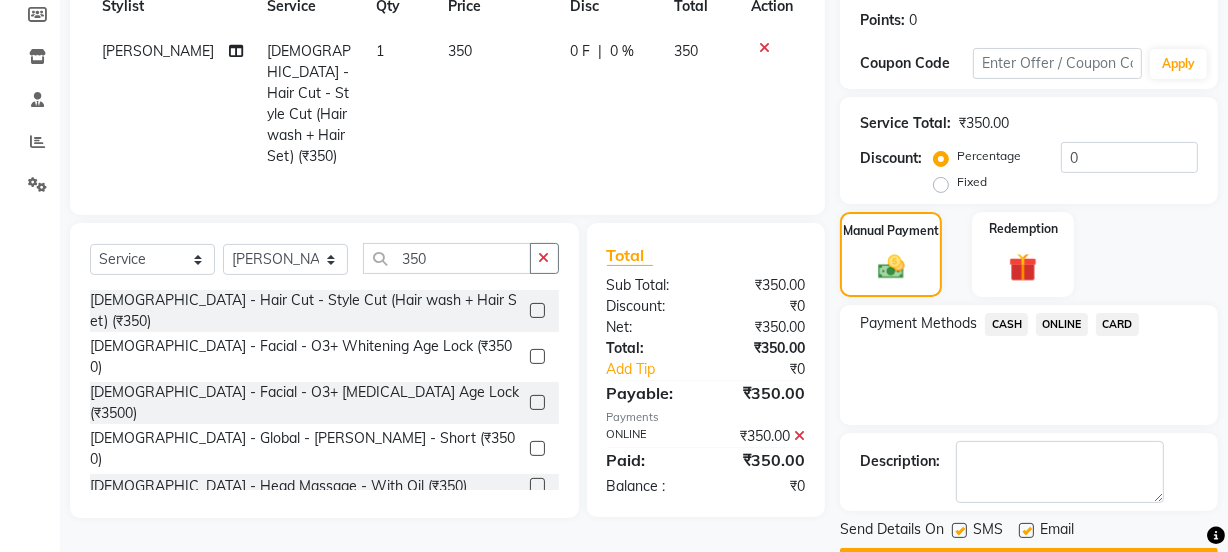 scroll, scrollTop: 357, scrollLeft: 0, axis: vertical 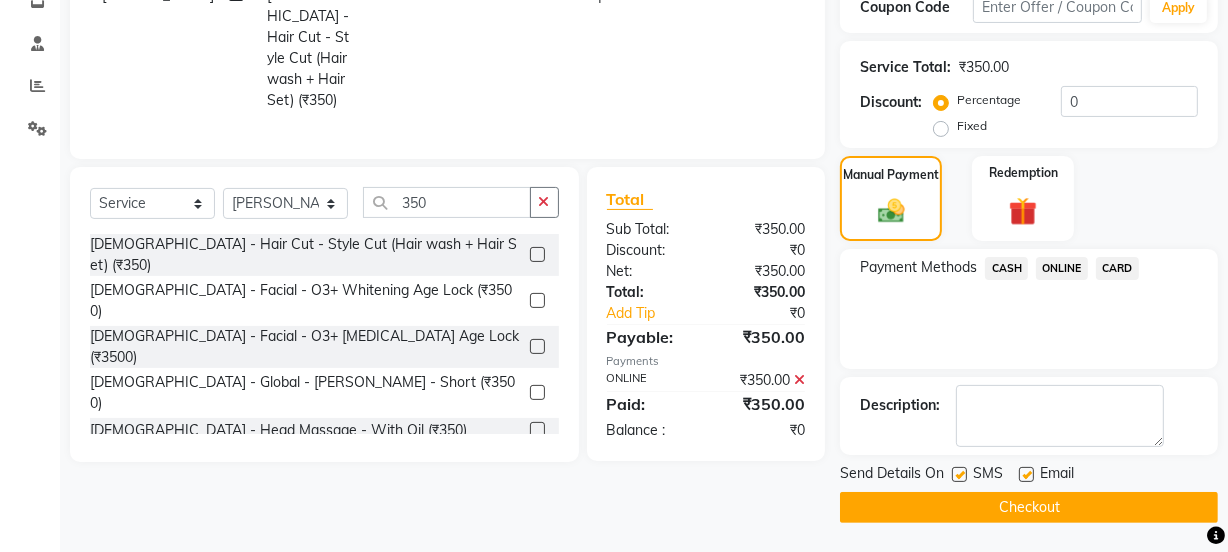click on "Checkout" 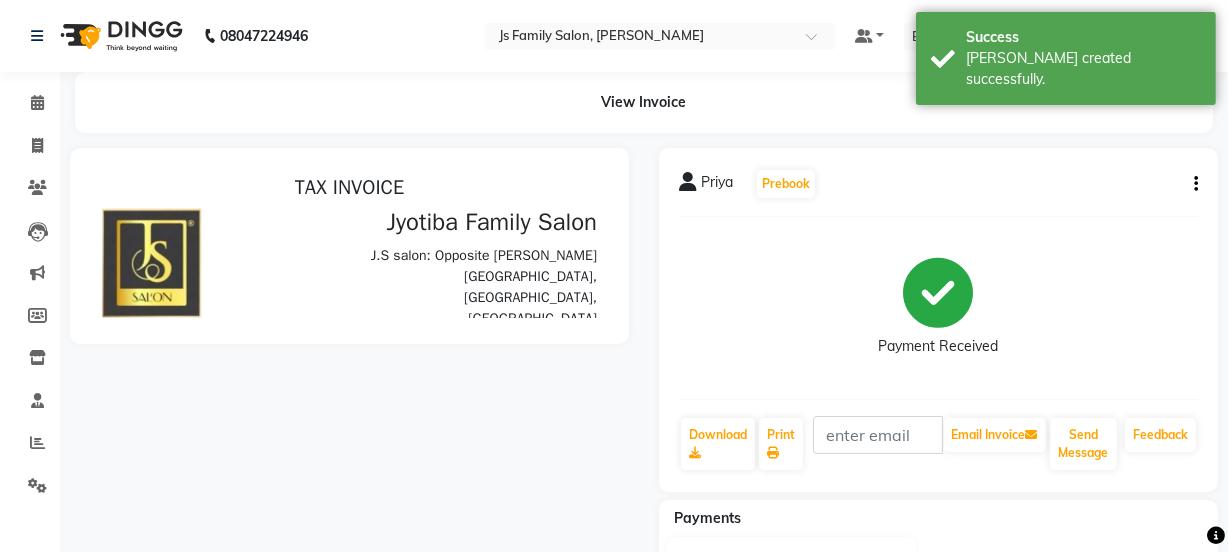 scroll, scrollTop: 0, scrollLeft: 0, axis: both 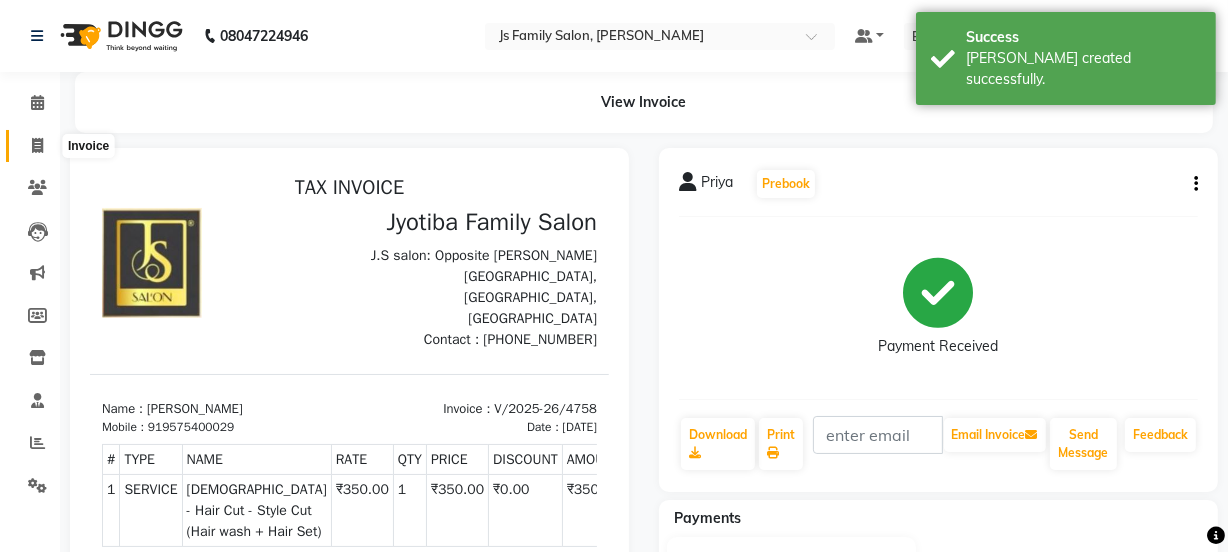 click 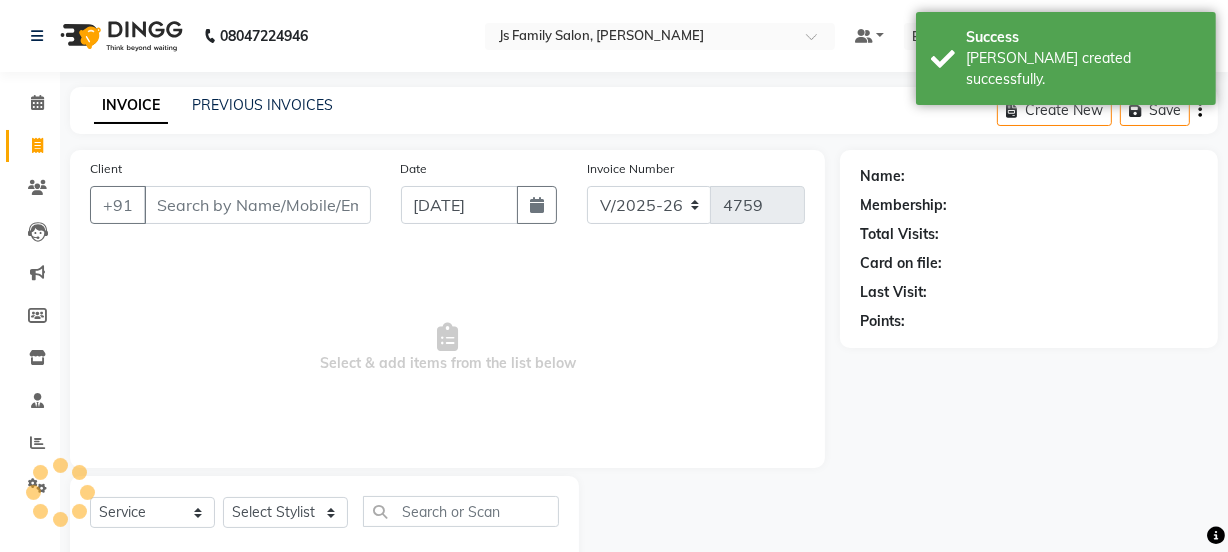scroll, scrollTop: 50, scrollLeft: 0, axis: vertical 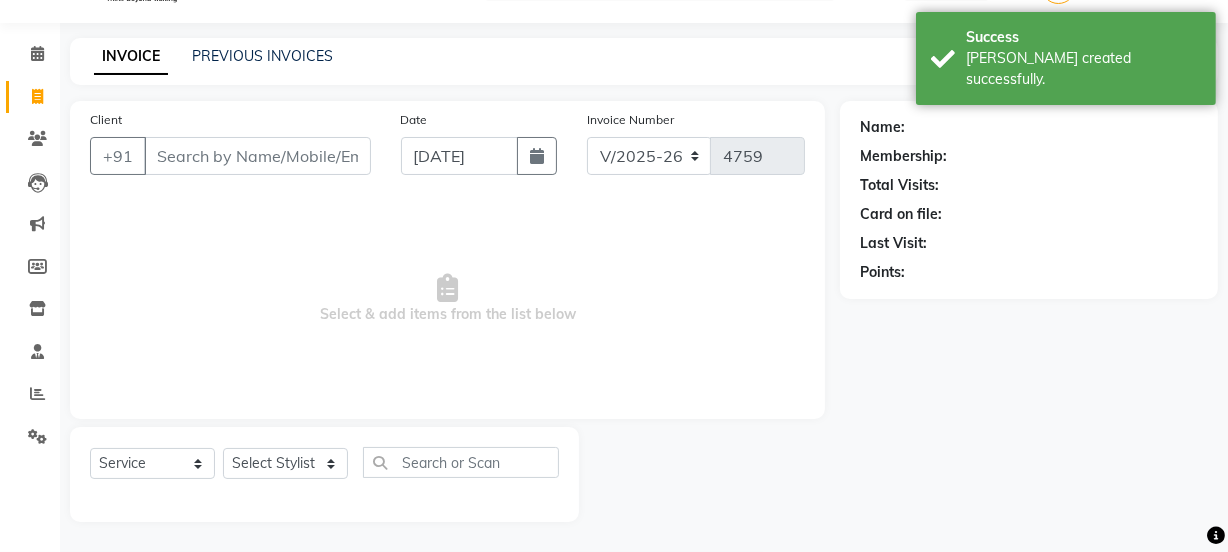 click on "Client" at bounding box center (257, 156) 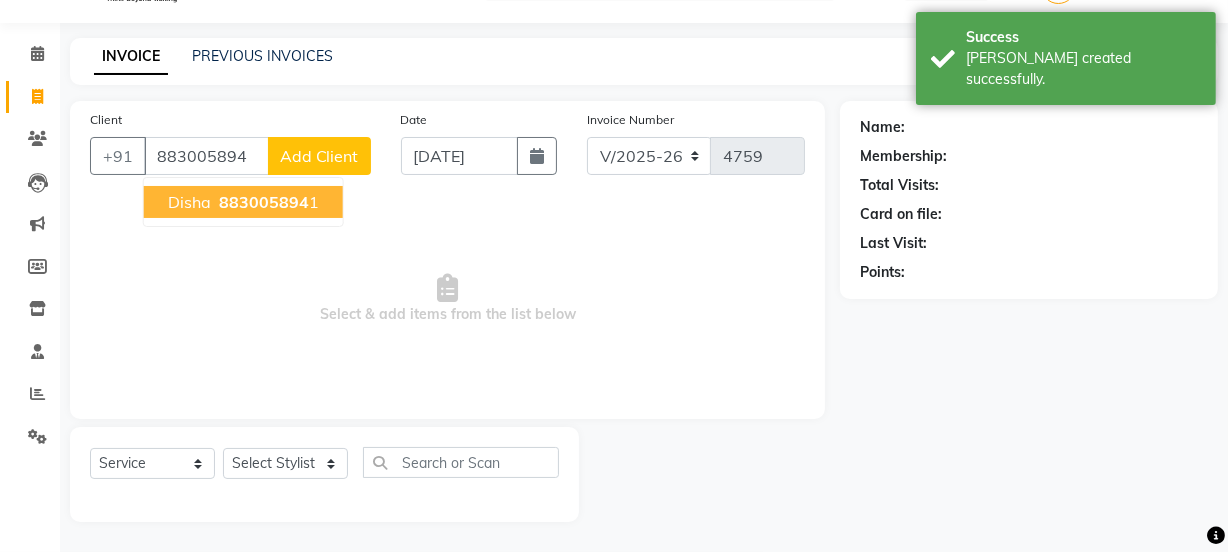 click on "Disha" at bounding box center [189, 202] 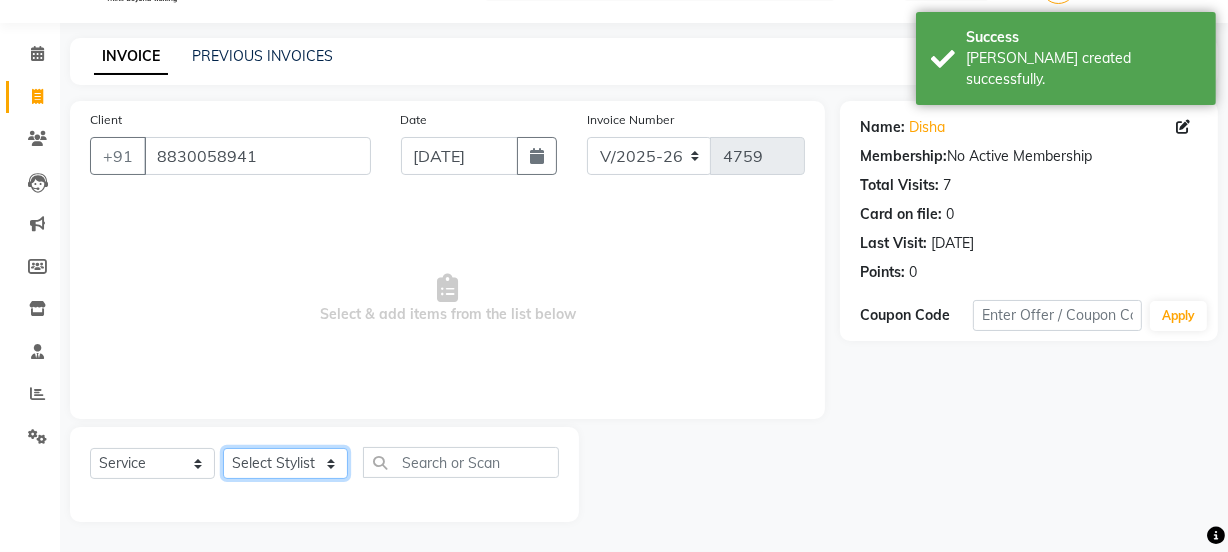 click on "Select Stylist [PERSON_NAME] Vaidyakar kokan  n Mahadev [PERSON_NAME] [PERSON_NAME] [PERSON_NAME]  Prem Mane Rajan Roma Rajput Sai [PERSON_NAME] Shop [PERSON_NAME] [PERSON_NAME] suport staff [PERSON_NAME]  [PERSON_NAME] [PERSON_NAME] [PERSON_NAME]" 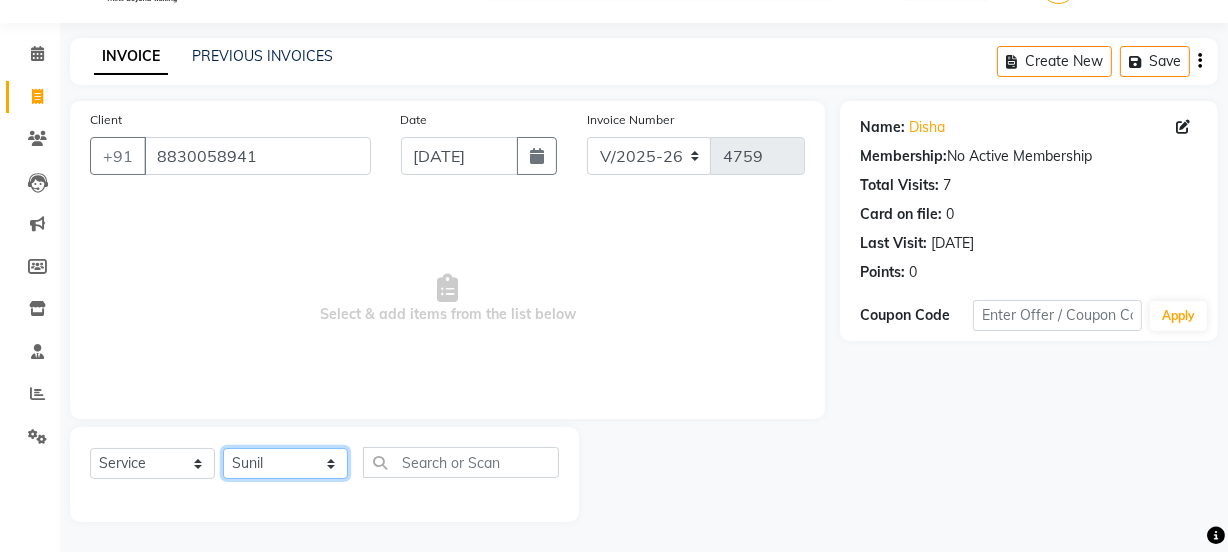 click on "Select Stylist [PERSON_NAME] Vaidyakar kokan  n Mahadev [PERSON_NAME] [PERSON_NAME] [PERSON_NAME]  Prem Mane Rajan Roma Rajput Sai [PERSON_NAME] Shop [PERSON_NAME] [PERSON_NAME] suport staff [PERSON_NAME]  [PERSON_NAME] [PERSON_NAME] [PERSON_NAME]" 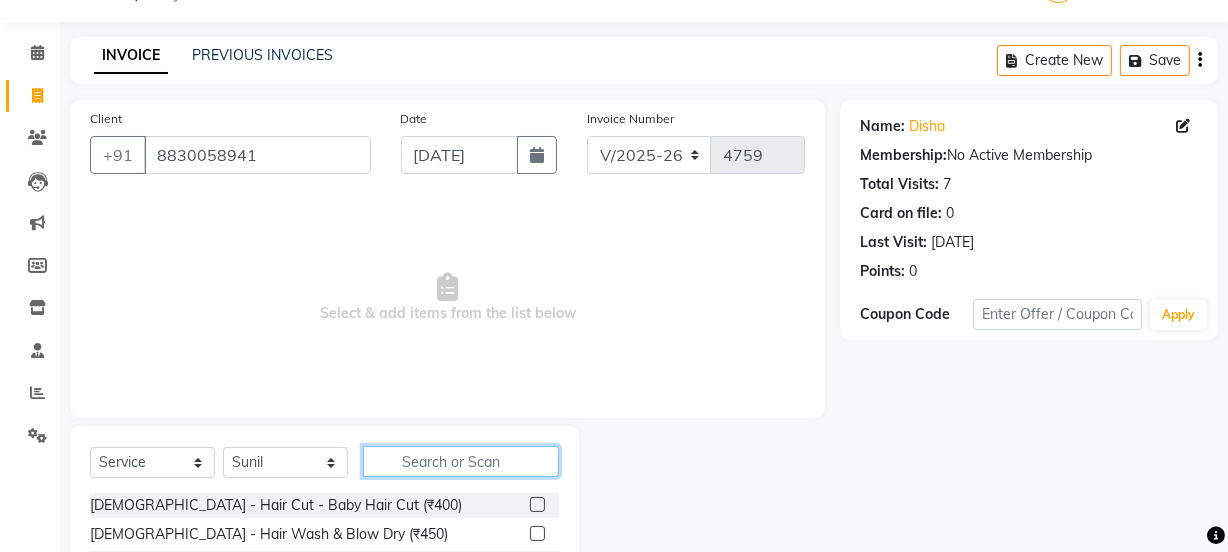 click 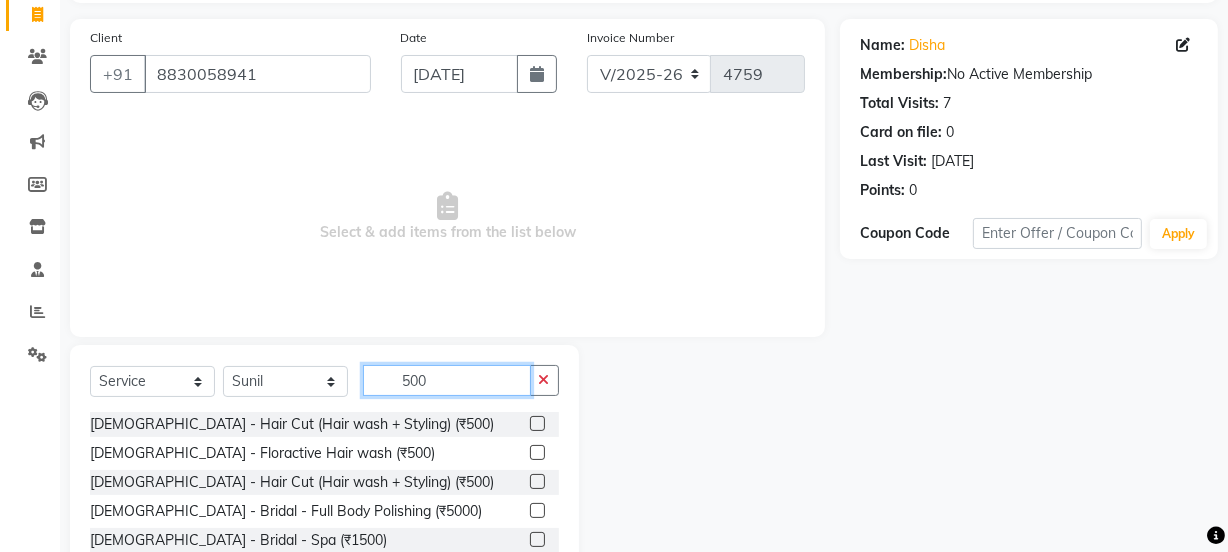 scroll, scrollTop: 250, scrollLeft: 0, axis: vertical 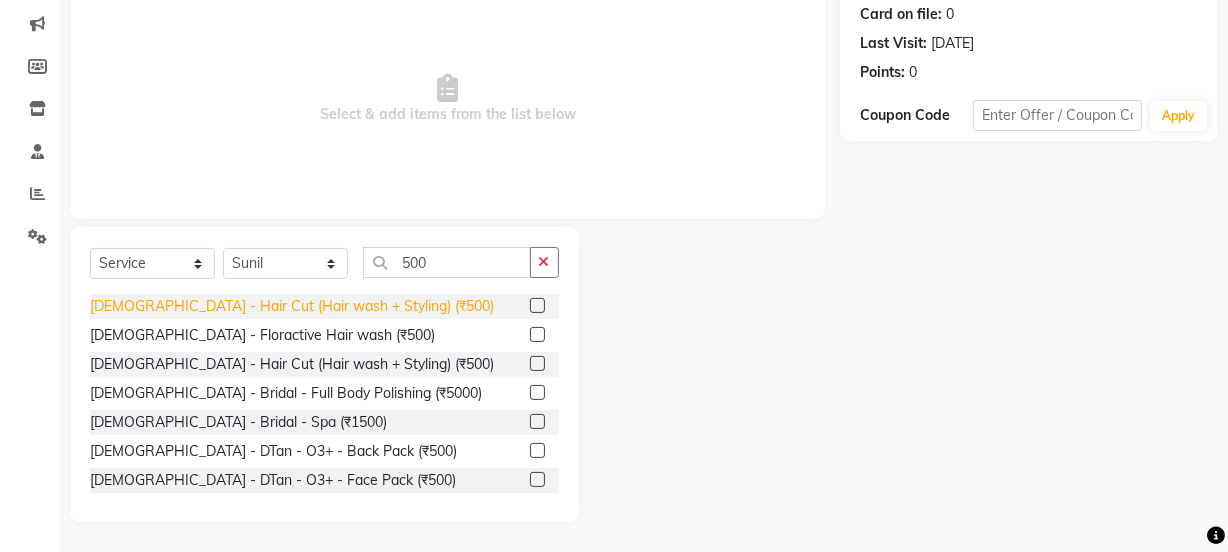 click on "[DEMOGRAPHIC_DATA] - Hair Cut (Hair wash + Styling) (₹500)" 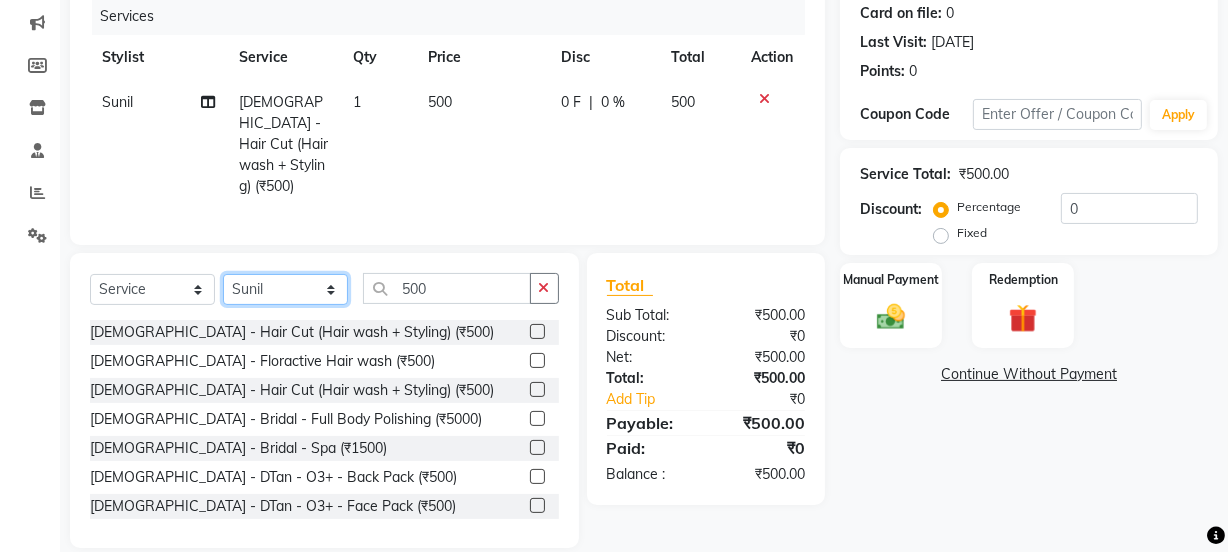 click on "Select Stylist [PERSON_NAME] Vaidyakar kokan  n Mahadev [PERSON_NAME] [PERSON_NAME] [PERSON_NAME]  Prem Mane Rajan Roma Rajput Sai [PERSON_NAME] Shop [PERSON_NAME] [PERSON_NAME] suport staff [PERSON_NAME]  [PERSON_NAME] [PERSON_NAME] [PERSON_NAME]" 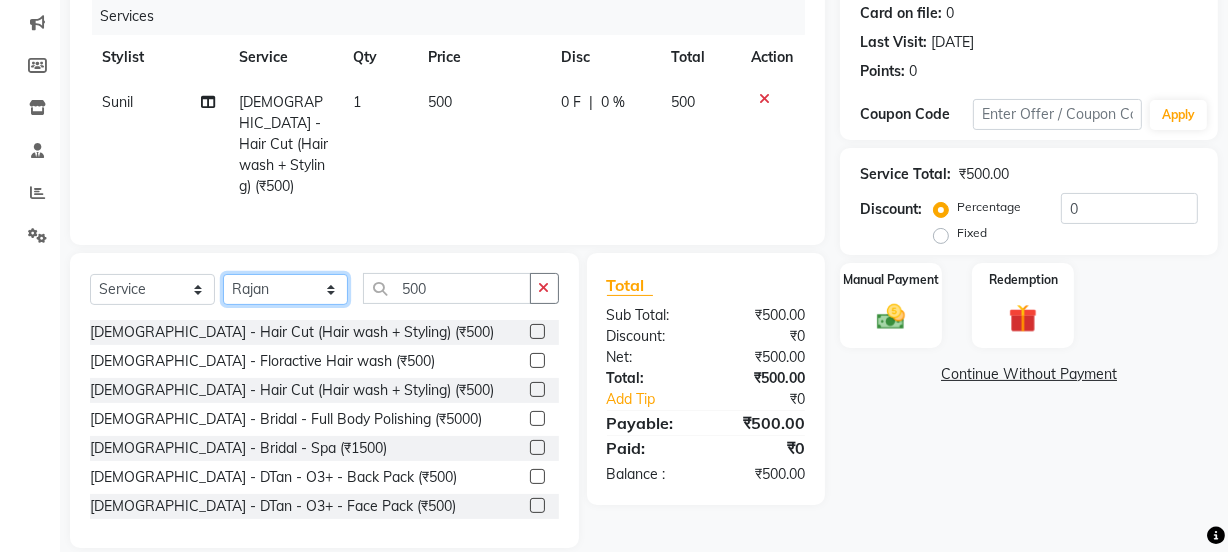 click on "Select Stylist [PERSON_NAME] Vaidyakar kokan  n Mahadev [PERSON_NAME] [PERSON_NAME] [PERSON_NAME]  Prem Mane Rajan Roma Rajput Sai [PERSON_NAME] Shop [PERSON_NAME] [PERSON_NAME] suport staff [PERSON_NAME]  [PERSON_NAME] [PERSON_NAME] [PERSON_NAME]" 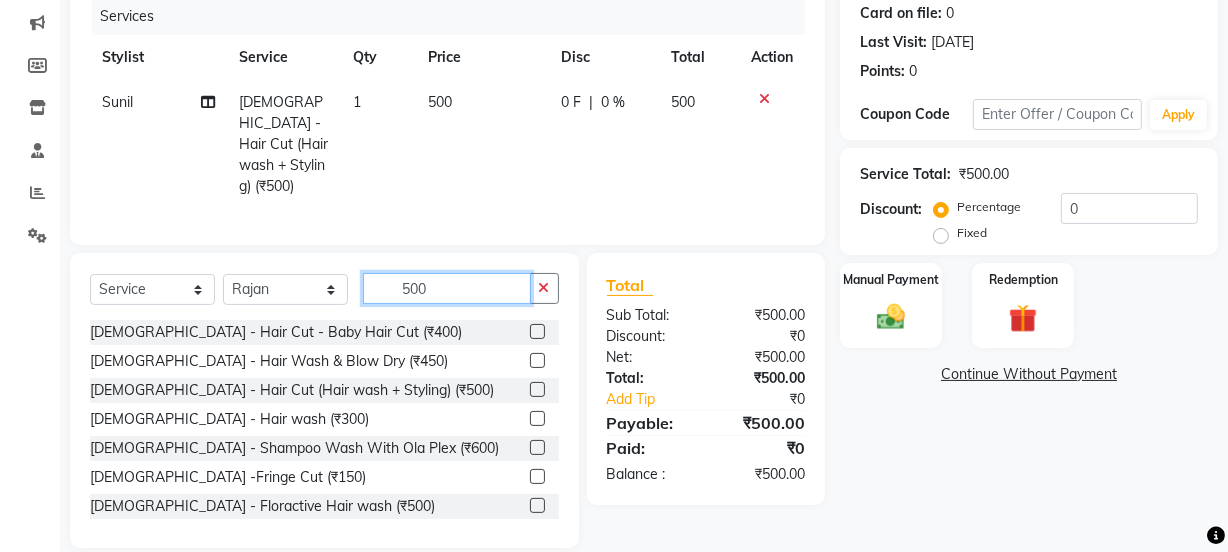 click on "500" 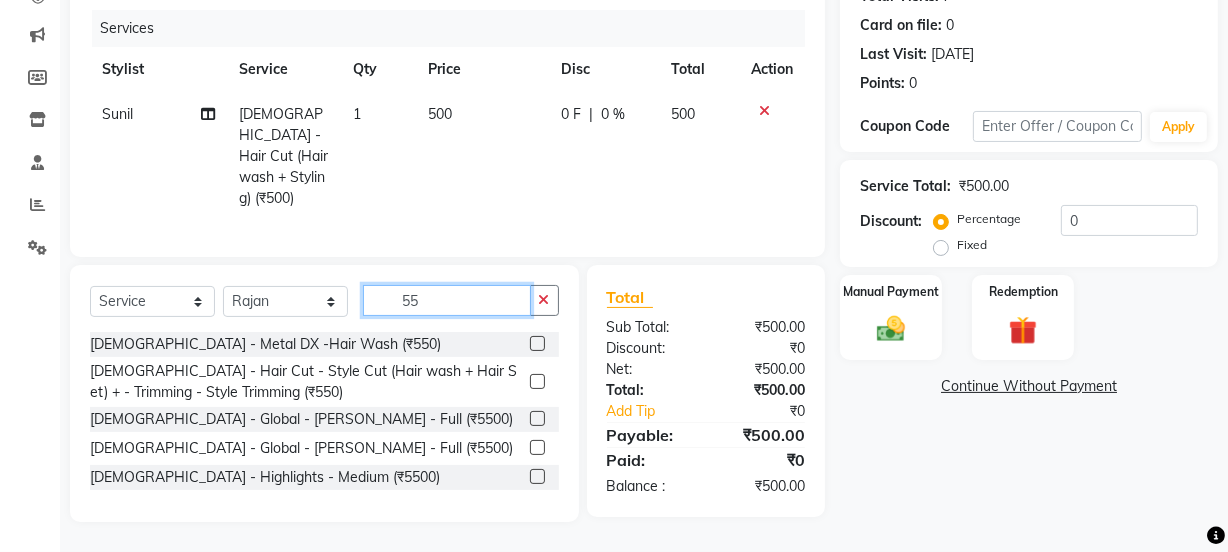 scroll, scrollTop: 230, scrollLeft: 0, axis: vertical 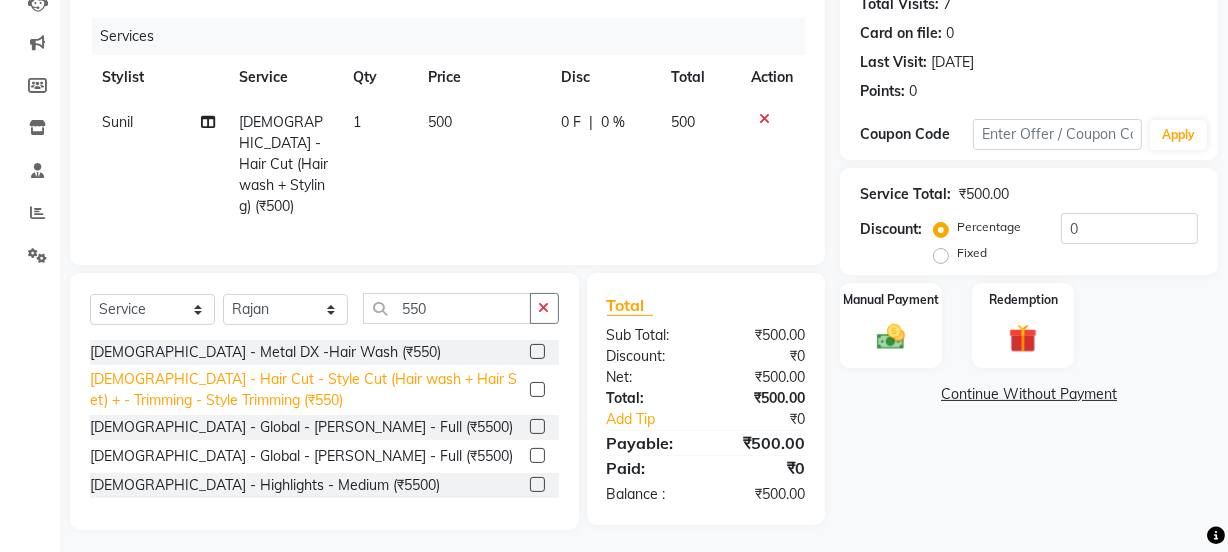 click on "[DEMOGRAPHIC_DATA] - Hair Cut - Style Cut (Hair wash + Hair Set) + - Trimming - Style Trimming (₹550)" 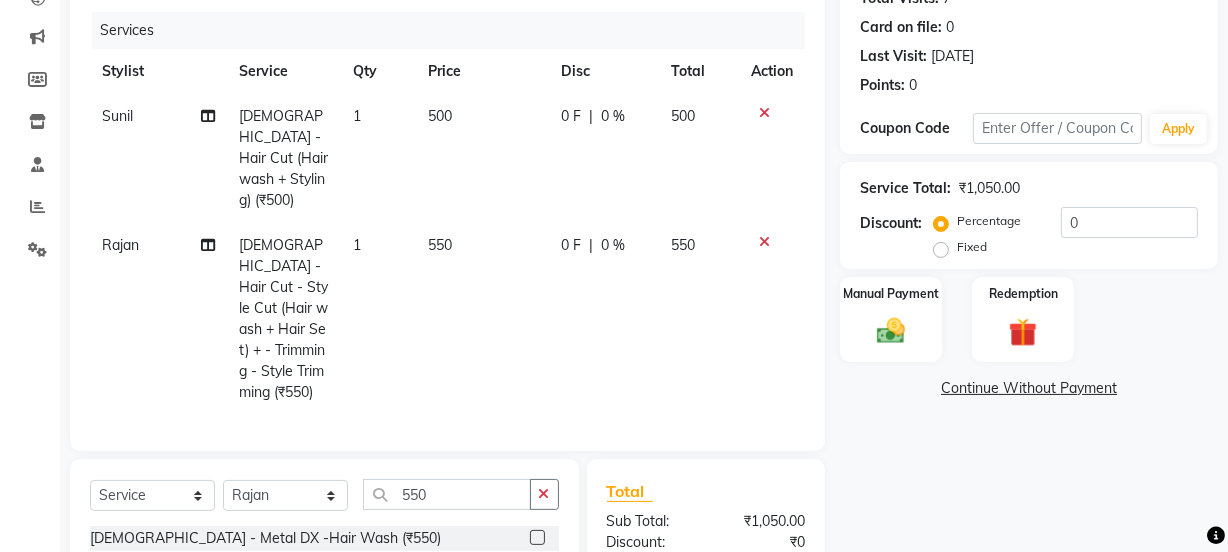 scroll, scrollTop: 402, scrollLeft: 0, axis: vertical 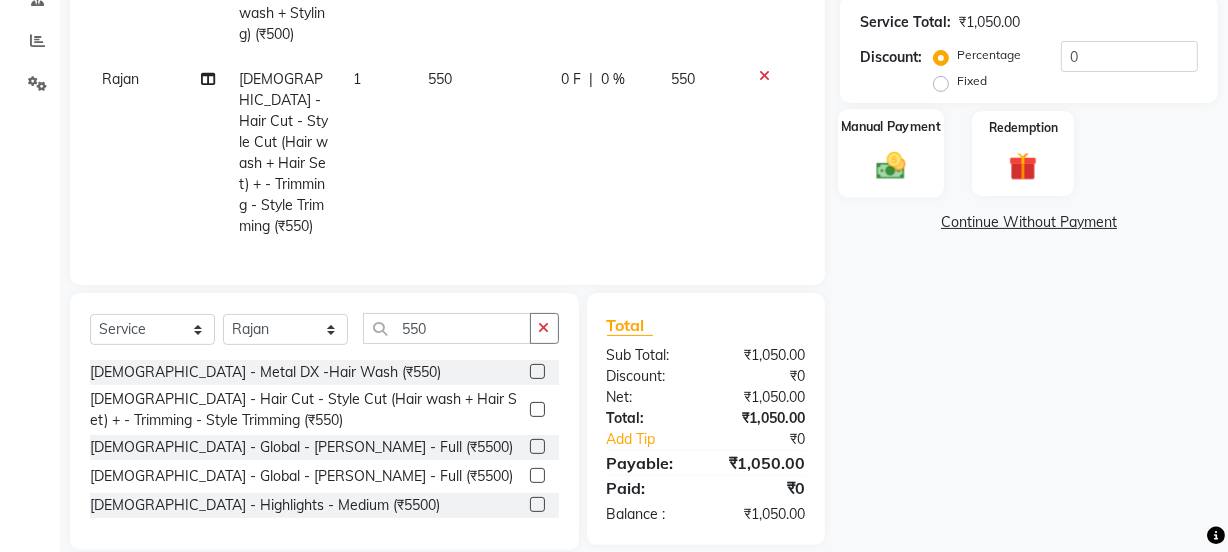 click 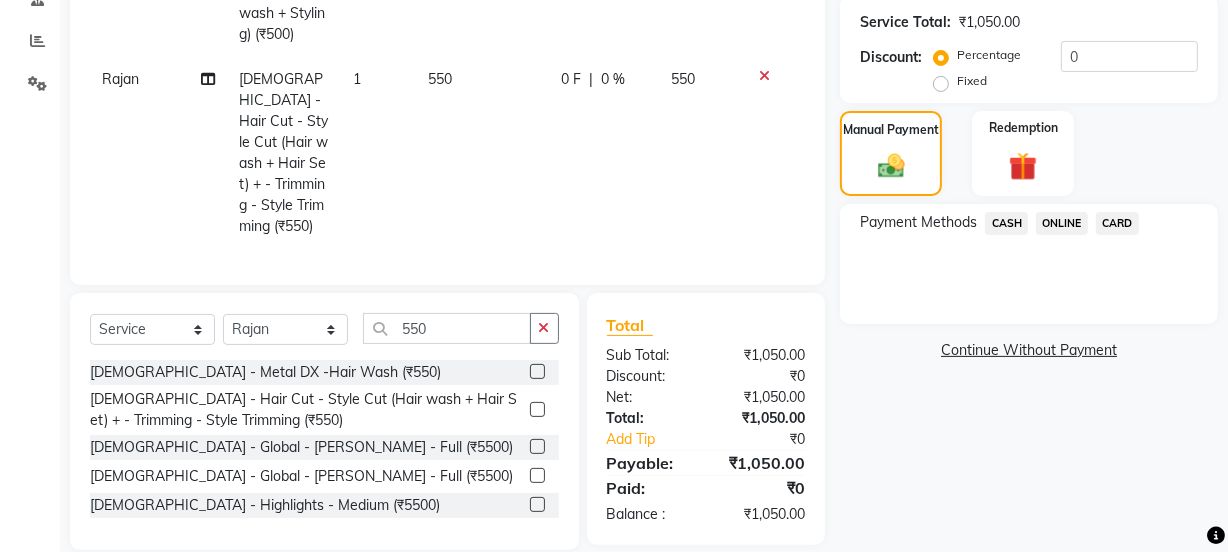 click on "ONLINE" 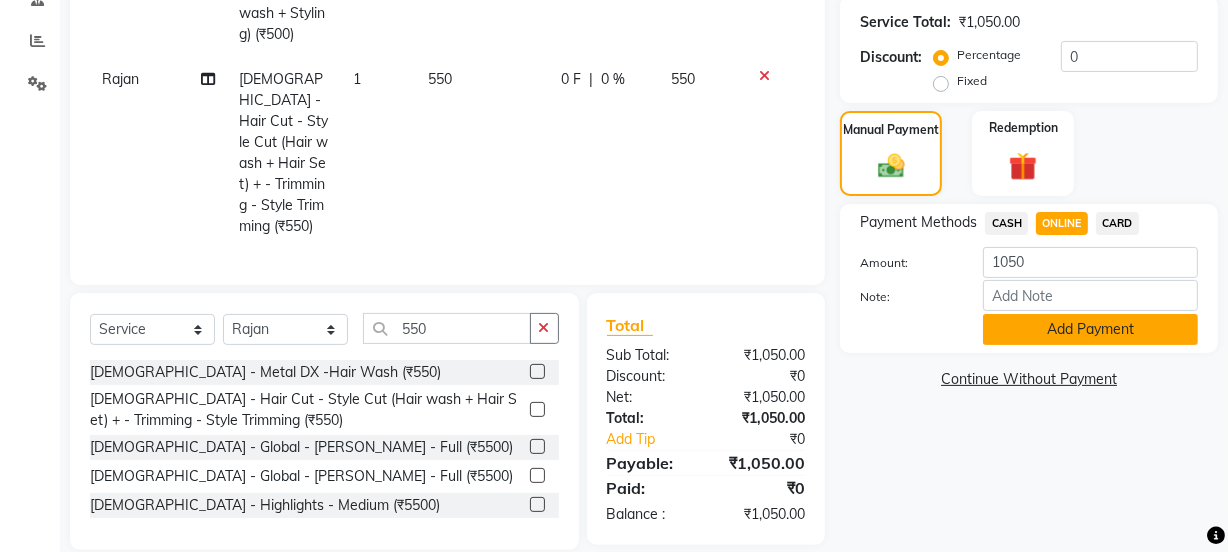 click on "Add Payment" 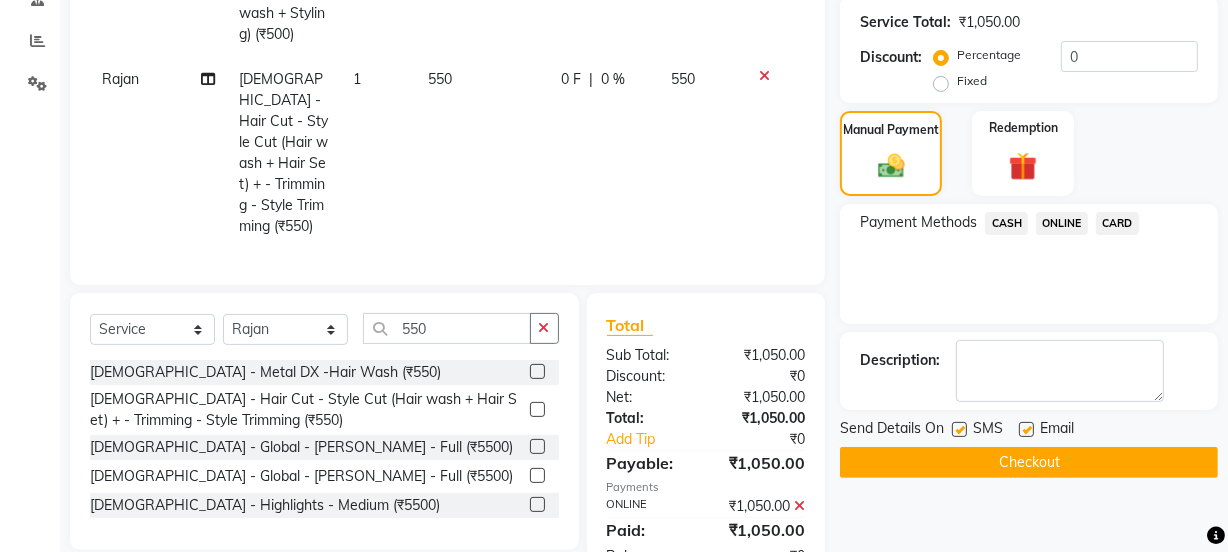 click on "Checkout" 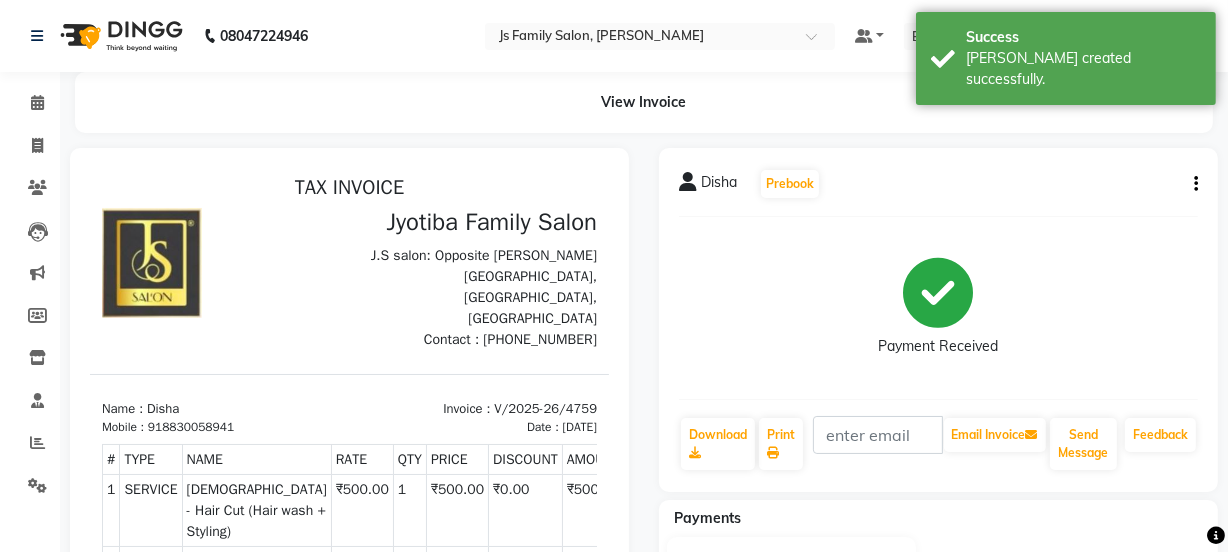 scroll, scrollTop: 0, scrollLeft: 0, axis: both 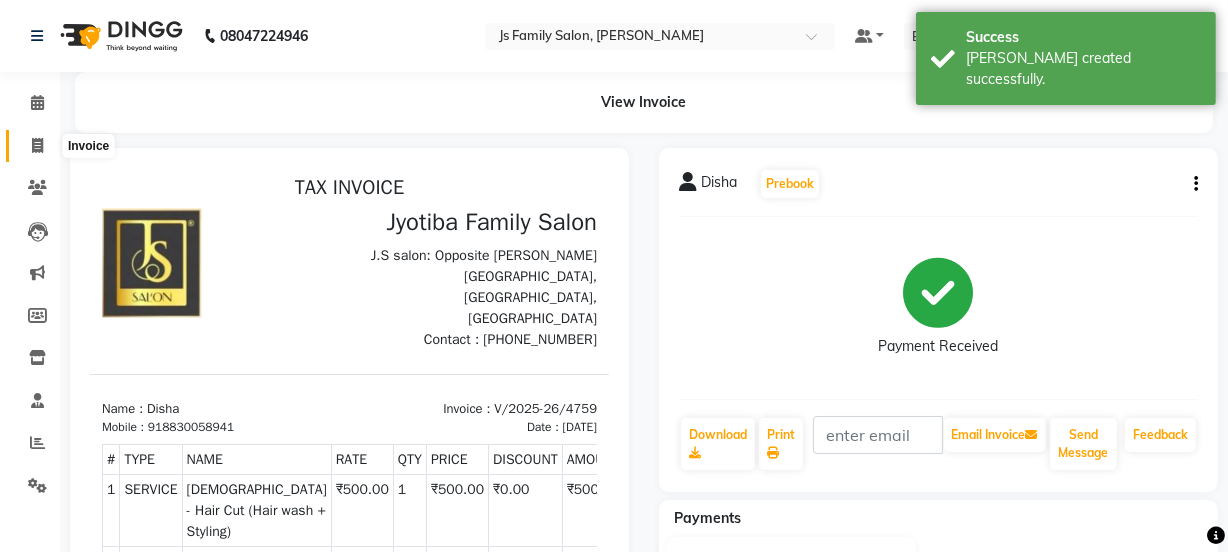 click 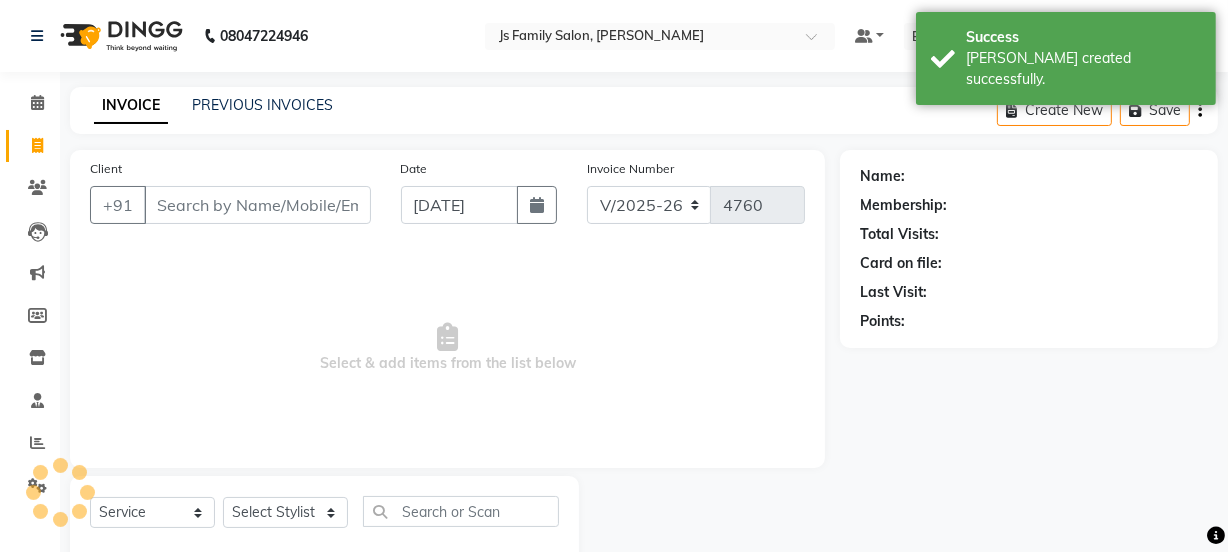 scroll, scrollTop: 50, scrollLeft: 0, axis: vertical 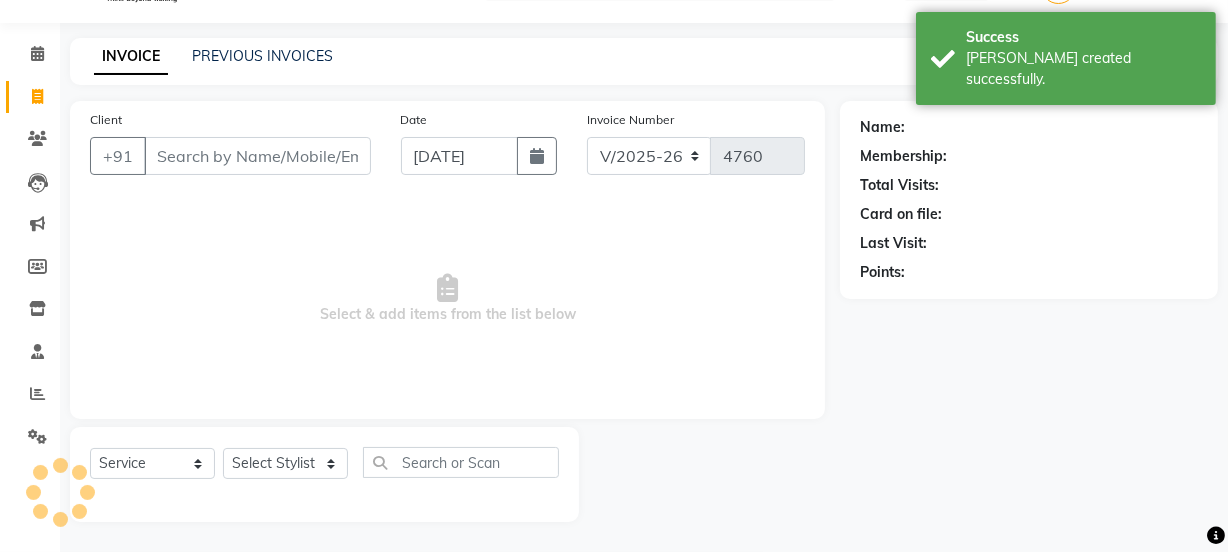 click on "Client" at bounding box center [257, 156] 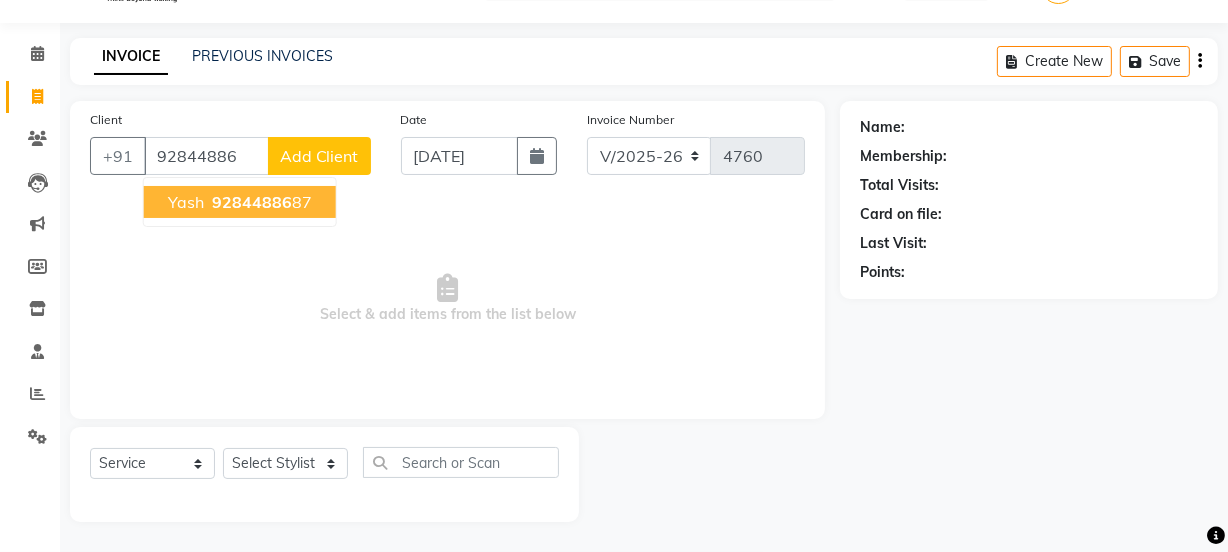 click on "Yash   92844886 87" at bounding box center (240, 202) 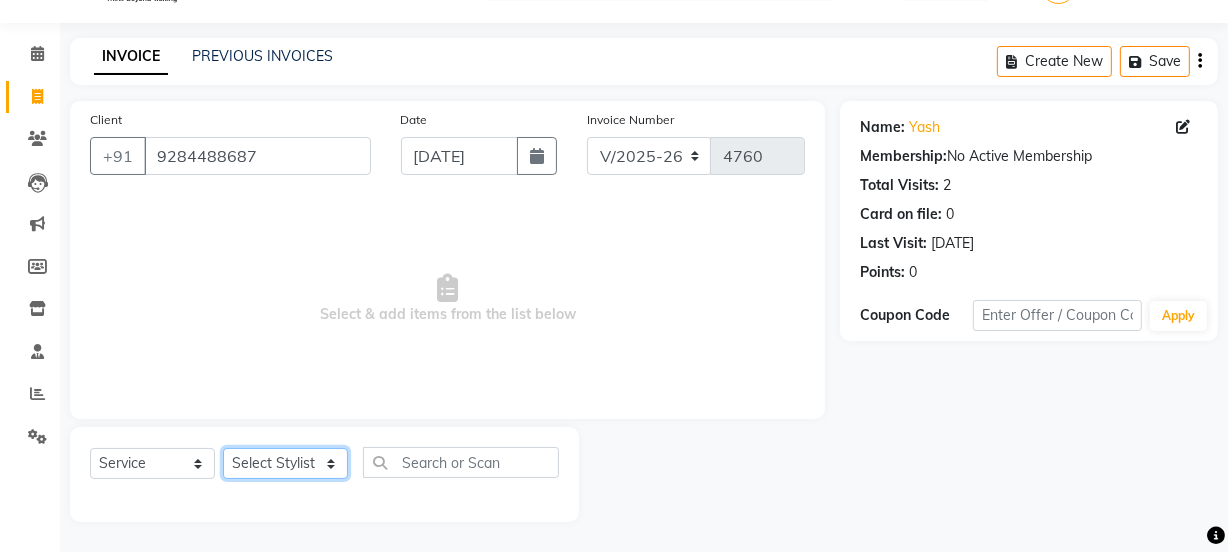 click on "Select Stylist [PERSON_NAME] Vaidyakar kokan  n Mahadev [PERSON_NAME] [PERSON_NAME] [PERSON_NAME]  Prem Mane Rajan Roma Rajput Sai [PERSON_NAME] Shop [PERSON_NAME] [PERSON_NAME] suport staff [PERSON_NAME]  [PERSON_NAME] [PERSON_NAME] [PERSON_NAME]" 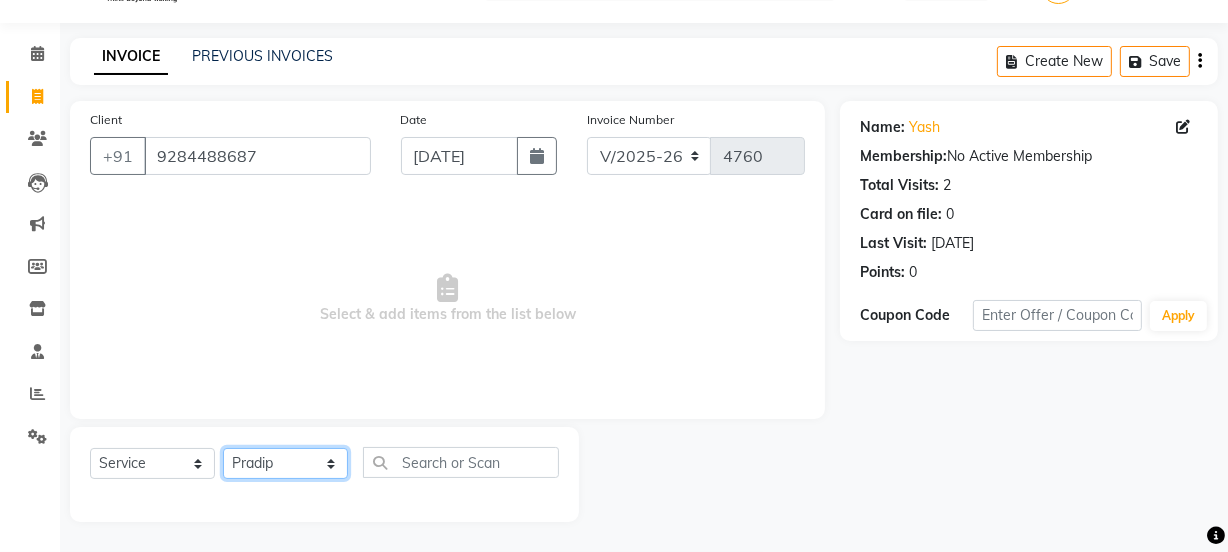 click on "Select Stylist [PERSON_NAME] Vaidyakar kokan  n Mahadev [PERSON_NAME] [PERSON_NAME] [PERSON_NAME]  Prem Mane Rajan Roma Rajput Sai [PERSON_NAME] Shop [PERSON_NAME] [PERSON_NAME] suport staff [PERSON_NAME]  [PERSON_NAME] [PERSON_NAME] [PERSON_NAME]" 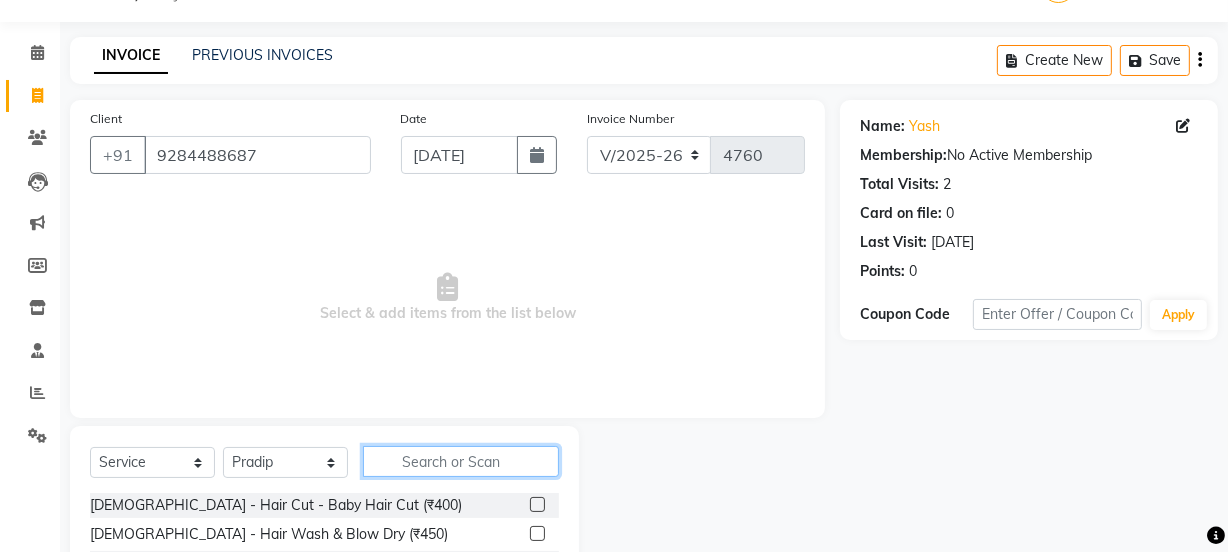 click 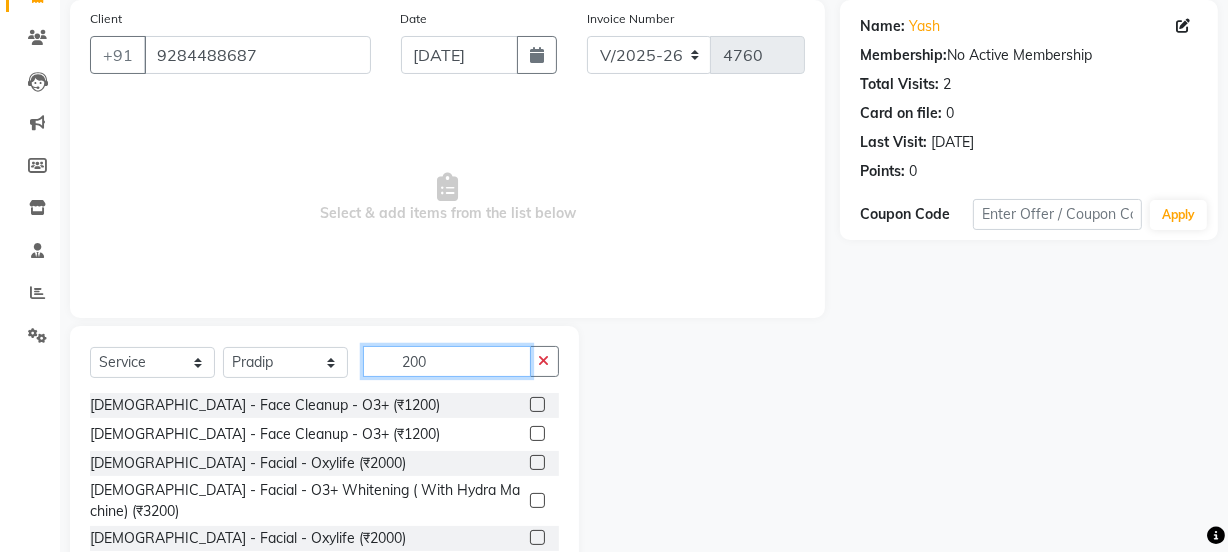 scroll, scrollTop: 250, scrollLeft: 0, axis: vertical 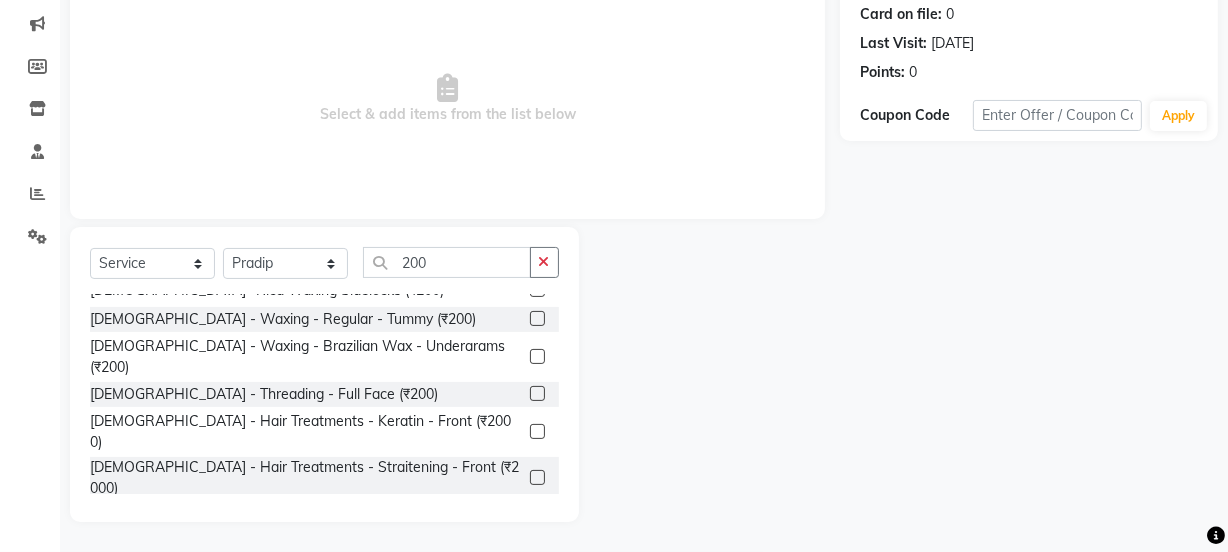 click on "[DEMOGRAPHIC_DATA] - Trimming - Style Trimming (₹200)" 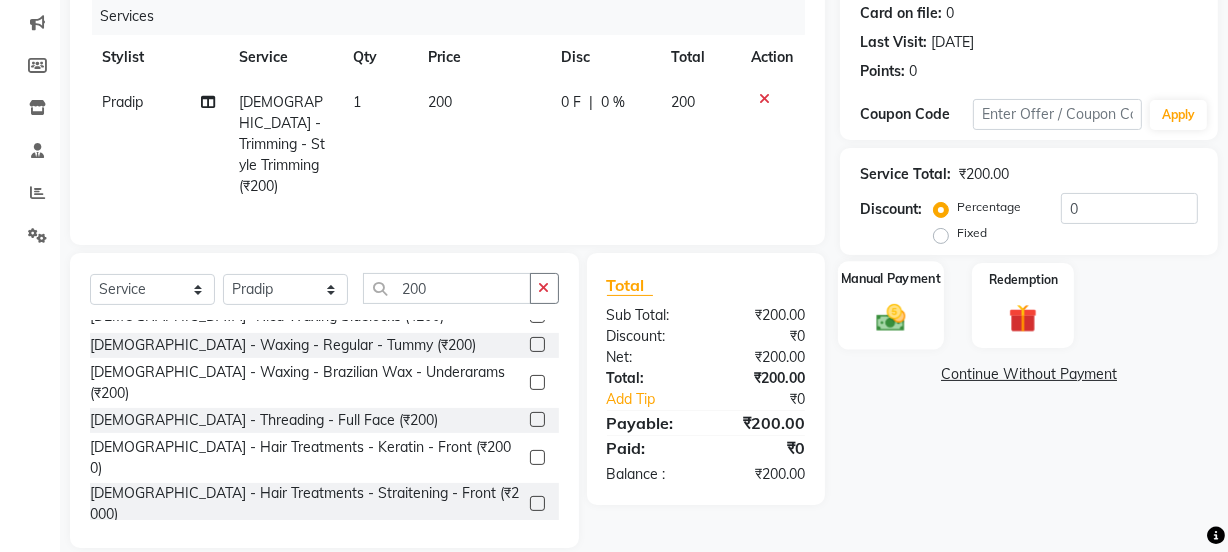click 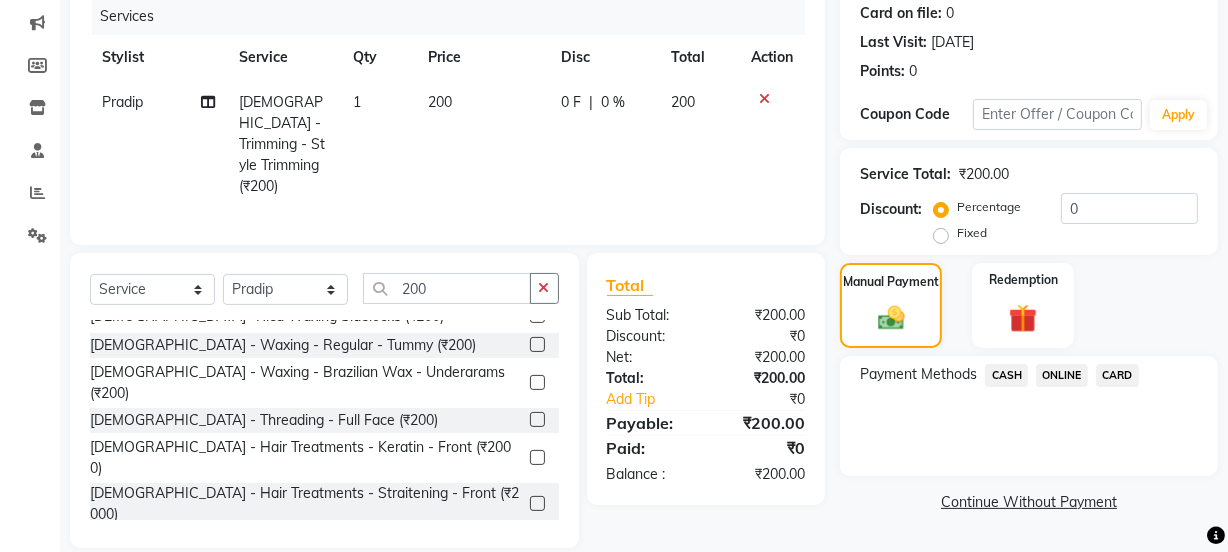 click on "ONLINE" 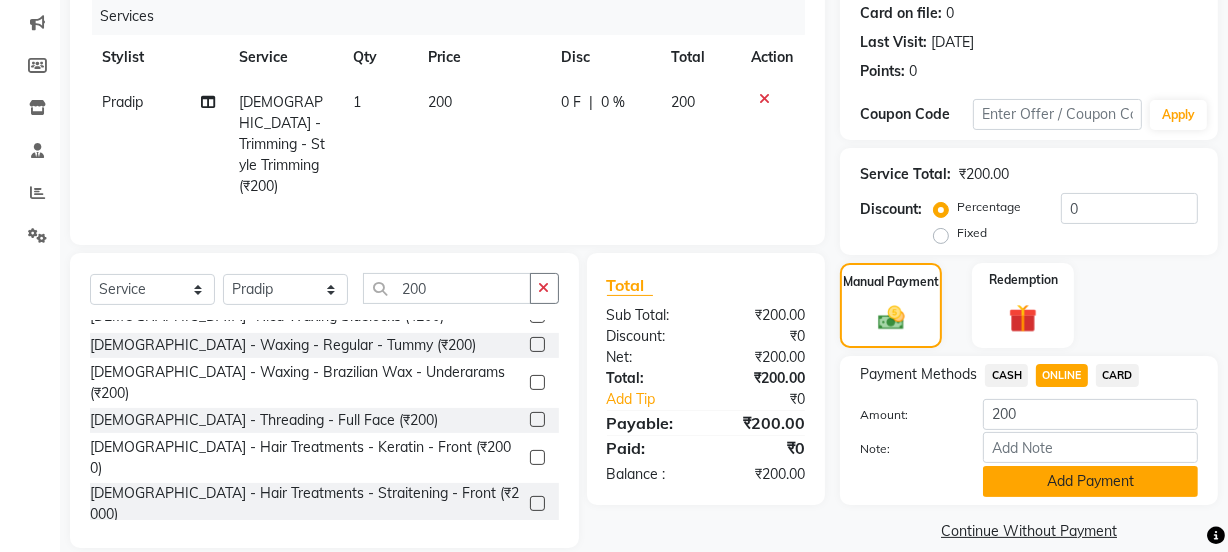click on "Add Payment" 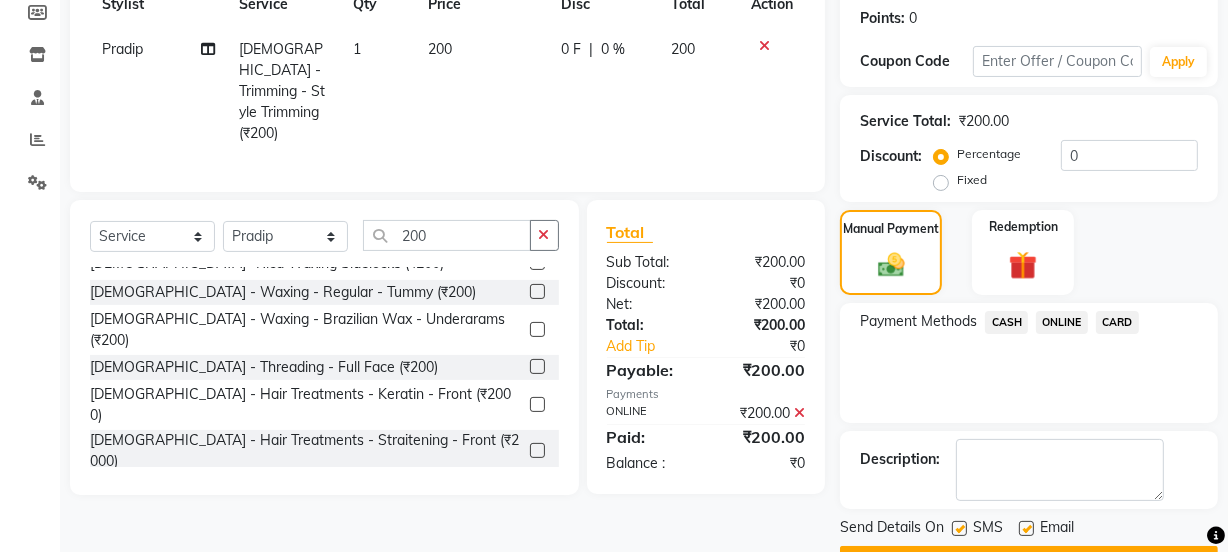 scroll, scrollTop: 357, scrollLeft: 0, axis: vertical 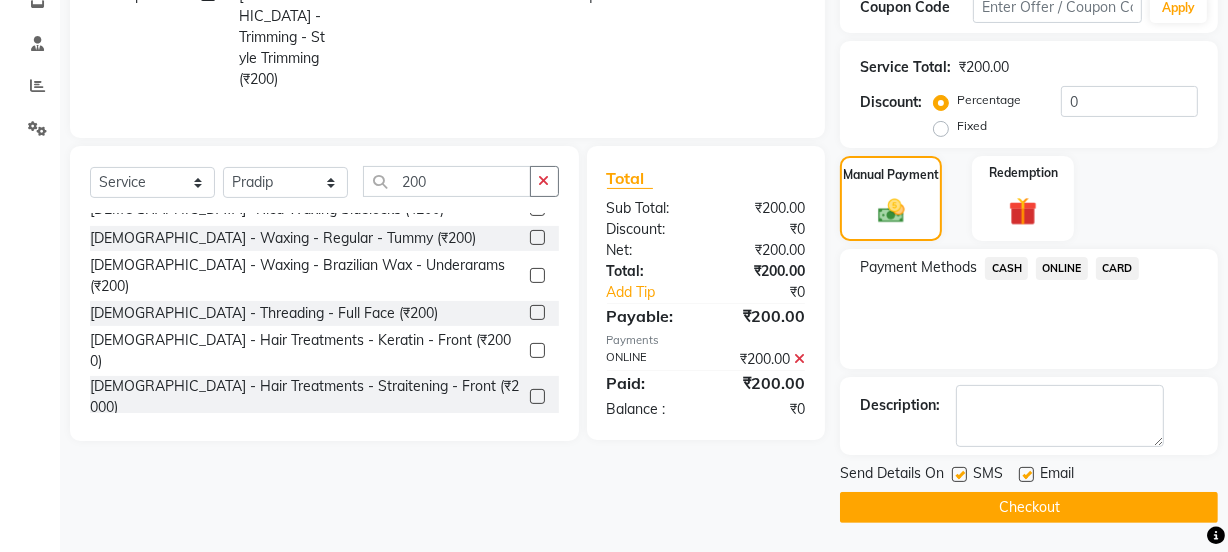 click on "Checkout" 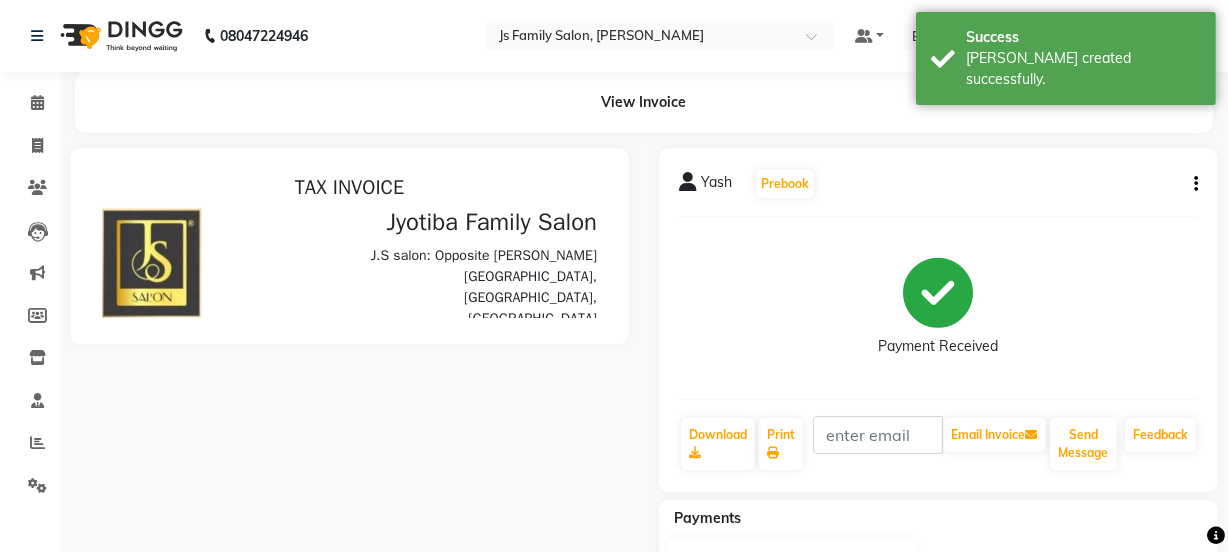 scroll, scrollTop: 0, scrollLeft: 0, axis: both 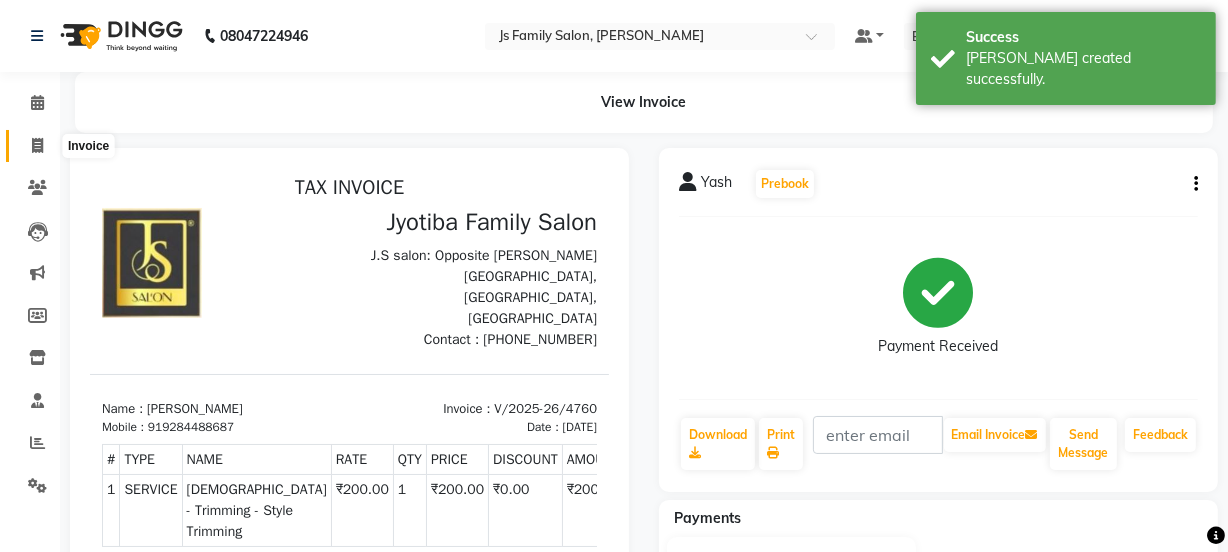 click 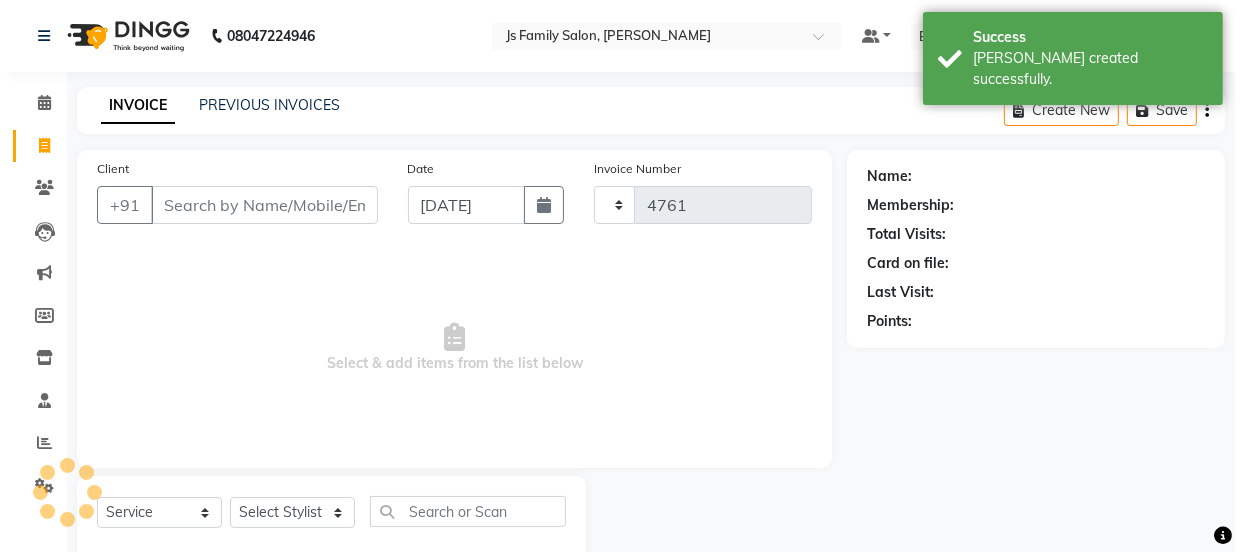 scroll, scrollTop: 50, scrollLeft: 0, axis: vertical 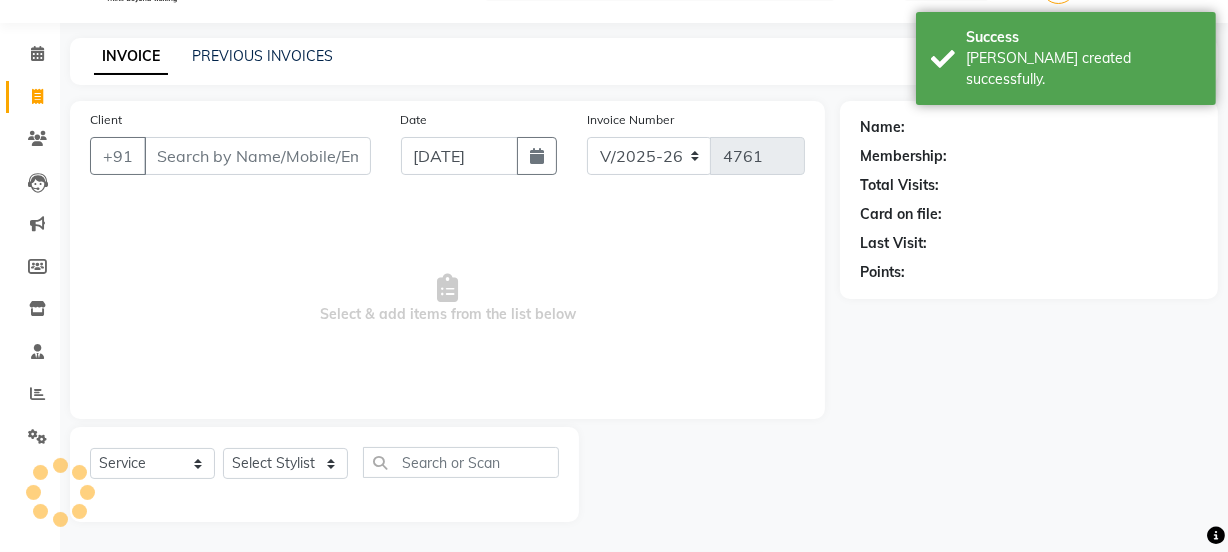 click on "Client" at bounding box center (257, 156) 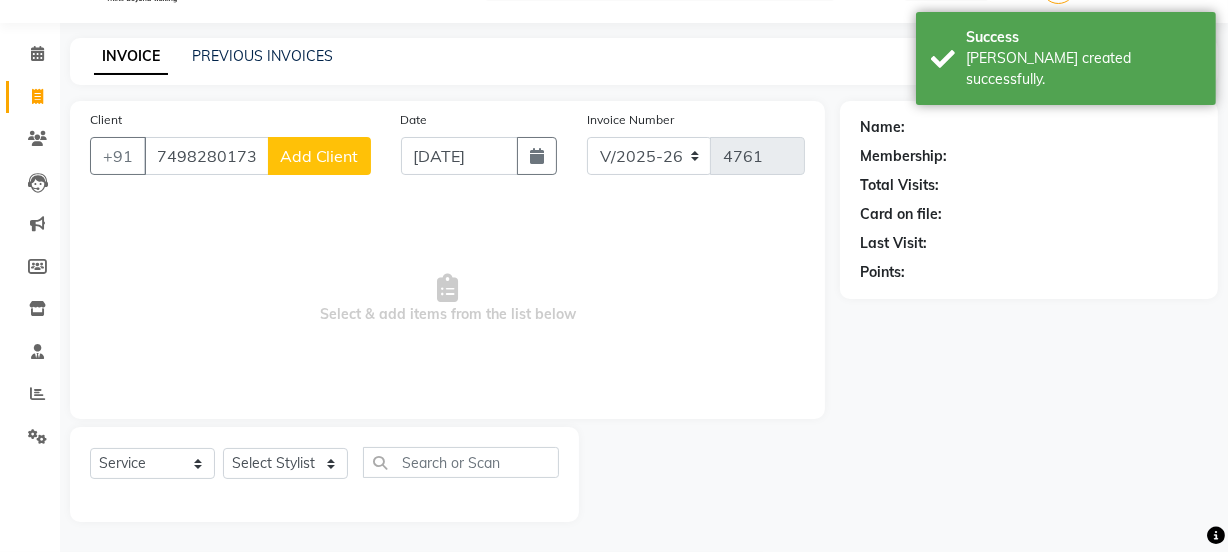 click on "Add Client" 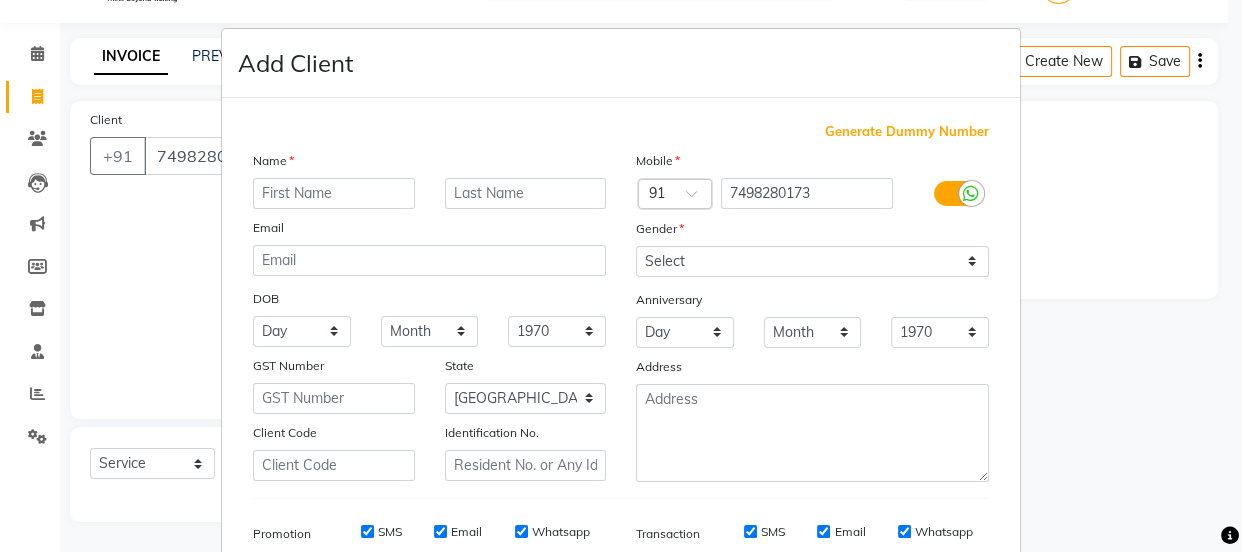 click at bounding box center [334, 193] 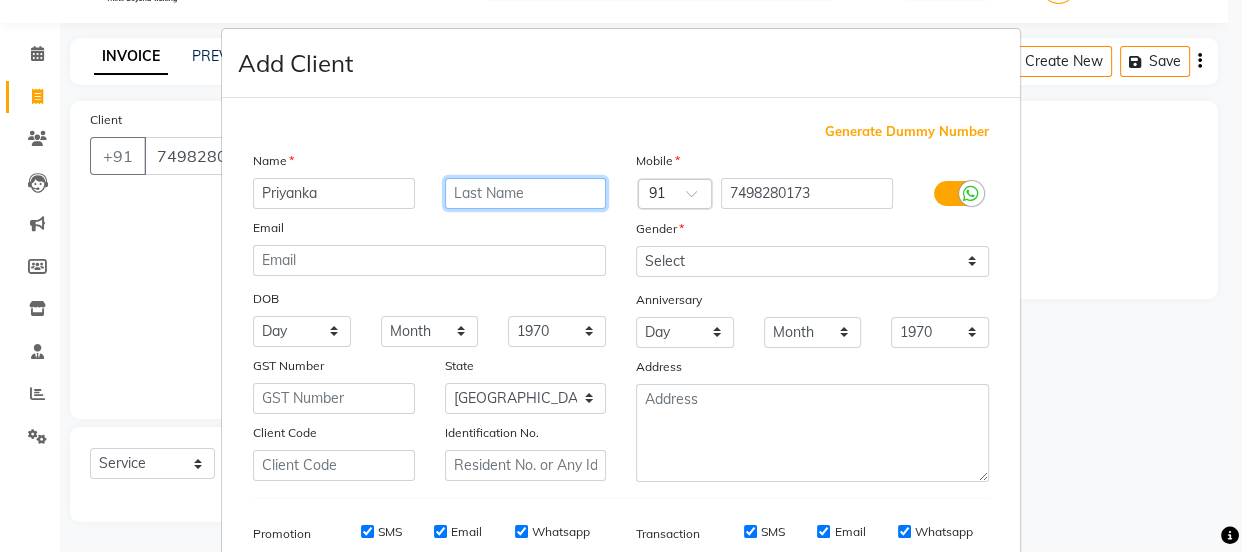 click at bounding box center (526, 193) 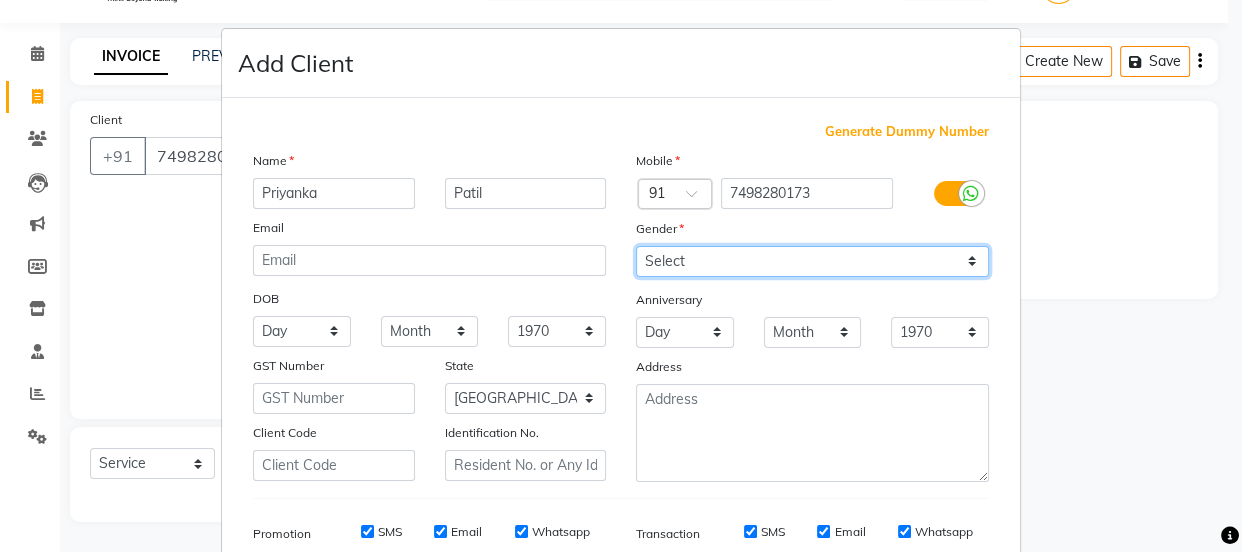 drag, startPoint x: 714, startPoint y: 256, endPoint x: 715, endPoint y: 272, distance: 16.03122 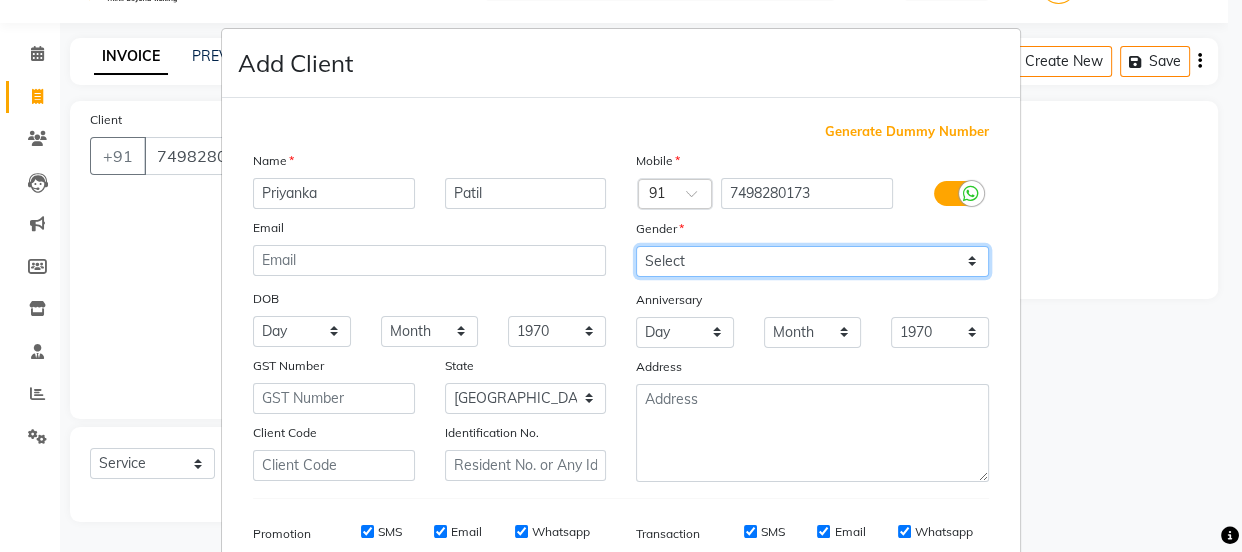 click on "Select [DEMOGRAPHIC_DATA] [DEMOGRAPHIC_DATA] Other Prefer Not To Say" at bounding box center [812, 261] 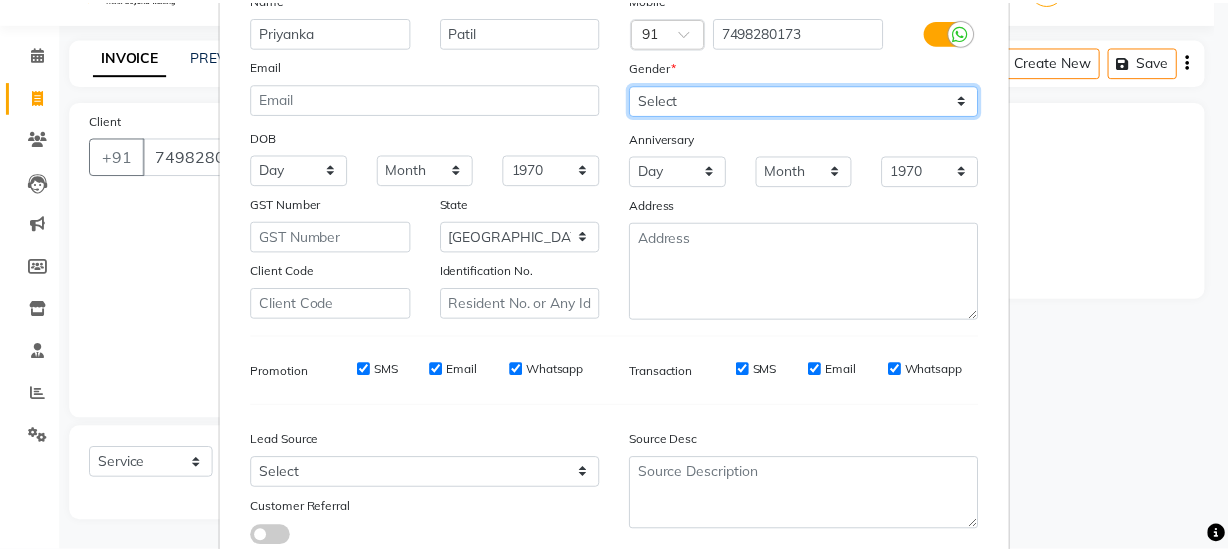 scroll, scrollTop: 301, scrollLeft: 0, axis: vertical 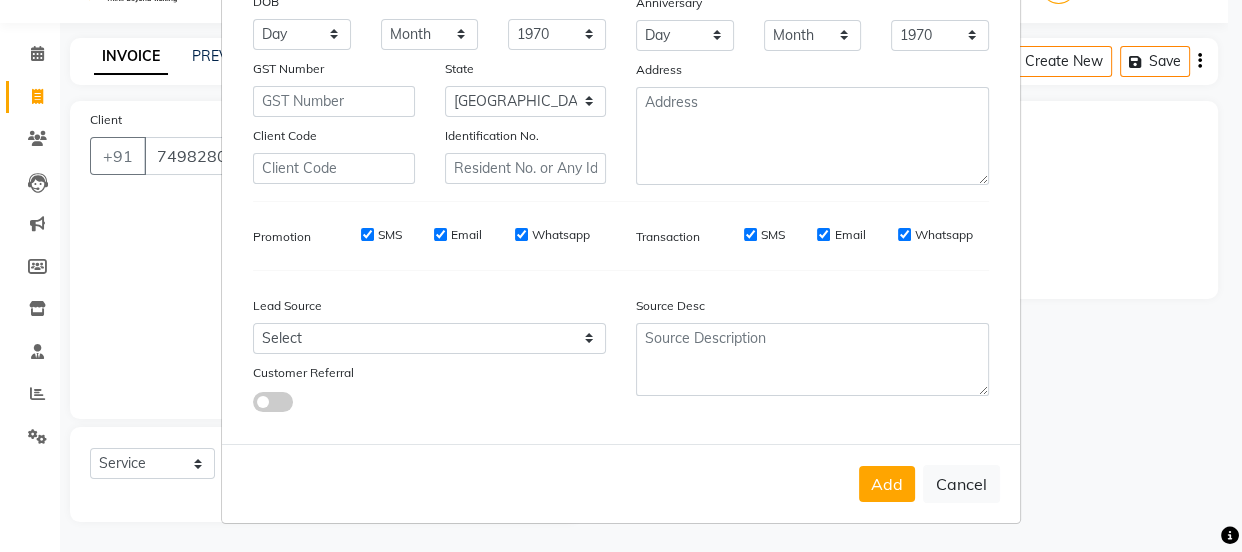 click on "Add   Cancel" at bounding box center [621, 483] 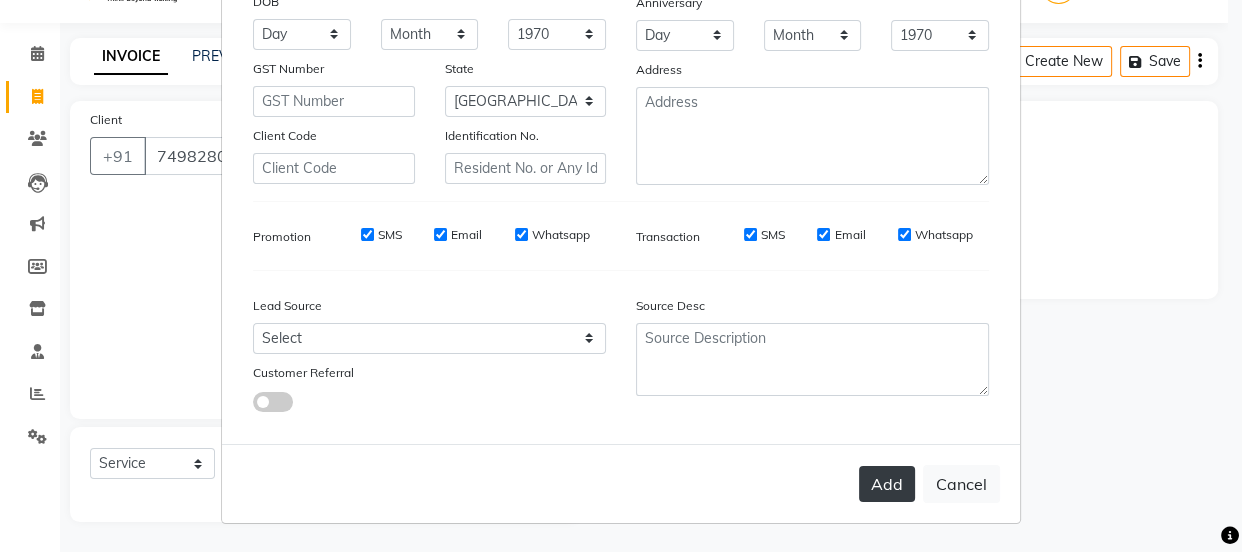 click on "Add" at bounding box center [887, 484] 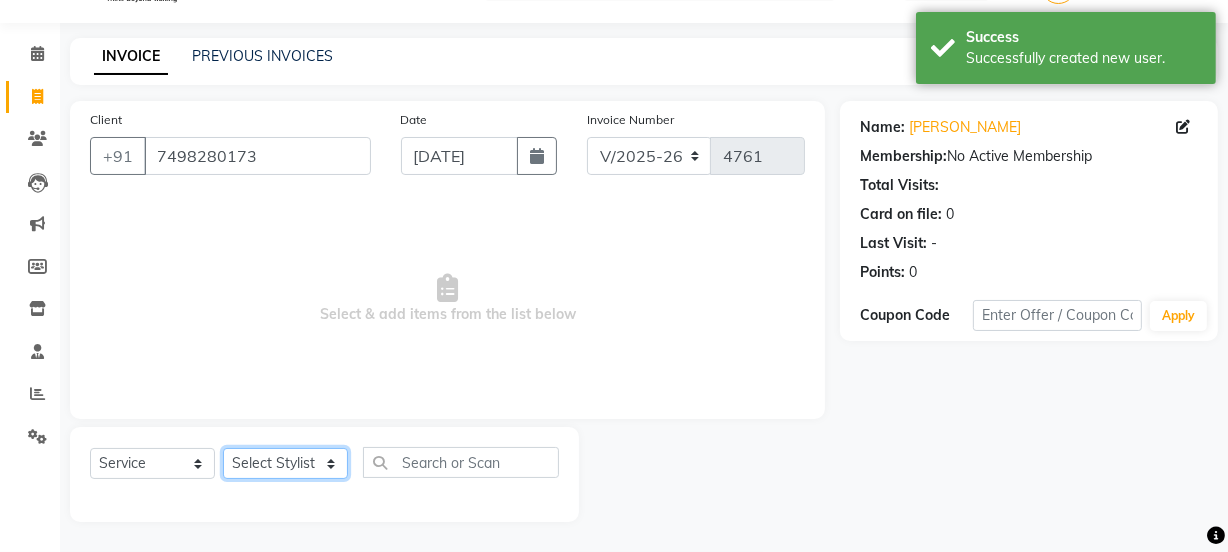 click on "Select Stylist [PERSON_NAME] Vaidyakar kokan  n Mahadev [PERSON_NAME] [PERSON_NAME] [PERSON_NAME]  Prem Mane Rajan Roma Rajput Sai [PERSON_NAME] Shop [PERSON_NAME] [PERSON_NAME] suport staff [PERSON_NAME]  [PERSON_NAME] [PERSON_NAME] [PERSON_NAME]" 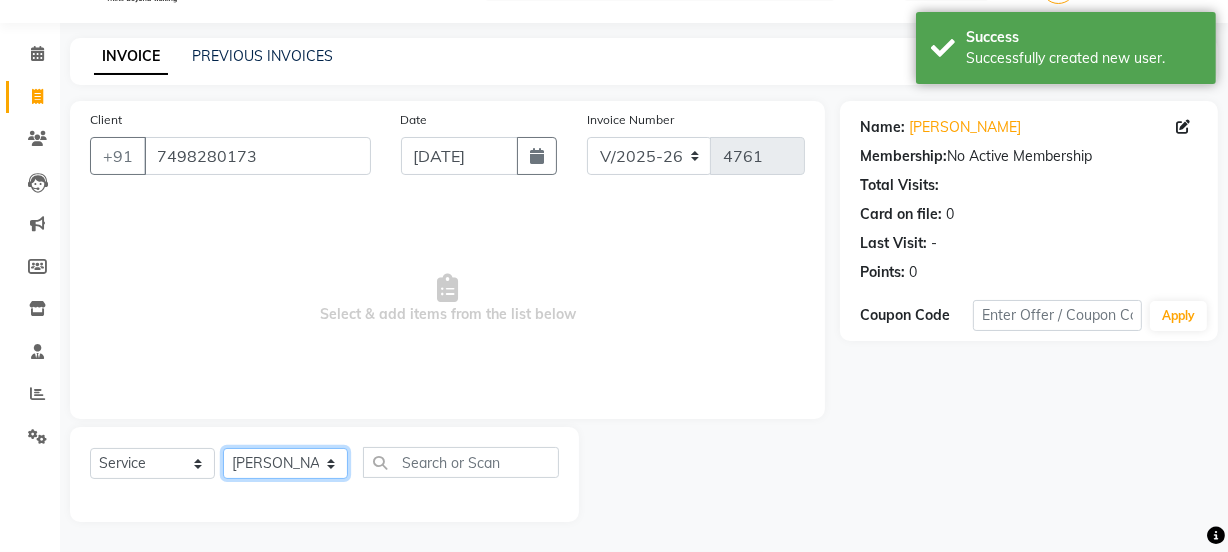 click on "Select Stylist [PERSON_NAME] Vaidyakar kokan  n Mahadev [PERSON_NAME] [PERSON_NAME] [PERSON_NAME]  Prem Mane Rajan Roma Rajput Sai [PERSON_NAME] Shop [PERSON_NAME] [PERSON_NAME] suport staff [PERSON_NAME]  [PERSON_NAME] [PERSON_NAME] [PERSON_NAME]" 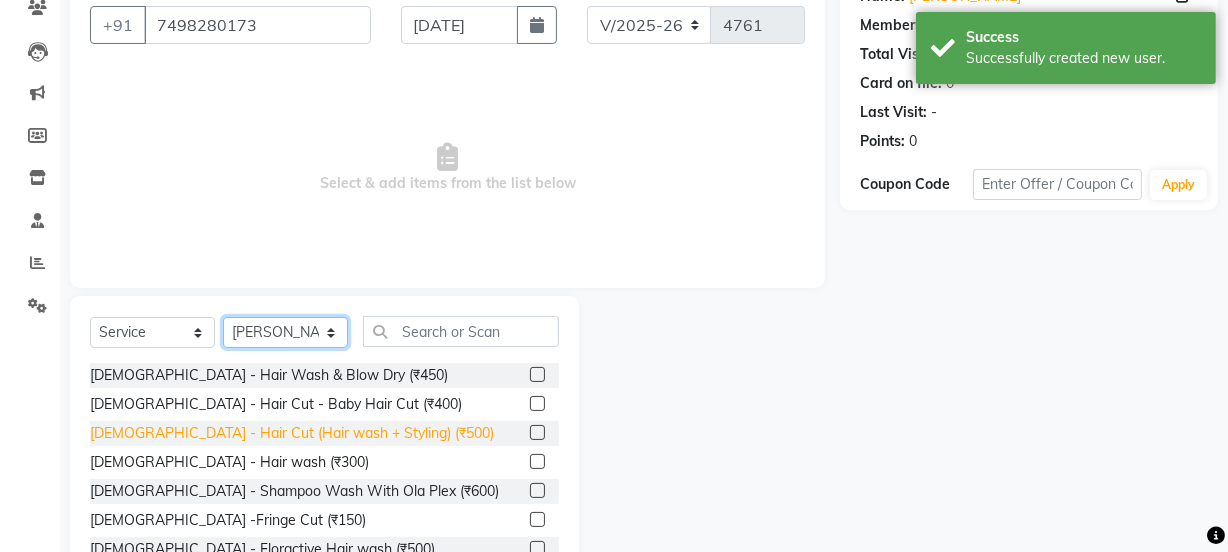 scroll, scrollTop: 250, scrollLeft: 0, axis: vertical 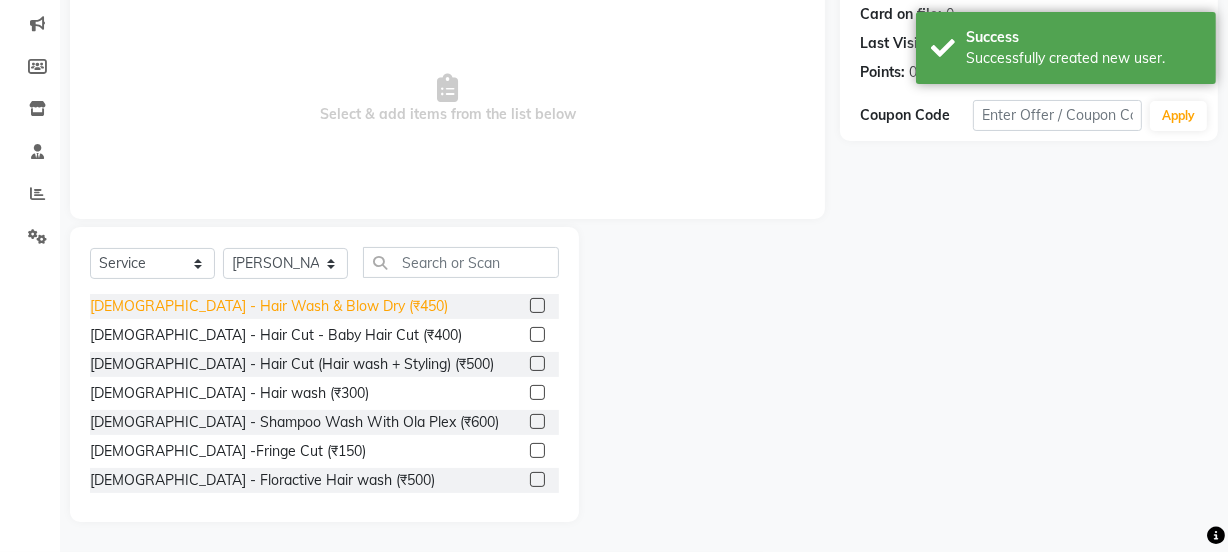 click on "[DEMOGRAPHIC_DATA]  - Hair Wash & Blow Dry (₹450)" 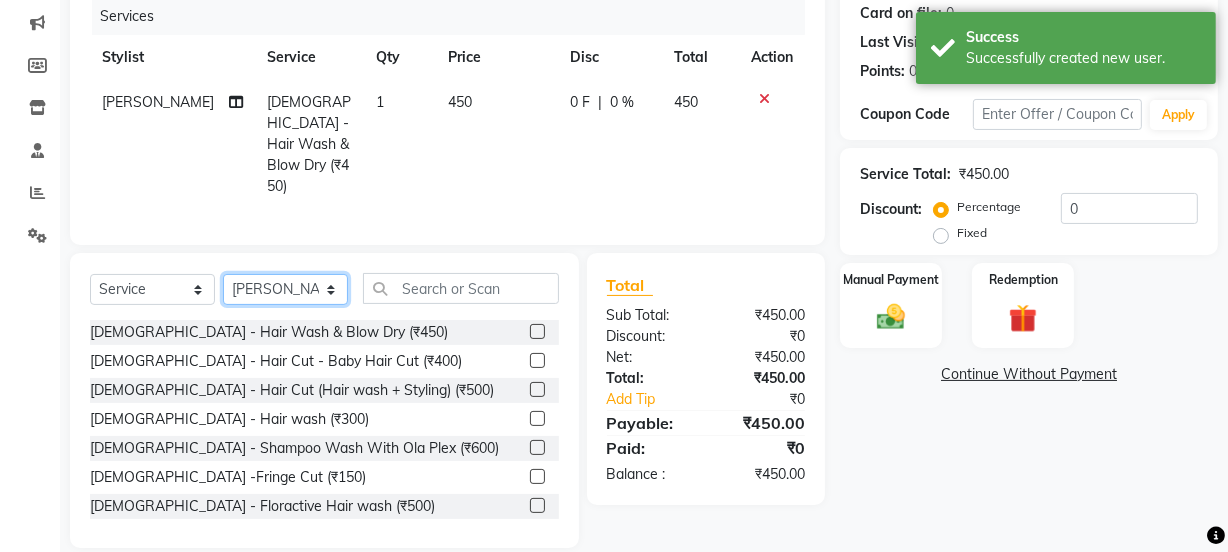click on "Select Stylist [PERSON_NAME] Vaidyakar kokan  n Mahadev [PERSON_NAME] [PERSON_NAME] [PERSON_NAME]  Prem Mane Rajan Roma Rajput Sai [PERSON_NAME] Shop [PERSON_NAME] [PERSON_NAME] suport staff [PERSON_NAME]  [PERSON_NAME] [PERSON_NAME] [PERSON_NAME]" 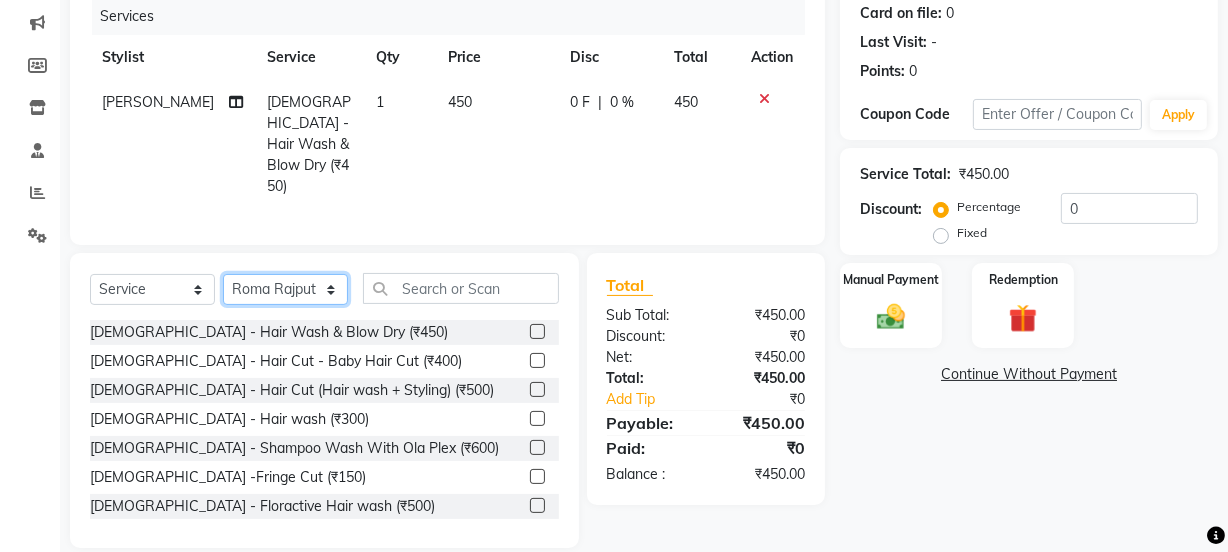 click on "Select Stylist [PERSON_NAME] Vaidyakar kokan  n Mahadev [PERSON_NAME] [PERSON_NAME] [PERSON_NAME]  Prem Mane Rajan Roma Rajput Sai [PERSON_NAME] Shop [PERSON_NAME] [PERSON_NAME] suport staff [PERSON_NAME]  [PERSON_NAME] [PERSON_NAME] [PERSON_NAME]" 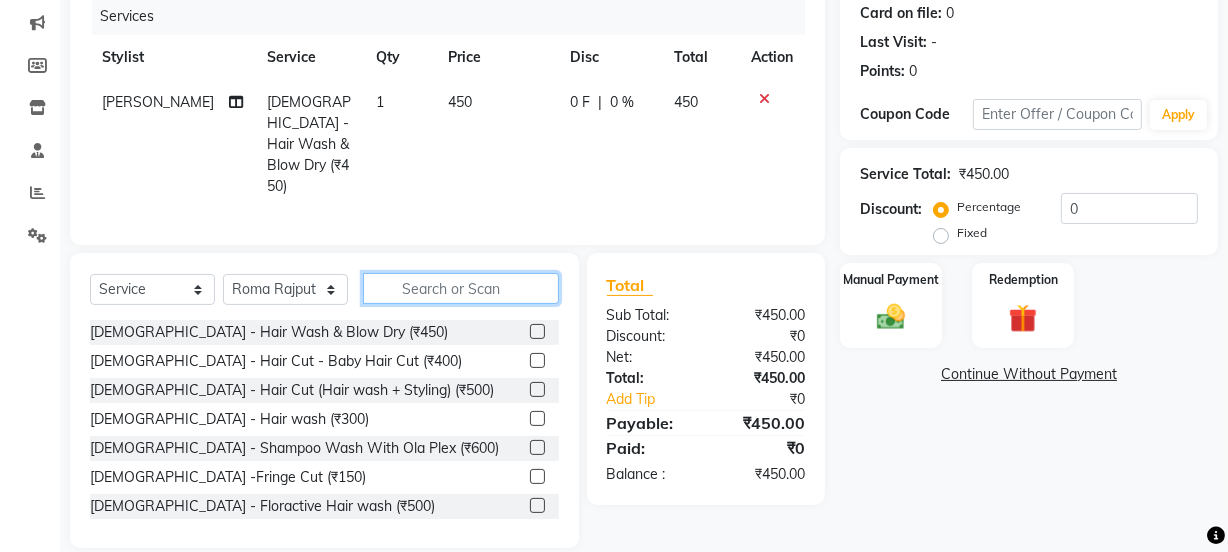 click 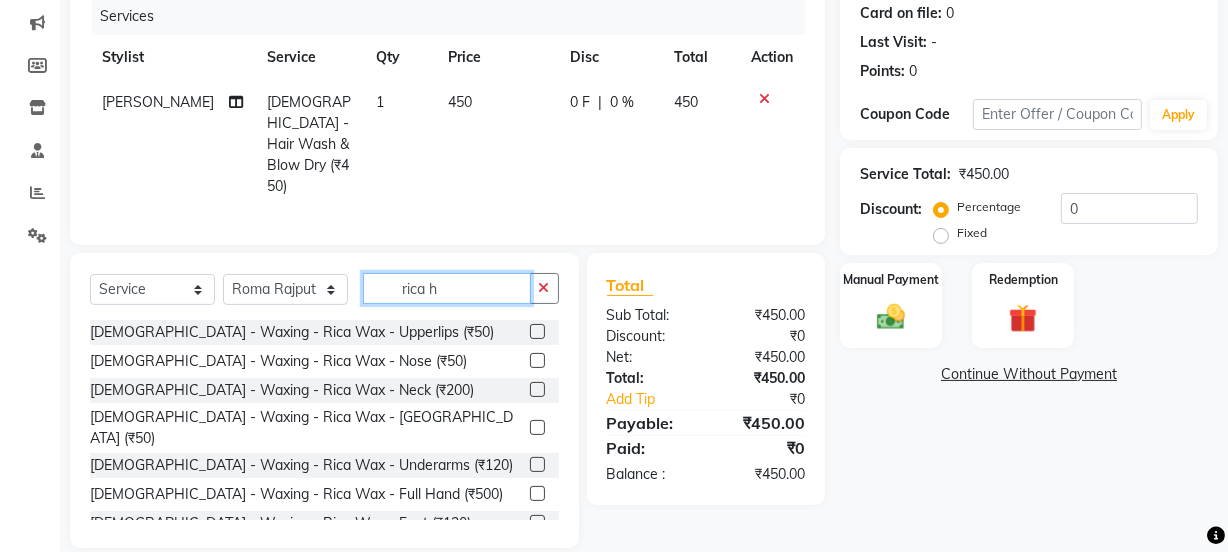 scroll, scrollTop: 223, scrollLeft: 0, axis: vertical 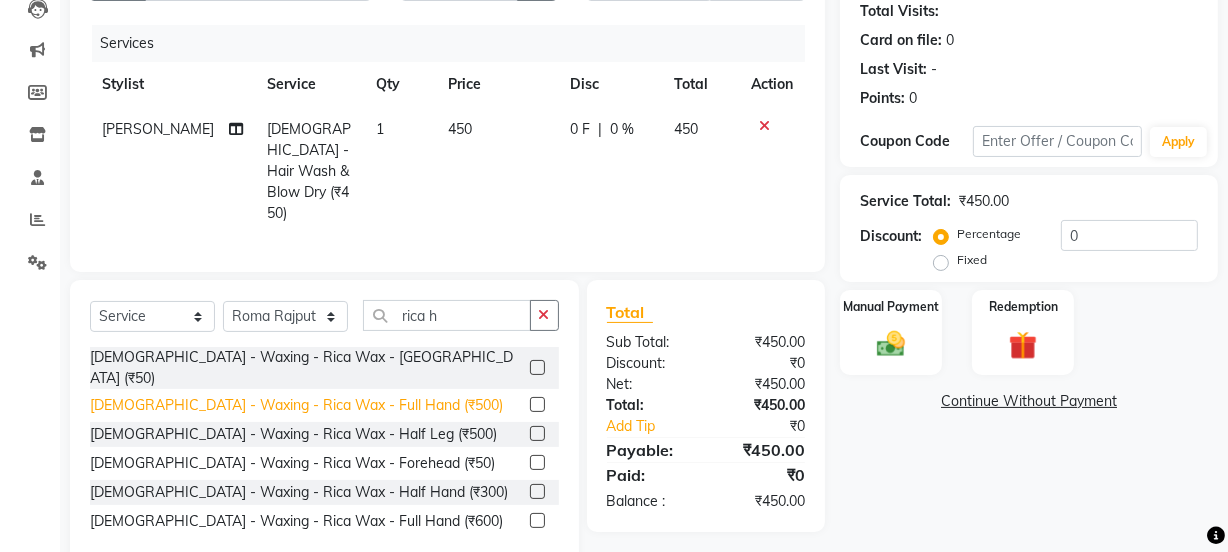 click on "[DEMOGRAPHIC_DATA] - Waxing - Rica Wax - Full Hand (₹500)" 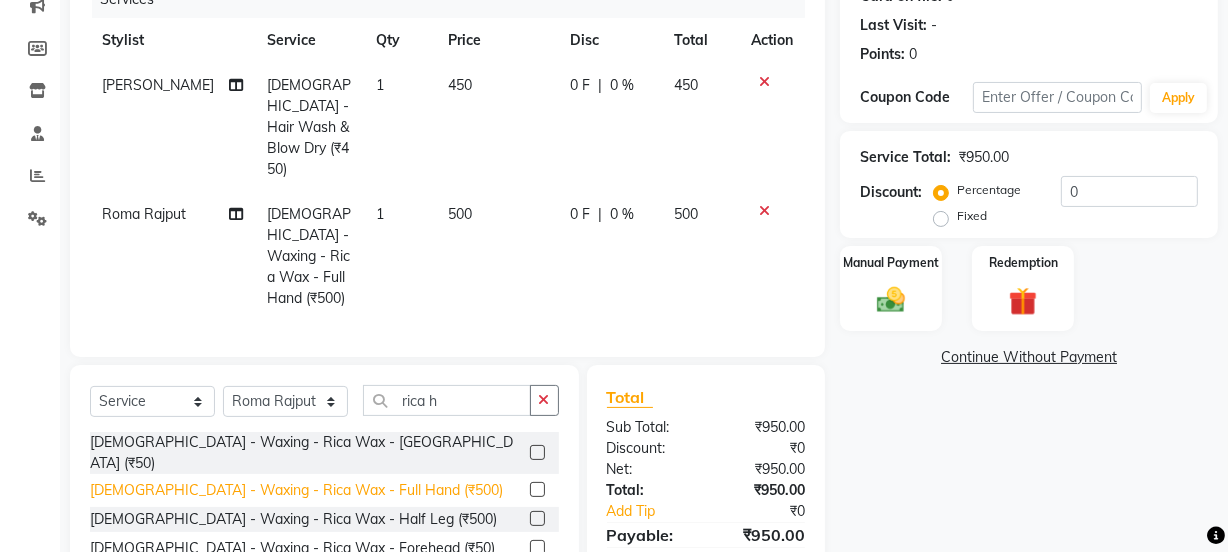 scroll, scrollTop: 330, scrollLeft: 0, axis: vertical 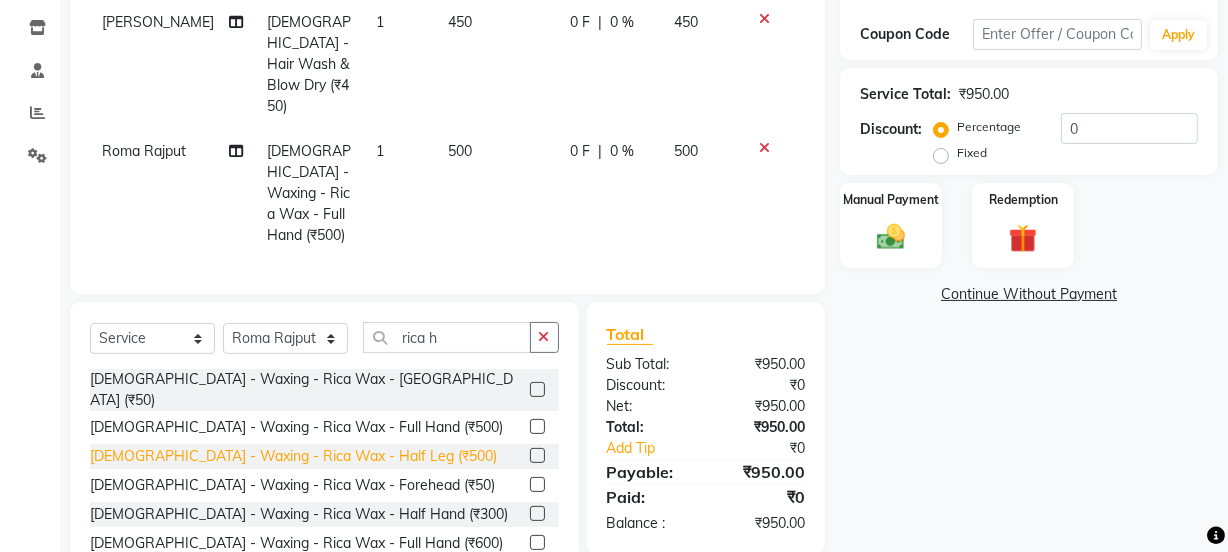 click on "[DEMOGRAPHIC_DATA] - Waxing - Rica Wax - Half Leg (₹500)" 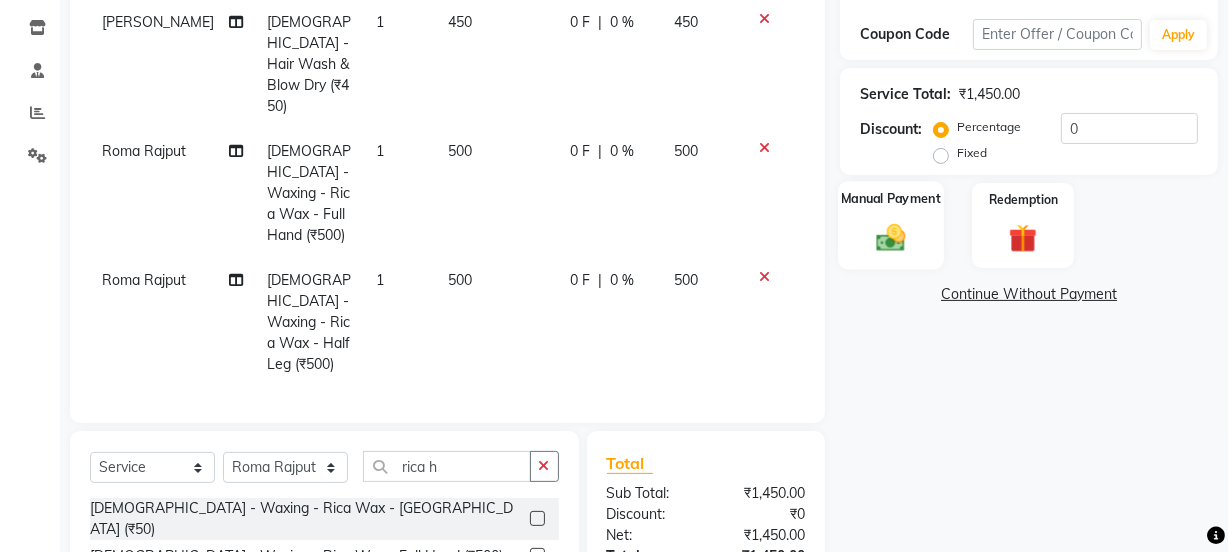click on "Manual Payment" 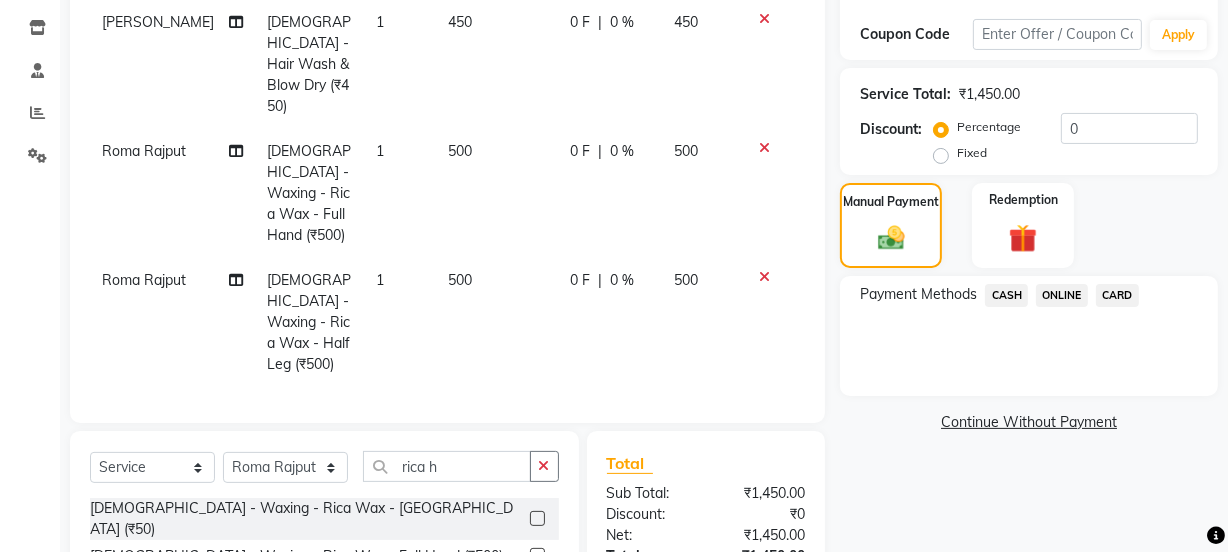 click on "ONLINE" 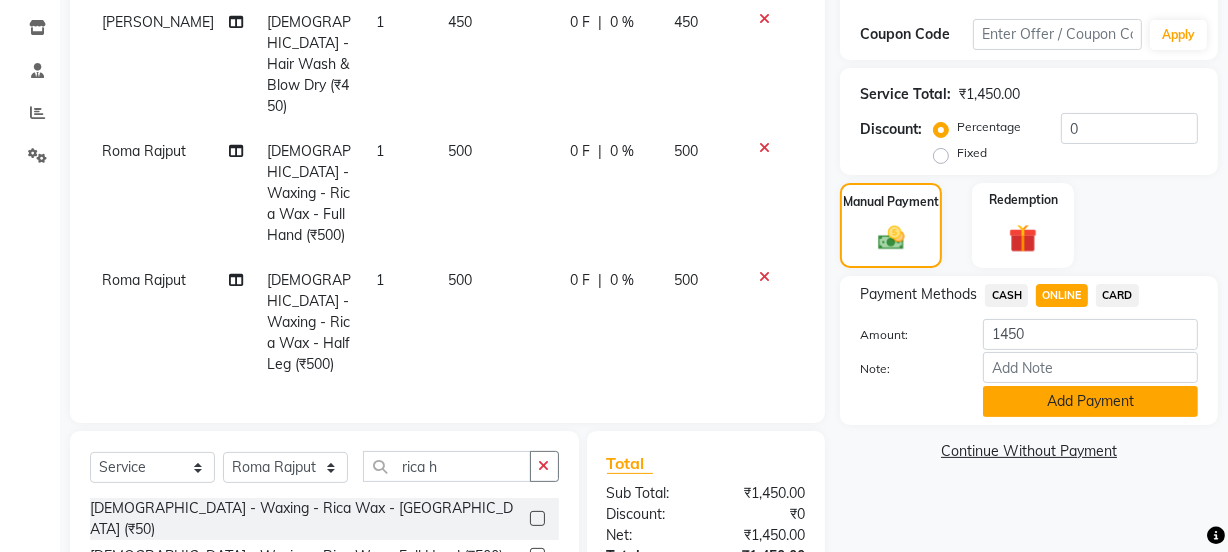 click on "Add Payment" 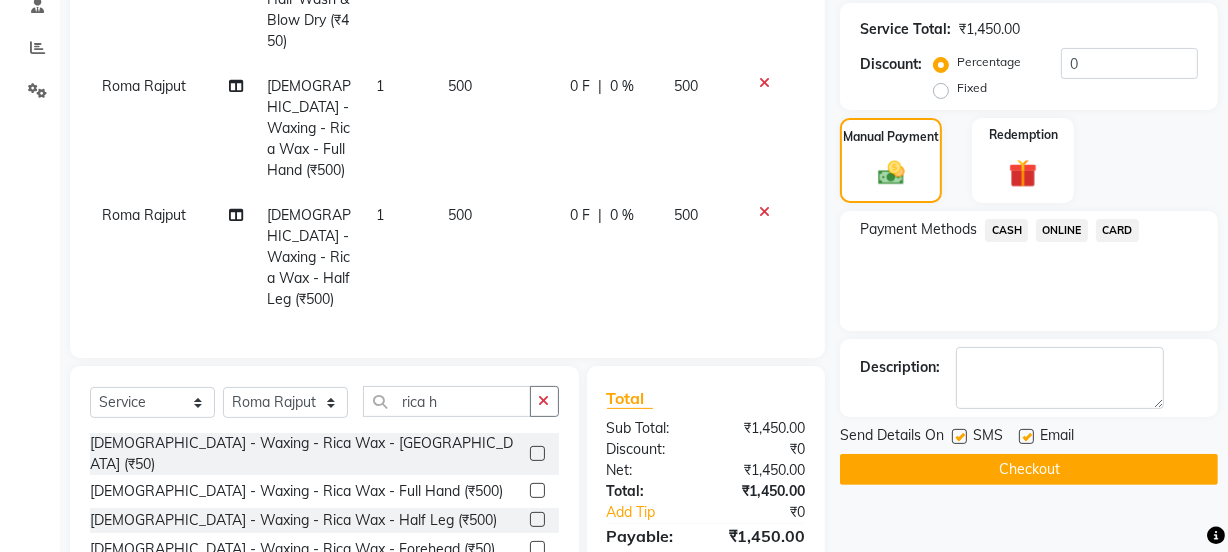 scroll, scrollTop: 462, scrollLeft: 0, axis: vertical 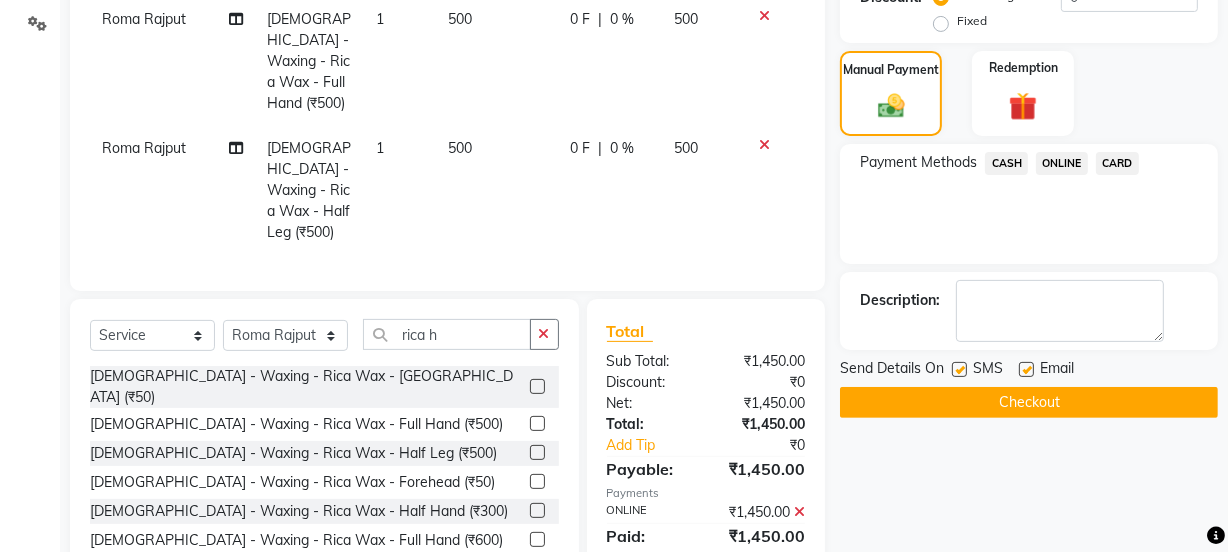 click on "Checkout" 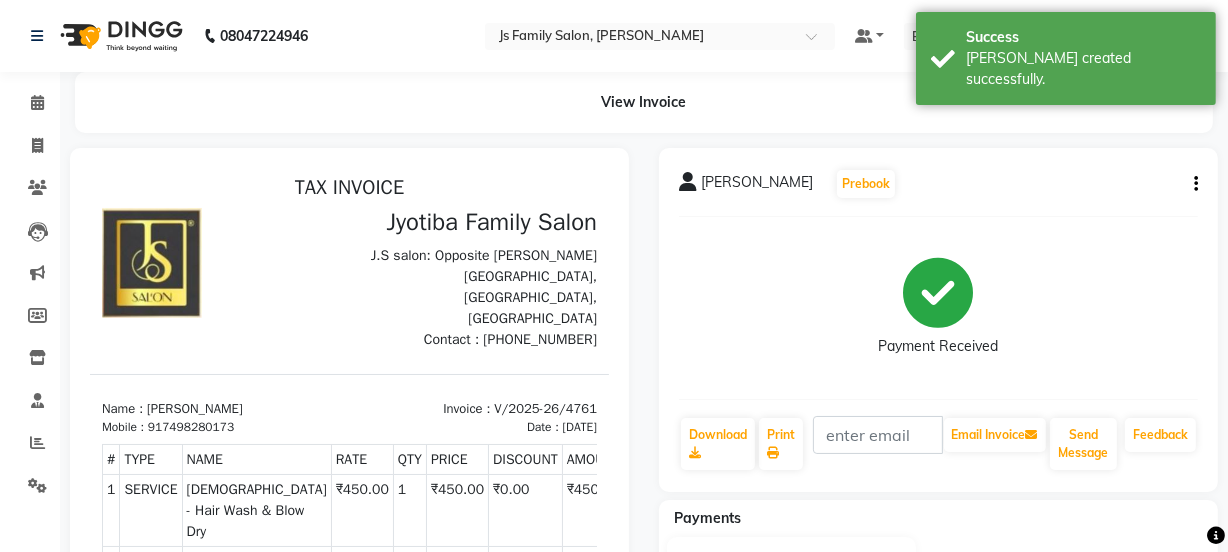 scroll, scrollTop: 0, scrollLeft: 0, axis: both 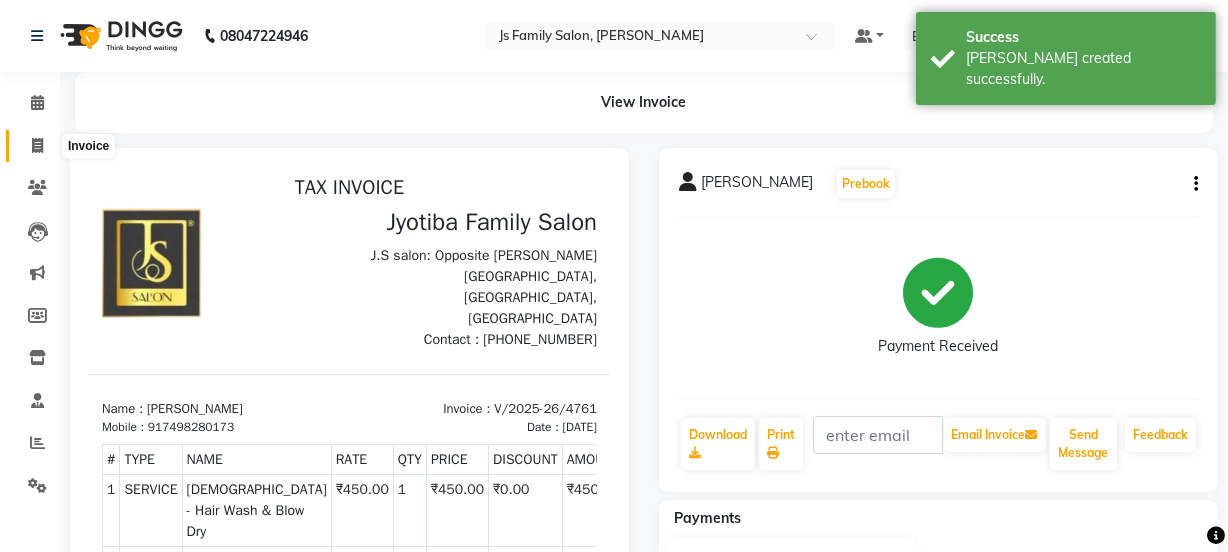 click 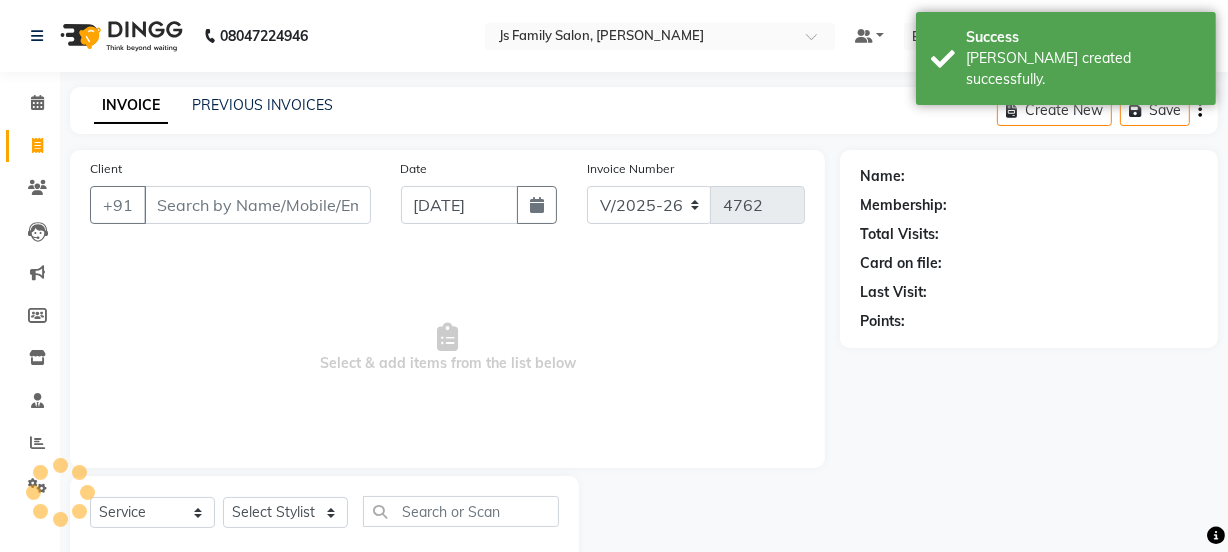 scroll, scrollTop: 50, scrollLeft: 0, axis: vertical 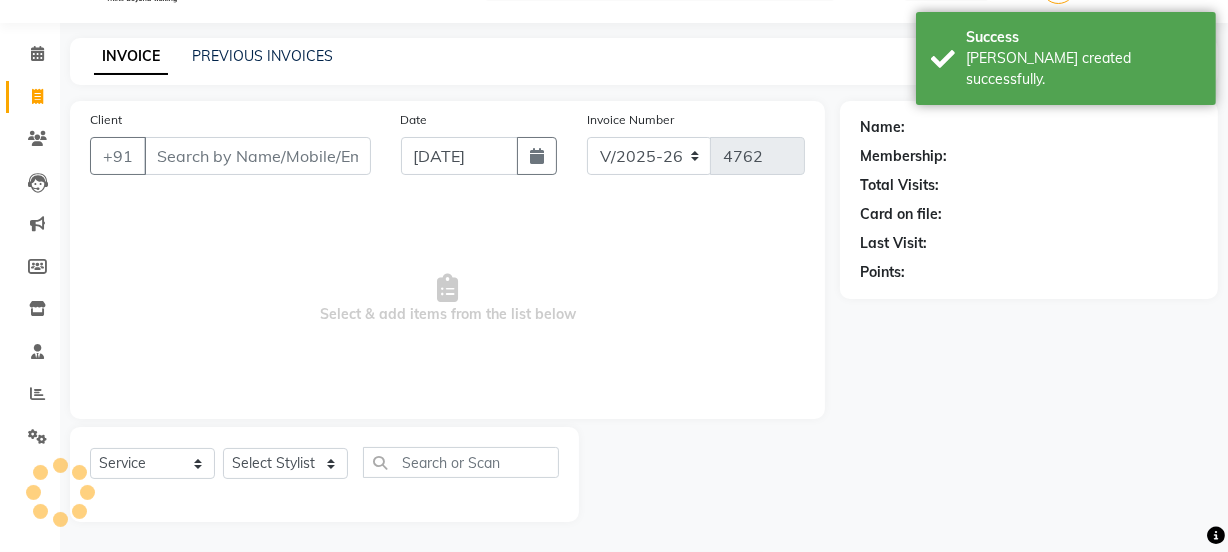 click on "Client" at bounding box center (257, 156) 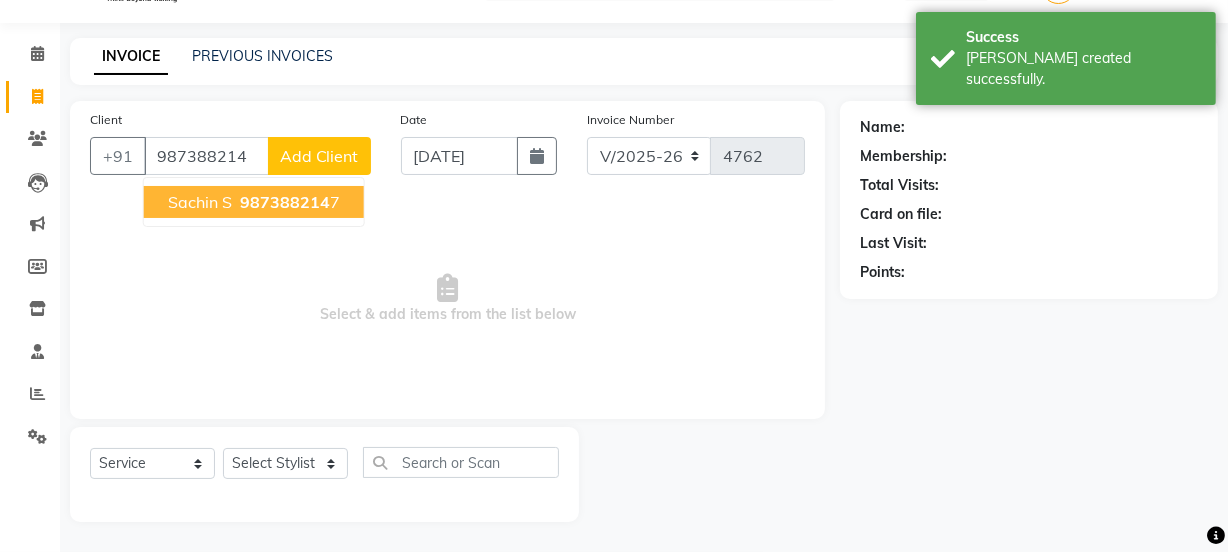 click on "987388214" at bounding box center [285, 202] 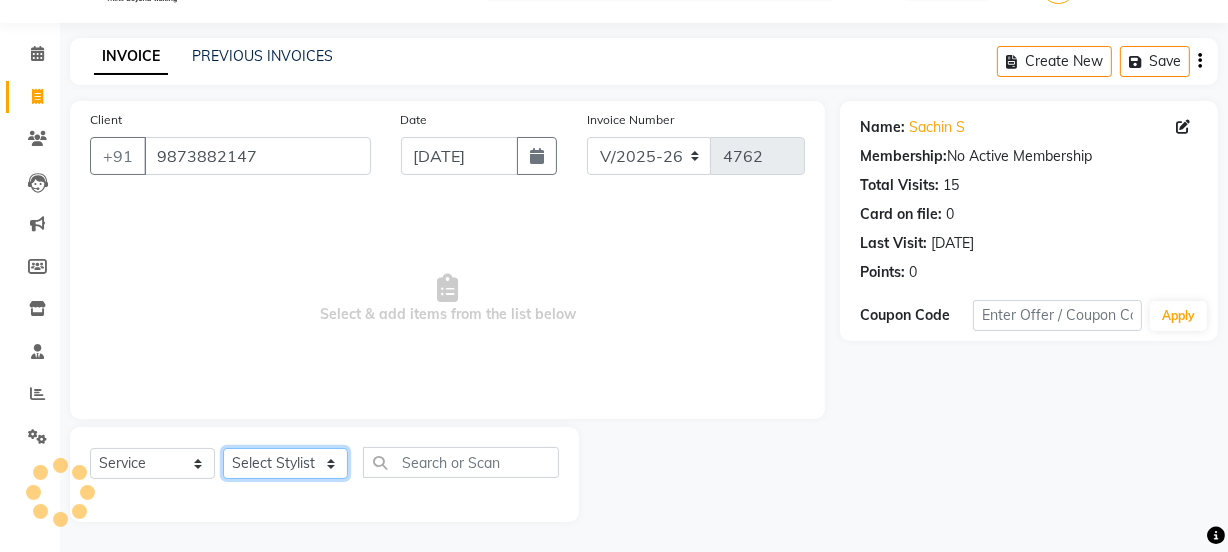 click on "Select Stylist [PERSON_NAME] Vaidyakar kokan  n Mahadev [PERSON_NAME] [PERSON_NAME] [PERSON_NAME]  Prem Mane Rajan Roma Rajput Sai [PERSON_NAME] Shop [PERSON_NAME] [PERSON_NAME] suport staff [PERSON_NAME]  [PERSON_NAME] [PERSON_NAME] [PERSON_NAME]" 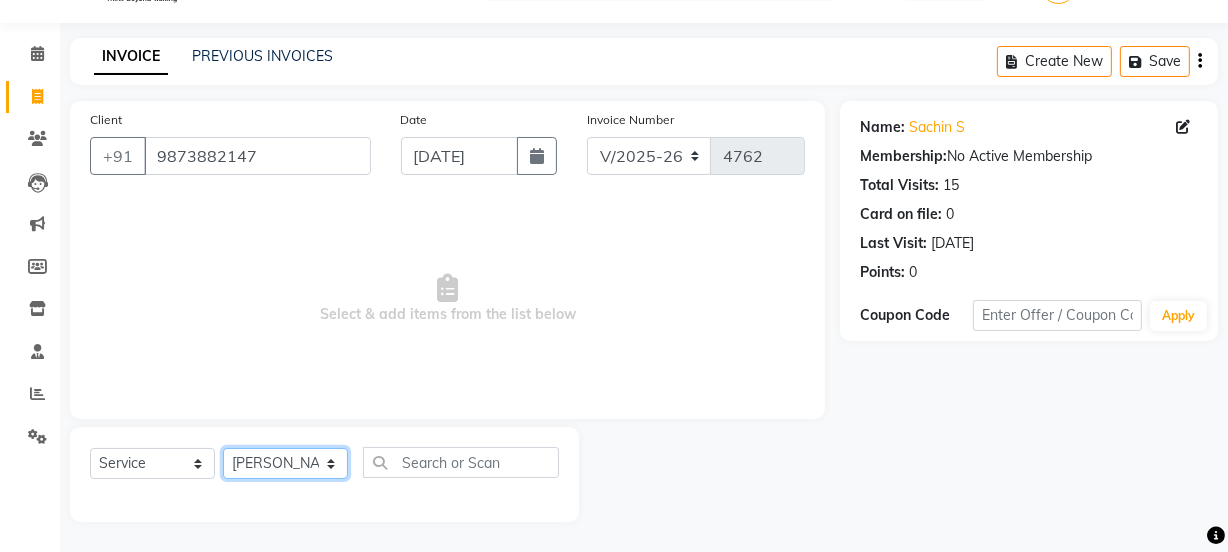 click on "Select Stylist [PERSON_NAME] Vaidyakar kokan  n Mahadev [PERSON_NAME] [PERSON_NAME] [PERSON_NAME]  Prem Mane Rajan Roma Rajput Sai [PERSON_NAME] Shop [PERSON_NAME] [PERSON_NAME] suport staff [PERSON_NAME]  [PERSON_NAME] [PERSON_NAME] [PERSON_NAME]" 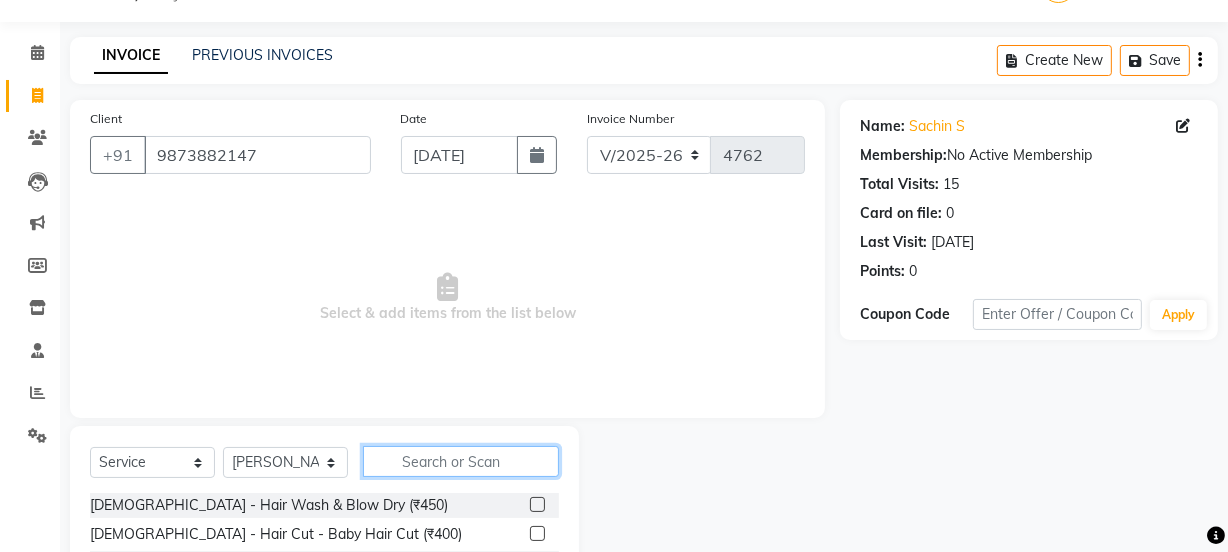 click 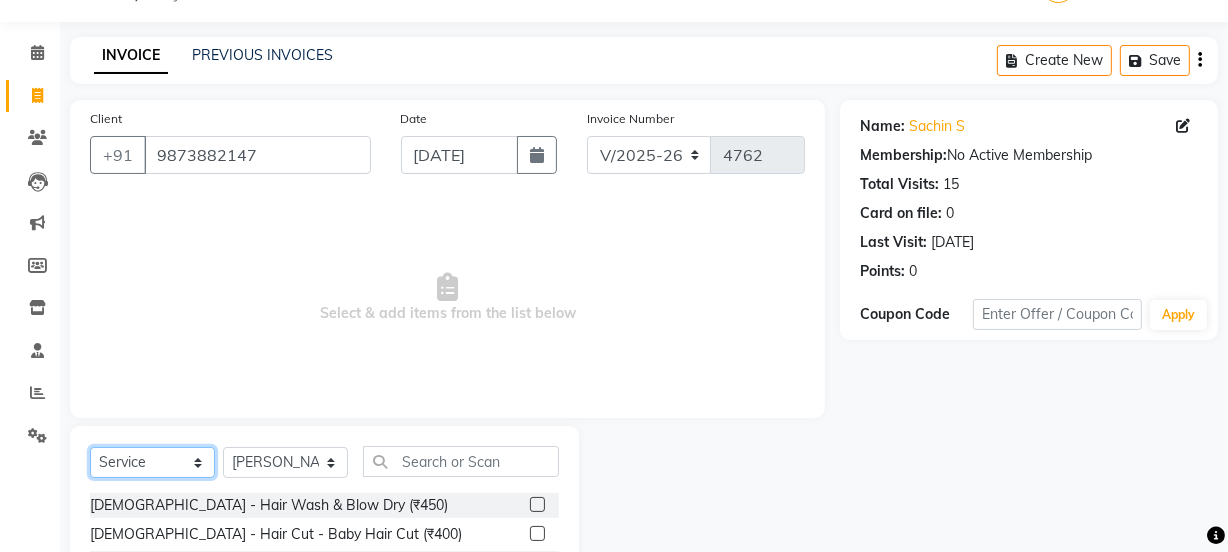 click on "Select  Service  Product  Membership  Package Voucher Prepaid Gift Card" 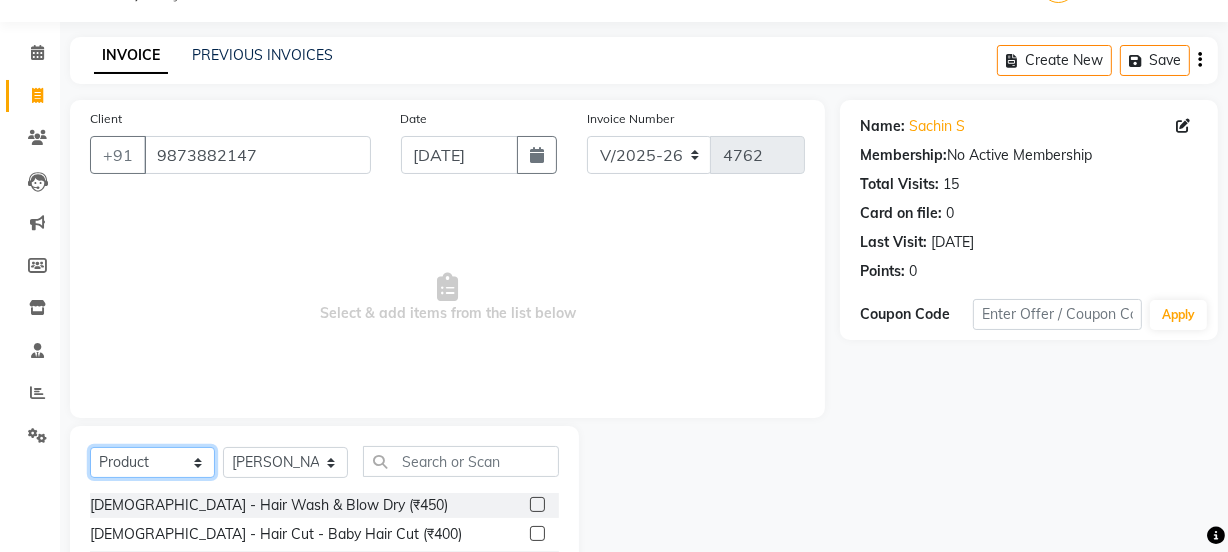 click on "Select  Service  Product  Membership  Package Voucher Prepaid Gift Card" 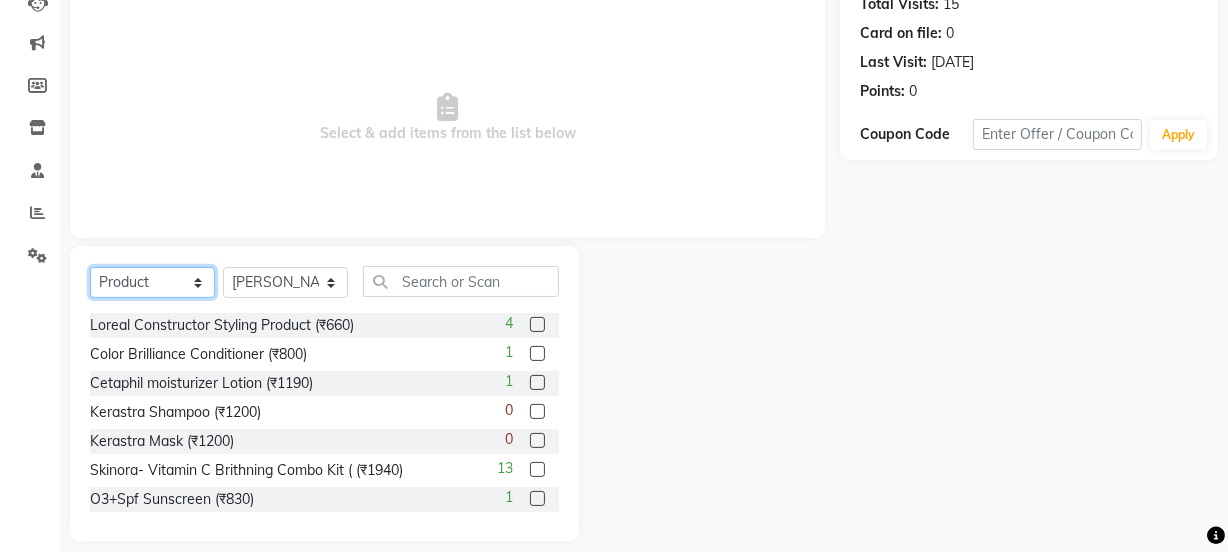 scroll, scrollTop: 231, scrollLeft: 0, axis: vertical 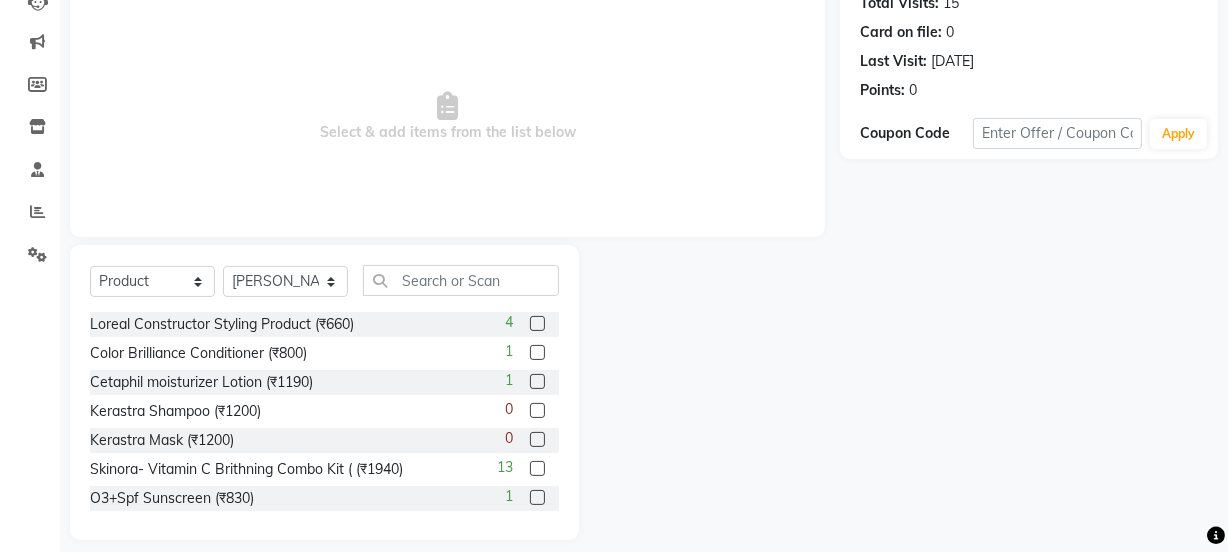 click on "Select  Service  Product  Membership  Package Voucher Prepaid Gift Card  Select Stylist [PERSON_NAME] Vaidyakar kokan  n Mahadev Mane Mosin [PERSON_NAME] [PERSON_NAME]  Prem Mane Rajan Roma Rajput Sai [PERSON_NAME] Shop [PERSON_NAME] [PERSON_NAME] suport staff [PERSON_NAME]  [PERSON_NAME] [PERSON_NAME] [PERSON_NAME]" 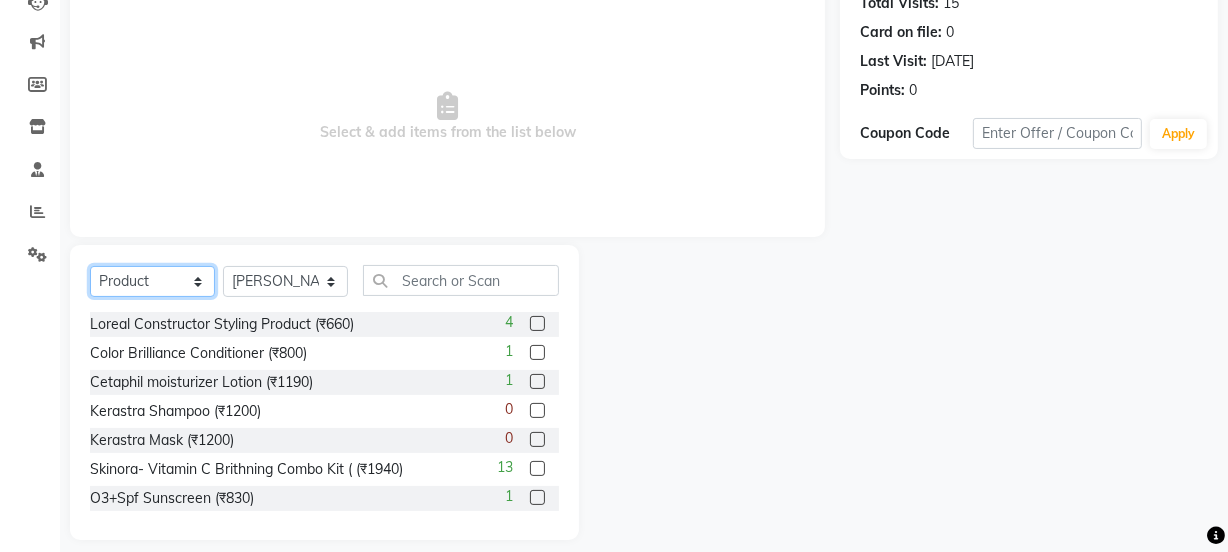click on "Select  Service  Product  Membership  Package Voucher Prepaid Gift Card" 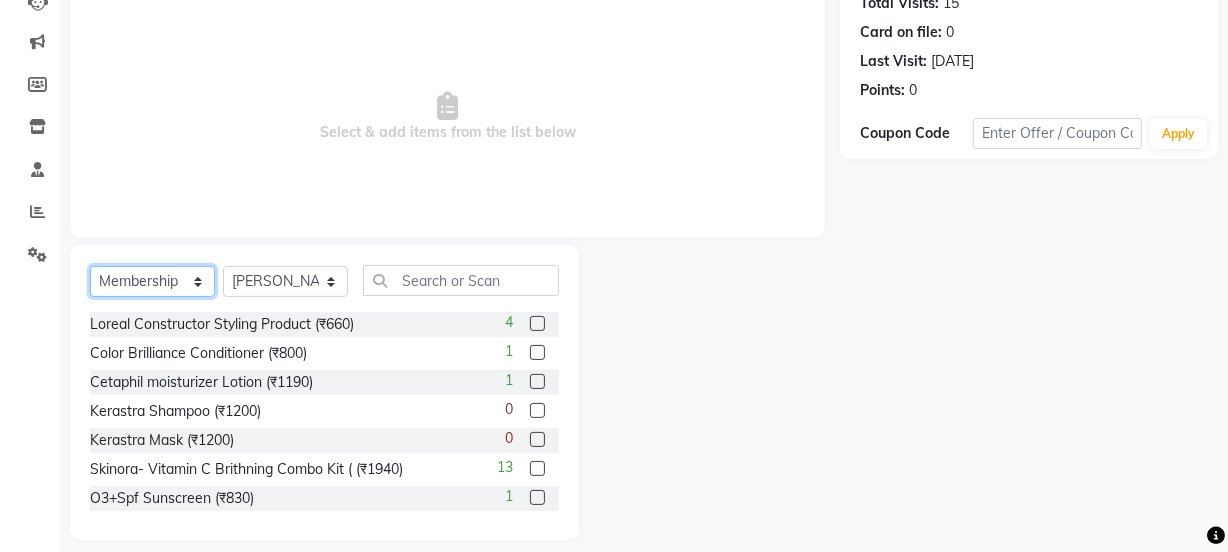 click on "Select  Service  Product  Membership  Package Voucher Prepaid Gift Card" 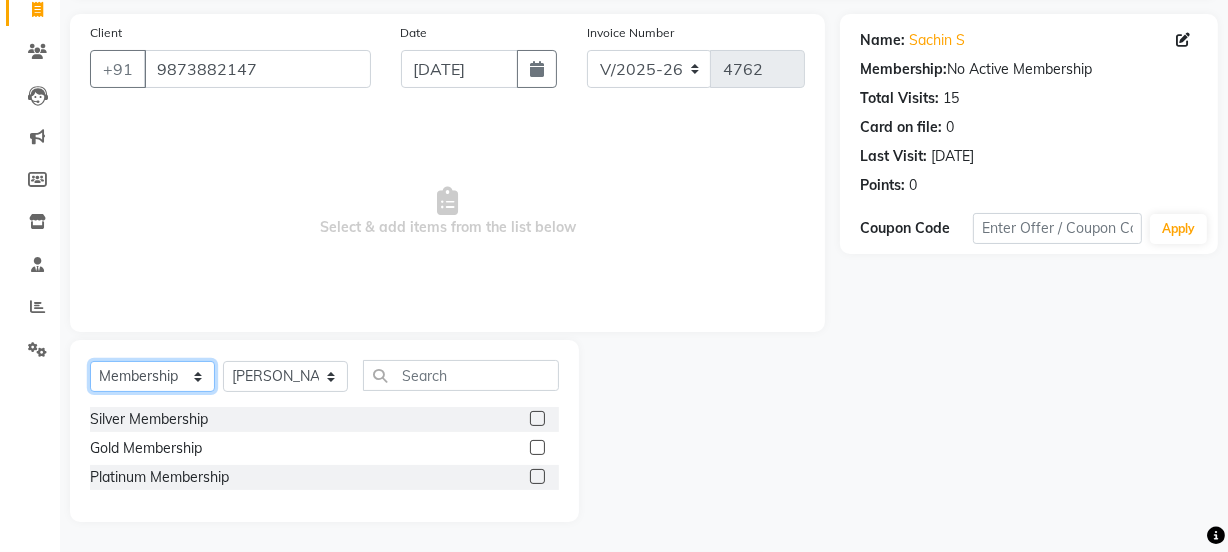 scroll, scrollTop: 136, scrollLeft: 0, axis: vertical 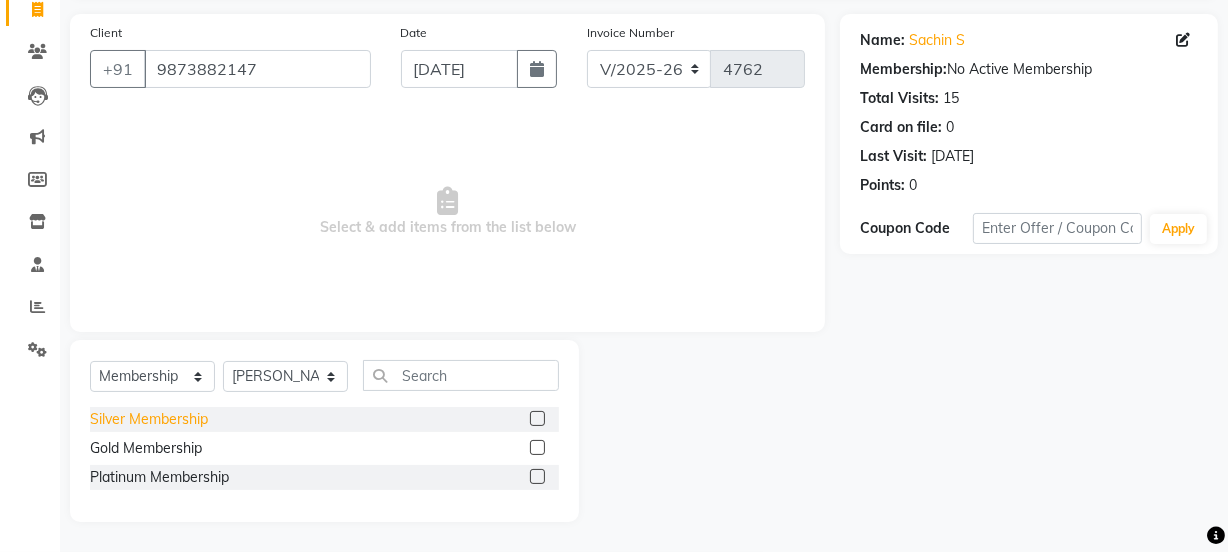 click on "Silver Membership" 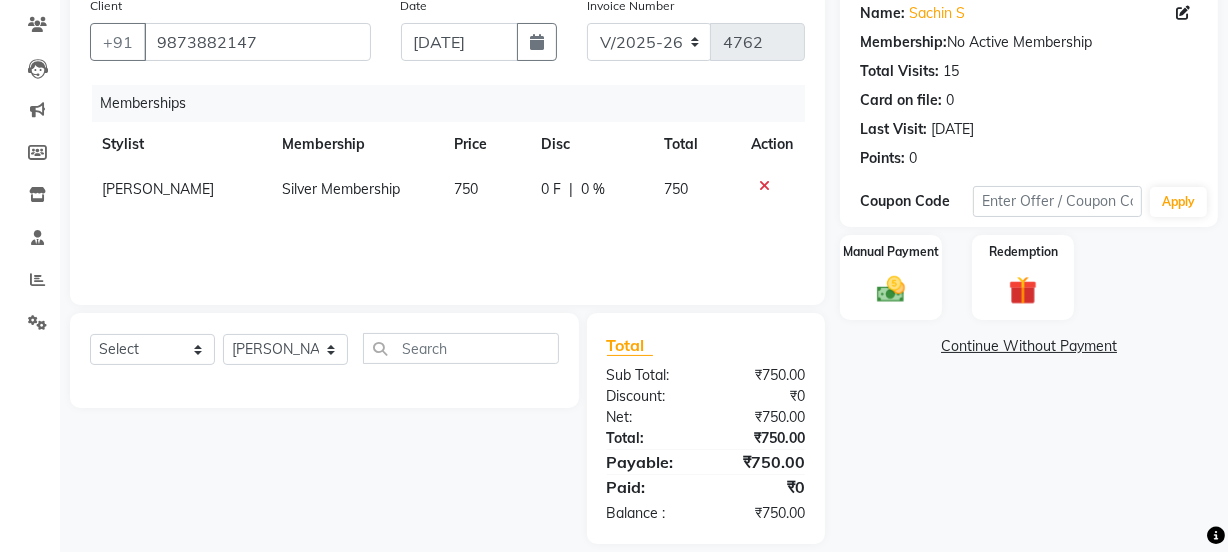 scroll, scrollTop: 185, scrollLeft: 0, axis: vertical 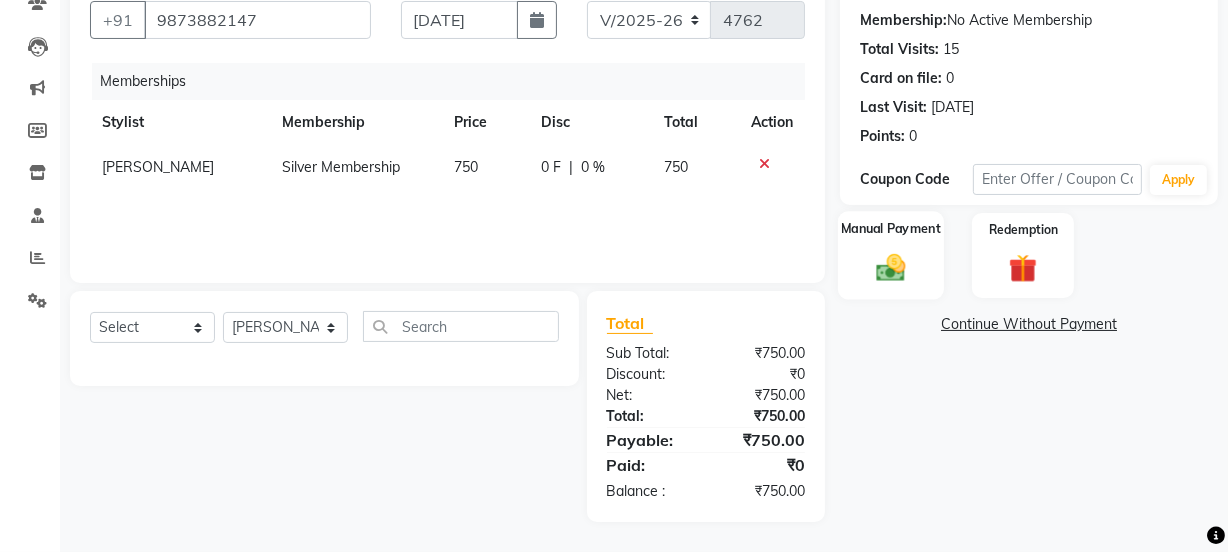 click 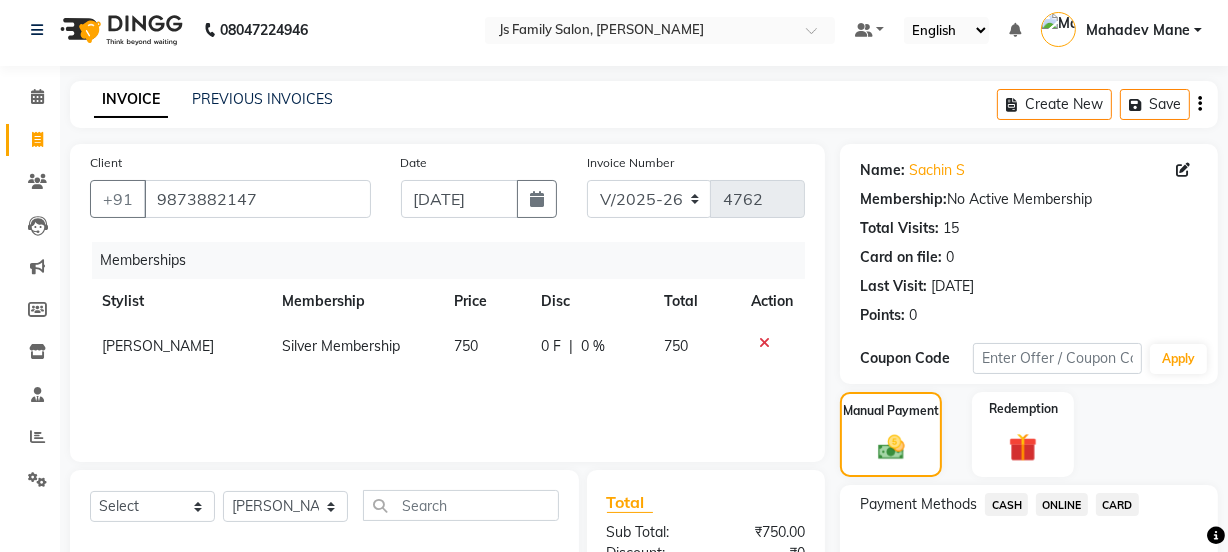 scroll, scrollTop: 0, scrollLeft: 0, axis: both 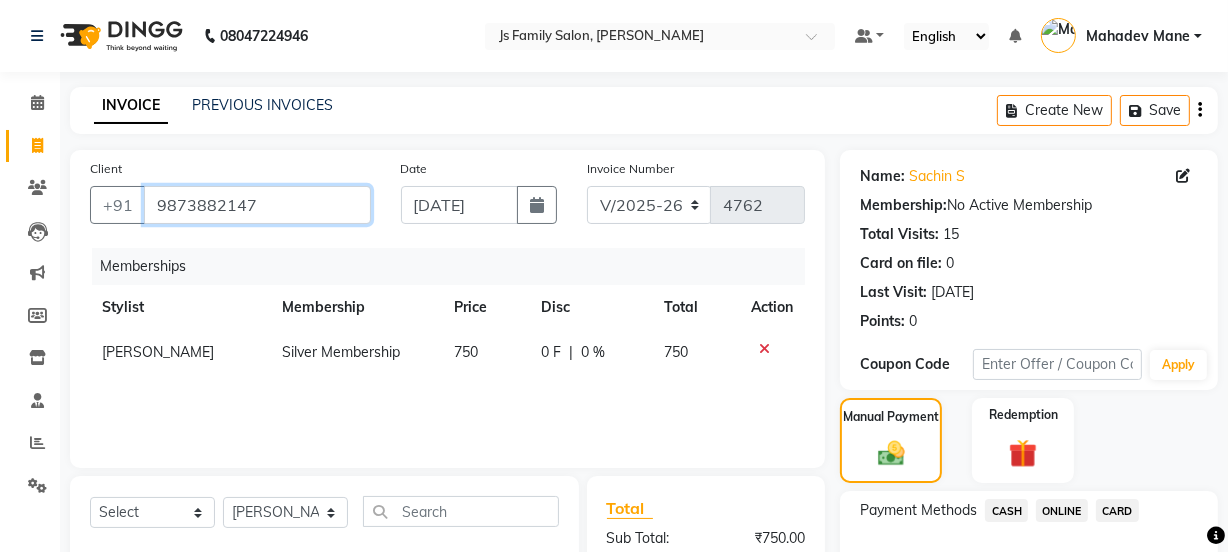 drag, startPoint x: 155, startPoint y: 207, endPoint x: 306, endPoint y: 204, distance: 151.0298 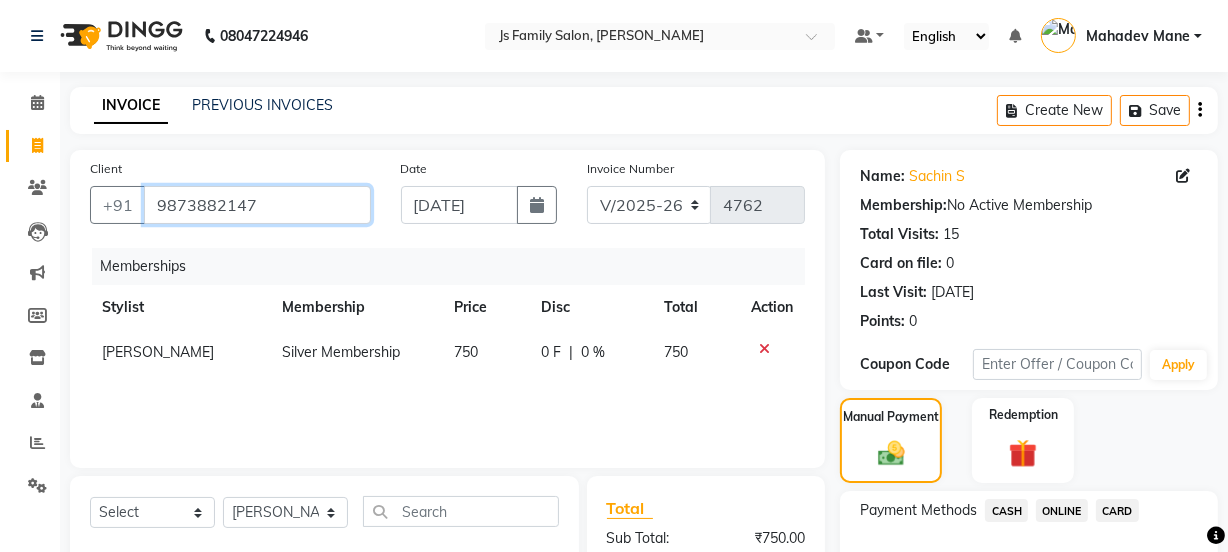 scroll, scrollTop: 185, scrollLeft: 0, axis: vertical 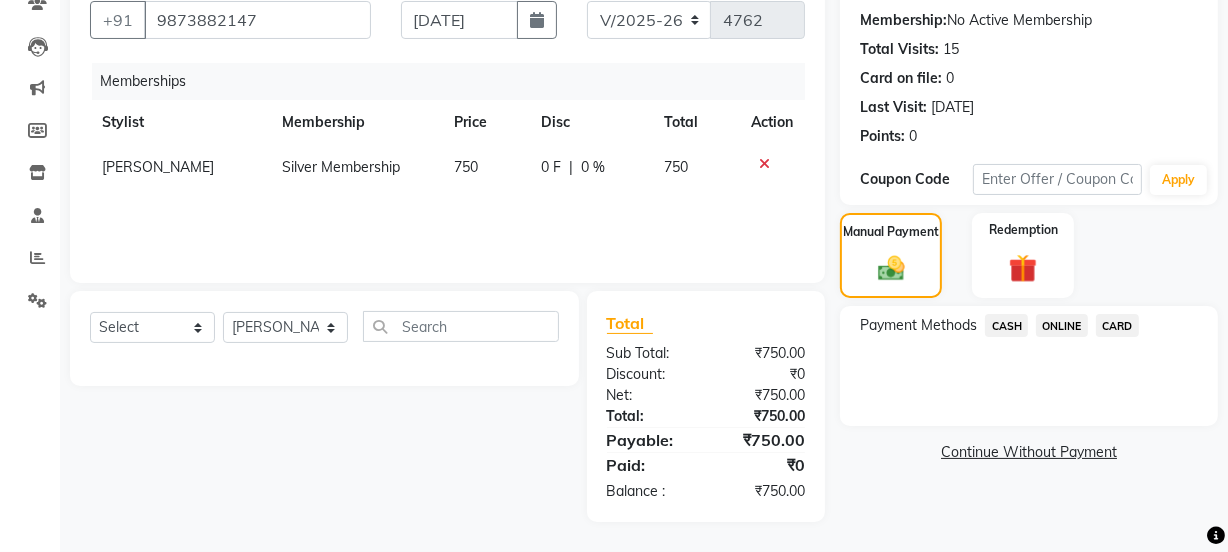 click on "ONLINE" 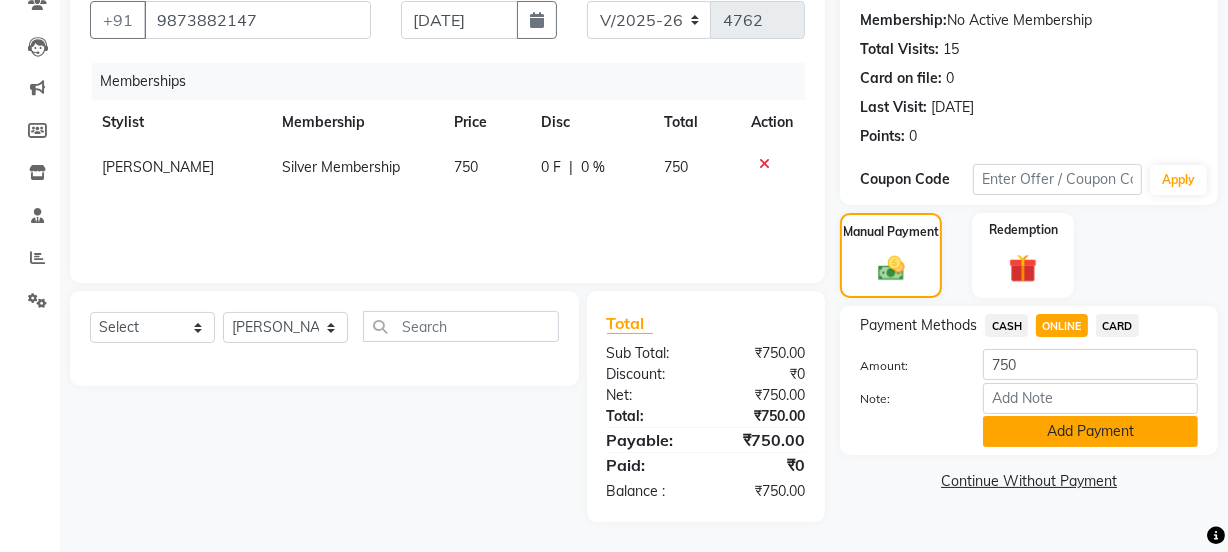 click on "Add Payment" 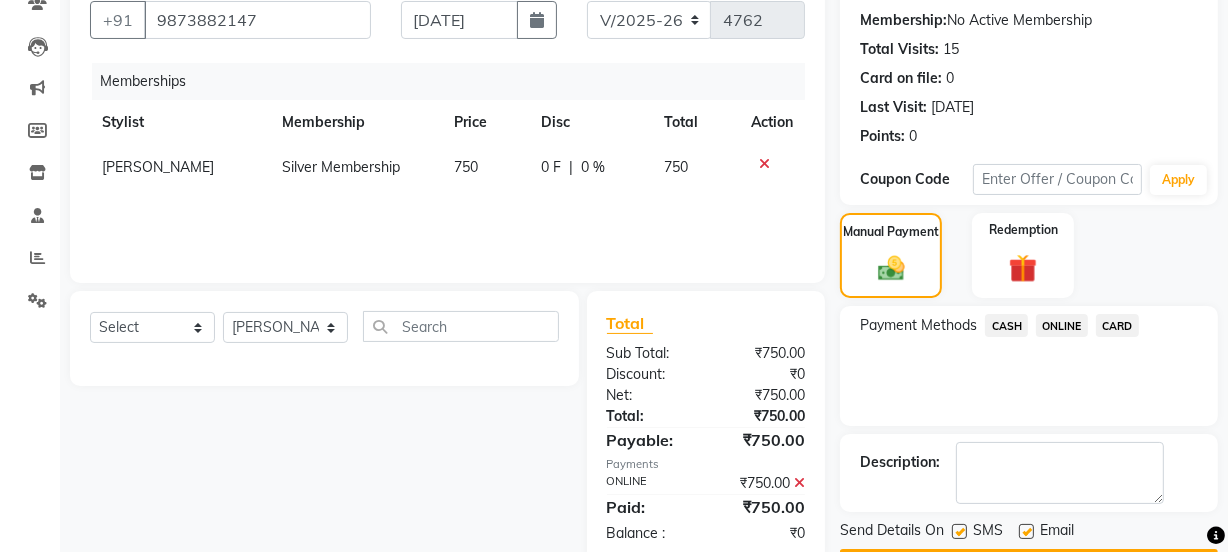 scroll, scrollTop: 242, scrollLeft: 0, axis: vertical 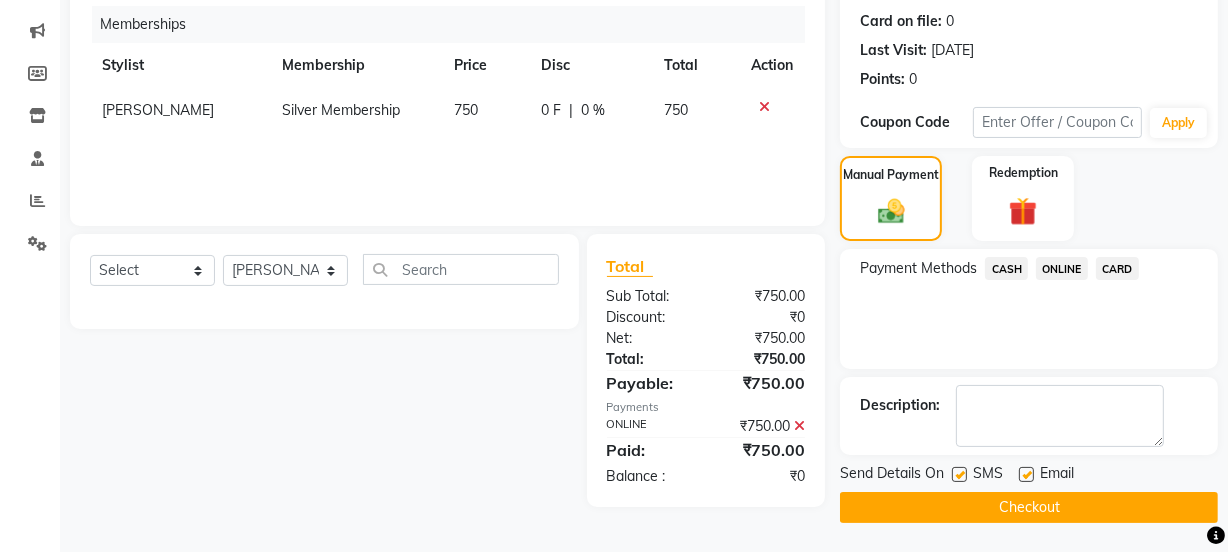 click on "Checkout" 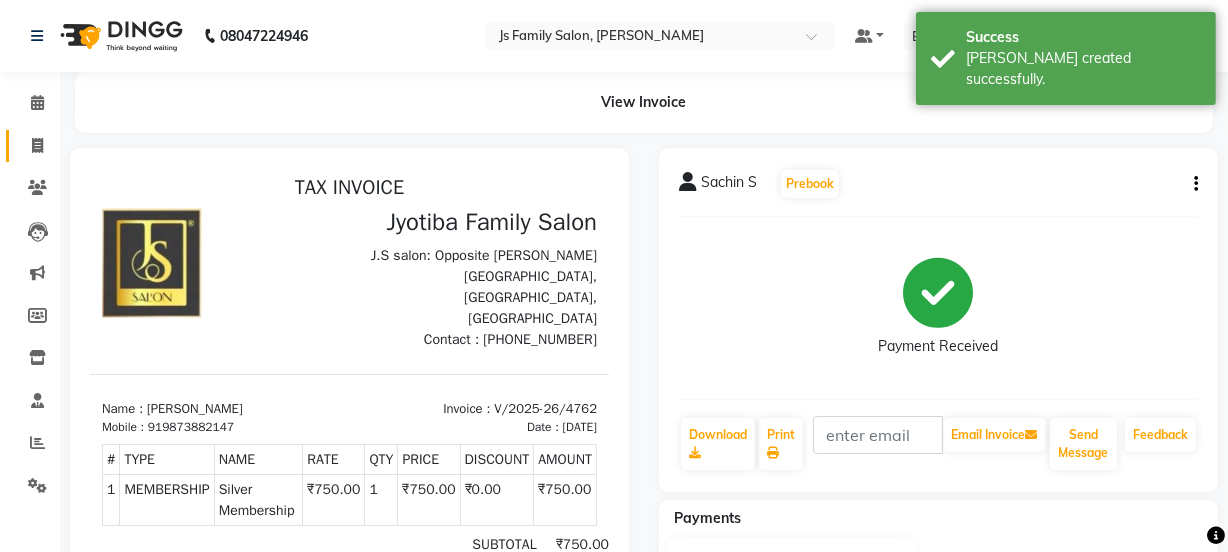 scroll, scrollTop: 0, scrollLeft: 0, axis: both 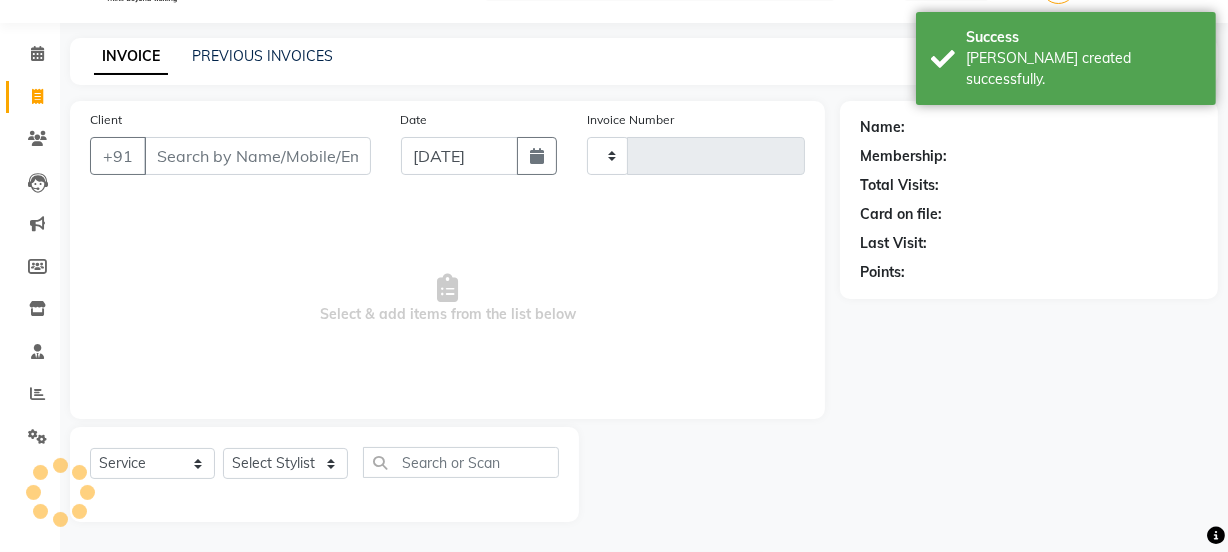 click on "Client" at bounding box center [257, 156] 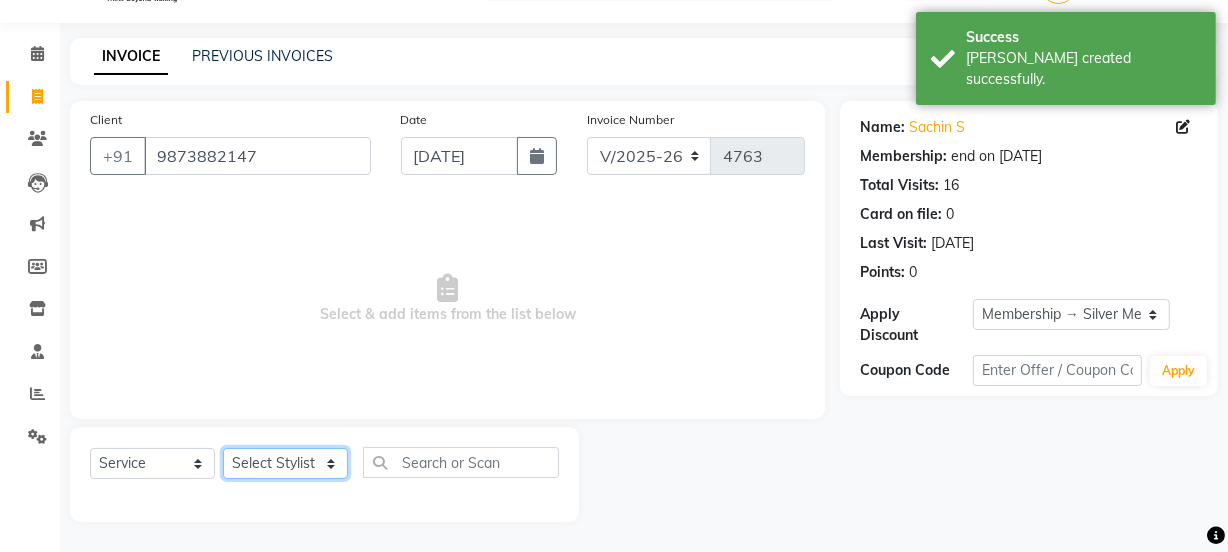 click on "Select Stylist [PERSON_NAME] Vaidyakar kokan  n Mahadev [PERSON_NAME] [PERSON_NAME] [PERSON_NAME]  Prem Mane Rajan Roma Rajput Sai [PERSON_NAME] Shop [PERSON_NAME] [PERSON_NAME] suport staff [PERSON_NAME]  [PERSON_NAME] [PERSON_NAME] [PERSON_NAME]" 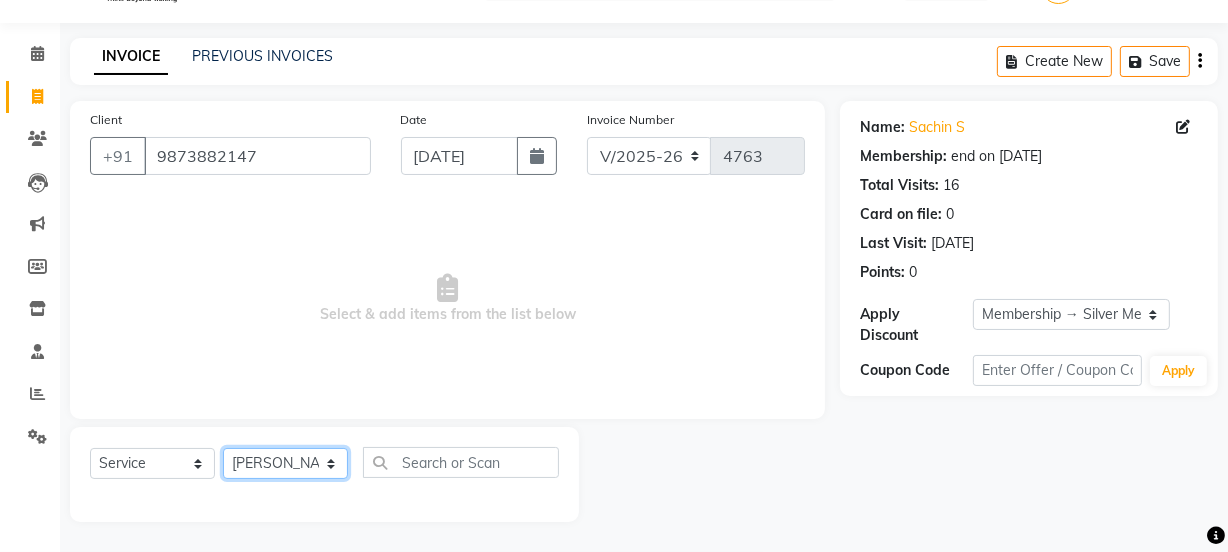 click on "Select Stylist [PERSON_NAME] Vaidyakar kokan  n Mahadev [PERSON_NAME] [PERSON_NAME] [PERSON_NAME]  Prem Mane Rajan Roma Rajput Sai [PERSON_NAME] Shop [PERSON_NAME] [PERSON_NAME] suport staff [PERSON_NAME]  [PERSON_NAME] [PERSON_NAME] [PERSON_NAME]" 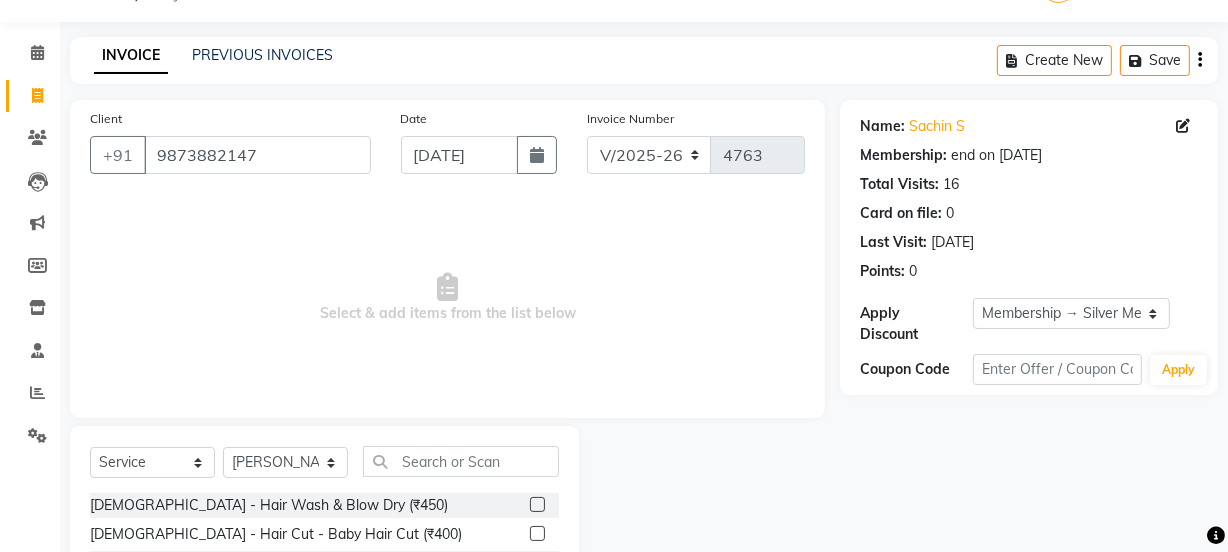 click on "Select  Service  Product  Membership  Package Voucher Prepaid Gift Card  Select Stylist [PERSON_NAME] Vaidyakar kokan  n Mahadev Mane Mosin [PERSON_NAME] [PERSON_NAME]  Prem Mane Rajan Roma Rajput Sai [PERSON_NAME] Shop [PERSON_NAME] [PERSON_NAME] suport staff [PERSON_NAME]  [PERSON_NAME] [PERSON_NAME] [PERSON_NAME] [DEMOGRAPHIC_DATA]  - Hair Wash & Blow Dry (₹450)  [DEMOGRAPHIC_DATA] - Hair Cut - Baby Hair Cut (₹400)  [DEMOGRAPHIC_DATA] - Hair Cut (Hair wash + Styling) (₹500)  [DEMOGRAPHIC_DATA] - Hair wash (₹300)  [DEMOGRAPHIC_DATA] - Shampoo Wash With Ola Plex (₹600)  [DEMOGRAPHIC_DATA] -Fringe Cut (₹150)  [DEMOGRAPHIC_DATA] - Floractive Hair wash (₹500)  [DEMOGRAPHIC_DATA] - Hair Wash & Hair Set (₹150)  [DEMOGRAPHIC_DATA] - Hair Cut - Style Cut (Hair wash + Hair Set) (₹350)  [DEMOGRAPHIC_DATA] - Hair Cut - Baby Hair Cut (₹300)  [DEMOGRAPHIC_DATA] - Hair Cut (Hair wash + Styling) (₹500)  [DEMOGRAPHIC_DATA] - Metal DX -Hair Wash (₹550)  [DEMOGRAPHIC_DATA] - Hair Cut - Style Cut (Hair wash + Hair Set)  Senior Stylish (₹499)  [DEMOGRAPHIC_DATA] - Hair Cut - Style Cut (Hair wash + Hair Set) + - Trimming - Style Trimming (₹550)  [DEMOGRAPHIC_DATA] - Bridal - Full Body Wax (₹5000)" 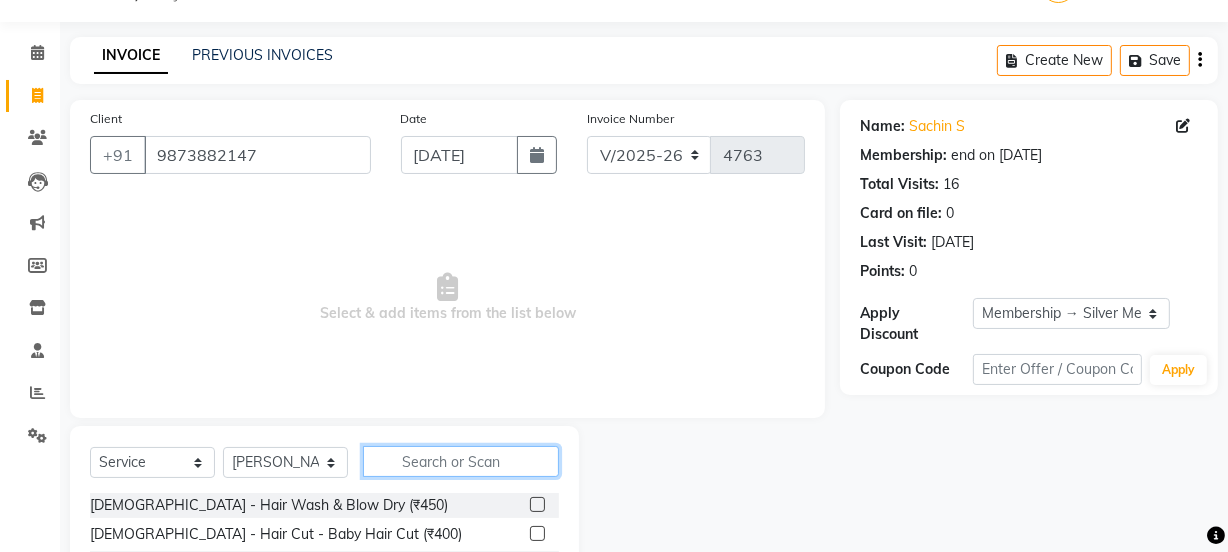 click 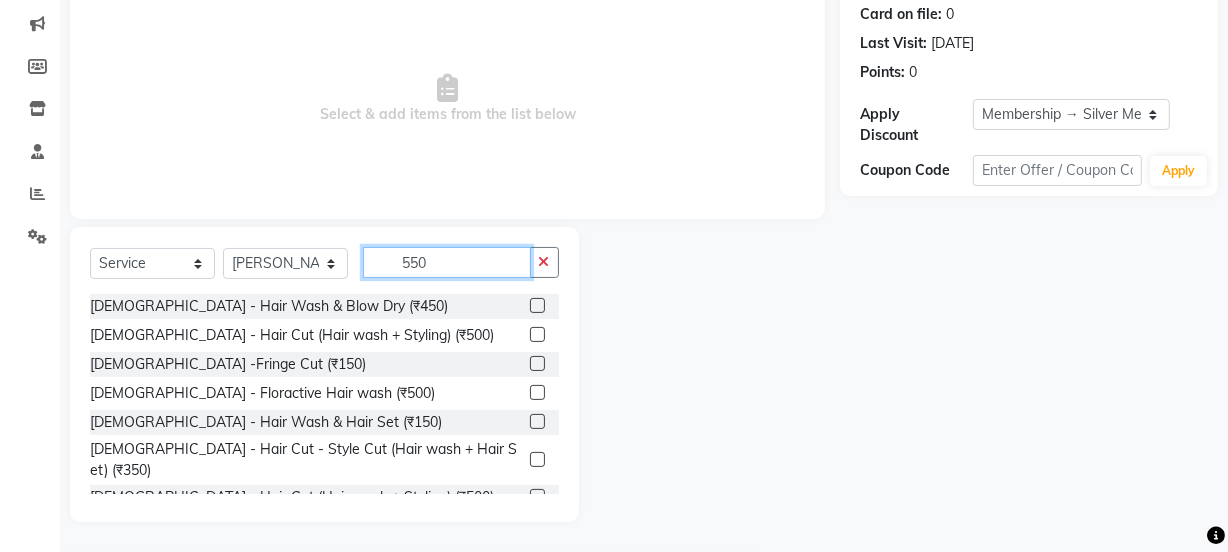 scroll, scrollTop: 211, scrollLeft: 0, axis: vertical 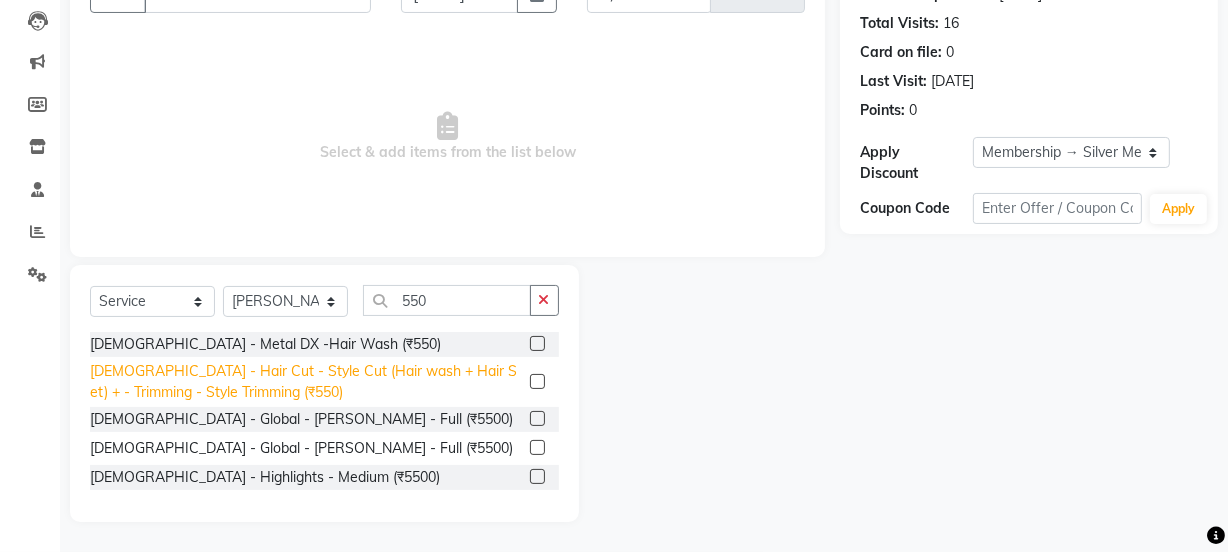 click on "[DEMOGRAPHIC_DATA] - Hair Cut - Style Cut (Hair wash + Hair Set) + - Trimming - Style Trimming (₹550)" 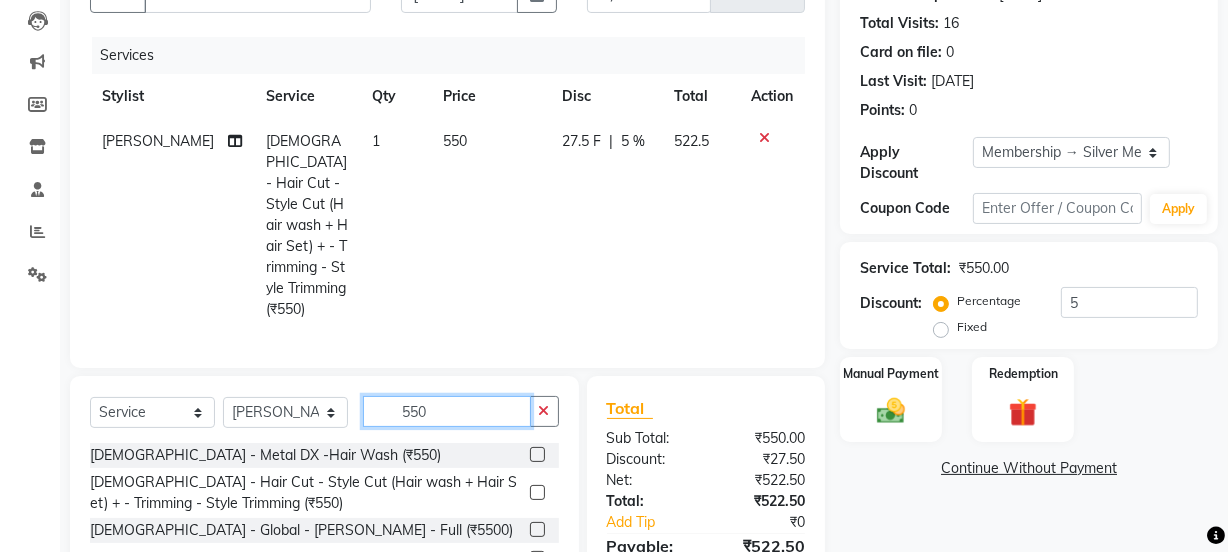 click on "550" 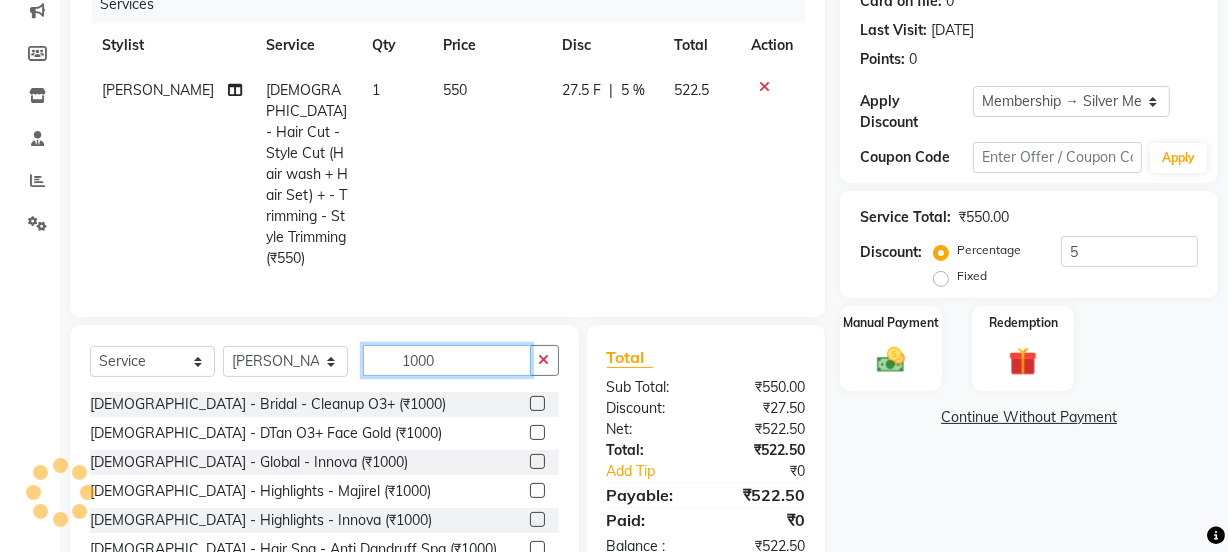 scroll, scrollTop: 332, scrollLeft: 0, axis: vertical 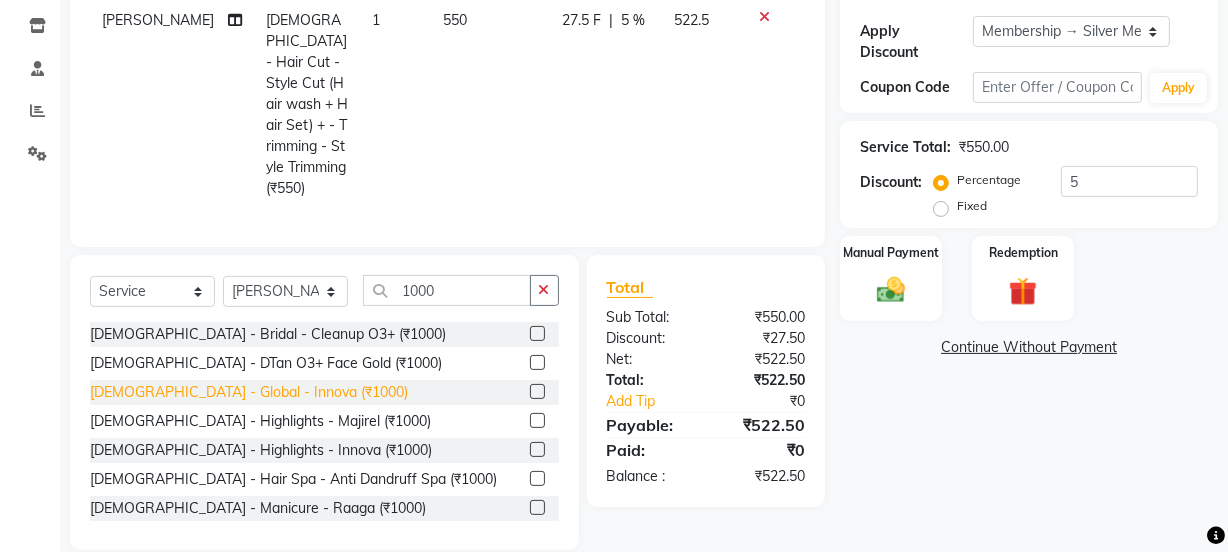 click on "[DEMOGRAPHIC_DATA] - Global - Innova (₹1000)" 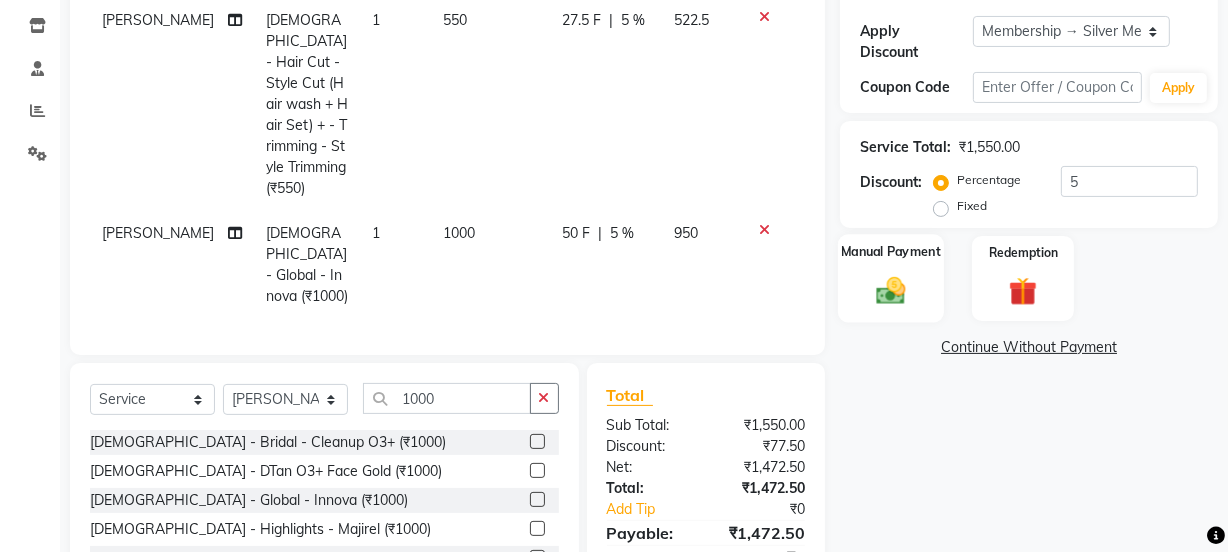 click on "Manual Payment" 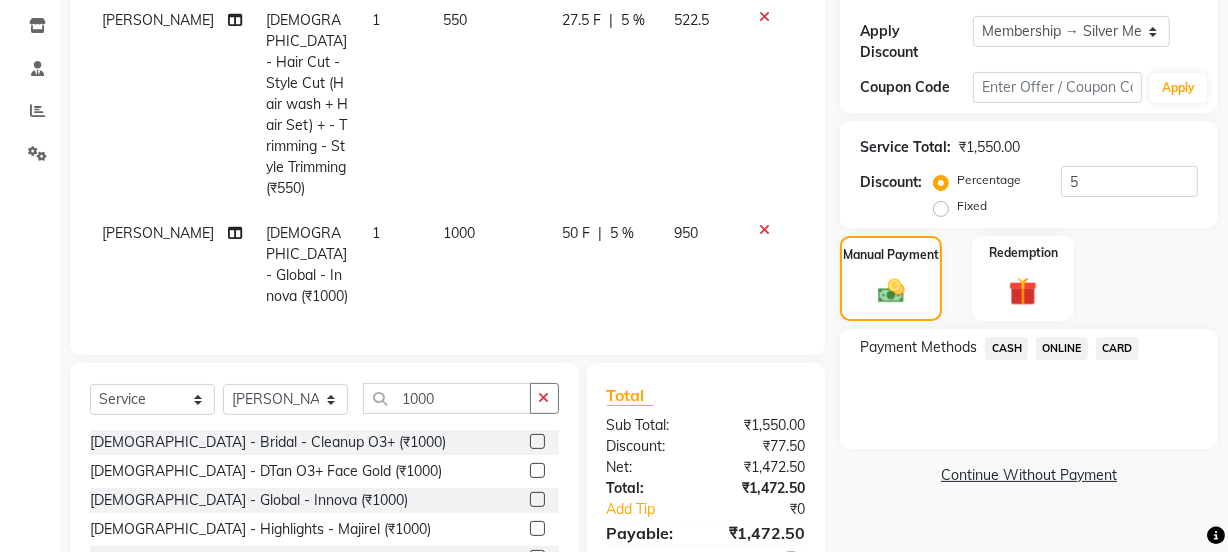 click on "ONLINE" 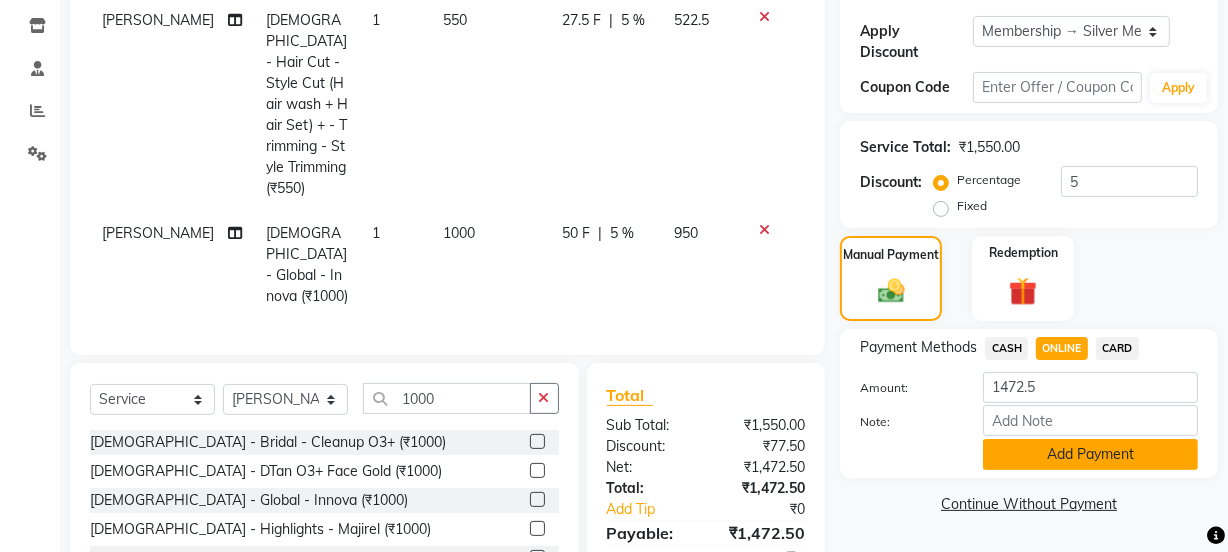 click on "Add Payment" 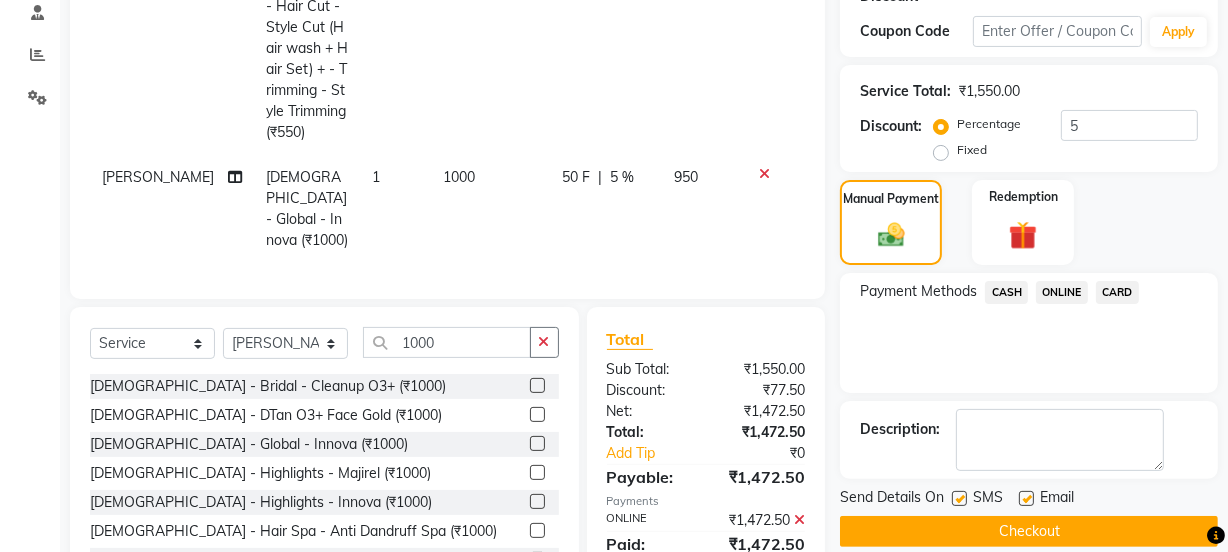 scroll, scrollTop: 419, scrollLeft: 0, axis: vertical 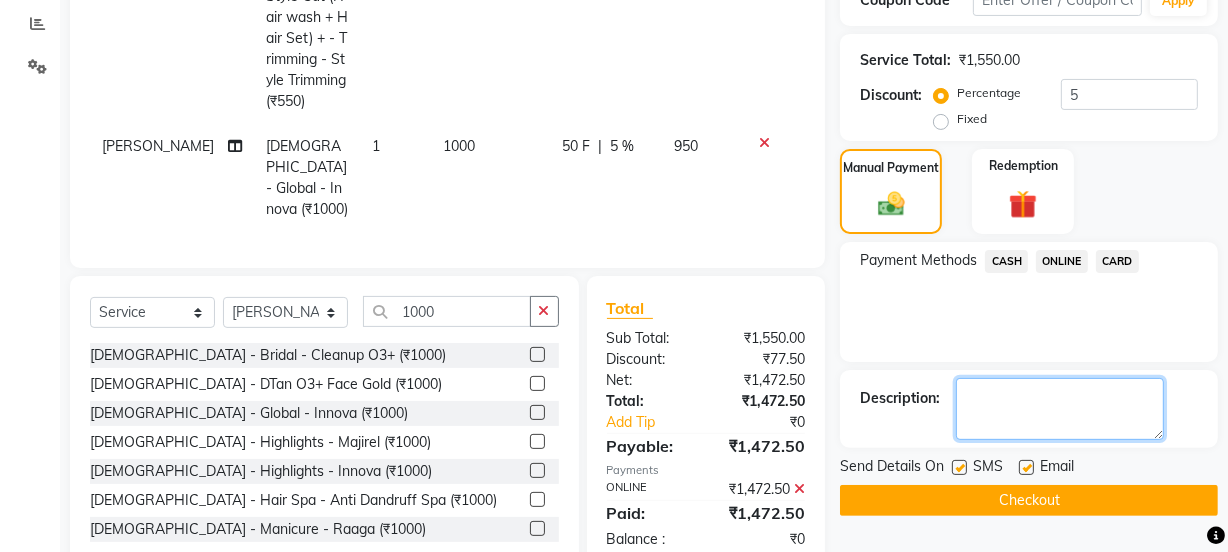 click 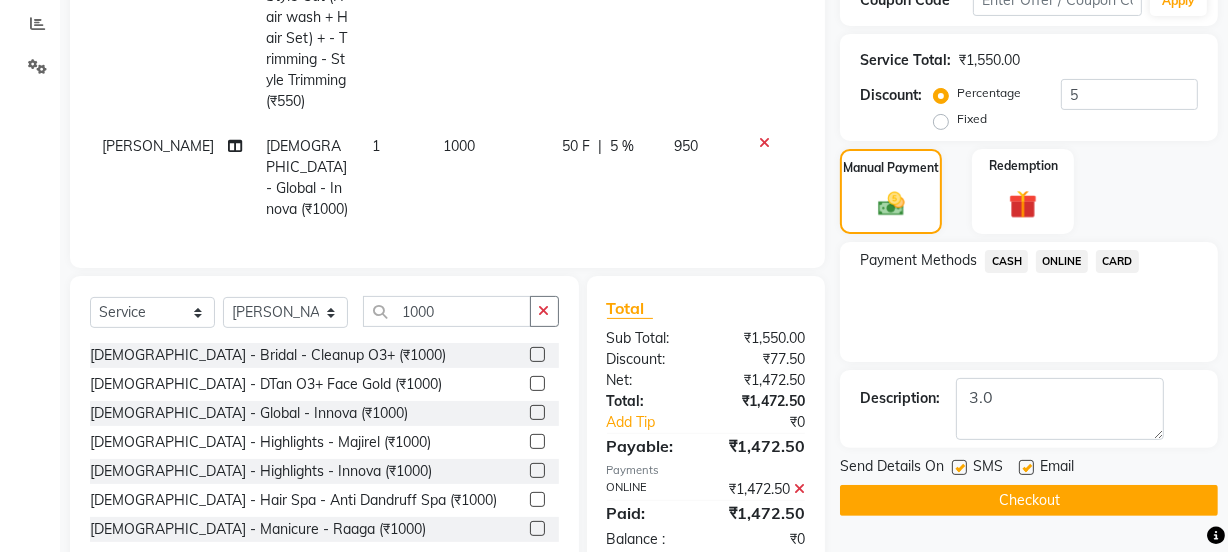 click on "Checkout" 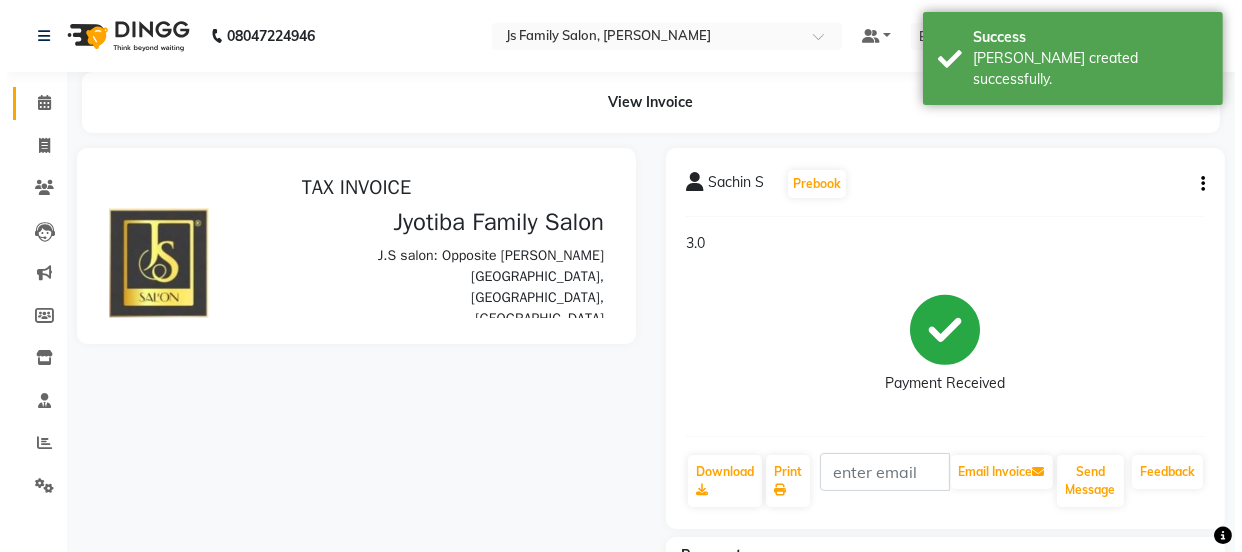 scroll, scrollTop: 0, scrollLeft: 0, axis: both 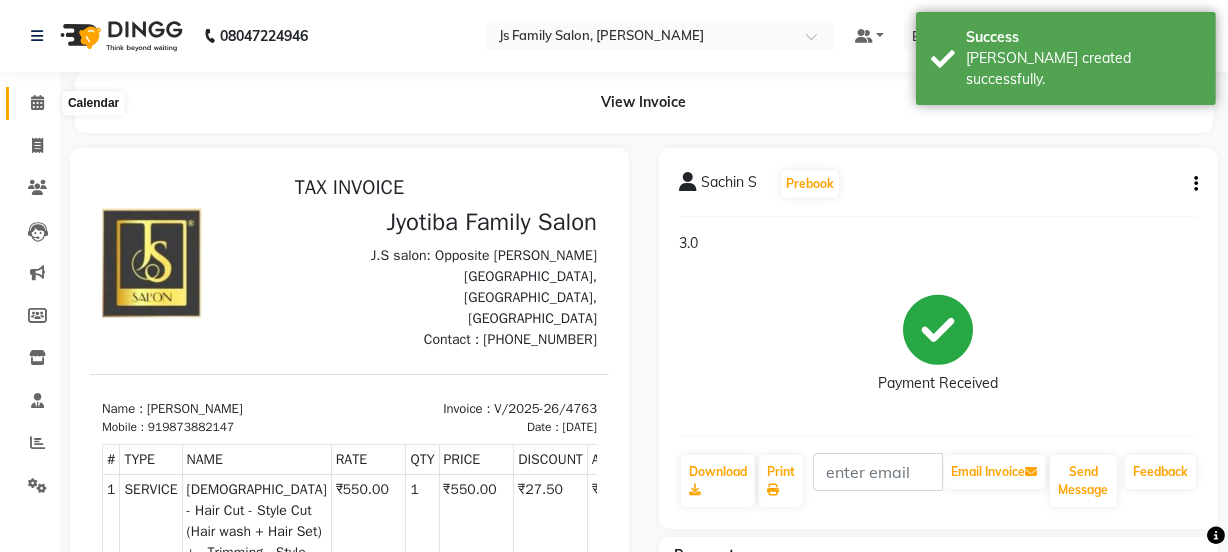 click 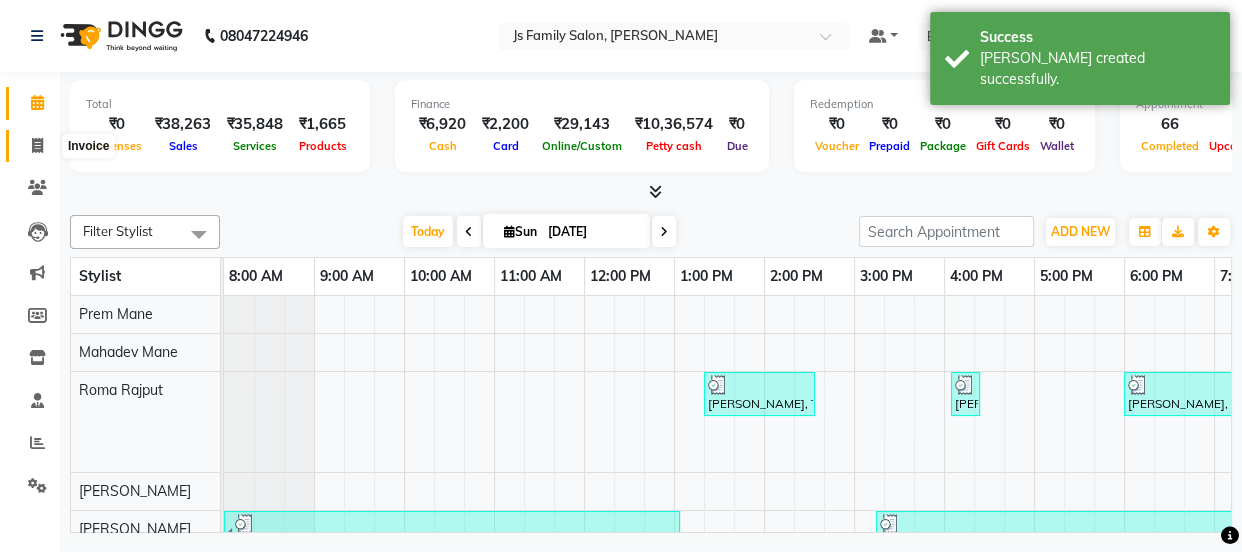 click 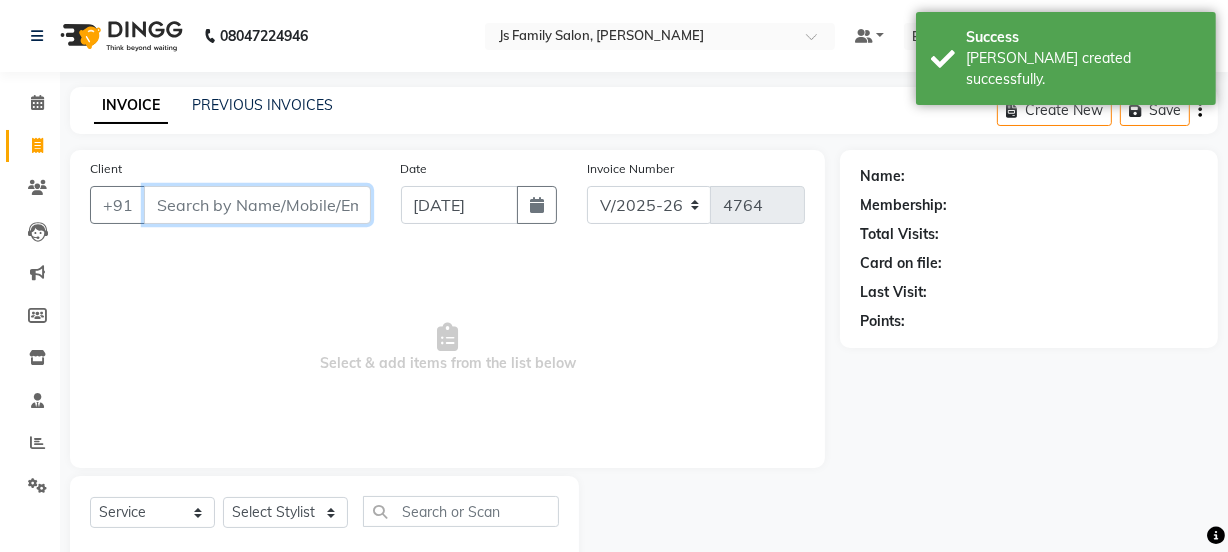 click on "Client" at bounding box center [257, 205] 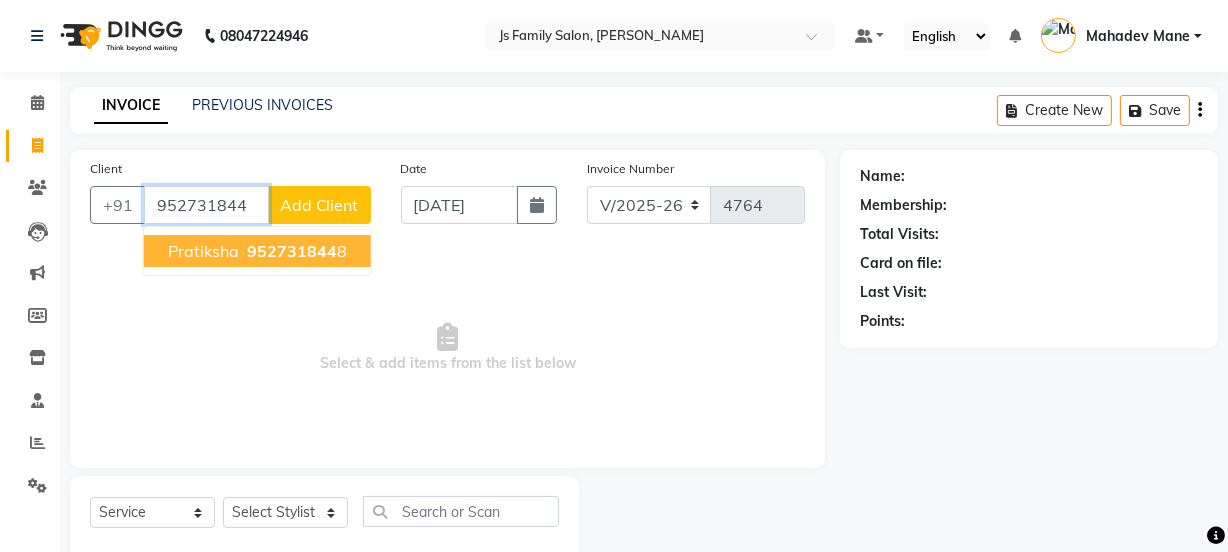 click on "952731844" at bounding box center [292, 251] 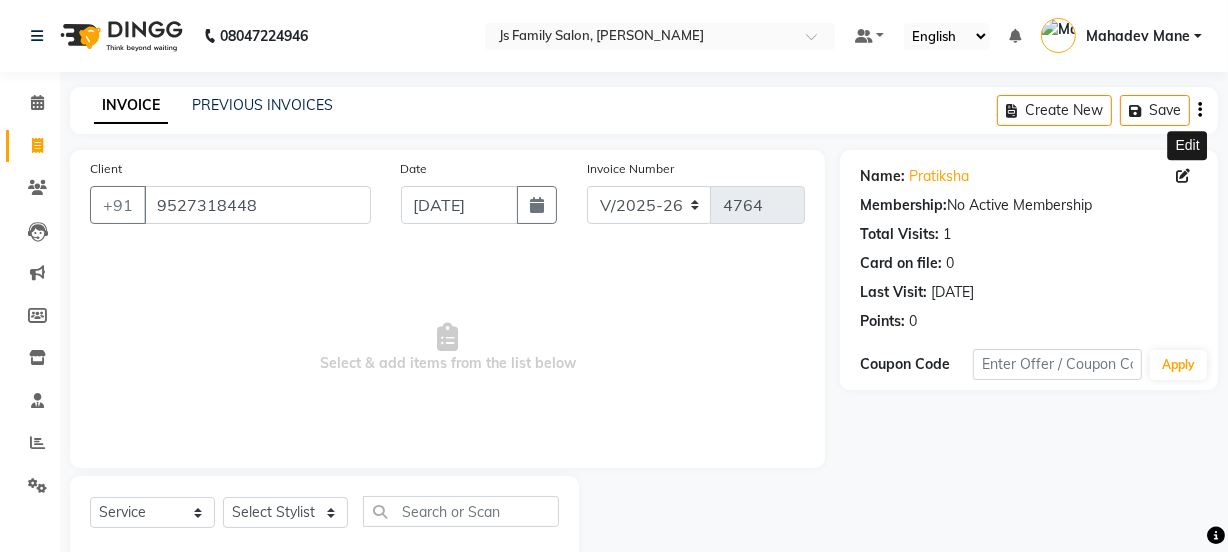 click 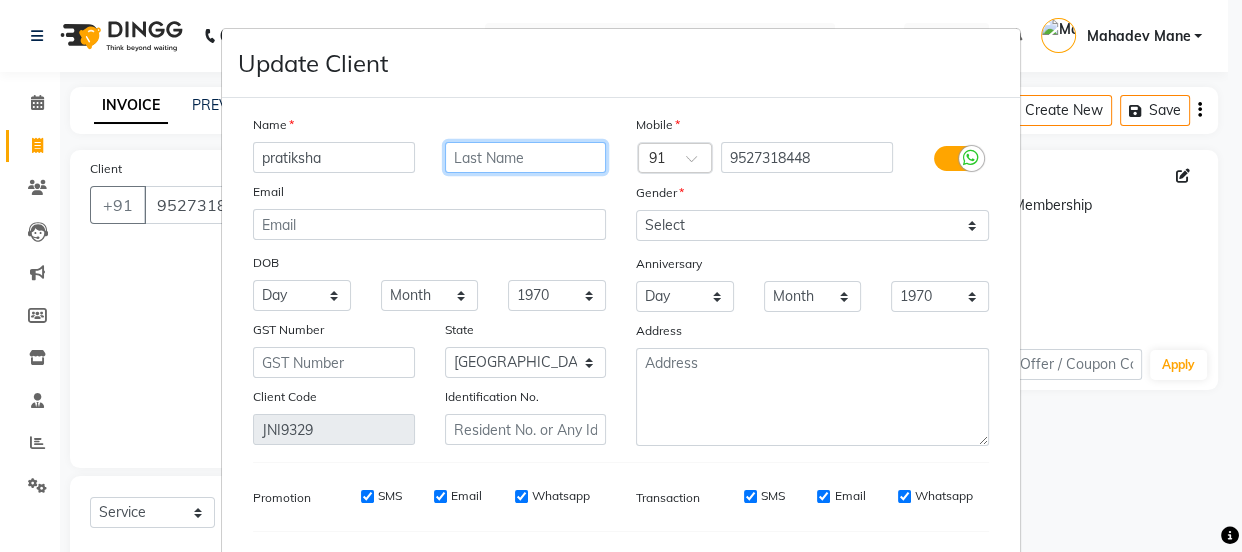 click at bounding box center [526, 157] 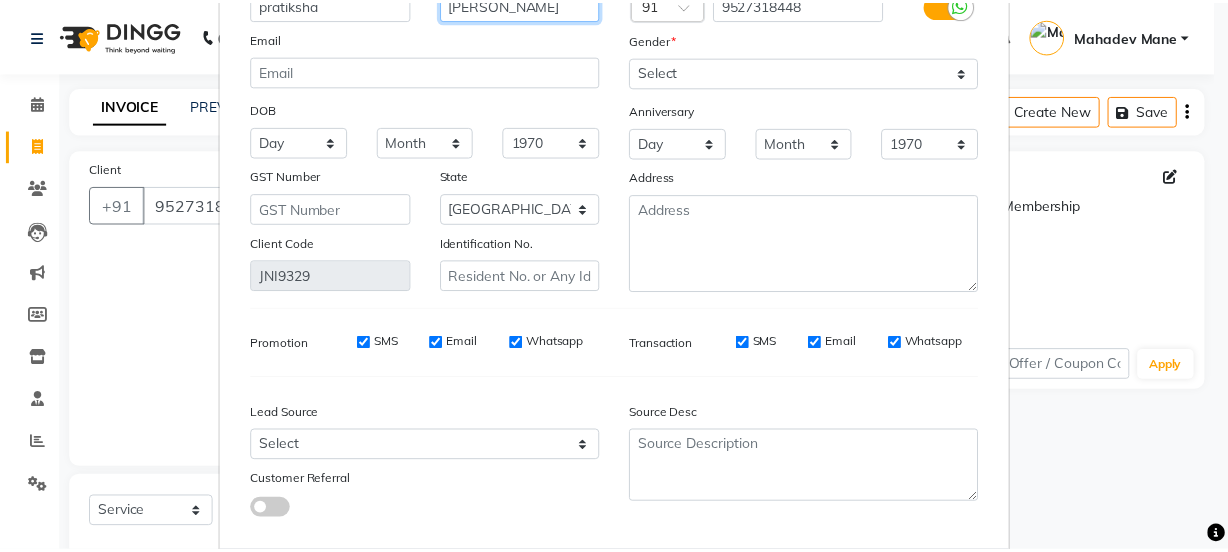 scroll, scrollTop: 266, scrollLeft: 0, axis: vertical 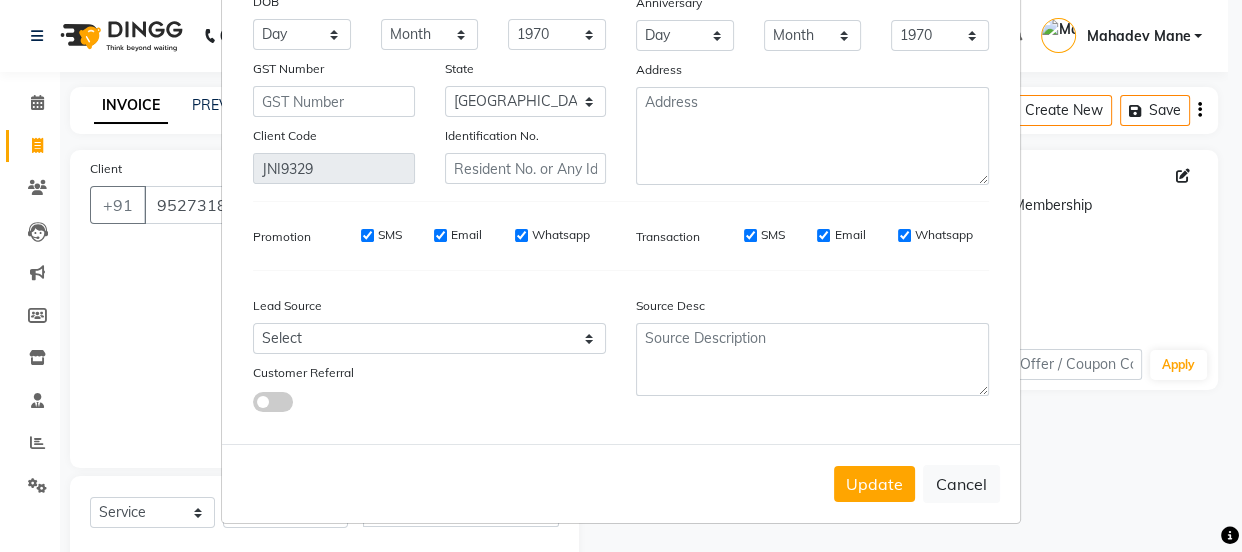 drag, startPoint x: 890, startPoint y: 489, endPoint x: 880, endPoint y: 486, distance: 10.440307 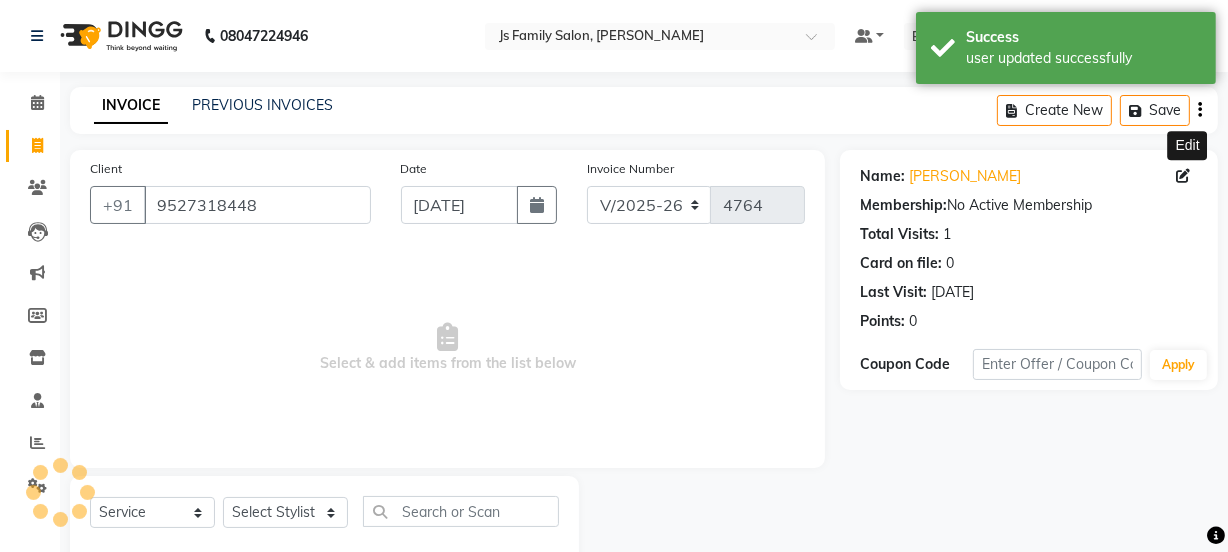click on "Select  Service  Product  Membership  Package Voucher Prepaid Gift Card  Select Stylist [PERSON_NAME] Vaidyakar kokan  n Mahadev Mane Mosin [PERSON_NAME] [PERSON_NAME]  Prem Mane Rajan Roma Rajput Sai [PERSON_NAME] Shop [PERSON_NAME] [PERSON_NAME] suport staff [PERSON_NAME]  [PERSON_NAME] [PERSON_NAME] [PERSON_NAME]" 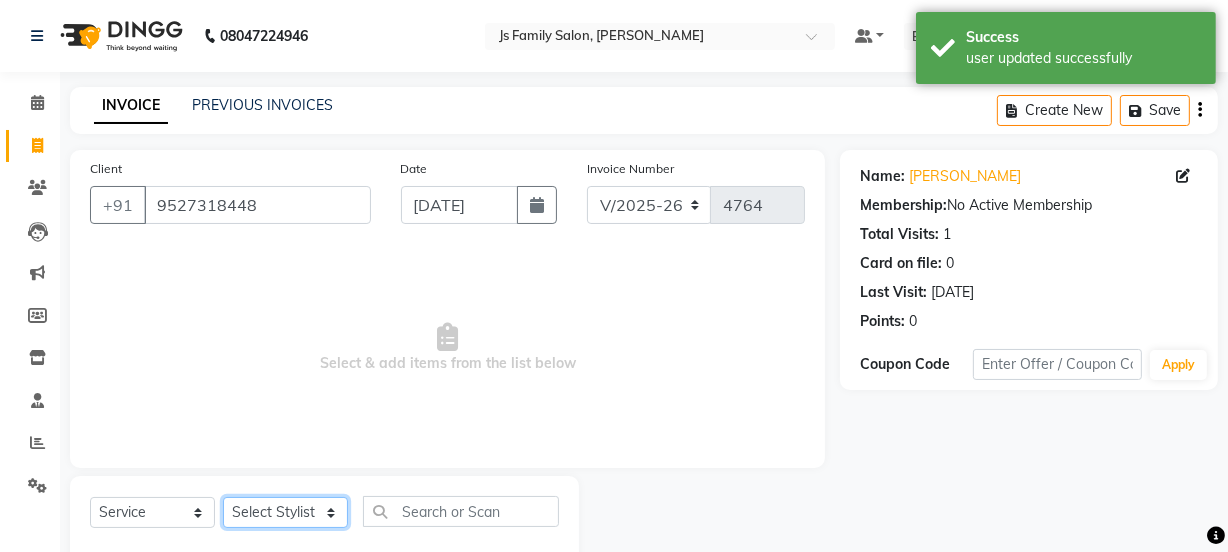 click on "Select Stylist [PERSON_NAME] Vaidyakar kokan  n Mahadev [PERSON_NAME] [PERSON_NAME] [PERSON_NAME]  Prem Mane Rajan Roma Rajput Sai [PERSON_NAME] Shop [PERSON_NAME] [PERSON_NAME] suport staff [PERSON_NAME]  [PERSON_NAME] [PERSON_NAME] [PERSON_NAME]" 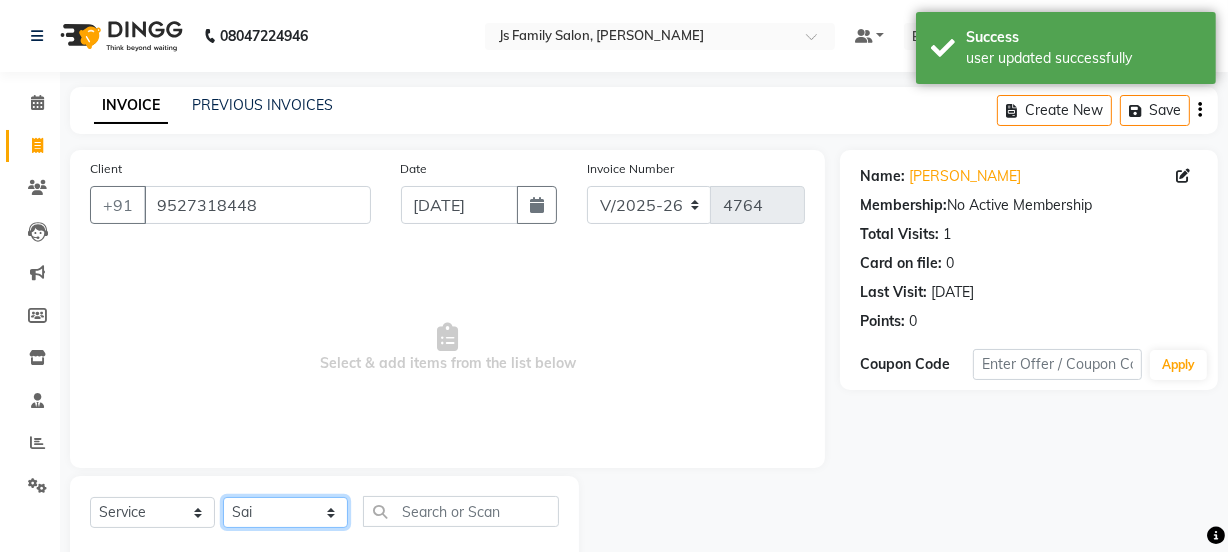click on "Select Stylist [PERSON_NAME] Vaidyakar kokan  n Mahadev [PERSON_NAME] [PERSON_NAME] [PERSON_NAME]  Prem Mane Rajan Roma Rajput Sai [PERSON_NAME] Shop [PERSON_NAME] [PERSON_NAME] suport staff [PERSON_NAME]  [PERSON_NAME] [PERSON_NAME] [PERSON_NAME]" 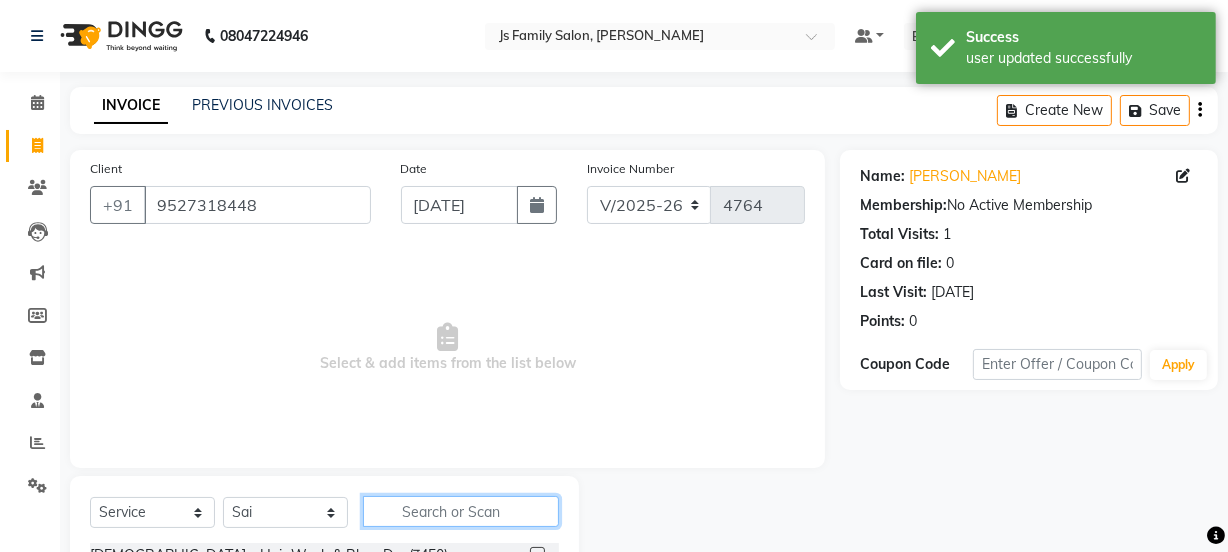 click 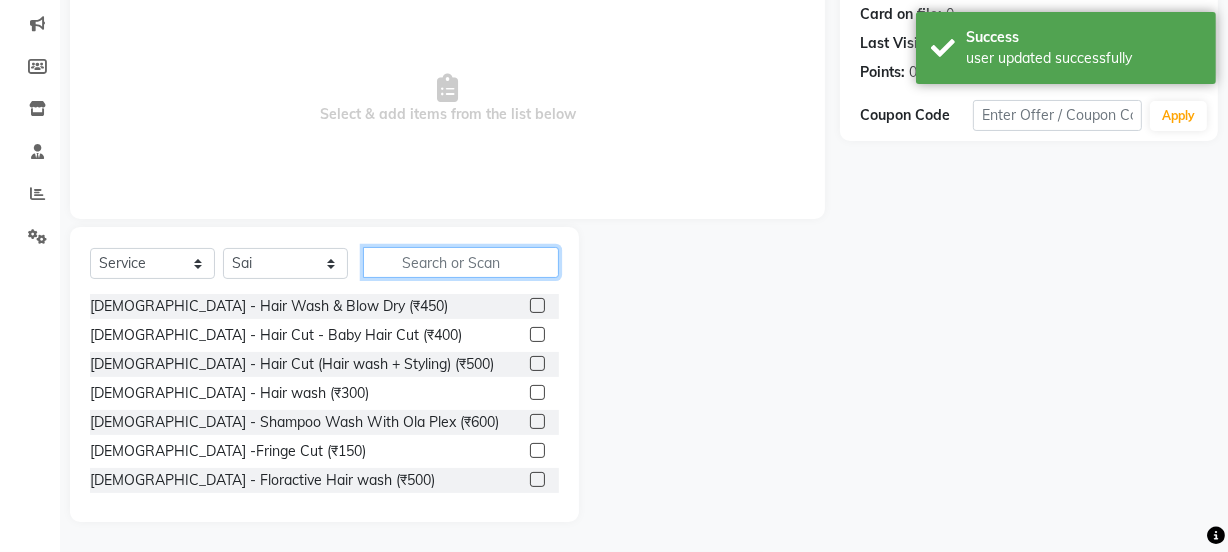 scroll, scrollTop: 250, scrollLeft: 0, axis: vertical 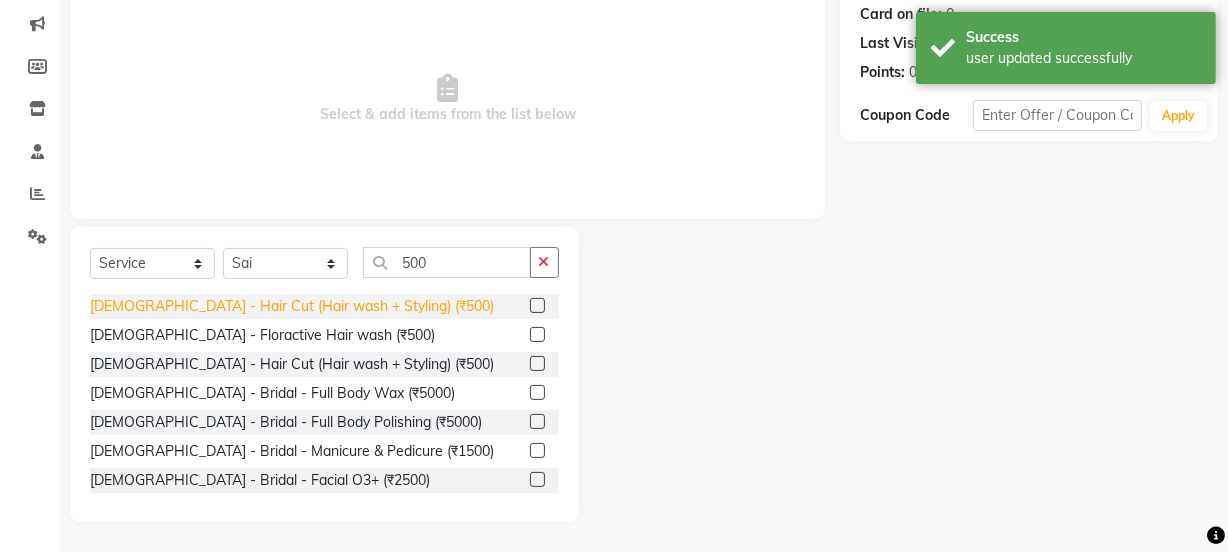 click on "[DEMOGRAPHIC_DATA] - Hair Cut (Hair wash + Styling) (₹500)" 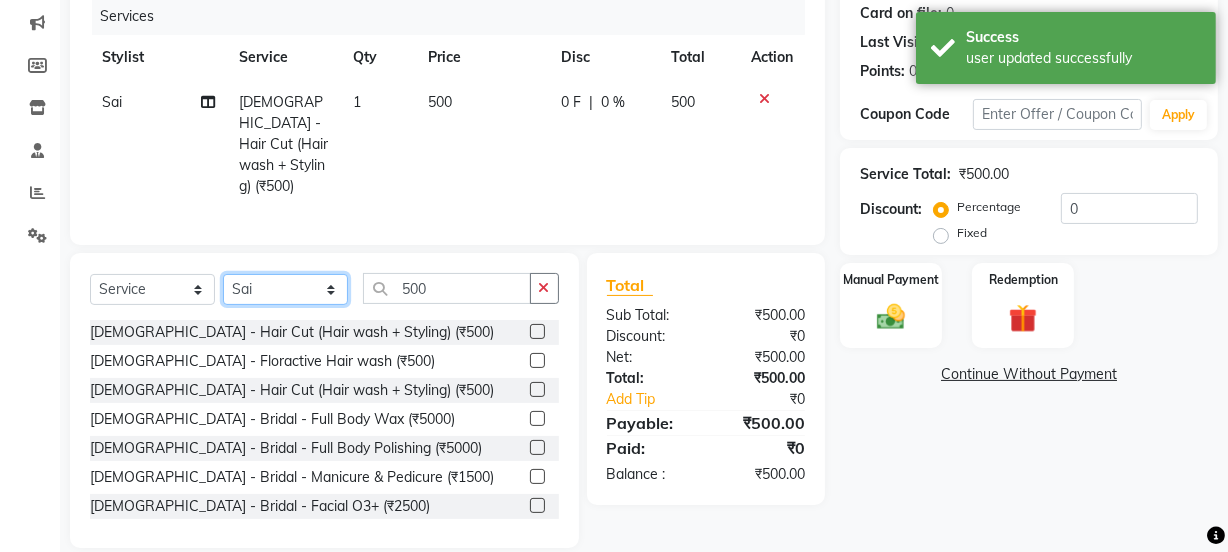 drag, startPoint x: 310, startPoint y: 280, endPoint x: 310, endPoint y: 268, distance: 12 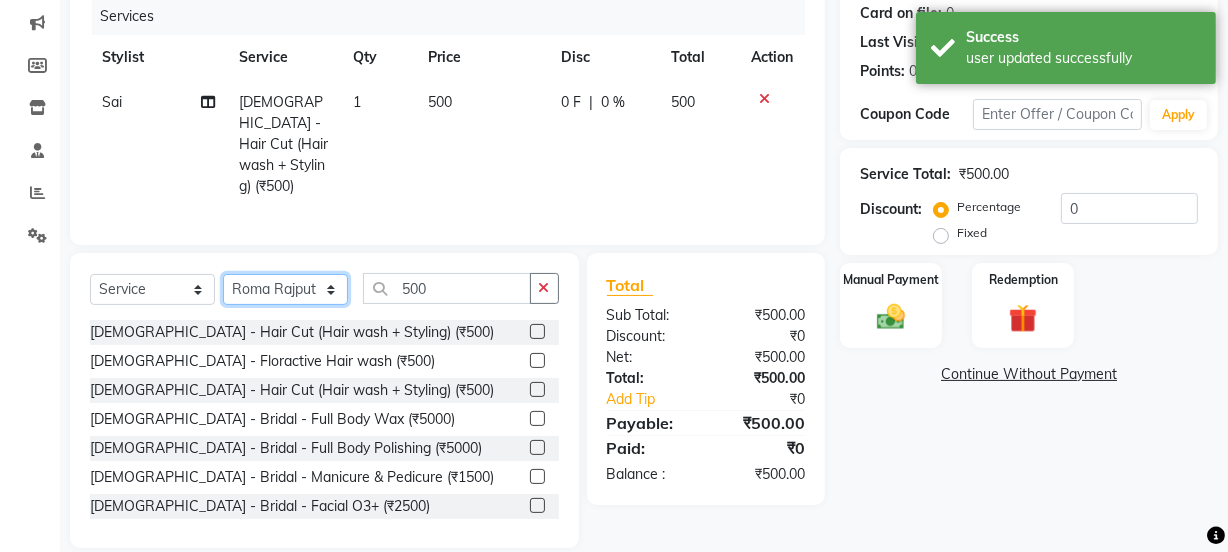 click on "Select Stylist [PERSON_NAME] Vaidyakar kokan  n Mahadev [PERSON_NAME] [PERSON_NAME] [PERSON_NAME]  Prem Mane Rajan Roma Rajput Sai [PERSON_NAME] Shop [PERSON_NAME] [PERSON_NAME] suport staff [PERSON_NAME]  [PERSON_NAME] [PERSON_NAME] [PERSON_NAME]" 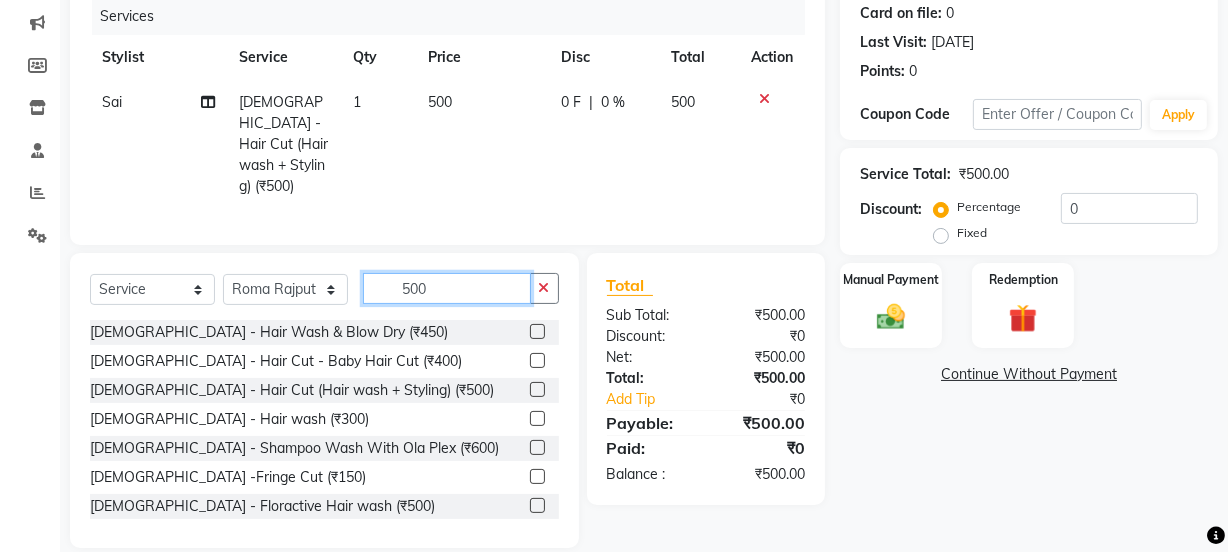 click on "500" 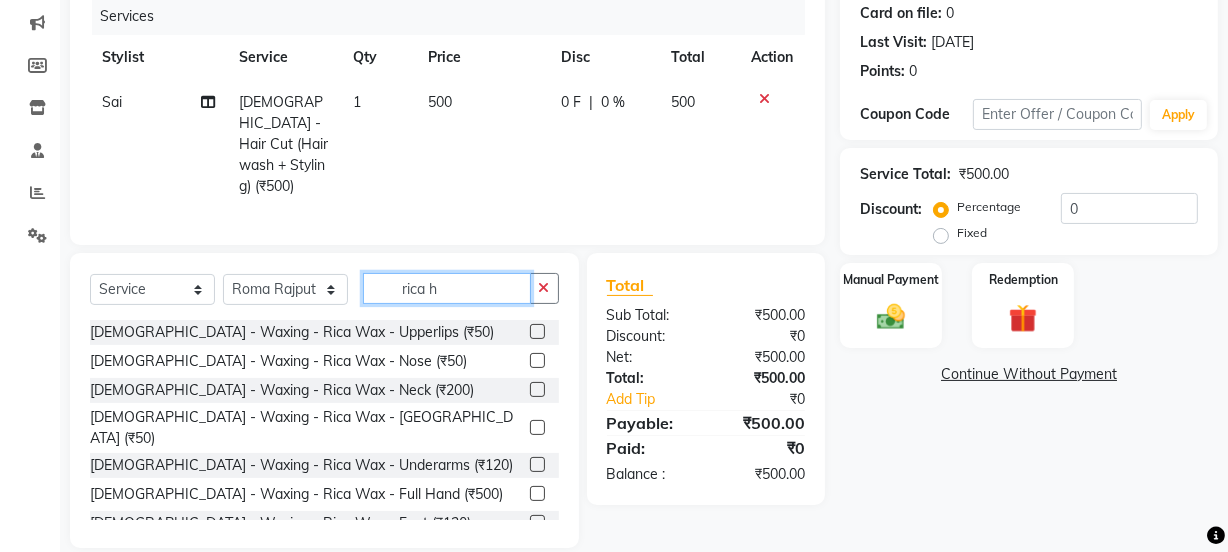 scroll, scrollTop: 243, scrollLeft: 0, axis: vertical 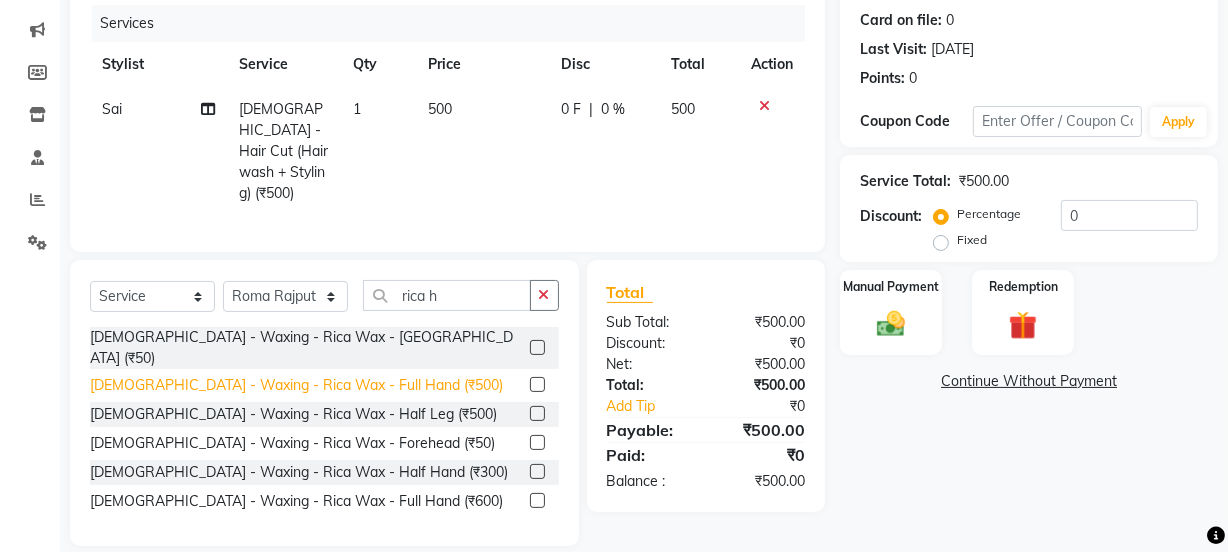click on "[DEMOGRAPHIC_DATA] - Waxing - Rica Wax - Full Hand (₹500)" 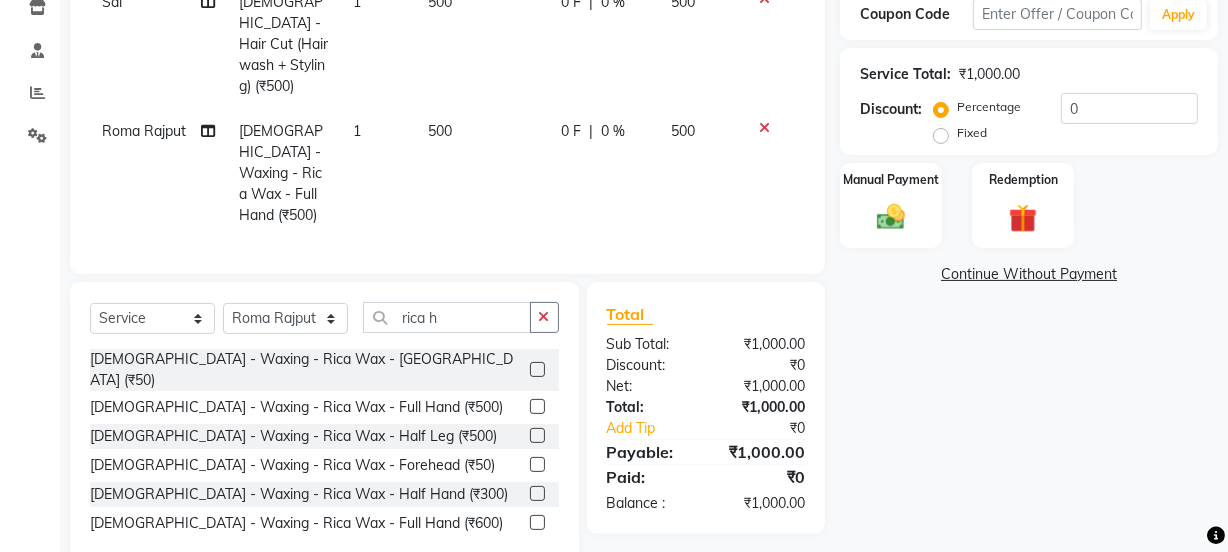 scroll, scrollTop: 350, scrollLeft: 0, axis: vertical 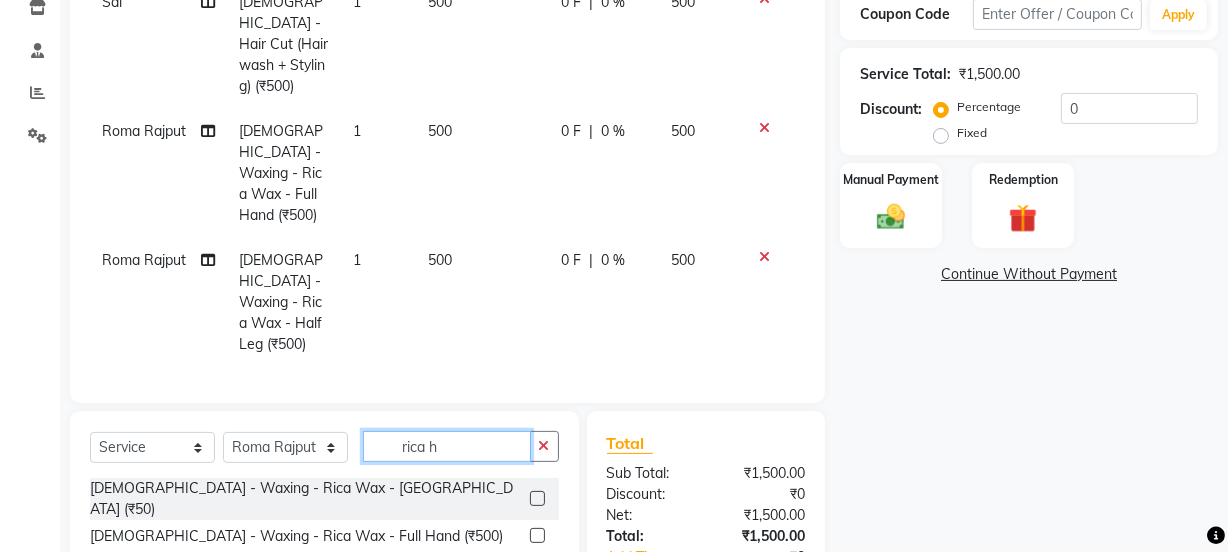 click on "rica h" 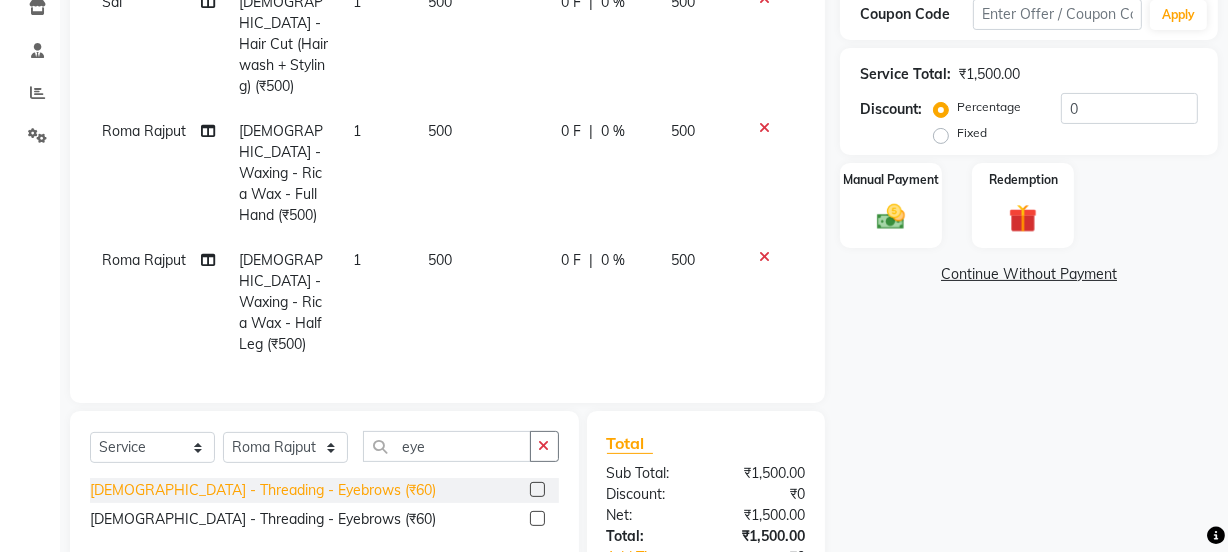 click on "[DEMOGRAPHIC_DATA] - Threading - Eyebrows (₹60)" 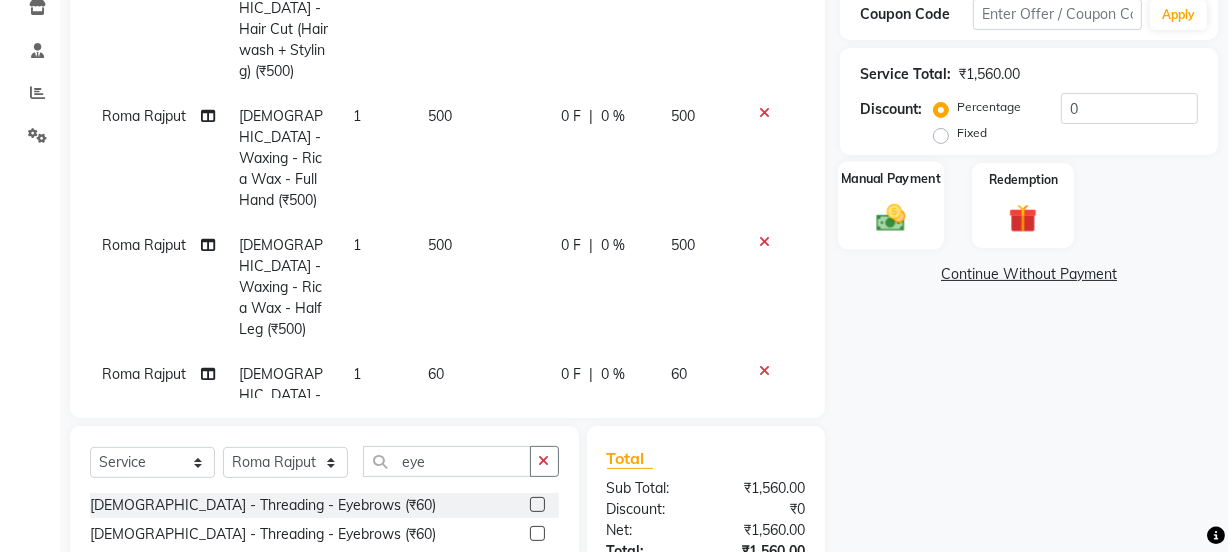 scroll, scrollTop: 22, scrollLeft: 0, axis: vertical 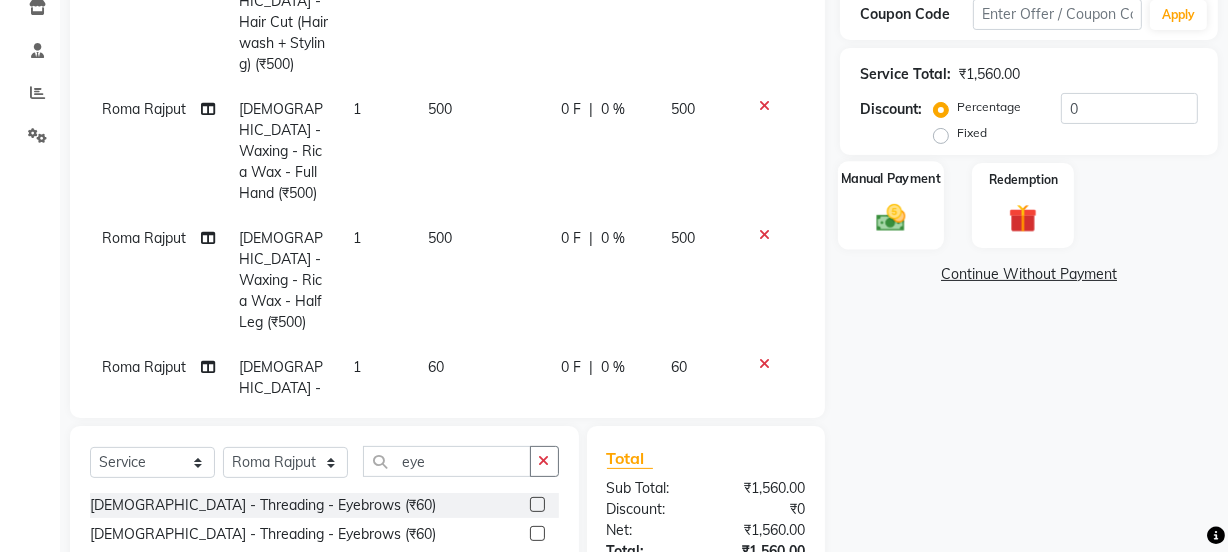 click on "Manual Payment" 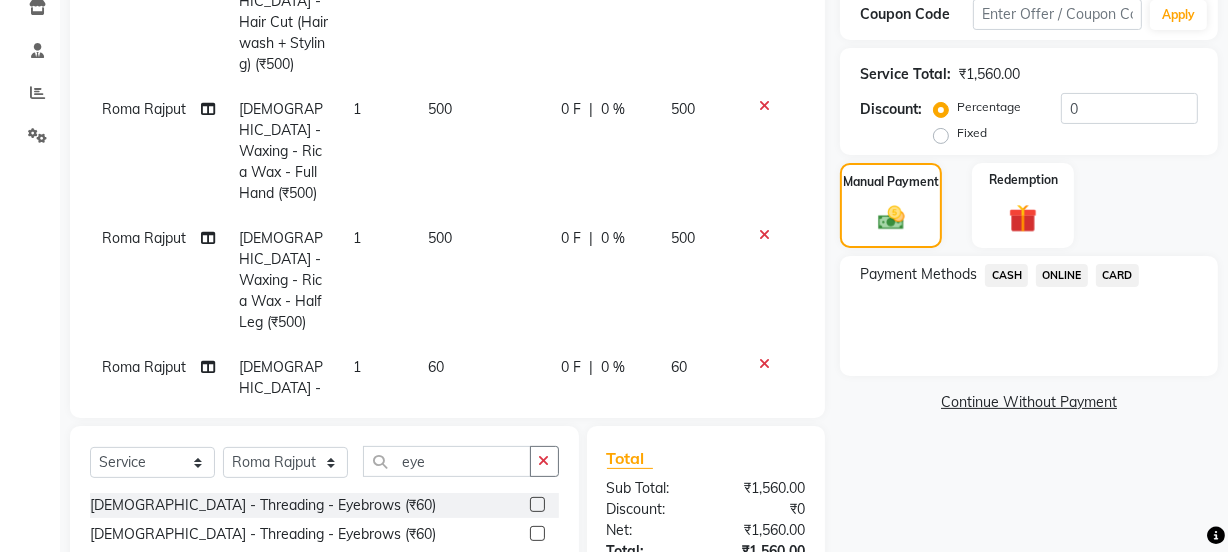 click on "ONLINE" 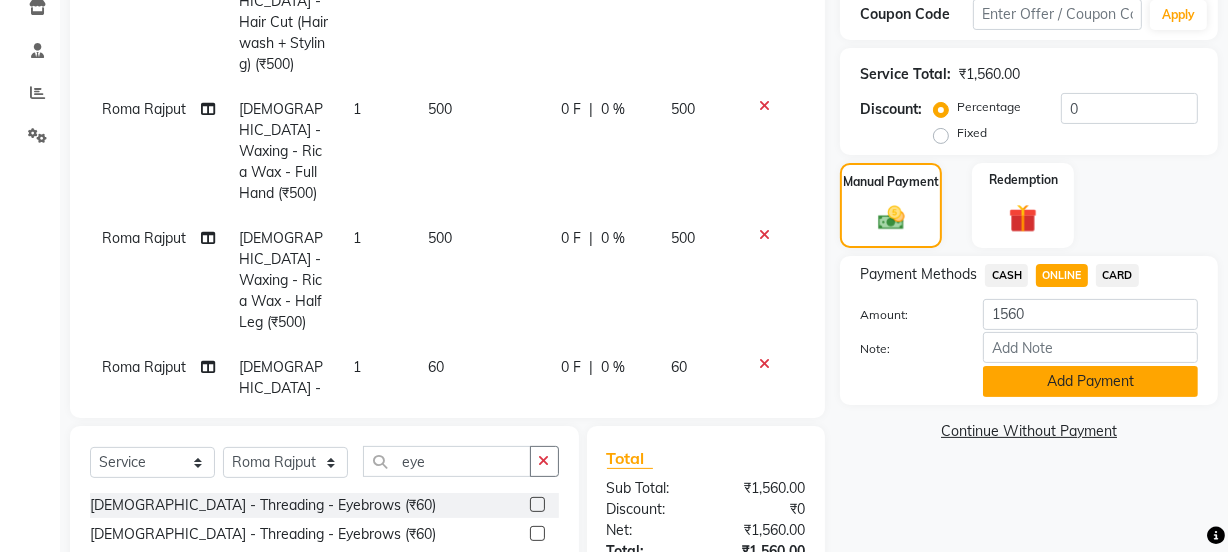 click on "Add Payment" 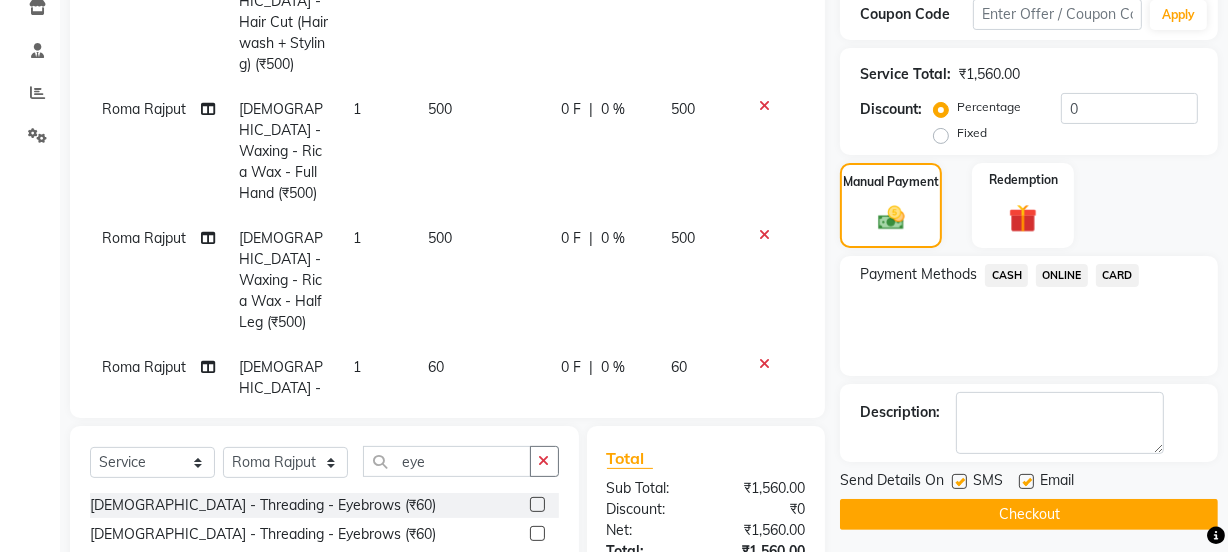 click on "Checkout" 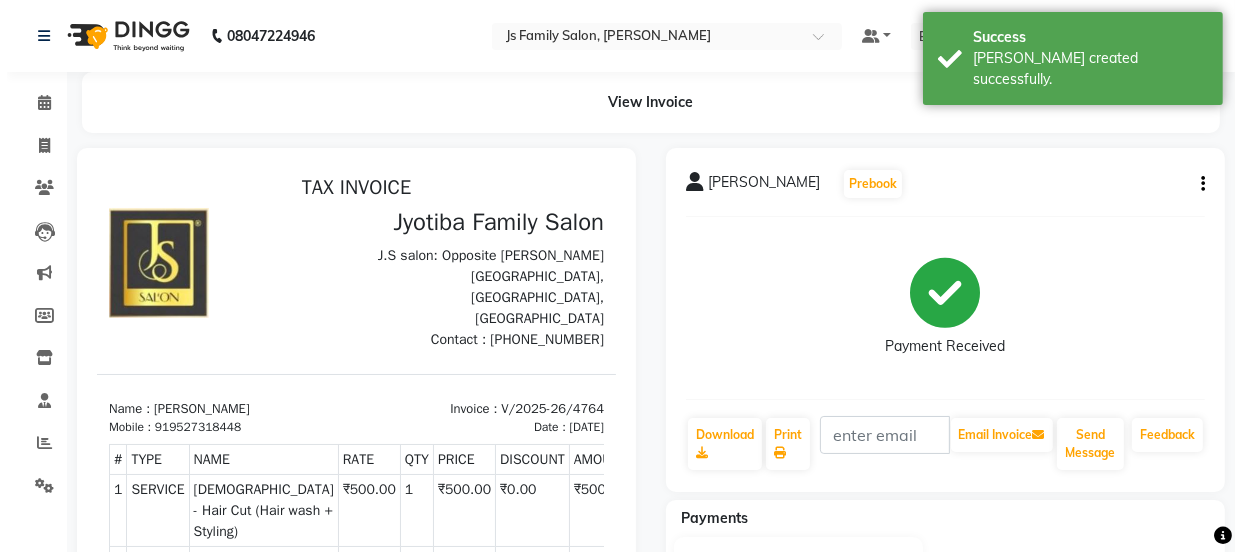 scroll, scrollTop: 0, scrollLeft: 0, axis: both 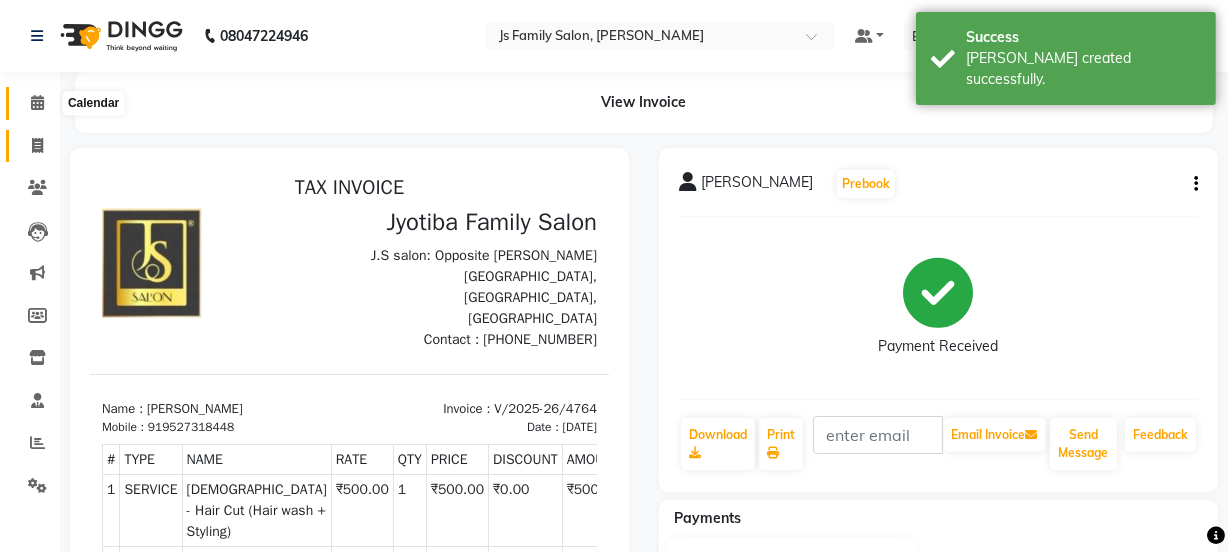 click 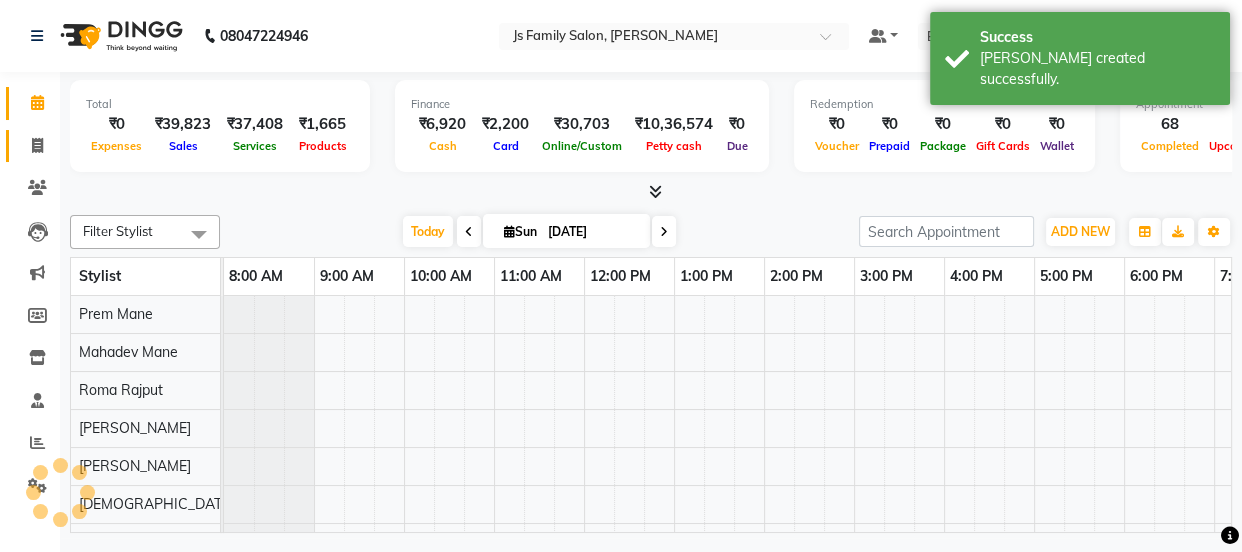 scroll, scrollTop: 0, scrollLeft: 0, axis: both 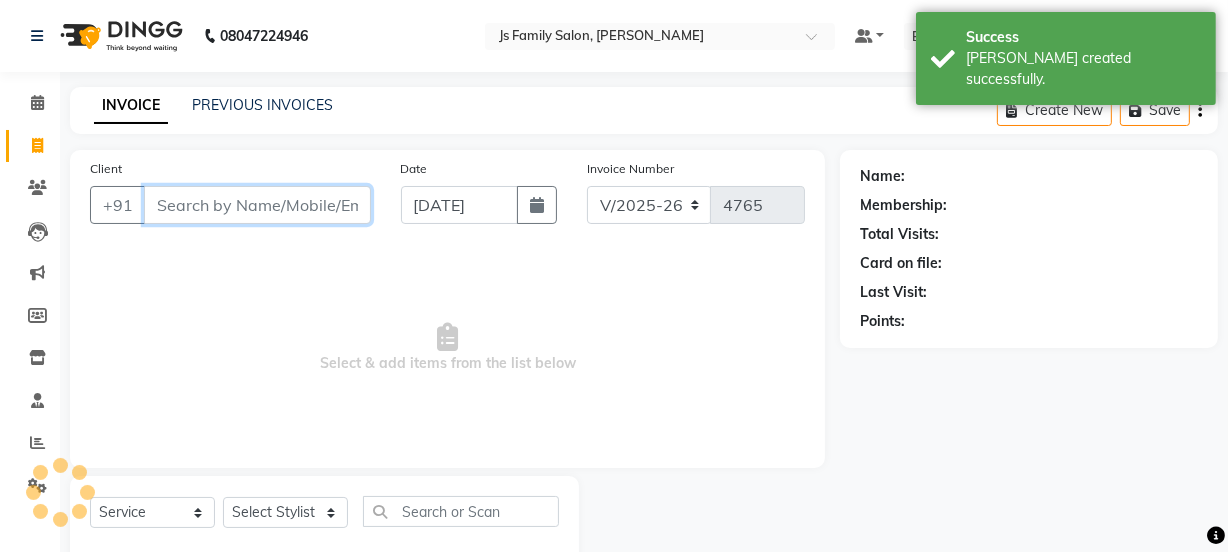 click on "Client" at bounding box center (257, 205) 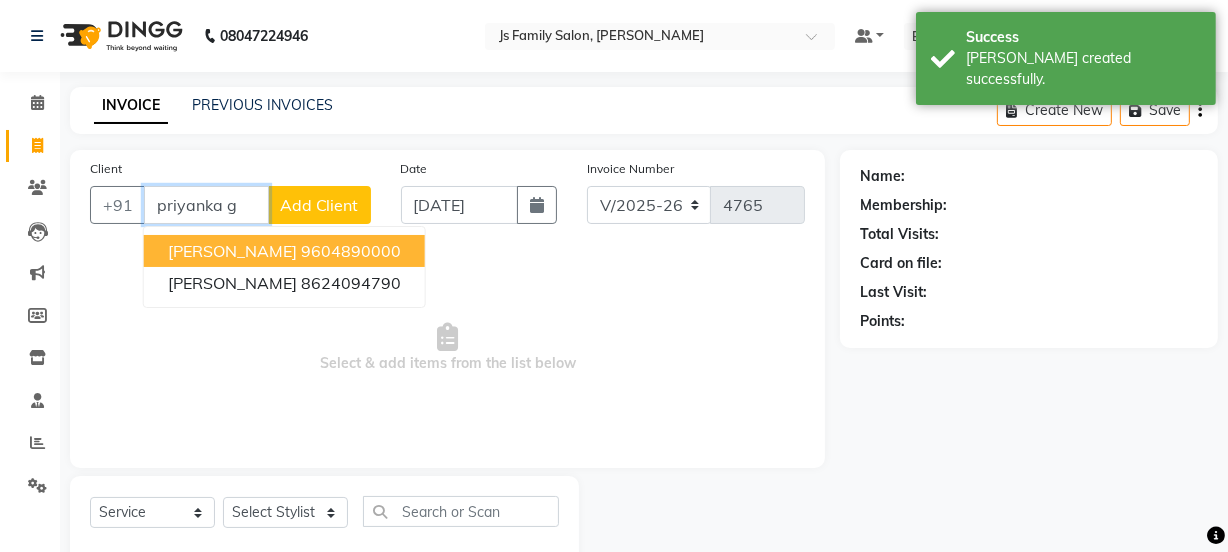 click on "[PERSON_NAME]" at bounding box center (232, 251) 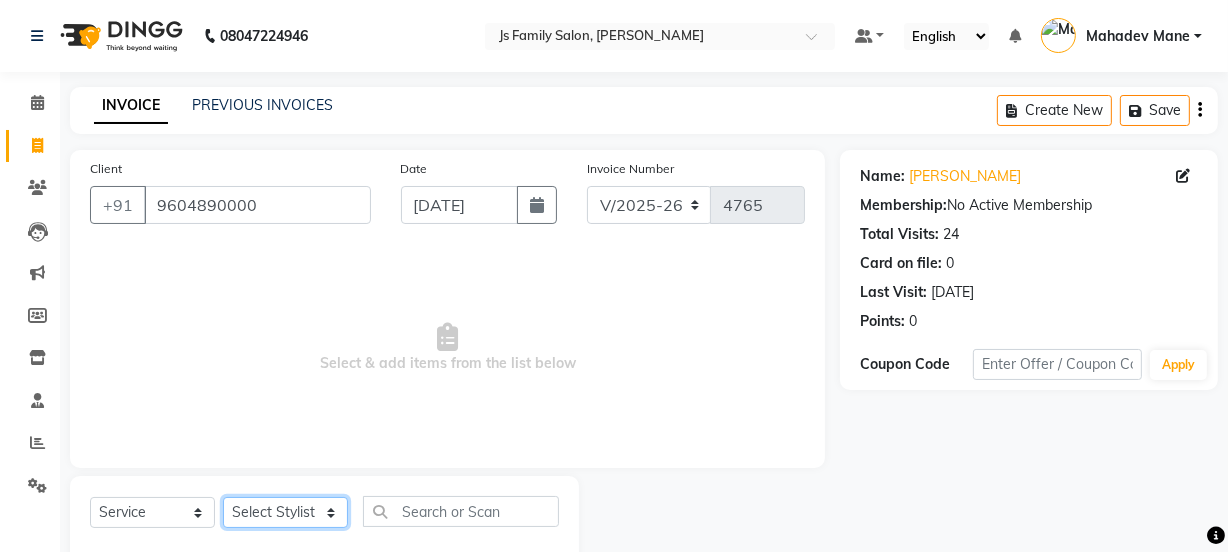 click on "Select Stylist [PERSON_NAME] Vaidyakar kokan  n Mahadev [PERSON_NAME] [PERSON_NAME] [PERSON_NAME]  Prem Mane Rajan Roma Rajput Sai [PERSON_NAME] Shop [PERSON_NAME] [PERSON_NAME] suport staff [PERSON_NAME]  [PERSON_NAME] [PERSON_NAME] [PERSON_NAME]" 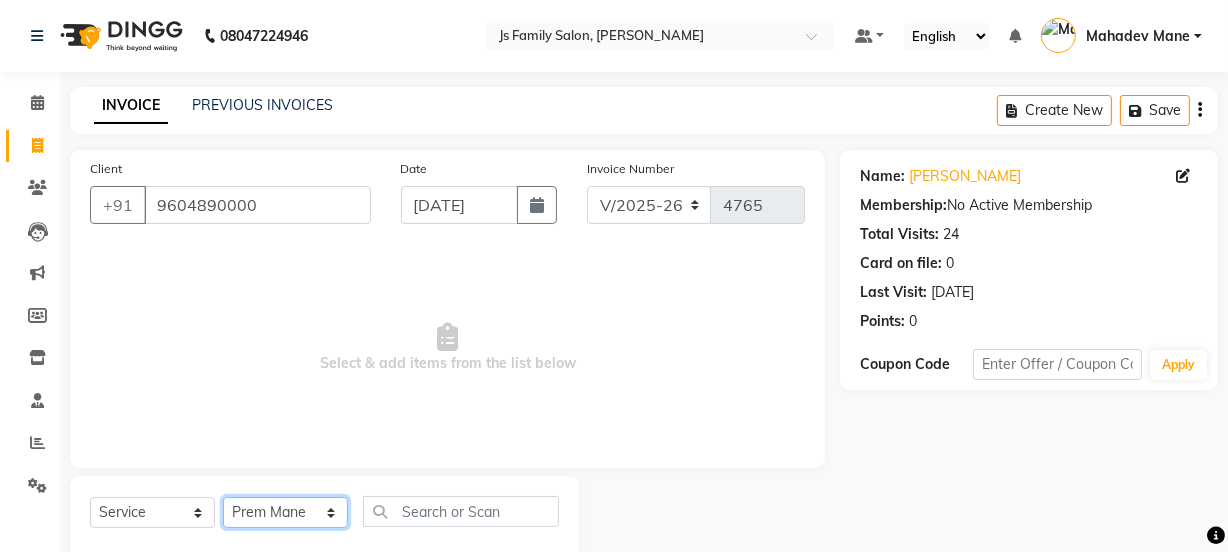 click on "Select Stylist [PERSON_NAME] Vaidyakar kokan  n Mahadev [PERSON_NAME] [PERSON_NAME] [PERSON_NAME]  Prem Mane Rajan Roma Rajput Sai [PERSON_NAME] Shop [PERSON_NAME] [PERSON_NAME] suport staff [PERSON_NAME]  [PERSON_NAME] [PERSON_NAME] [PERSON_NAME]" 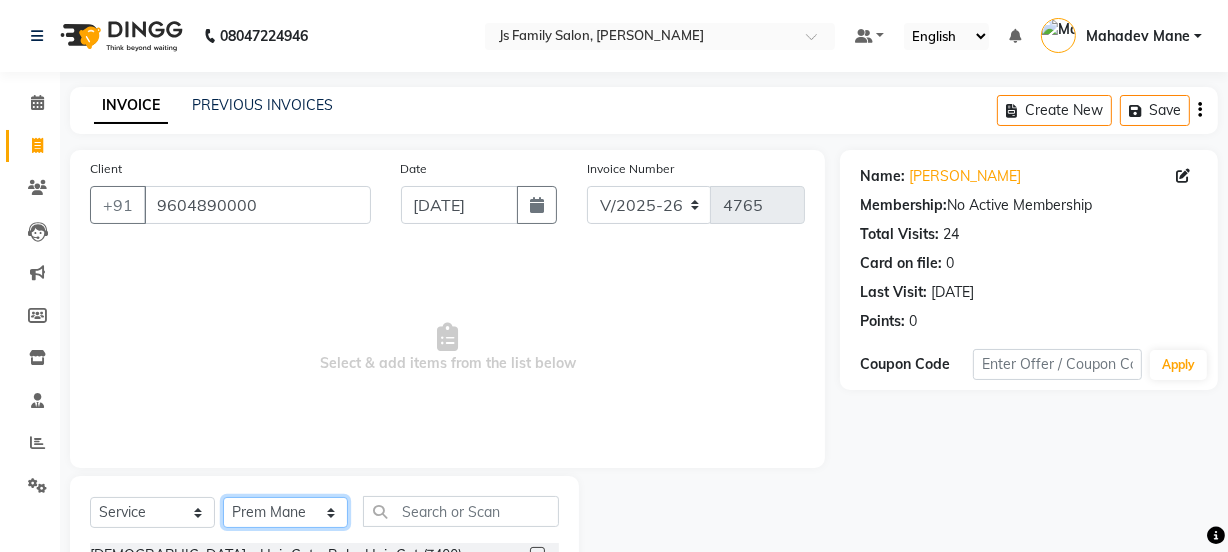 click on "Select Stylist [PERSON_NAME] Vaidyakar kokan  n Mahadev [PERSON_NAME] [PERSON_NAME] [PERSON_NAME]  Prem Mane Rajan Roma Rajput Sai [PERSON_NAME] Shop [PERSON_NAME] [PERSON_NAME] suport staff [PERSON_NAME]  [PERSON_NAME] [PERSON_NAME] [PERSON_NAME]" 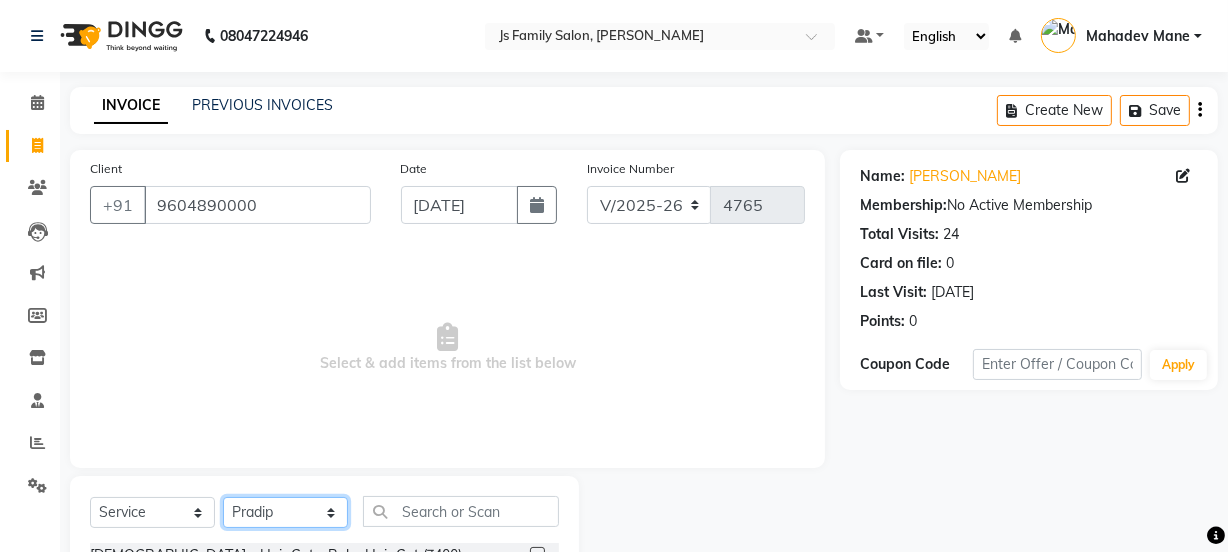 click on "Select Stylist [PERSON_NAME] Vaidyakar kokan  n Mahadev [PERSON_NAME] [PERSON_NAME] [PERSON_NAME]  Prem Mane Rajan Roma Rajput Sai [PERSON_NAME] Shop [PERSON_NAME] [PERSON_NAME] suport staff [PERSON_NAME]  [PERSON_NAME] [PERSON_NAME] [PERSON_NAME]" 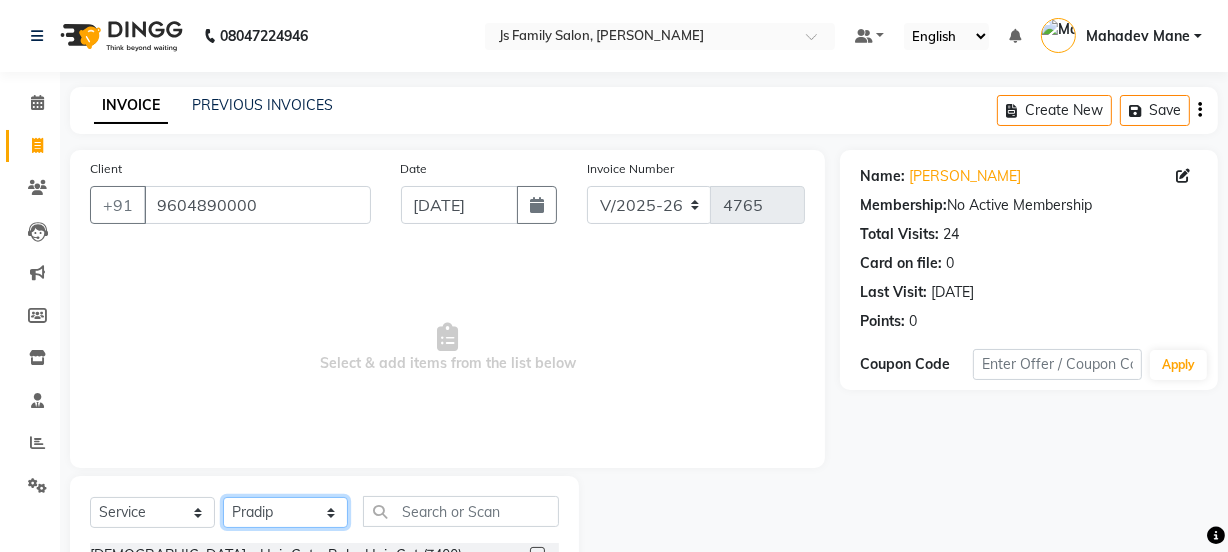 scroll, scrollTop: 181, scrollLeft: 0, axis: vertical 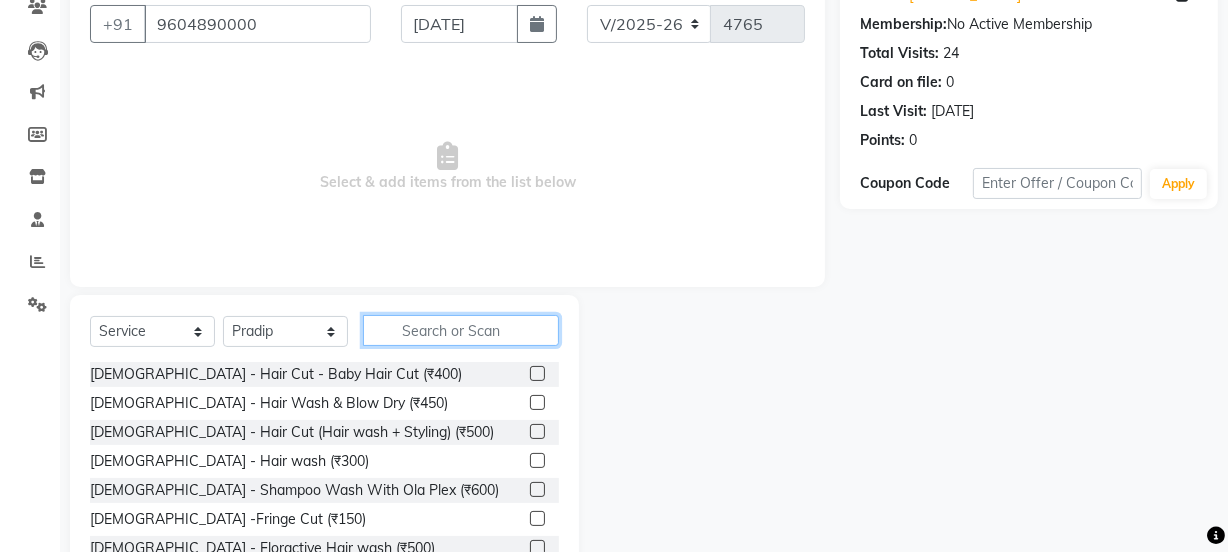 click 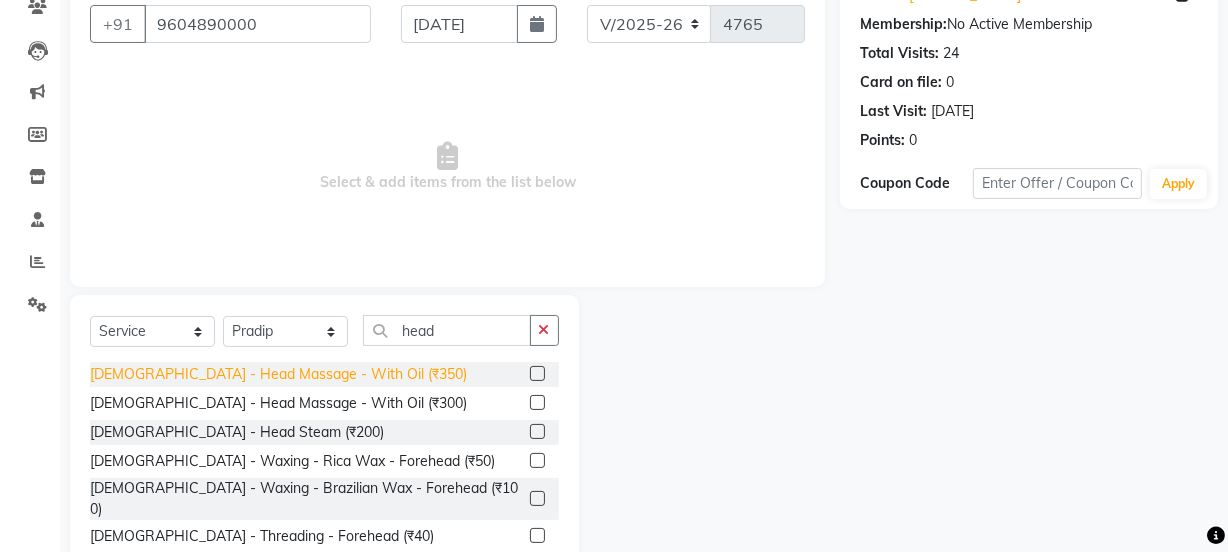 click on "[DEMOGRAPHIC_DATA] - Head Massage - With Oil (₹350)" 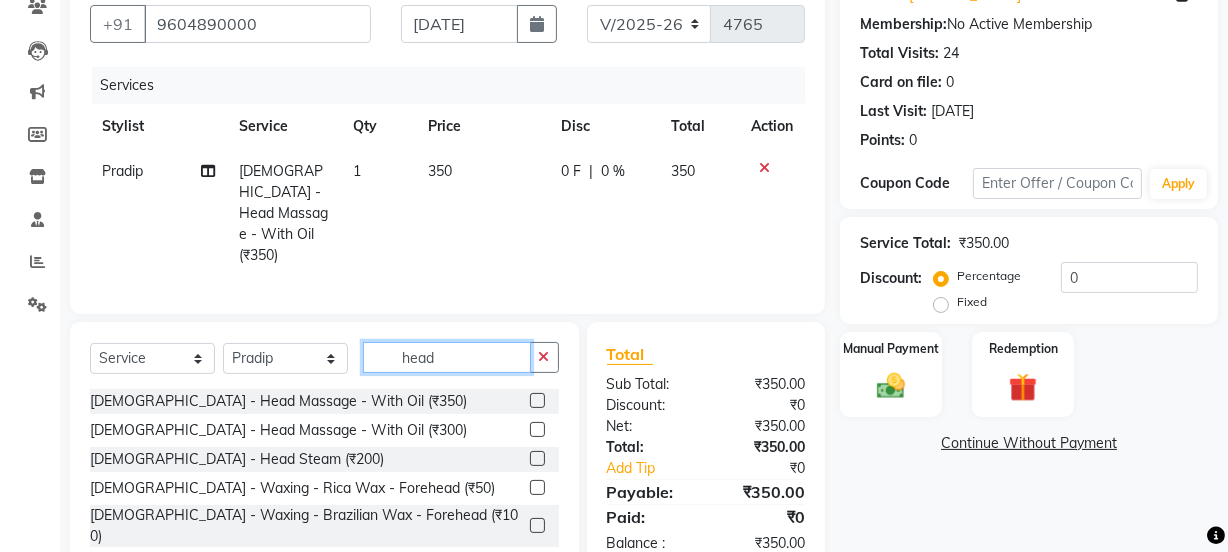 click on "head" 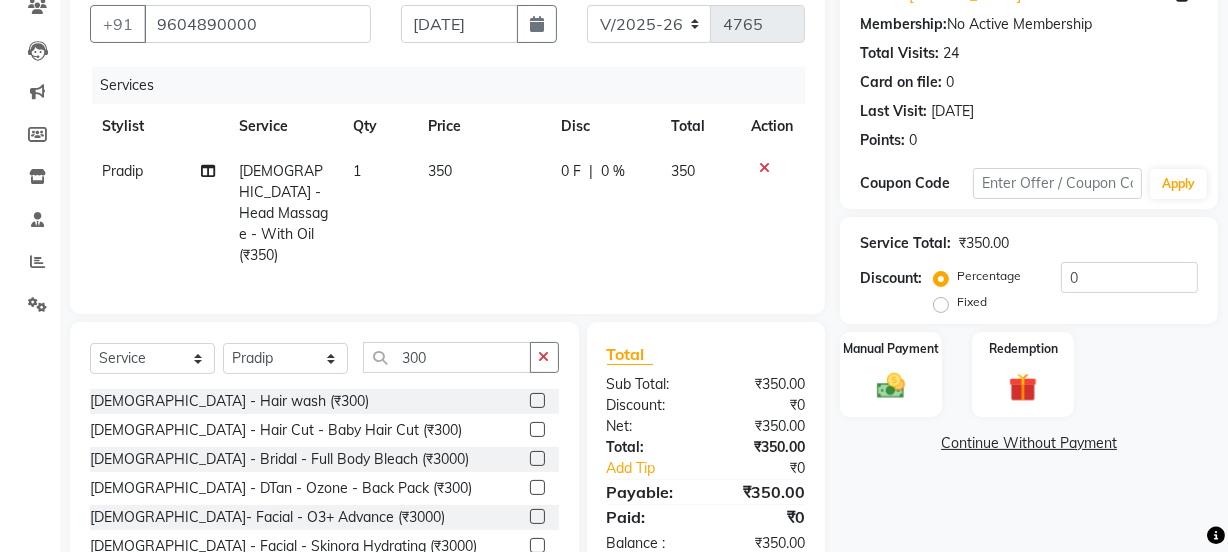 drag, startPoint x: 241, startPoint y: 400, endPoint x: 423, endPoint y: 209, distance: 263.8276 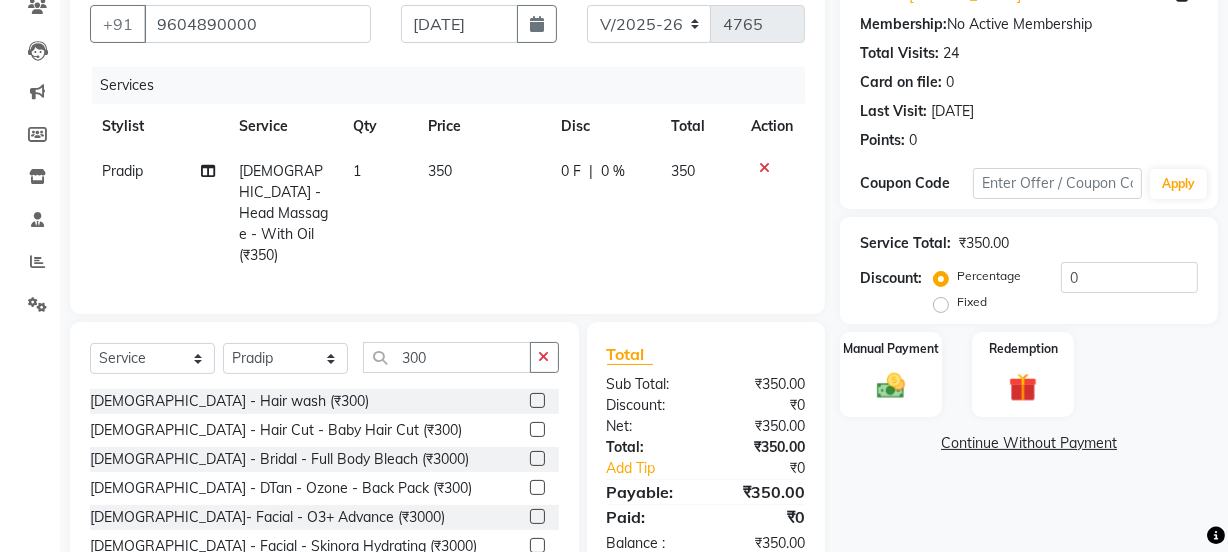click on "[DEMOGRAPHIC_DATA] - Hair wash (₹300)" 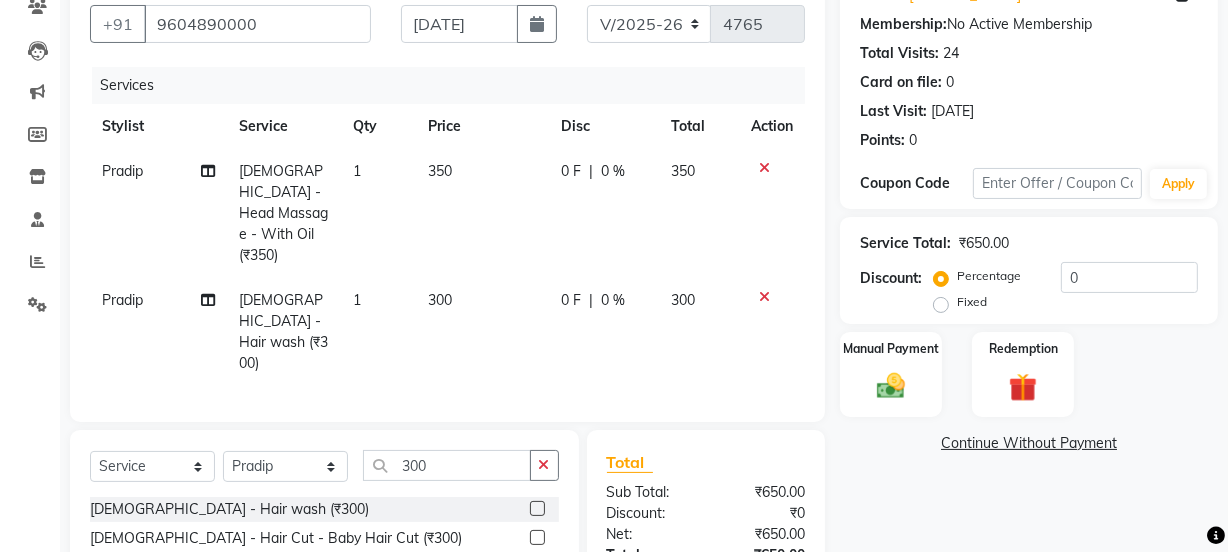 click on "350" 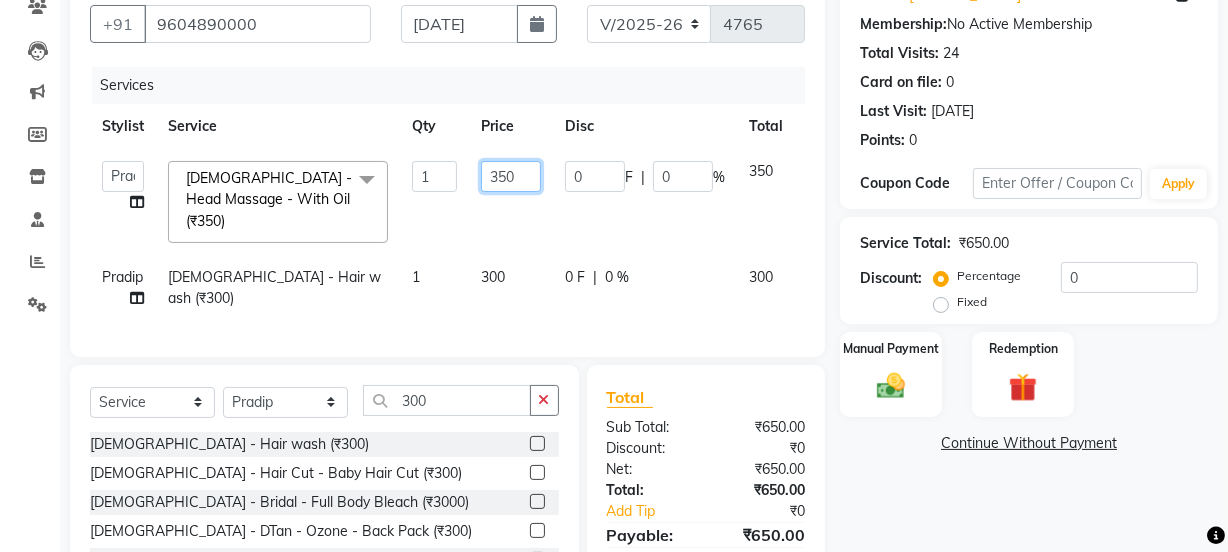 click on "350" 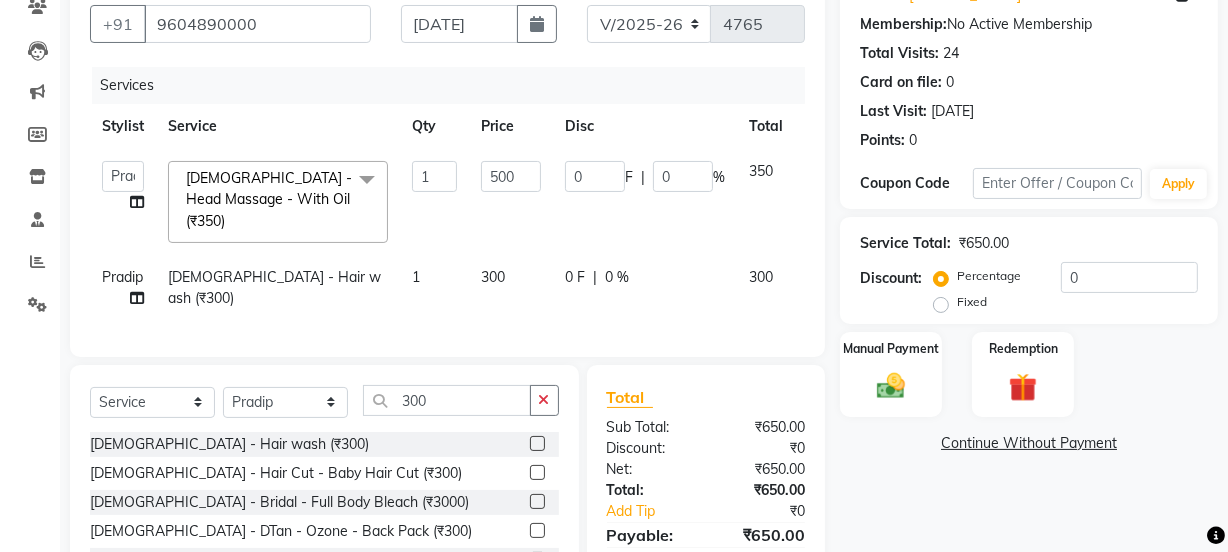 drag, startPoint x: 520, startPoint y: 251, endPoint x: 534, endPoint y: 257, distance: 15.231546 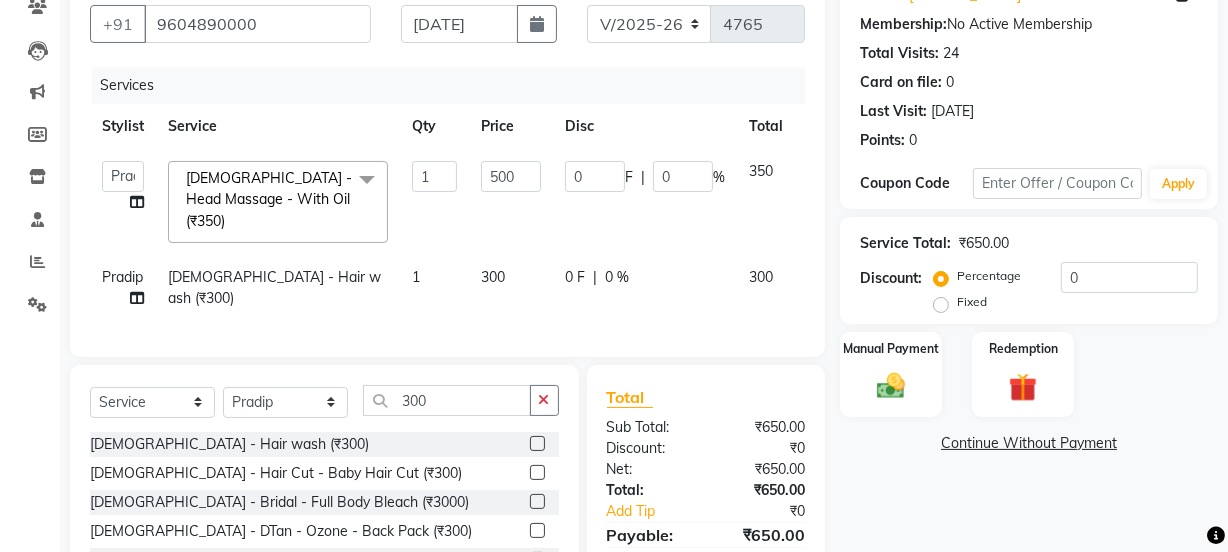 click on "[PERSON_NAME] Vaidyakar   kokan  n   Mahadev Mane   Mosin [PERSON_NAME] [PERSON_NAME]    Prem Mane   Rajan   Roma Rajput   Sai   [PERSON_NAME]   Shop   [PERSON_NAME]   [PERSON_NAME] suport staff   [PERSON_NAME]    [PERSON_NAME]   [PERSON_NAME]   [PERSON_NAME]  [DEMOGRAPHIC_DATA] - Head Massage - With Oil (₹350)  x [DEMOGRAPHIC_DATA] - Hair Cut - Baby Hair Cut (₹400) [DEMOGRAPHIC_DATA]  - Hair Wash & Blow Dry (₹450) [DEMOGRAPHIC_DATA] - Hair Cut (Hair wash + Styling) (₹500) [DEMOGRAPHIC_DATA] - Hair wash (₹300) [DEMOGRAPHIC_DATA] - Shampoo Wash With Ola Plex (₹600) [DEMOGRAPHIC_DATA] -Fringe Cut (₹150) [DEMOGRAPHIC_DATA] - Floractive Hair wash (₹500) [DEMOGRAPHIC_DATA] - Hair Wash & Hair Set (₹150) [DEMOGRAPHIC_DATA] - Hair Cut - Style Cut (Hair wash + Hair Set) (₹350) [DEMOGRAPHIC_DATA] - Hair Cut - Baby Hair Cut (₹300) [DEMOGRAPHIC_DATA] - Hair Cut (Hair wash + Styling) (₹500) [DEMOGRAPHIC_DATA] - Metal DX -Hair Wash (₹550) [DEMOGRAPHIC_DATA] - Hair Cut - Style Cut (Hair wash + Hair Set)  Senior Stylish (₹499) [DEMOGRAPHIC_DATA] - Hair Cut - Style Cut (Hair wash + Hair Set) + - Trimming - Style Trimming (₹550) [DEMOGRAPHIC_DATA] - Bridal - Full Body Wax (₹5000) 1 500 0 F | 0 % 350 1 300" 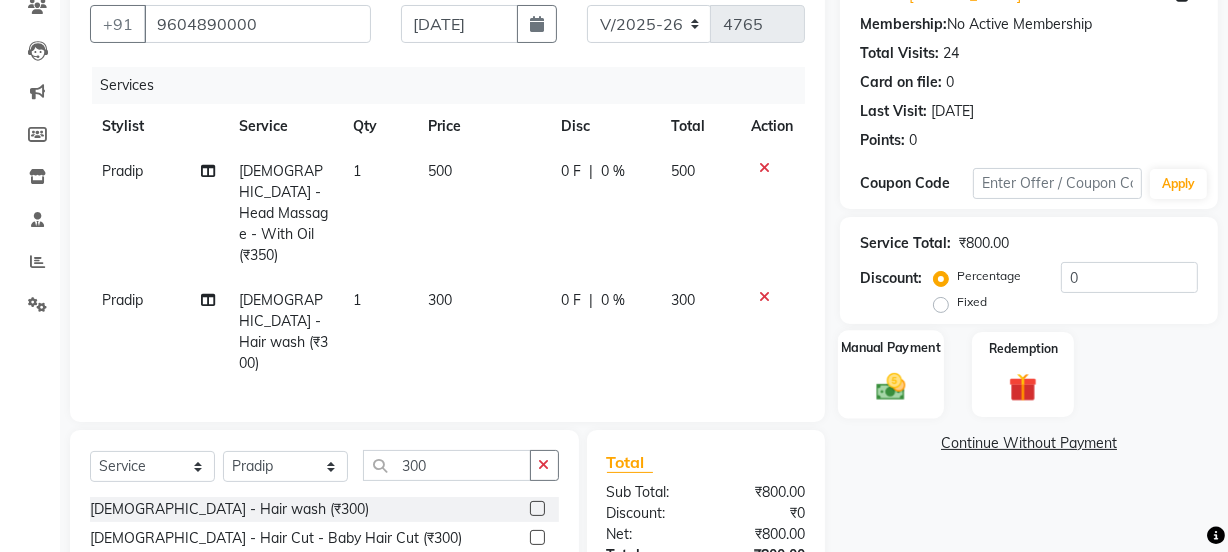 click on "Manual Payment" 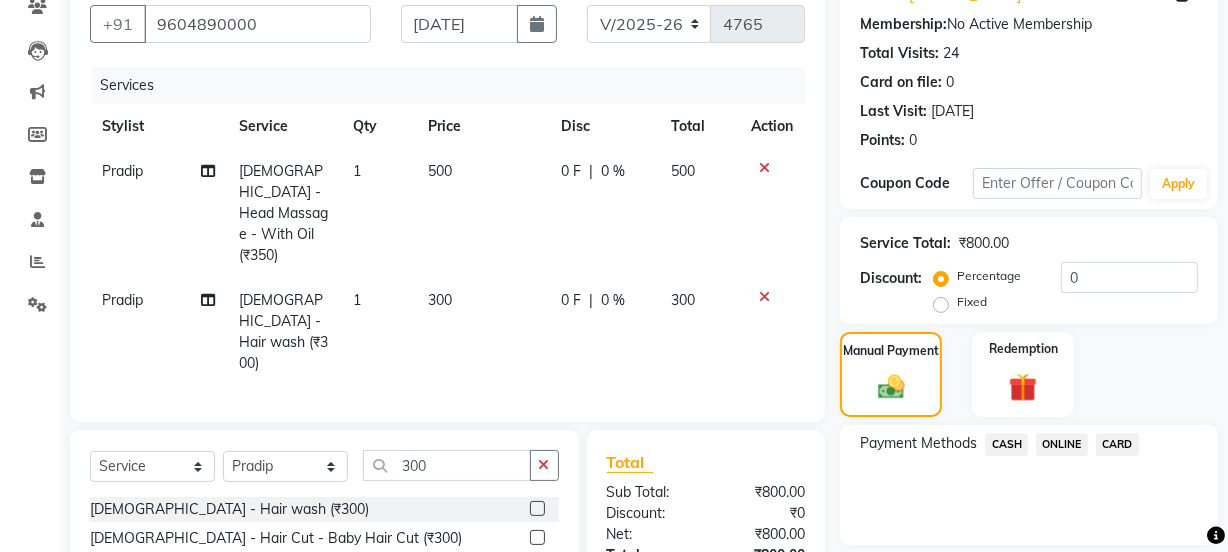 drag, startPoint x: 989, startPoint y: 433, endPoint x: 1007, endPoint y: 456, distance: 29.206163 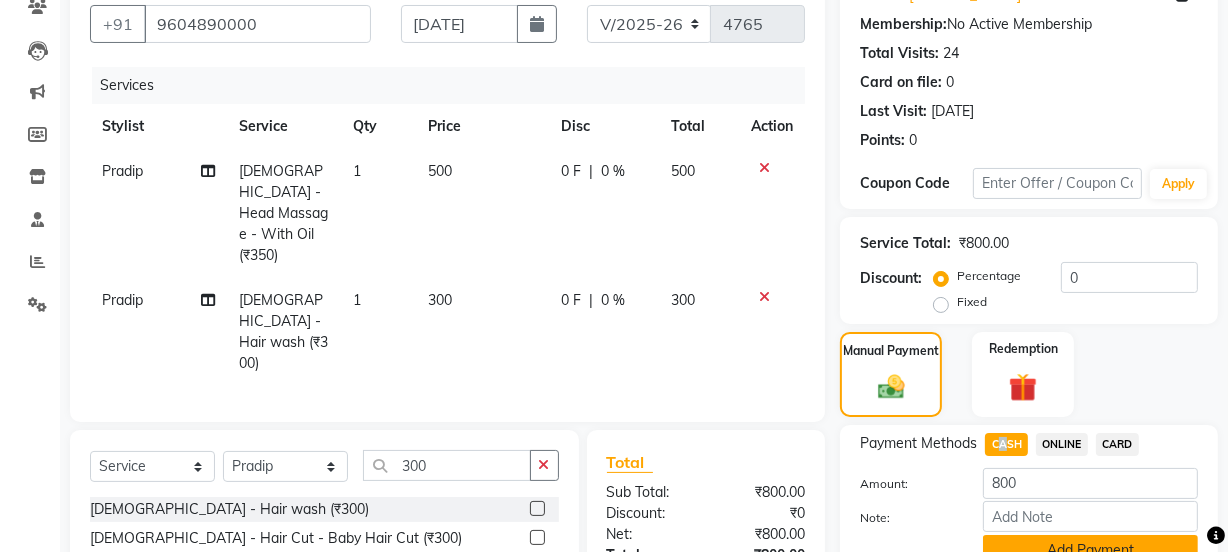 click on "Add Payment" 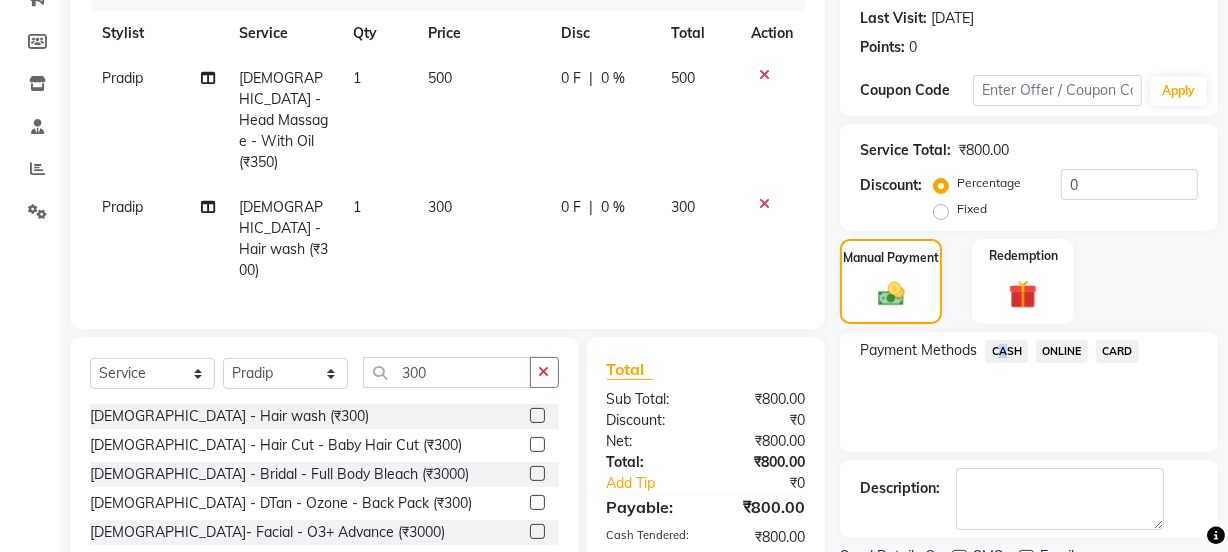 scroll, scrollTop: 362, scrollLeft: 0, axis: vertical 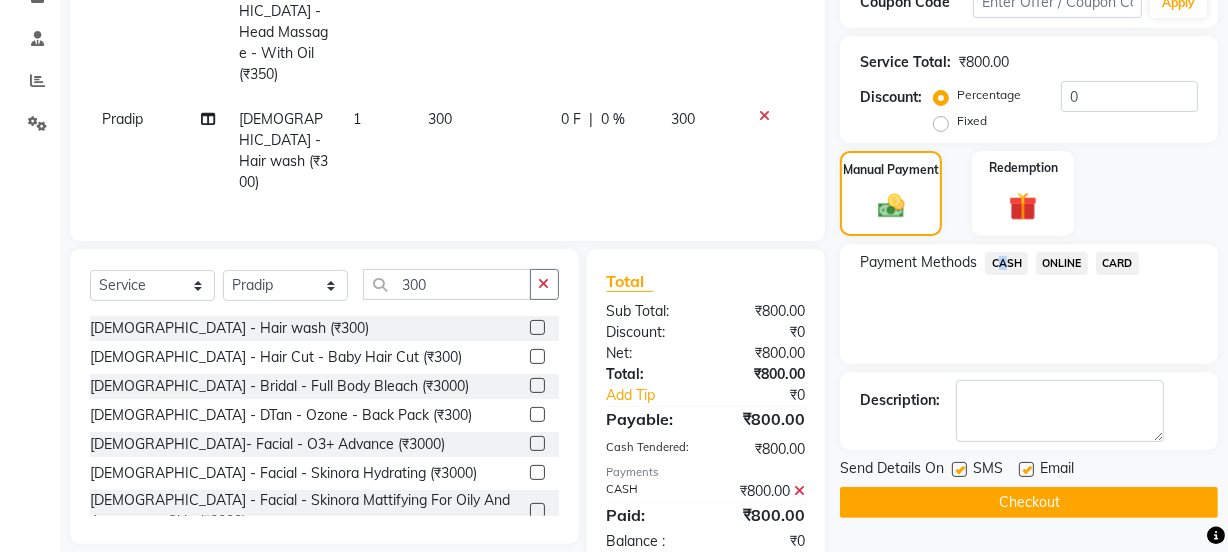 click on "Checkout" 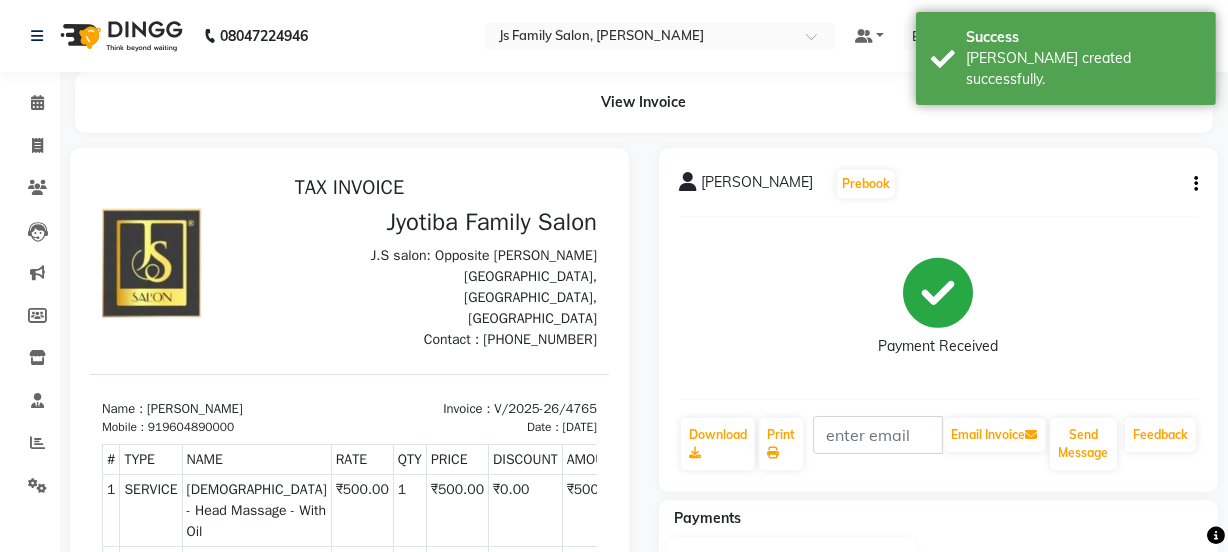 scroll, scrollTop: 0, scrollLeft: 0, axis: both 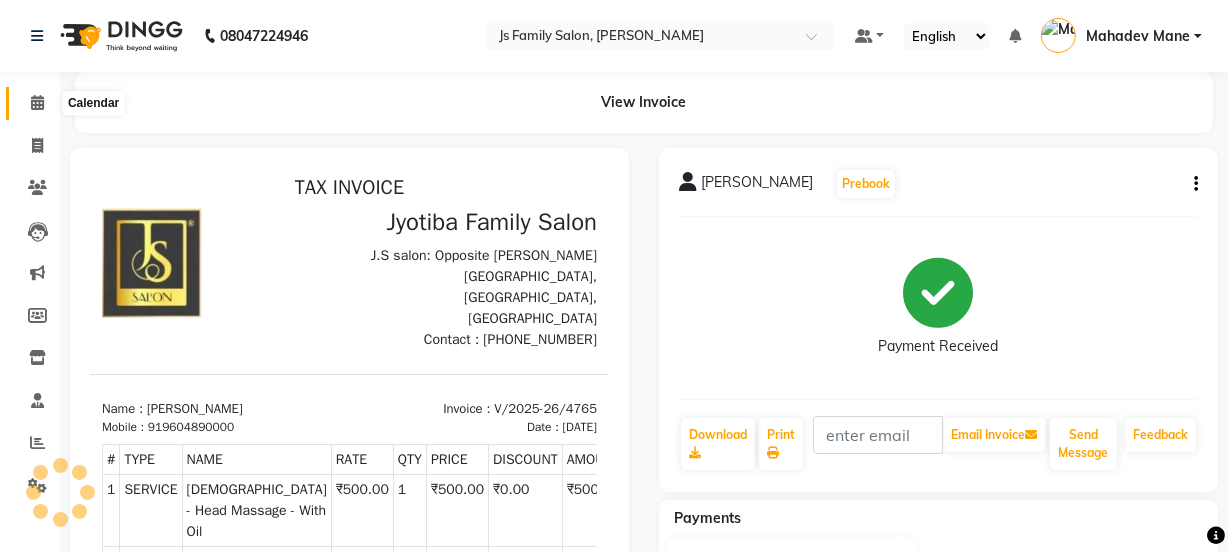 click 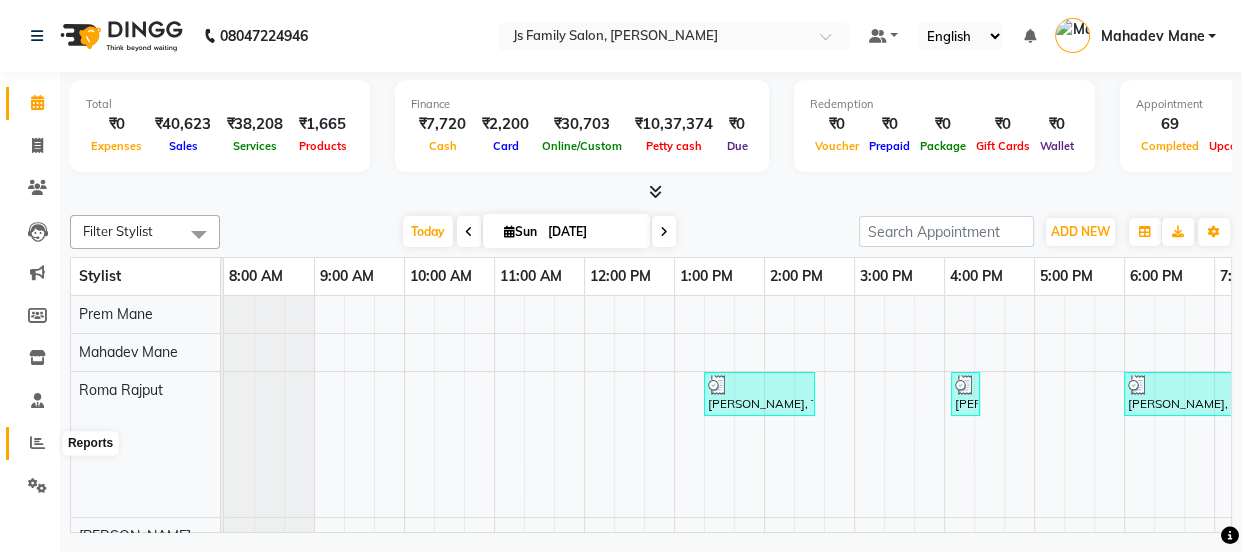 click 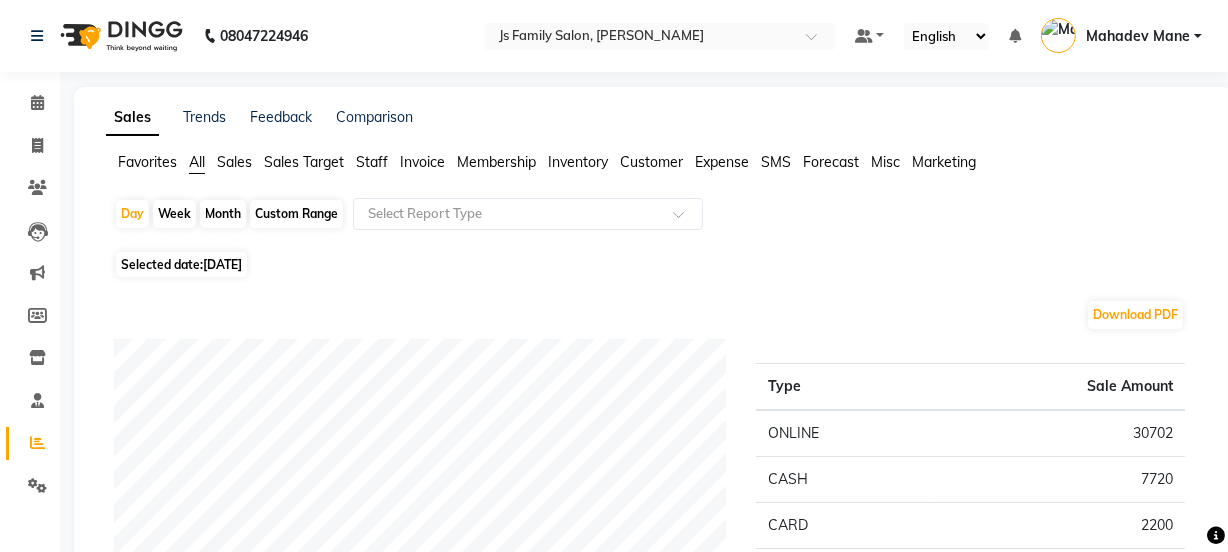 click on "Staff" 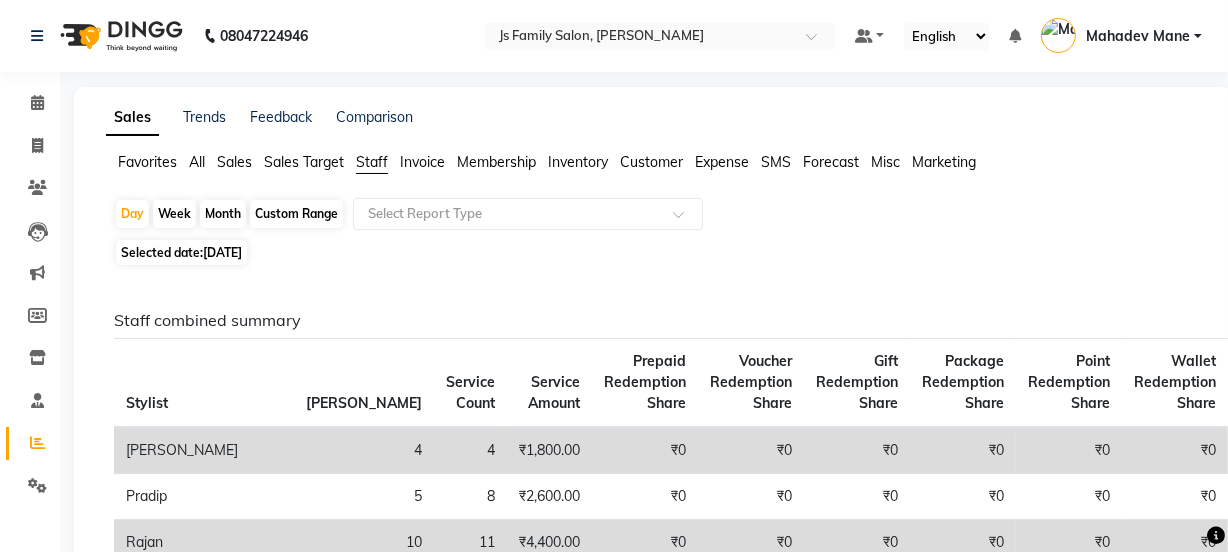 click on "Month" 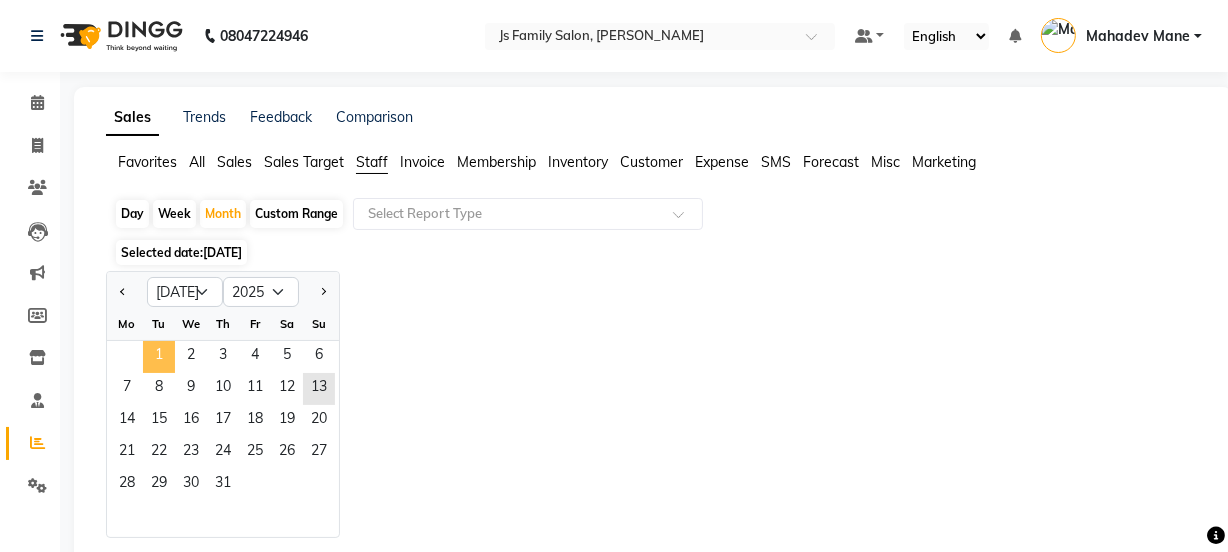click on "1" 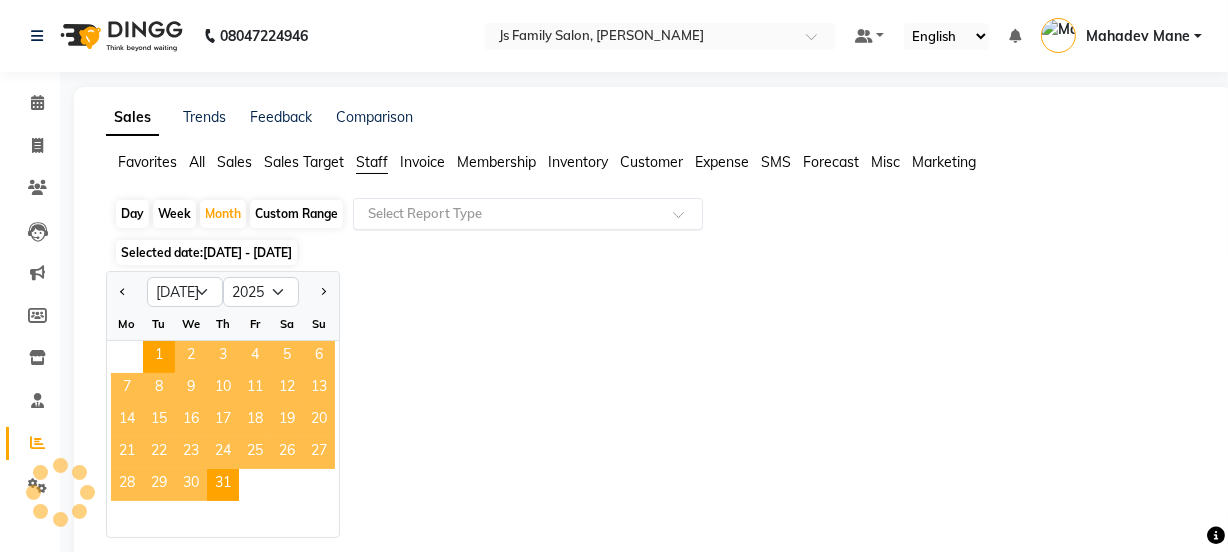 click 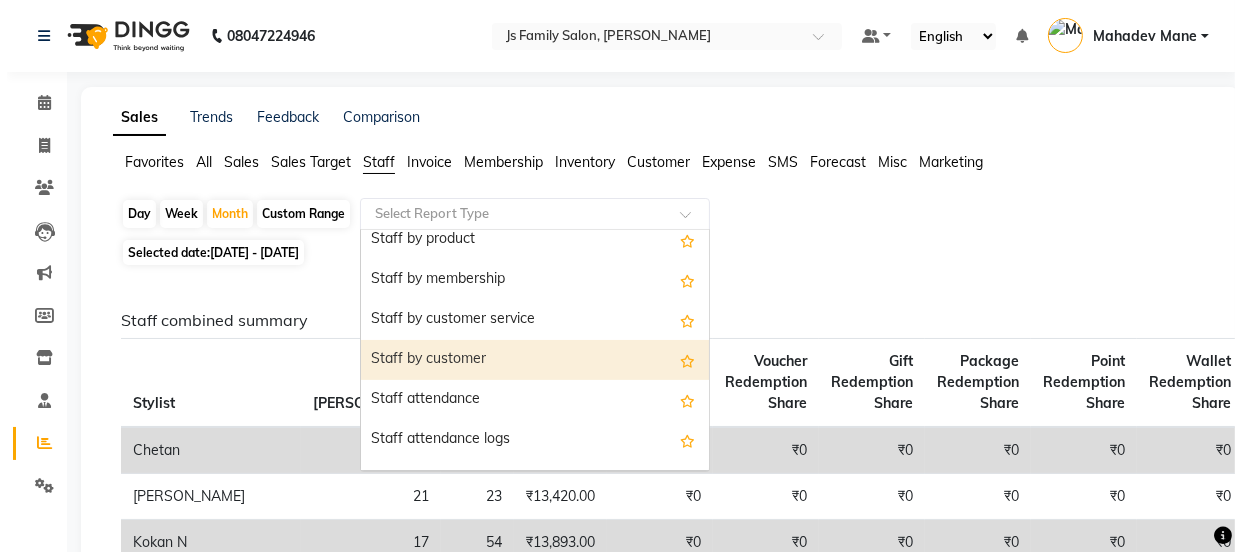 scroll, scrollTop: 181, scrollLeft: 0, axis: vertical 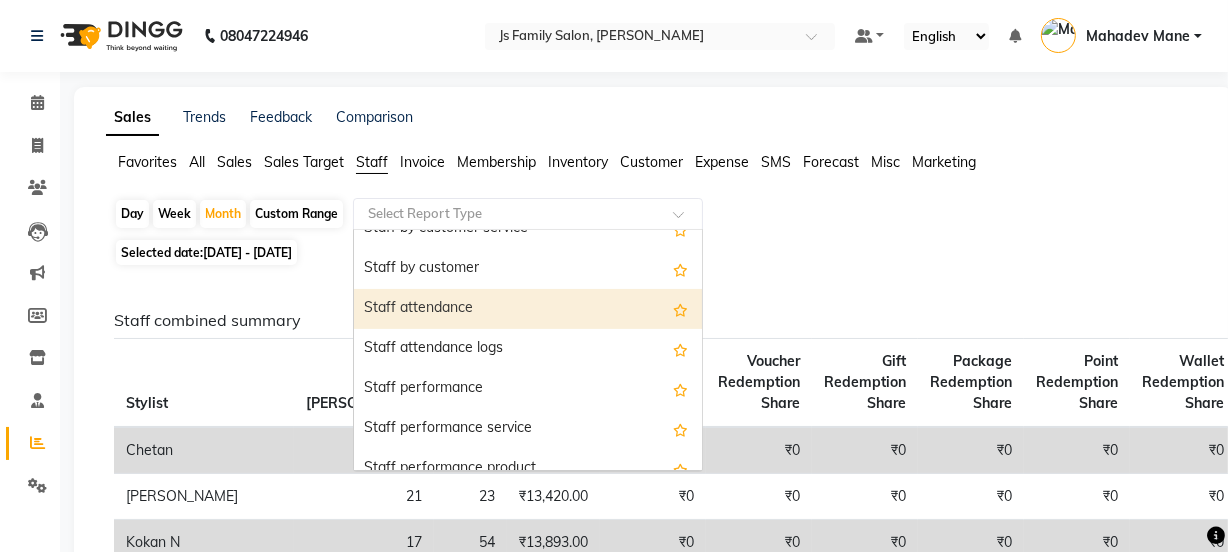 click on "Staff attendance" at bounding box center [528, 309] 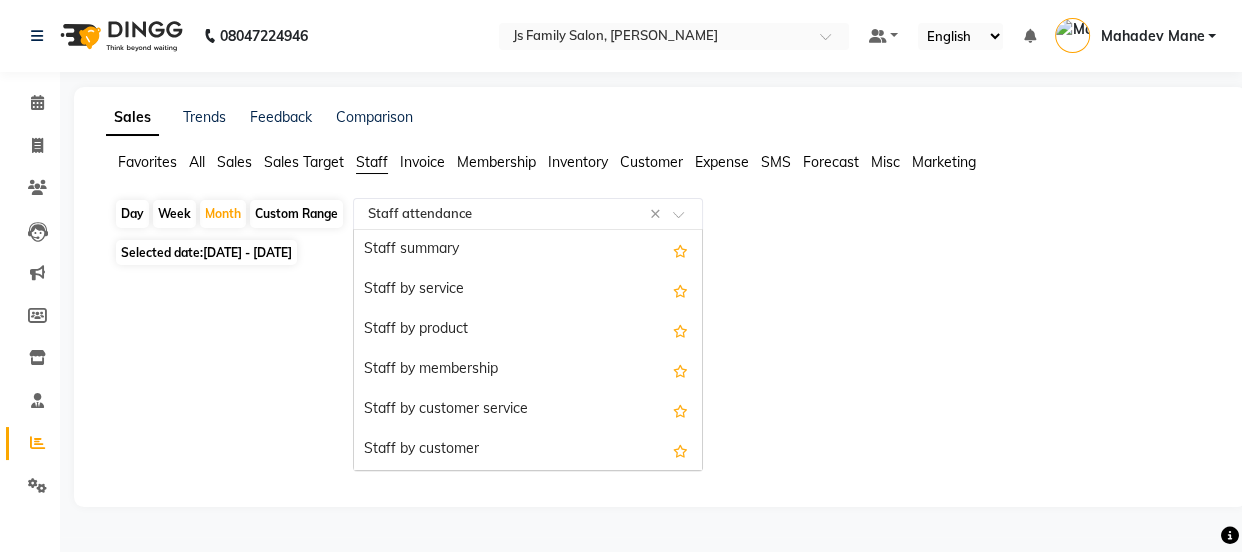click 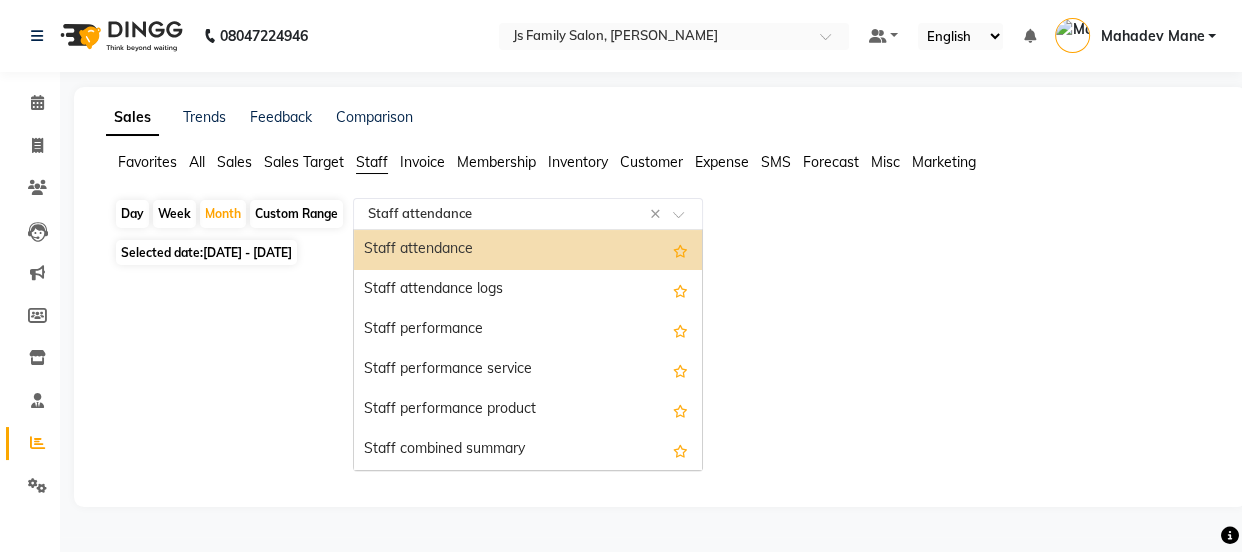 click on "Staff attendance" at bounding box center [528, 250] 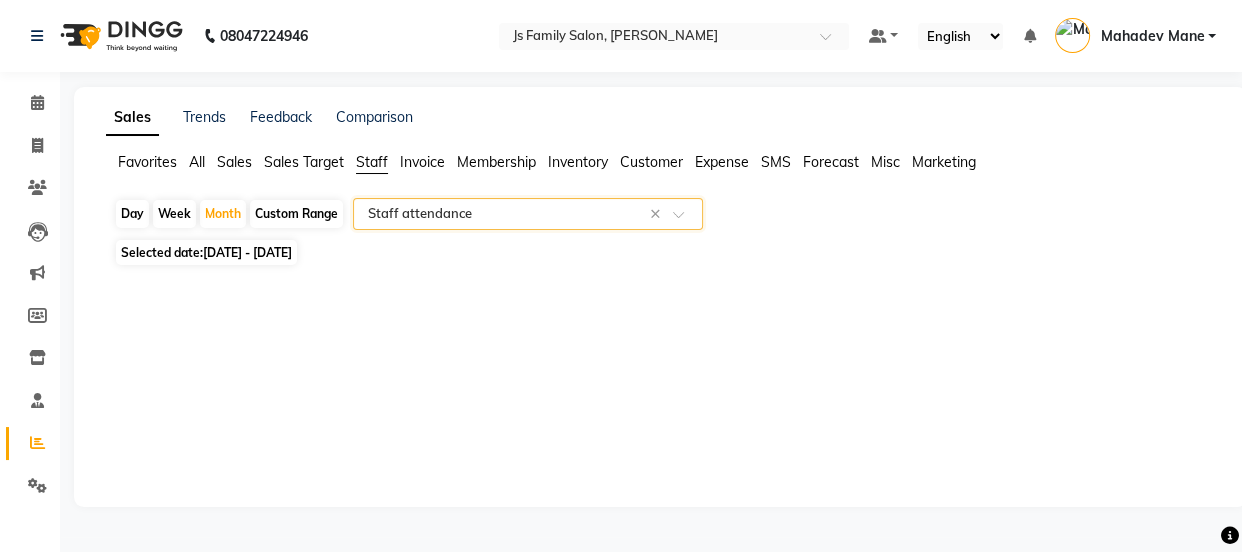 click 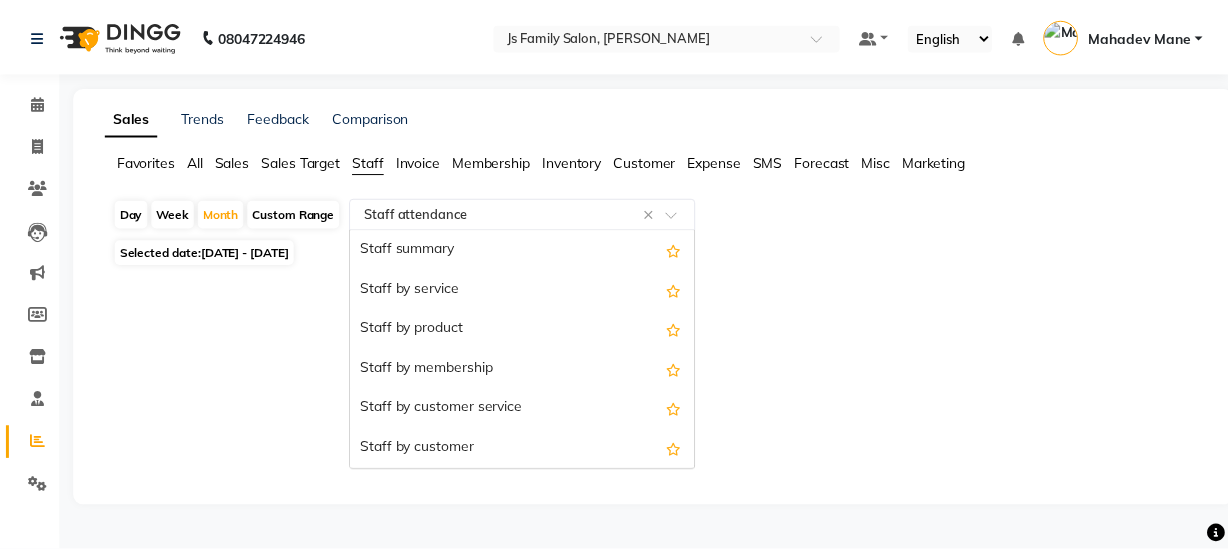 scroll, scrollTop: 240, scrollLeft: 0, axis: vertical 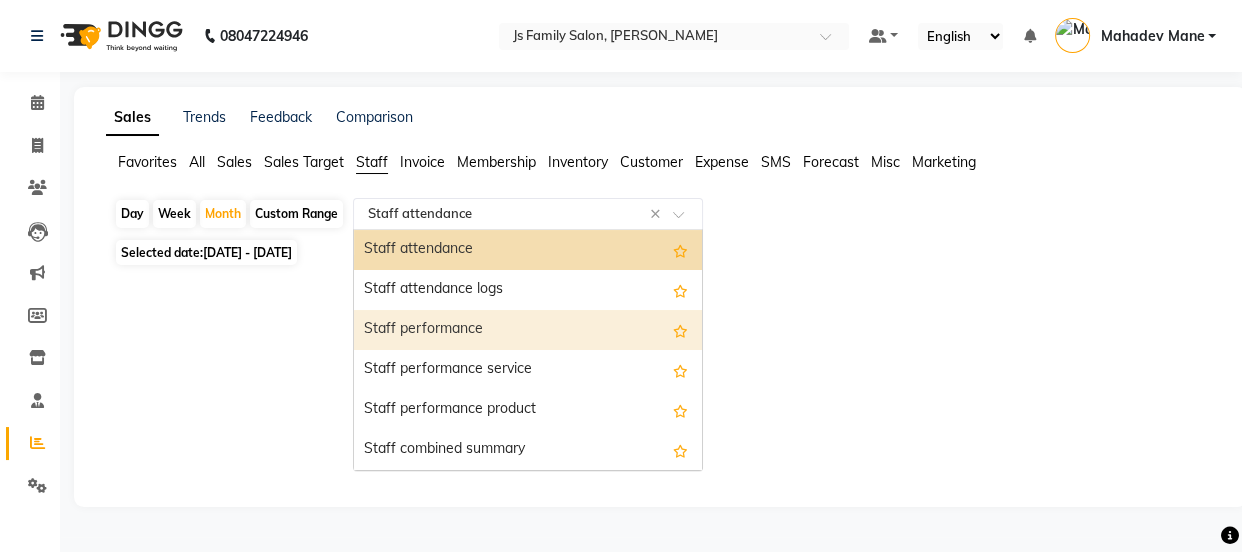 click on "Staff performance" at bounding box center (528, 330) 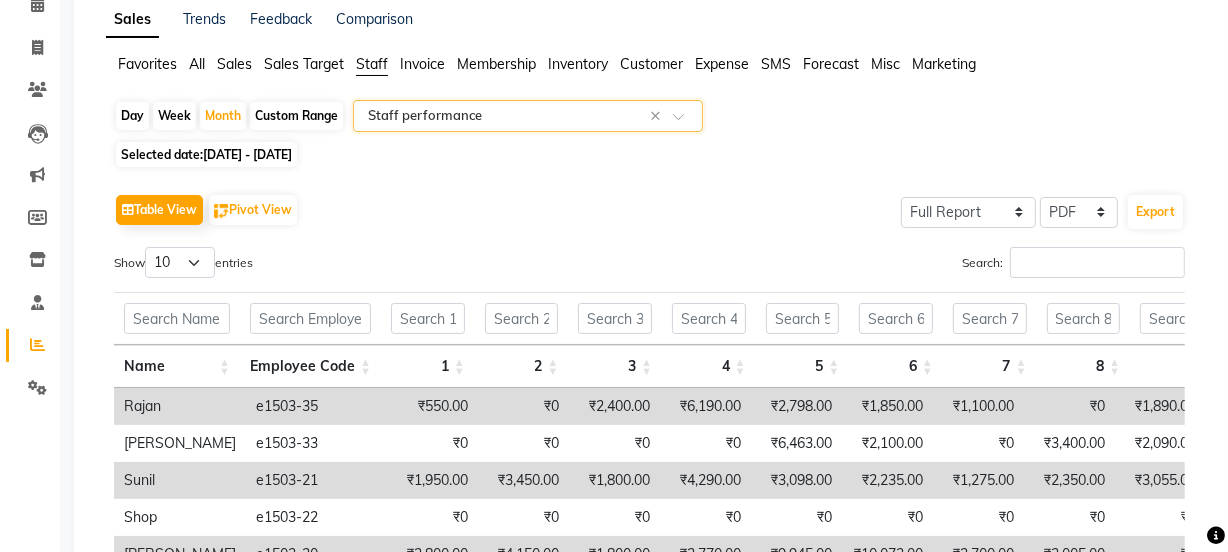 scroll, scrollTop: 90, scrollLeft: 0, axis: vertical 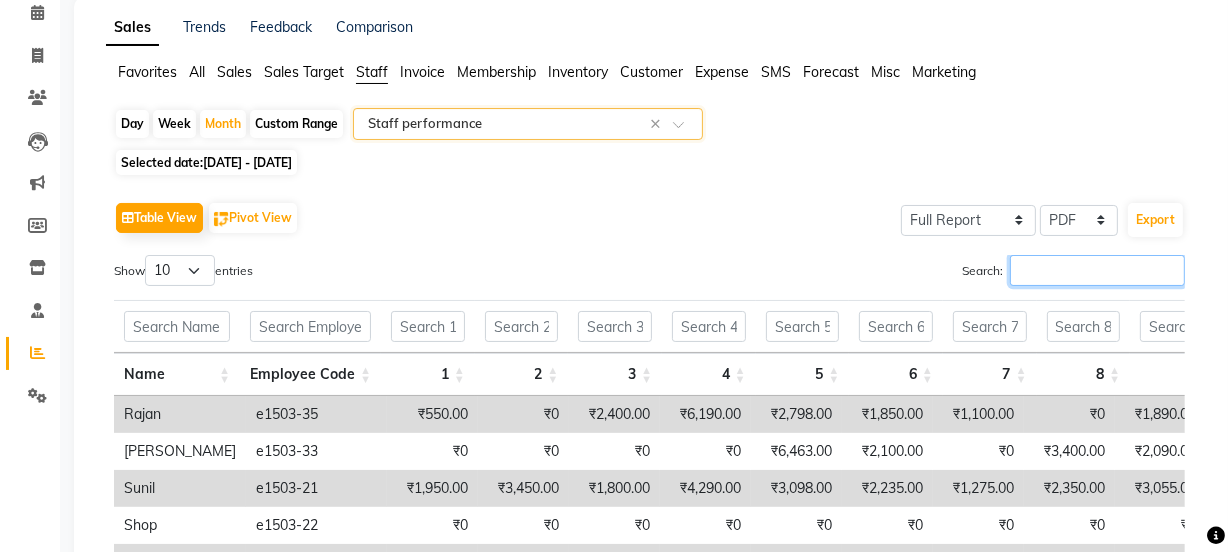 click on "Search:" at bounding box center (1097, 270) 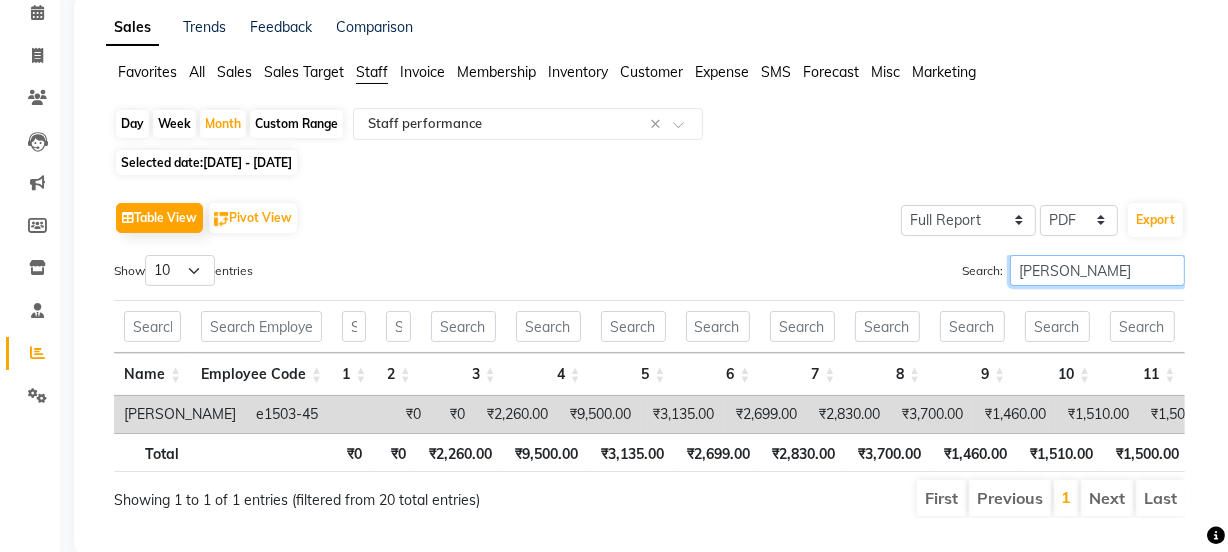 scroll, scrollTop: 0, scrollLeft: 36, axis: horizontal 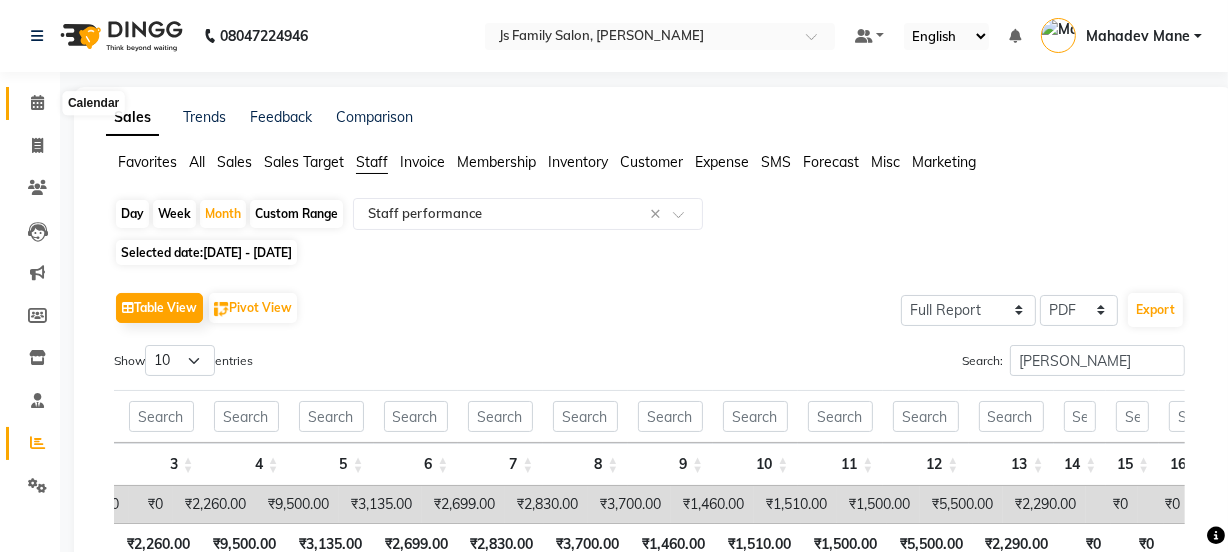 click 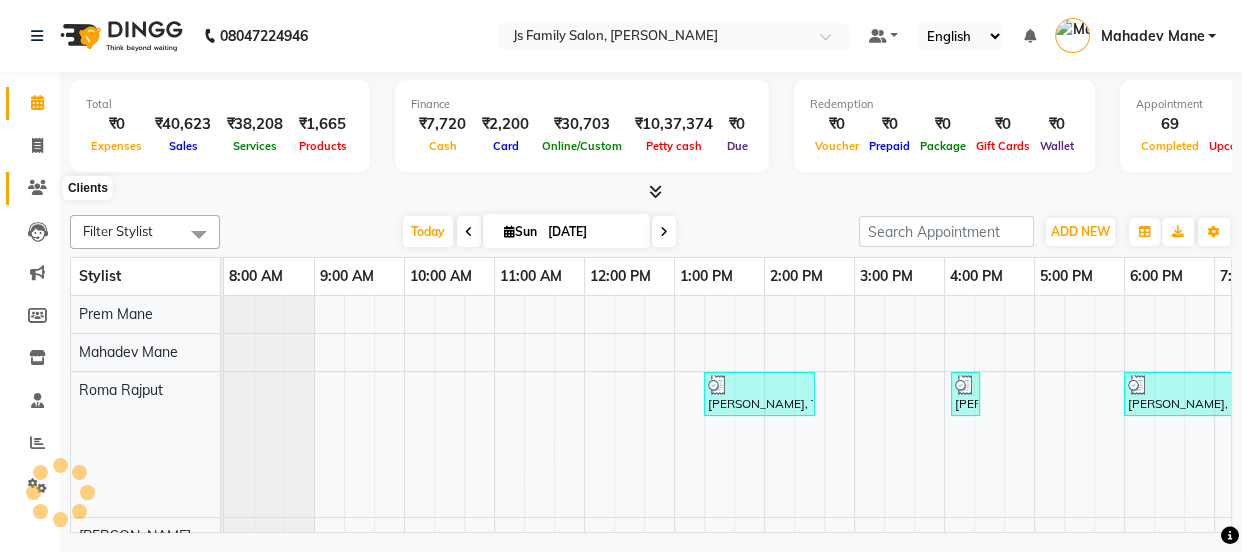 scroll, scrollTop: 0, scrollLeft: 165, axis: horizontal 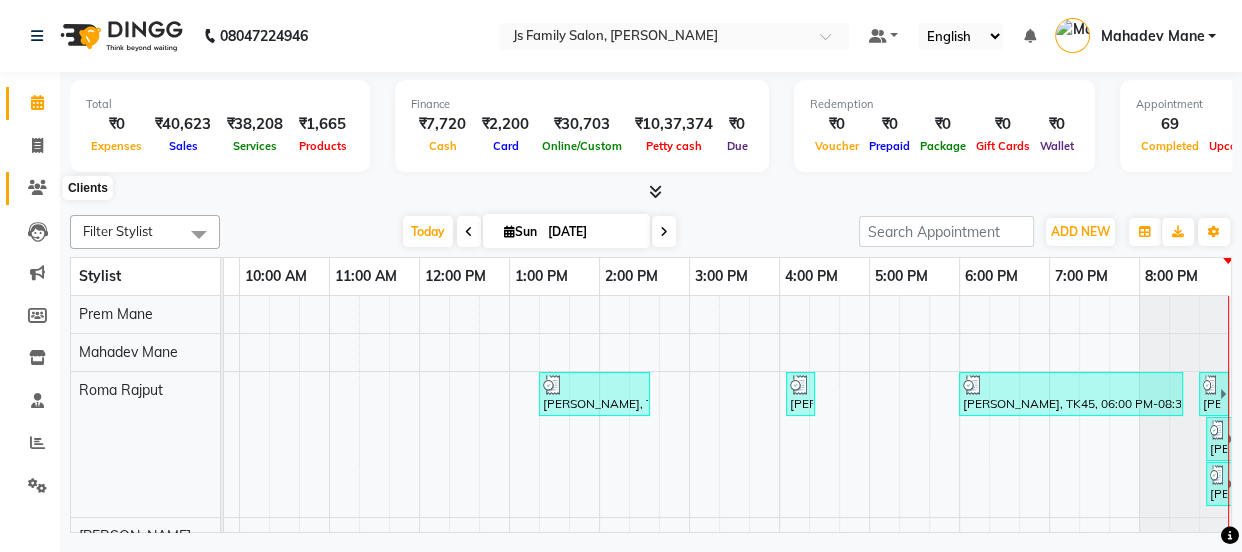 click 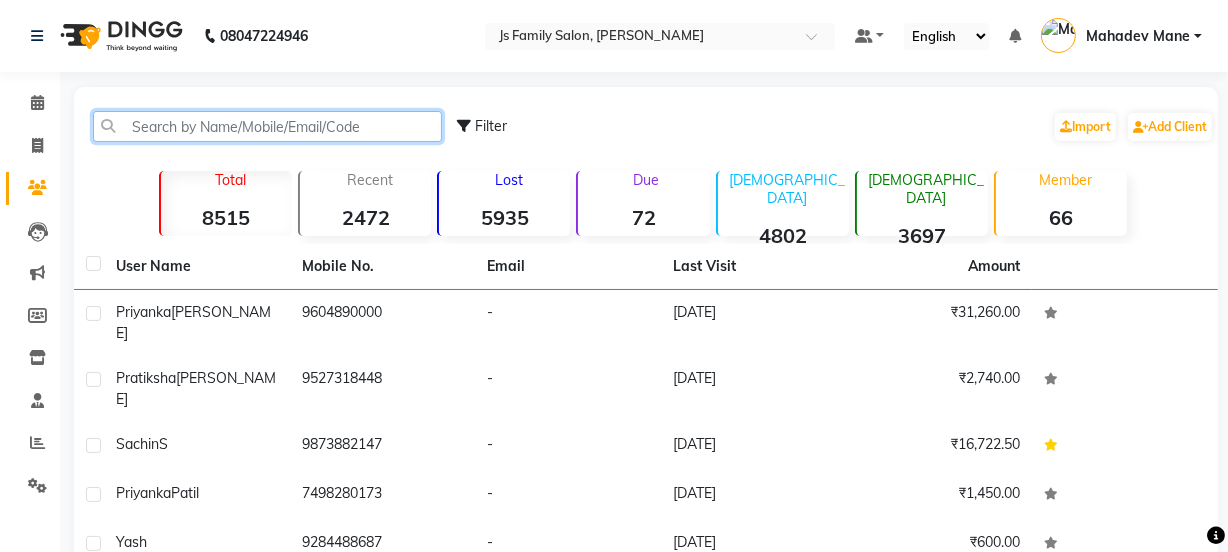 click 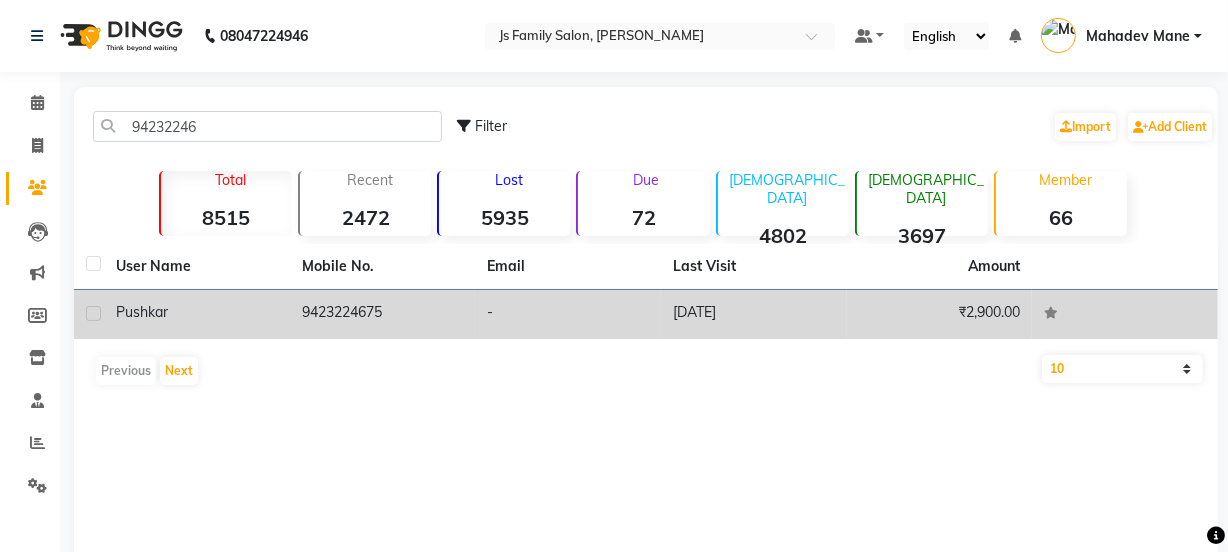 click on "pushkar" 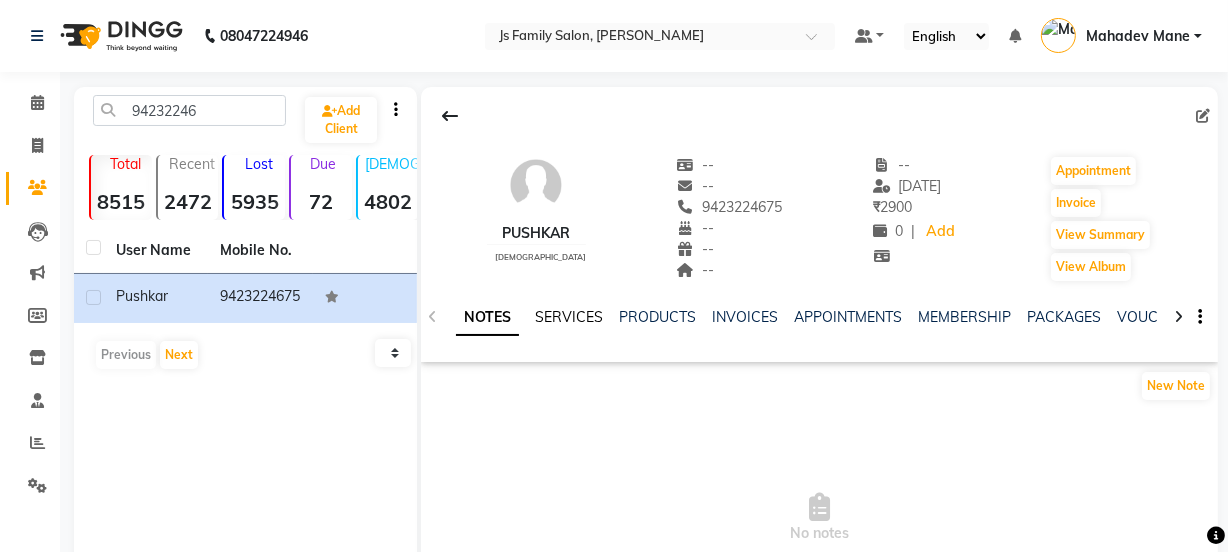 click on "SERVICES" 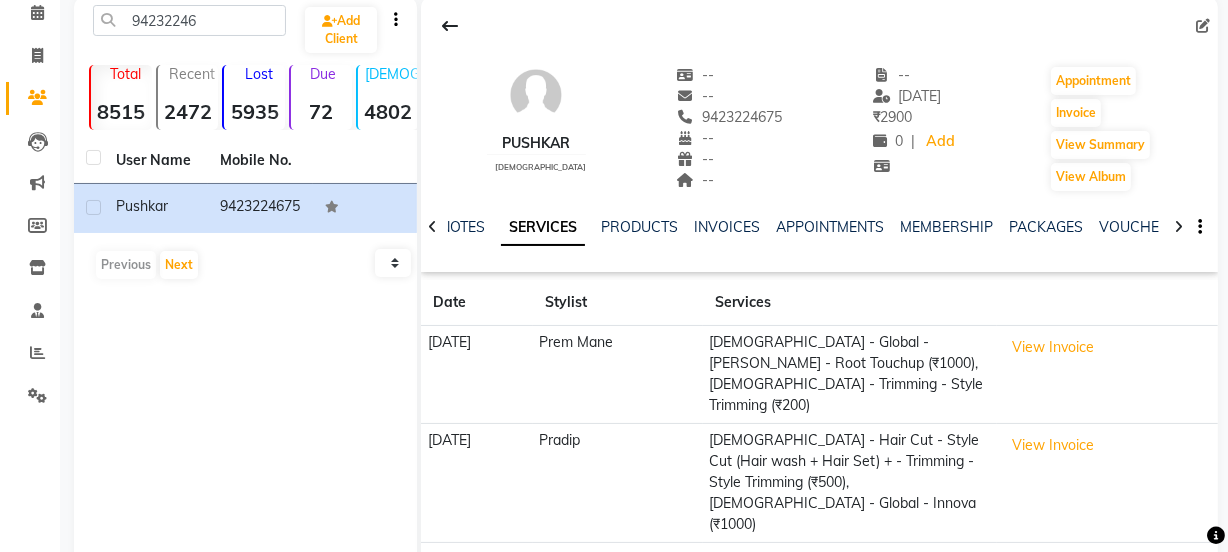 scroll, scrollTop: 0, scrollLeft: 0, axis: both 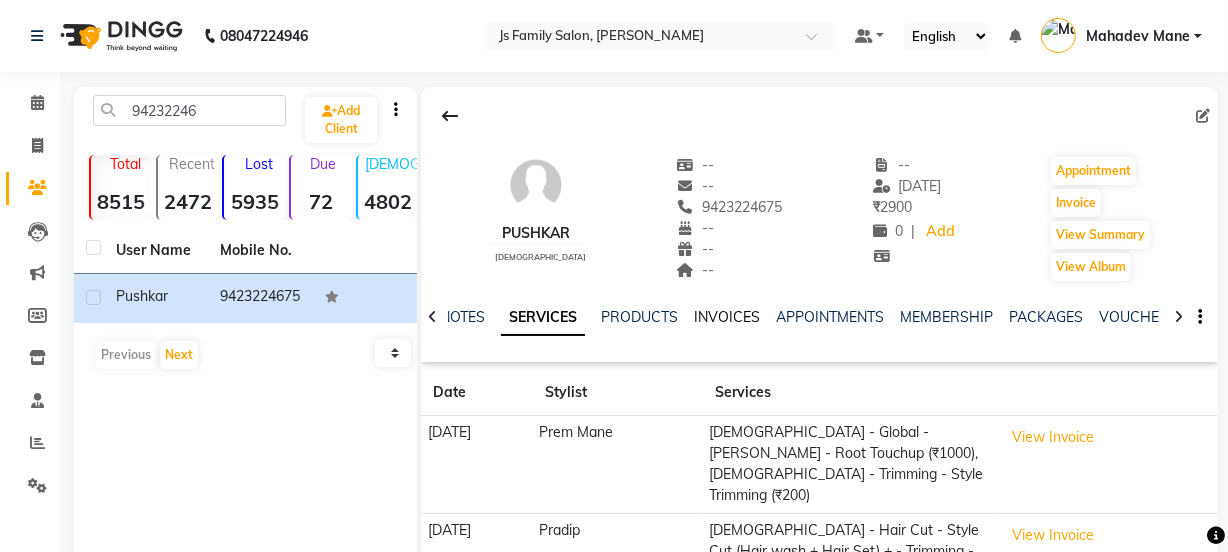 click on "INVOICES" 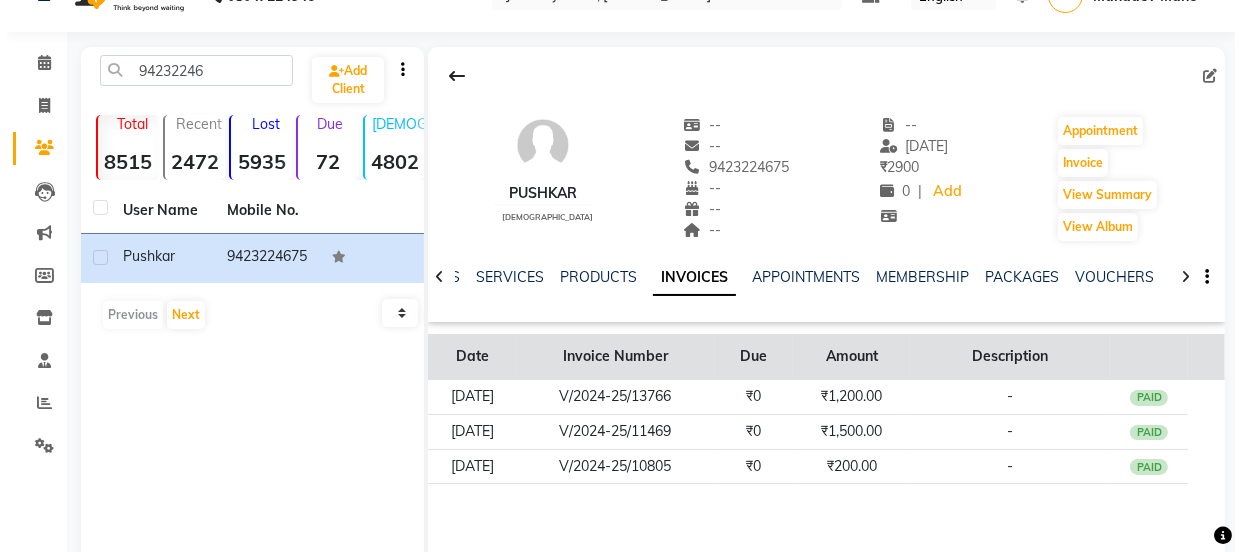 scroll, scrollTop: 0, scrollLeft: 0, axis: both 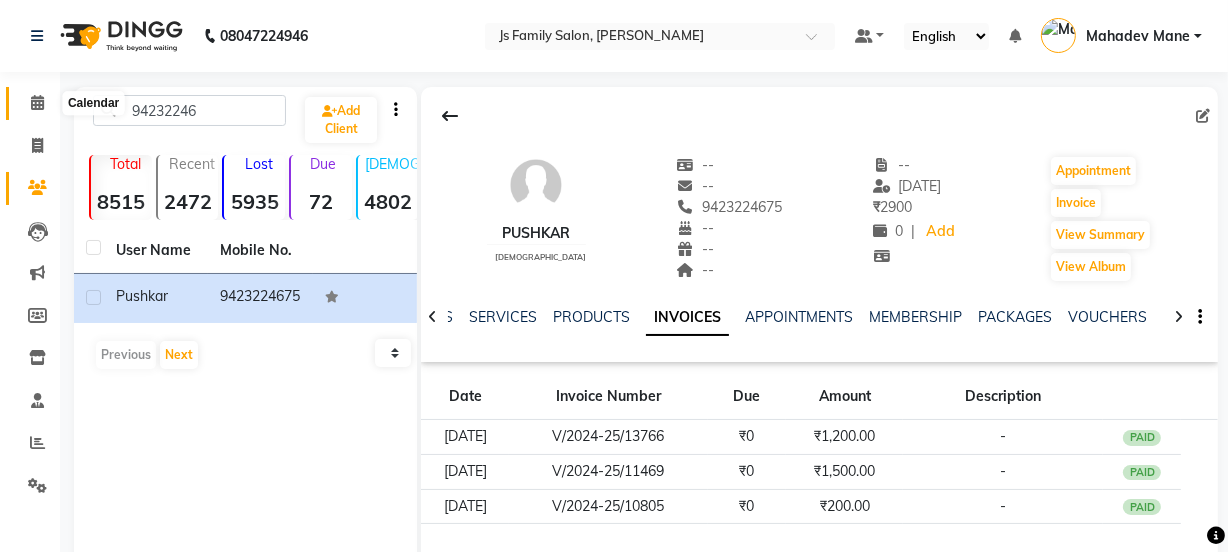 click 